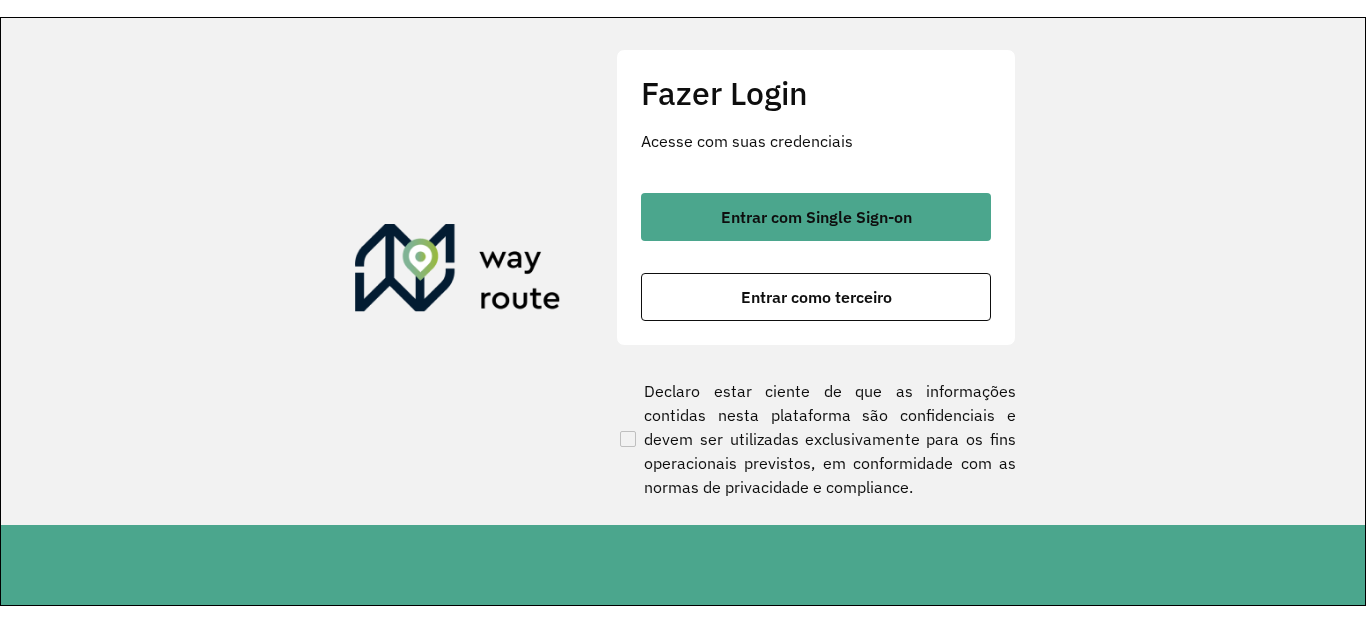scroll, scrollTop: 0, scrollLeft: 0, axis: both 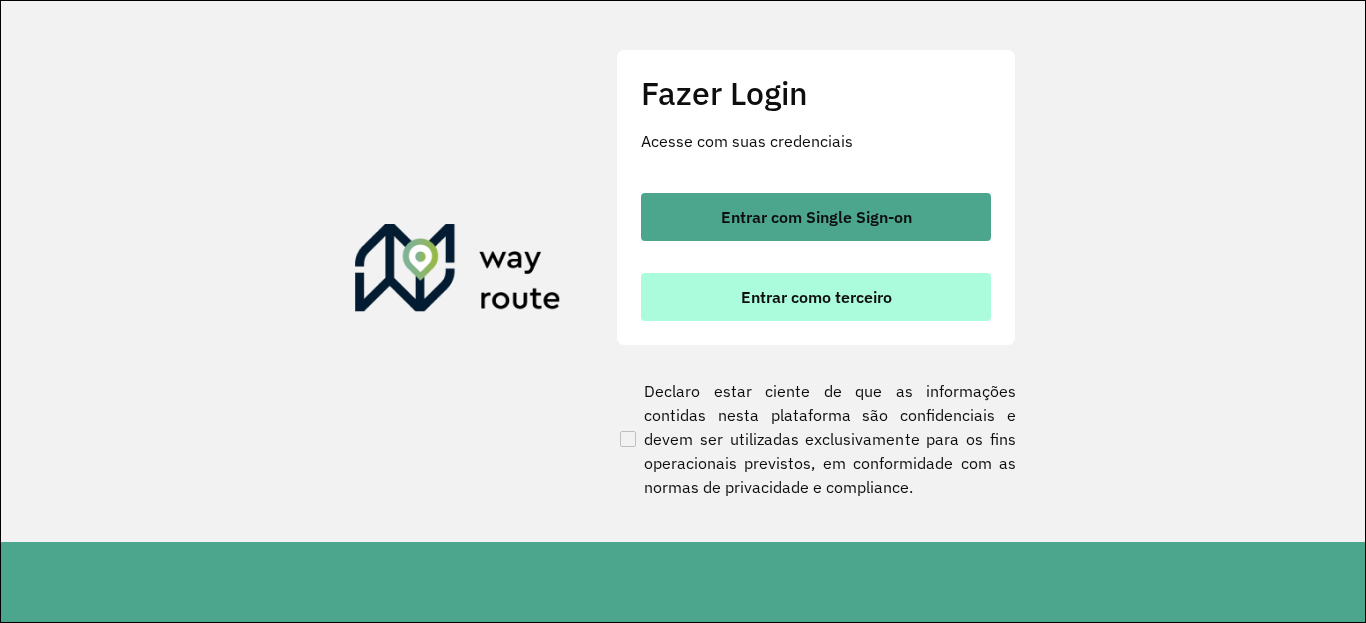 click on "Entrar como terceiro" at bounding box center [816, 297] 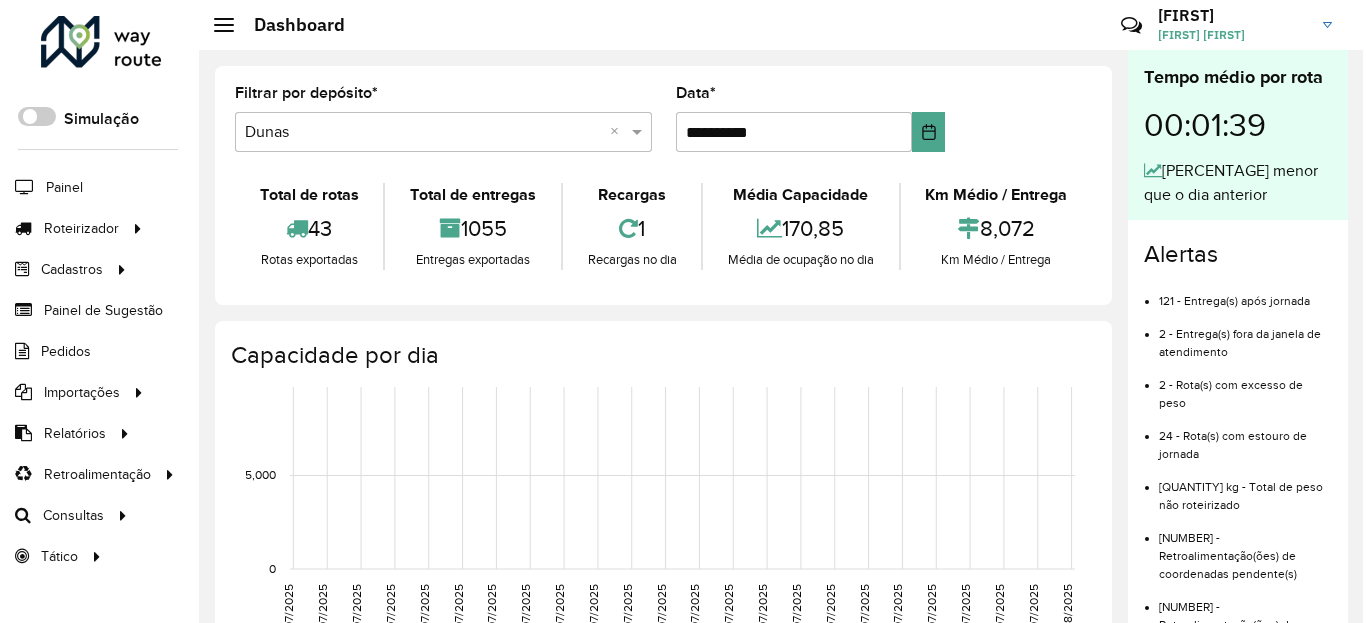 scroll, scrollTop: 0, scrollLeft: 0, axis: both 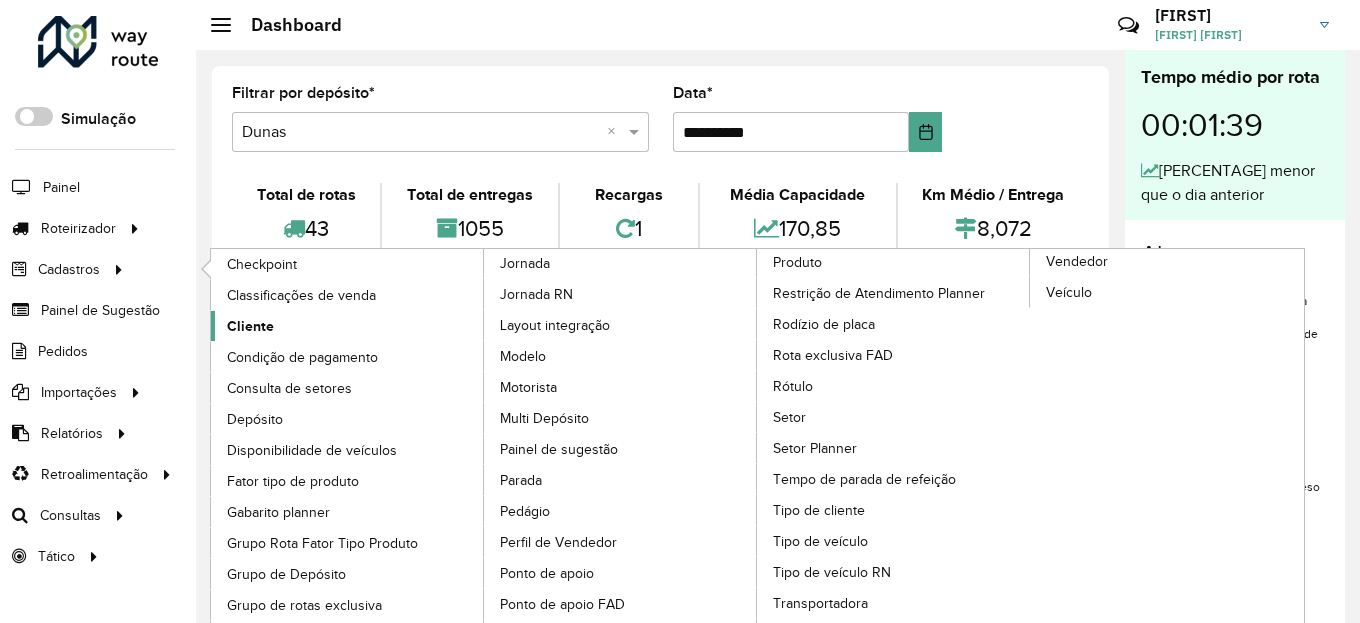 click on "Cliente" 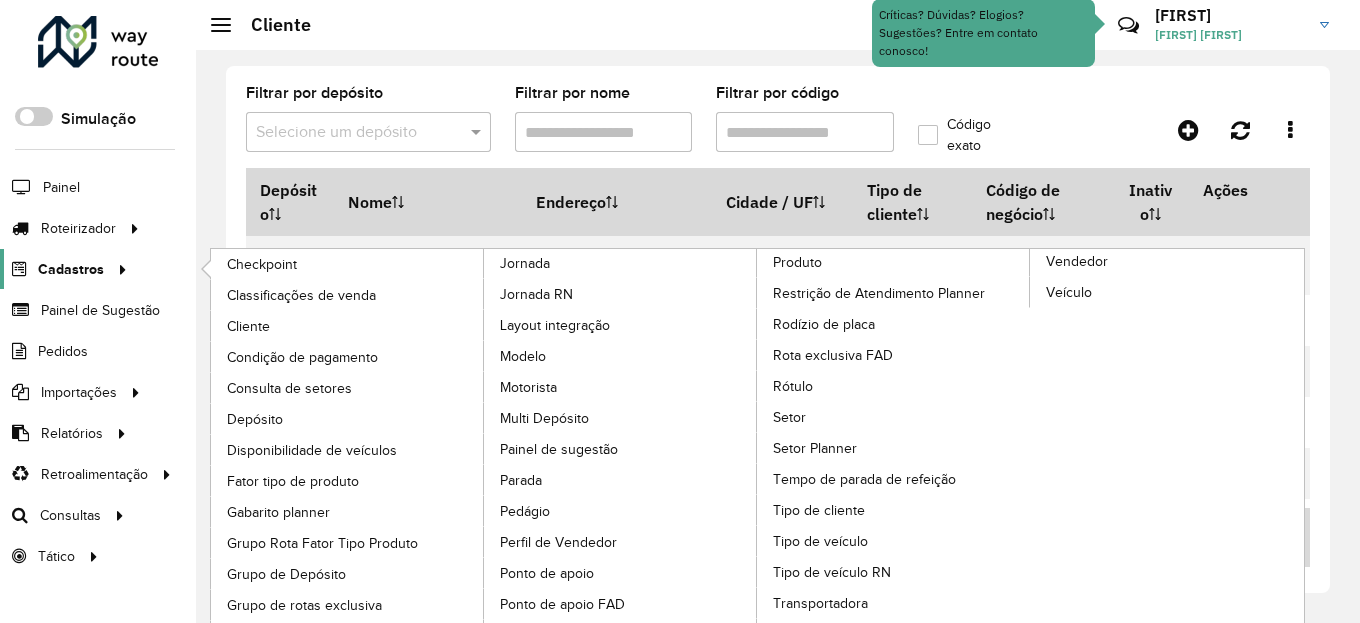 click 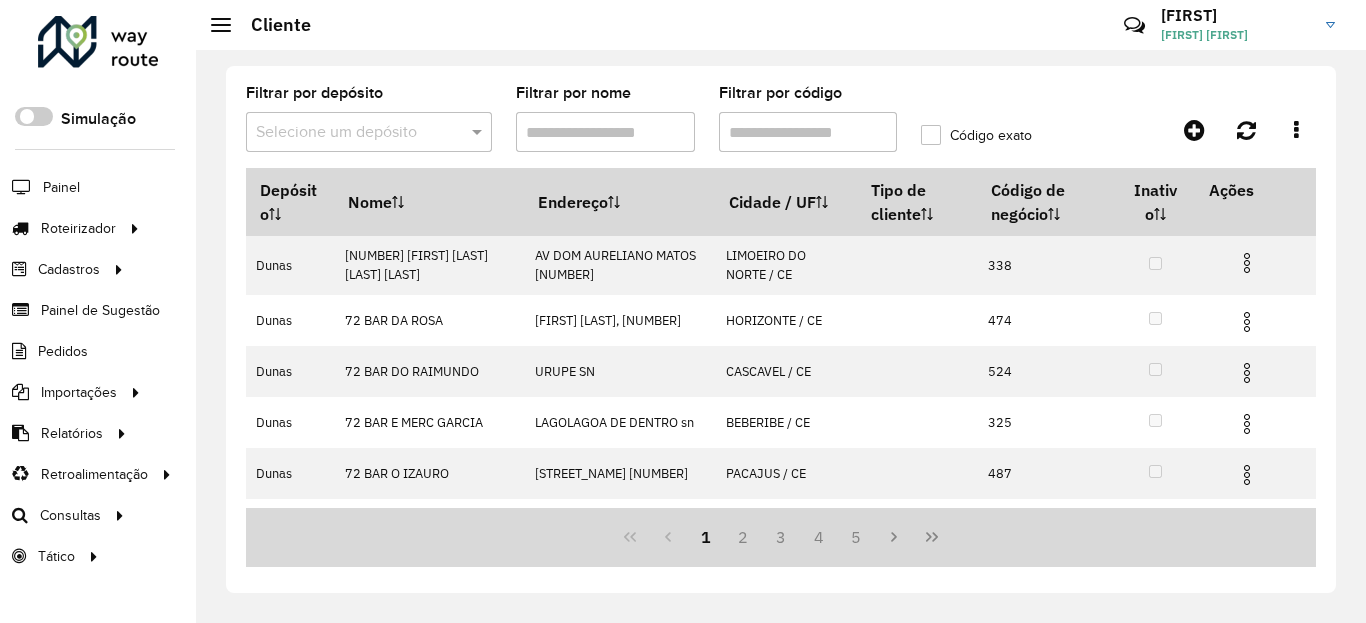 click at bounding box center [349, 133] 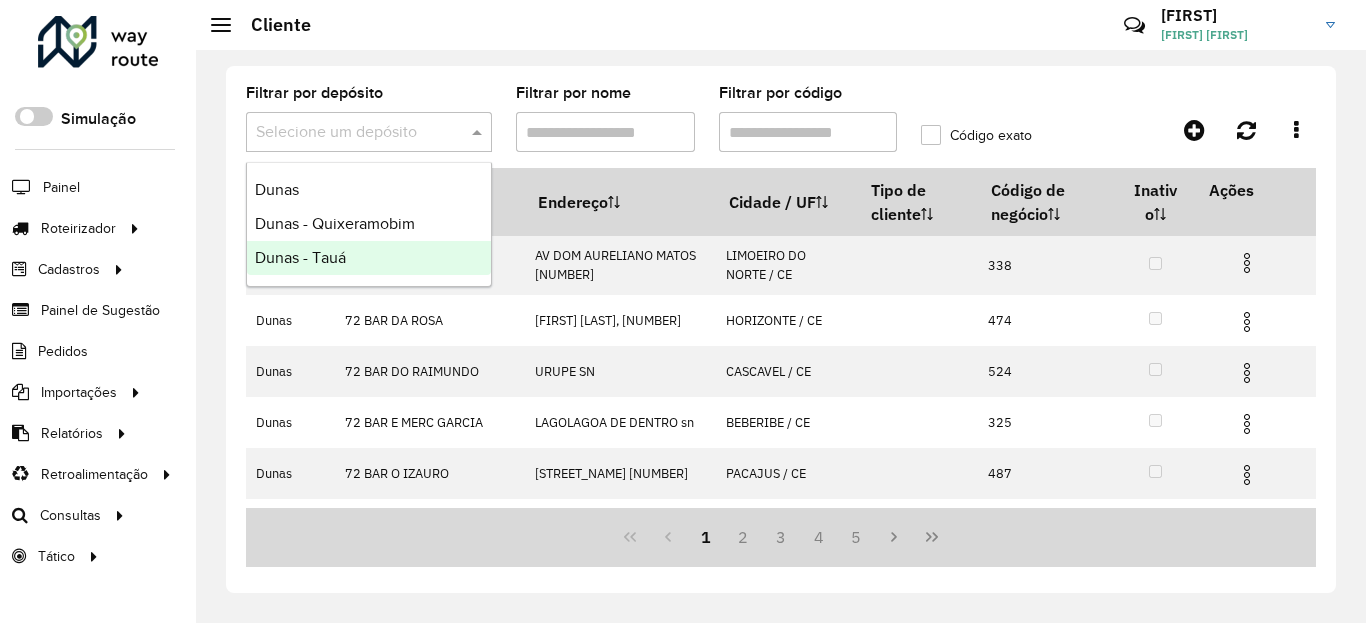 click on "Dunas - Tauá" at bounding box center (369, 258) 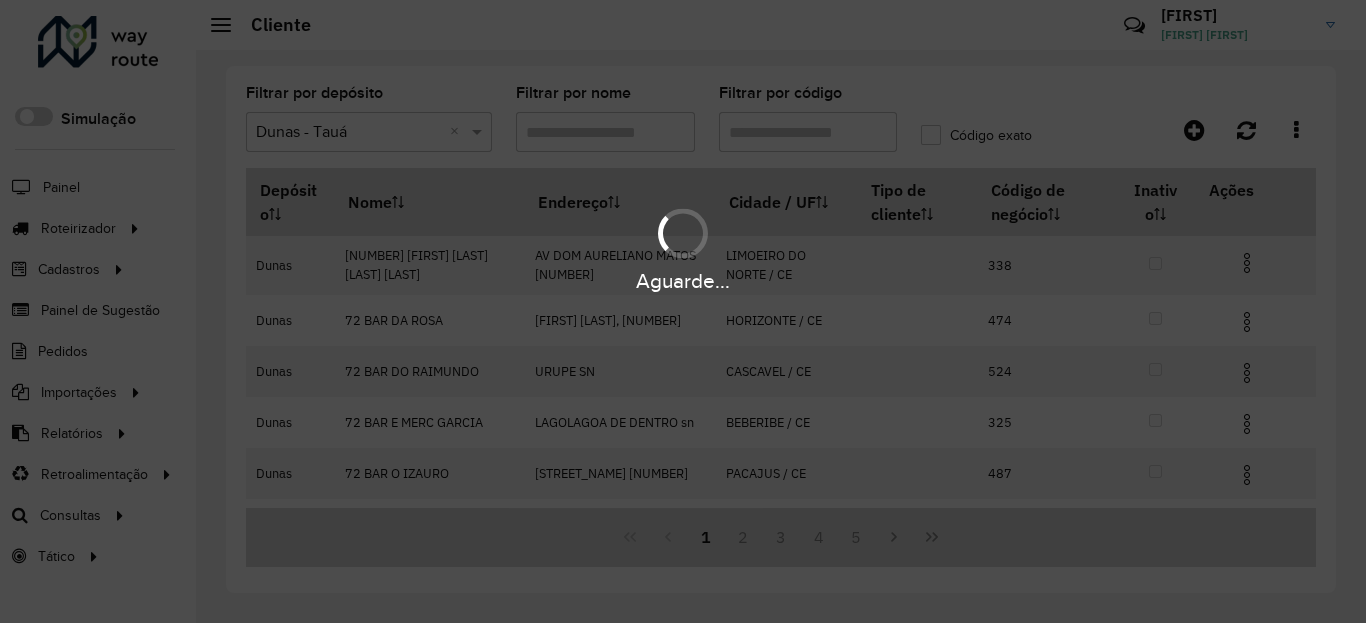 click on "Aguarde..." at bounding box center [683, 311] 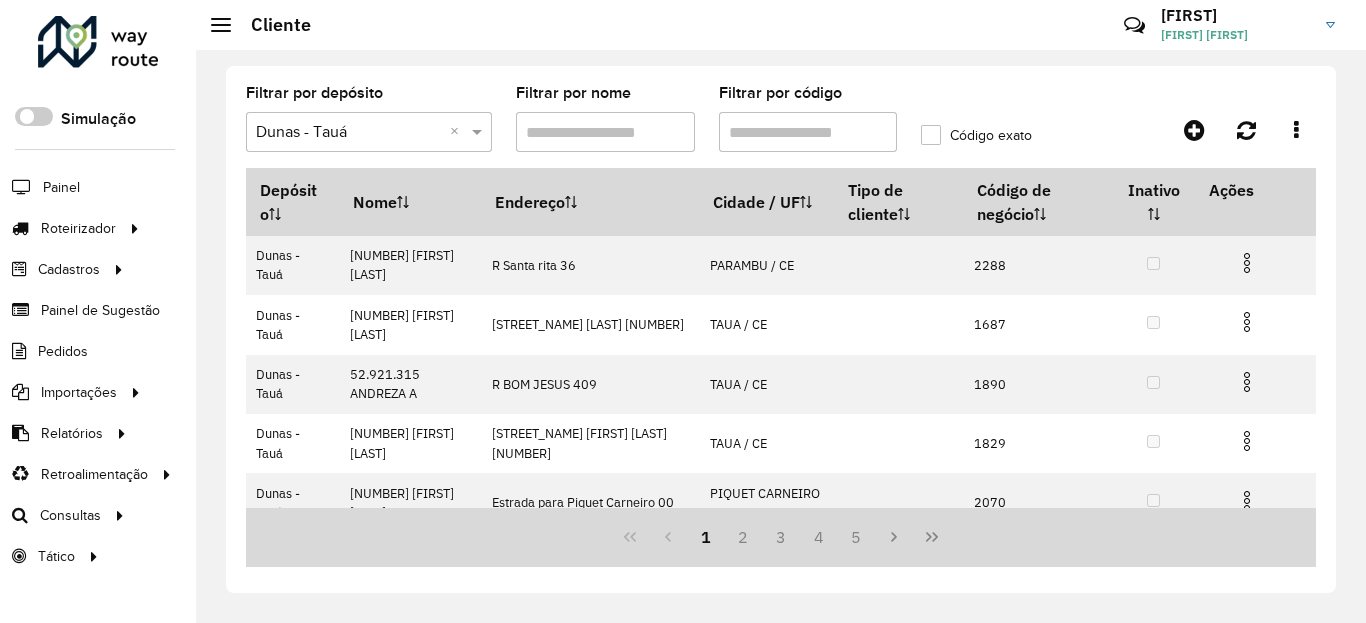 click on "Código exato" 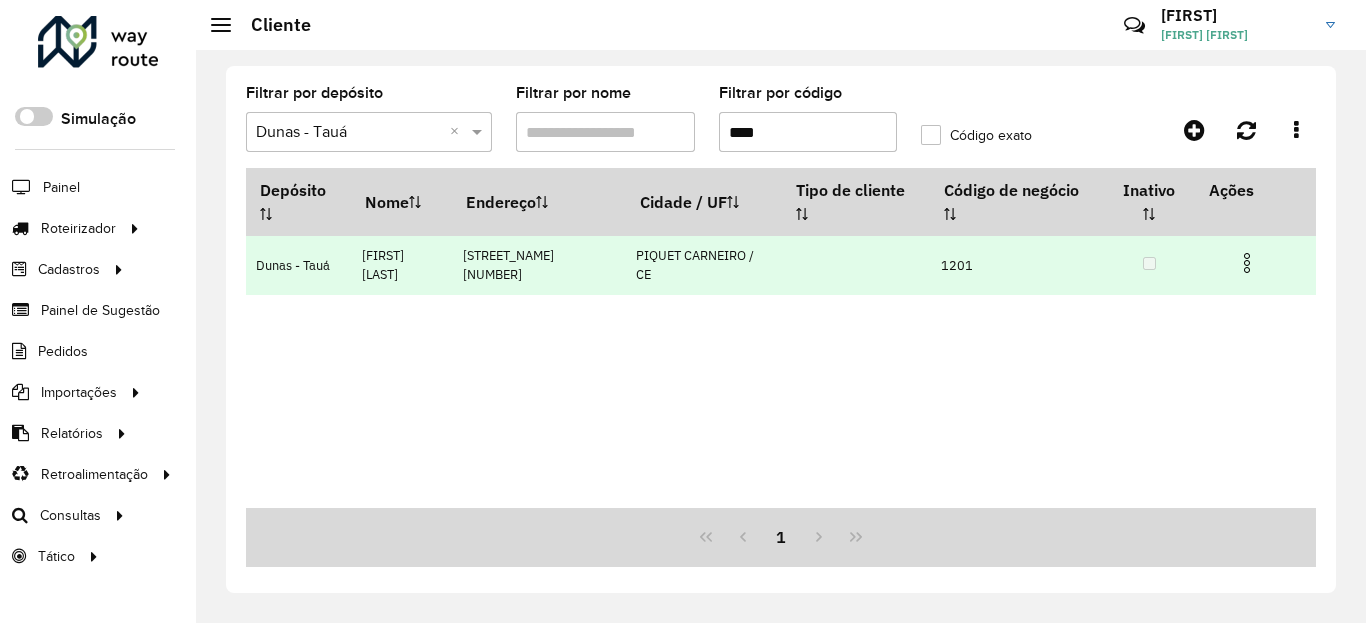 click at bounding box center (1247, 263) 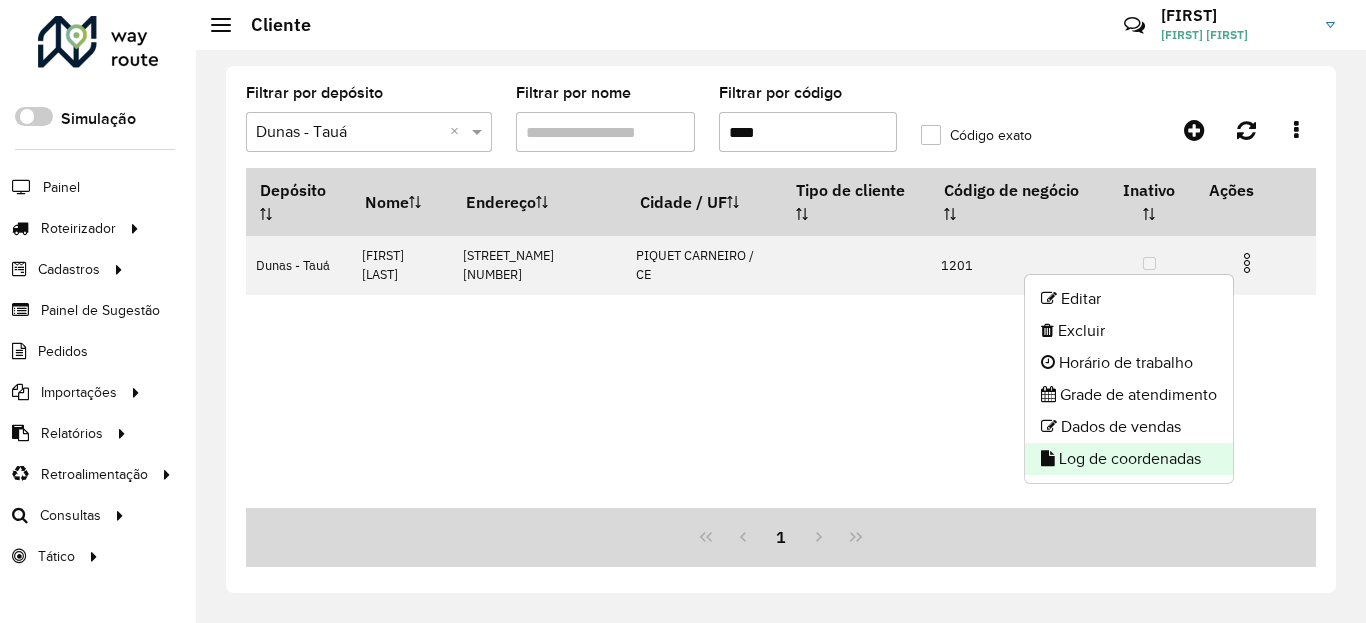 click on "Log de coordenadas" 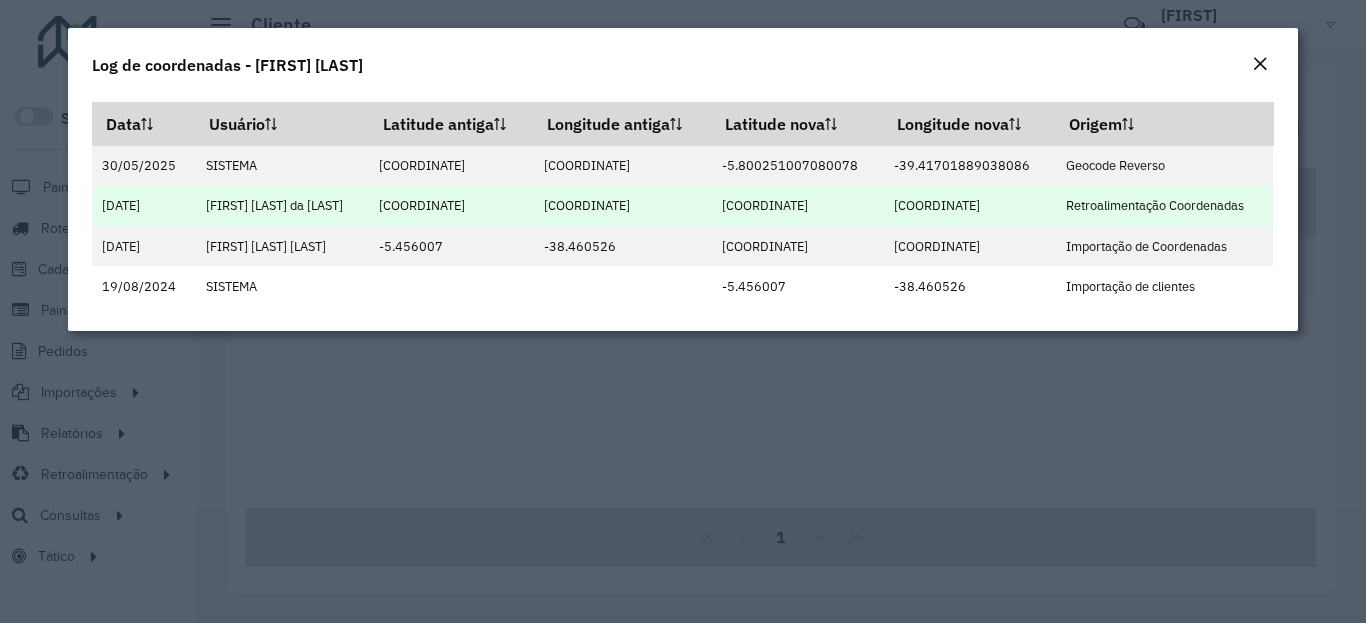 click on "[COORDINATE]" at bounding box center (797, 206) 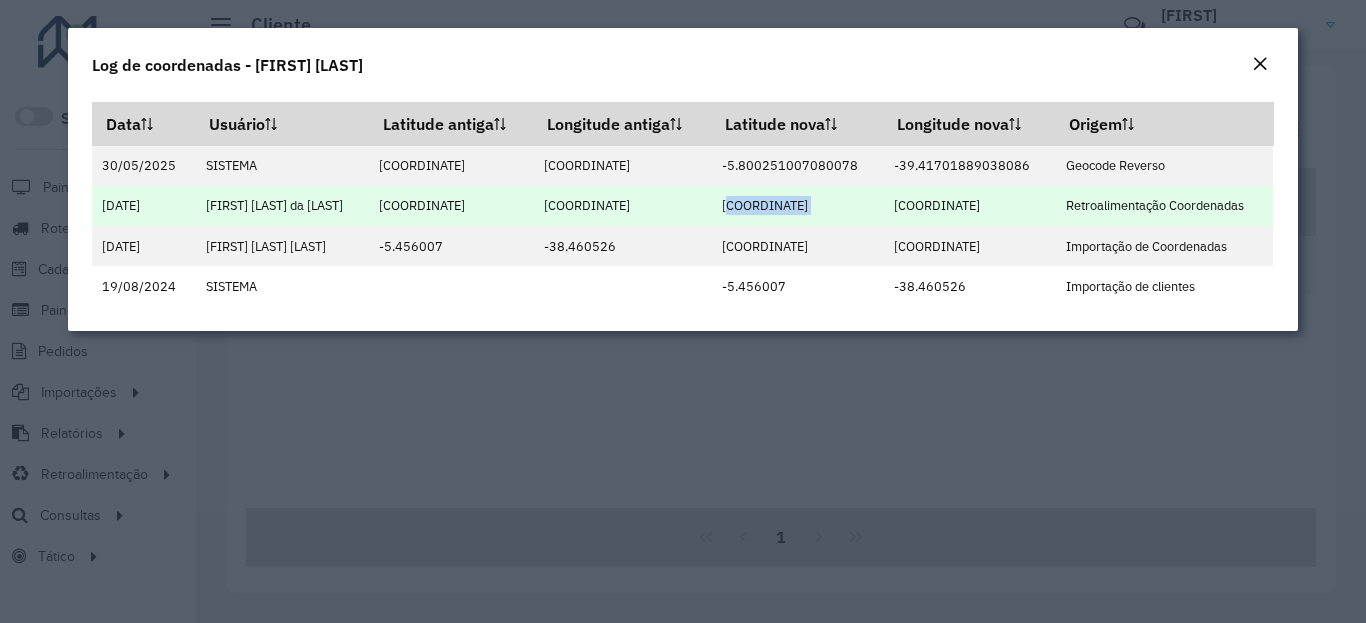 click on "[COORDINATE]" at bounding box center [797, 206] 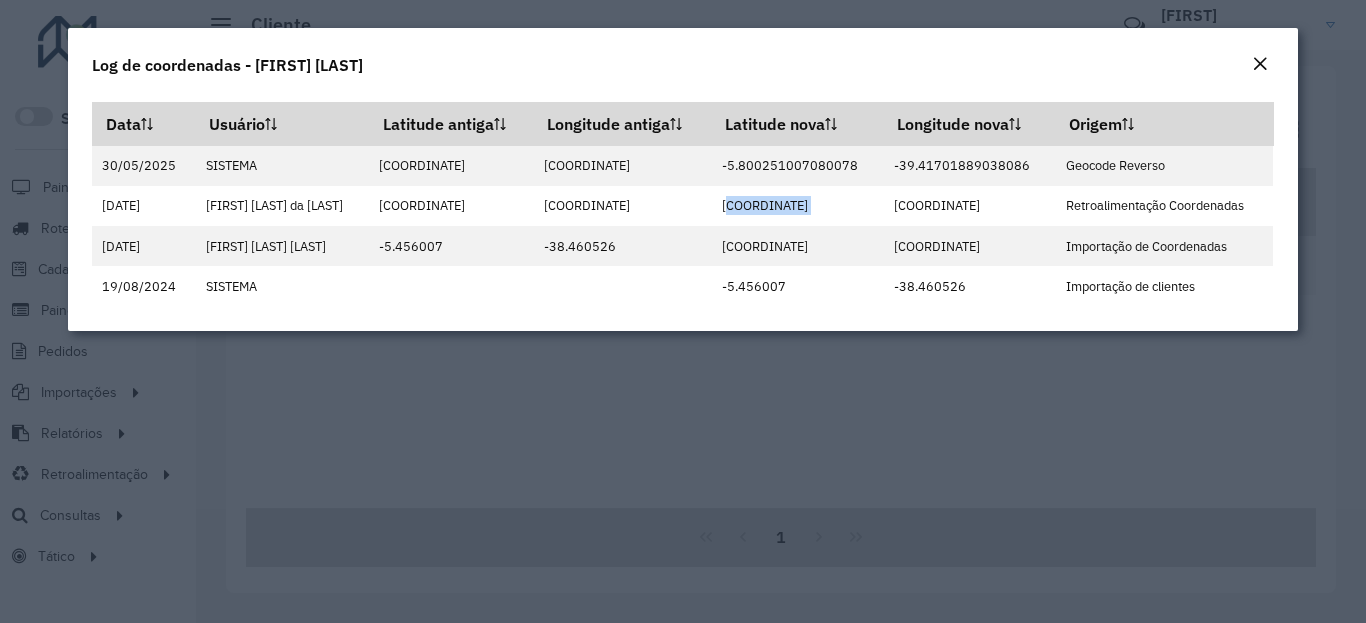 copy on "[COORDINATE]" 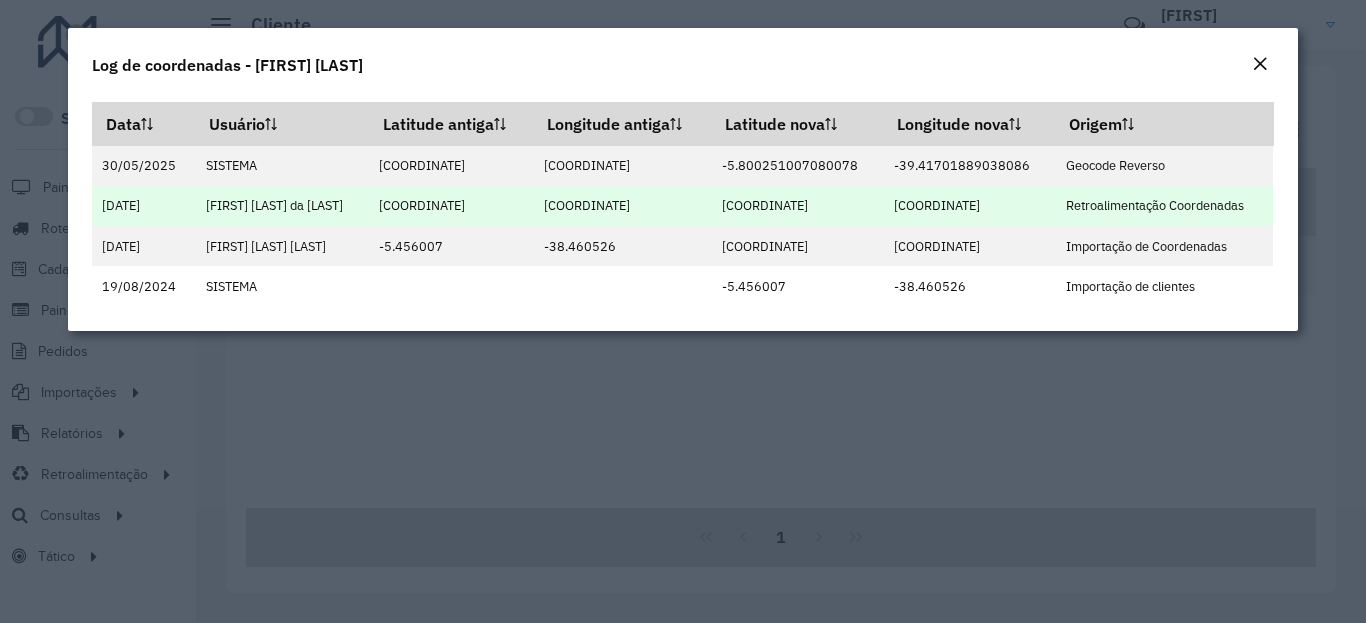 click on "[COORDINATE]" at bounding box center [969, 206] 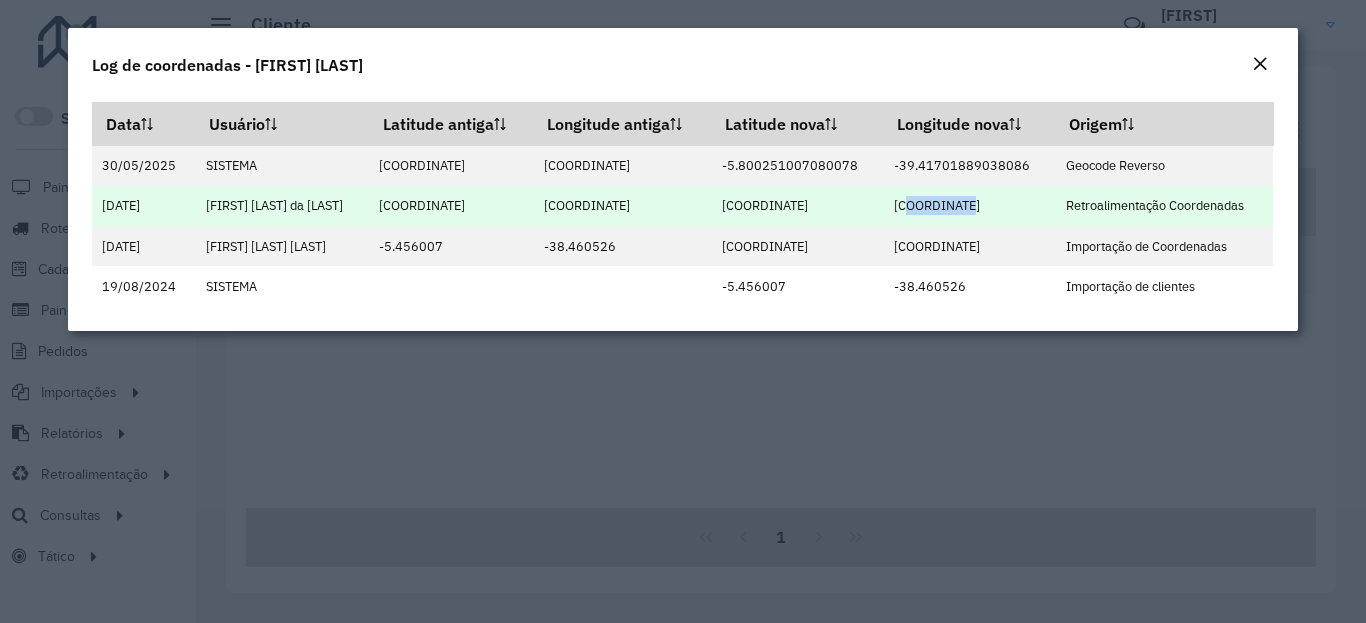 click on "[COORDINATE]" at bounding box center (969, 206) 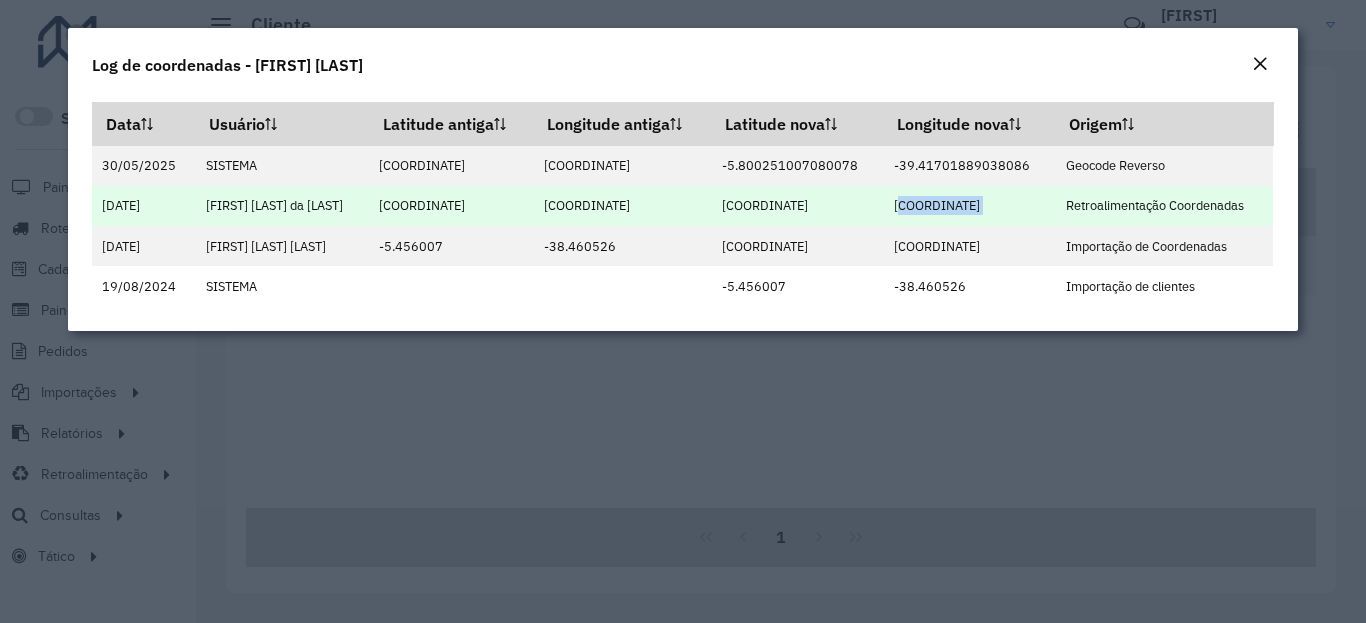 click on "[COORDINATE]" at bounding box center (969, 206) 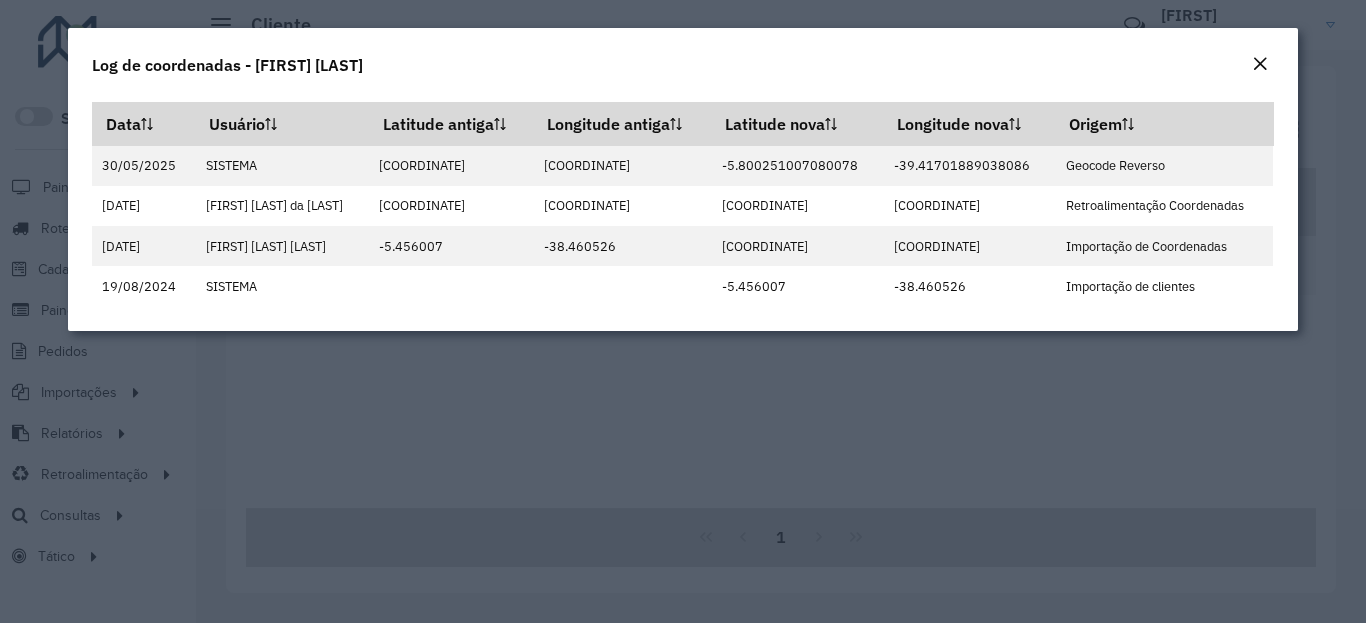 click on "Log de coordenadas - [FIRST] [LAST]" 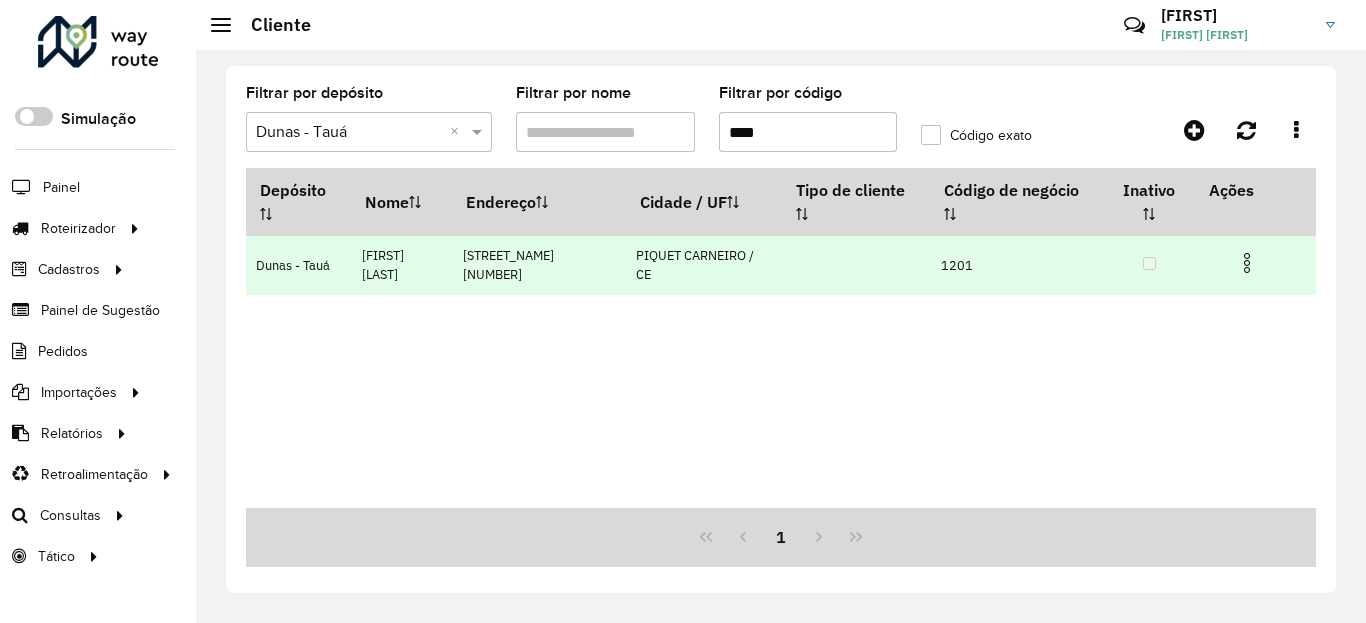 click at bounding box center [1247, 263] 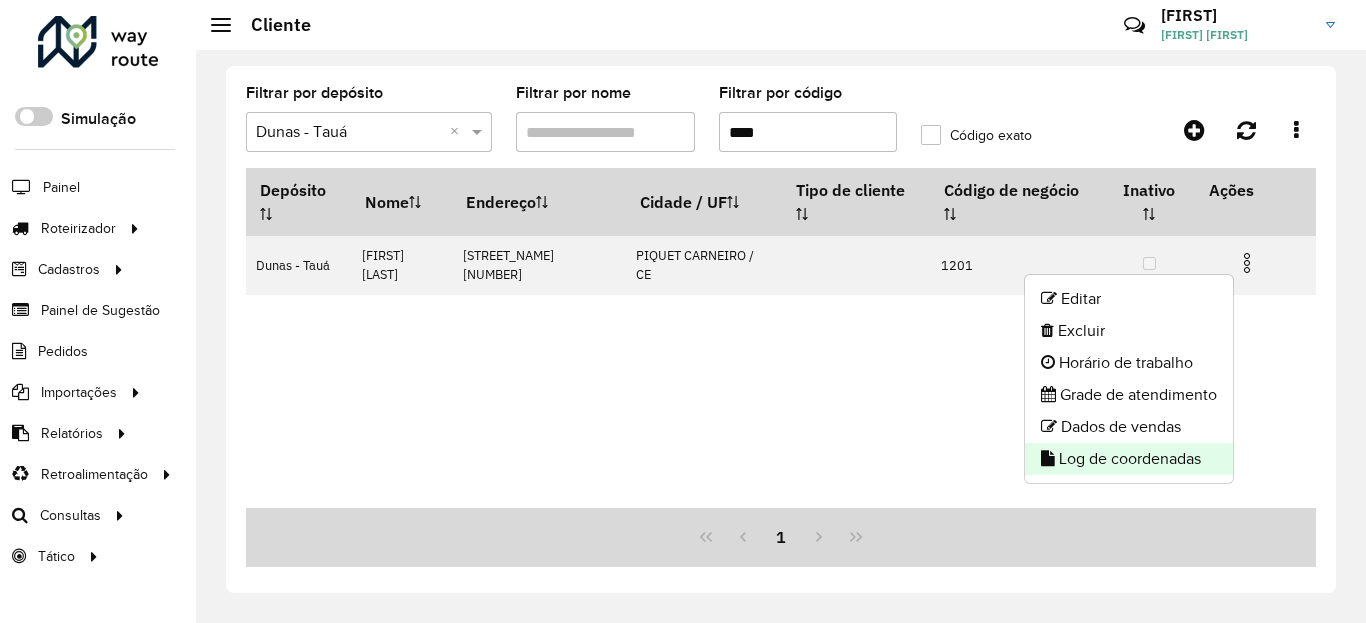 click on "Log de coordenadas" 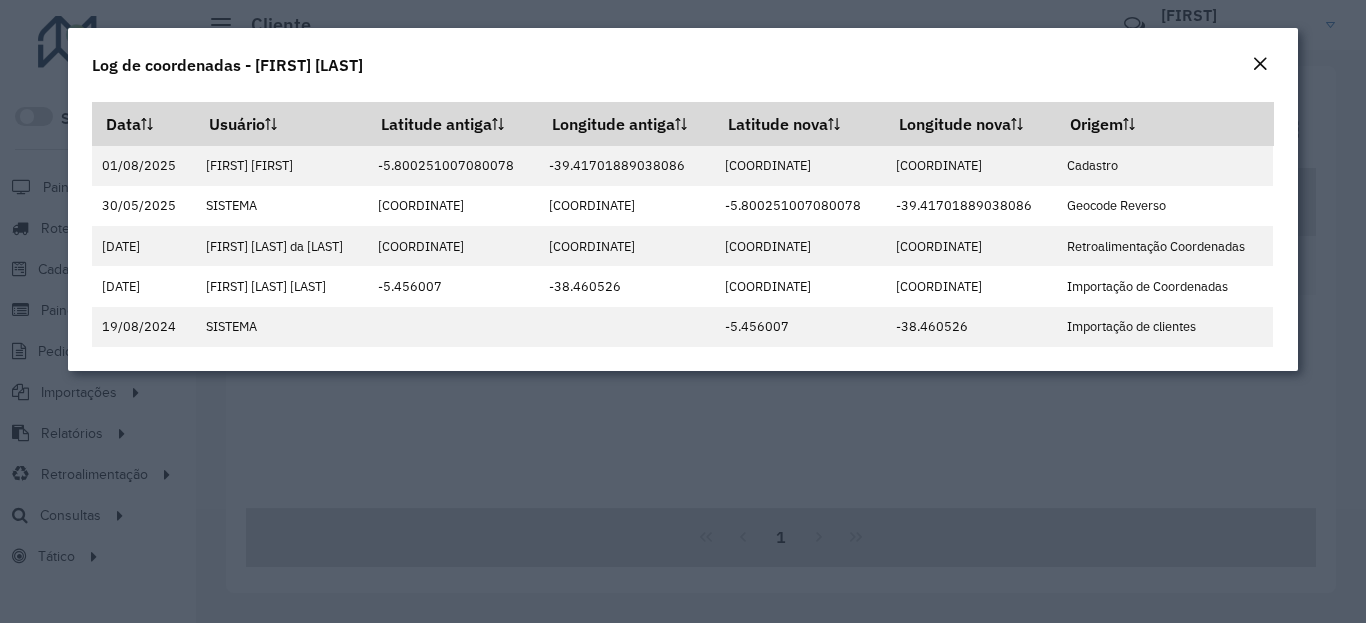 click 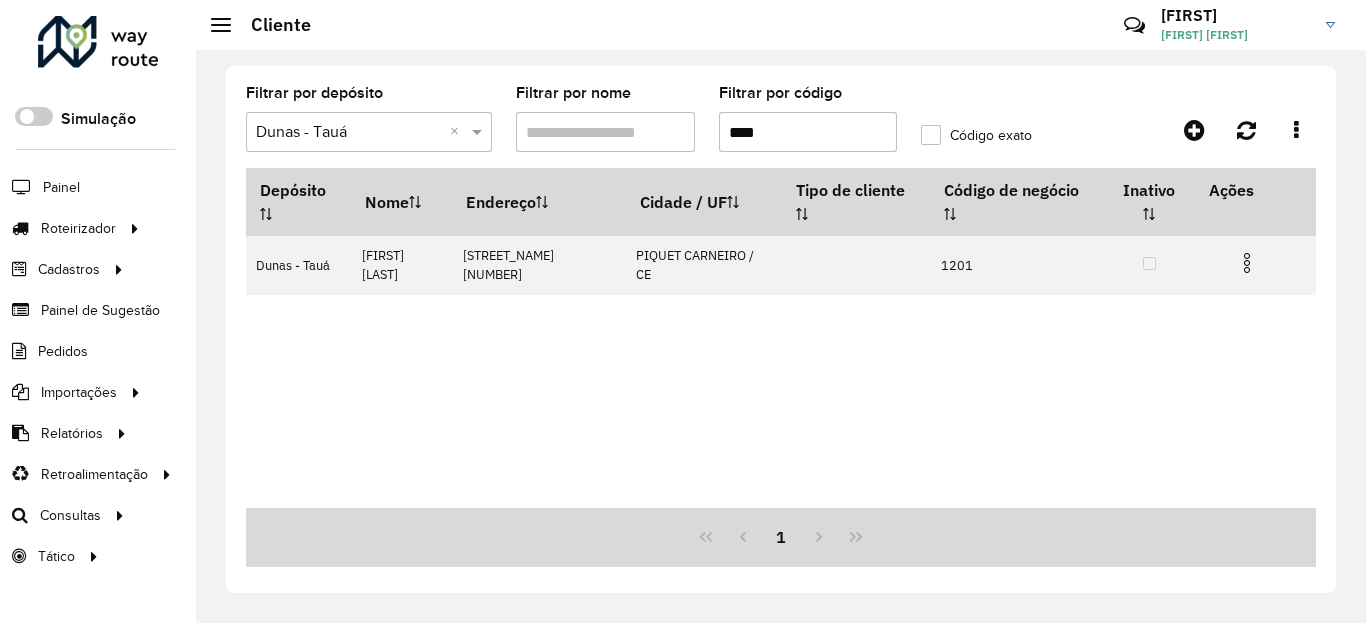 click on "****" at bounding box center (808, 132) 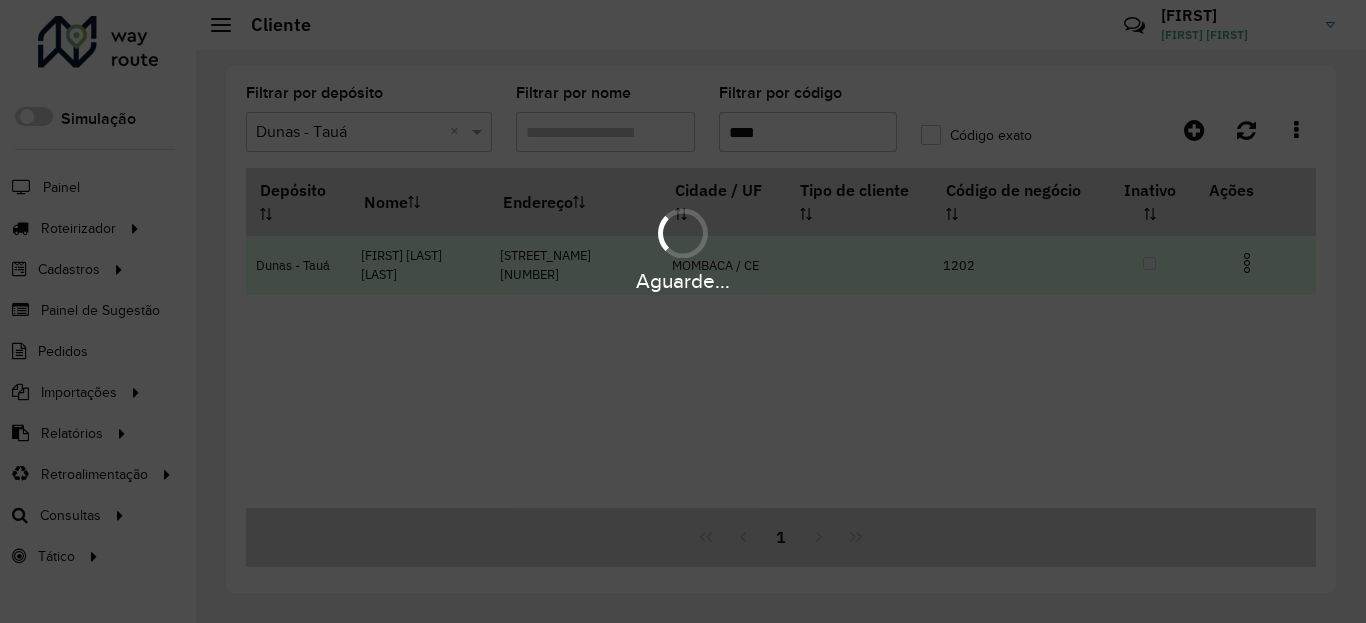 click on "Aguarde...  Pop-up bloqueado!  Seu navegador bloqueou automáticamente a abertura de uma nova janela.   Acesse as configurações e adicione o endereço do sistema a lista de permissão.   Fechar  Roteirizador AmbevTech Simulação Painel Roteirizador Entregas Vendas Cadastros Checkpoint Classificações de venda Cliente Condição de pagamento Consulta de setores Depósito Disponibilidade de veículos Fator tipo de produto Gabarito planner Grupo Rota Fator Tipo Produto Grupo de Depósito Grupo de rotas exclusiva Grupo de setores Jornada Jornada RN Layout integração Modelo Motorista Multi Depósito Painel de sugestão Parada Pedágio Perfil de Vendedor Ponto de apoio Ponto de apoio FAD Prioridade pedido Produto Restrição de Atendimento Planner Rodízio de placa Rota exclusiva FAD Rótulo Setor Setor Planner Tempo de parada de refeição Tipo de cliente Tipo de veículo Tipo de veículo RN Transportadora Usuário Vendedor Veículo Painel de Sugestão Pedidos Importações Classificação e volume de venda" at bounding box center (683, 311) 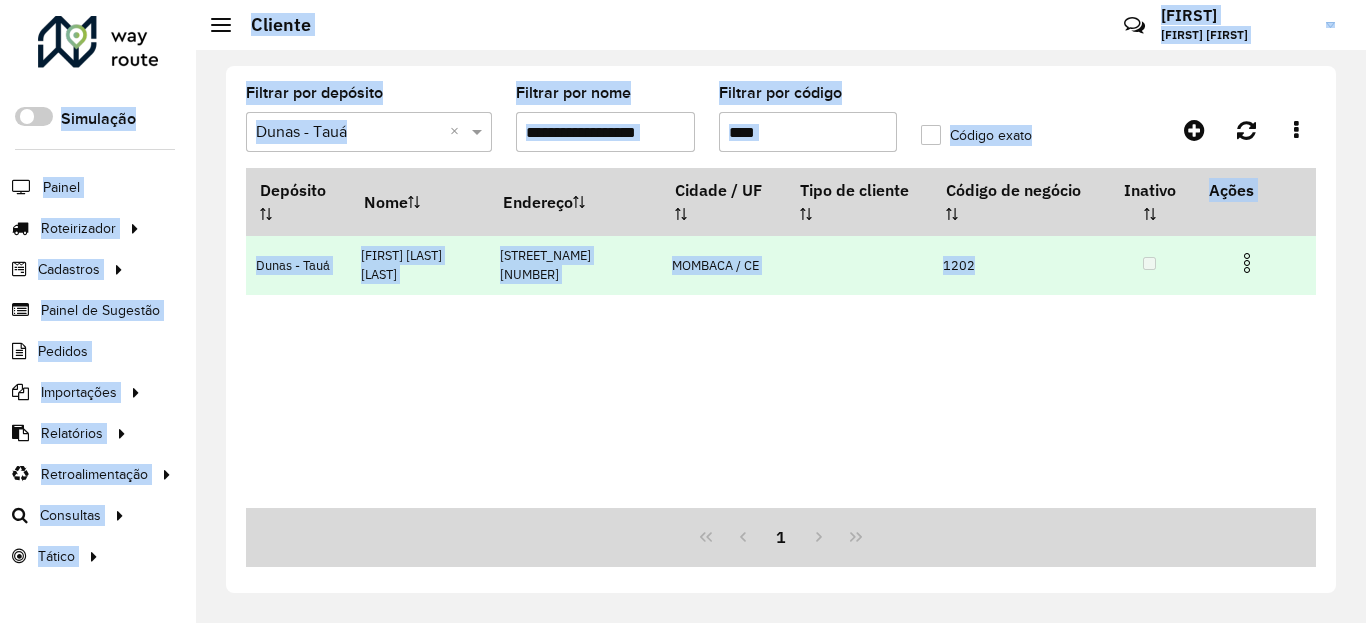 drag, startPoint x: 1245, startPoint y: 262, endPoint x: 1239, endPoint y: 308, distance: 46.389652 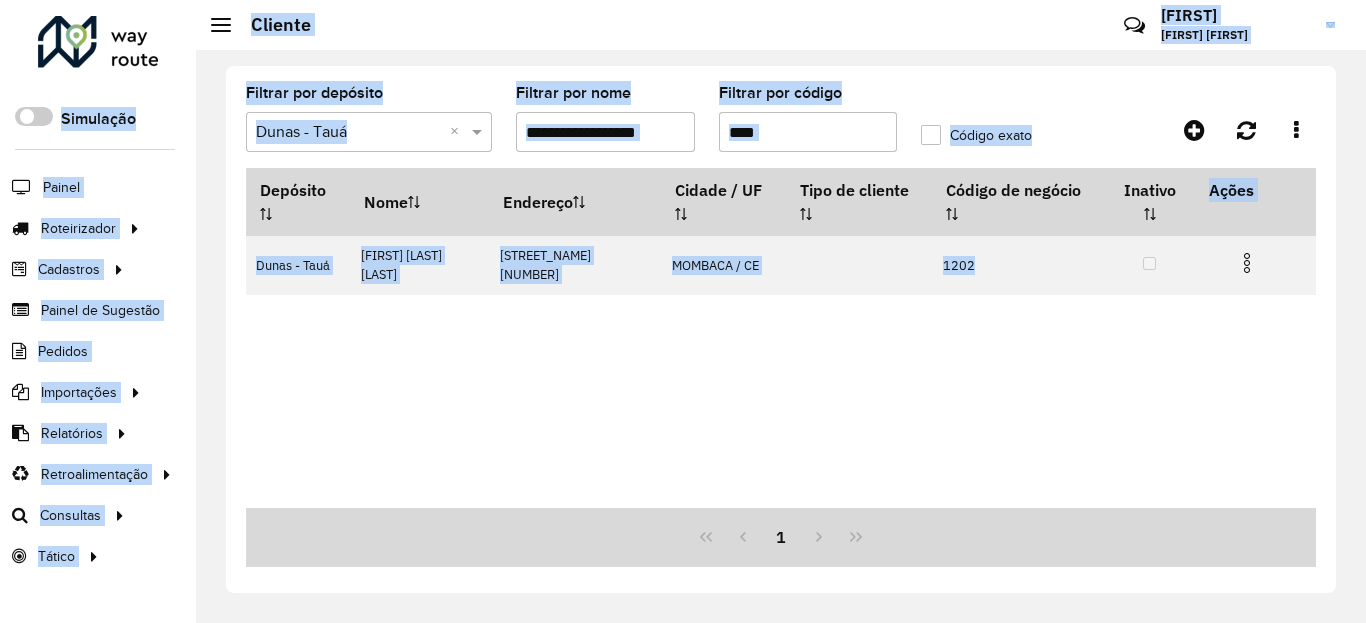 click at bounding box center [1247, 263] 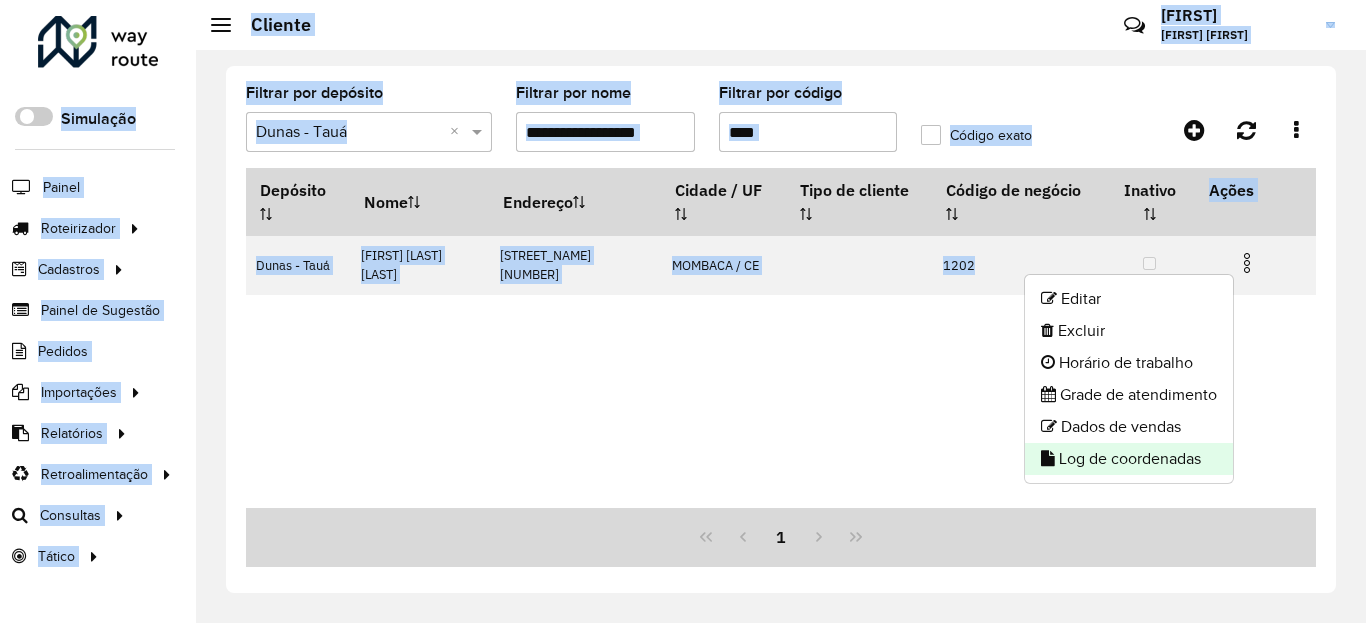 drag, startPoint x: 1169, startPoint y: 462, endPoint x: 1004, endPoint y: 476, distance: 165.59288 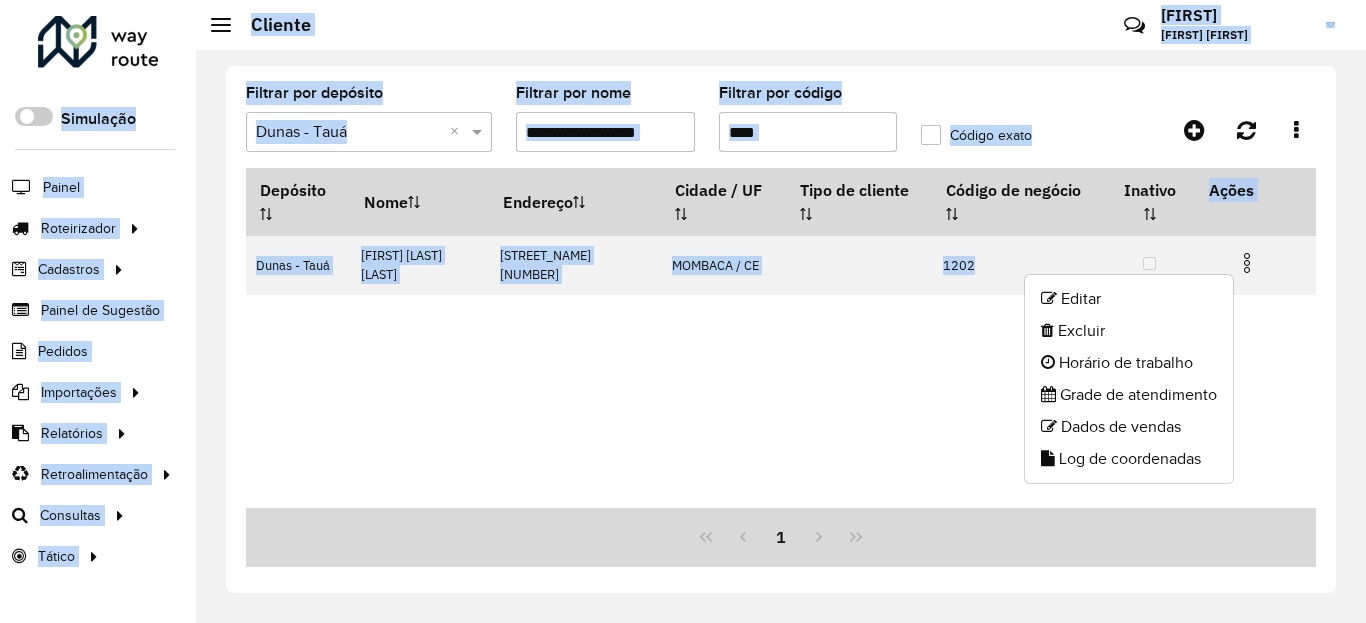 click on "Log de coordenadas" 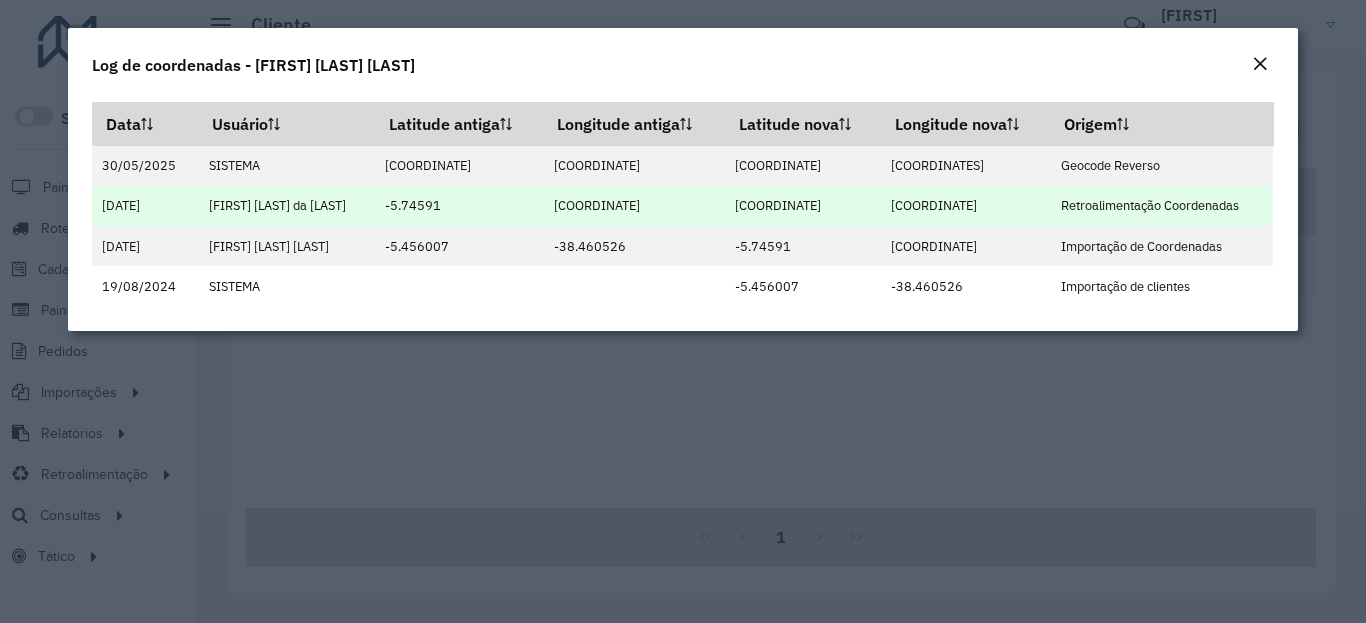 click on "-5.746579" at bounding box center (803, 206) 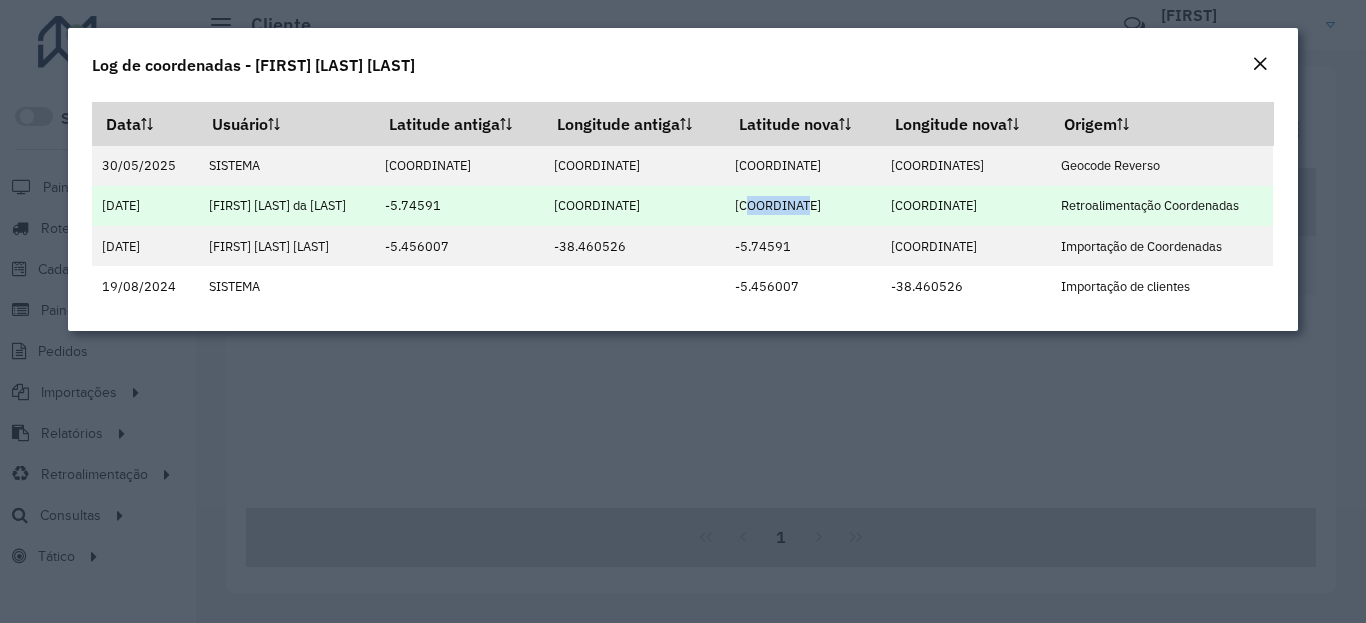 click on "-5.746579" at bounding box center [803, 206] 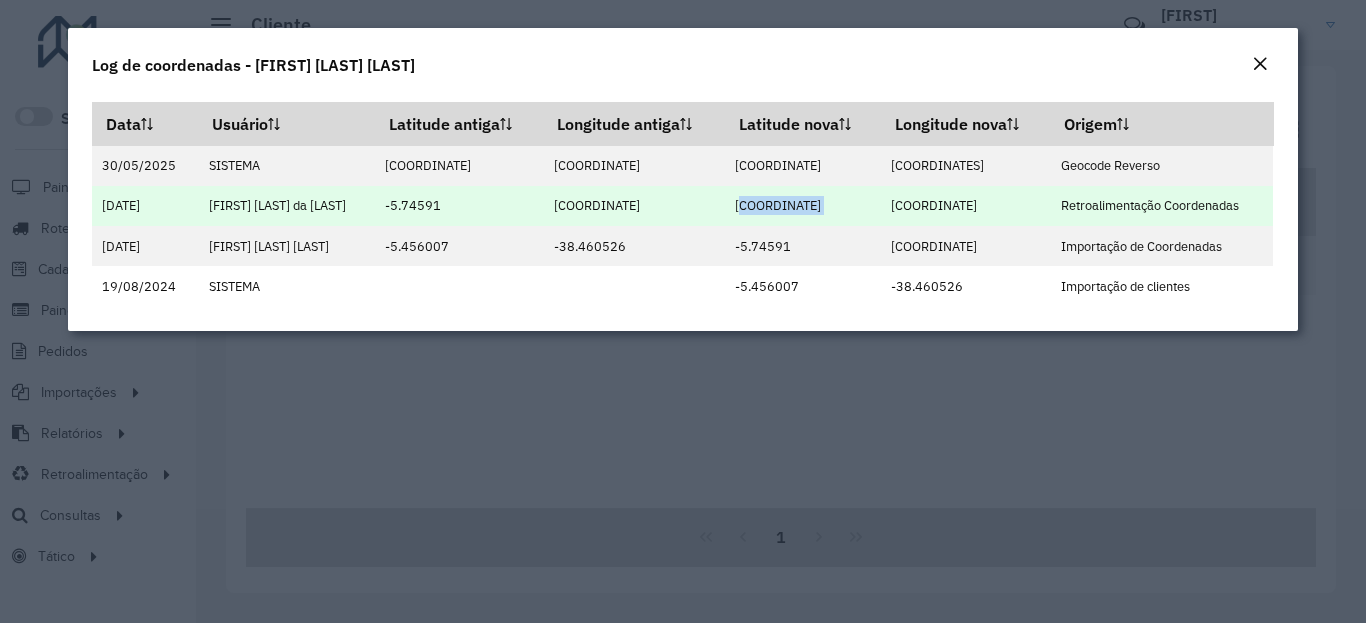 click on "-5.746579" at bounding box center (803, 206) 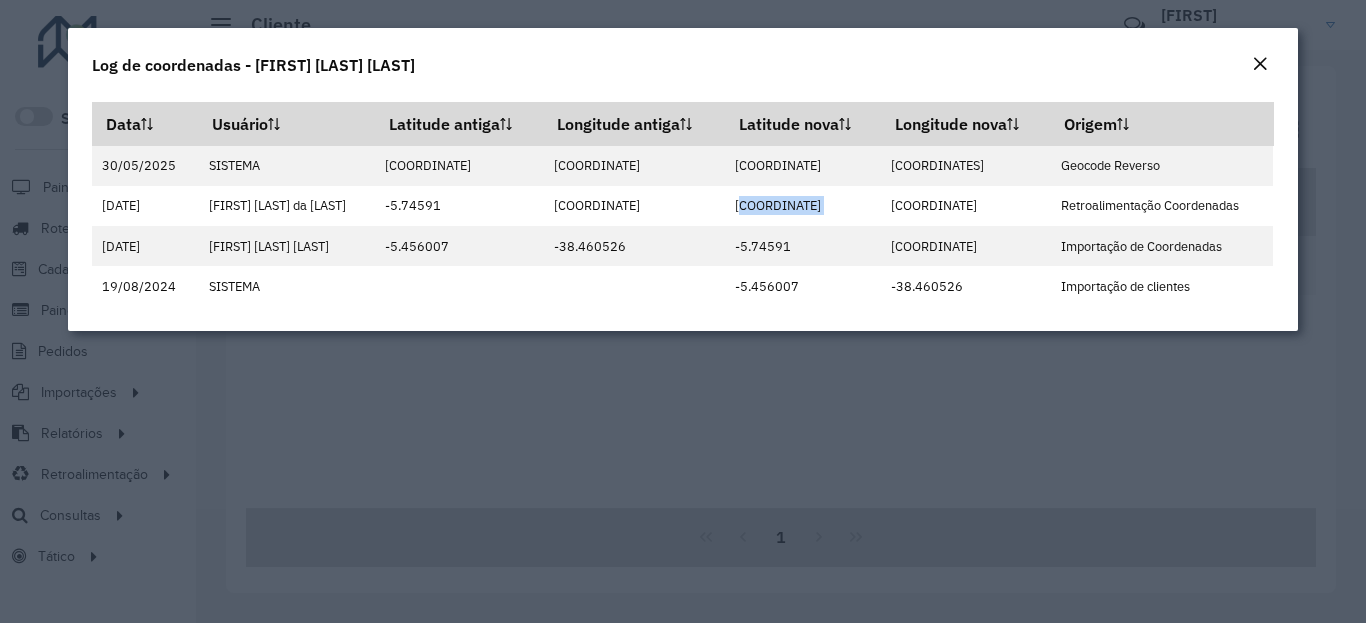 copy on "-5.746579" 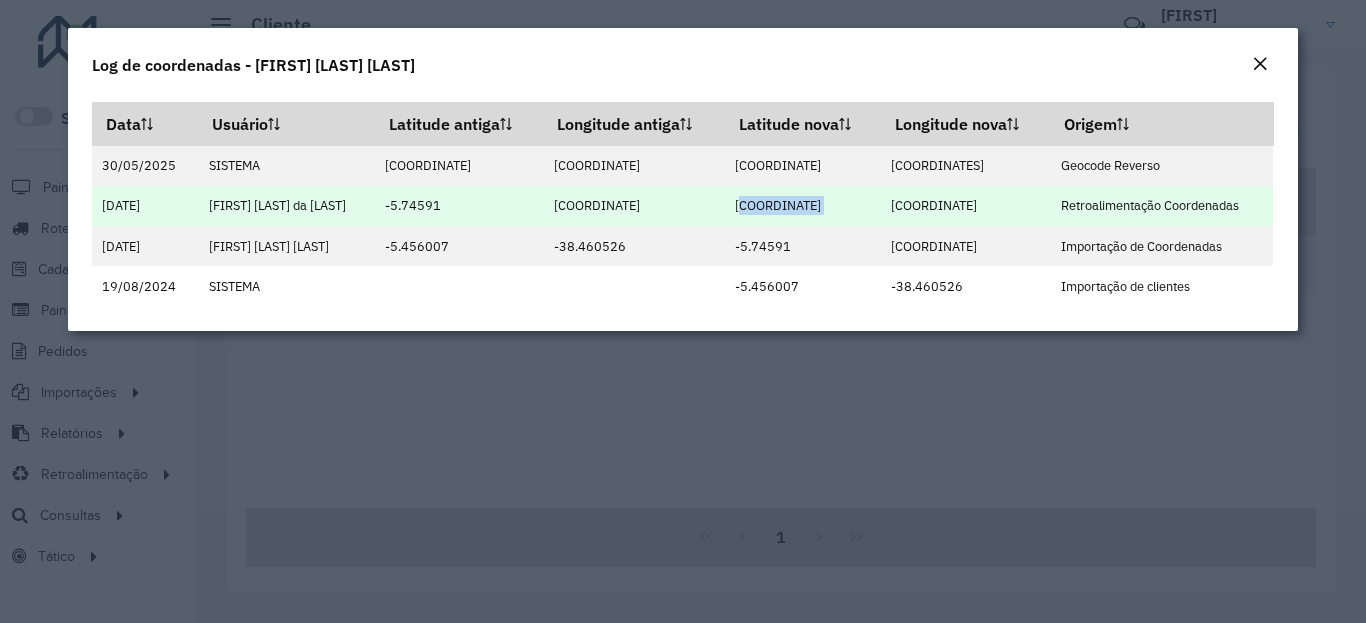 click on "-39.629639" at bounding box center (965, 206) 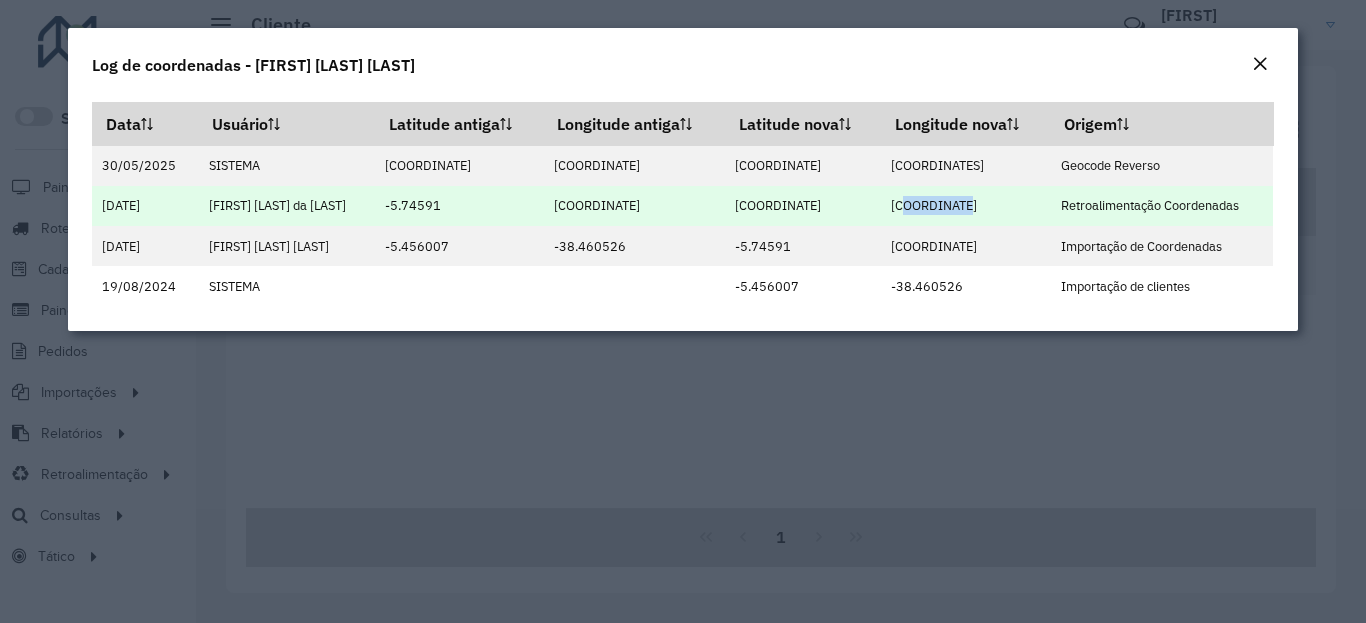 click on "-39.629639" at bounding box center [965, 206] 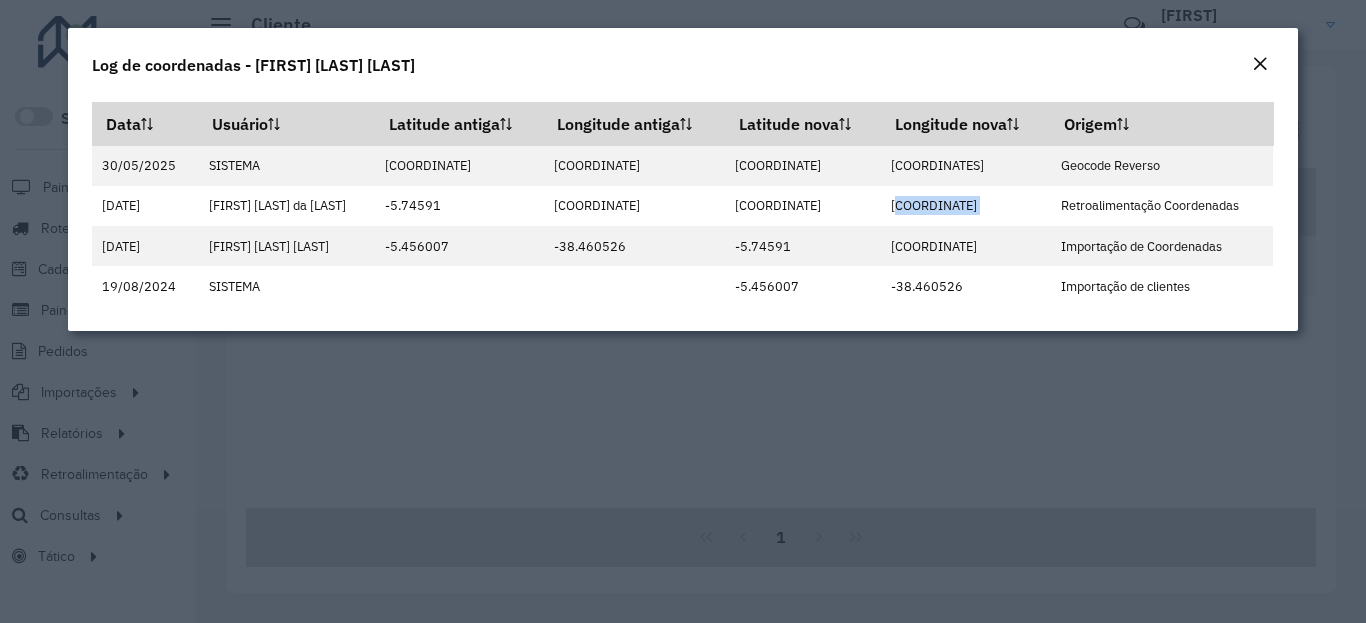 copy on "-39.629639" 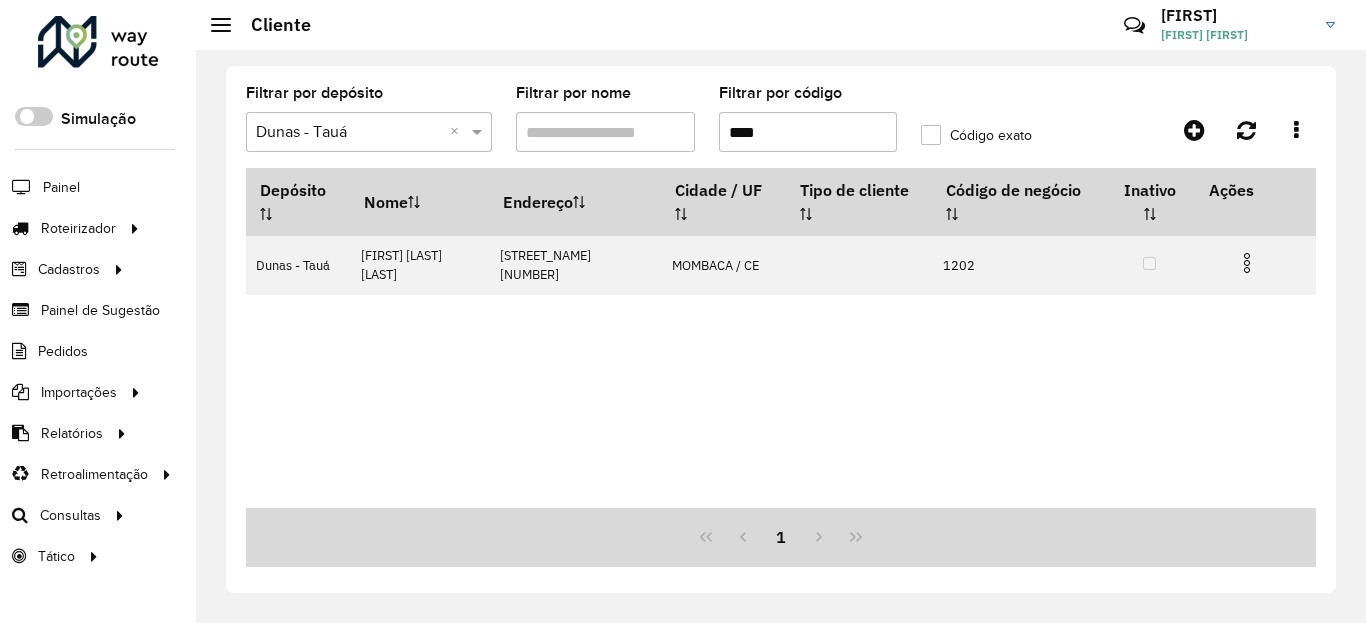 click on "****" at bounding box center (808, 132) 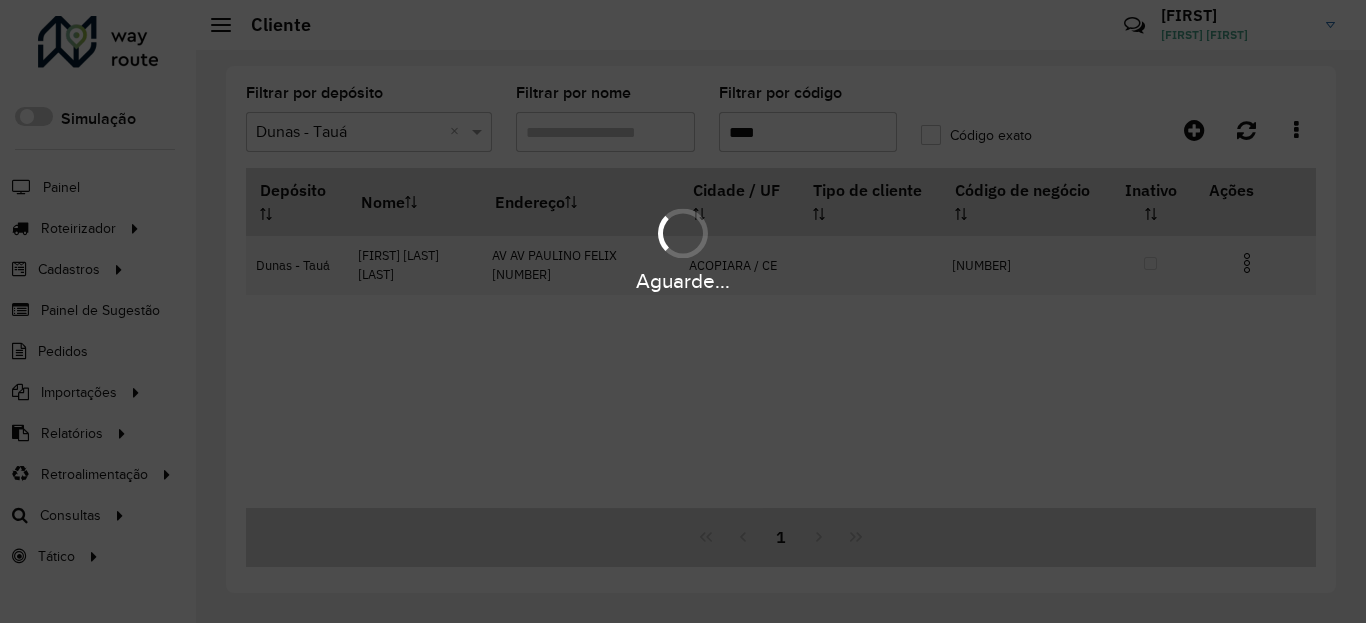 click on "Aguarde..." at bounding box center (683, 249) 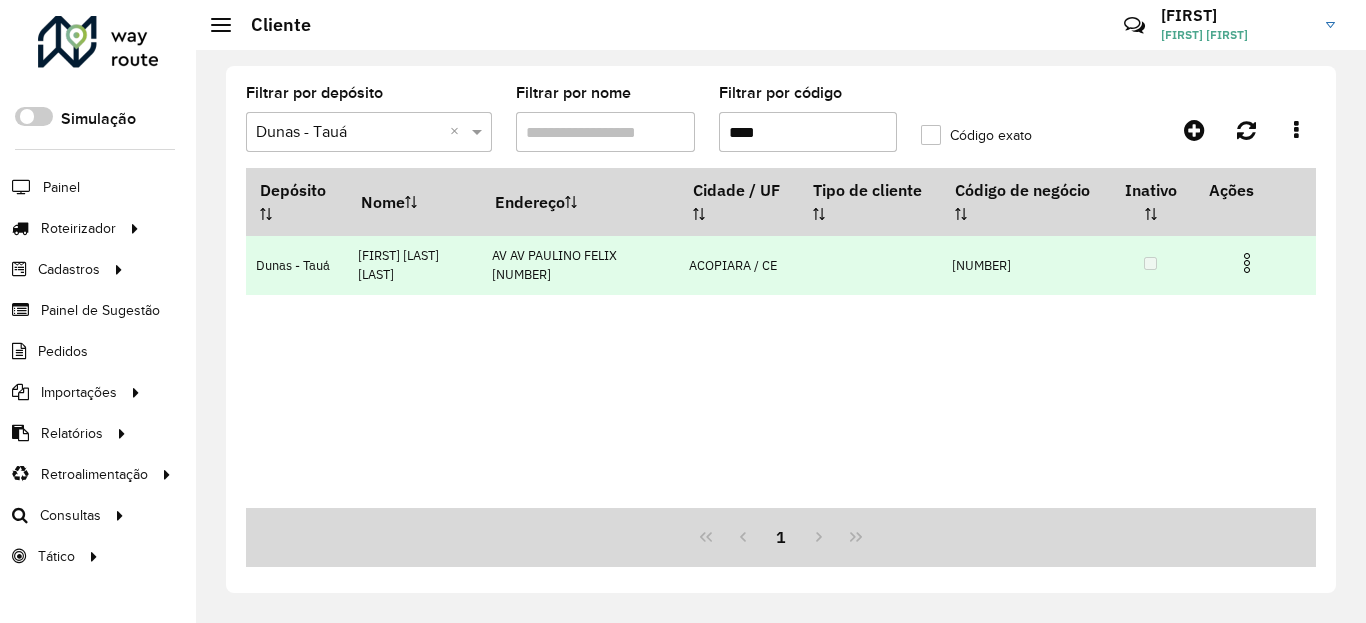 click at bounding box center (1247, 263) 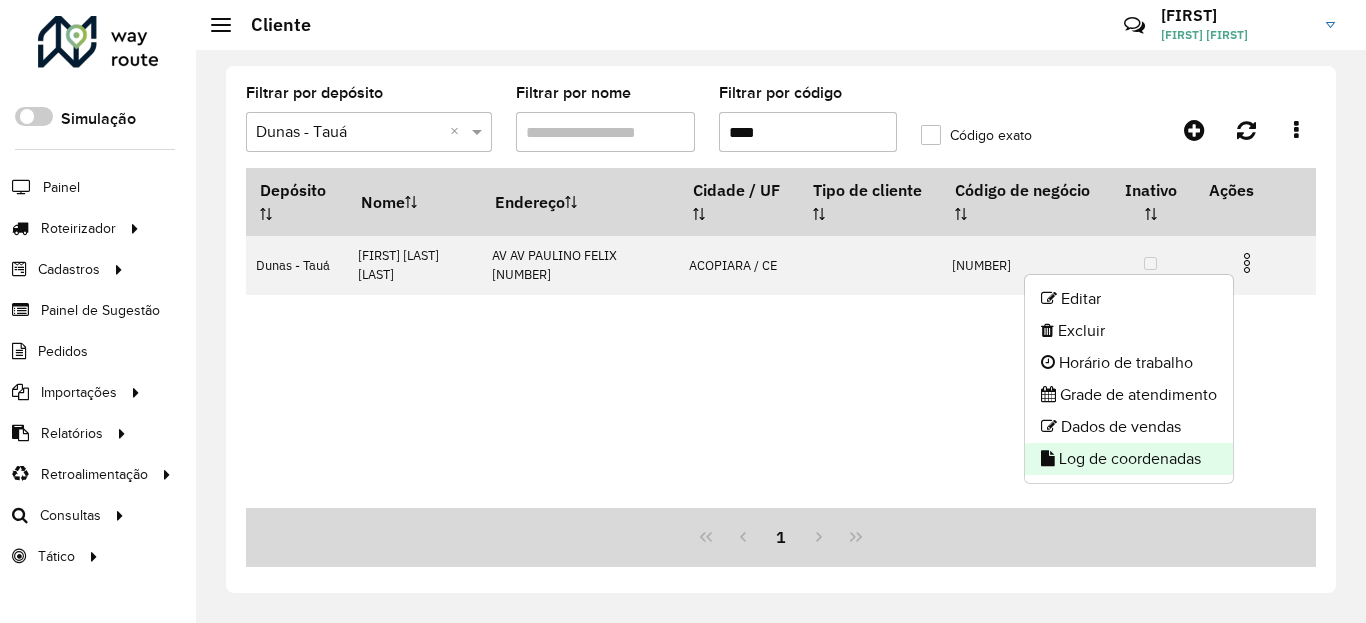 click on "Log de coordenadas" 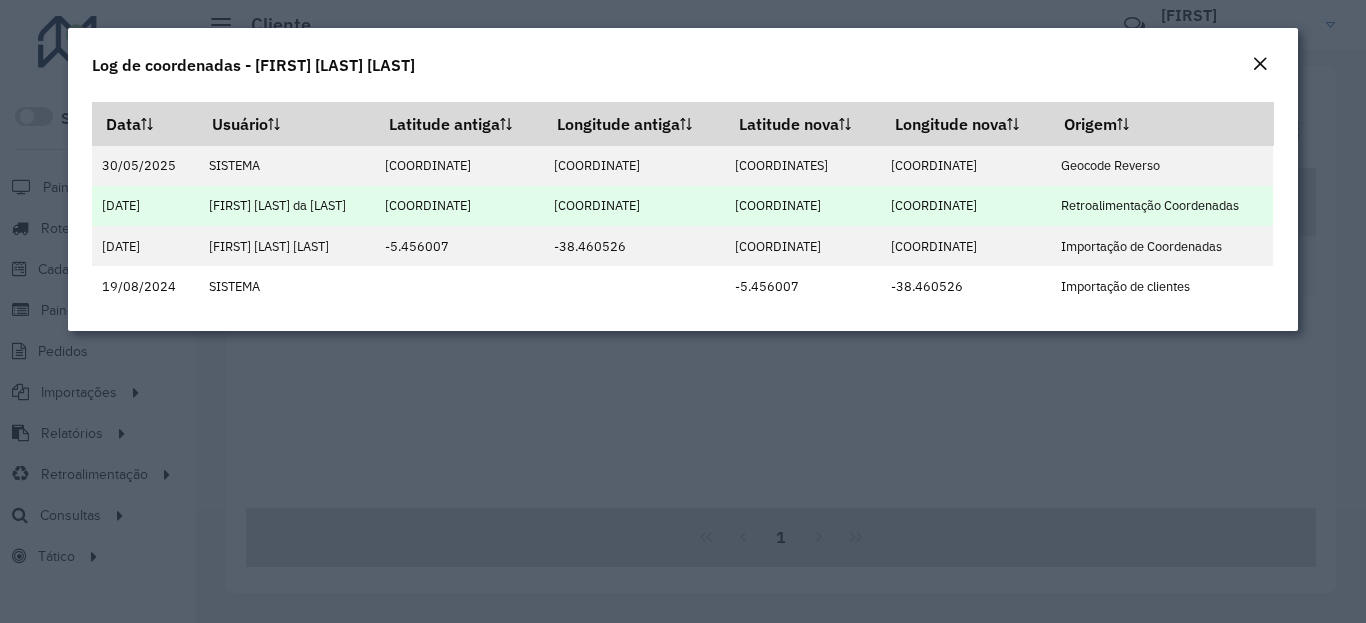 click on "-6.092691" at bounding box center [803, 206] 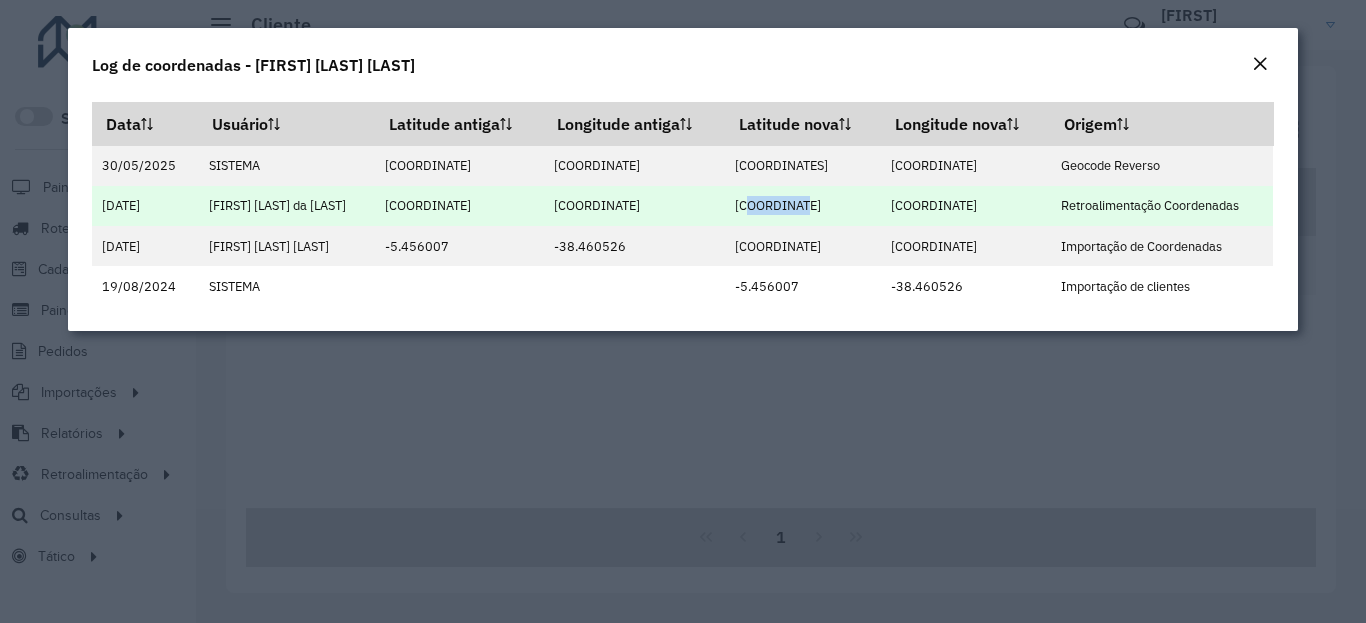 click on "-6.092691" at bounding box center [803, 206] 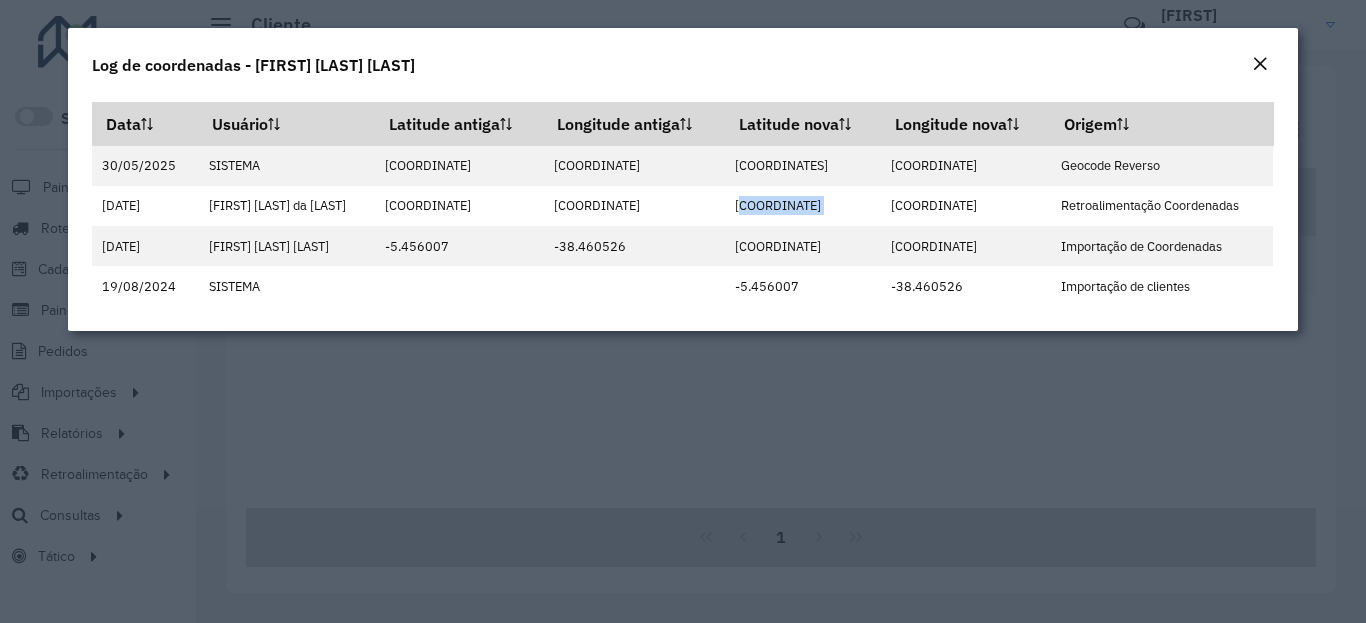 copy on "-6.092691" 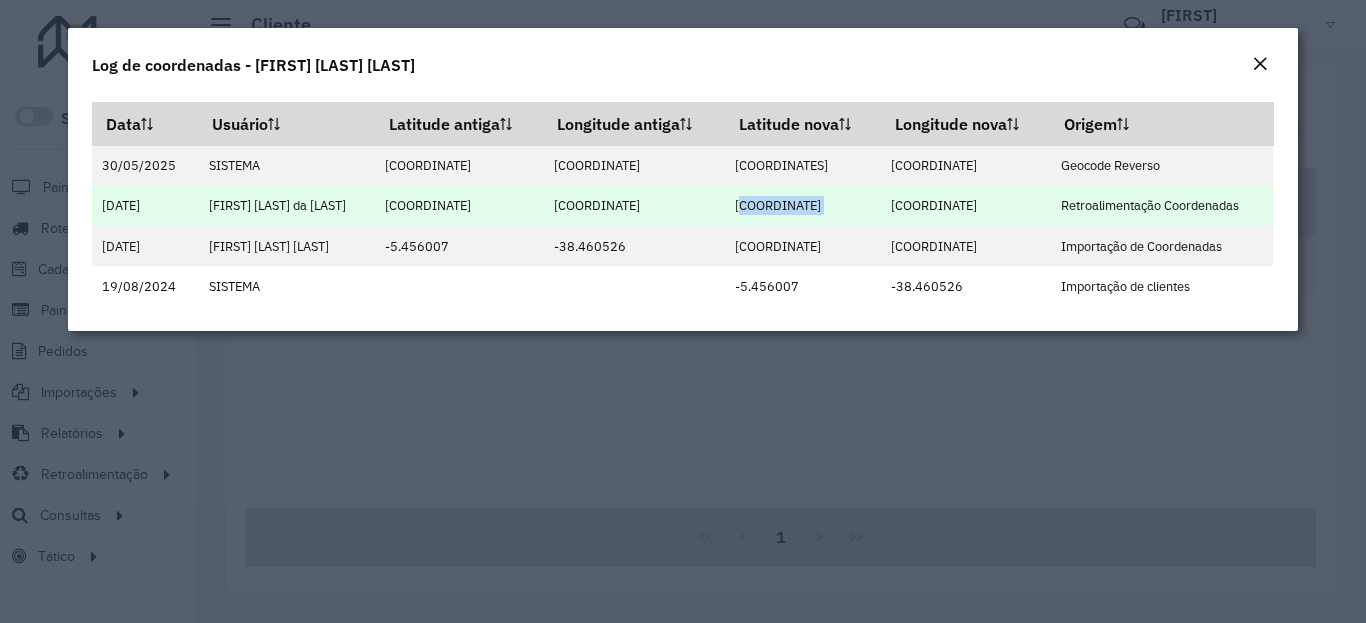 click on "-39.453238" at bounding box center [965, 206] 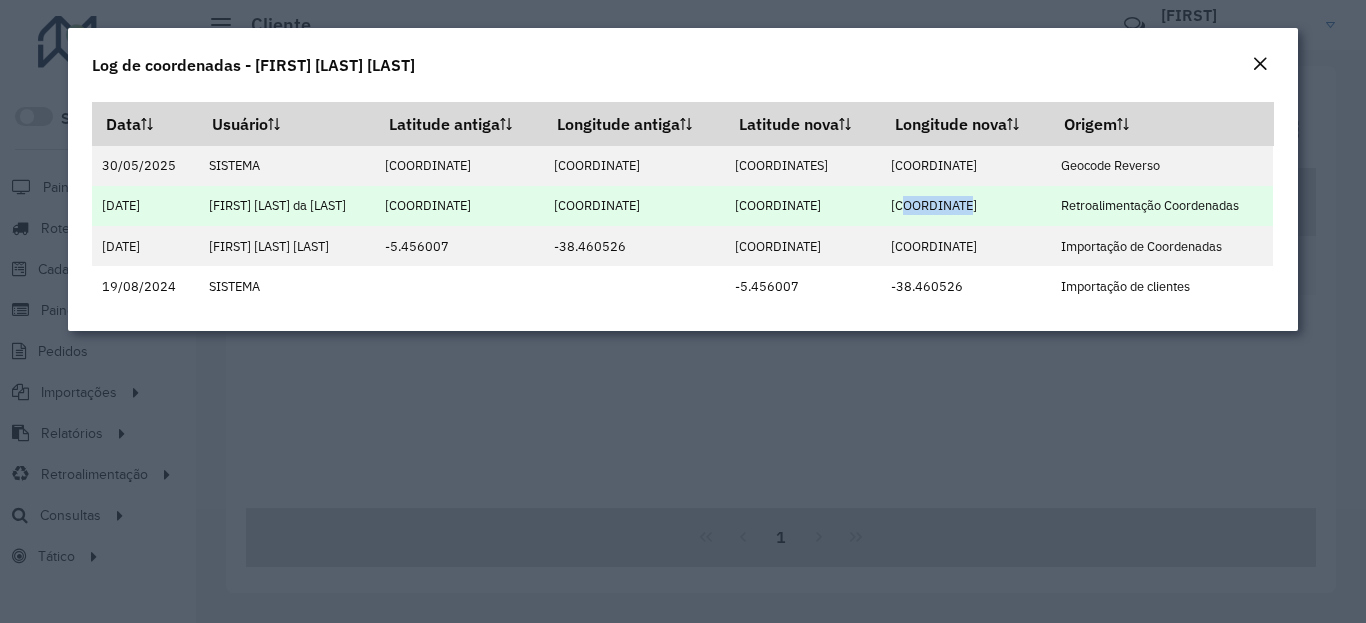 click on "-39.453238" at bounding box center (965, 206) 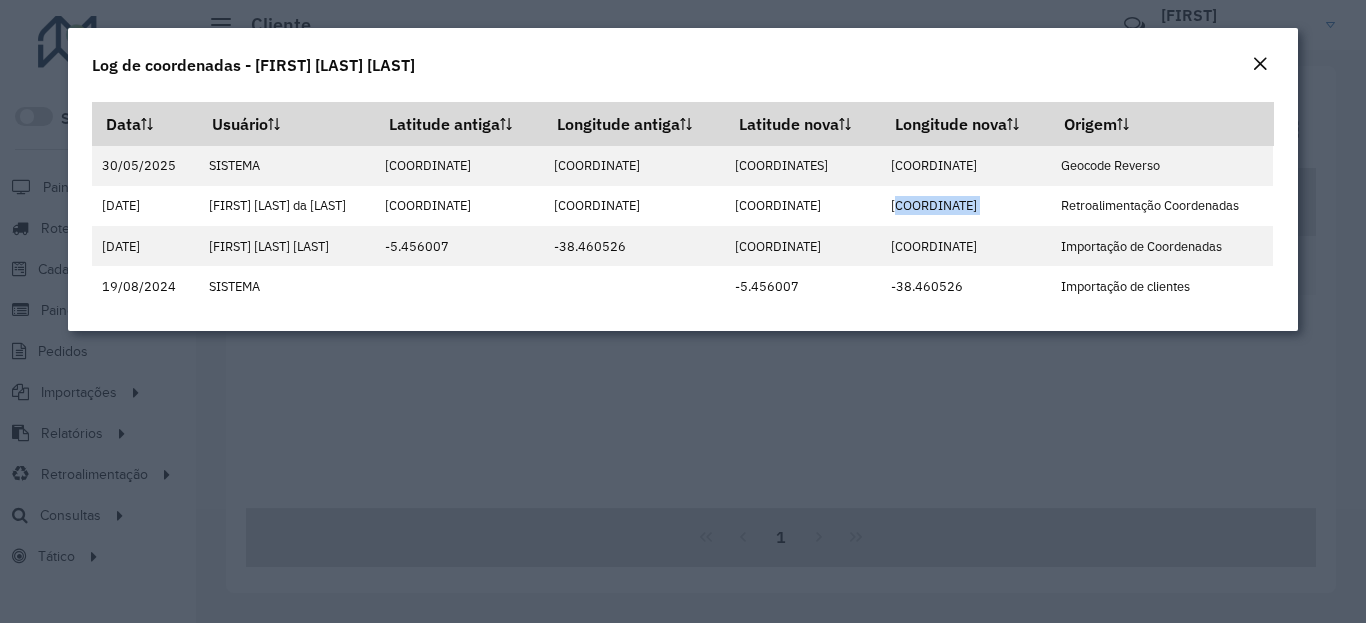 copy on "-39.453238" 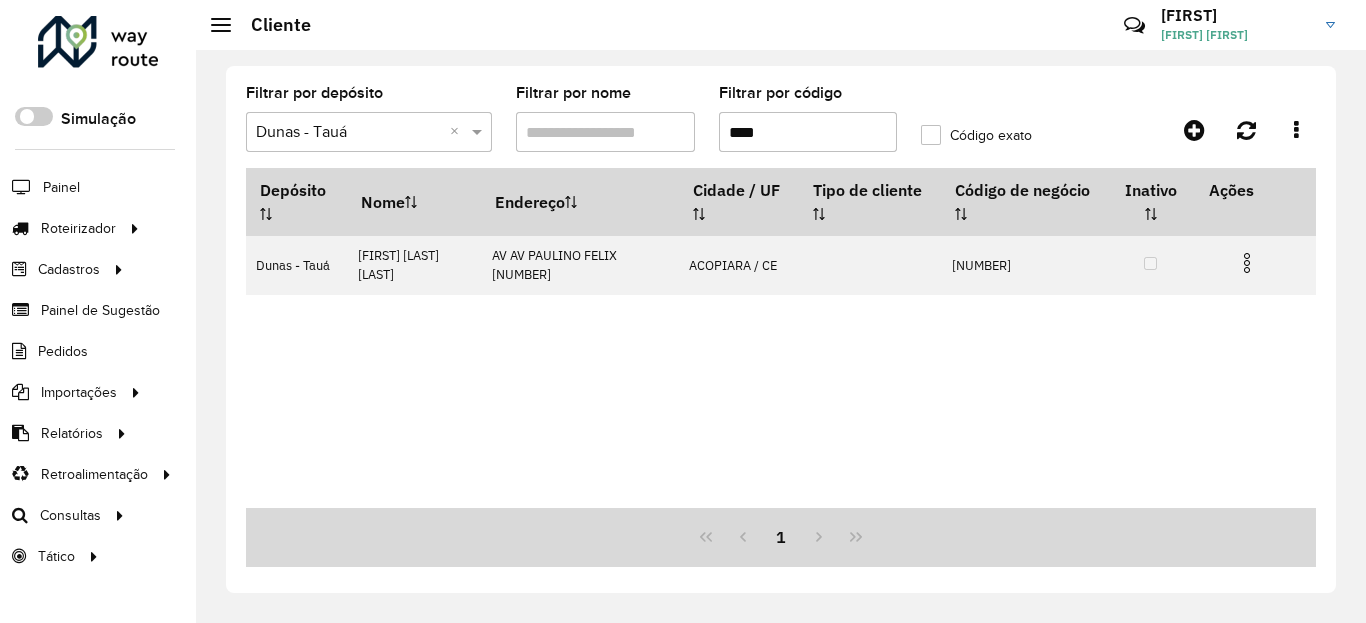 click on "****" at bounding box center (808, 132) 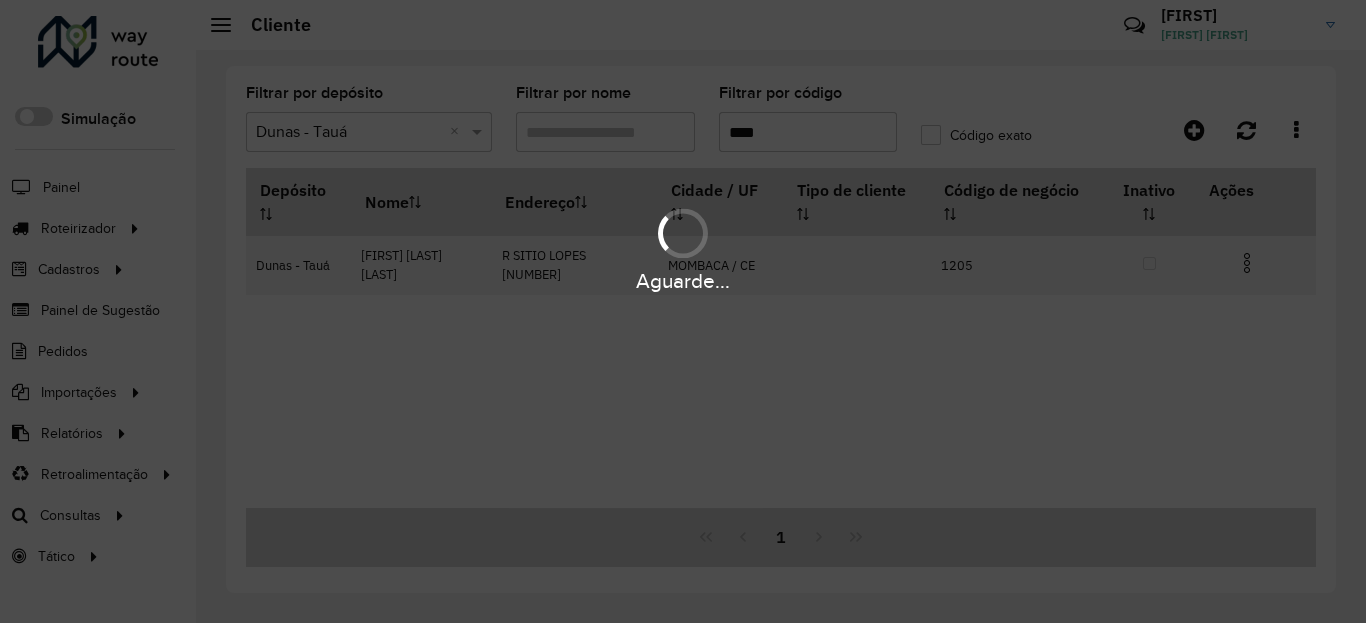 click on "Aguarde..." at bounding box center [683, 281] 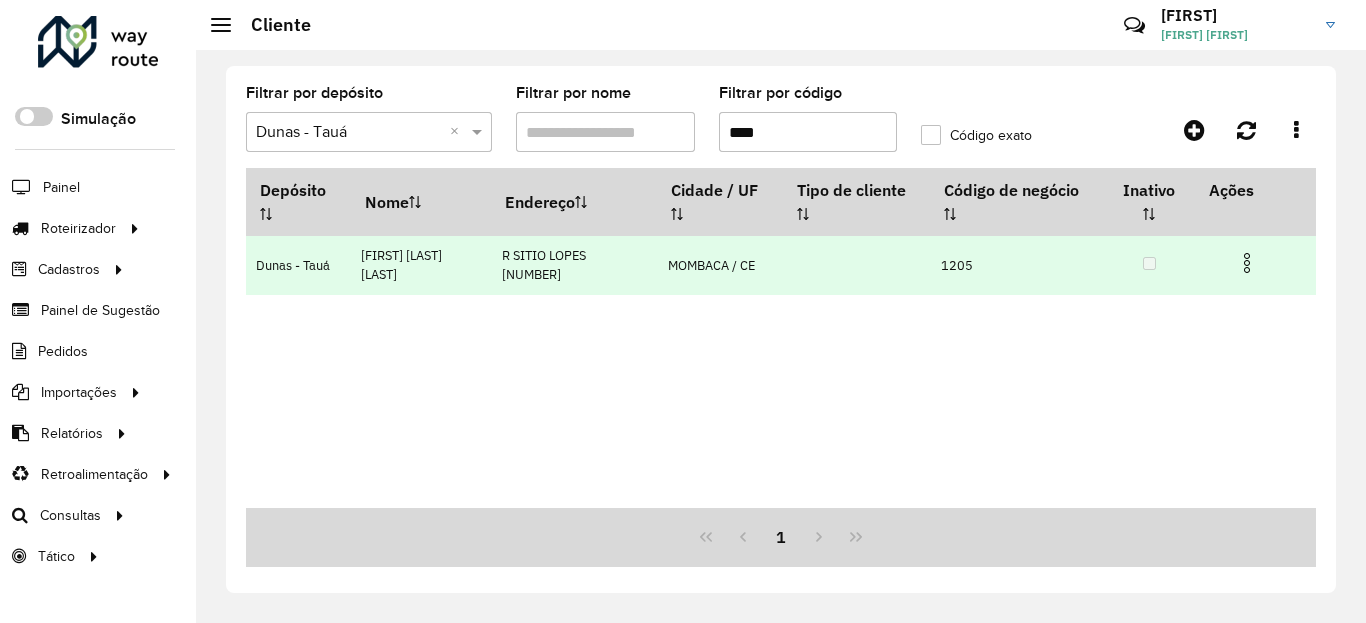 click at bounding box center [1247, 263] 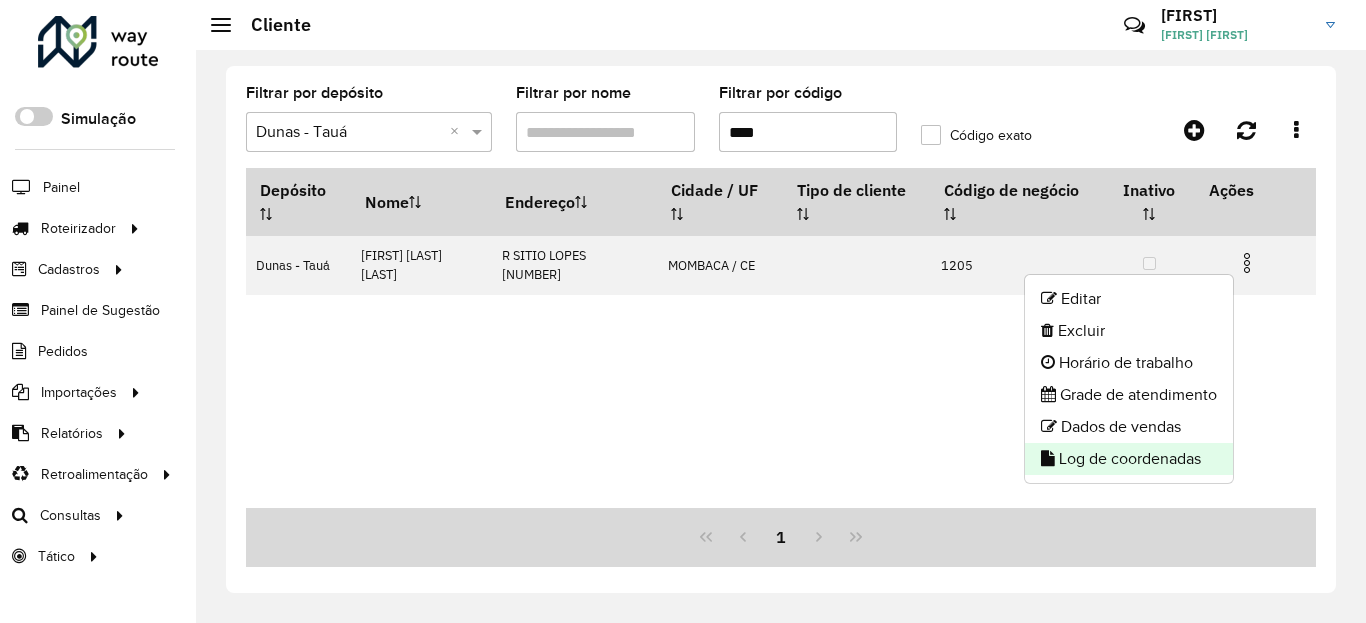 click on "Log de coordenadas" 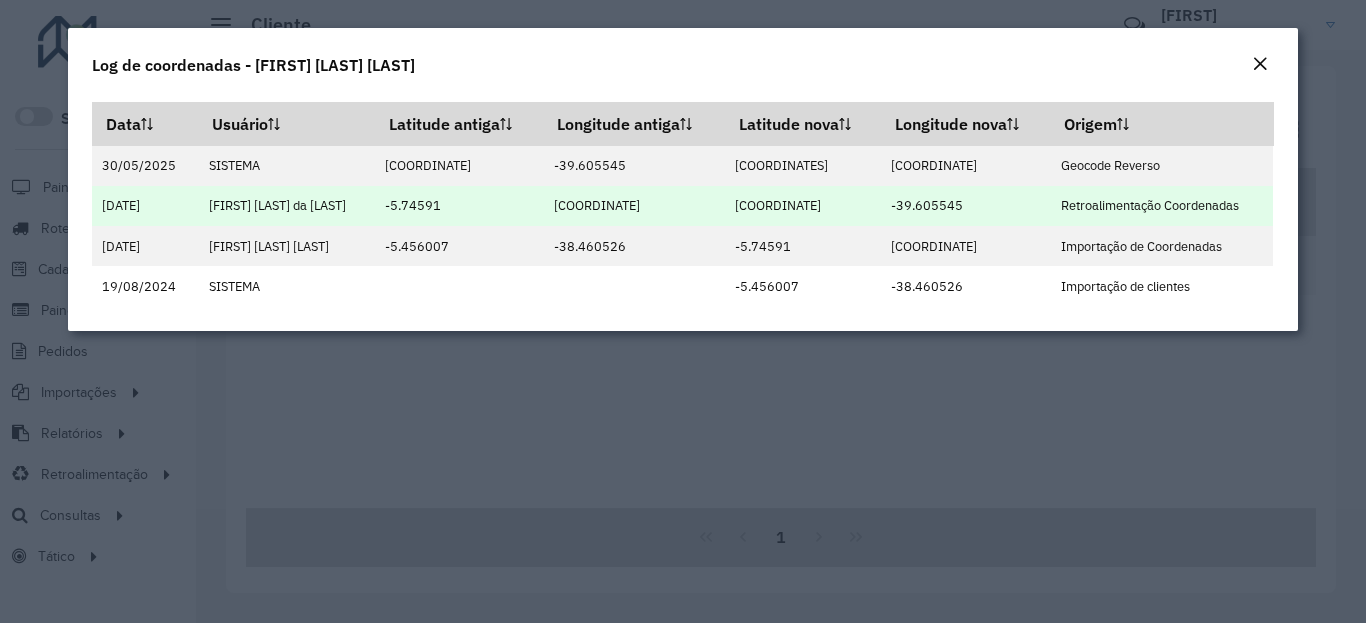 click on "-5.814744" at bounding box center (803, 206) 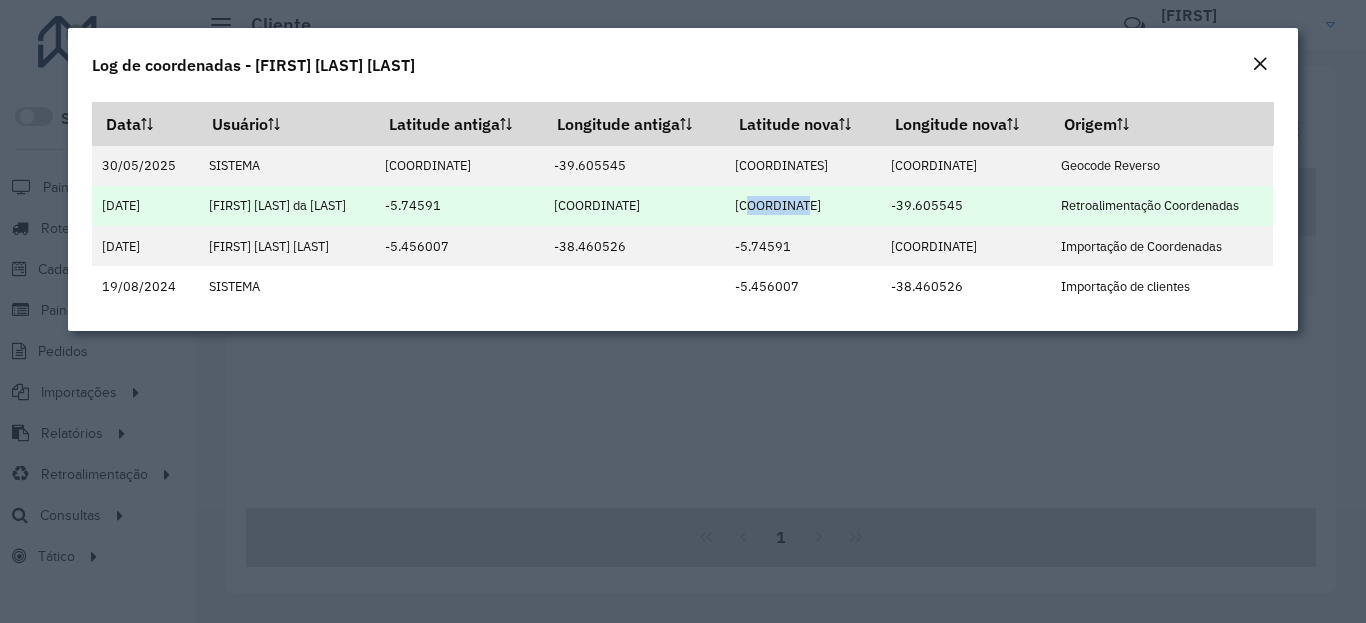 click on "-5.814744" at bounding box center [803, 206] 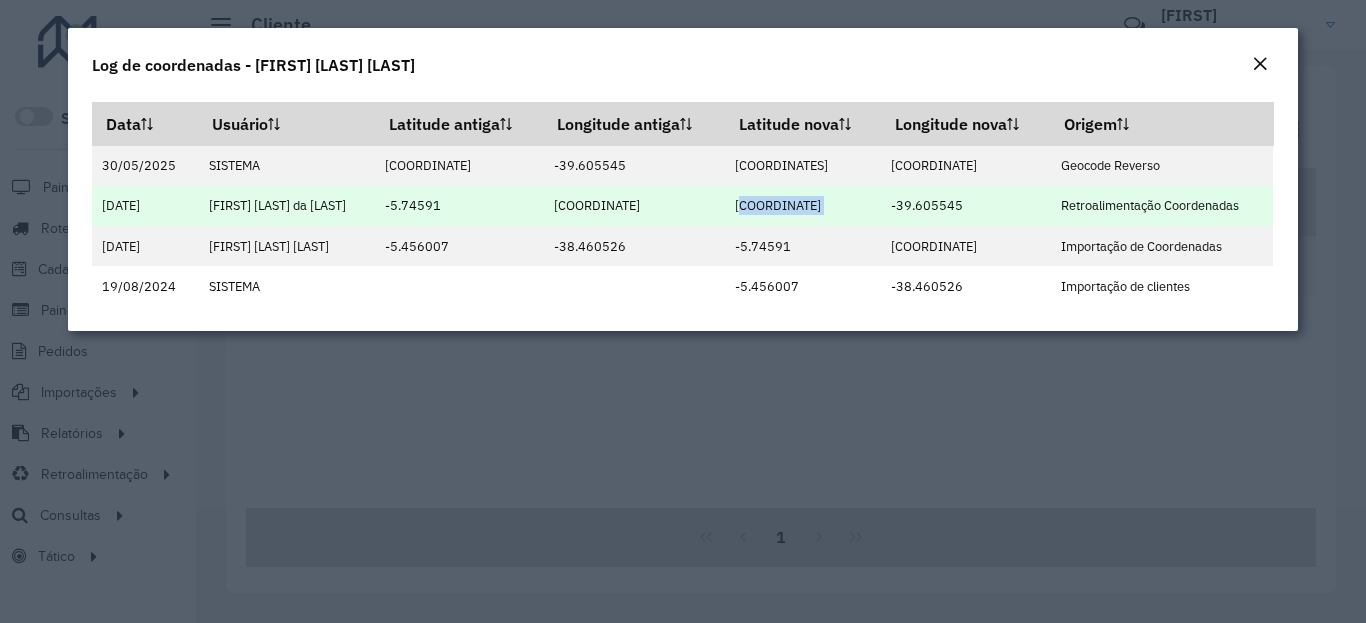 click on "-5.814744" at bounding box center [803, 206] 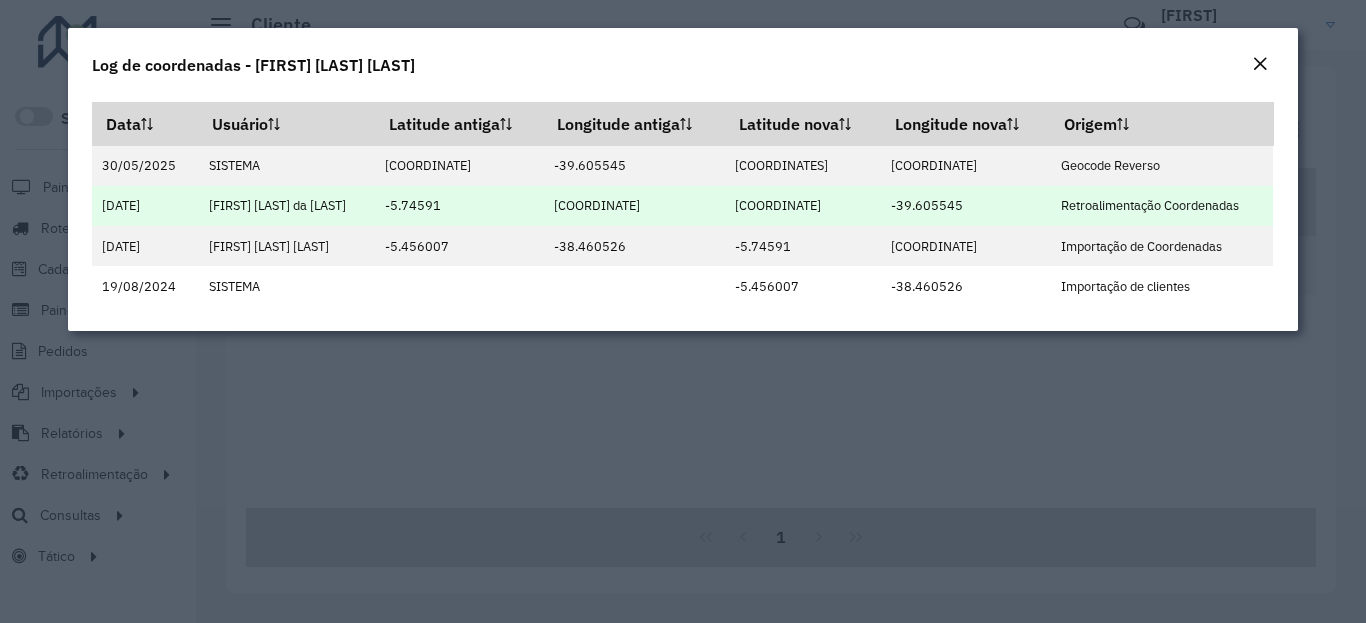 click on "-39.605545" at bounding box center [965, 206] 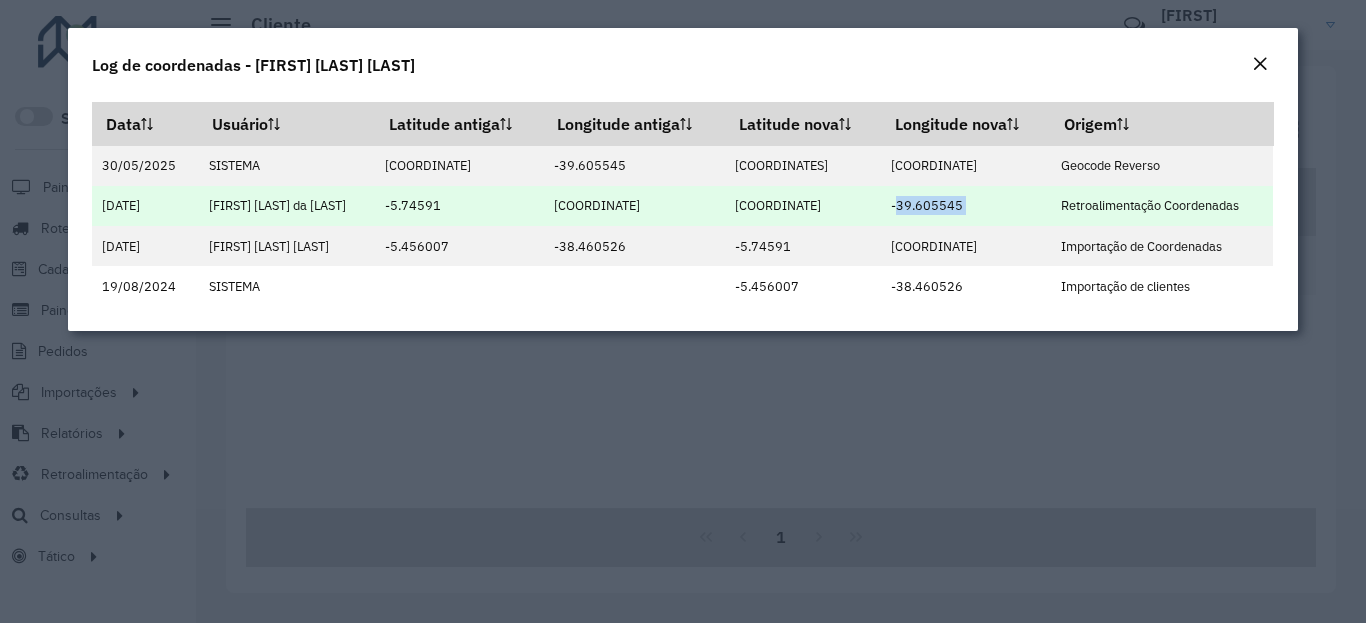 click on "-39.605545" at bounding box center [965, 206] 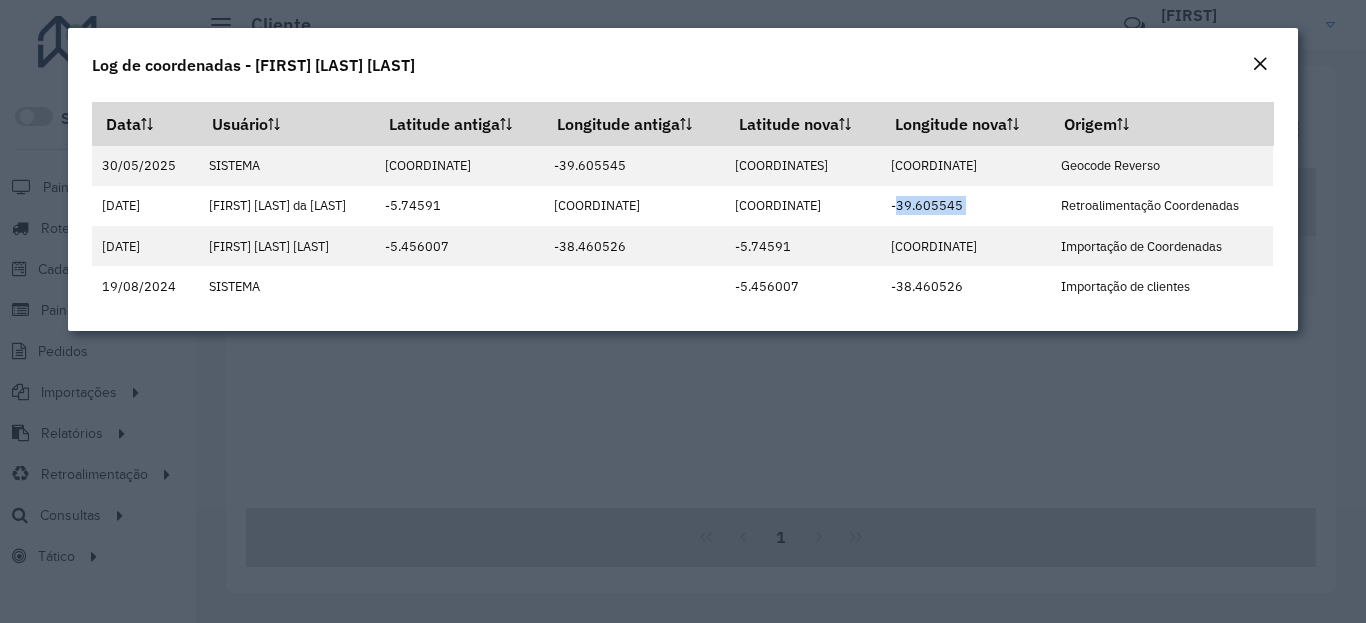 copy on "-39.605545" 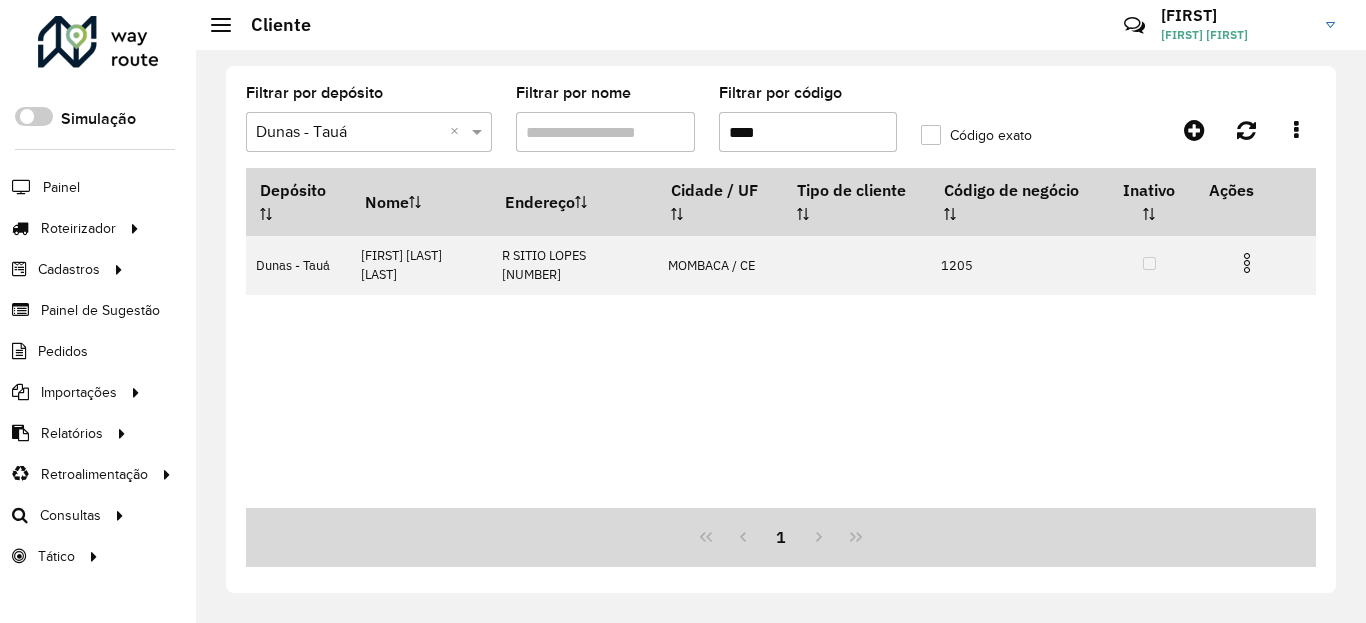 click on "****" at bounding box center (808, 132) 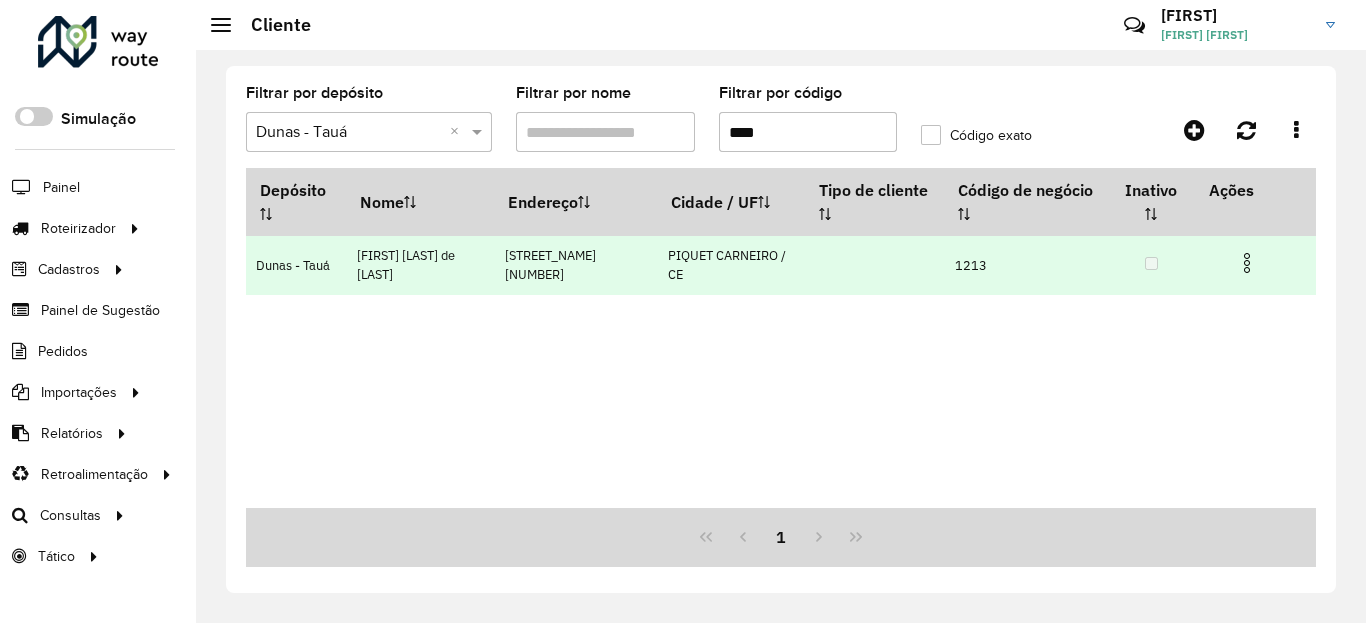 click at bounding box center [1247, 263] 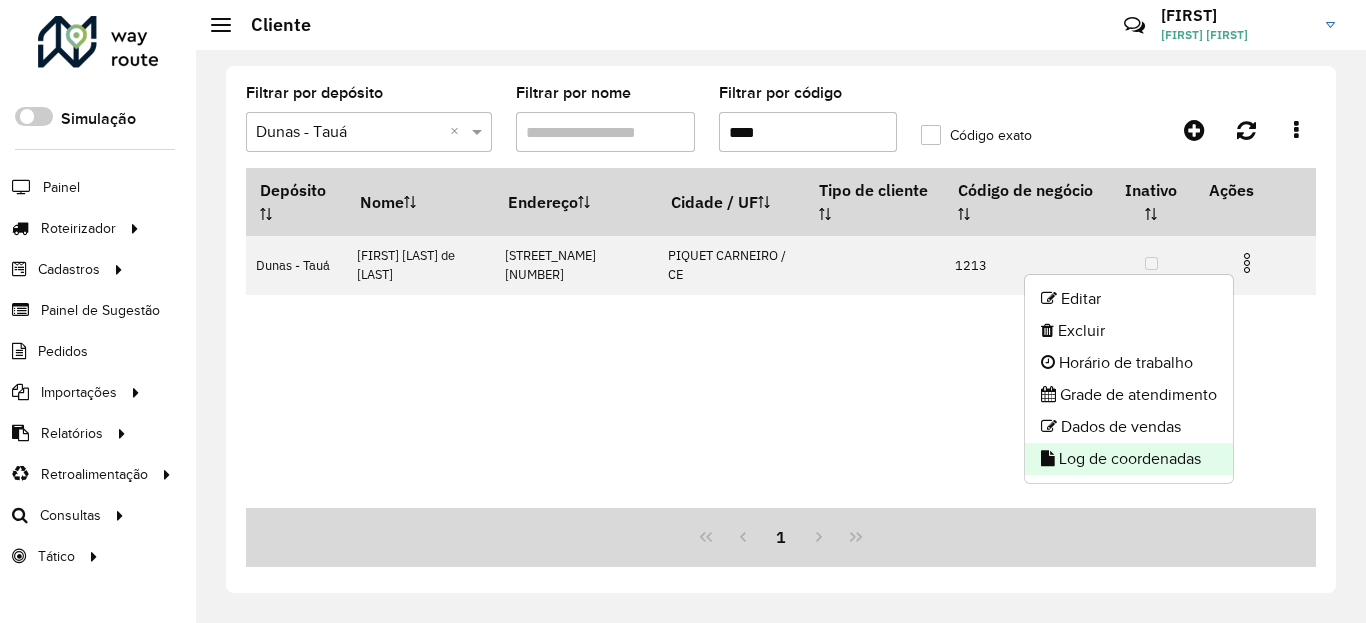 click on "Log de coordenadas" 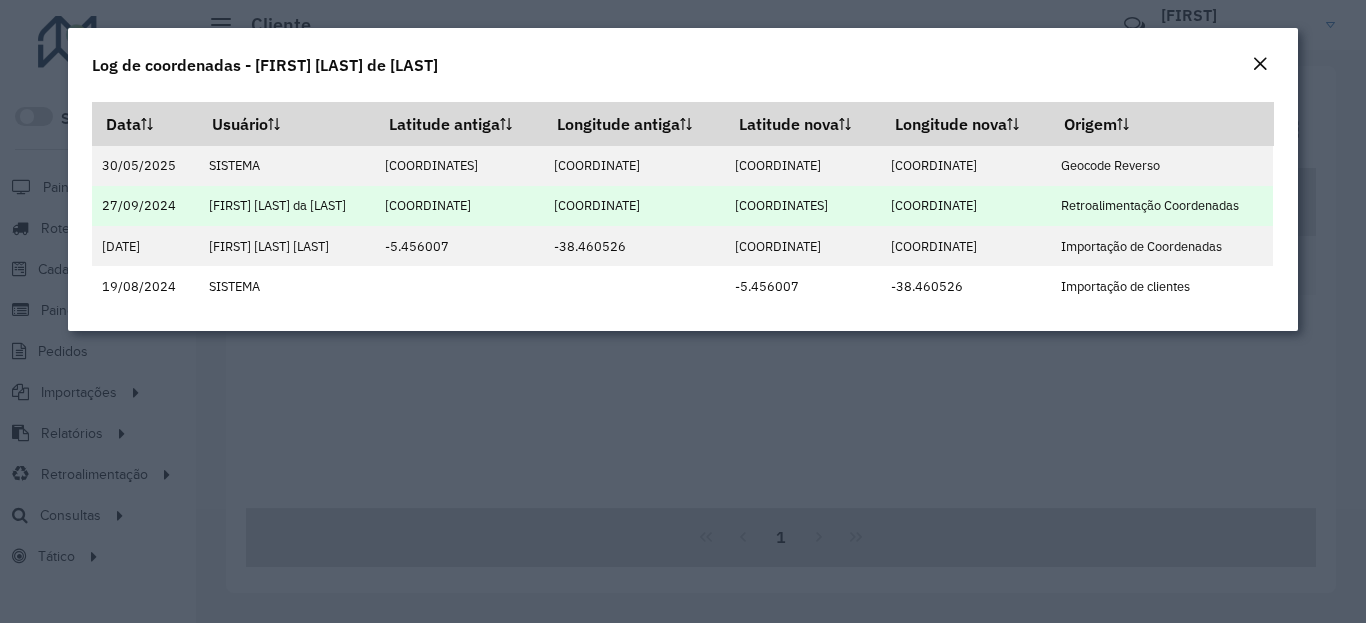 click on "-5.805464" at bounding box center (803, 206) 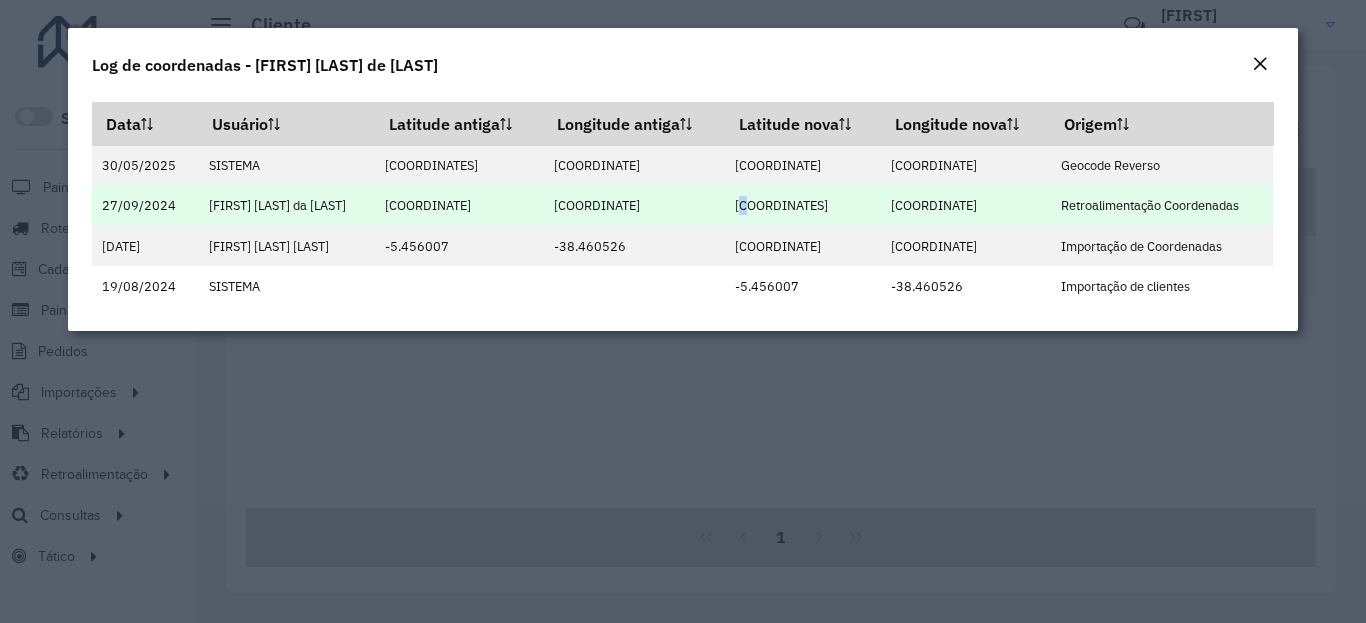 click on "-5.805464" at bounding box center (803, 206) 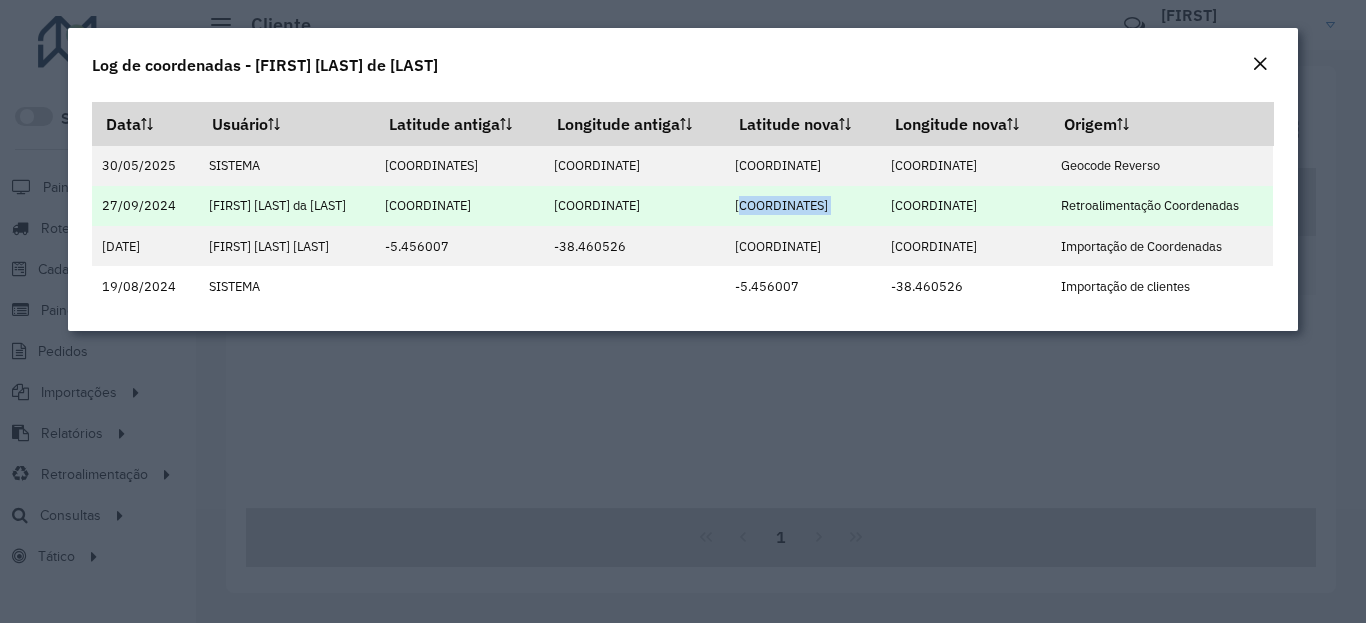 click on "-5.805464" at bounding box center (803, 206) 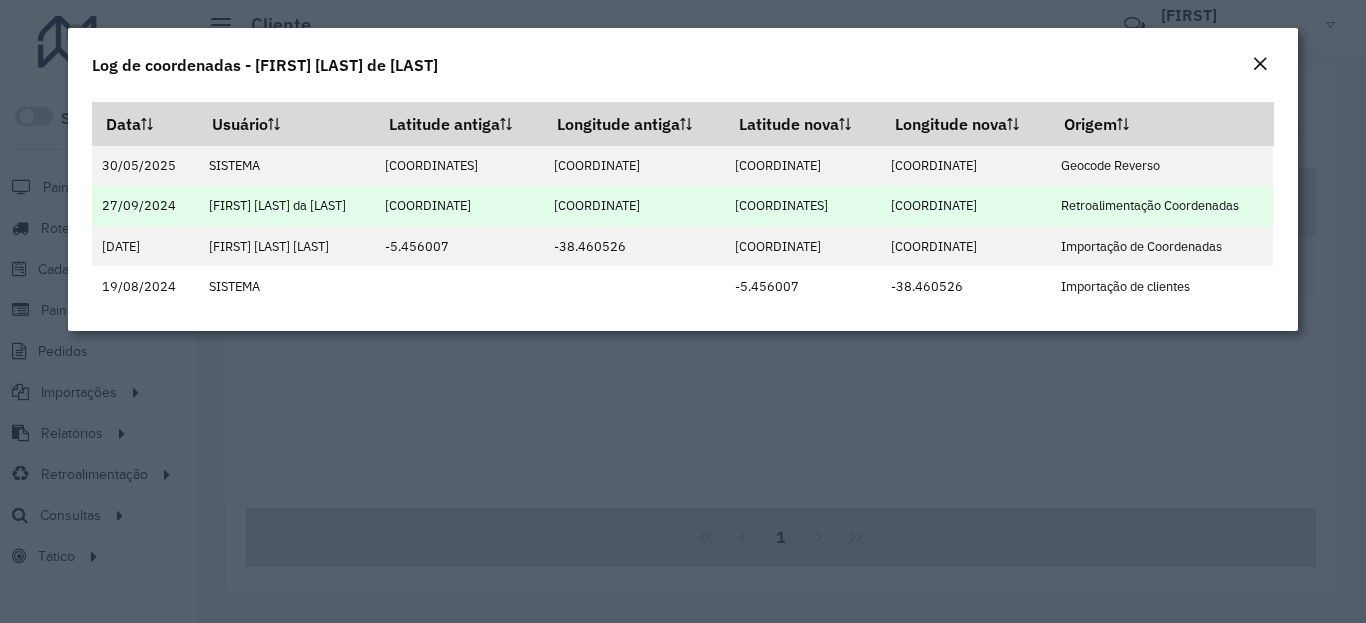 click on "-5.805464" at bounding box center (803, 206) 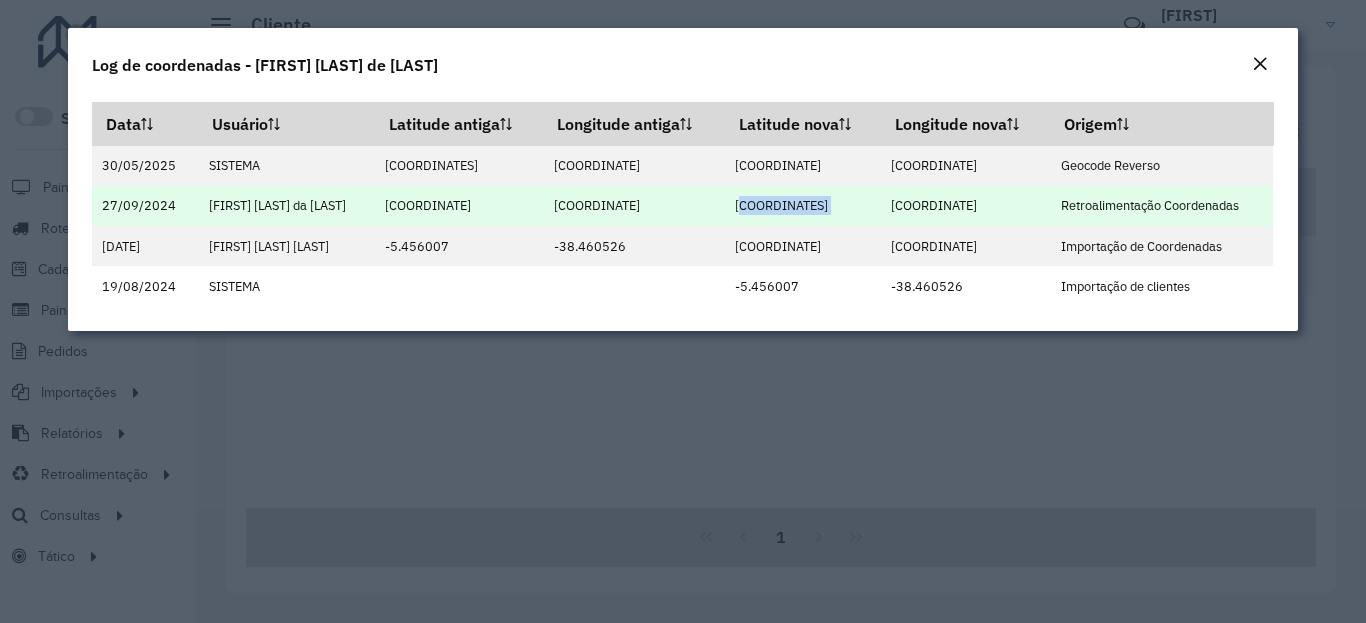 click on "-5.805464" at bounding box center [803, 206] 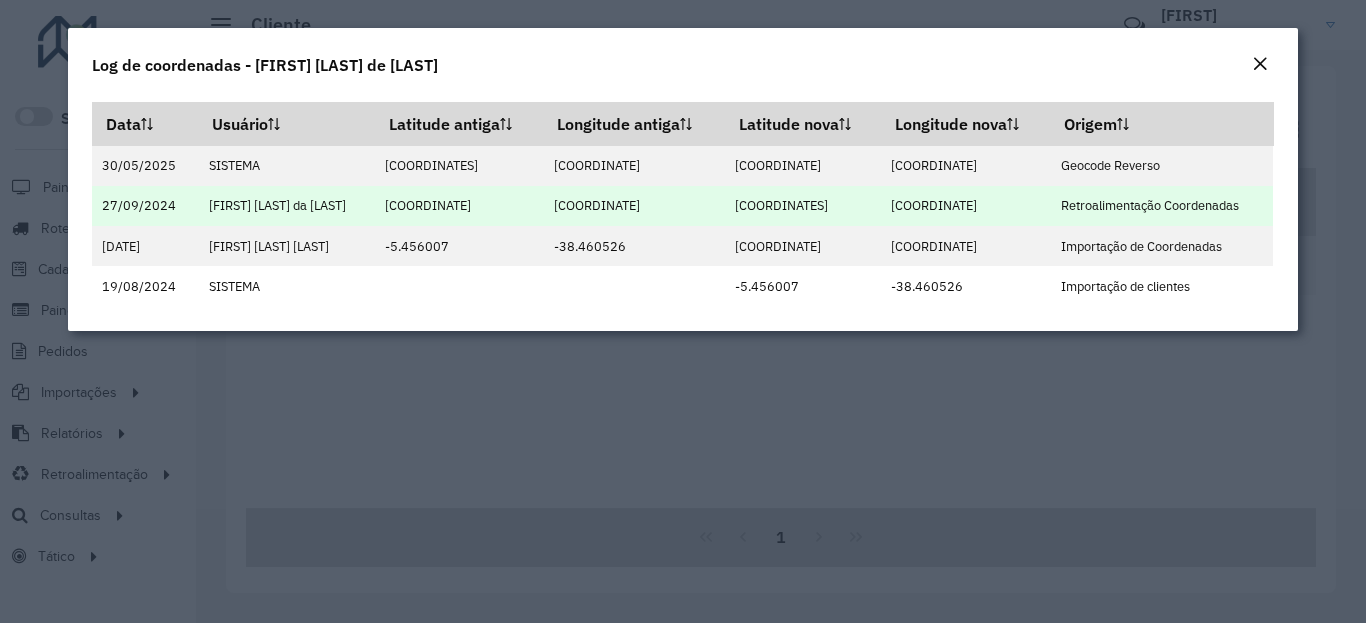 click on "-39.410235" at bounding box center [965, 206] 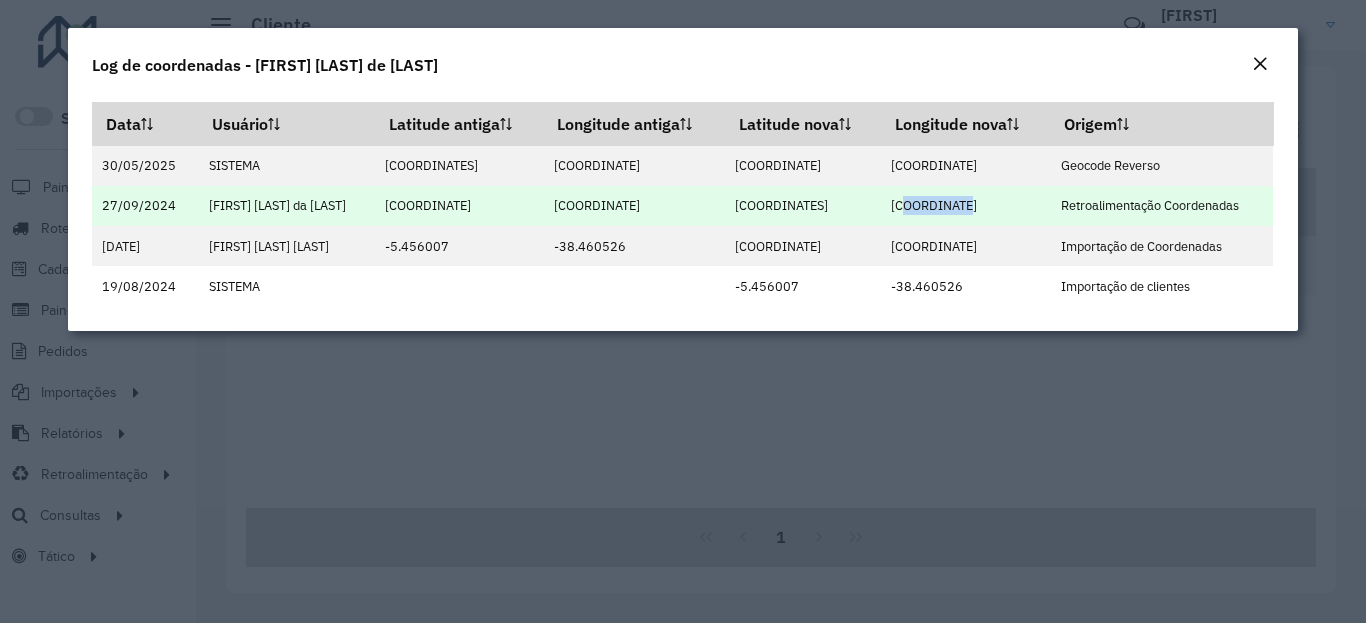 click on "-39.410235" at bounding box center [965, 206] 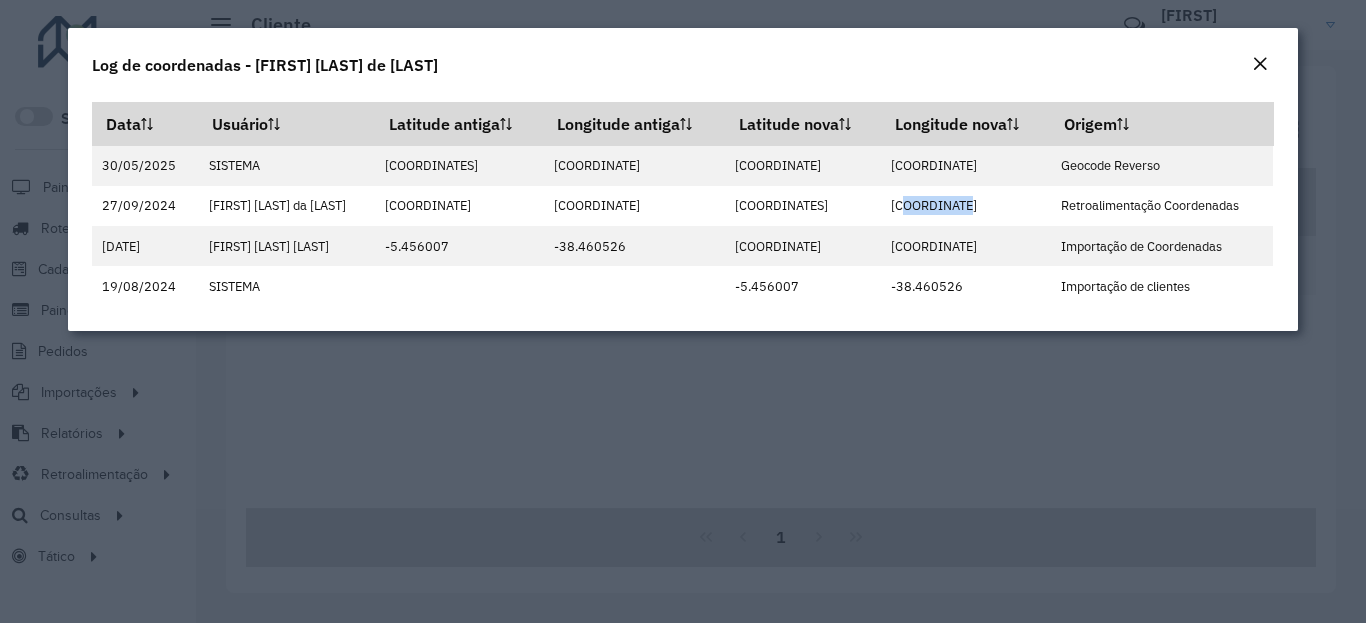copy on "39.410235" 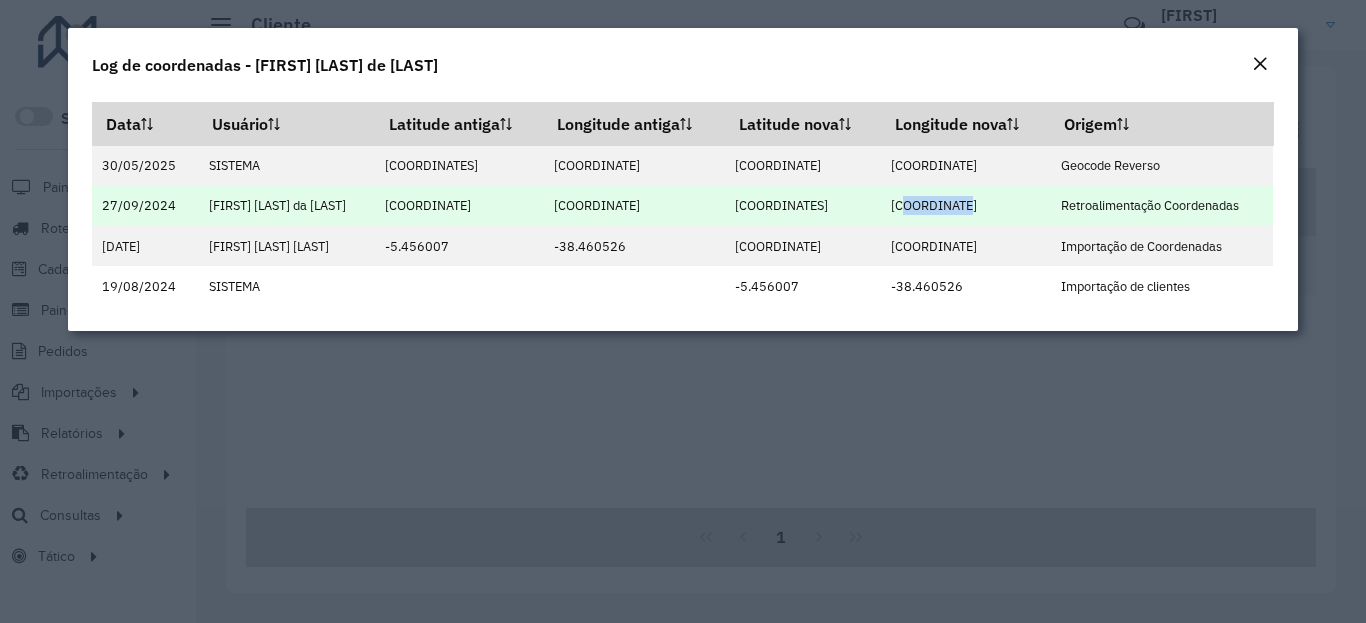click on "-39.410235" at bounding box center [965, 206] 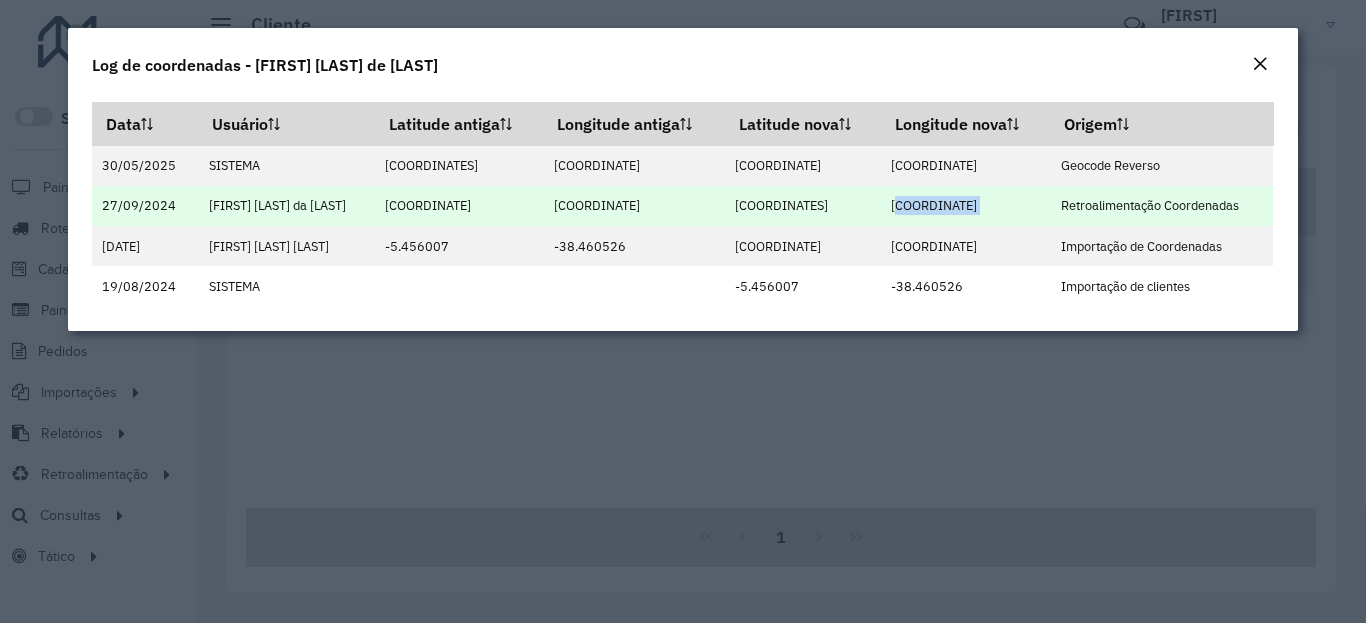 click on "-39.410235" at bounding box center [965, 206] 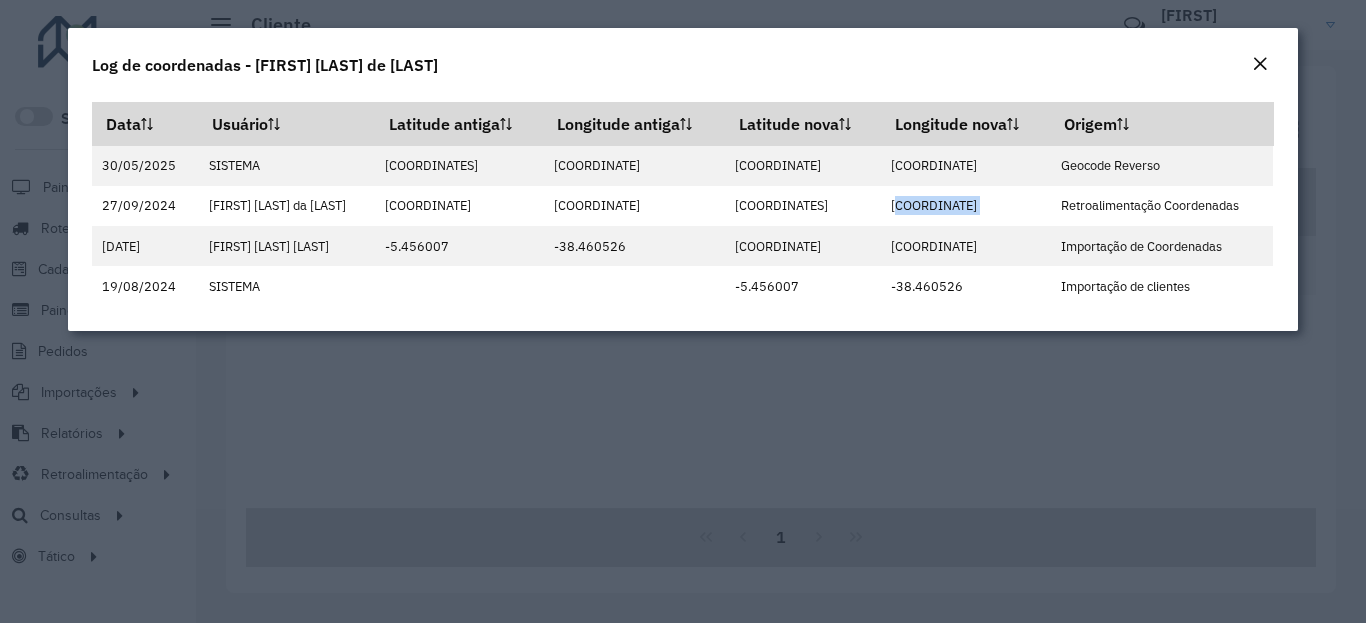 click 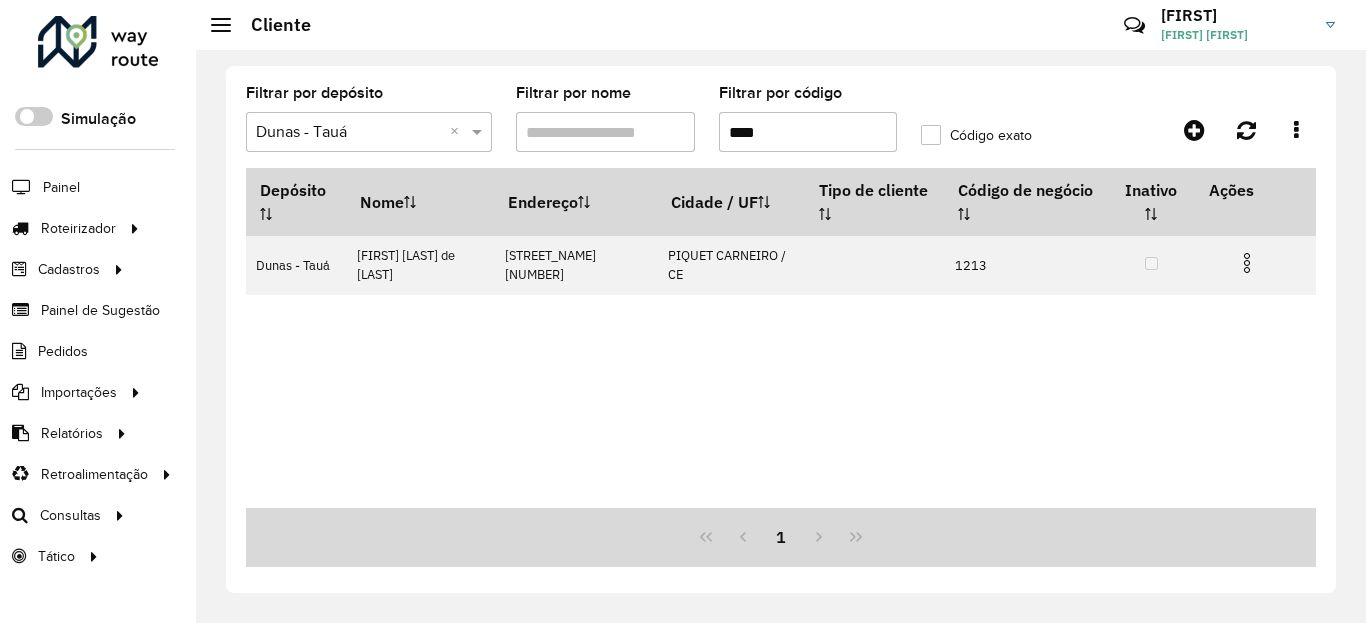 click on "****" at bounding box center [808, 132] 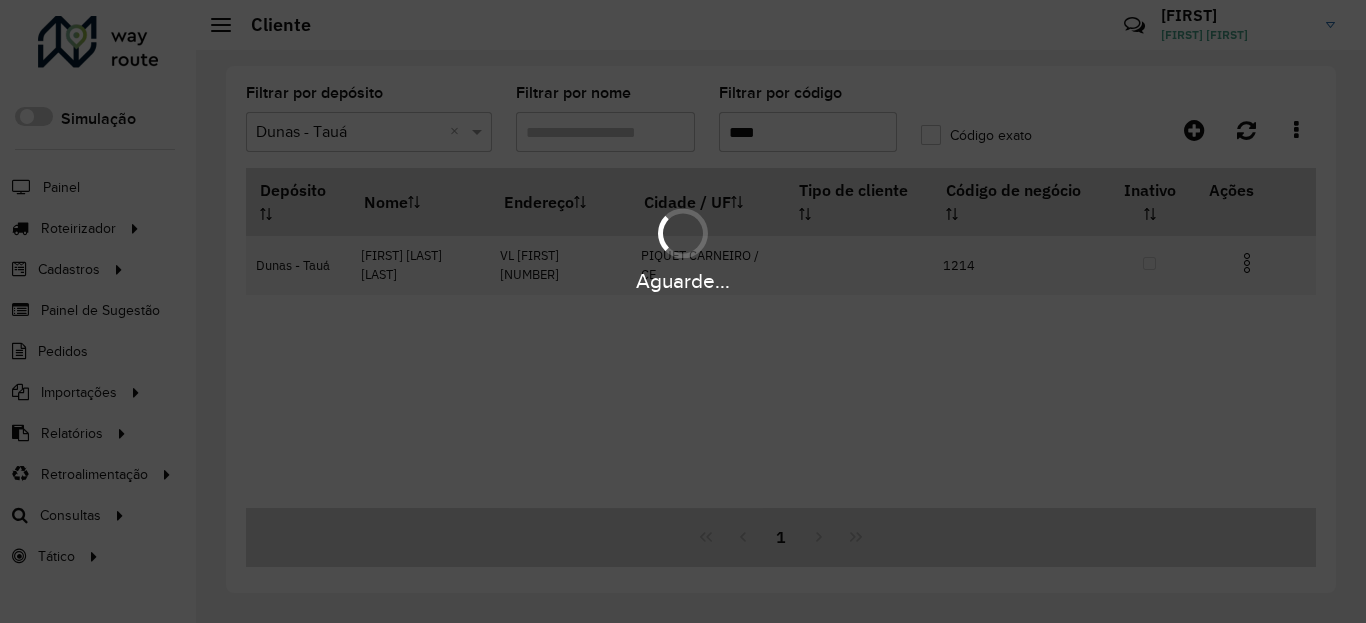 click on "Aguarde..." at bounding box center [683, 281] 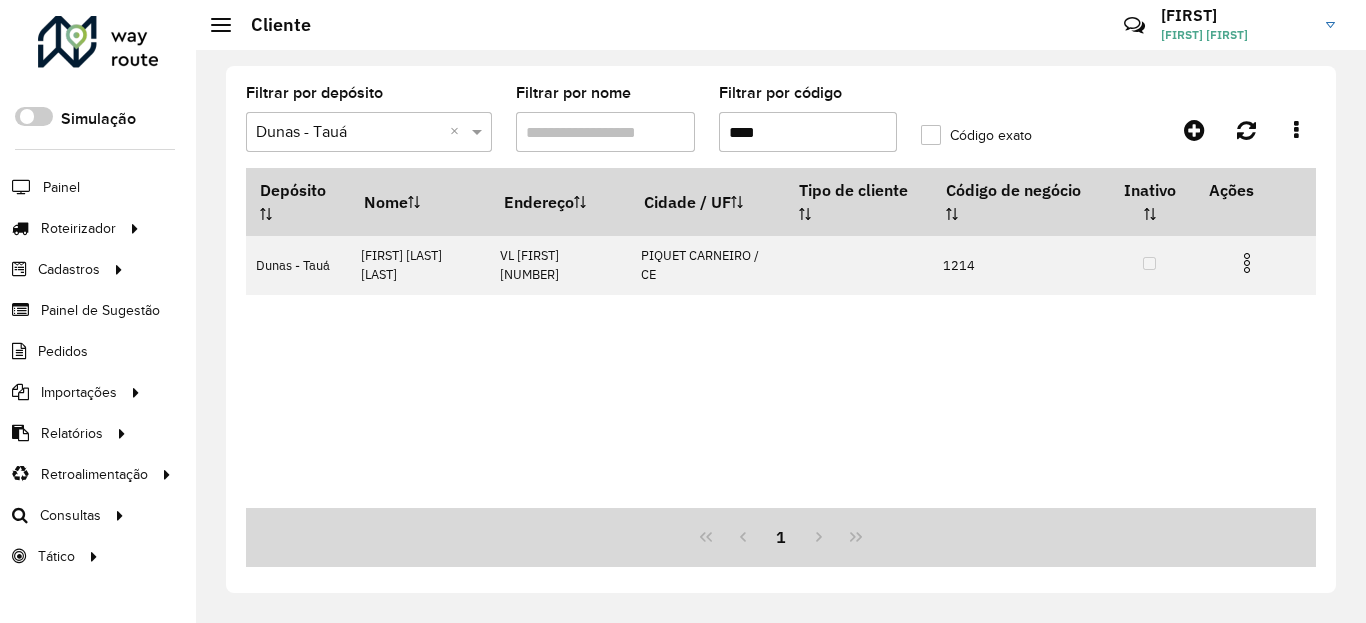 click at bounding box center (1247, 263) 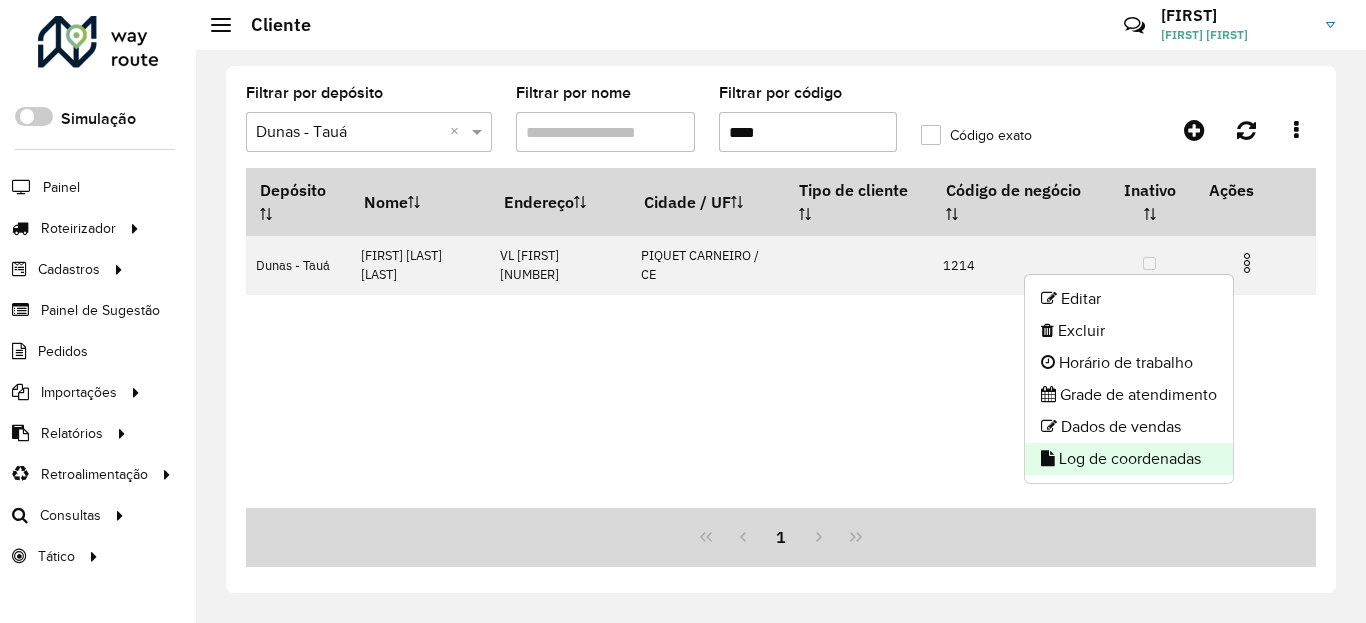 click on "Log de coordenadas" 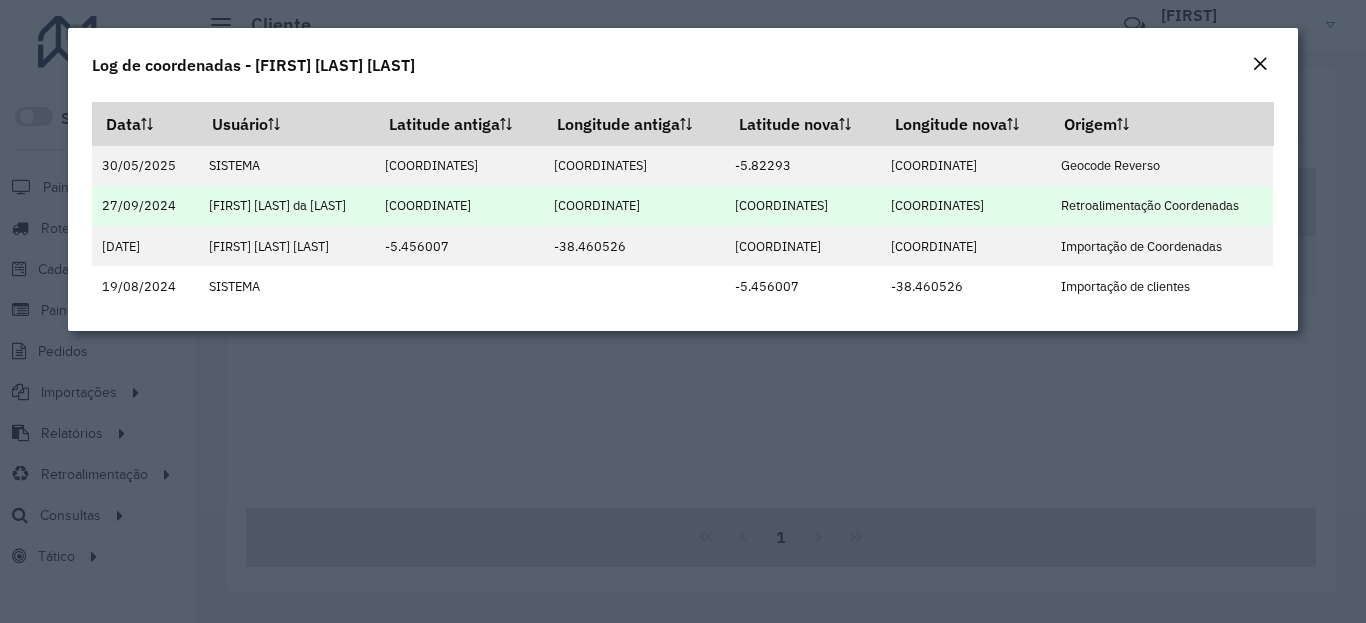 click on "-5.788535" at bounding box center (803, 206) 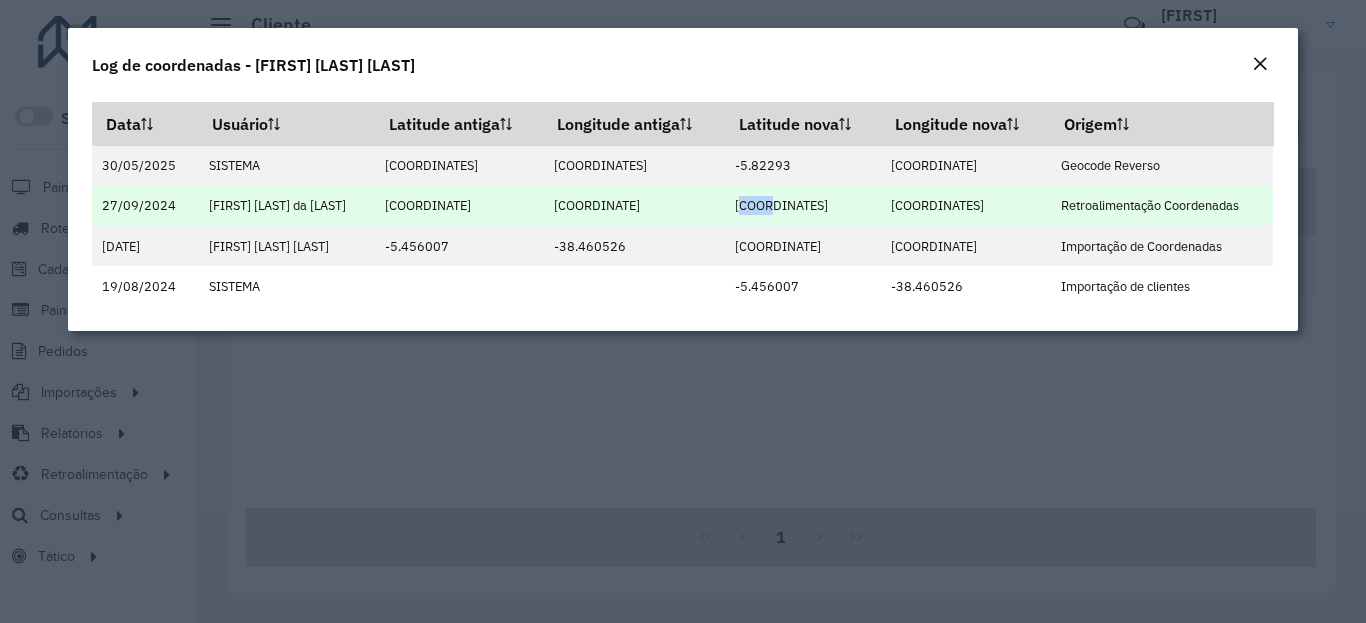 click on "-5.788535" at bounding box center (803, 206) 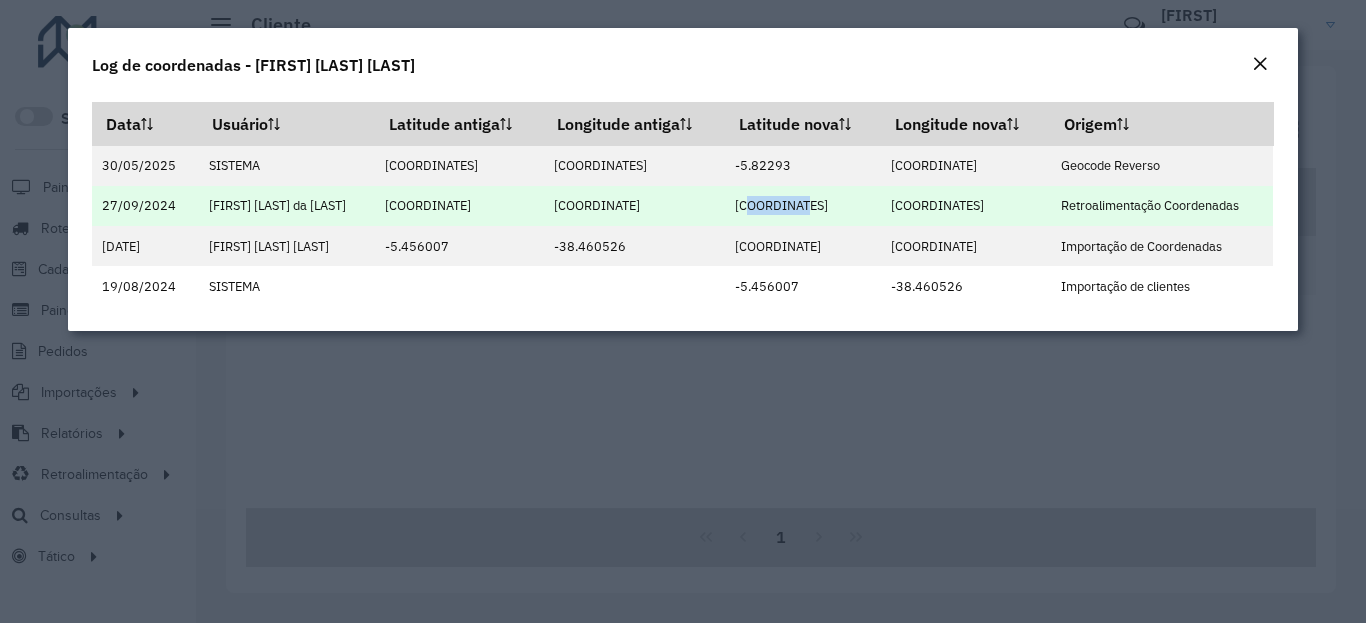 click on "-5.788535" at bounding box center [803, 206] 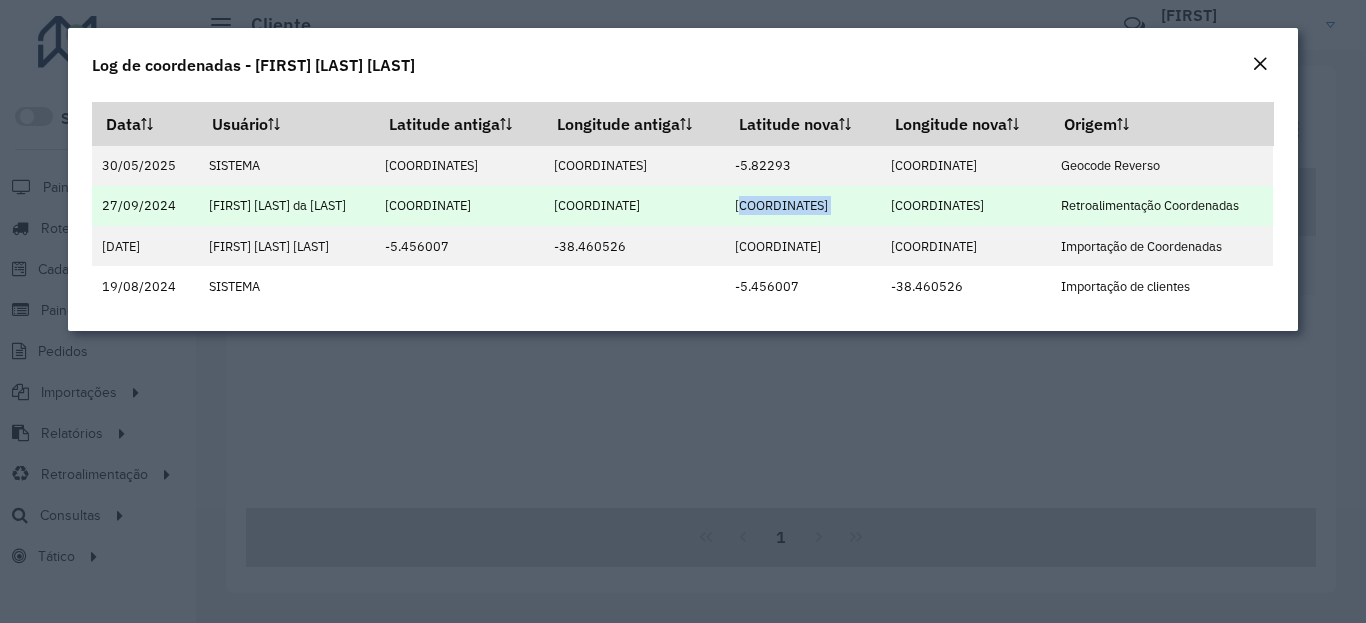 click on "-5.788535" at bounding box center [803, 206] 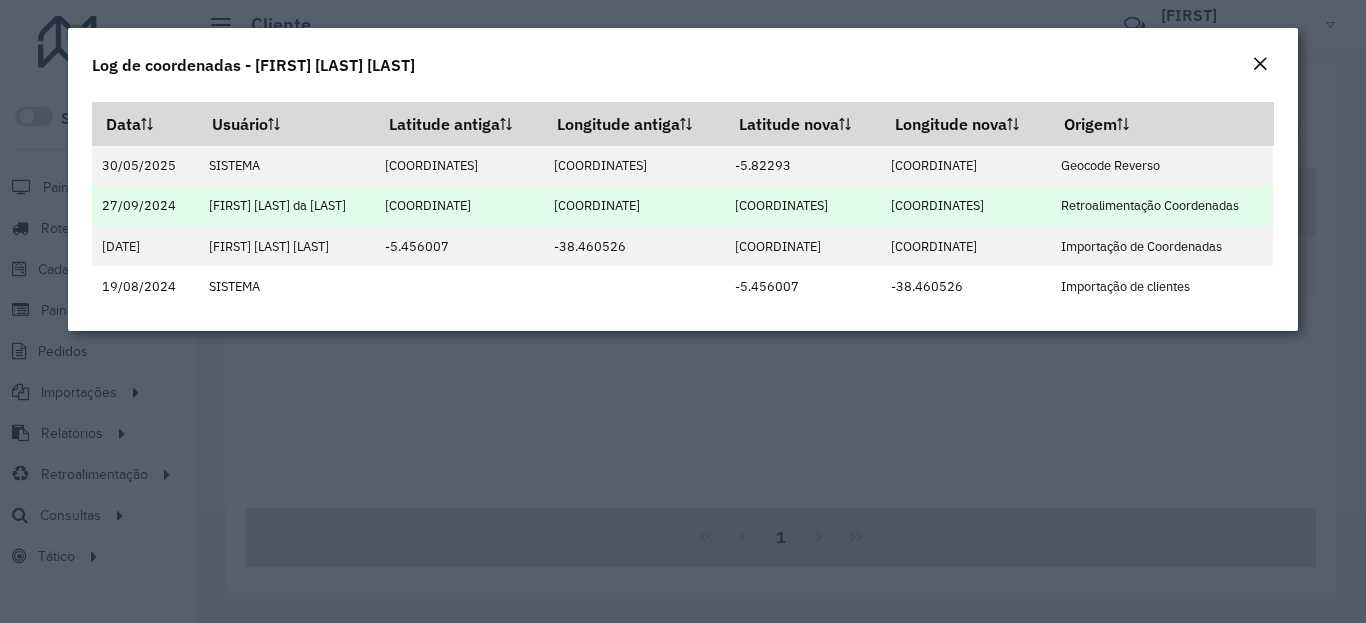 click on "-5.788535" at bounding box center [803, 206] 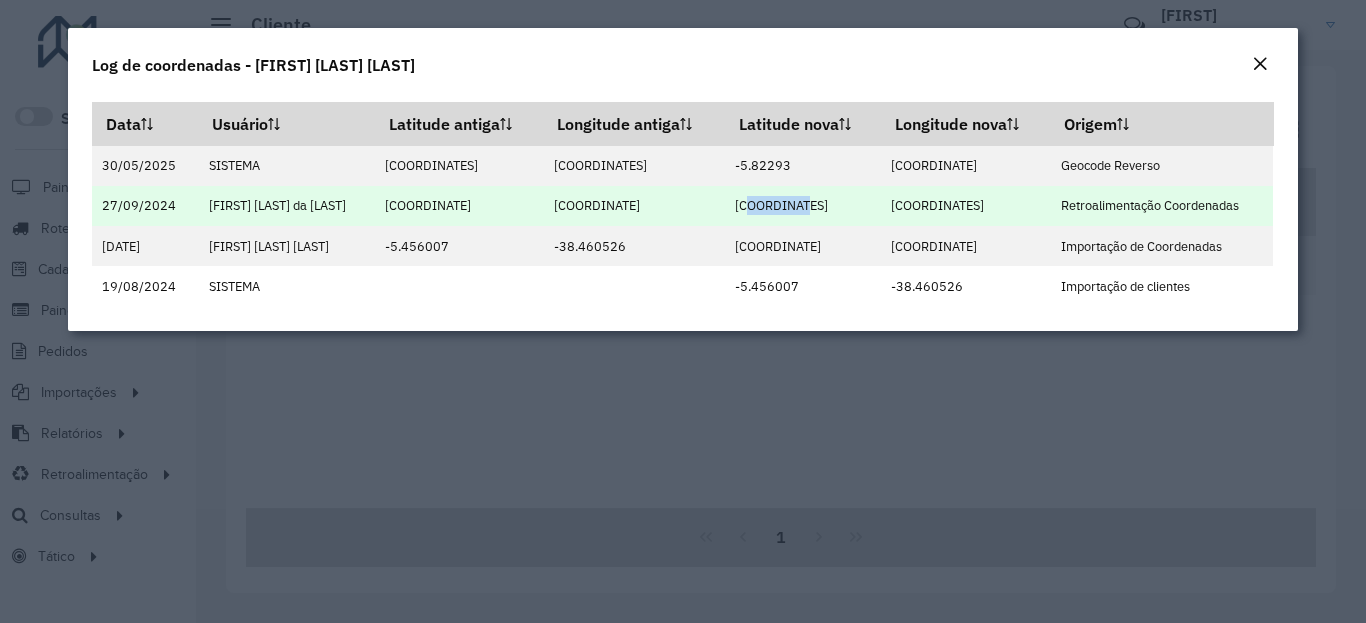 click on "-5.788535" at bounding box center (803, 206) 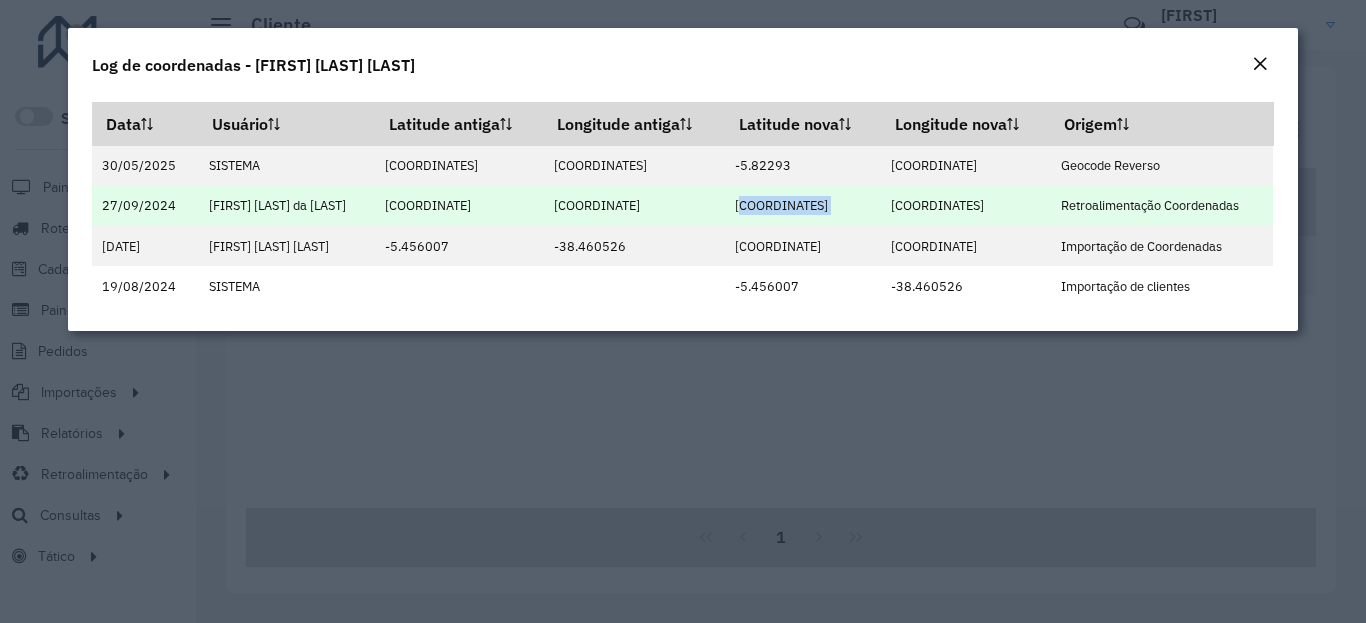 click on "-39.424764" at bounding box center (965, 206) 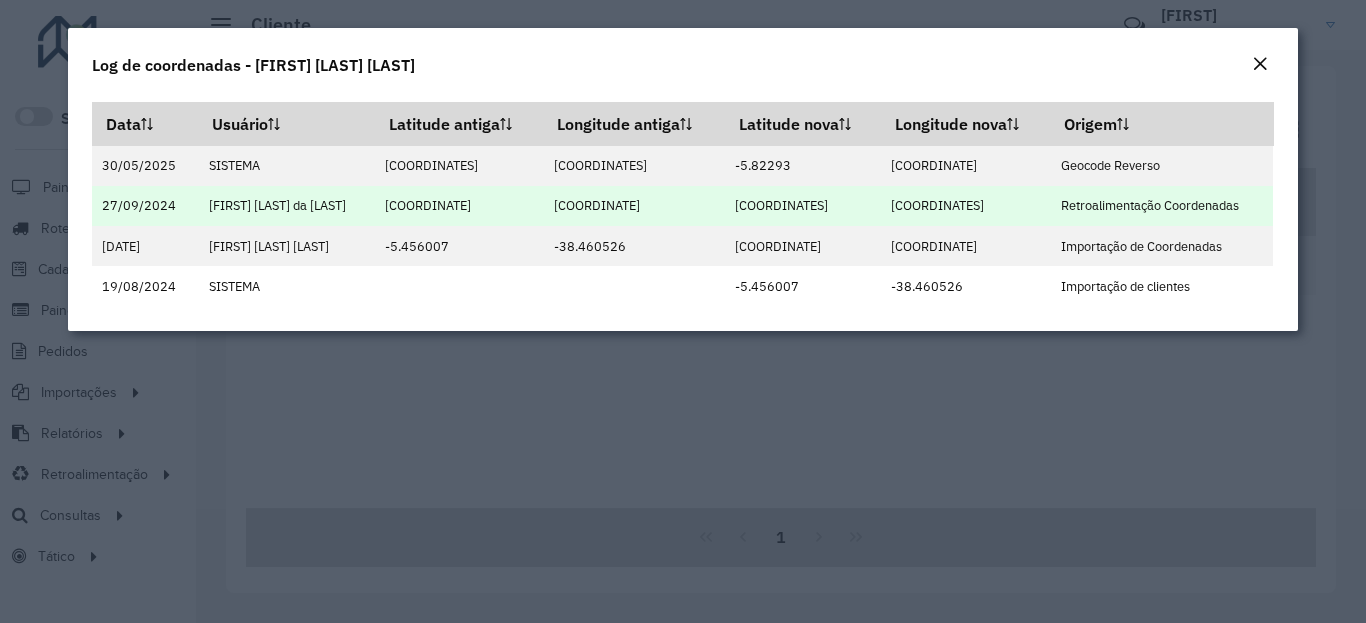 click on "-39.424764" at bounding box center (965, 206) 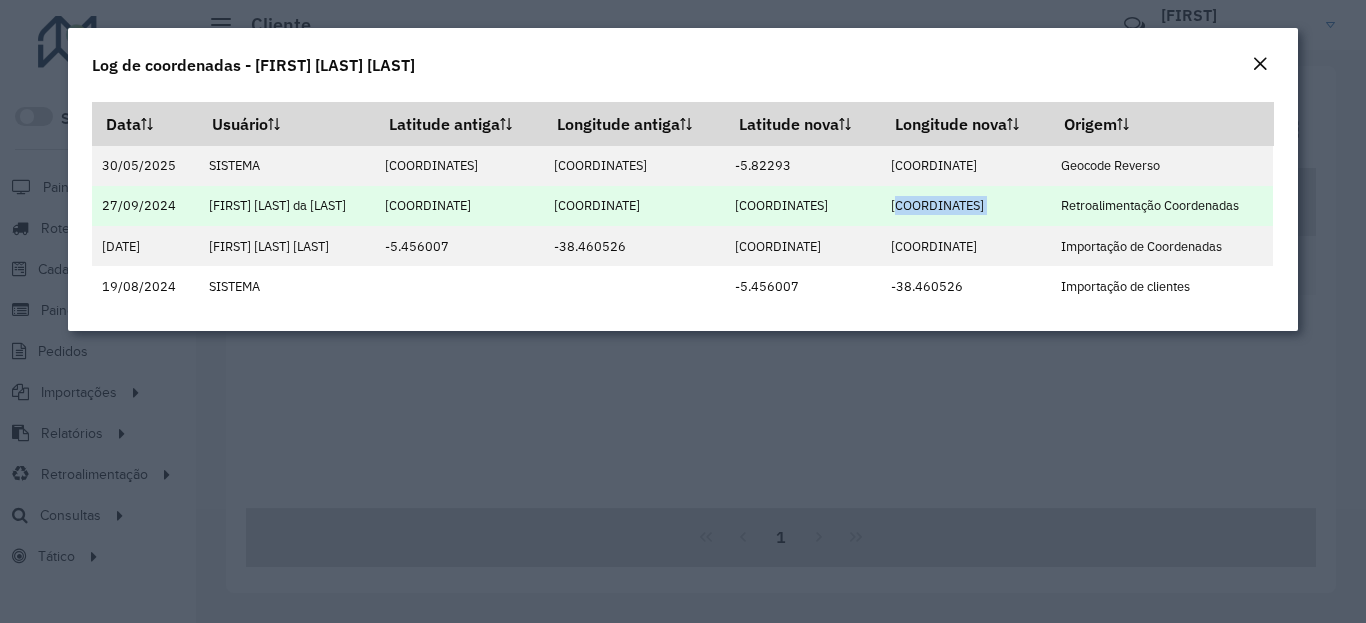 click on "-39.424764" at bounding box center (965, 206) 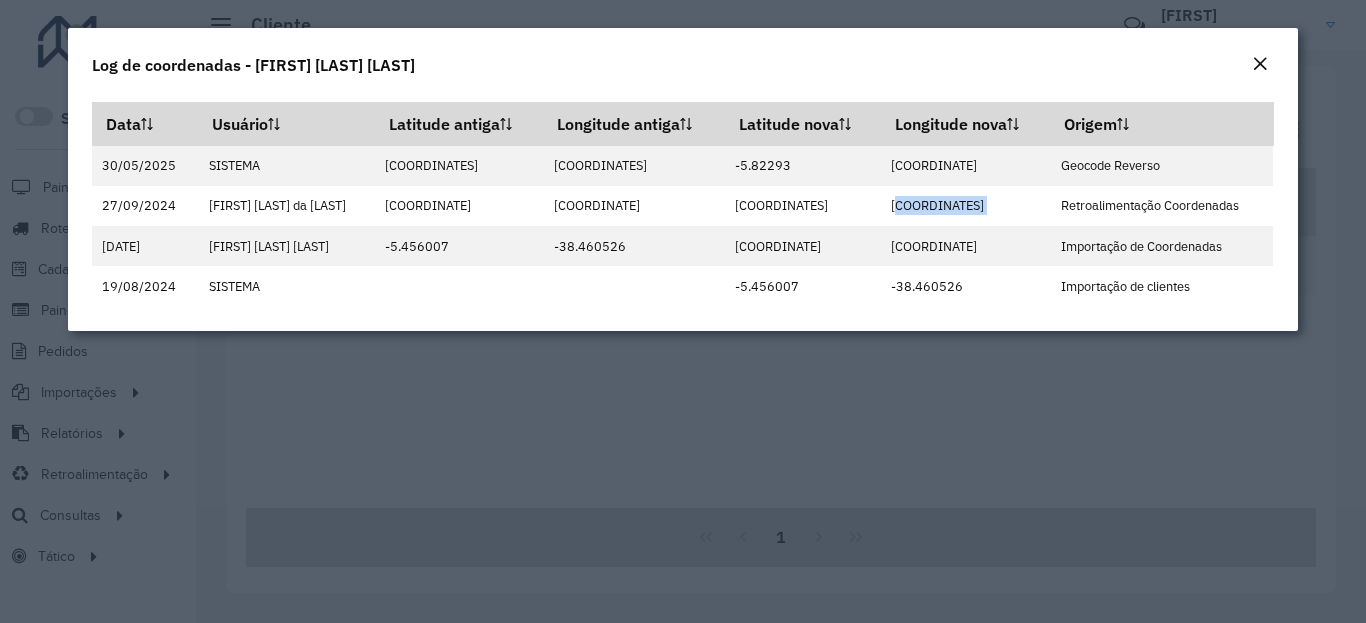 copy on "-39.424764" 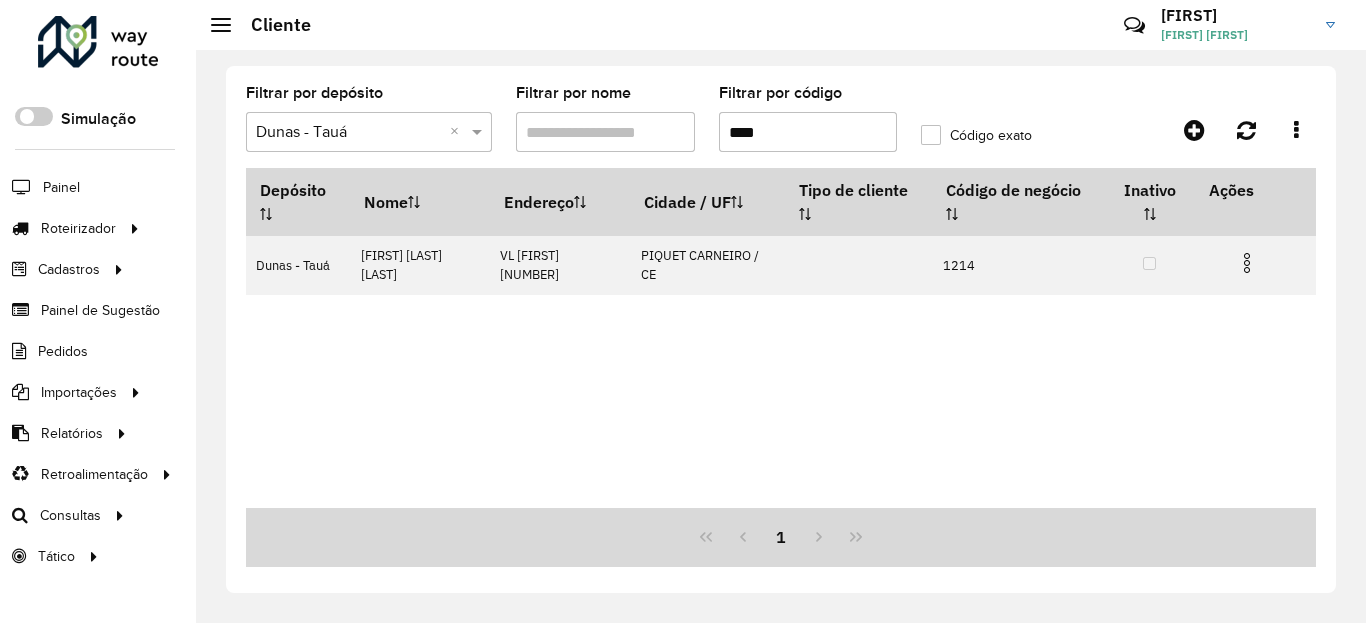 click on "****" at bounding box center (808, 132) 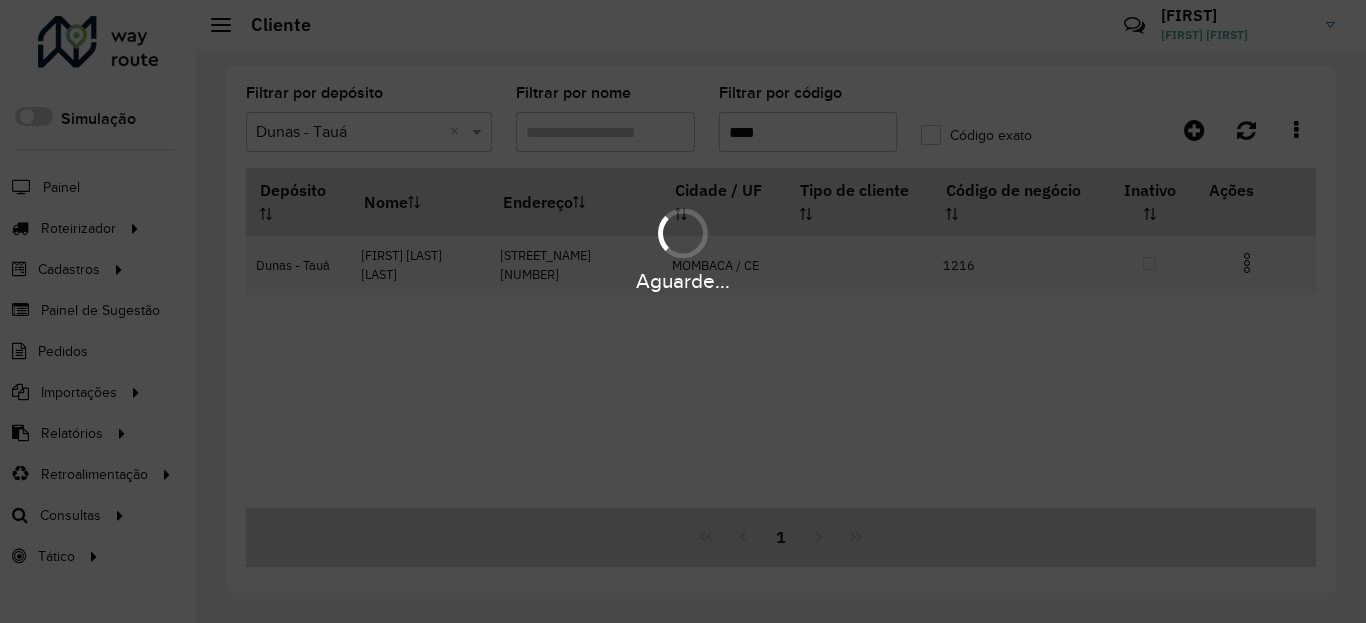 click on "Aguarde..." at bounding box center (683, 281) 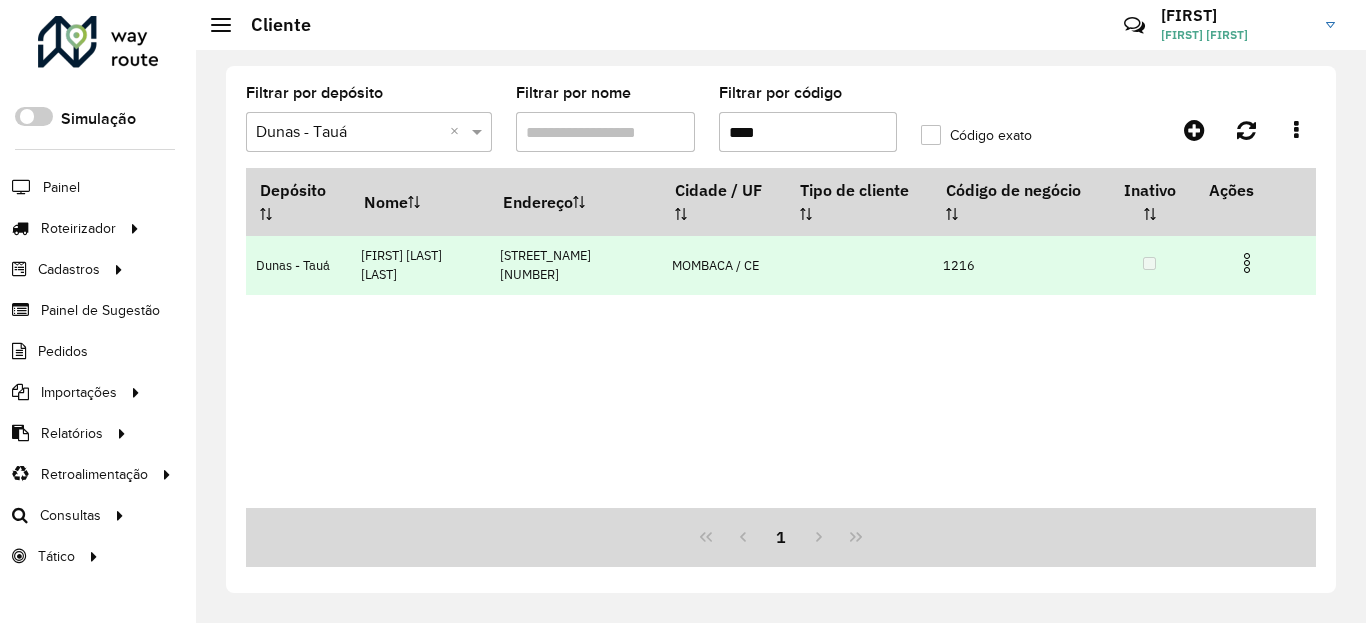 click at bounding box center (1247, 263) 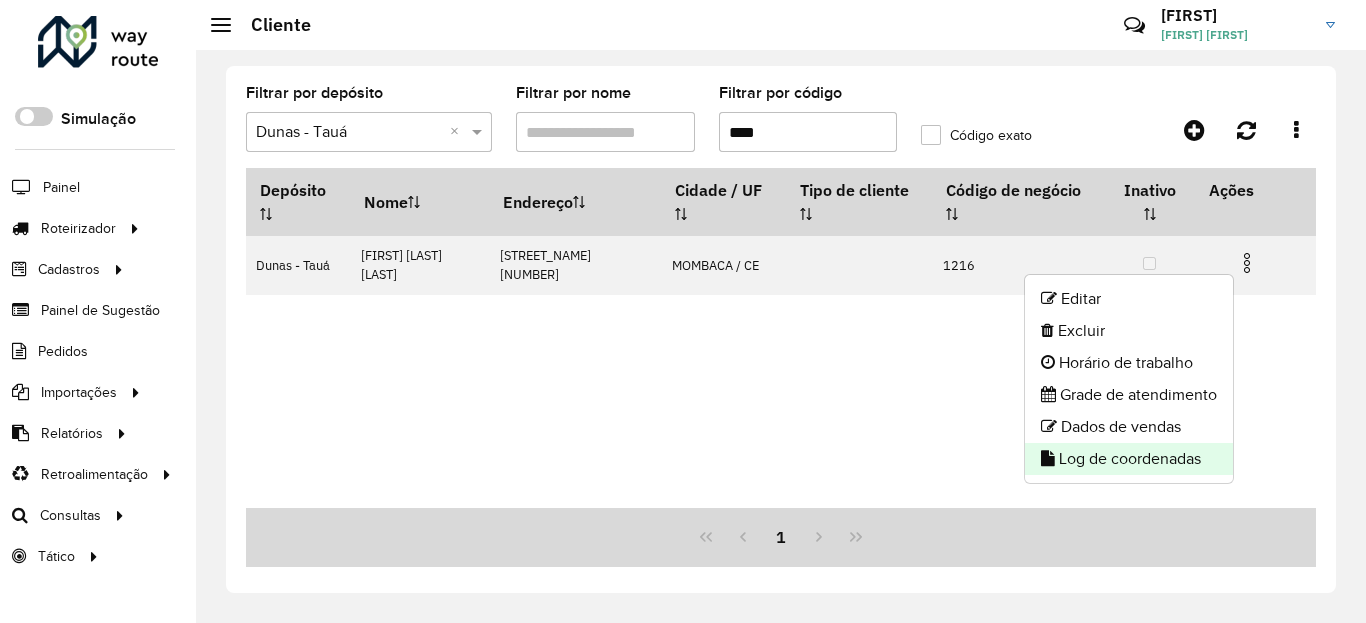 click on "Log de coordenadas" 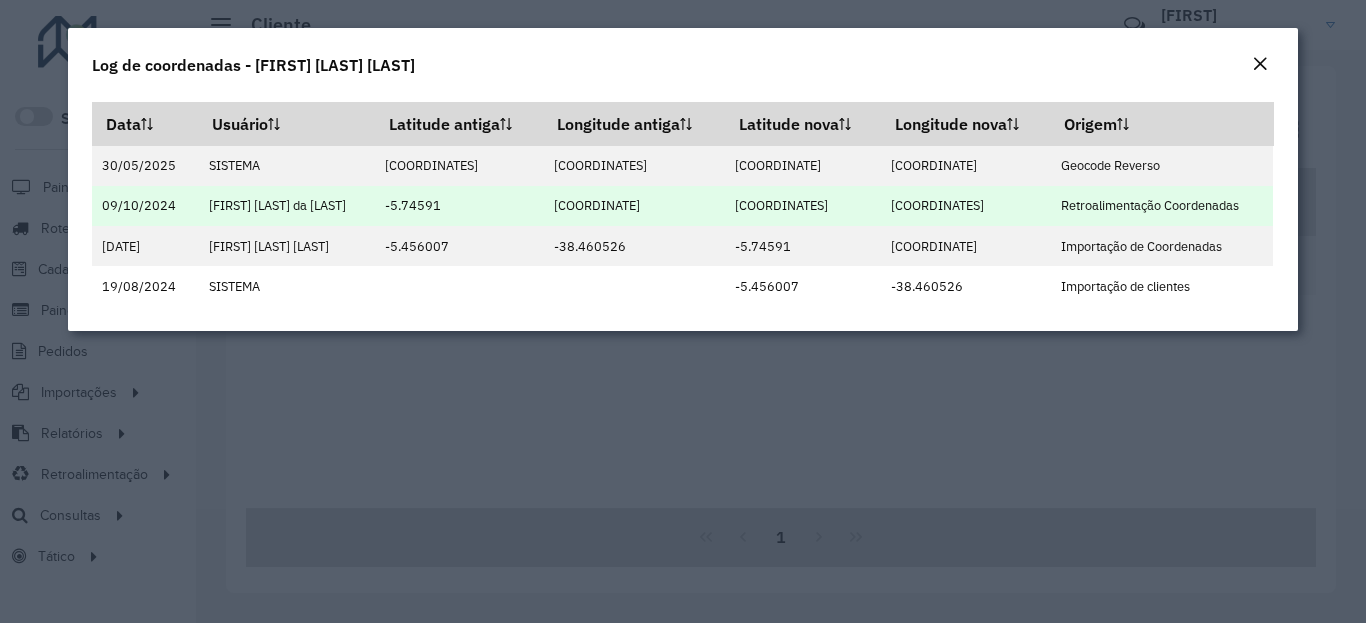 click on "-5.62862" at bounding box center (803, 206) 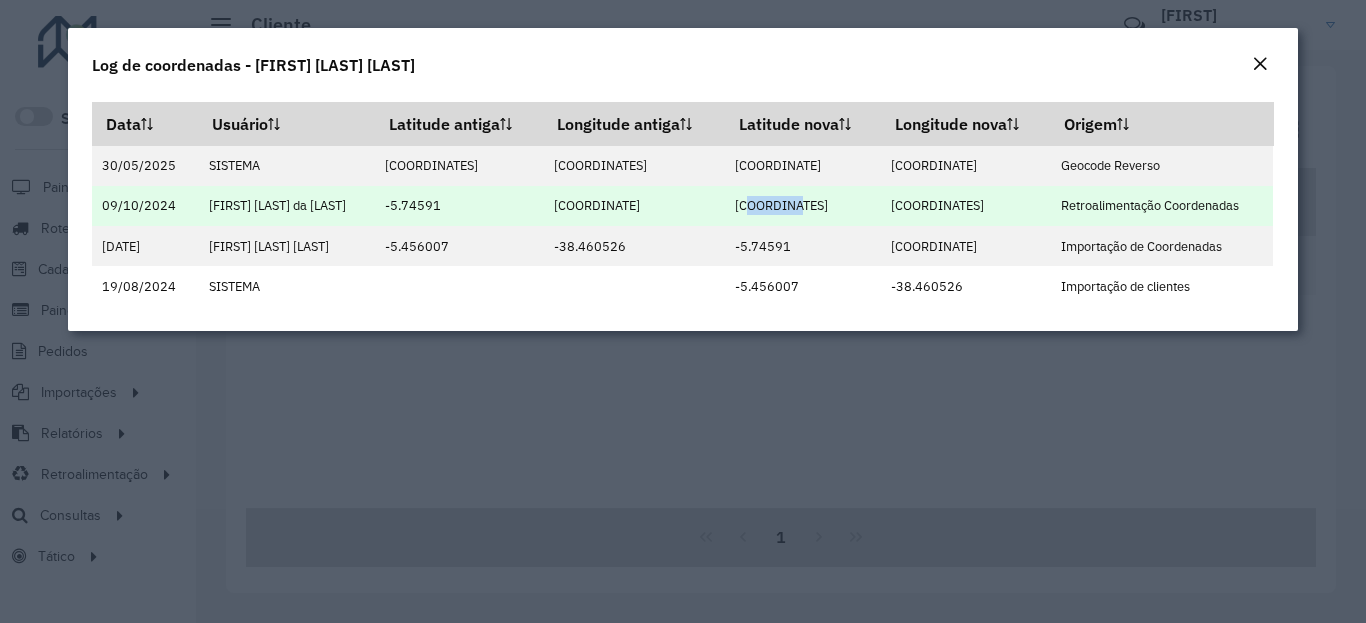click on "-5.62862" at bounding box center (803, 206) 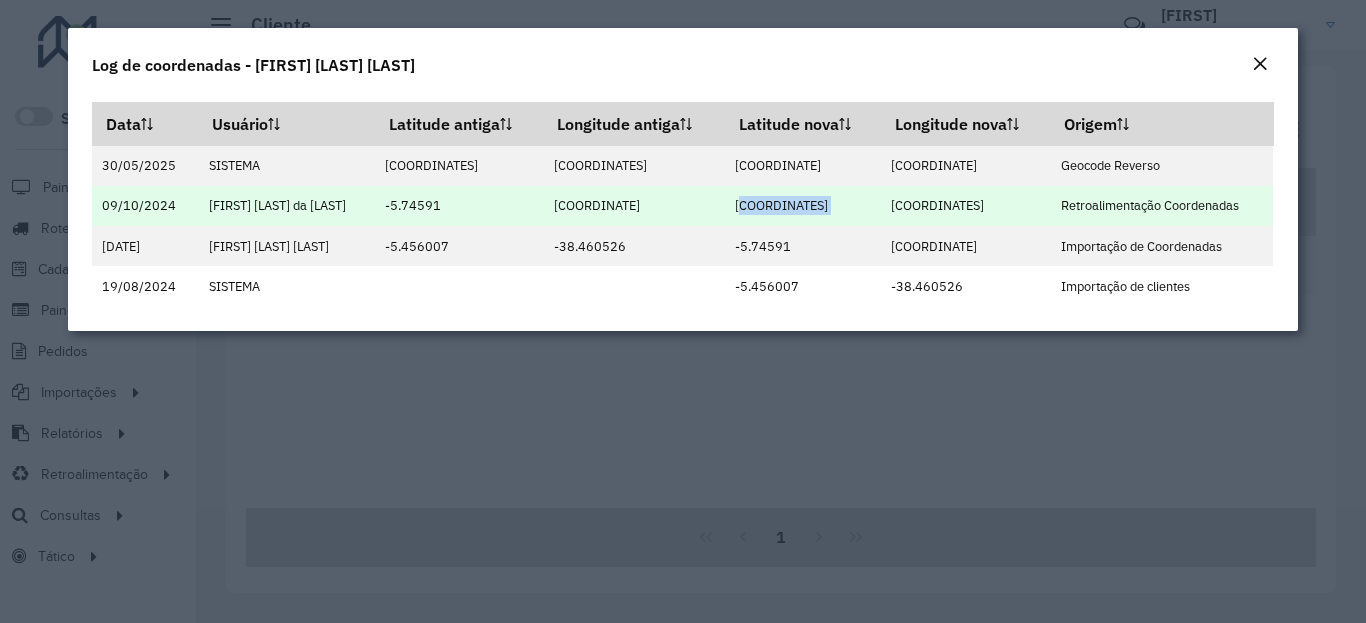 click on "-39.570882" at bounding box center [965, 206] 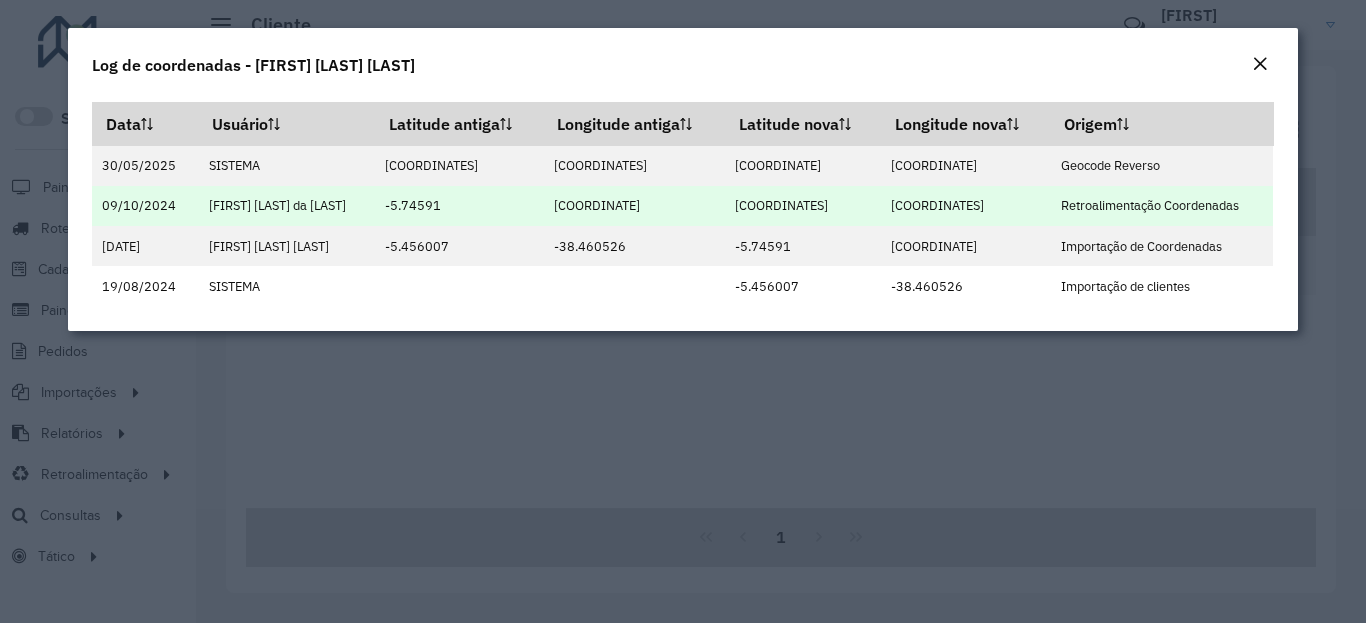 click on "-39.570882" at bounding box center [965, 206] 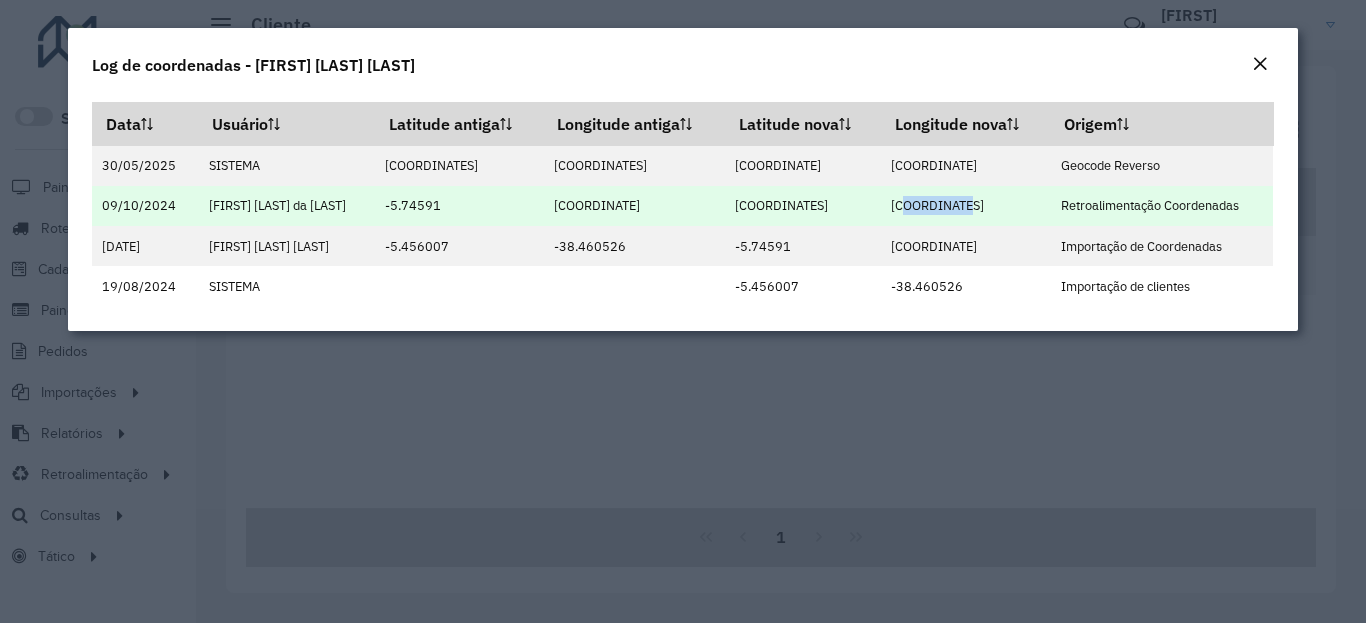 click on "-39.570882" at bounding box center [965, 206] 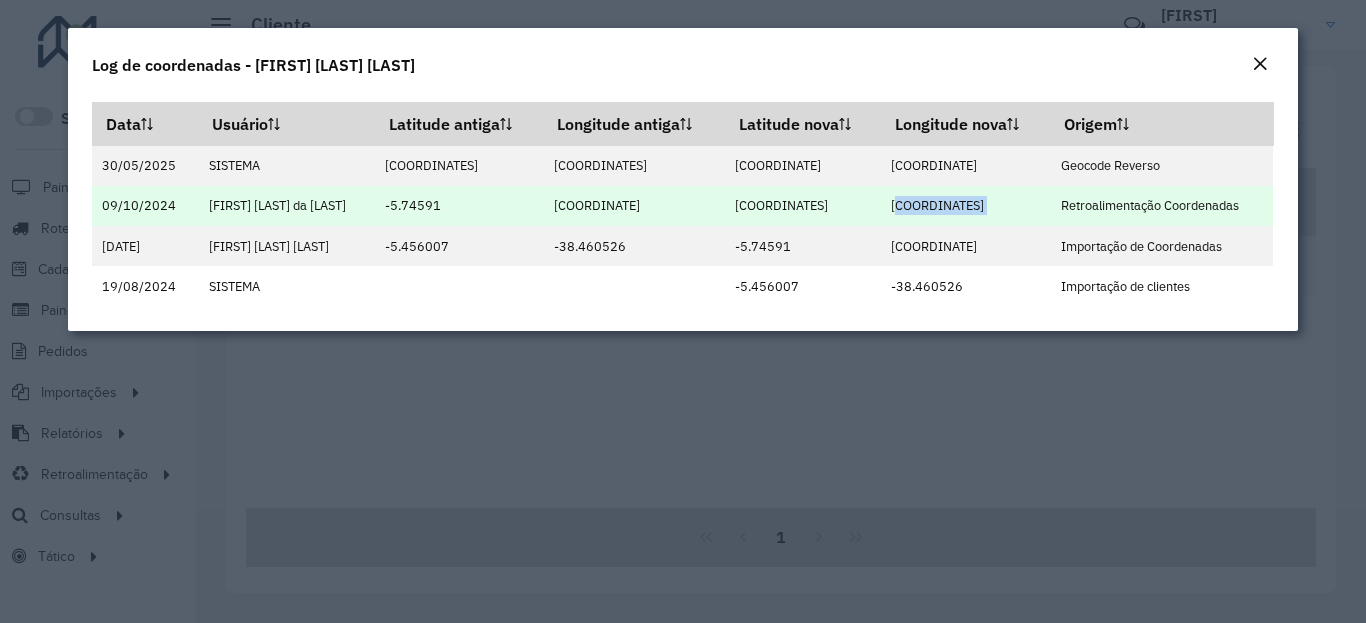 click on "-39.570882" at bounding box center (965, 206) 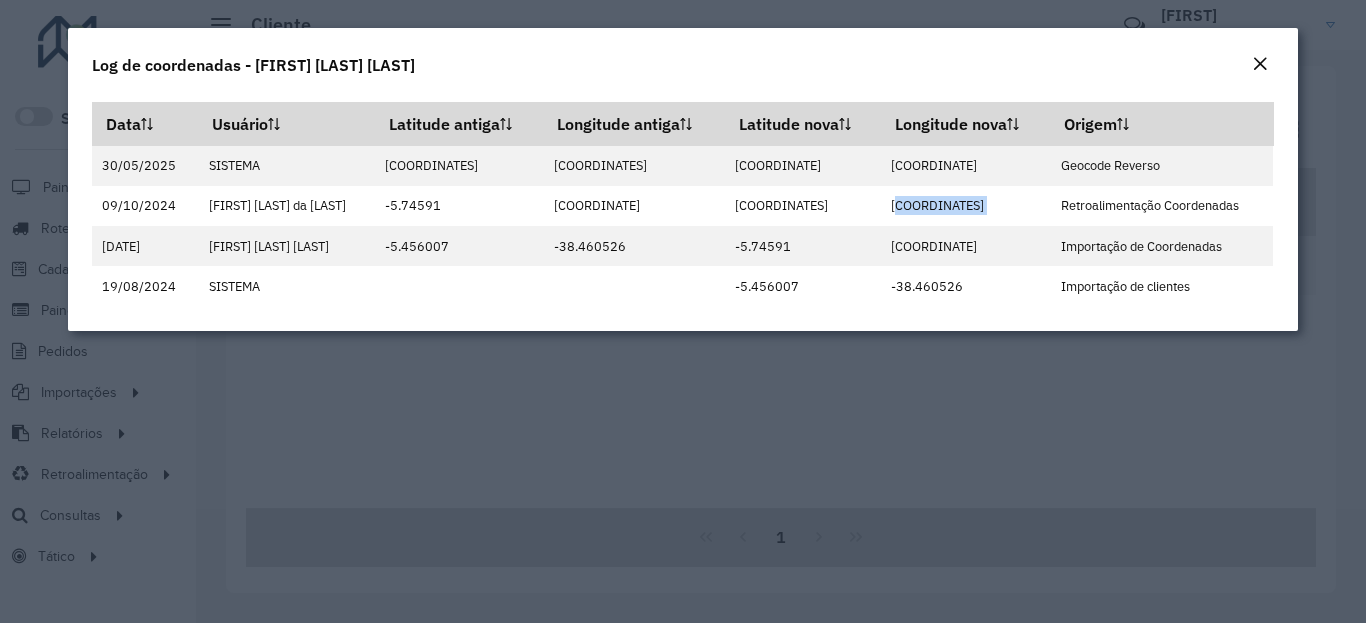 click 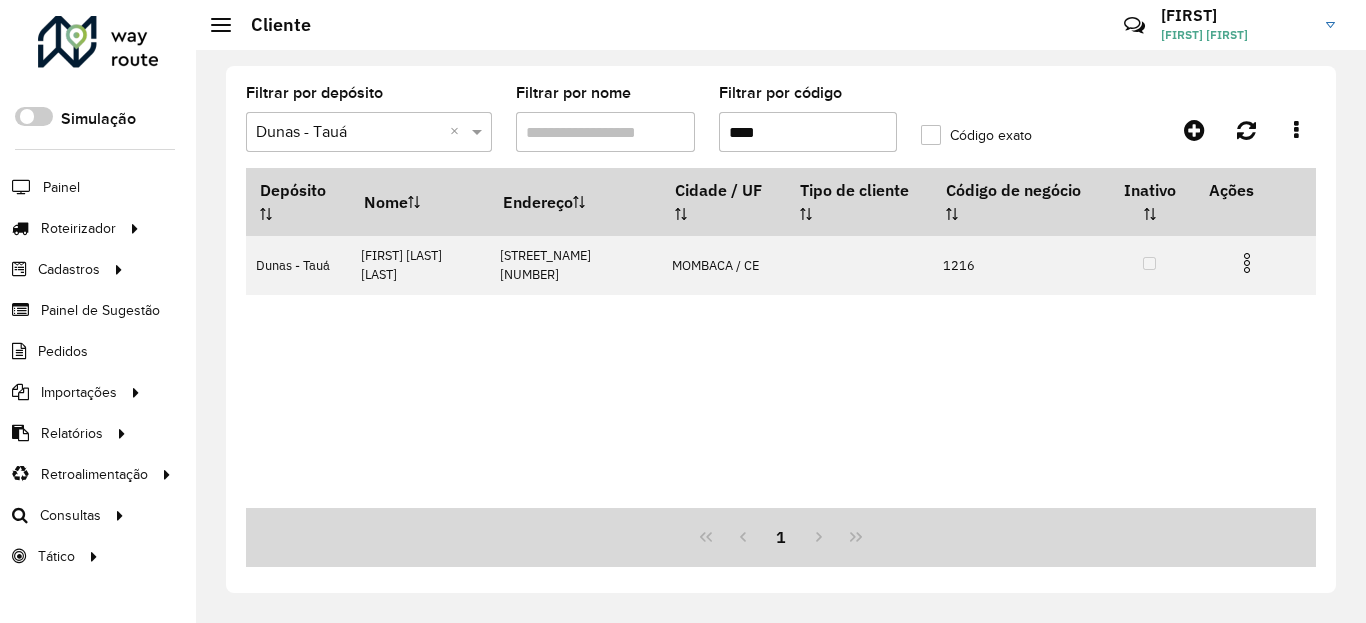 click on "****" at bounding box center (808, 132) 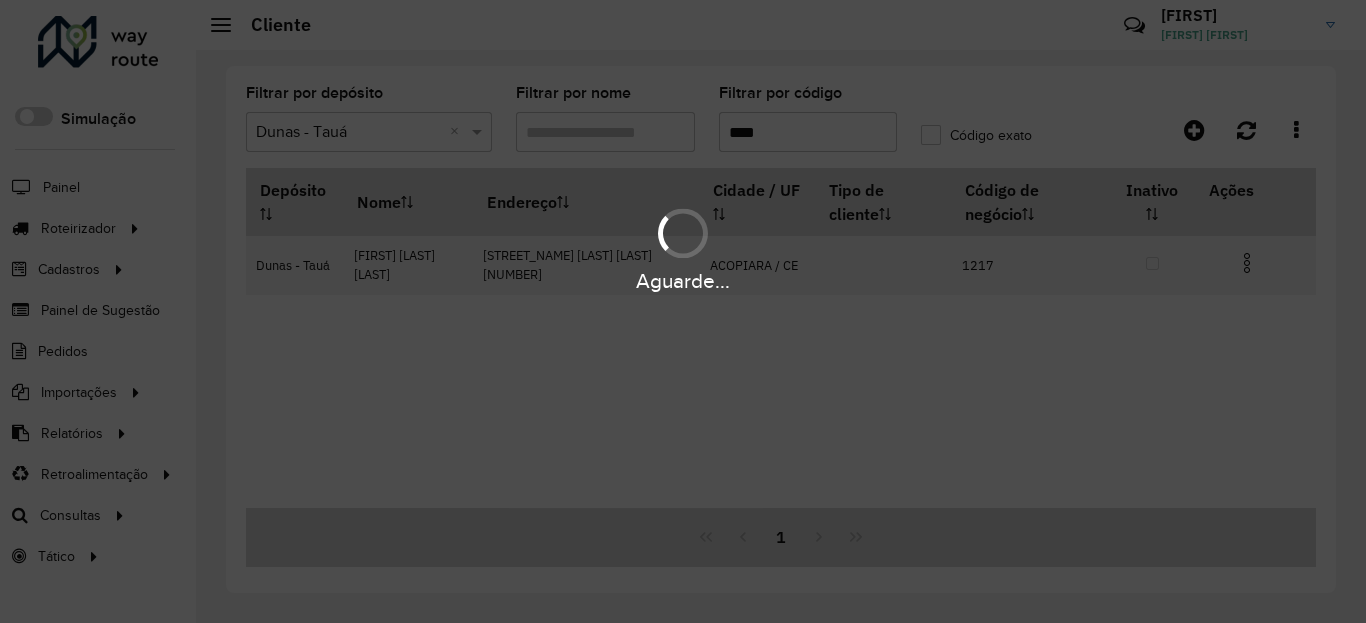 click on "Aguarde..." at bounding box center [683, 281] 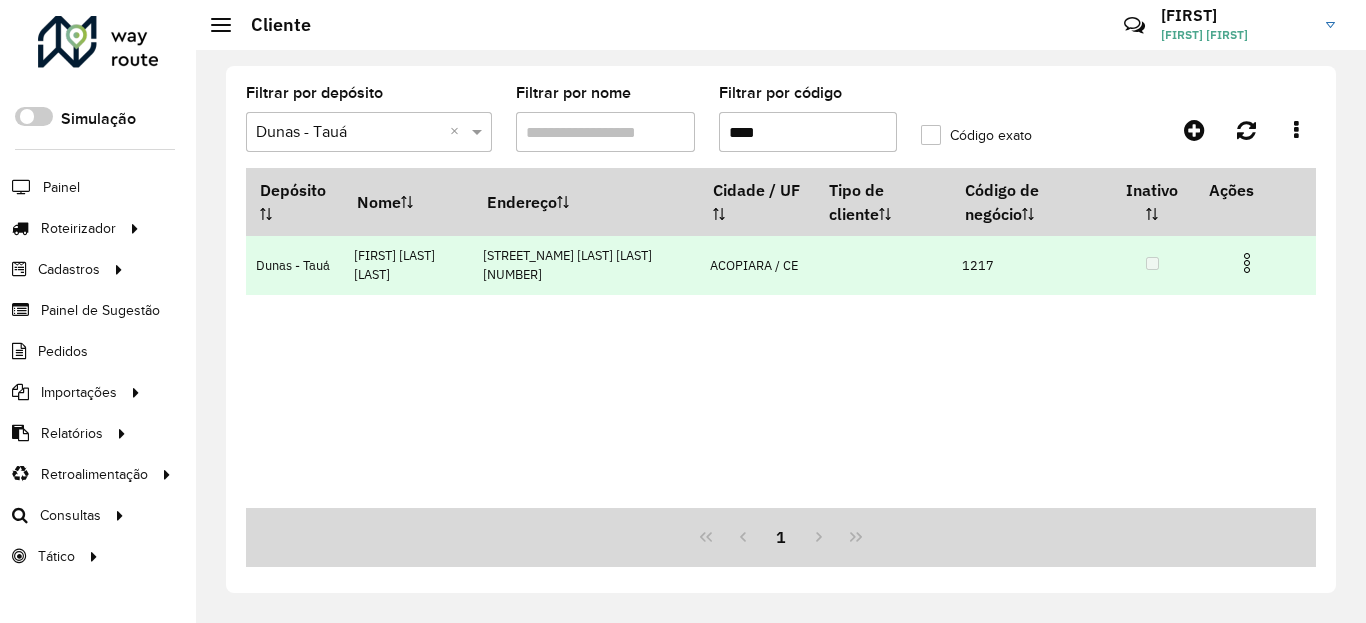 click at bounding box center (1247, 263) 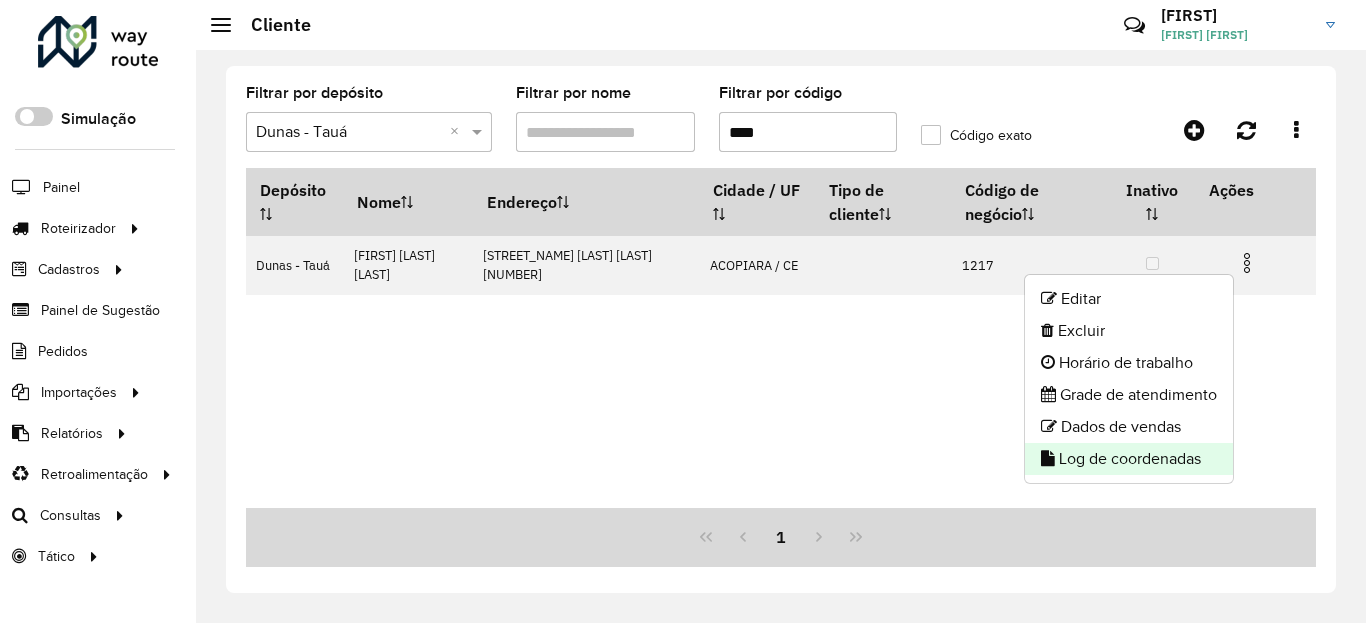 click on "Log de coordenadas" 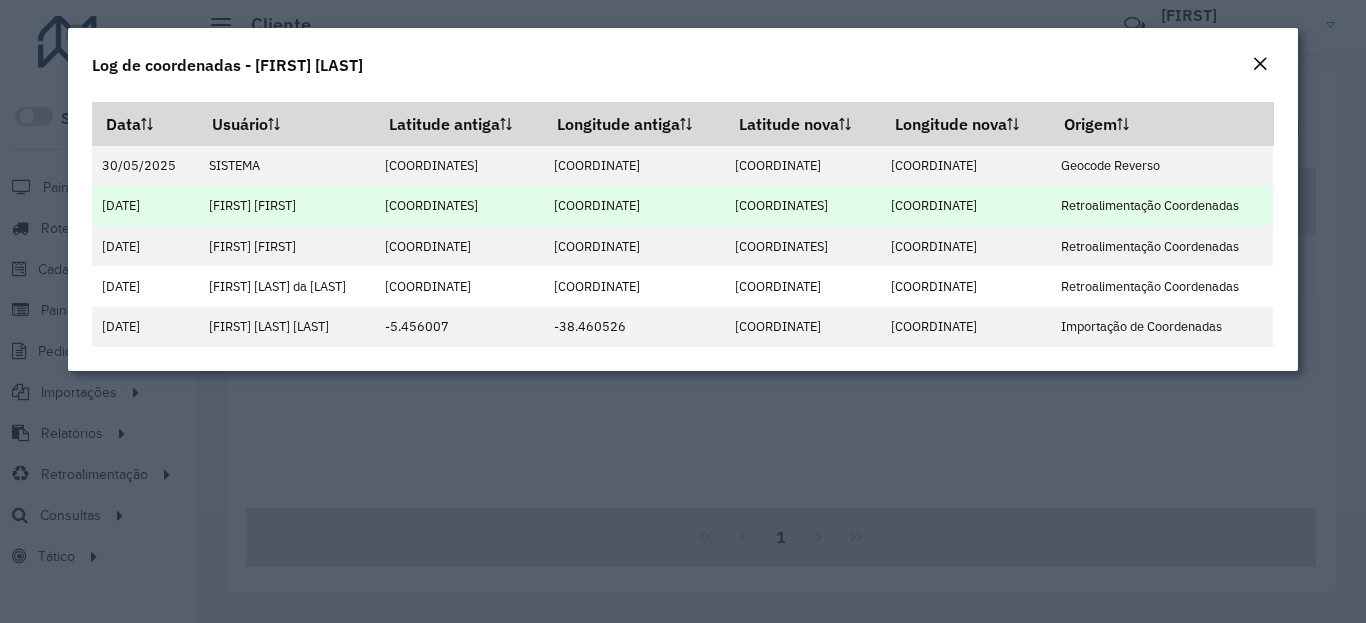 click on "-6.086793" at bounding box center [803, 206] 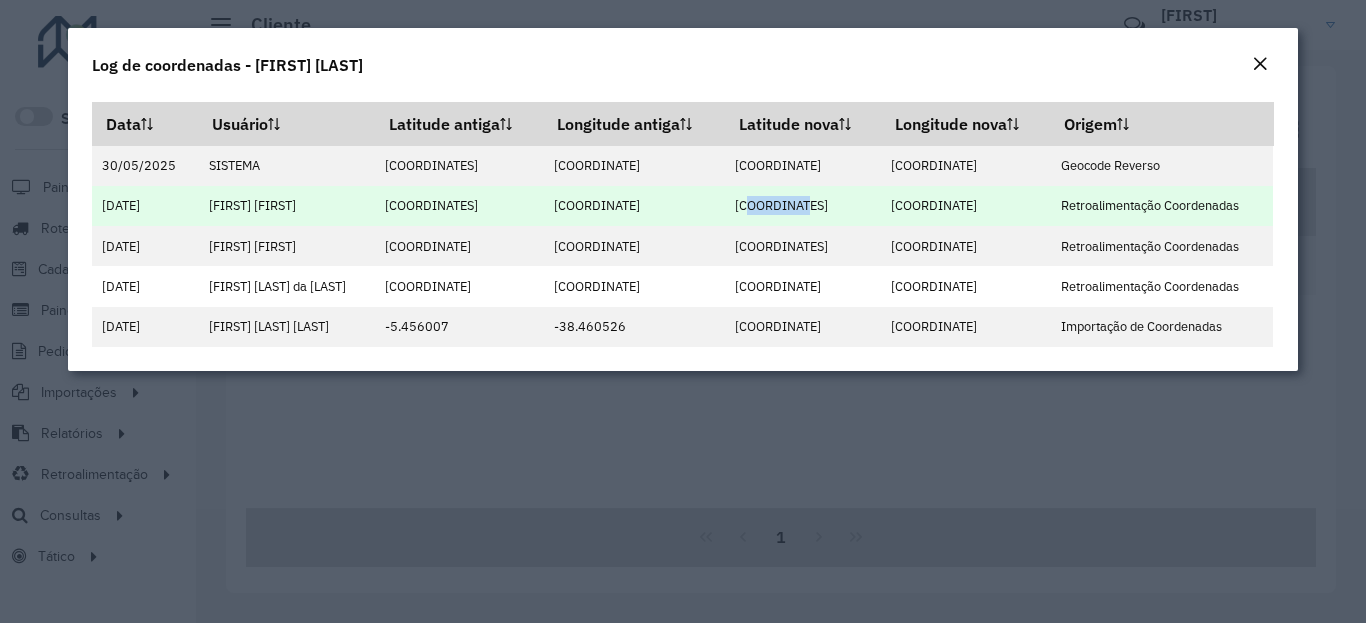 click on "-6.086793" at bounding box center [803, 206] 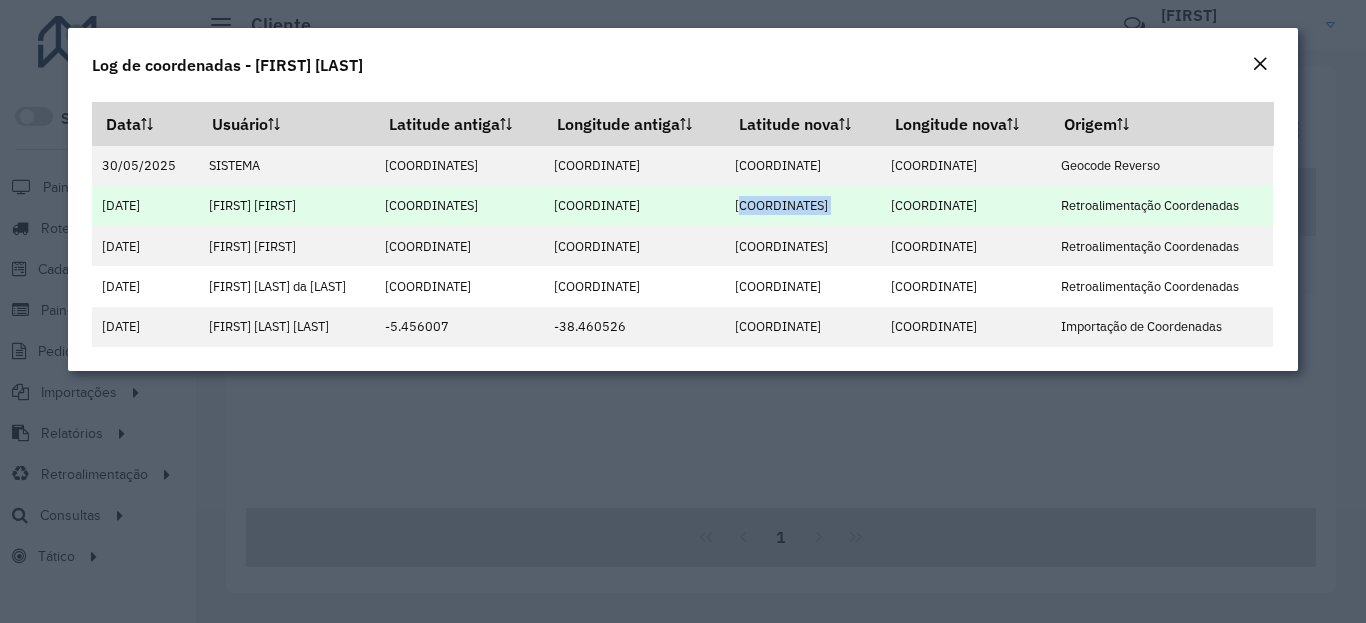 click on "-39.454934" at bounding box center [965, 206] 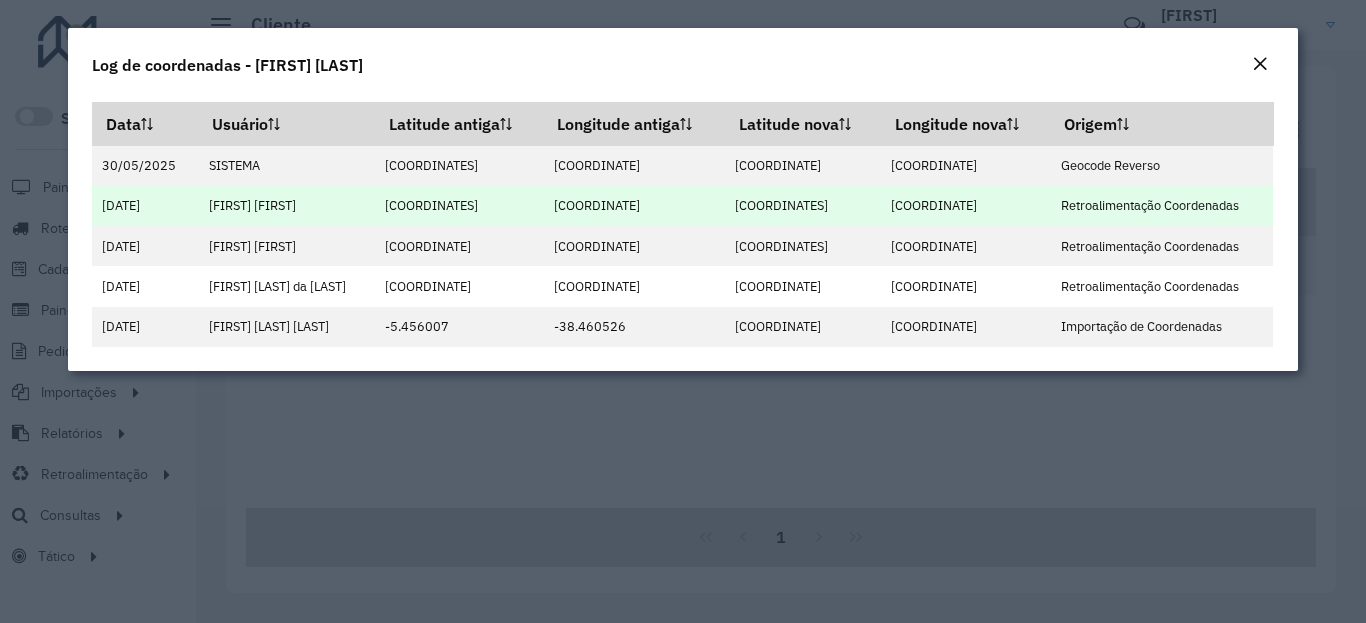 click on "-39.454934" at bounding box center (965, 206) 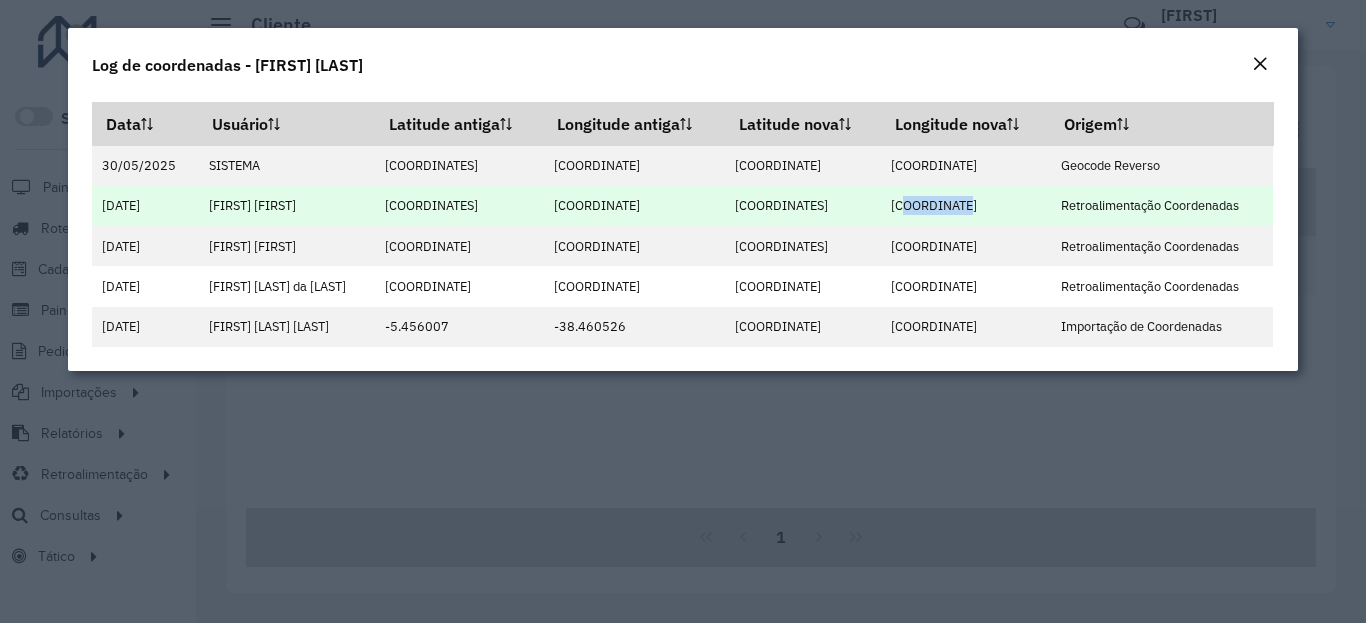 click on "-39.454934" at bounding box center [965, 206] 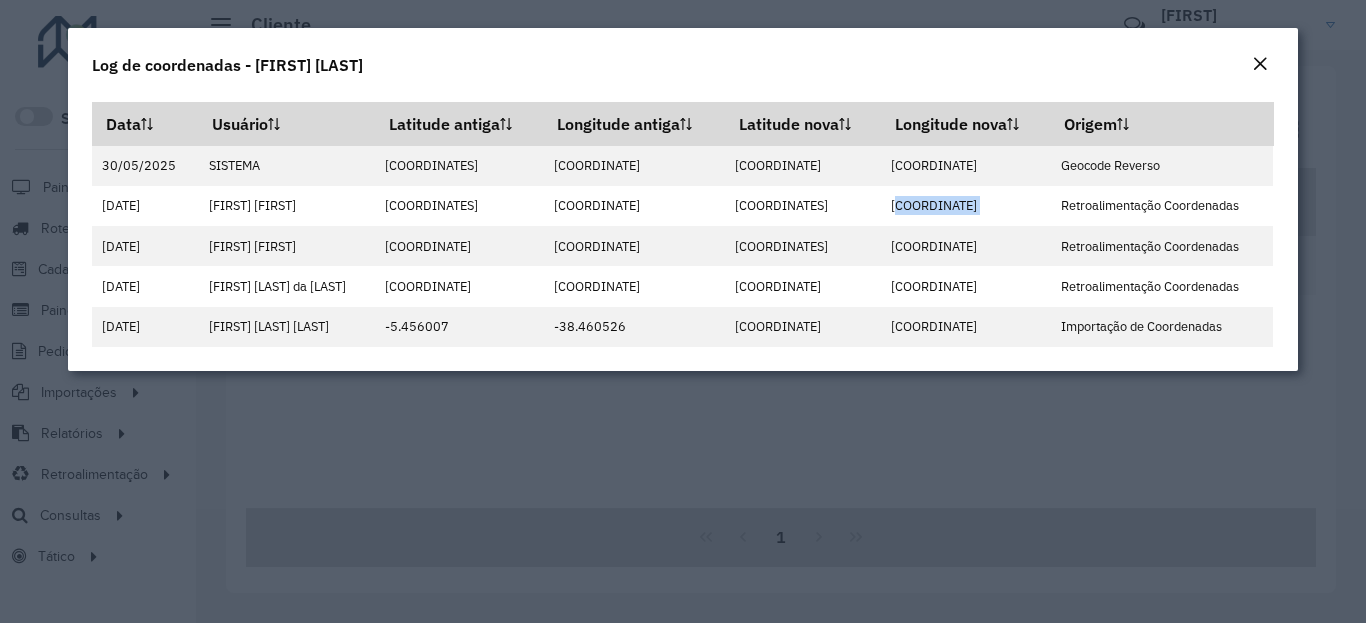 click 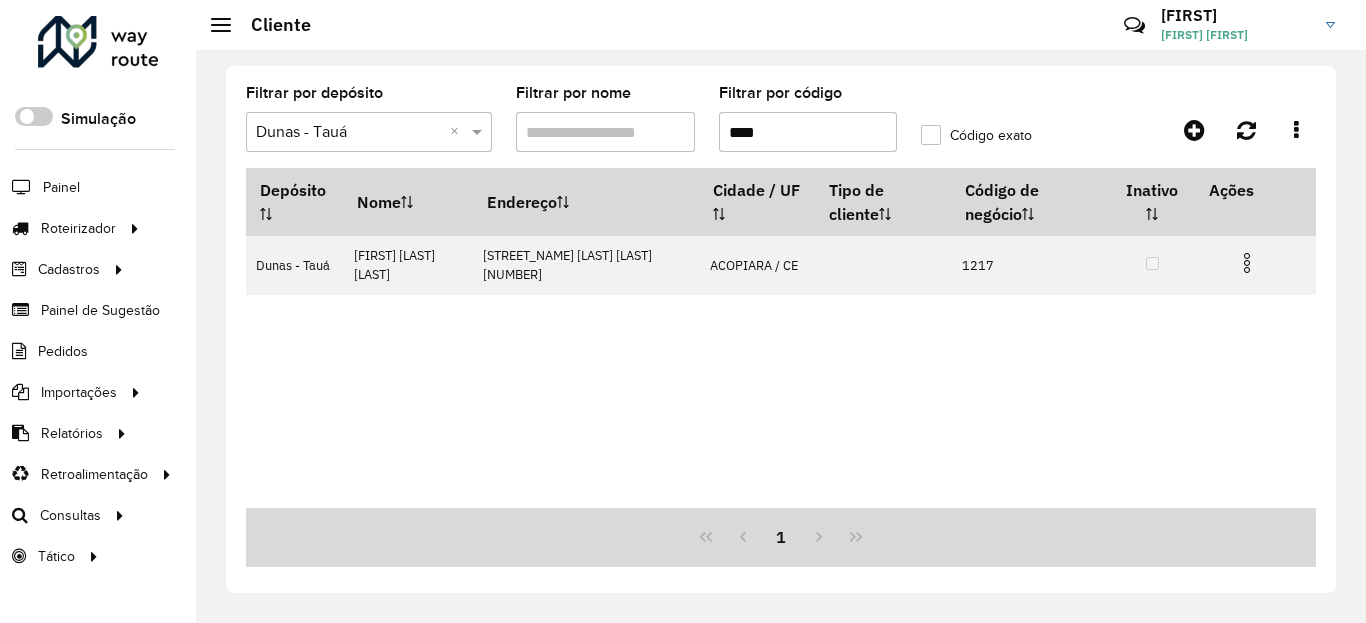 click on "****" at bounding box center [808, 132] 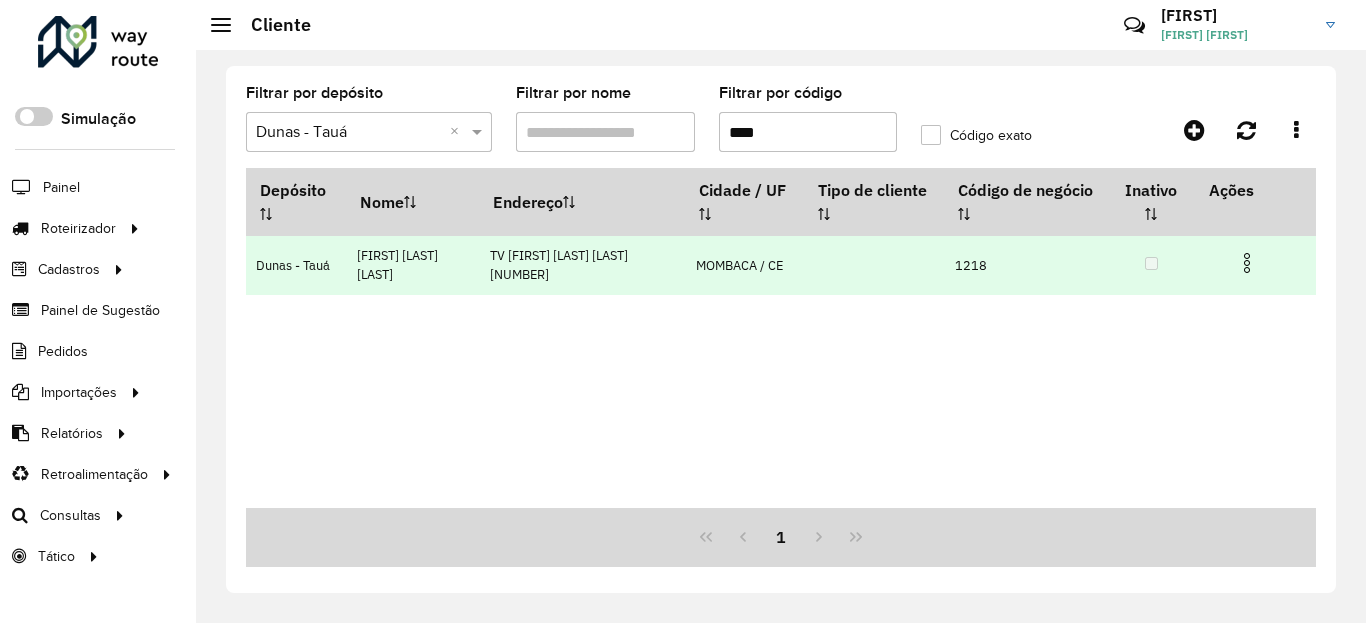 click at bounding box center (1247, 263) 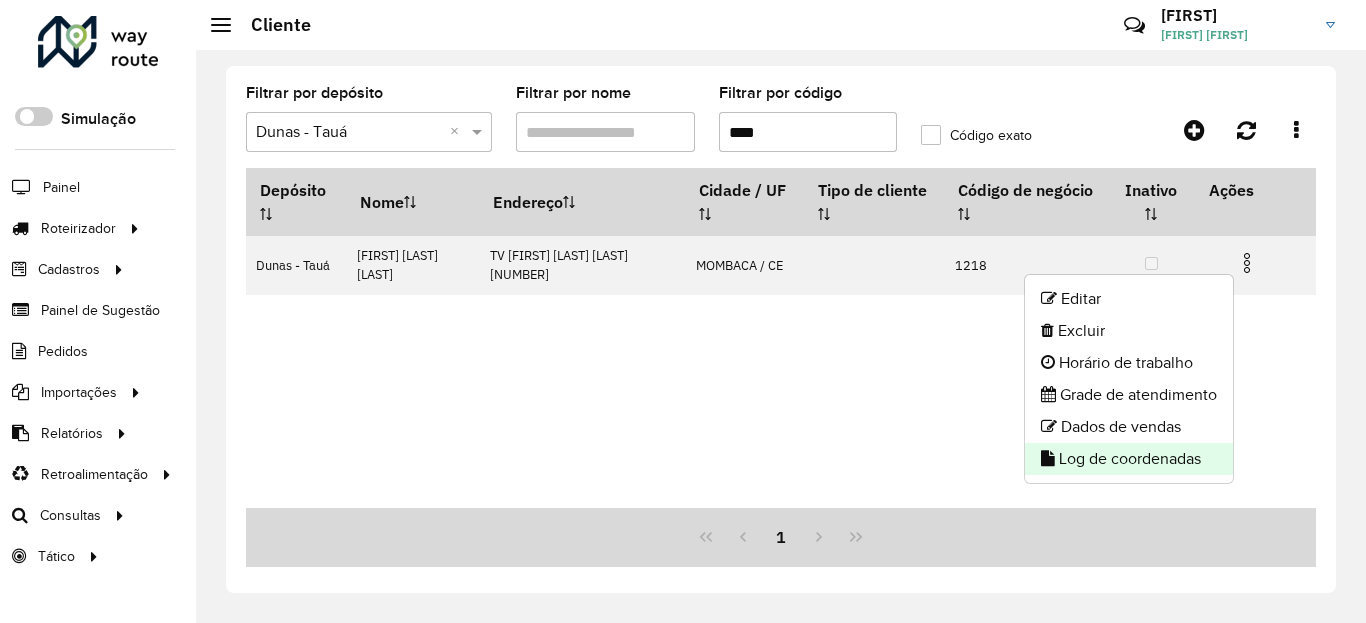 click on "Log de coordenadas" 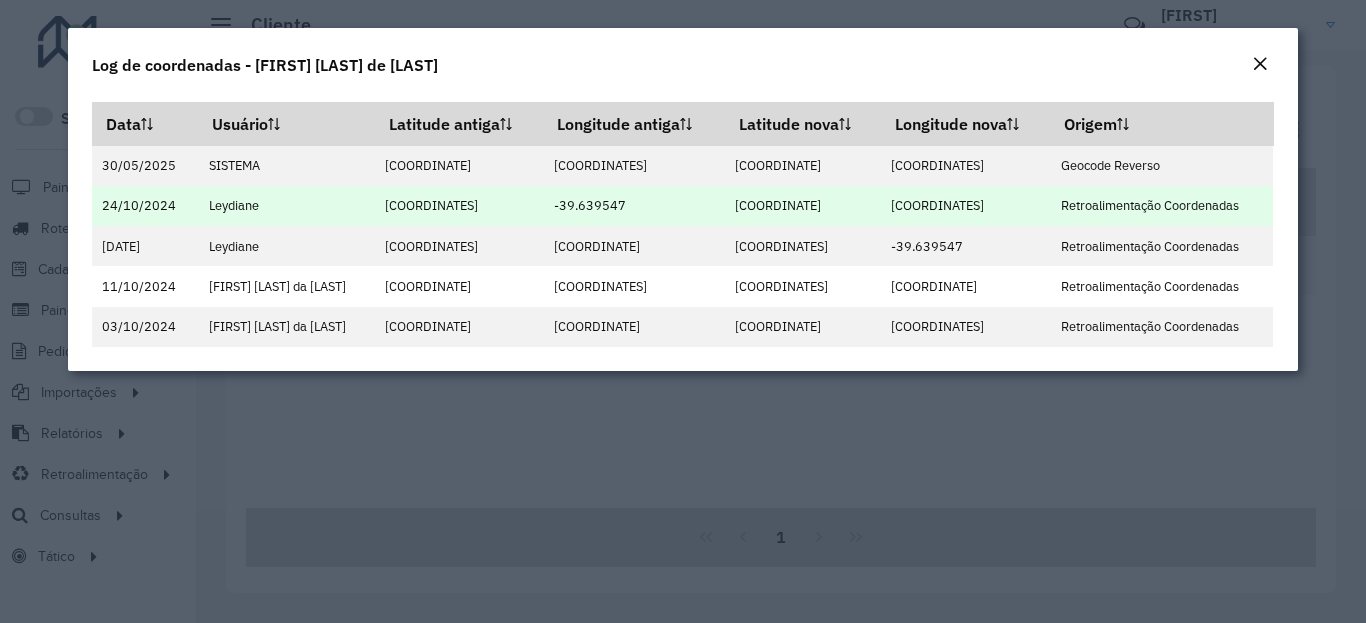 click on "-5.750065" at bounding box center [803, 206] 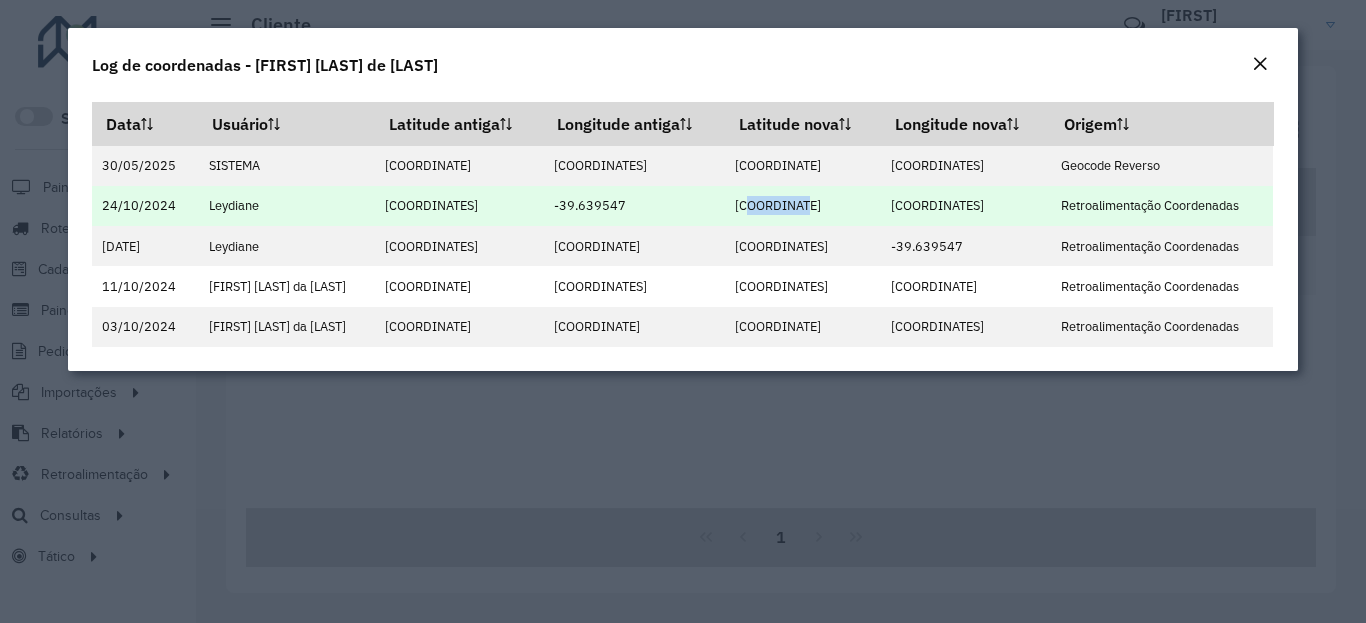 click on "-5.750065" at bounding box center [803, 206] 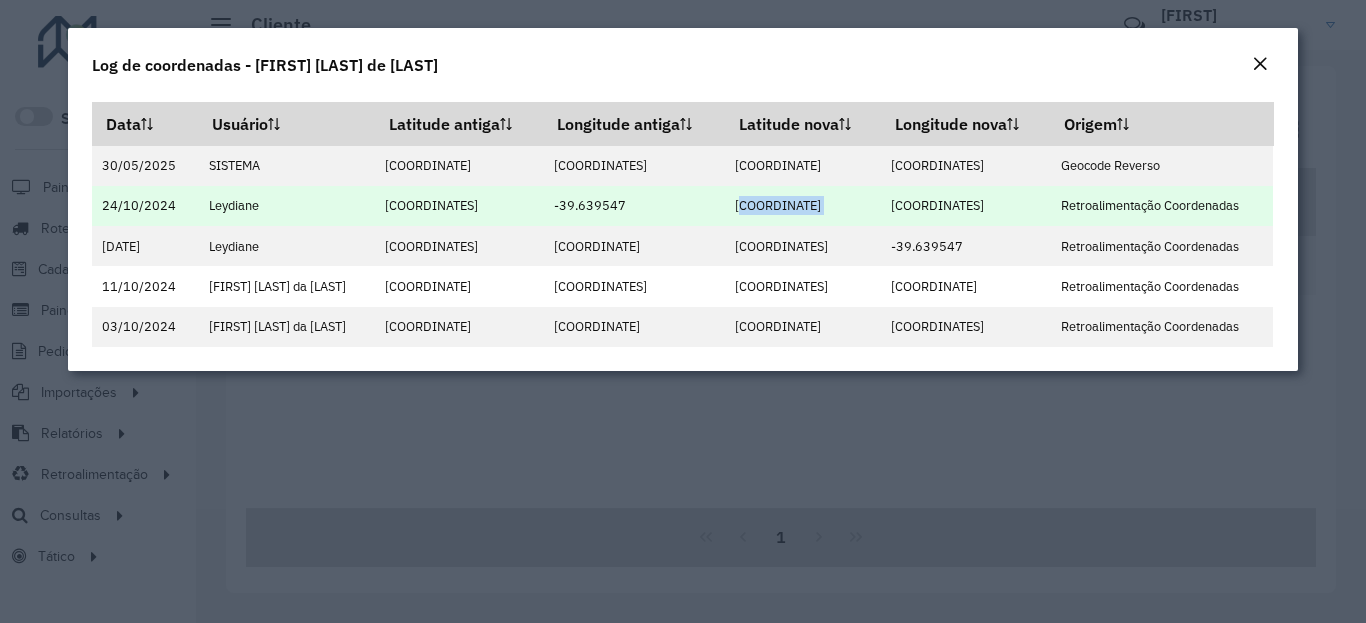 click on "-5.750065" at bounding box center (803, 206) 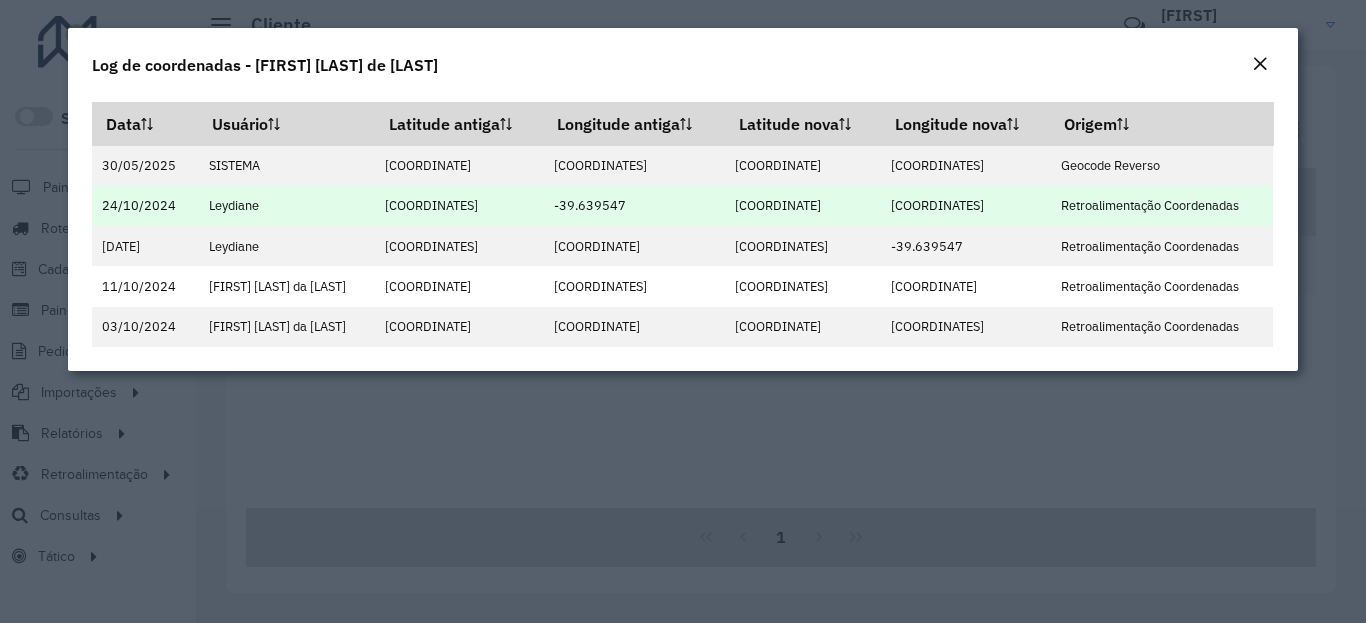 click on "-39.637742" at bounding box center [965, 206] 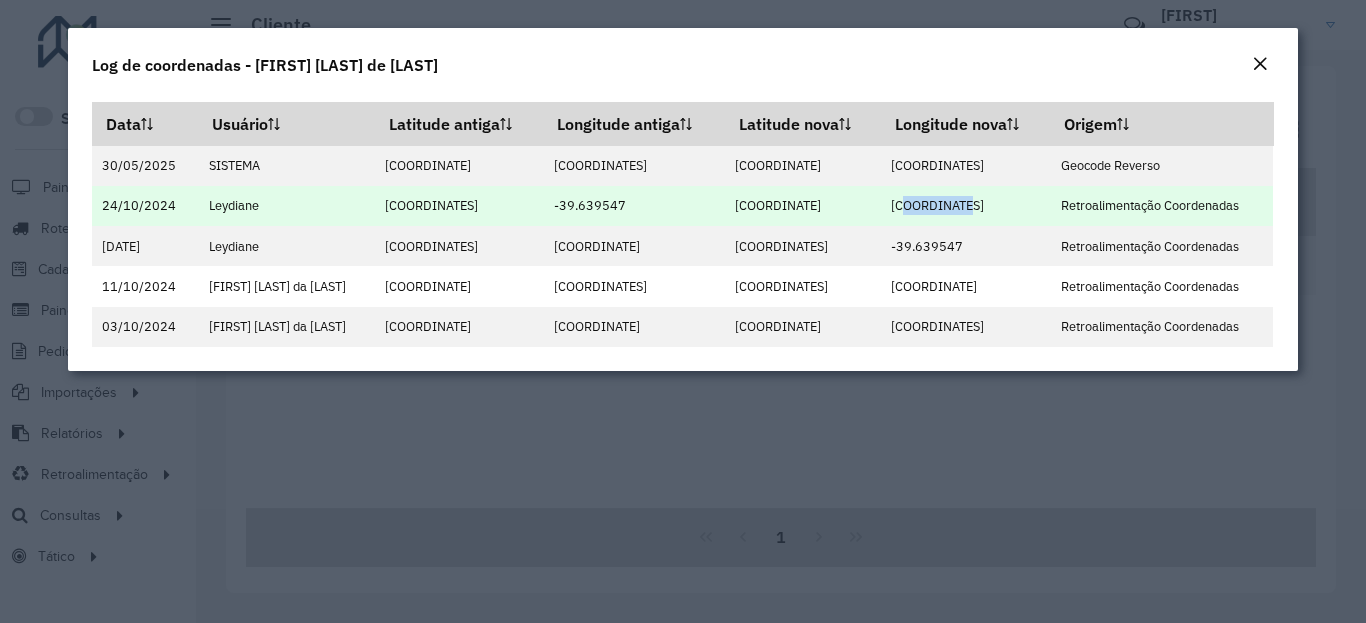 click on "-39.637742" at bounding box center (965, 206) 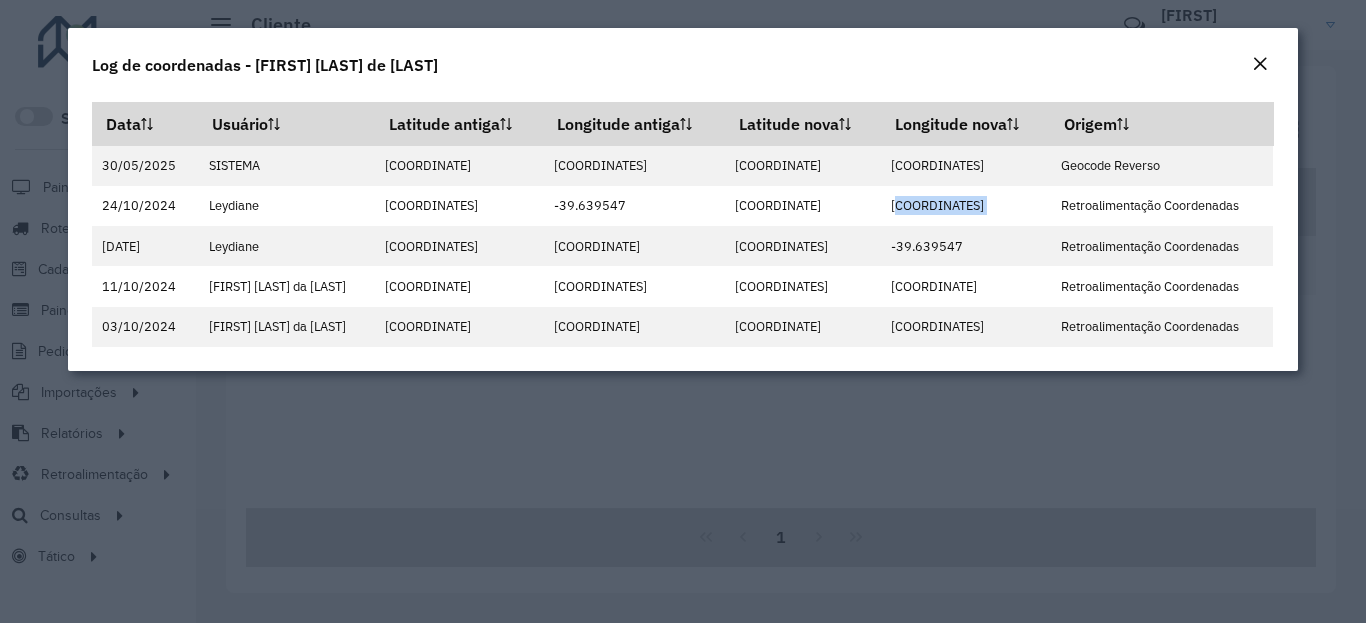 click 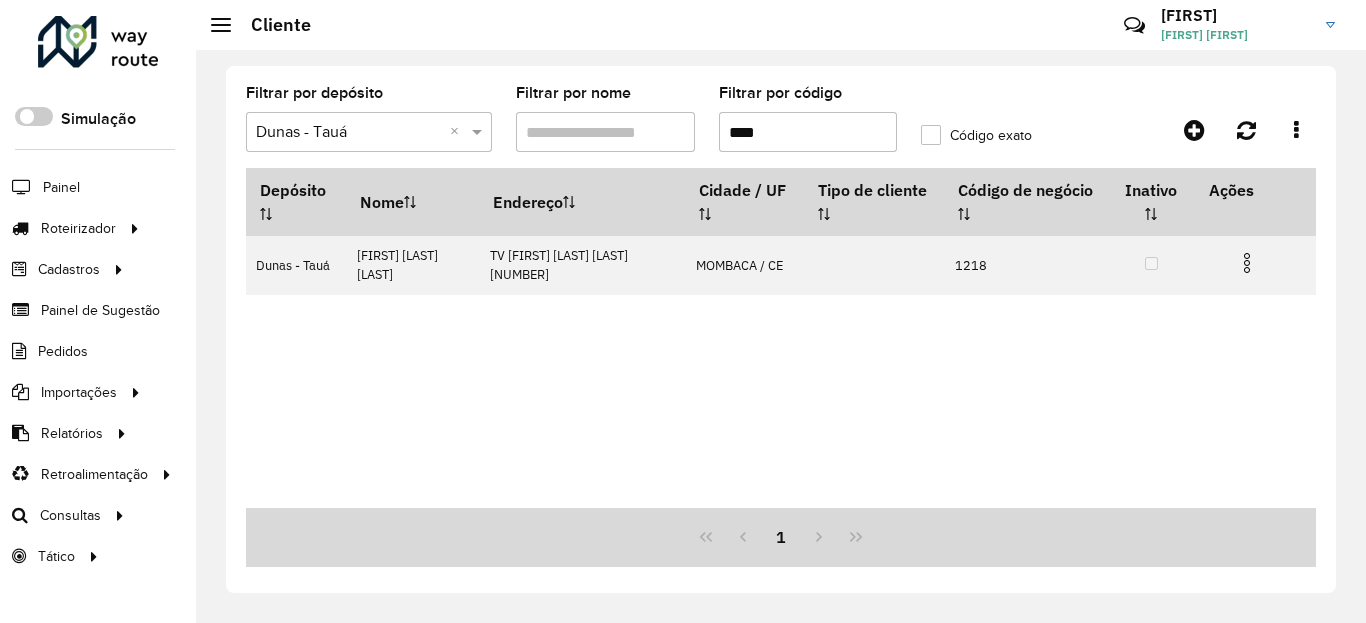 click on "****" at bounding box center [808, 132] 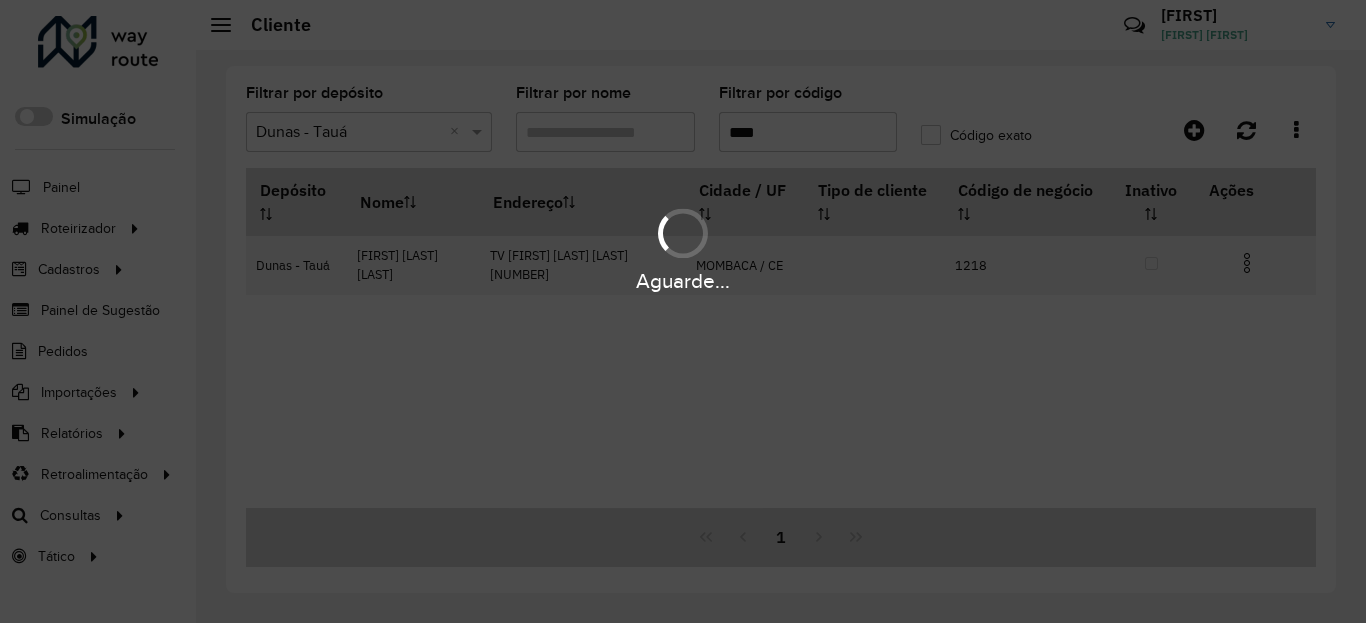 click on "Aguarde..." at bounding box center (683, 281) 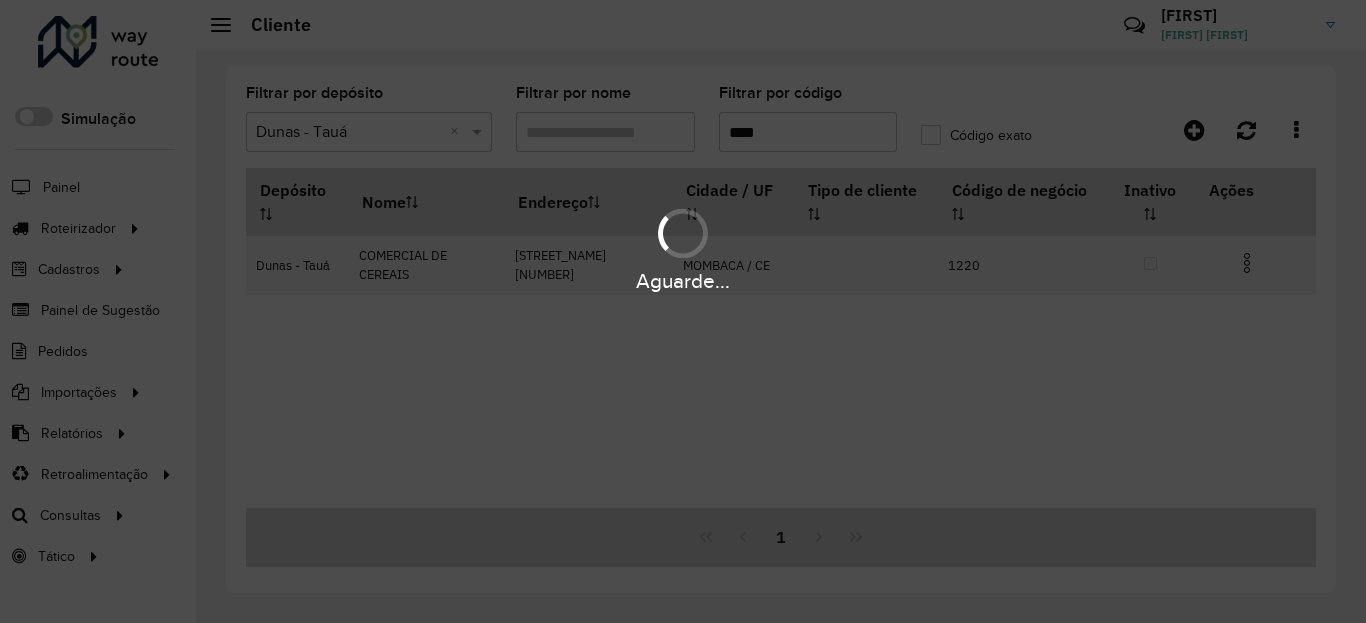 click on "Aguarde..." at bounding box center [683, 281] 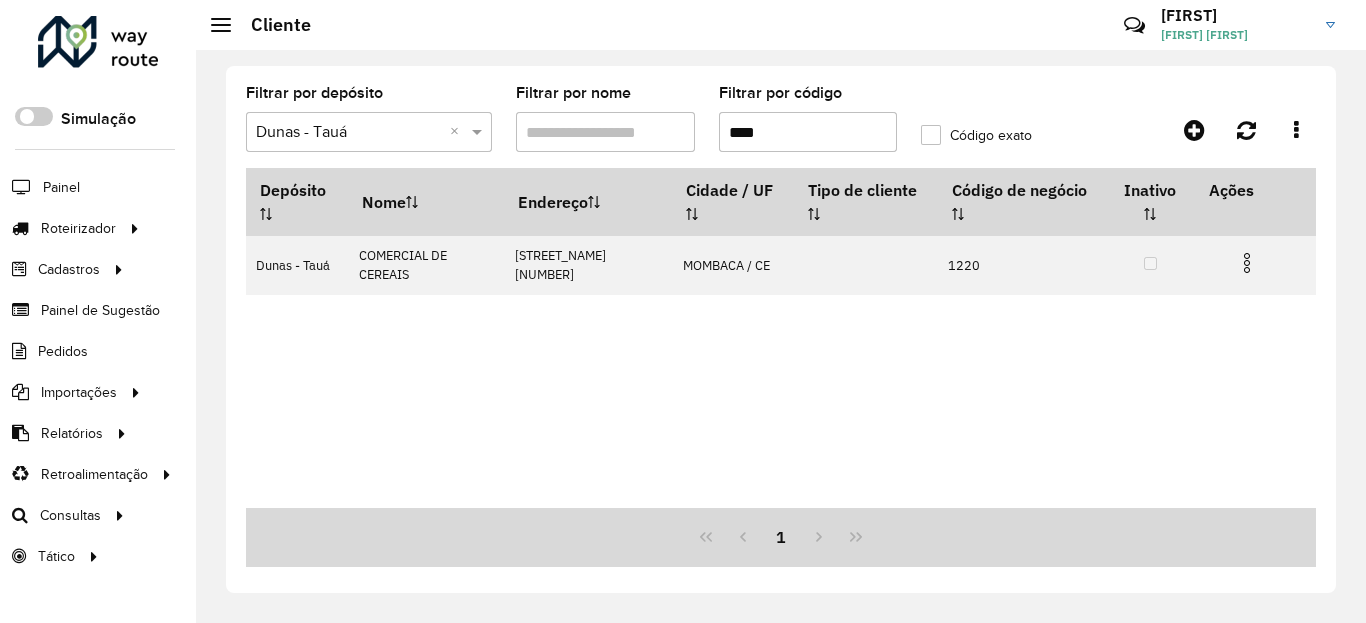click at bounding box center [1247, 263] 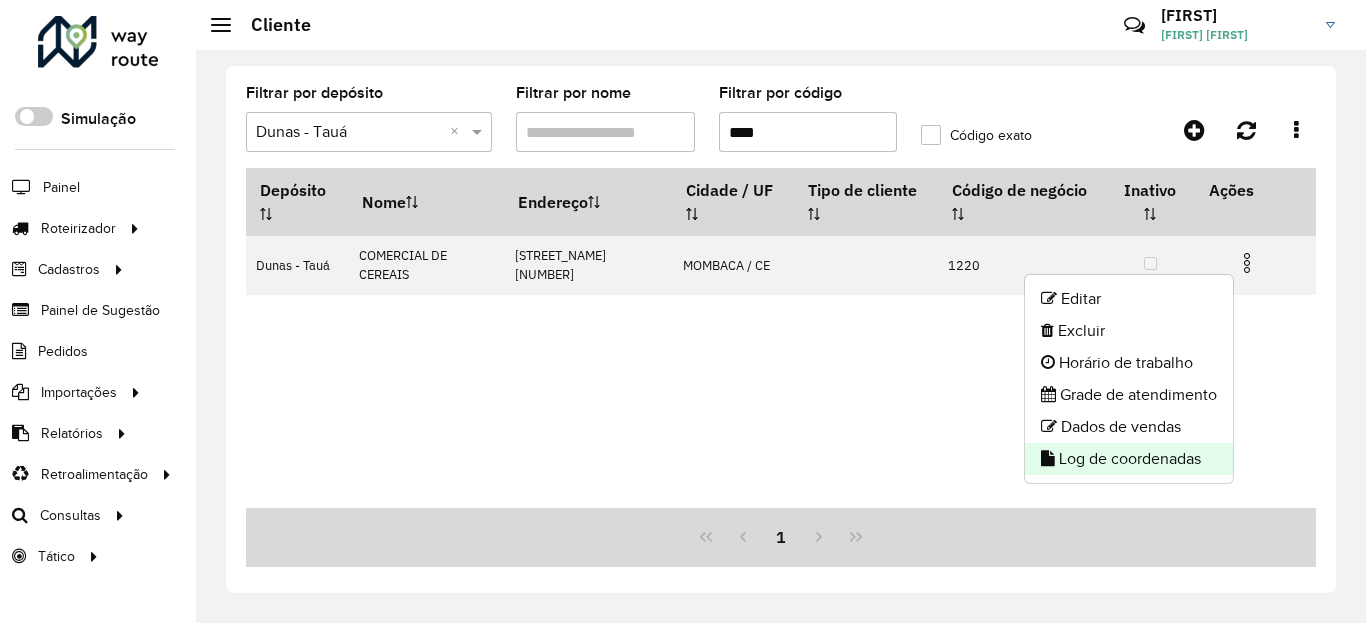 click on "Log de coordenadas" 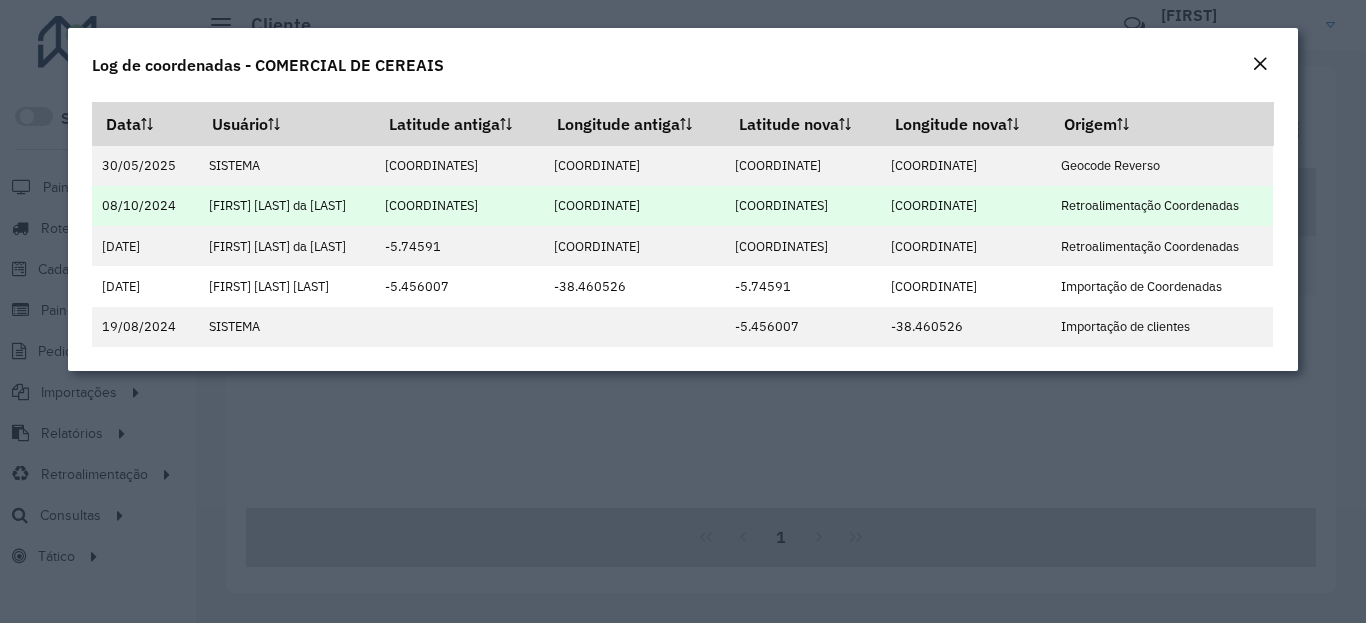 click on "-5.745435" at bounding box center [803, 206] 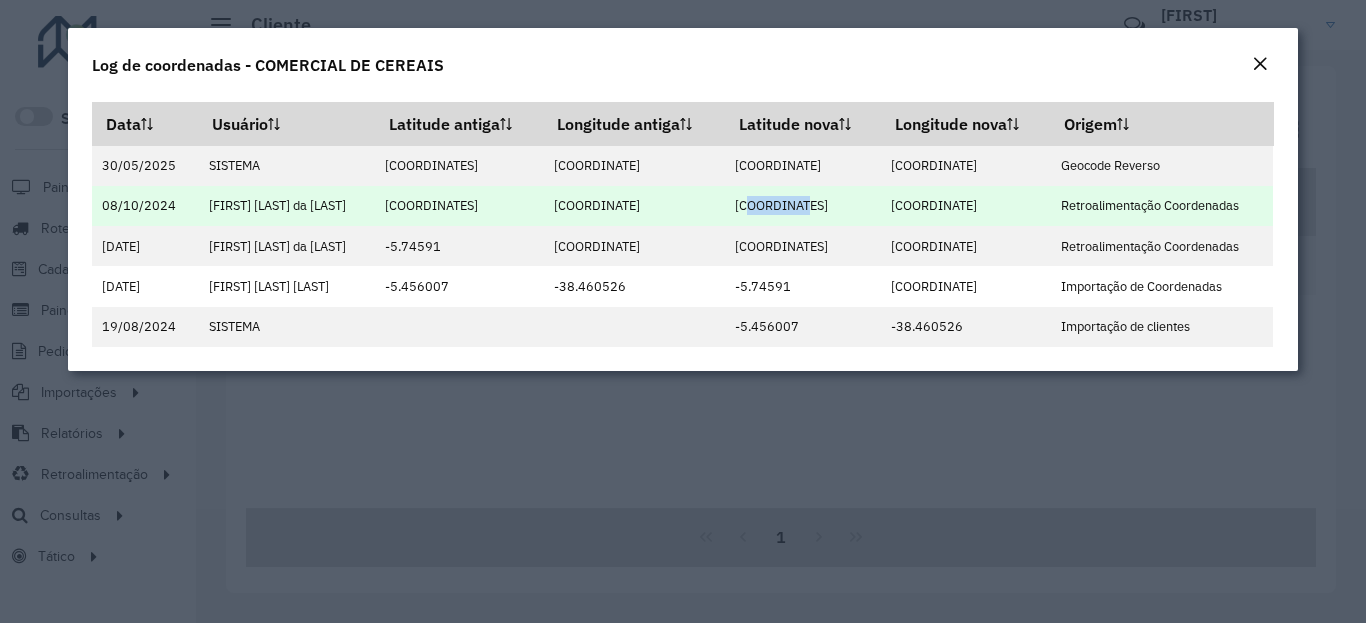 click on "-5.745435" at bounding box center (803, 206) 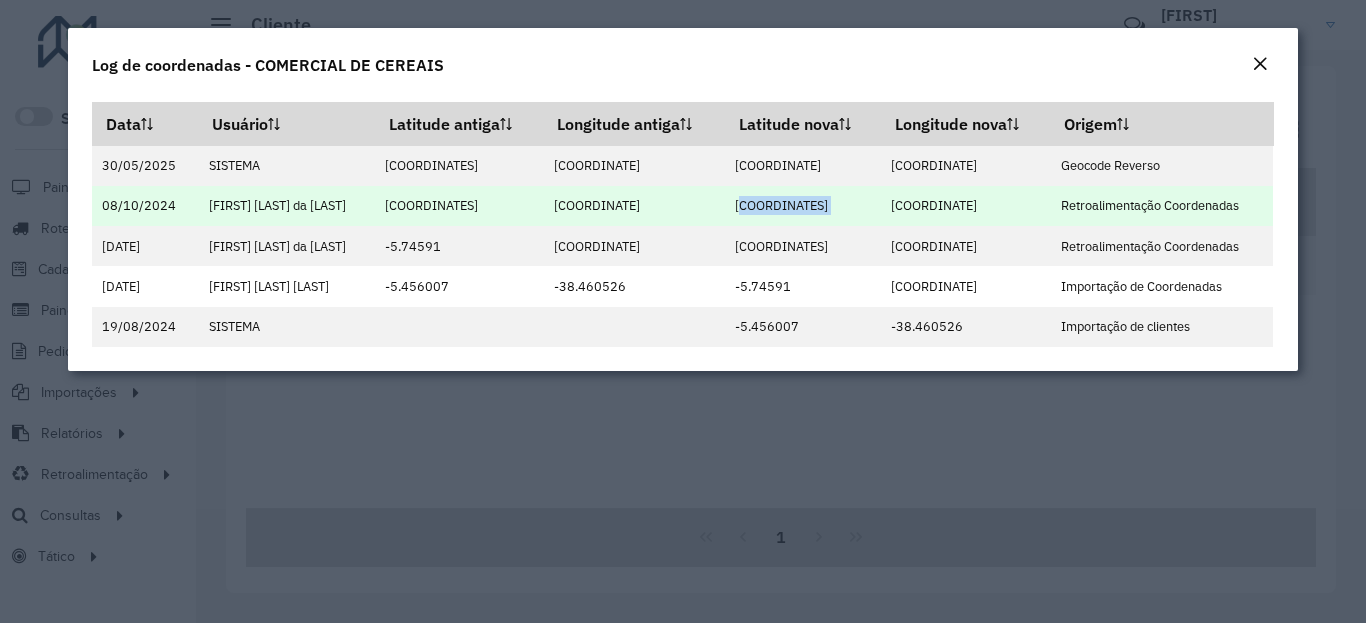 click on "-5.745435" at bounding box center [803, 206] 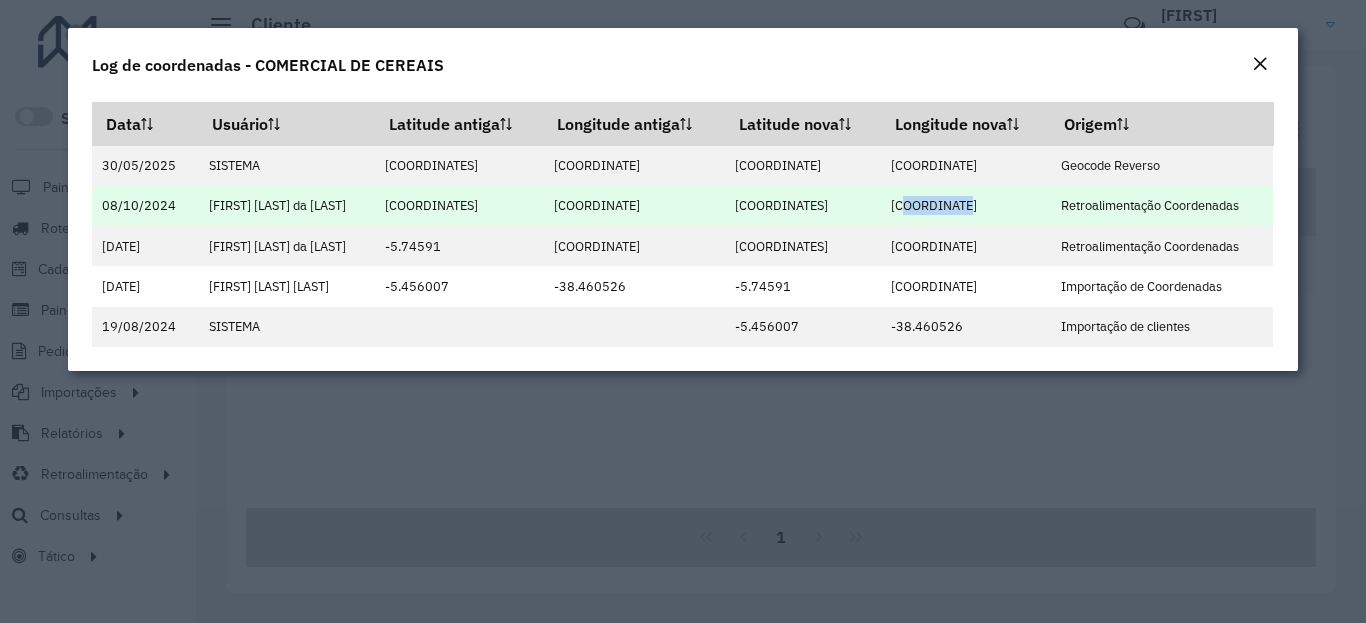 click on "-39.629884" at bounding box center [965, 206] 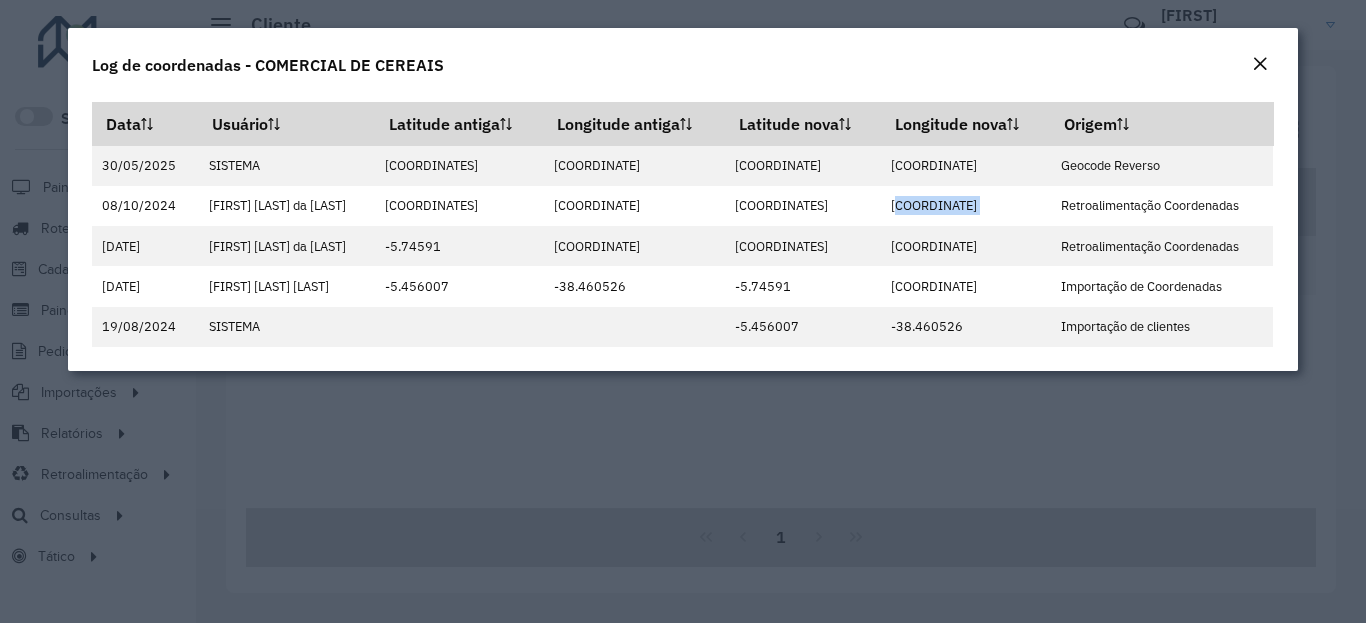 click 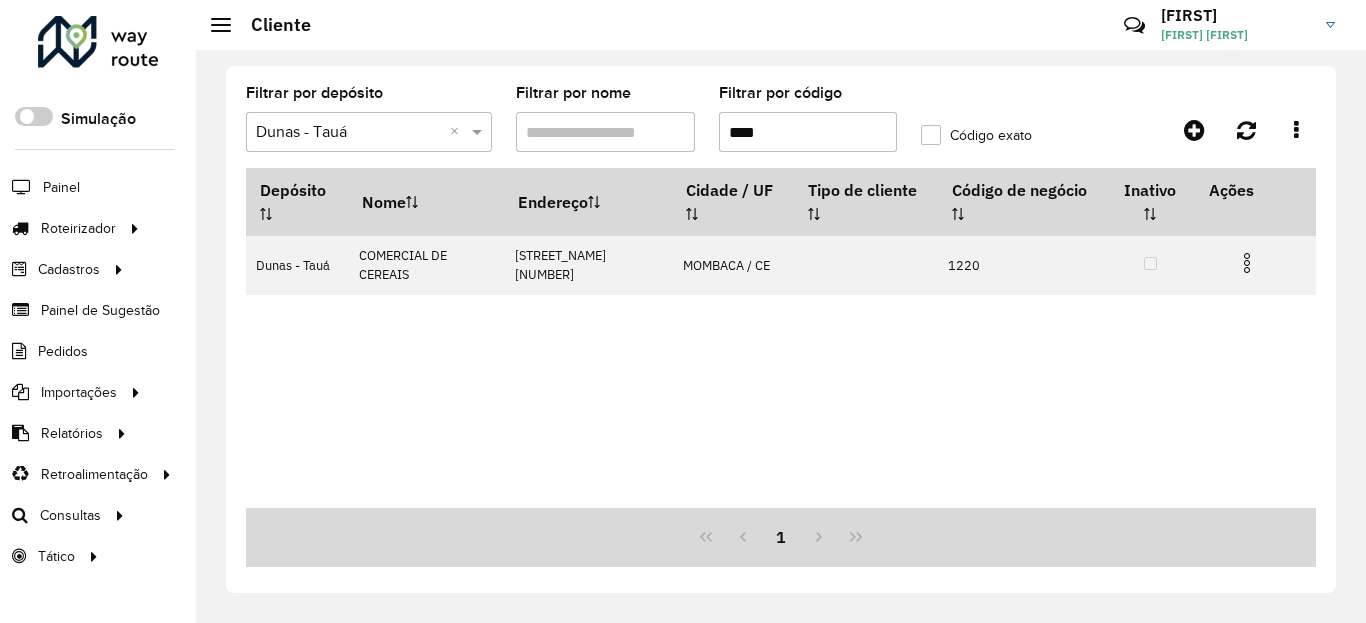 click on "****" at bounding box center (808, 132) 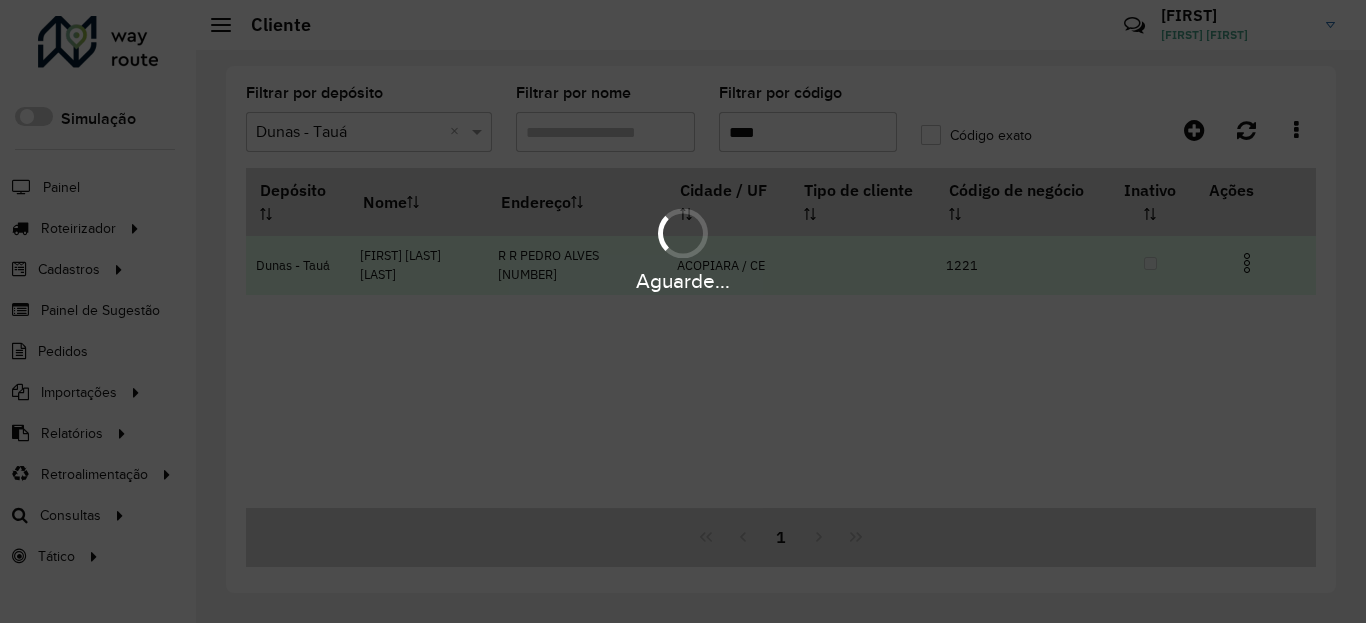 type on "****" 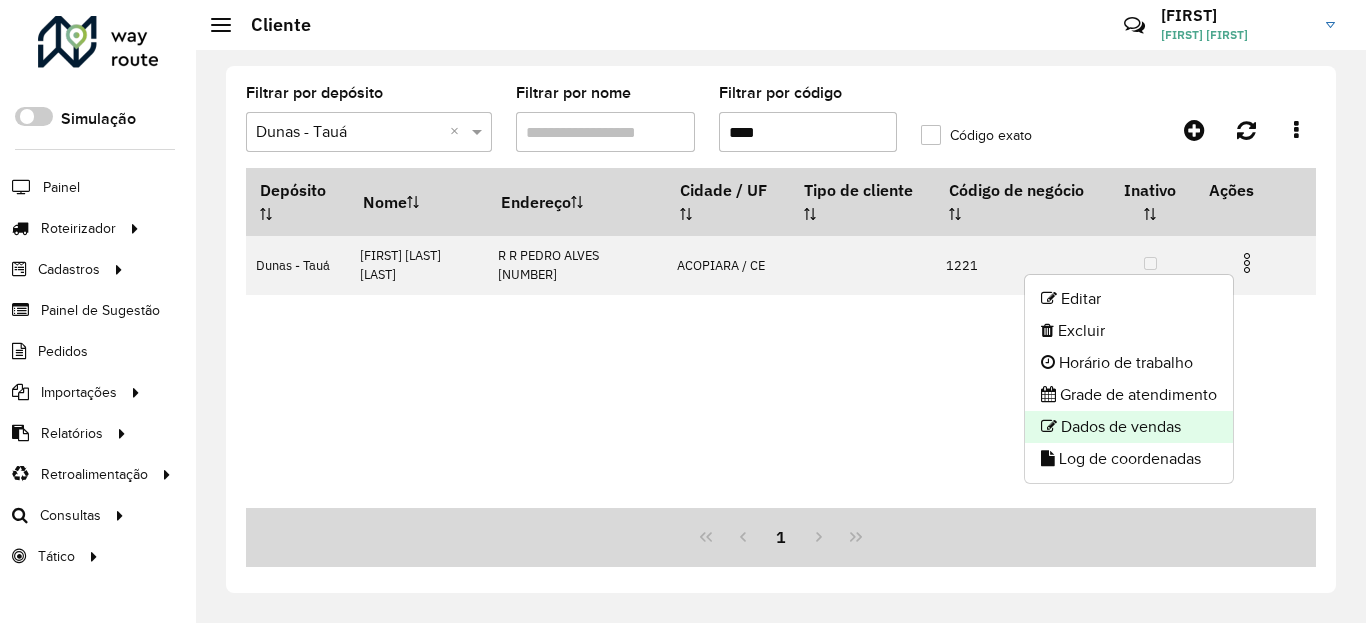 click on "Dados de vendas" 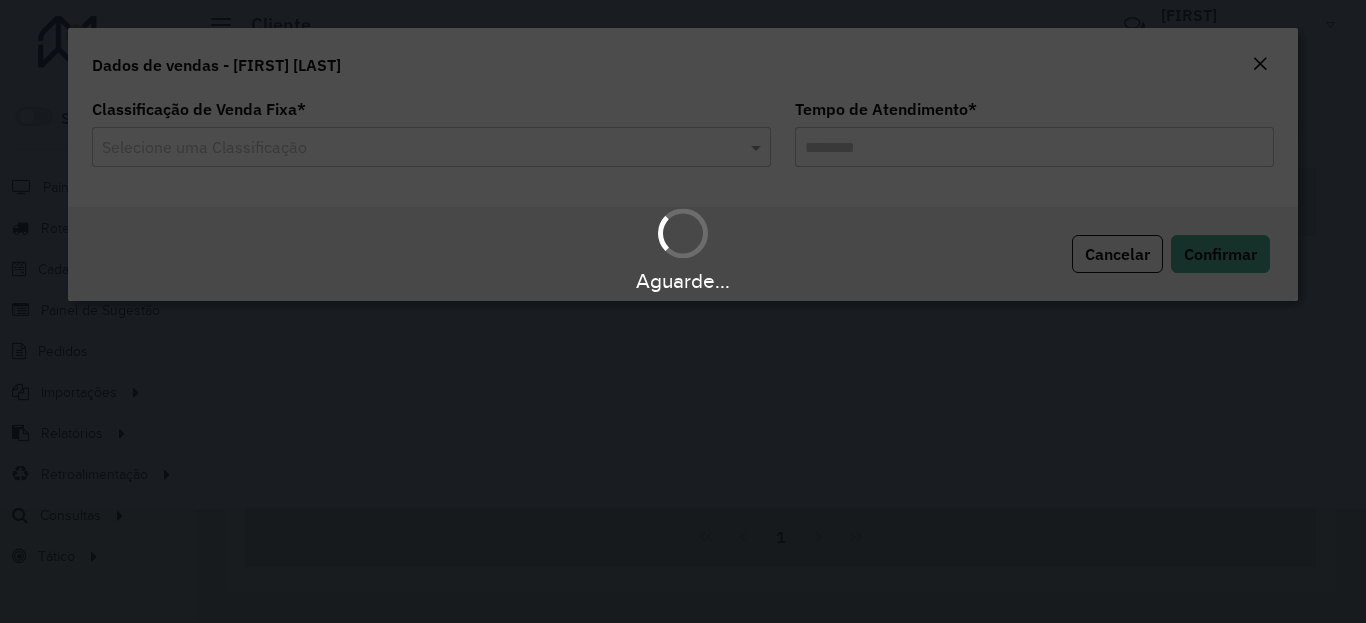 type on "********" 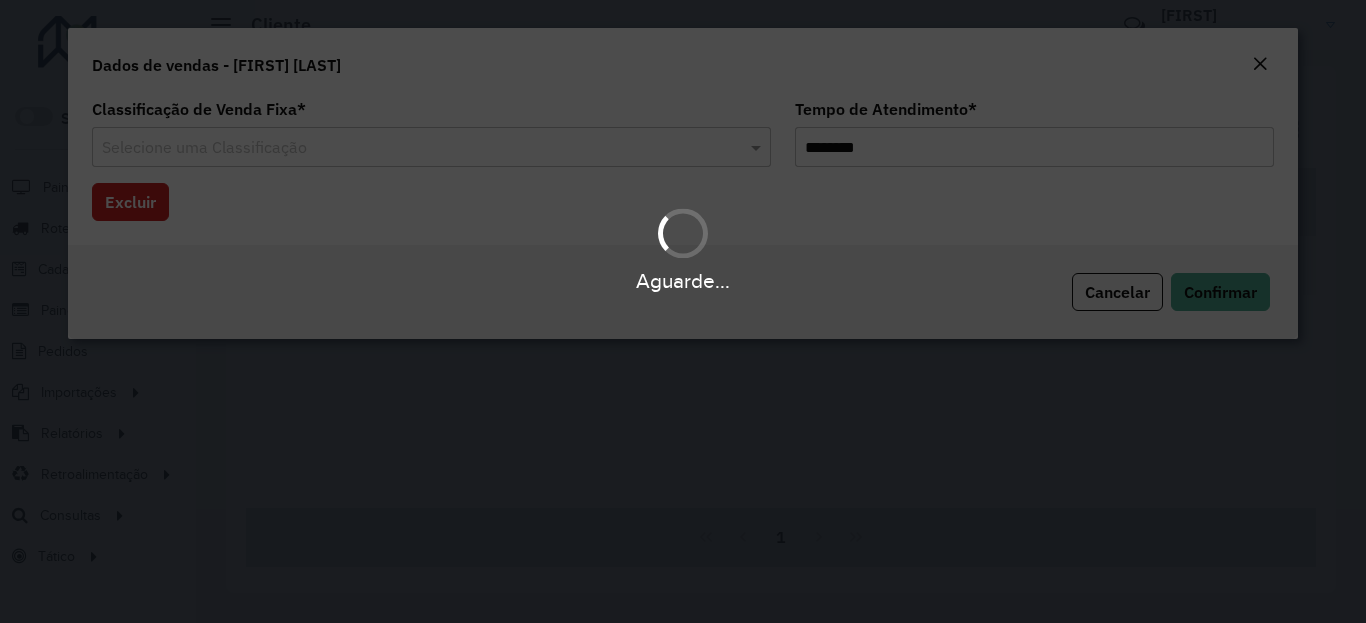 click 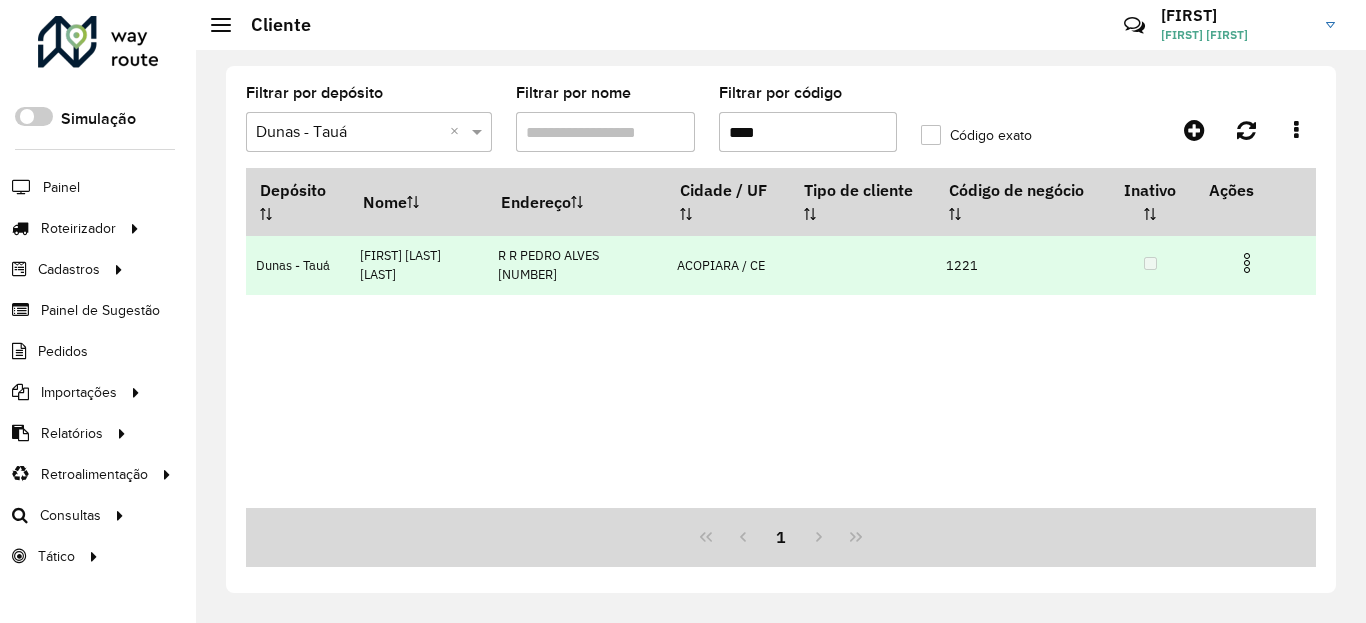 click at bounding box center (1247, 263) 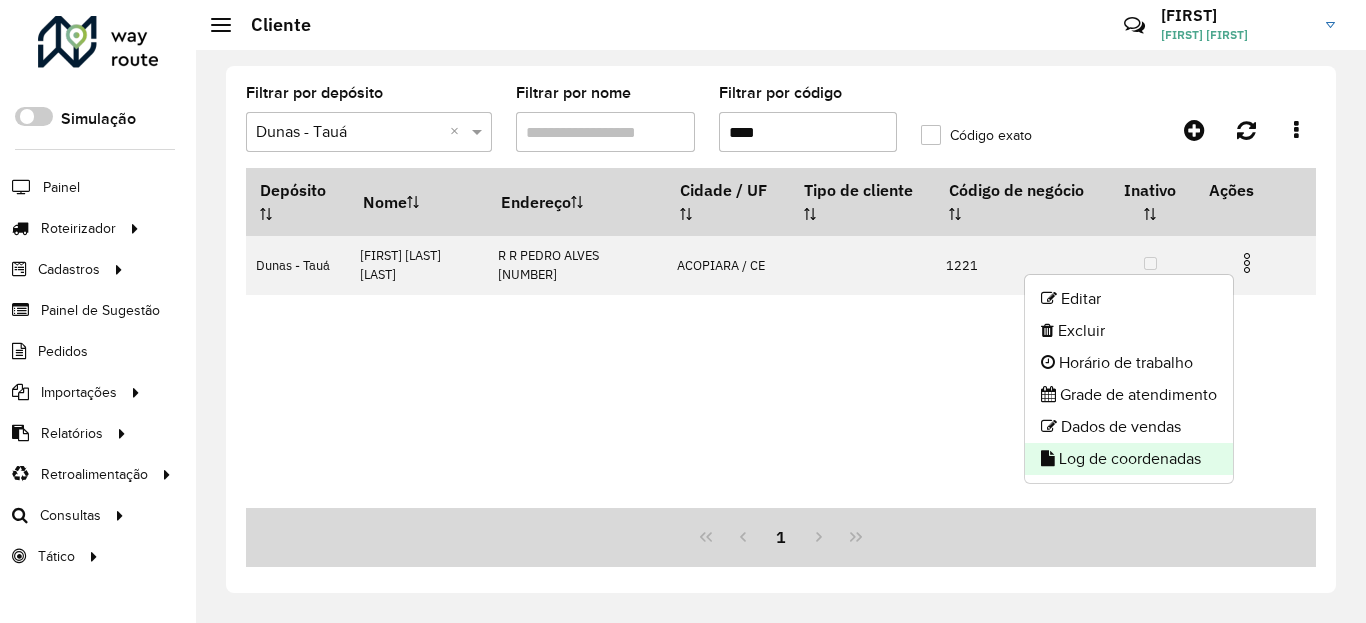 click on "Log de coordenadas" 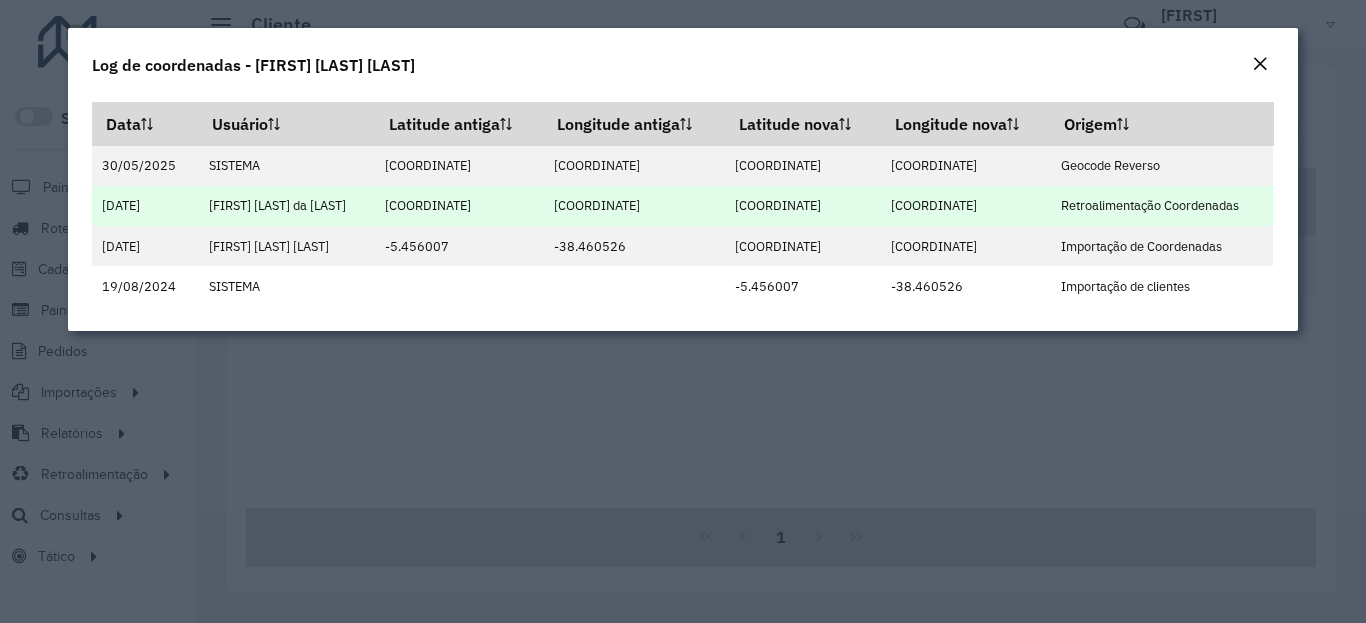 click on "-6.092697" at bounding box center (803, 206) 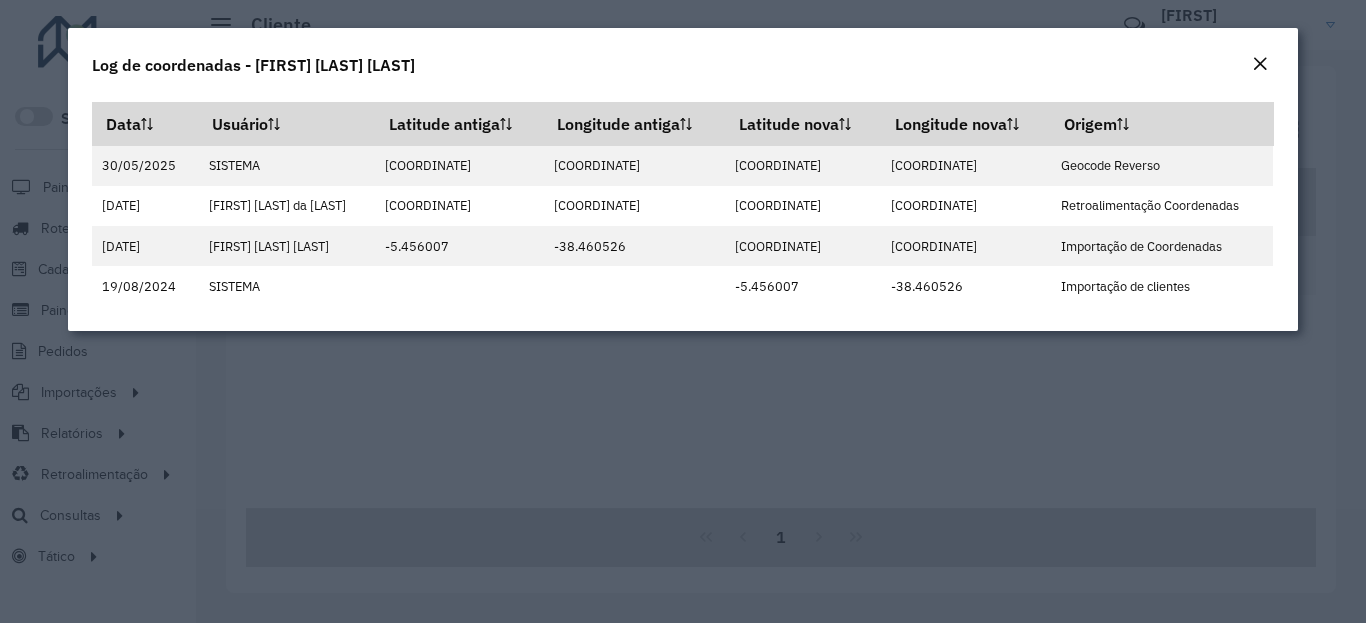 click 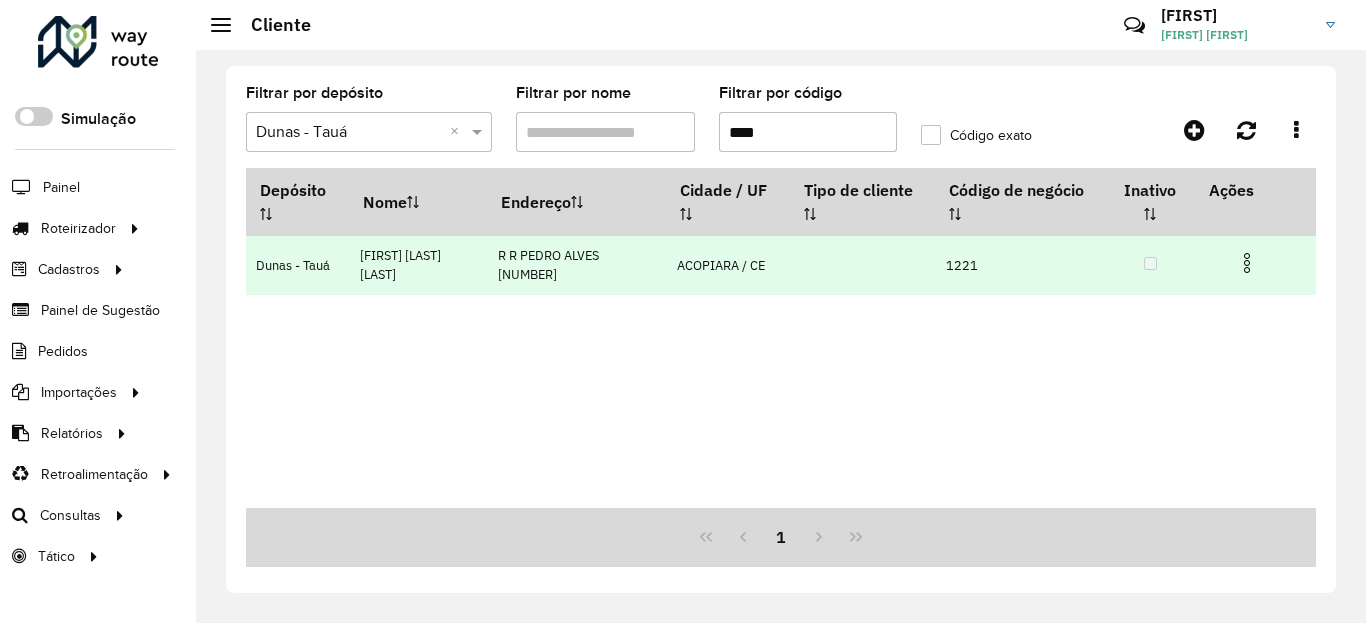 click at bounding box center (1255, 261) 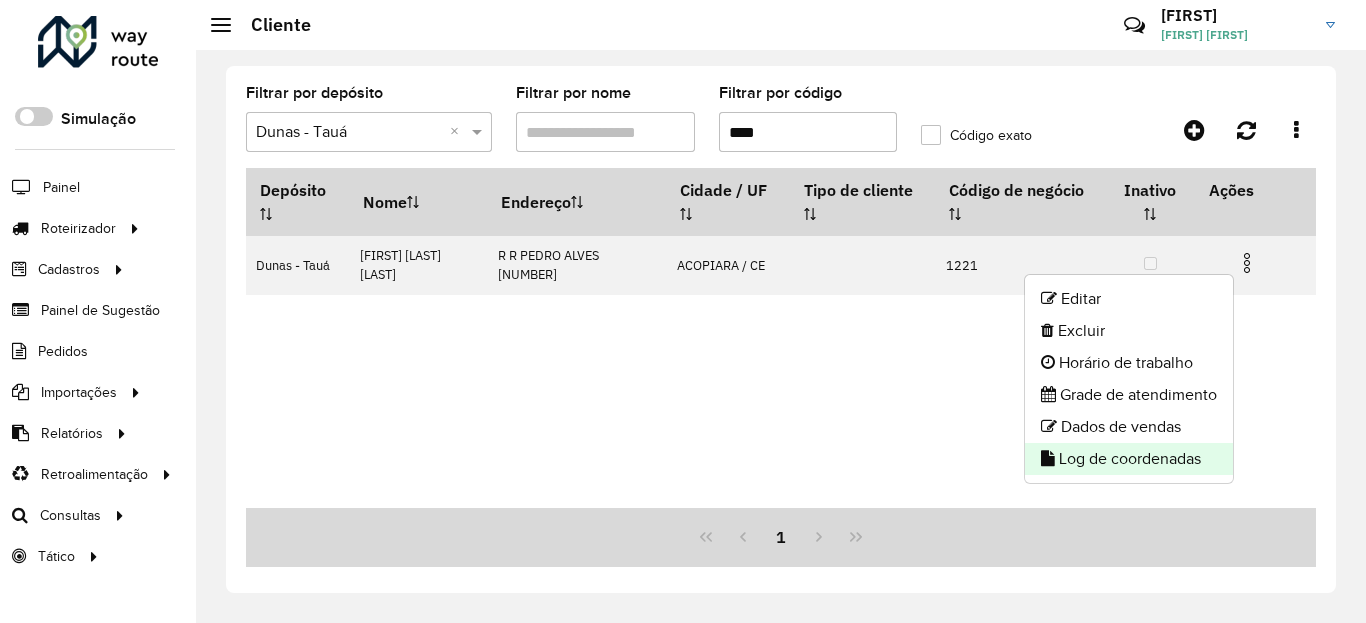 click on "Log de coordenadas" 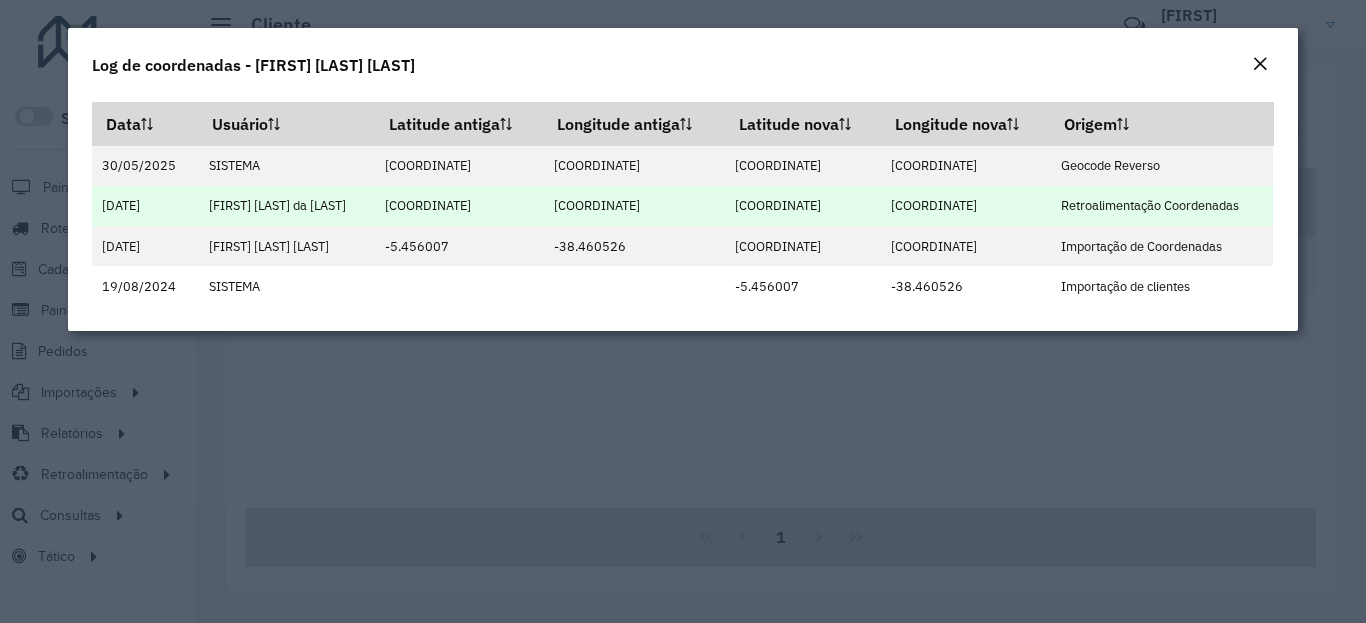 click on "-6.092697" at bounding box center (803, 206) 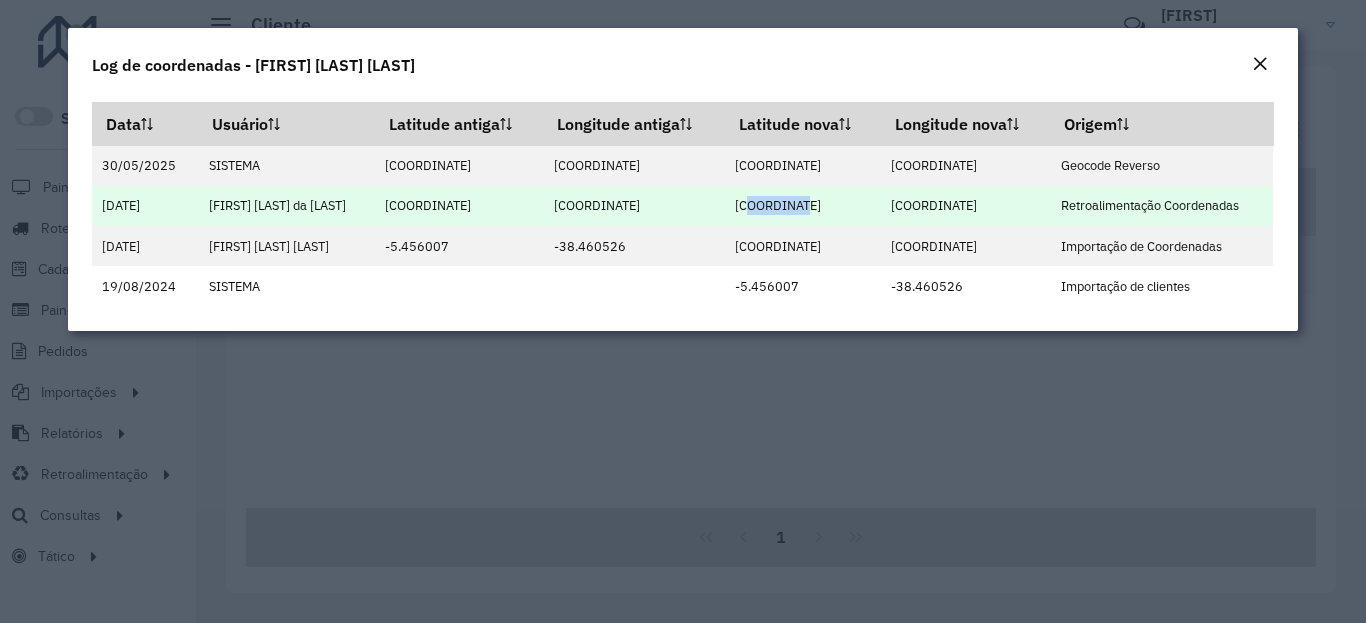 click on "-6.092697" at bounding box center [803, 206] 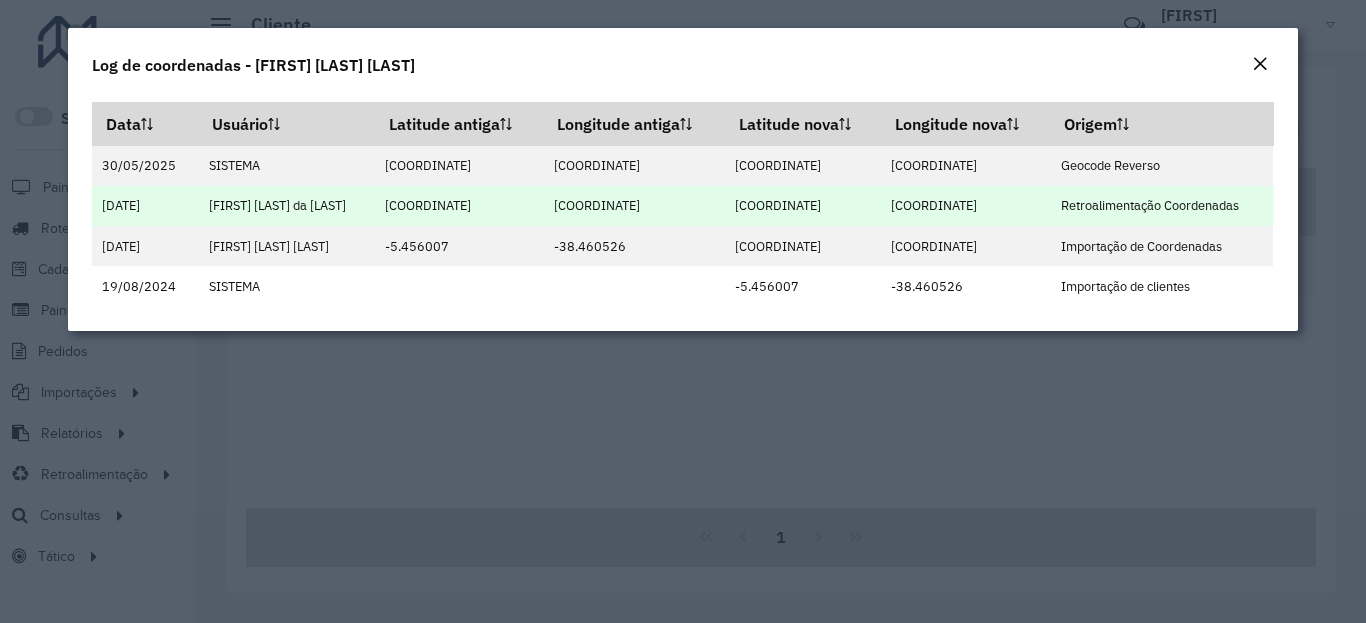 click on "-6.092697" at bounding box center [803, 206] 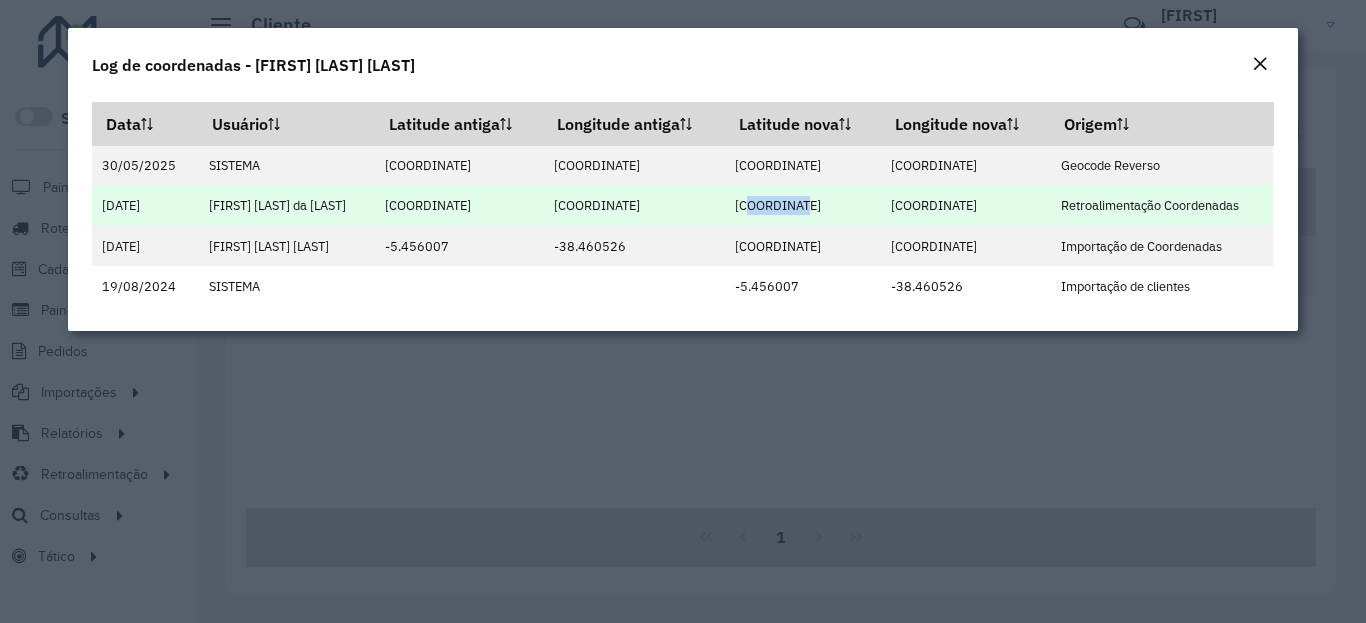 click on "-6.092697" at bounding box center (803, 206) 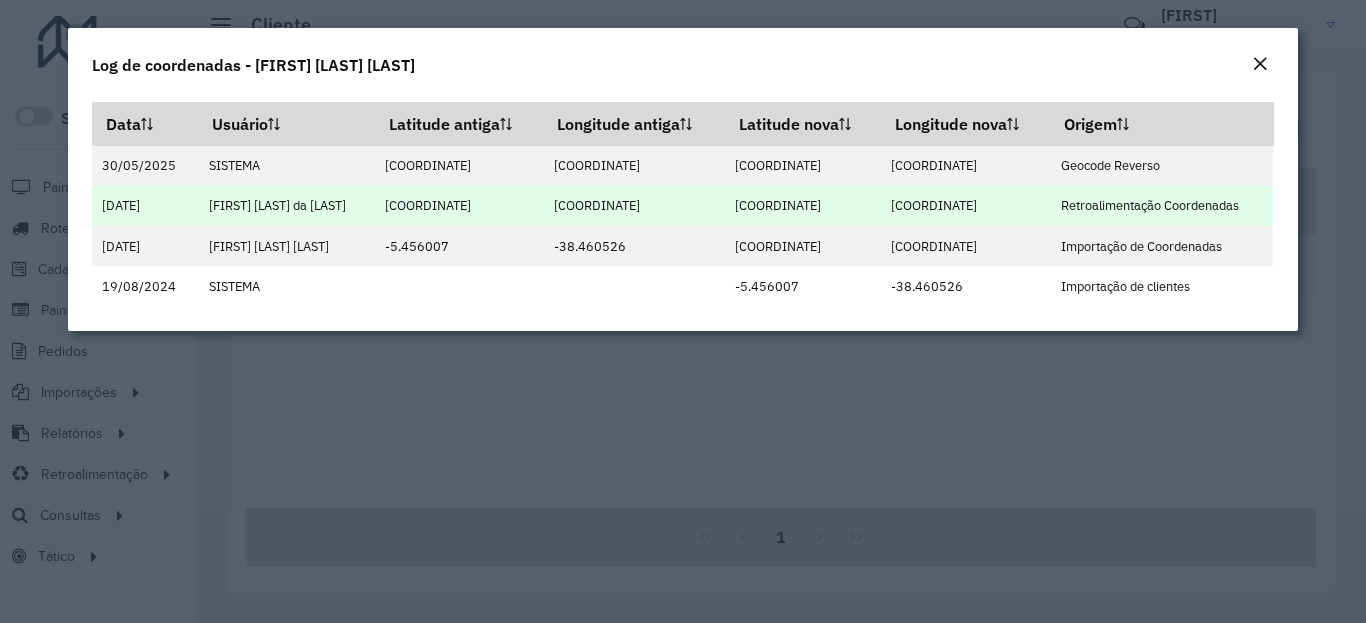 click on "-39.455499" at bounding box center (965, 206) 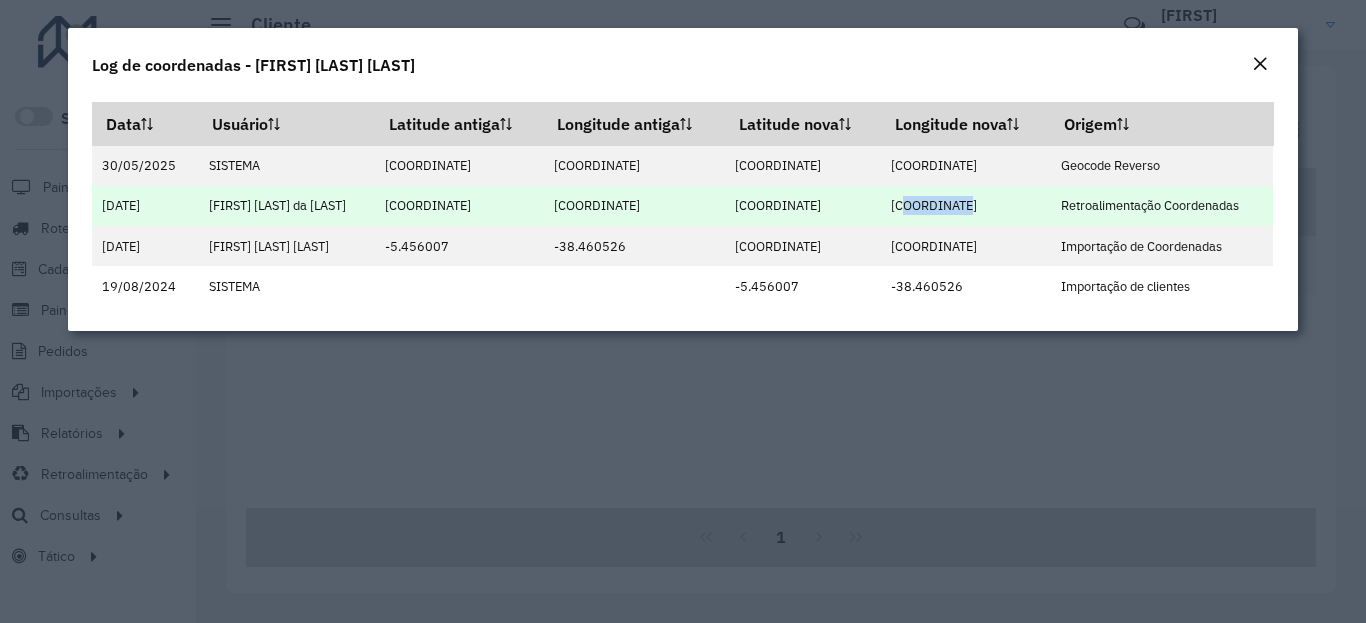 click on "-39.455499" at bounding box center (965, 206) 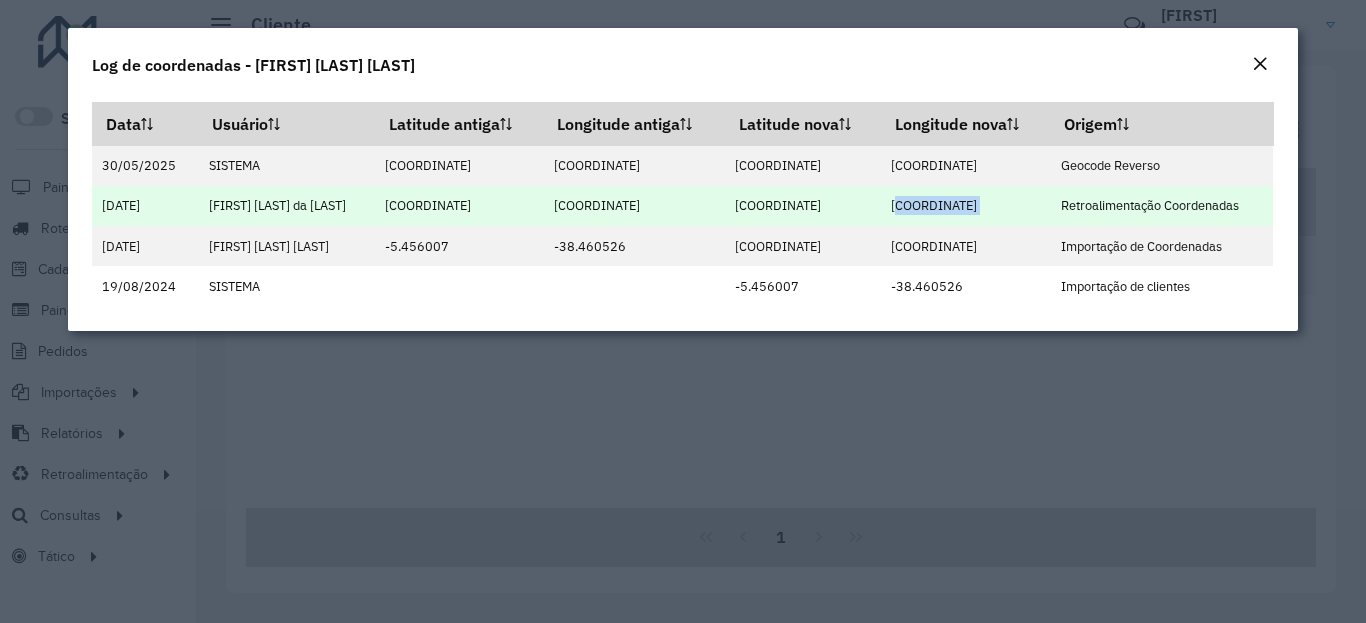 click on "-39.455499" at bounding box center [965, 206] 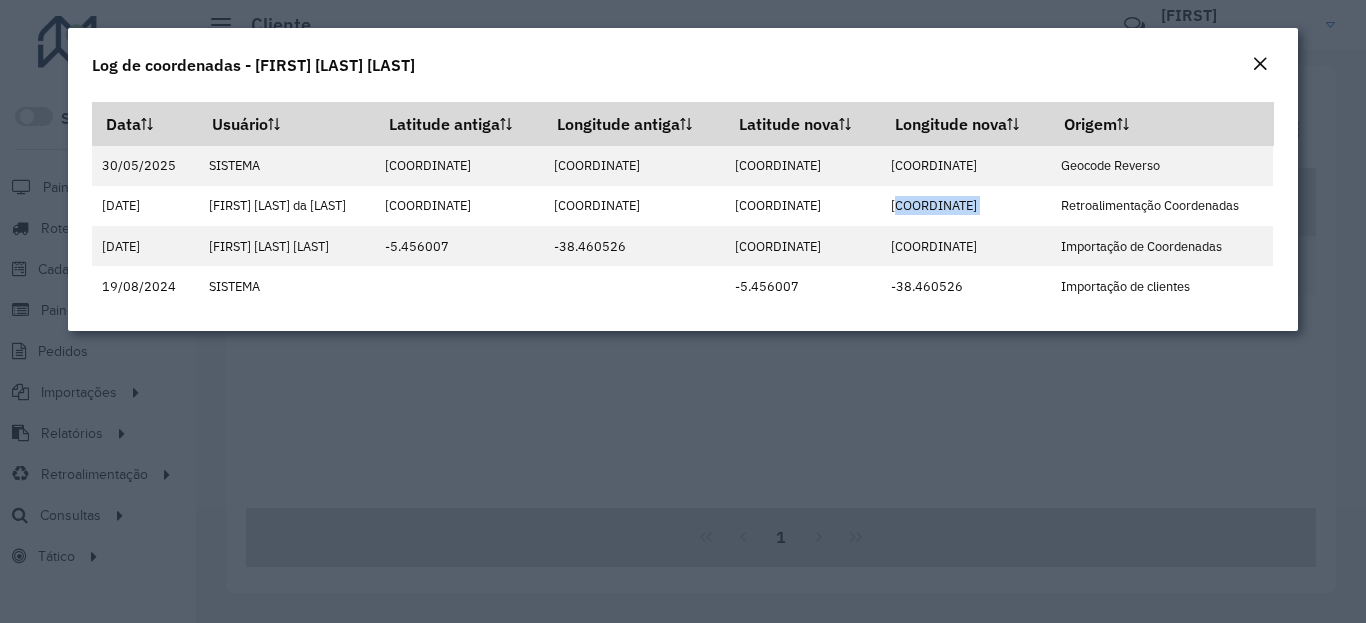 click 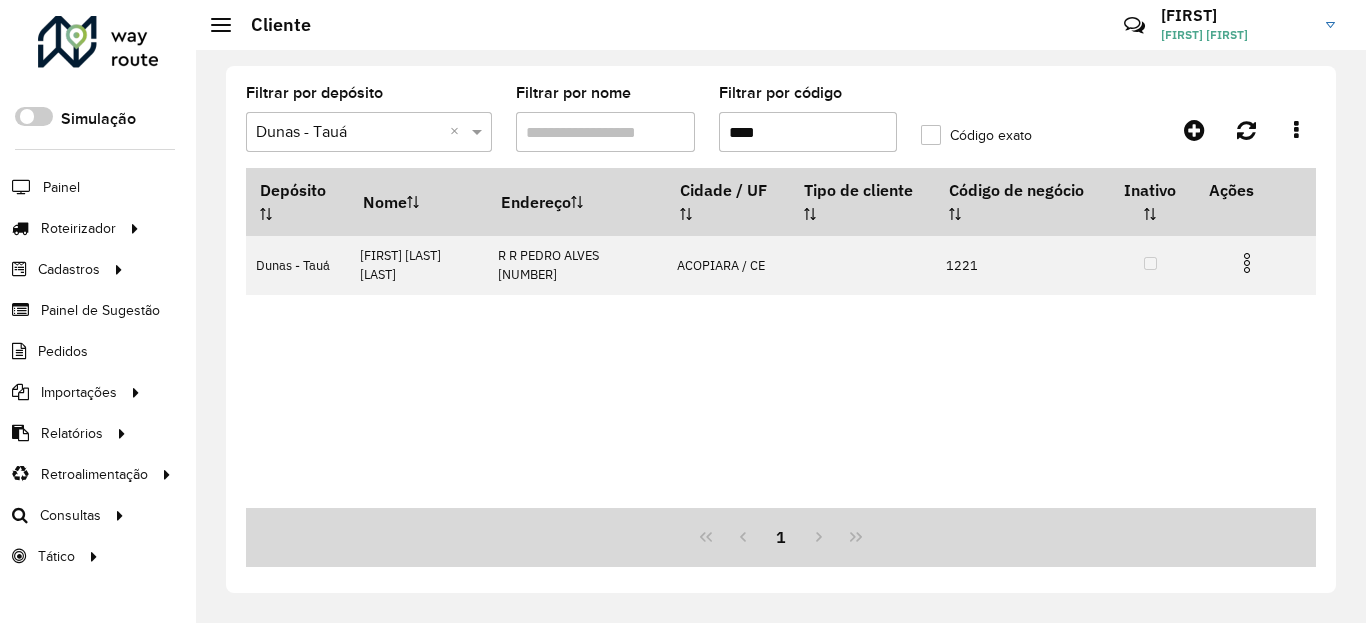 click on "****" at bounding box center (808, 132) 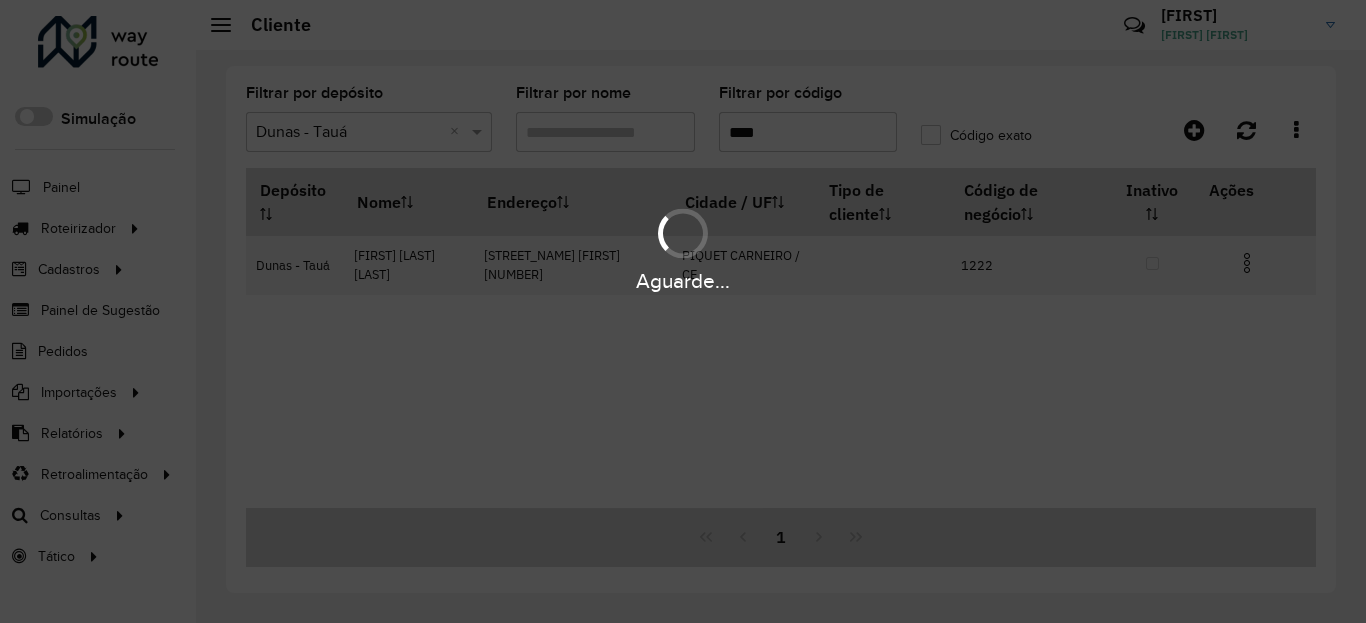 click on "Aguarde..." at bounding box center [683, 281] 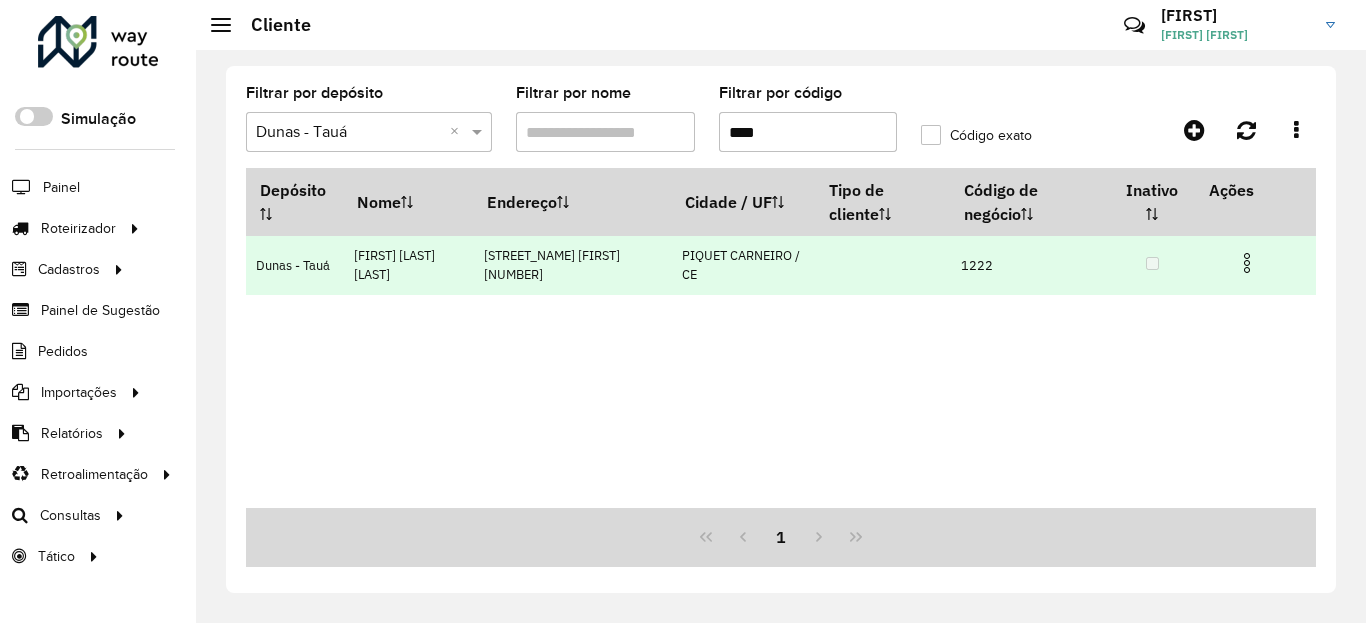 click at bounding box center (1247, 263) 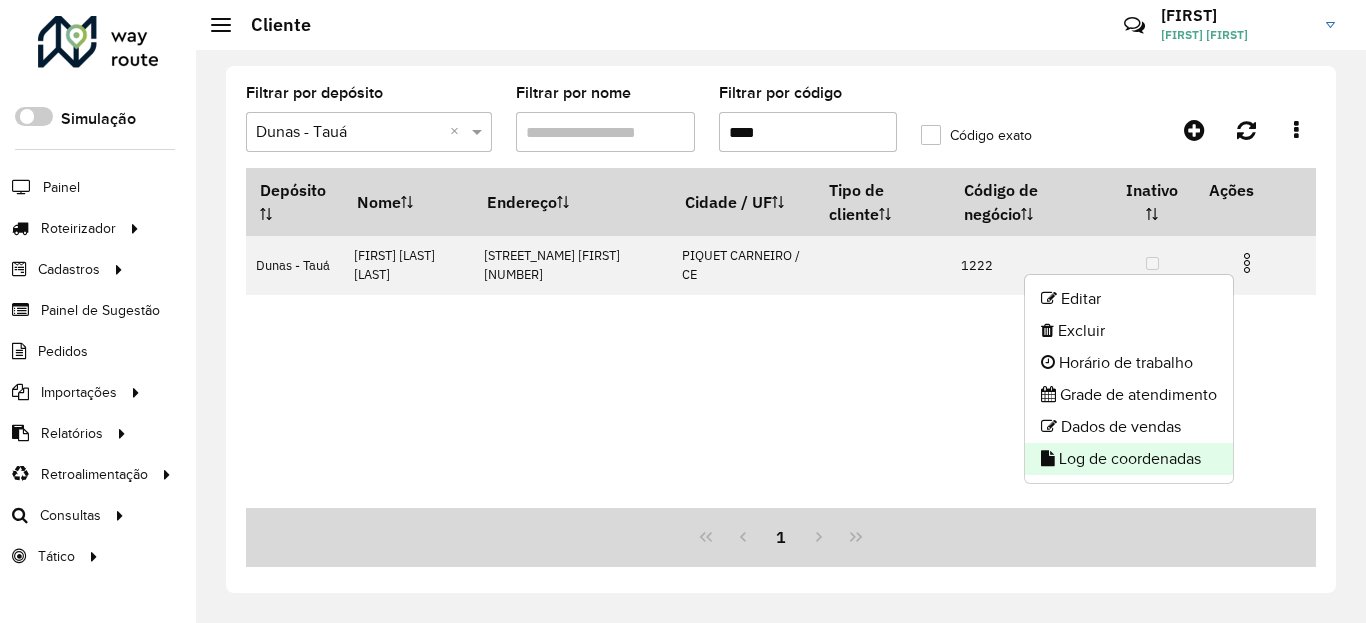 click on "Log de coordenadas" 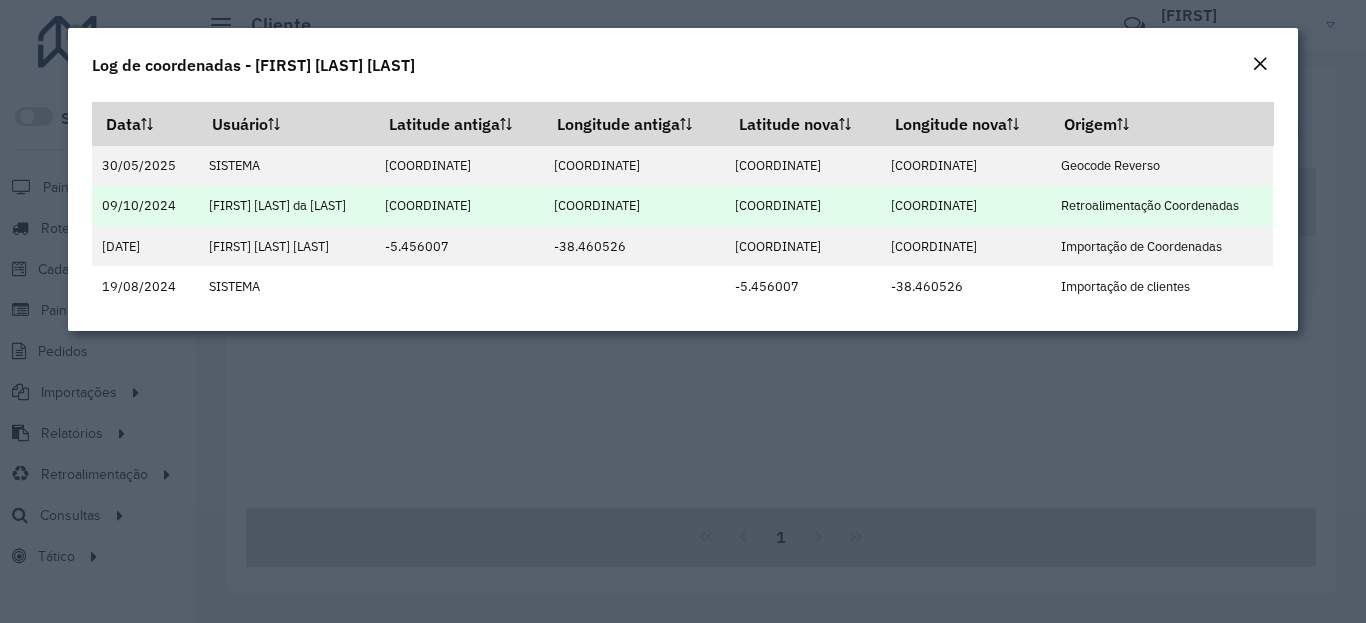 click on "-5.92762" at bounding box center (803, 206) 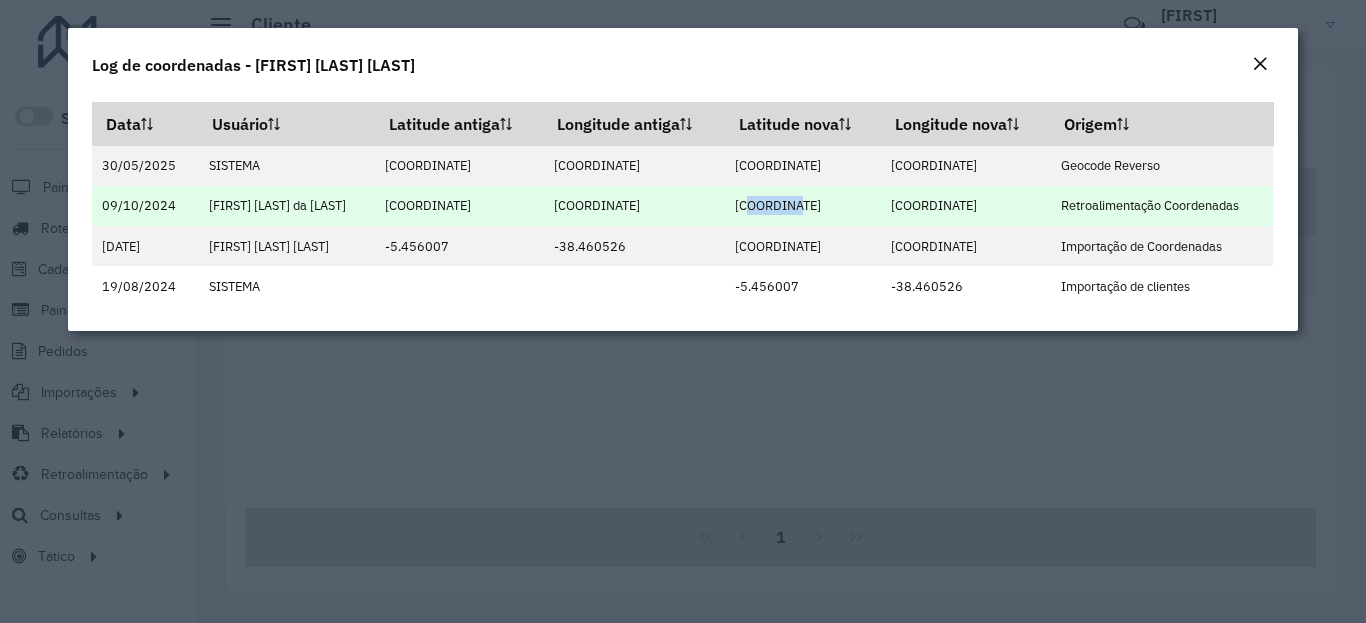 click on "-5.92762" at bounding box center [803, 206] 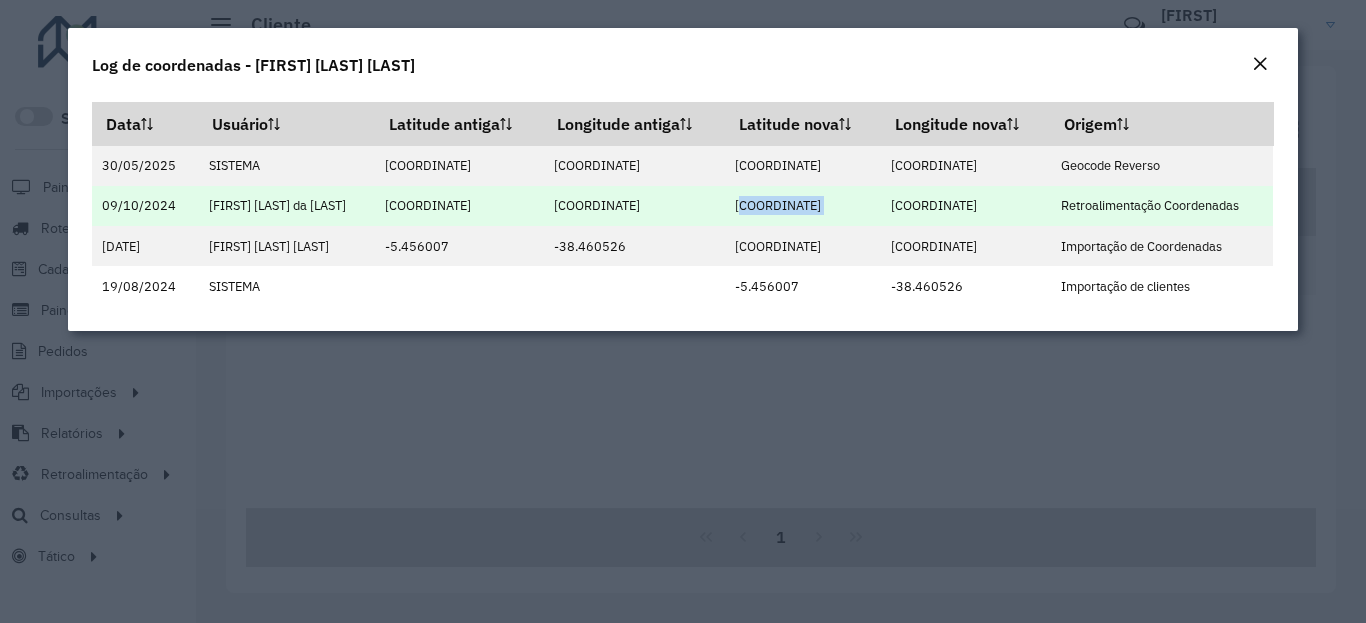 click on "-5.92762" at bounding box center (803, 206) 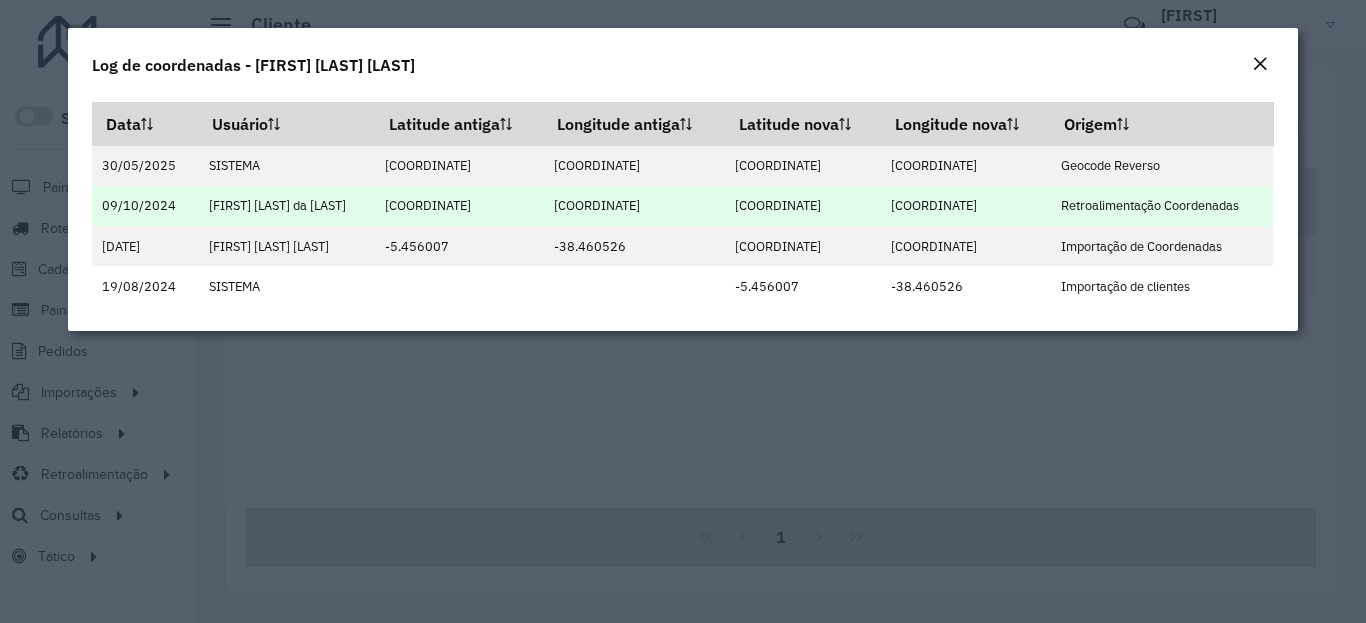 click on "-39.431606" at bounding box center [965, 206] 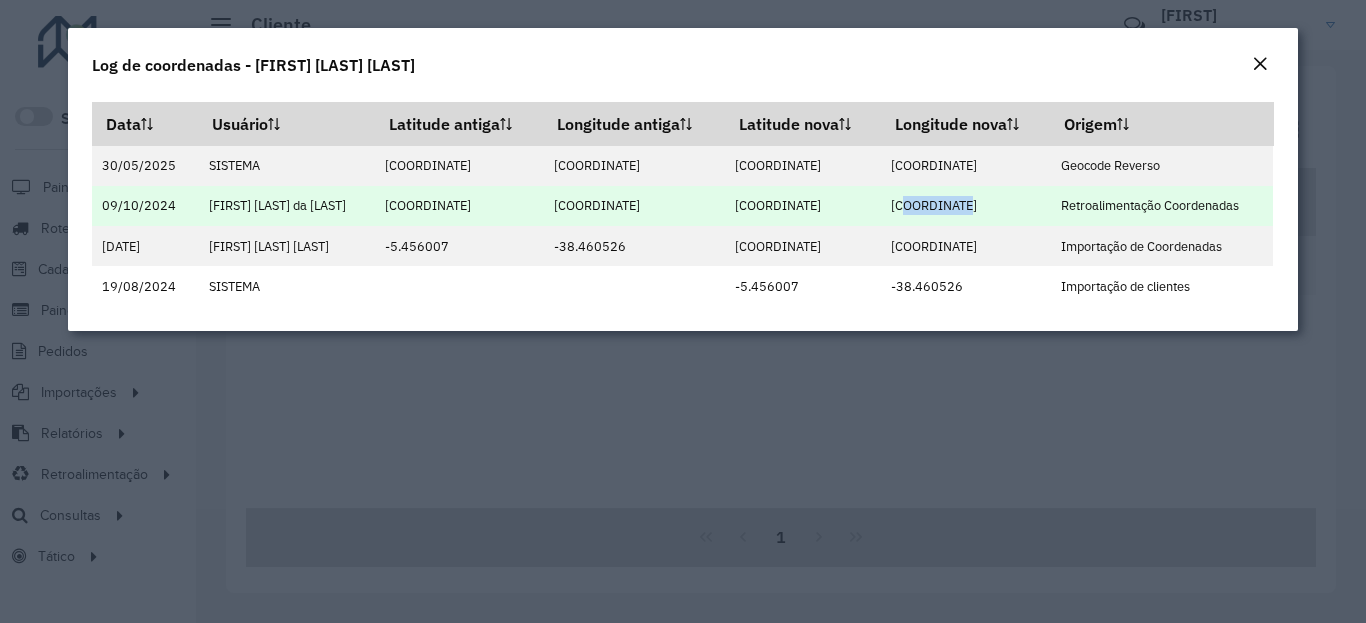 click on "-39.431606" at bounding box center [965, 206] 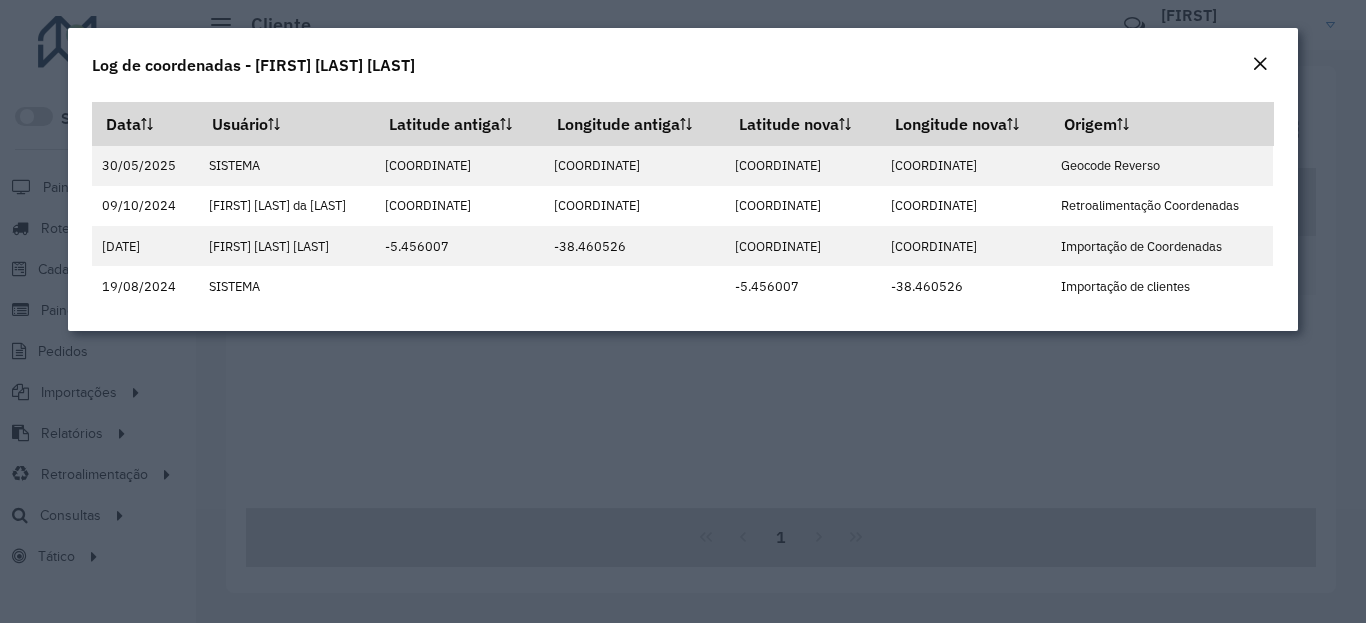 click on "Log de coordenadas - [NAME]" 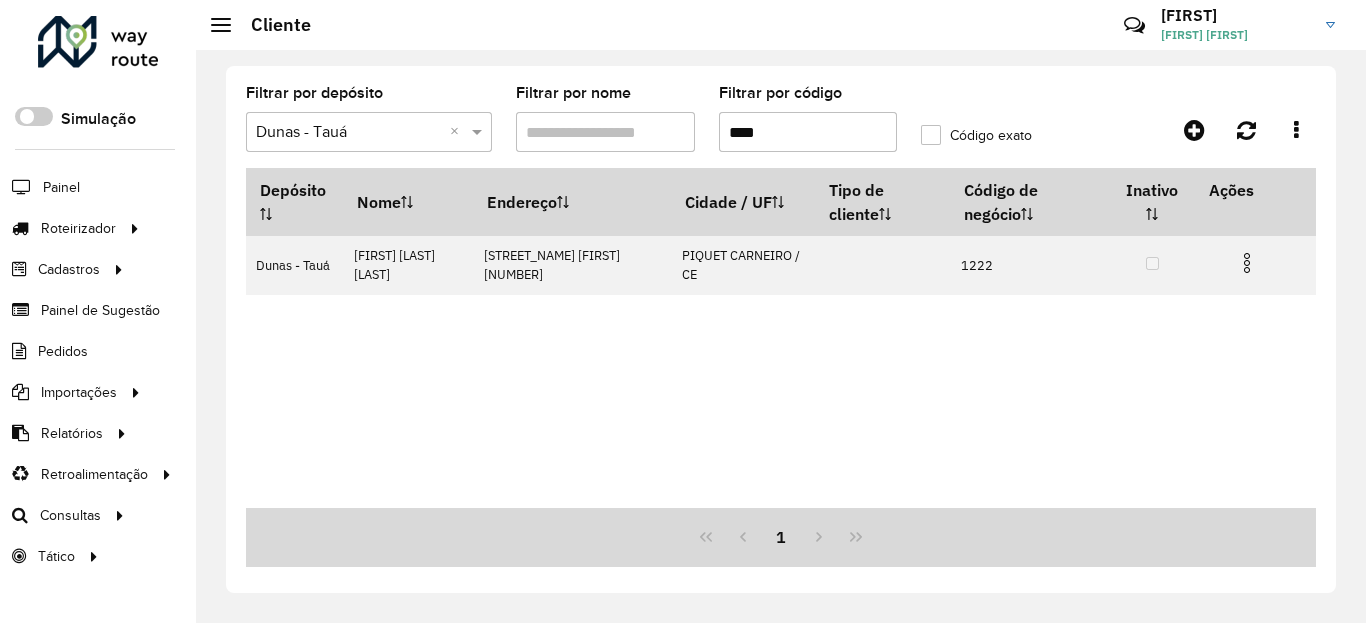 click on "****" at bounding box center [808, 132] 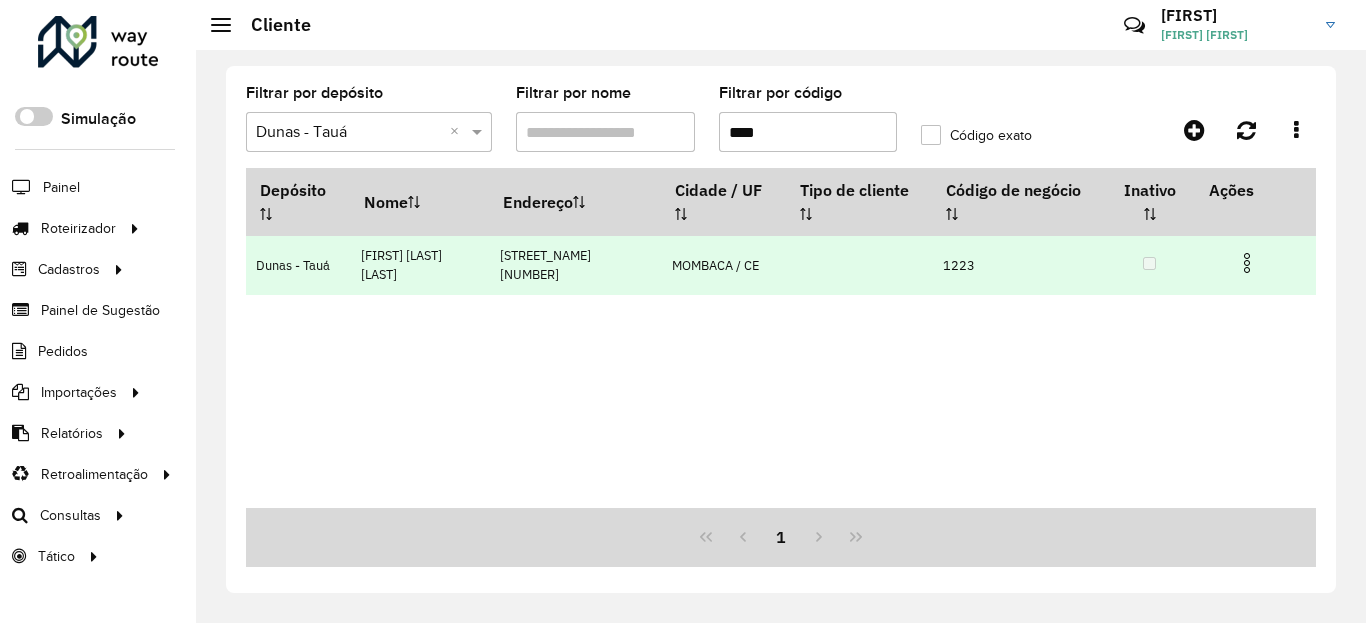 click at bounding box center (1247, 263) 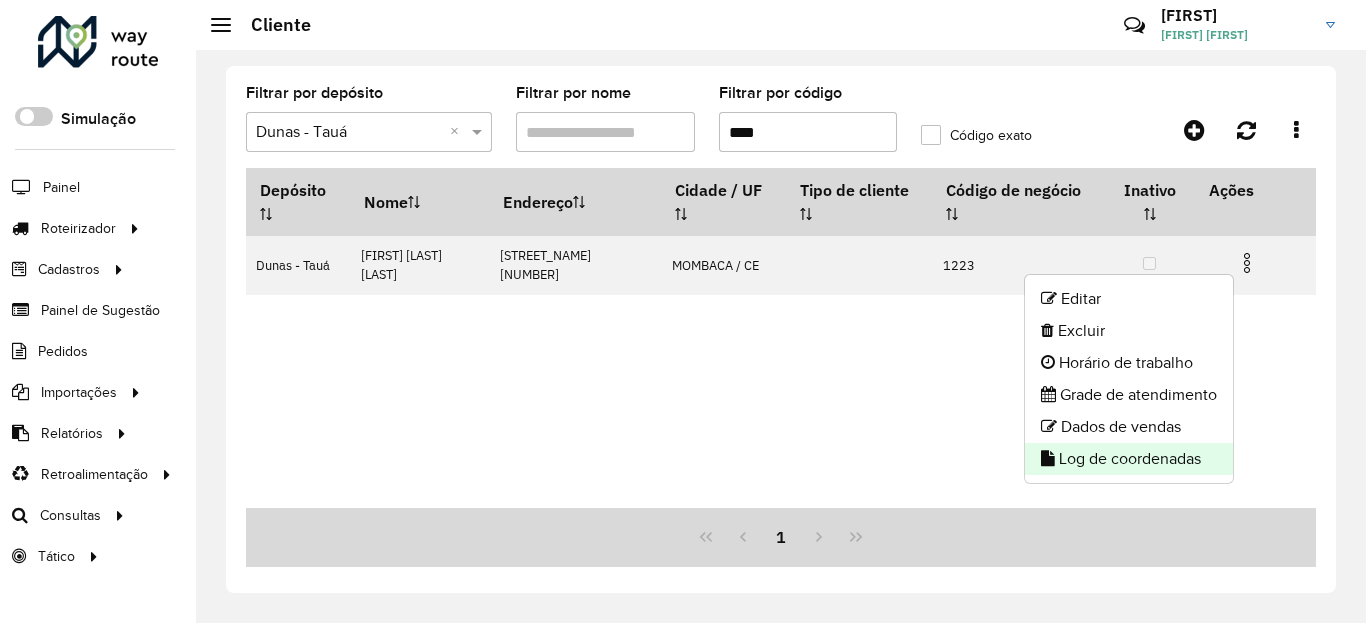 click on "Log de coordenadas" 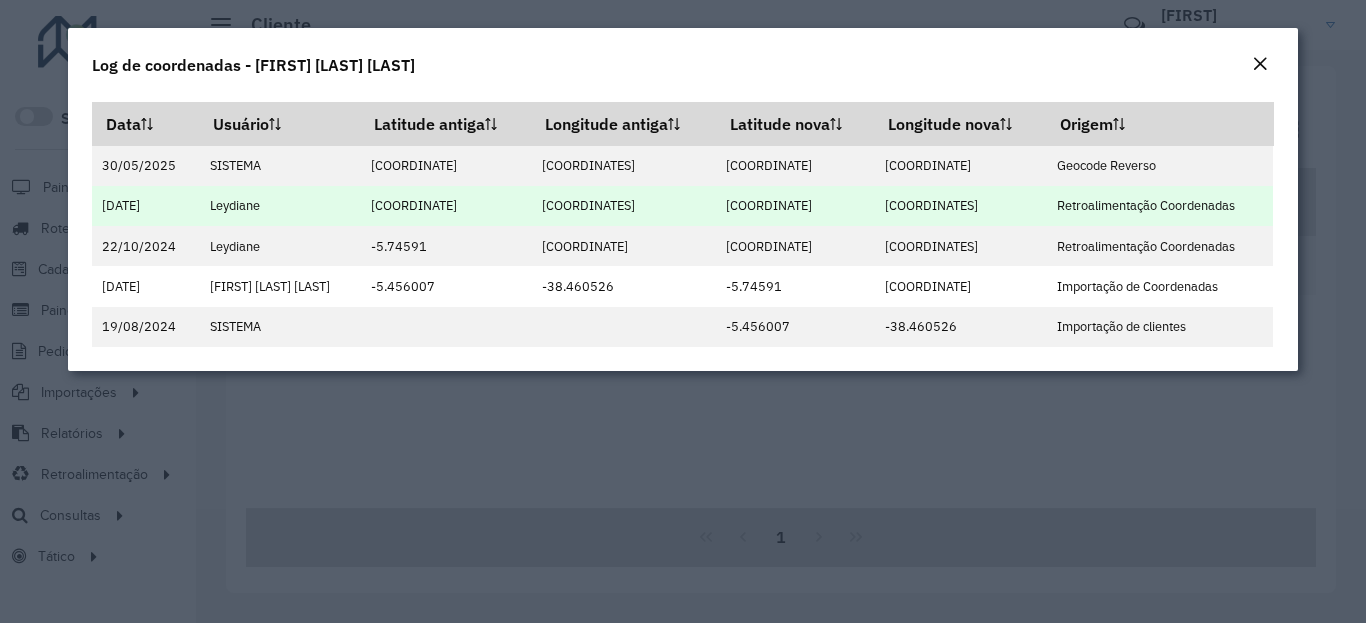 click on "-5.743107" at bounding box center (795, 206) 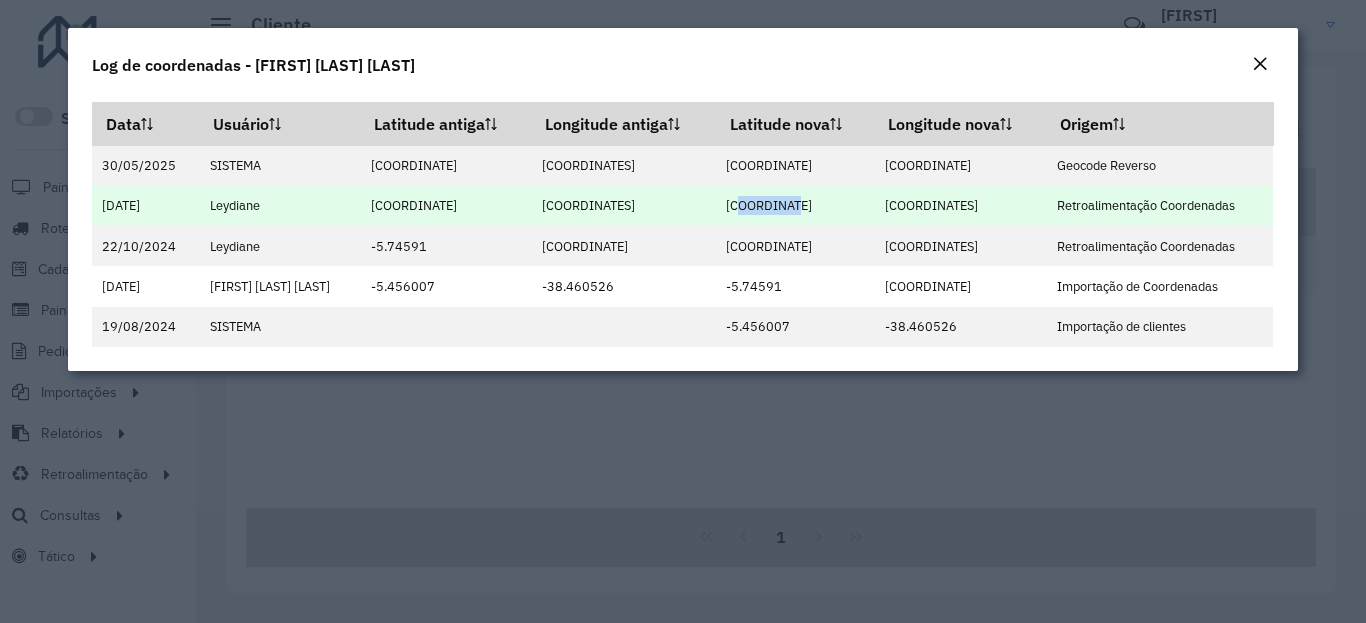 click on "-5.743107" at bounding box center (795, 206) 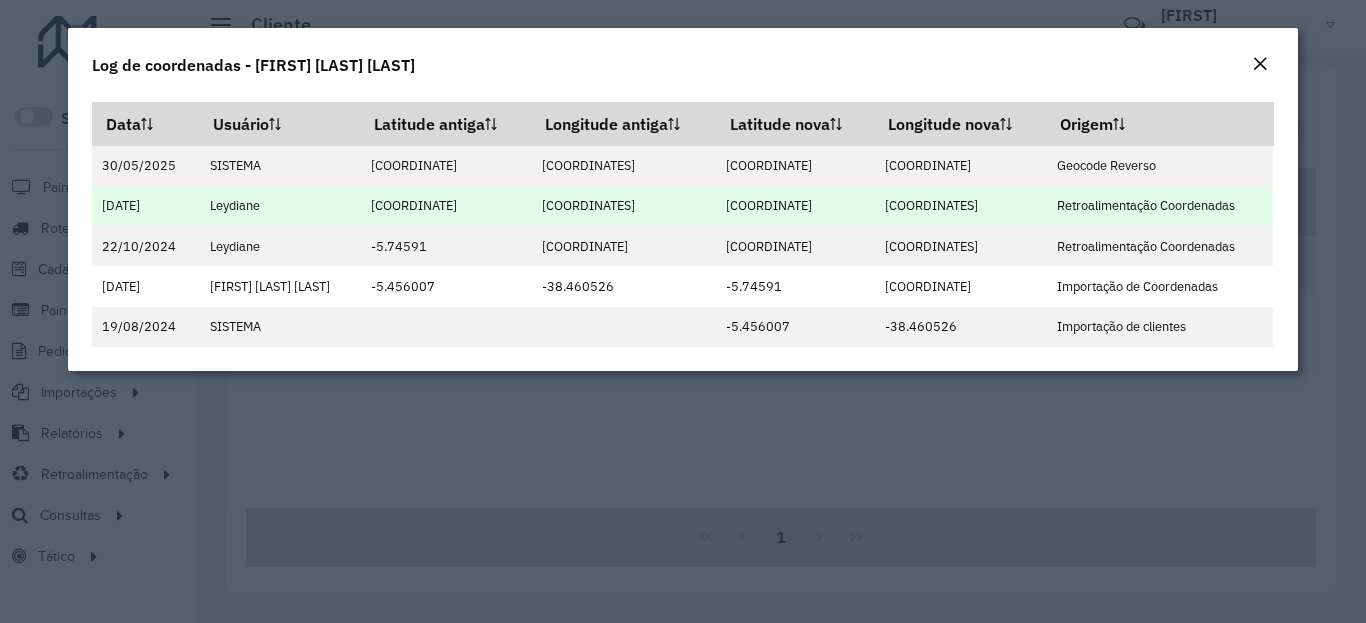 click on "-39.628136" at bounding box center (961, 206) 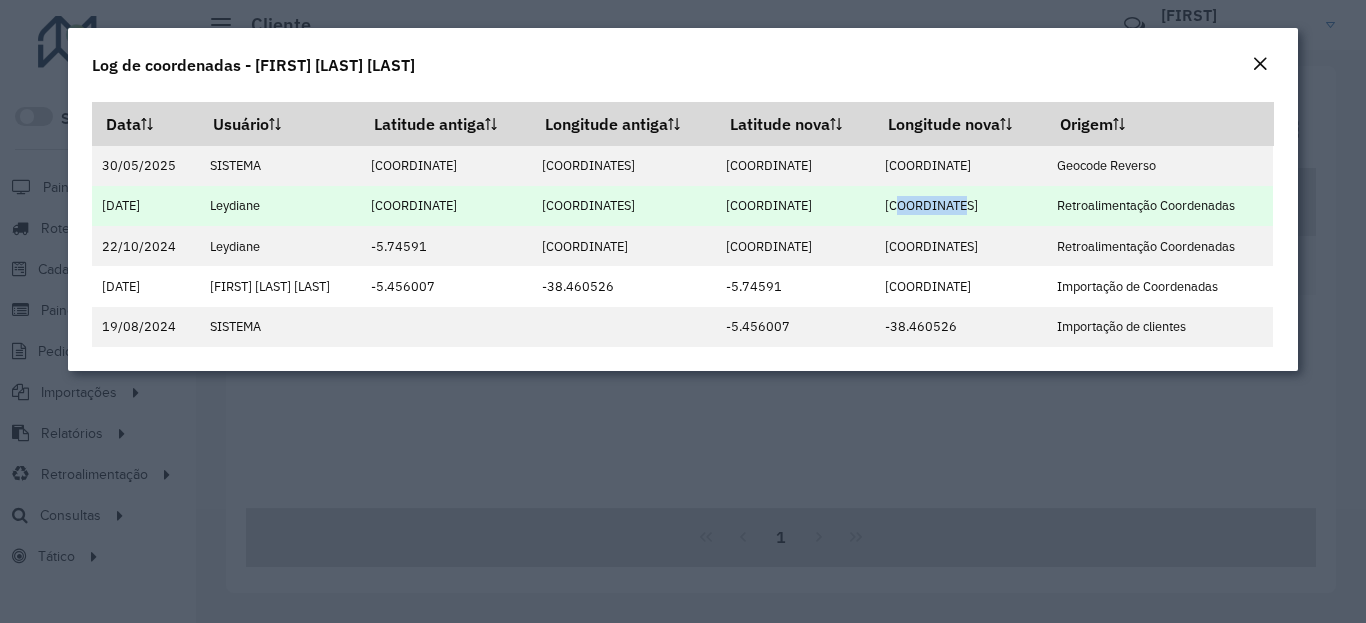 click on "-39.628136" at bounding box center (961, 206) 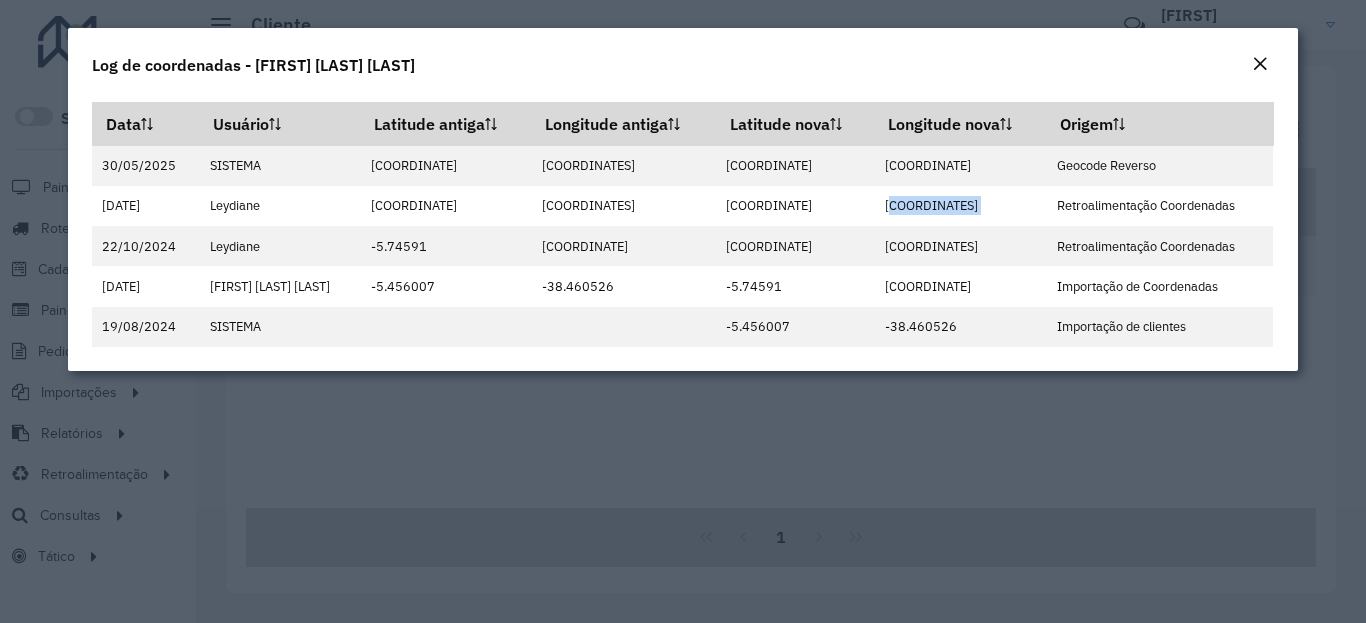 click 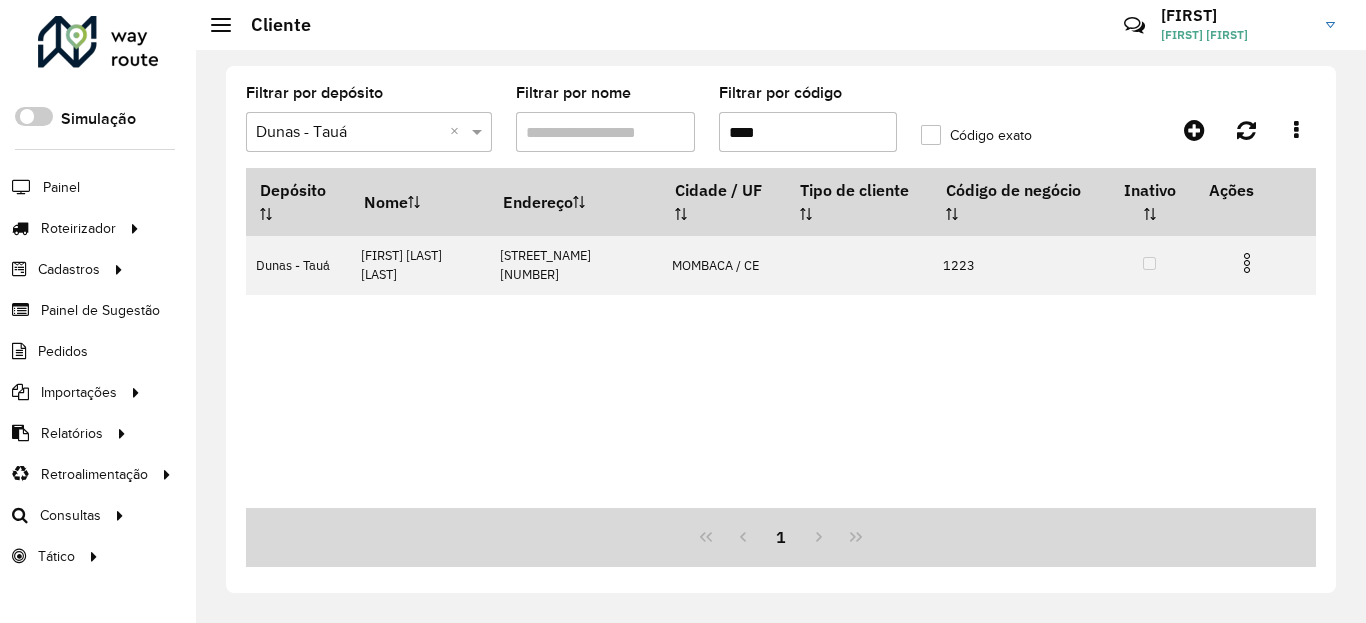 click on "****" at bounding box center [808, 132] 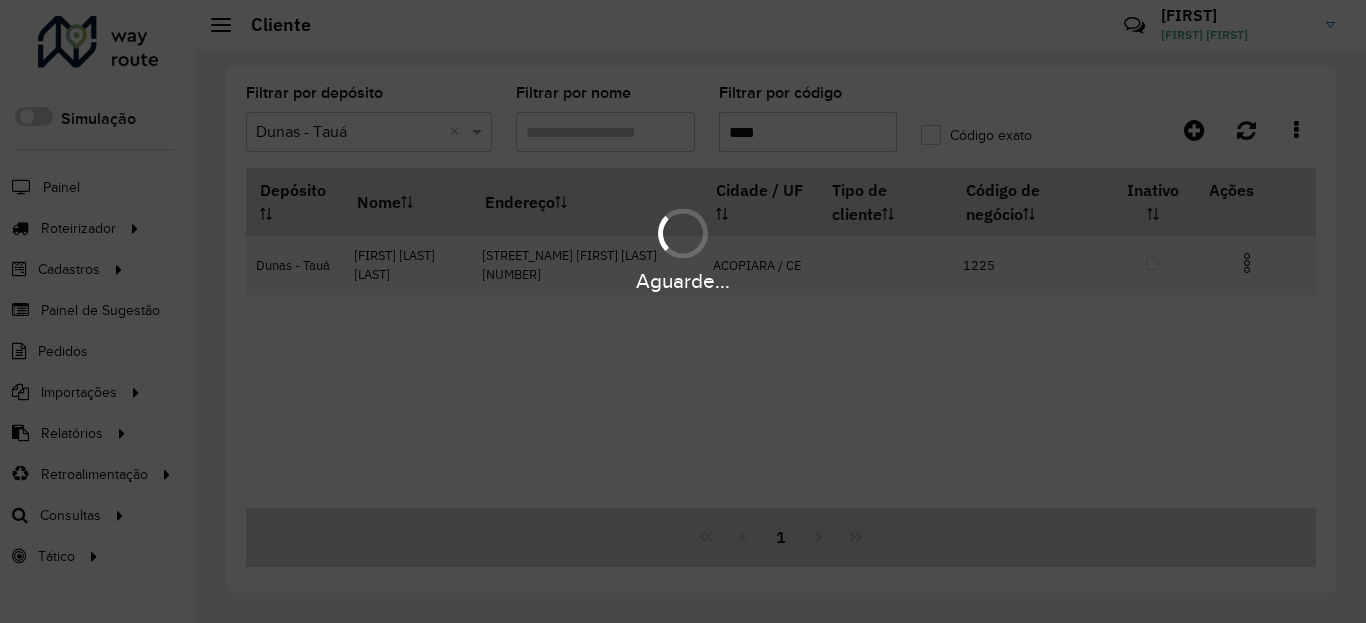 click on "Aguarde..." at bounding box center (683, 281) 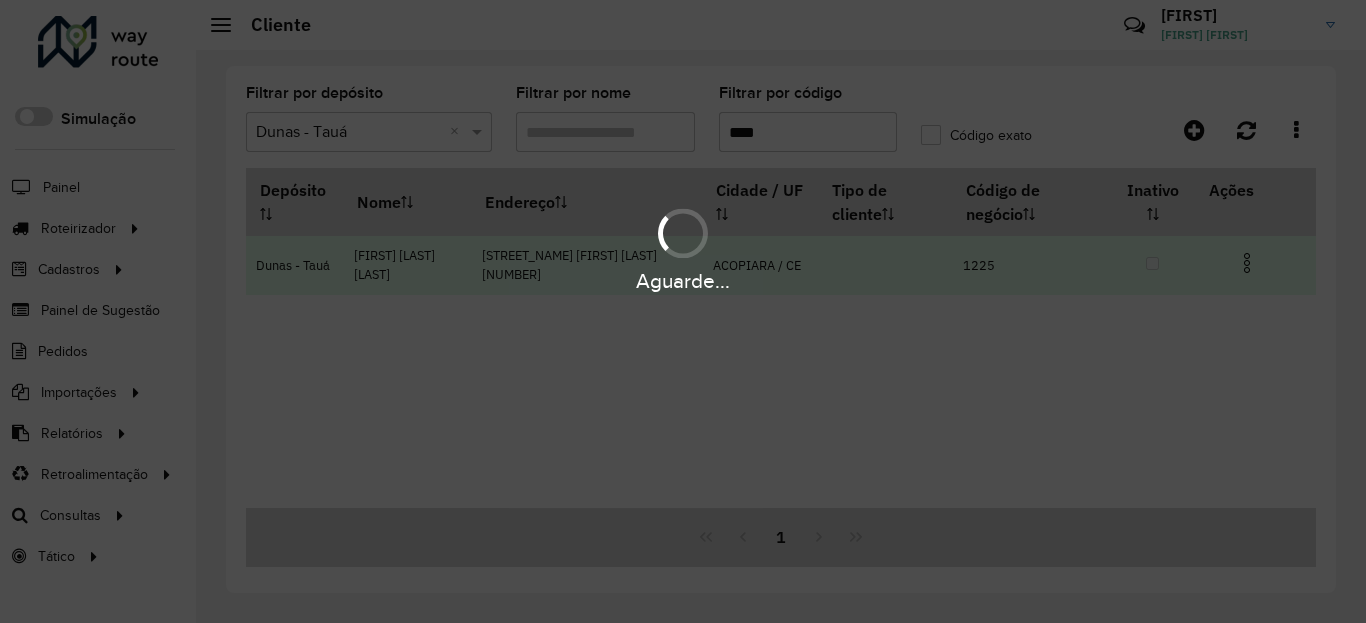 click at bounding box center [1247, 263] 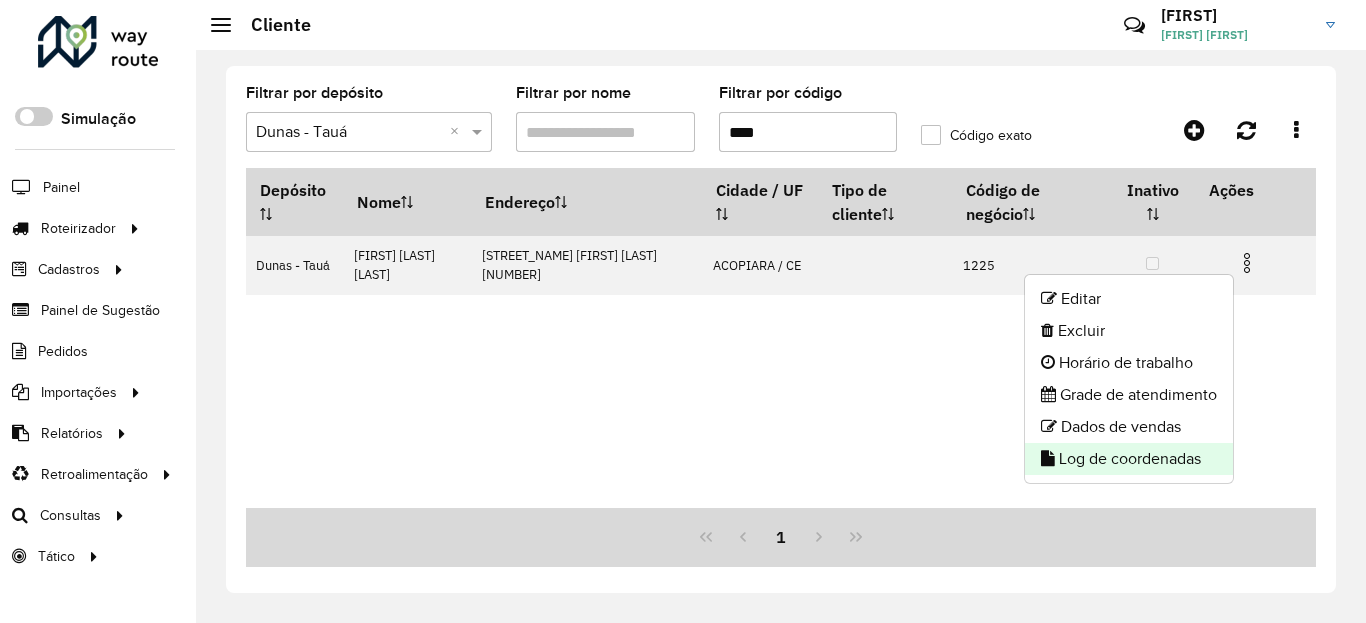 click on "Log de coordenadas" 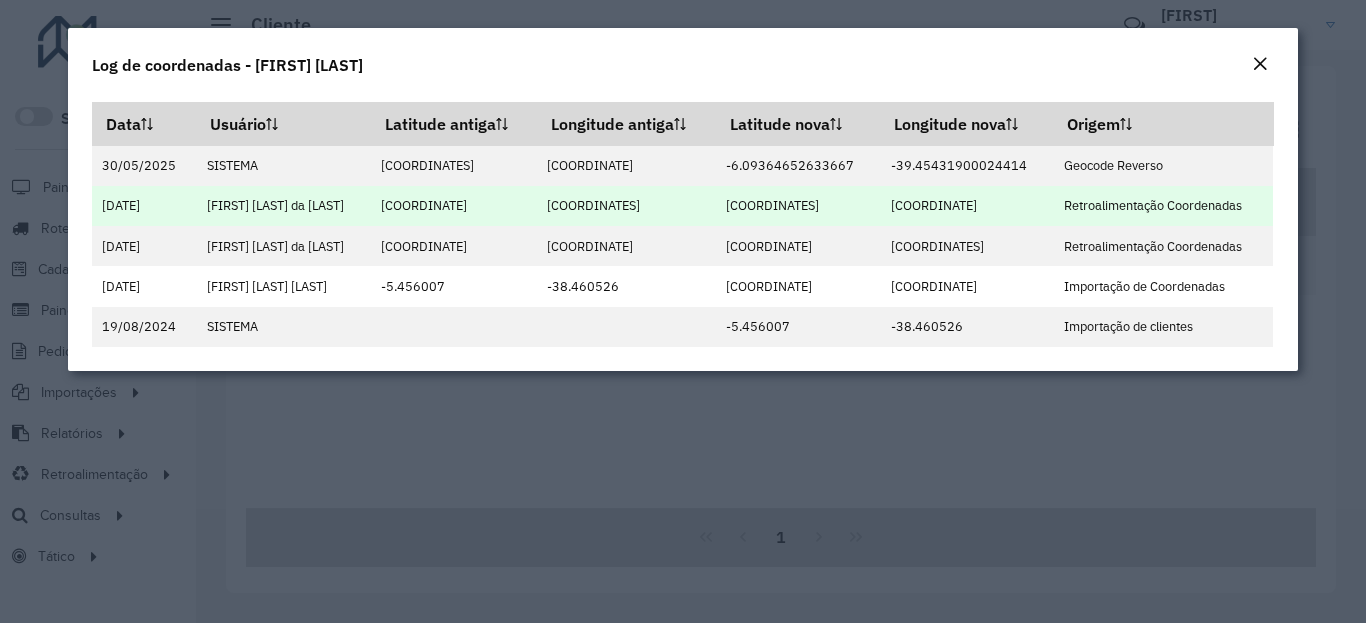 click on "-6.087355" at bounding box center (798, 206) 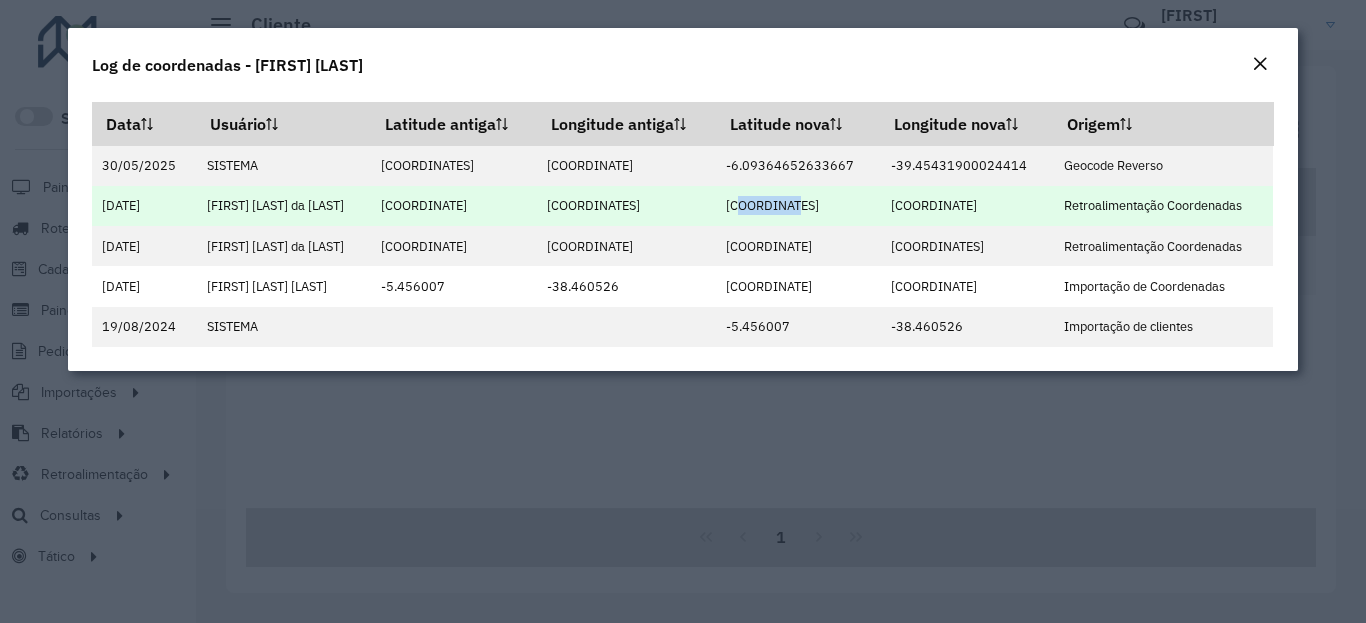 click on "-6.087355" at bounding box center [798, 206] 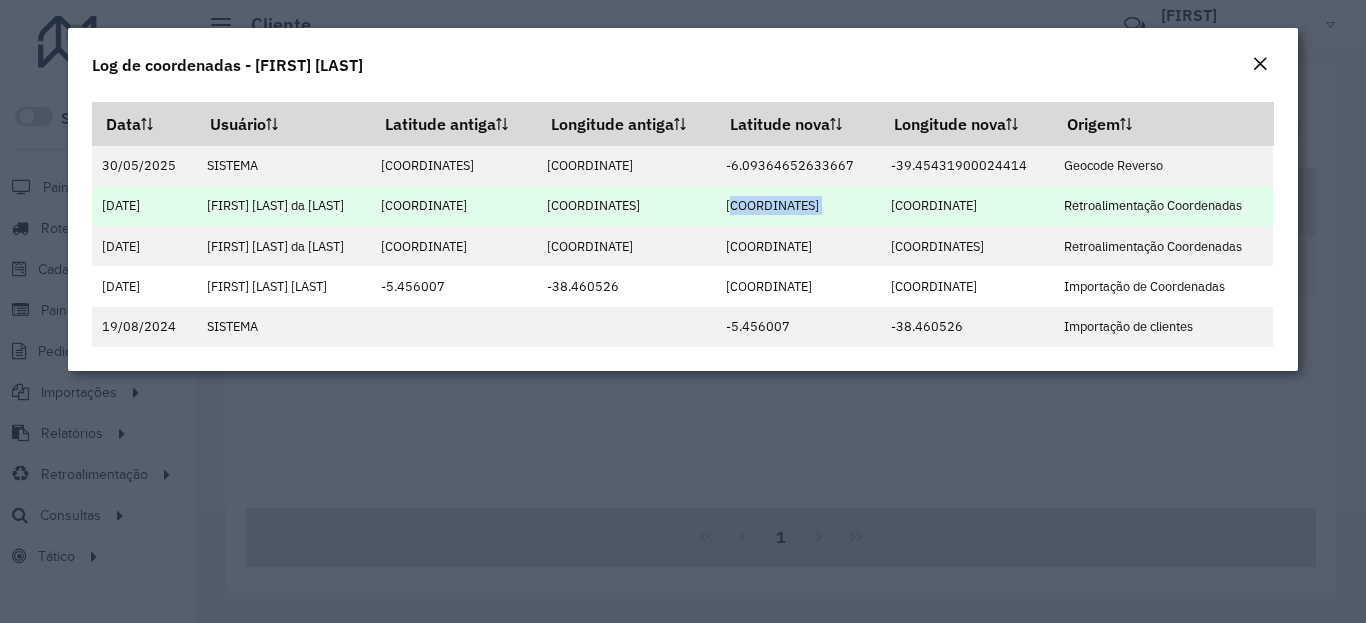 click on "-6.087355" at bounding box center [798, 206] 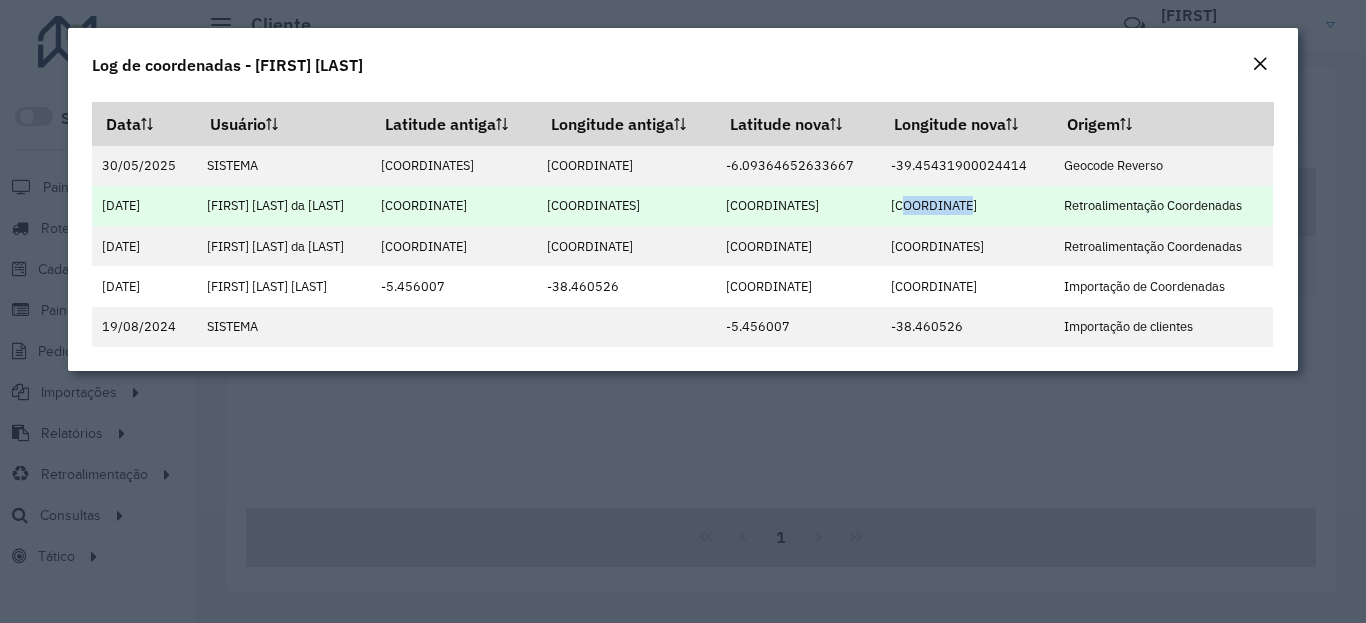 click on "-39.455136" at bounding box center (966, 206) 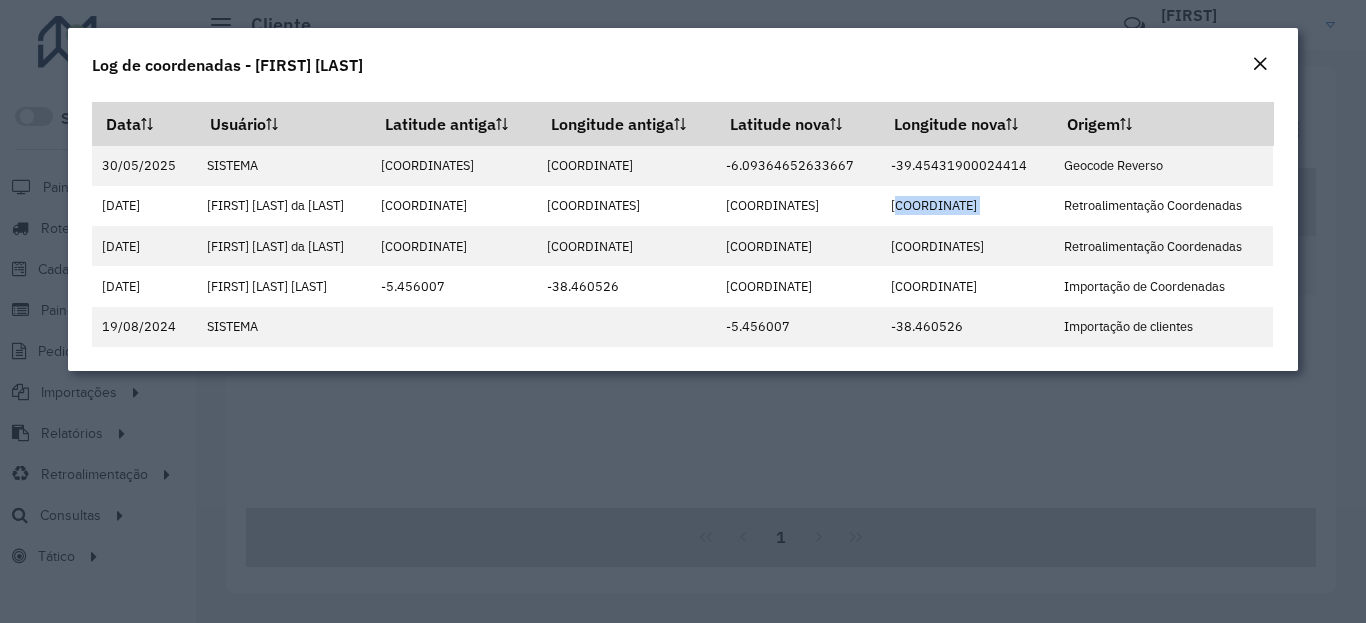 click 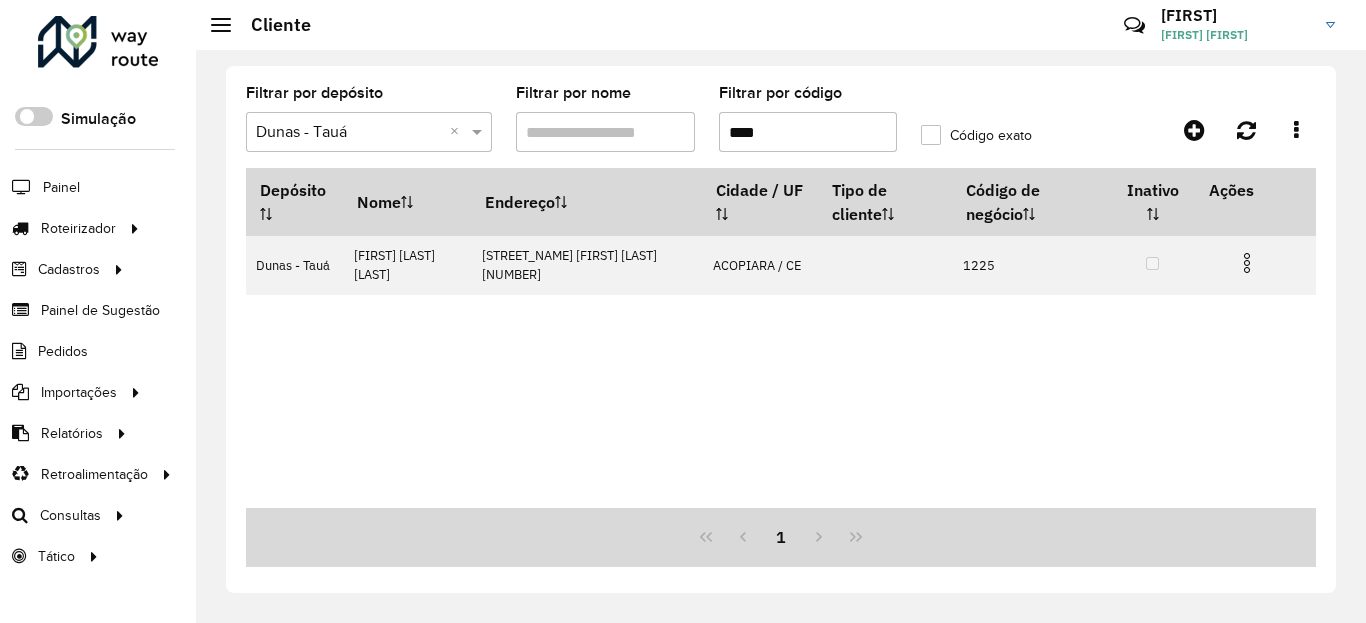 click on "Filtrar por código  ****" 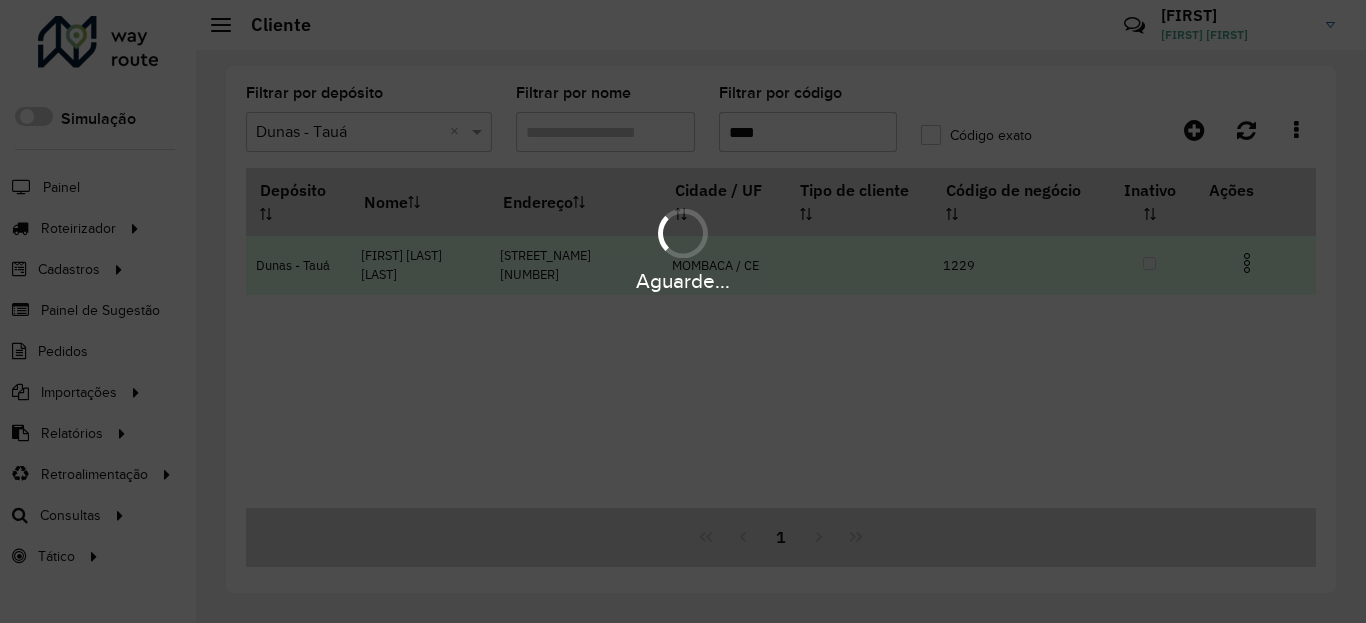 click at bounding box center [1255, 261] 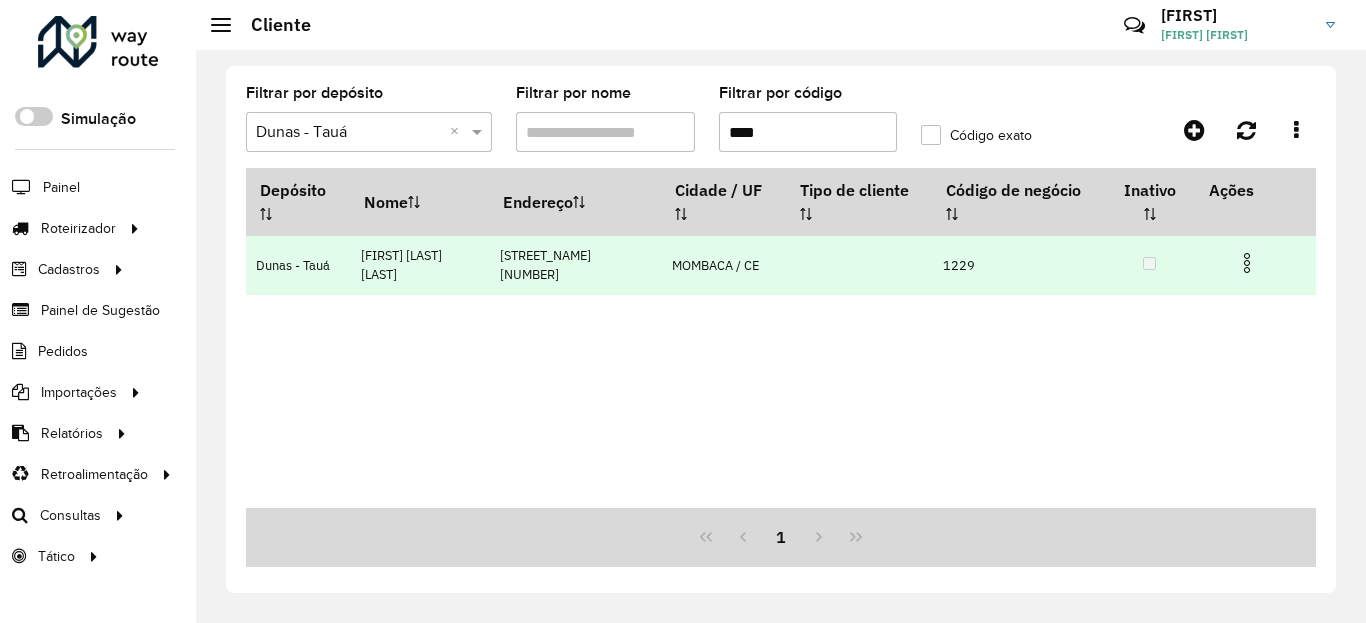 click at bounding box center (1247, 263) 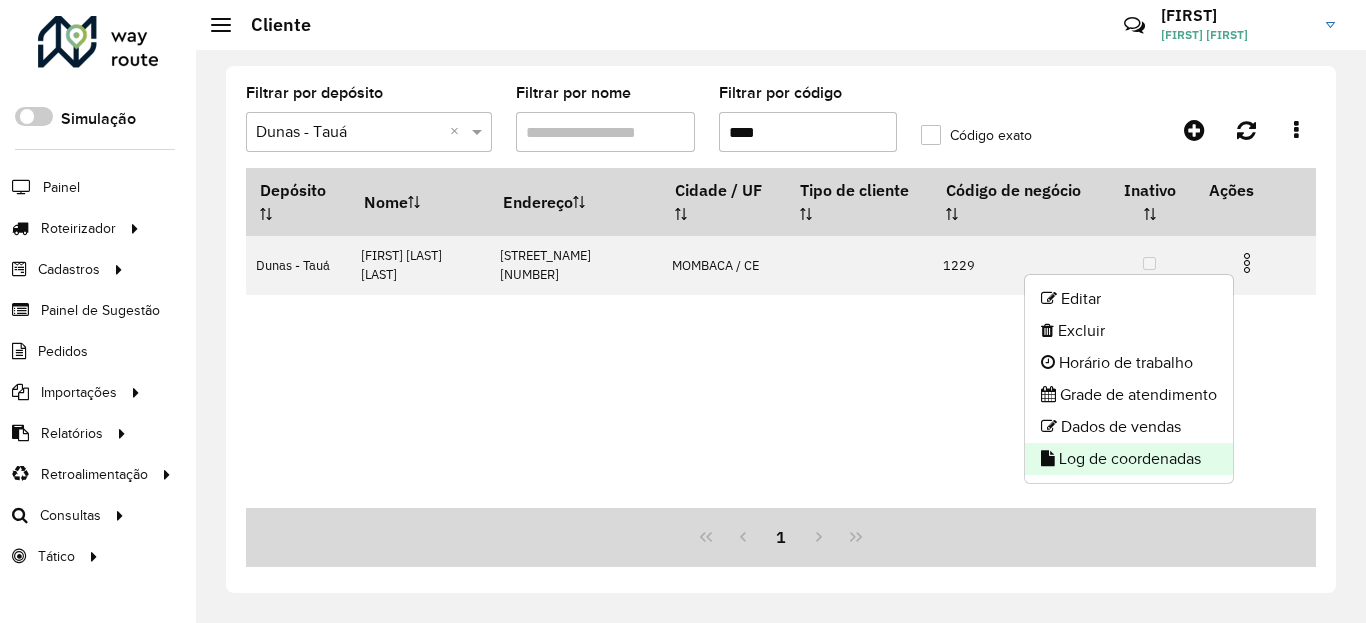 click on "Log de coordenadas" 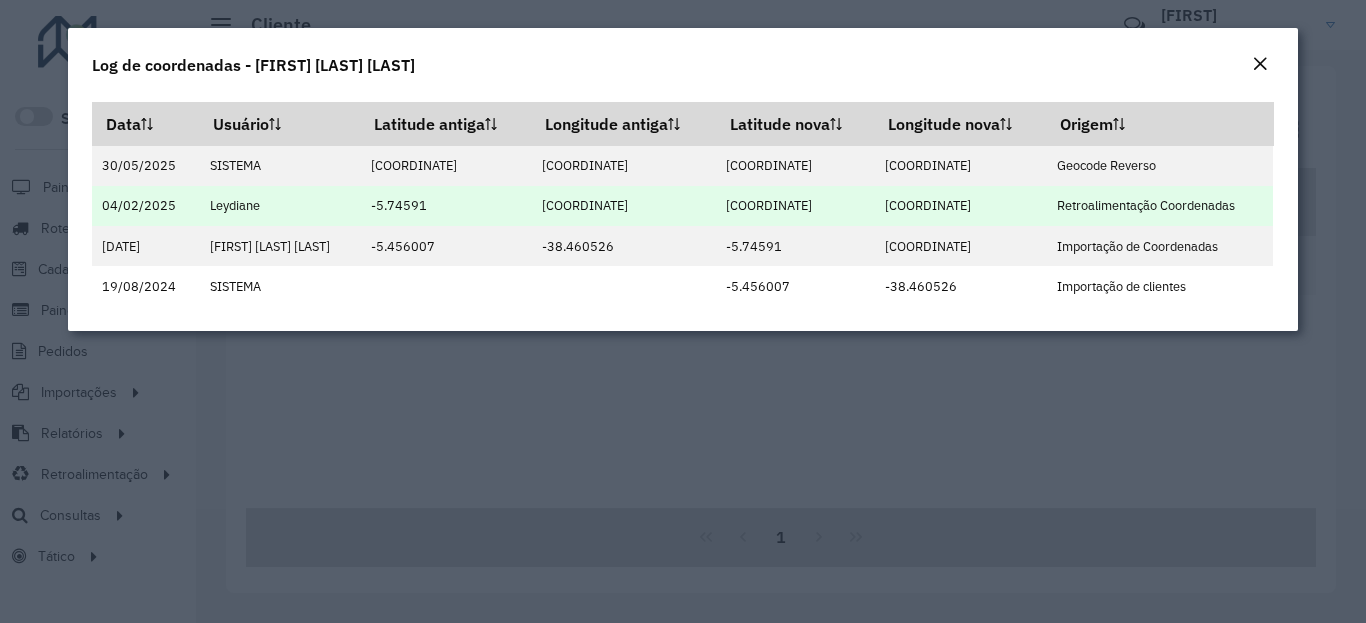click on "-5.8938" at bounding box center [795, 206] 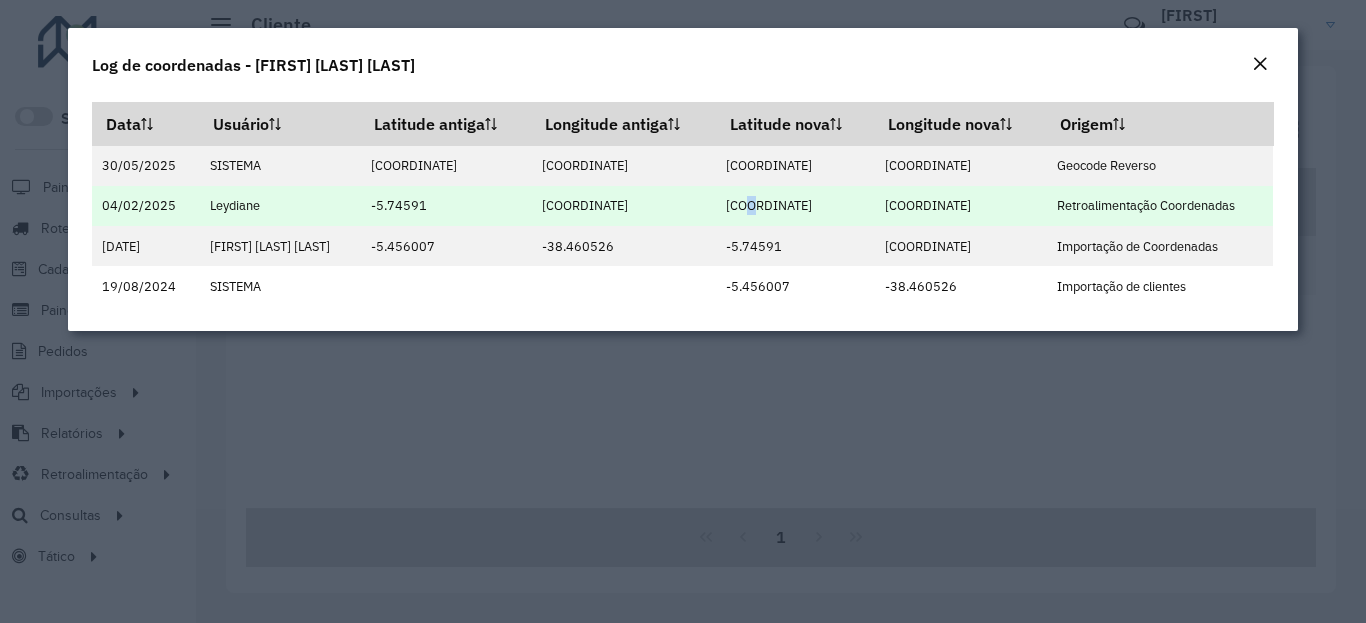 click on "-5.8938" at bounding box center [795, 206] 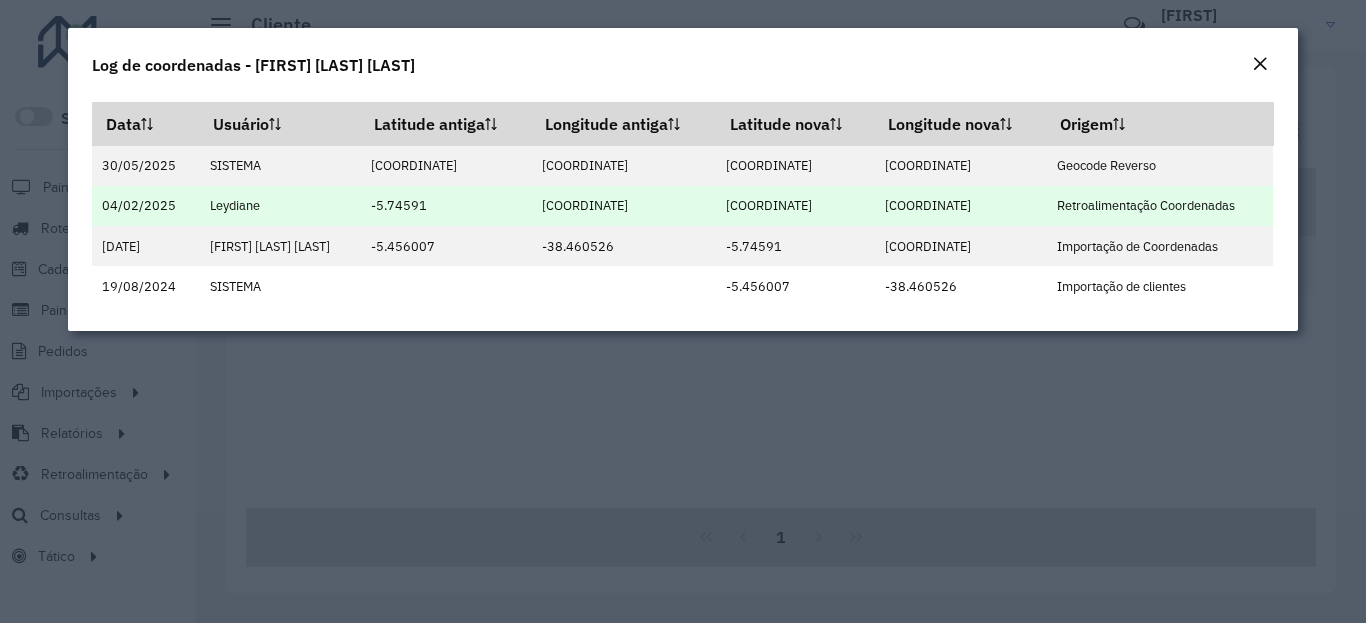 click on "-39.59882" at bounding box center [961, 206] 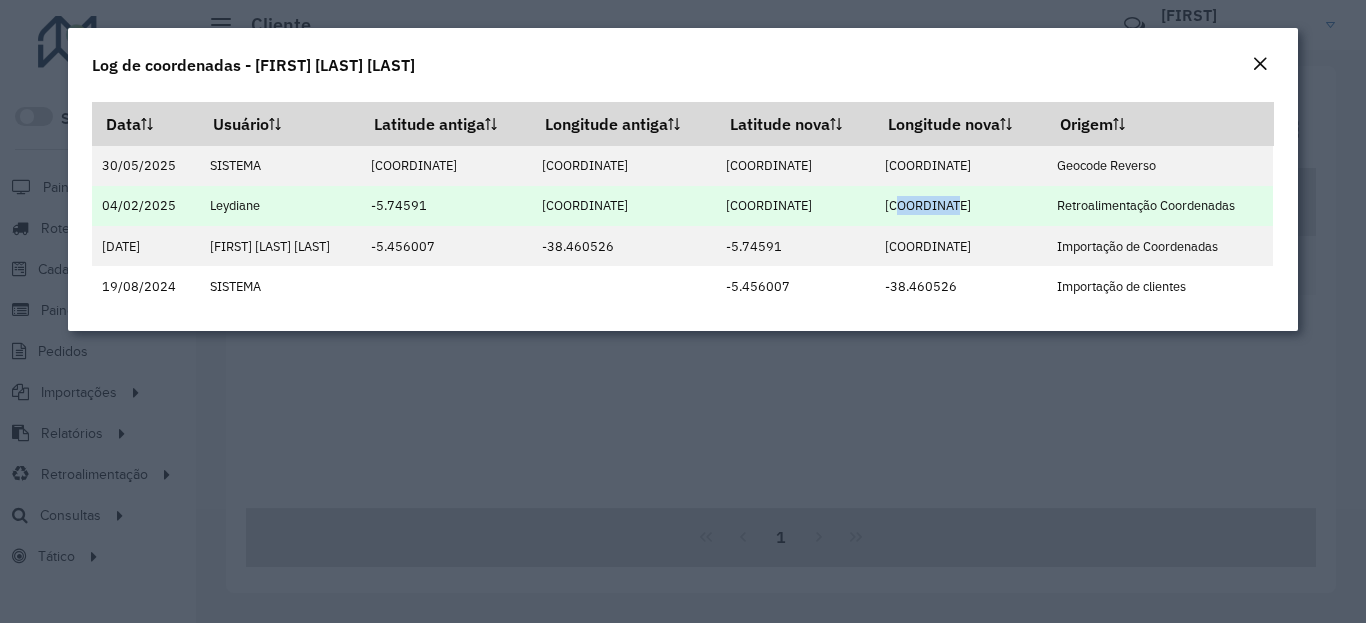 click on "-39.59882" at bounding box center (961, 206) 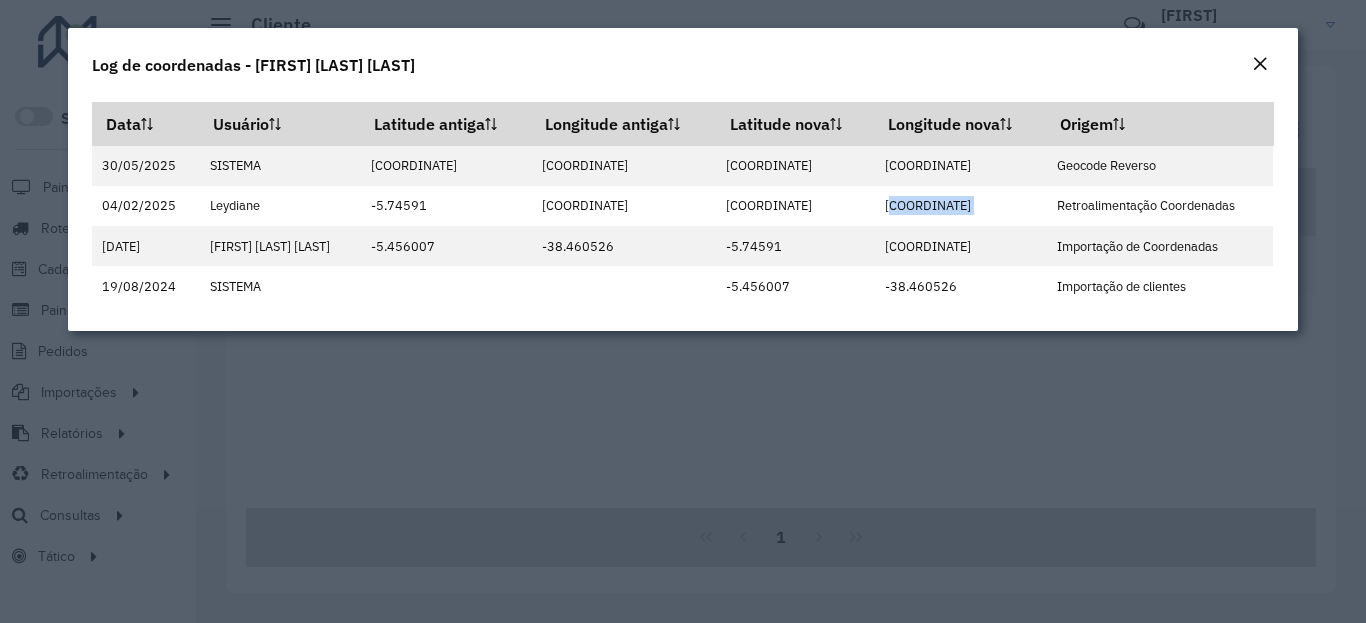 click on "Log de coordenadas - [NAME]" 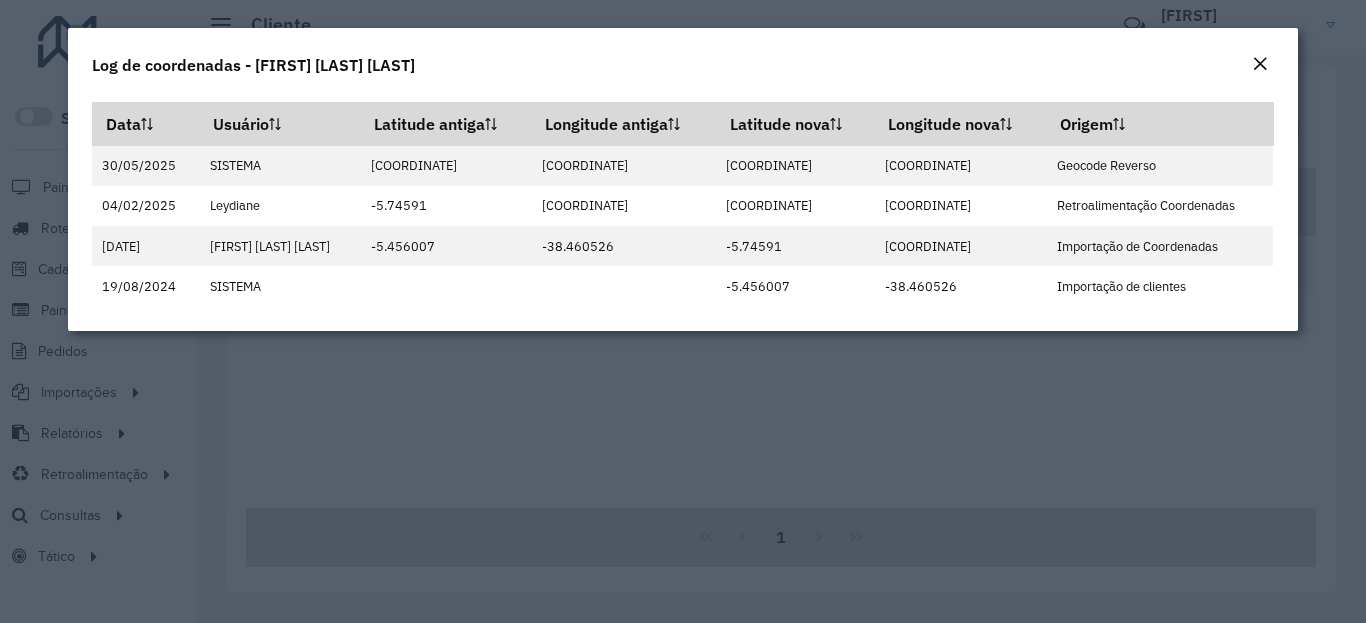 click 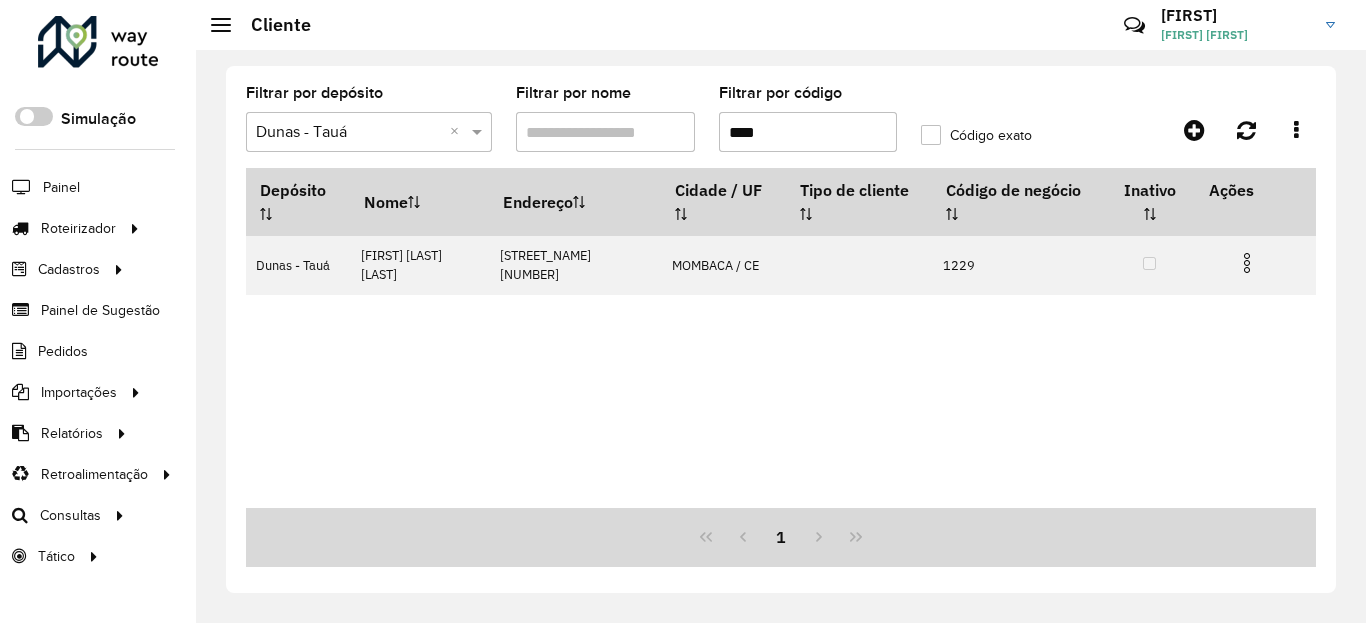 click on "****" at bounding box center [808, 132] 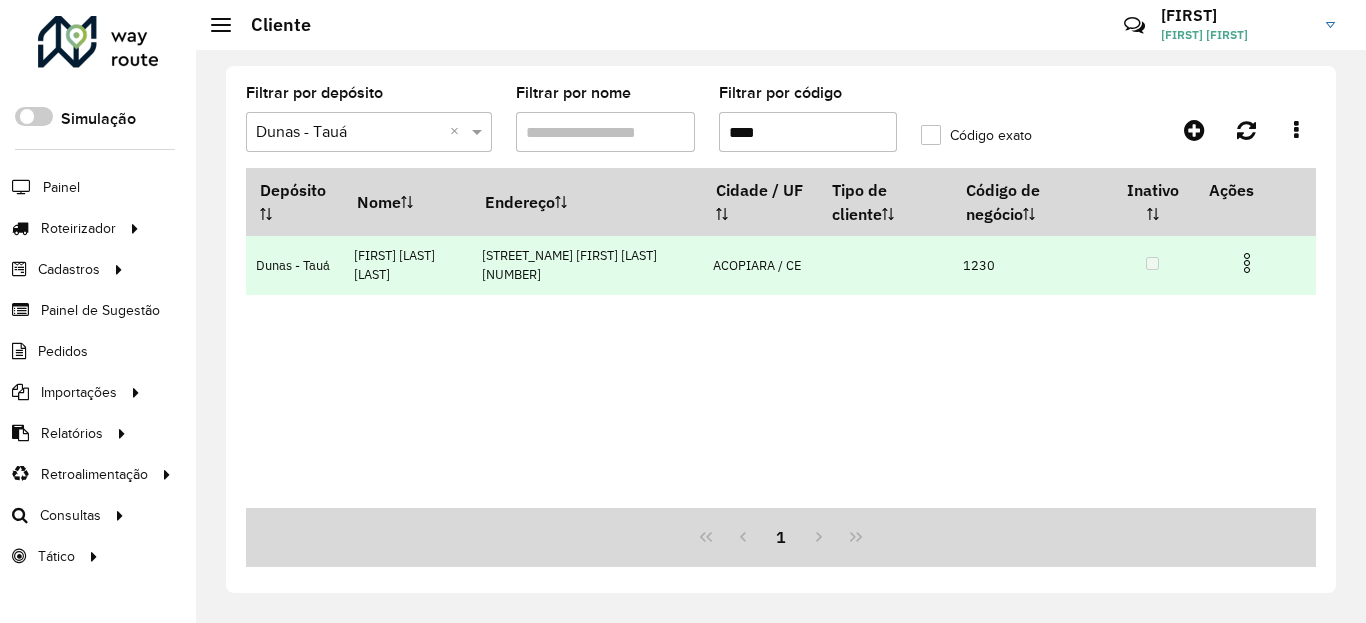 type on "****" 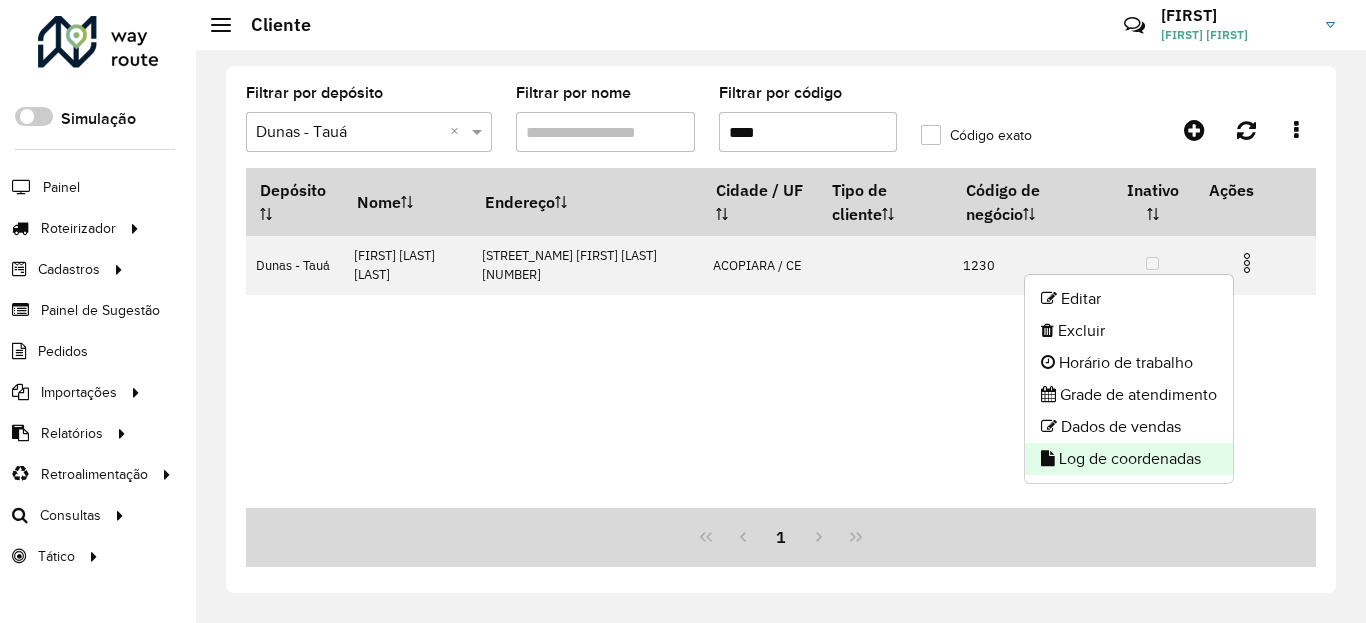 click on "Log de coordenadas" 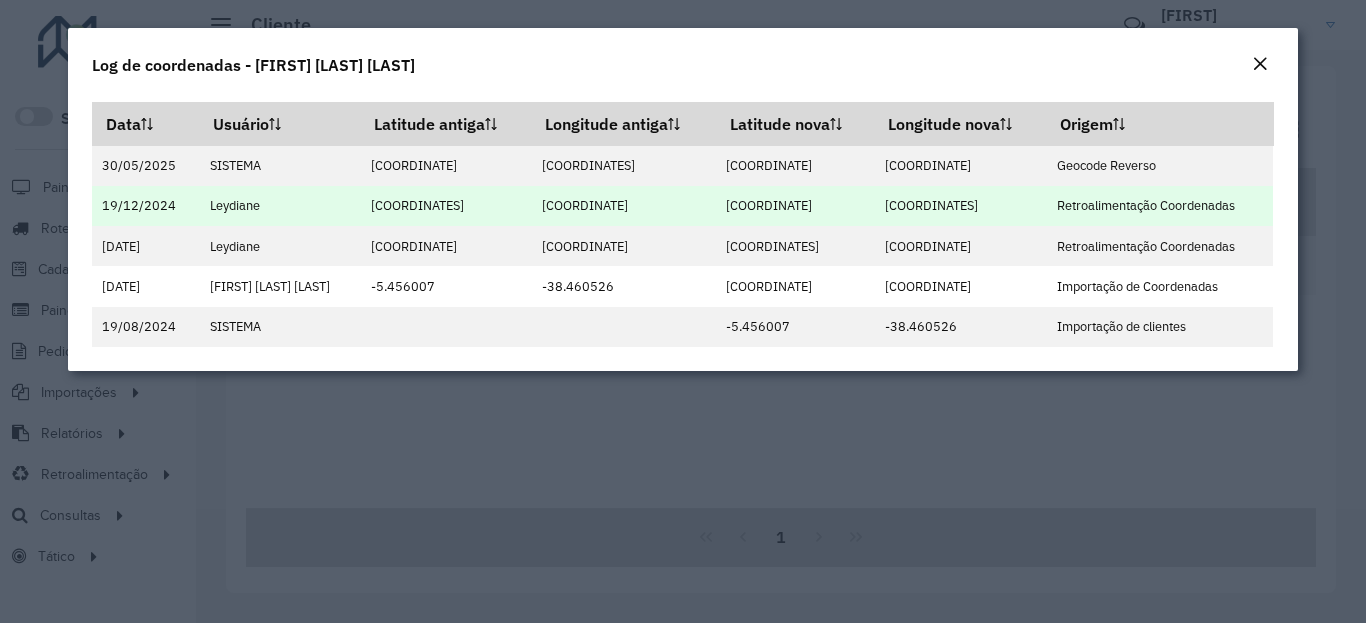 click on "-6.099841" at bounding box center (795, 206) 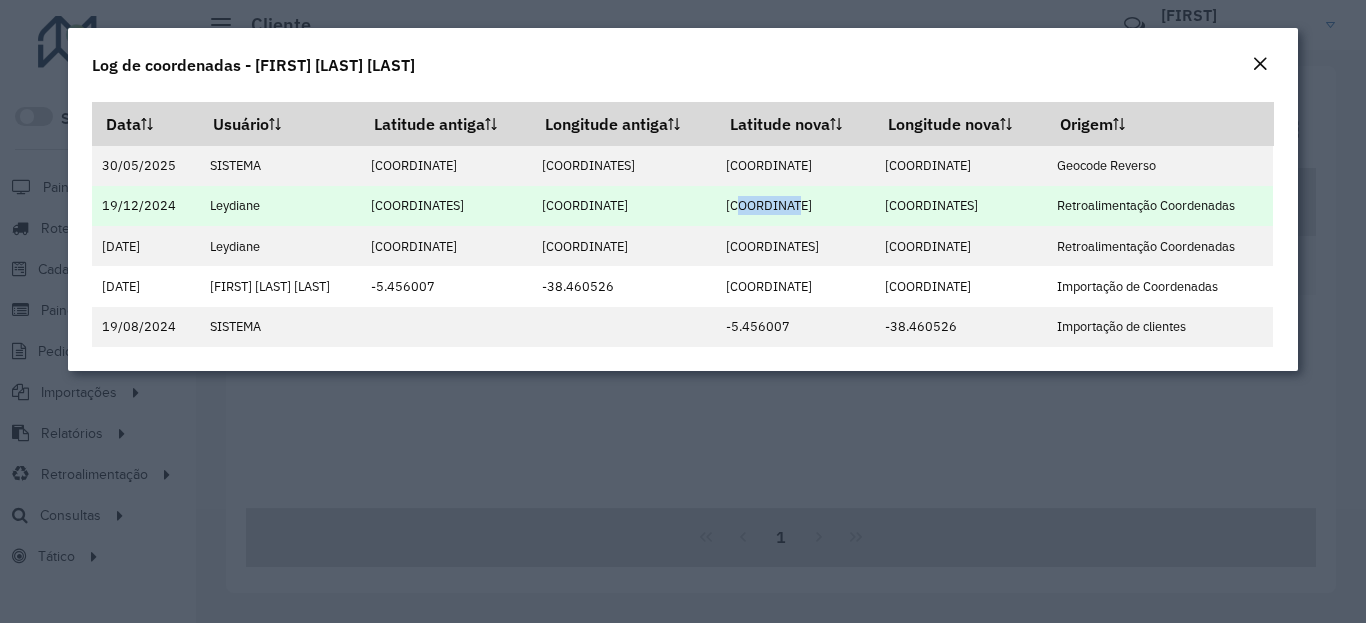 click on "-6.099841" at bounding box center [795, 206] 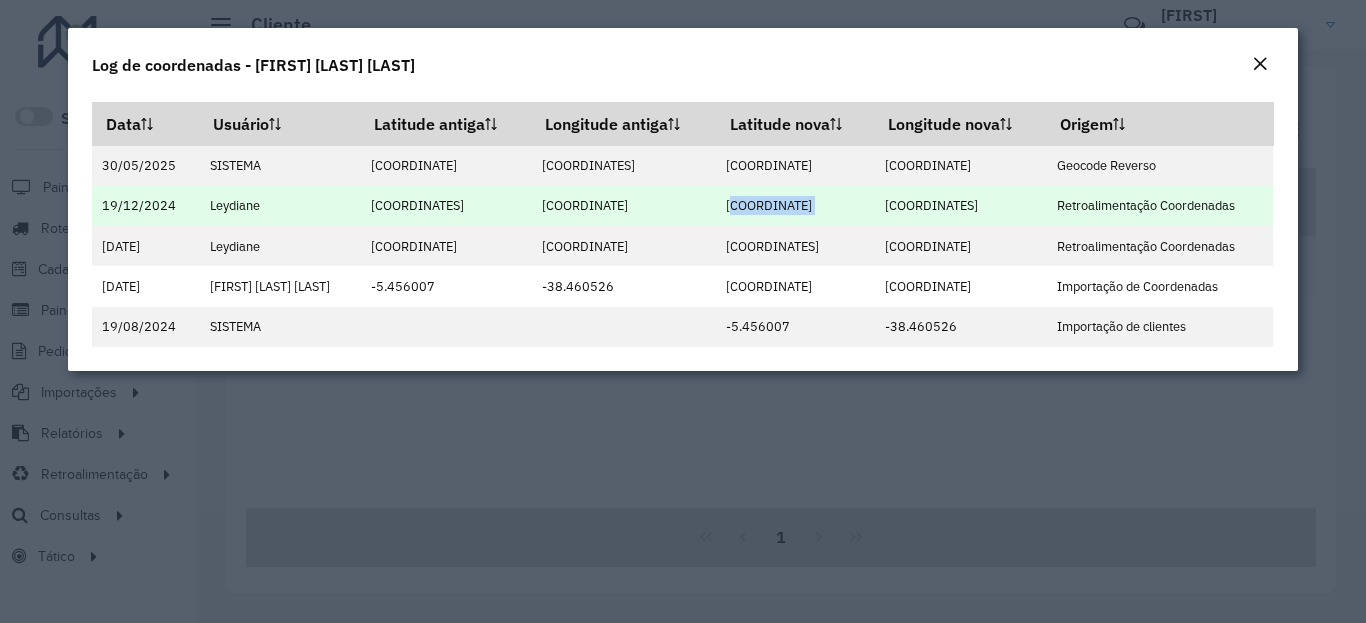 click on "-39.461822" at bounding box center [961, 206] 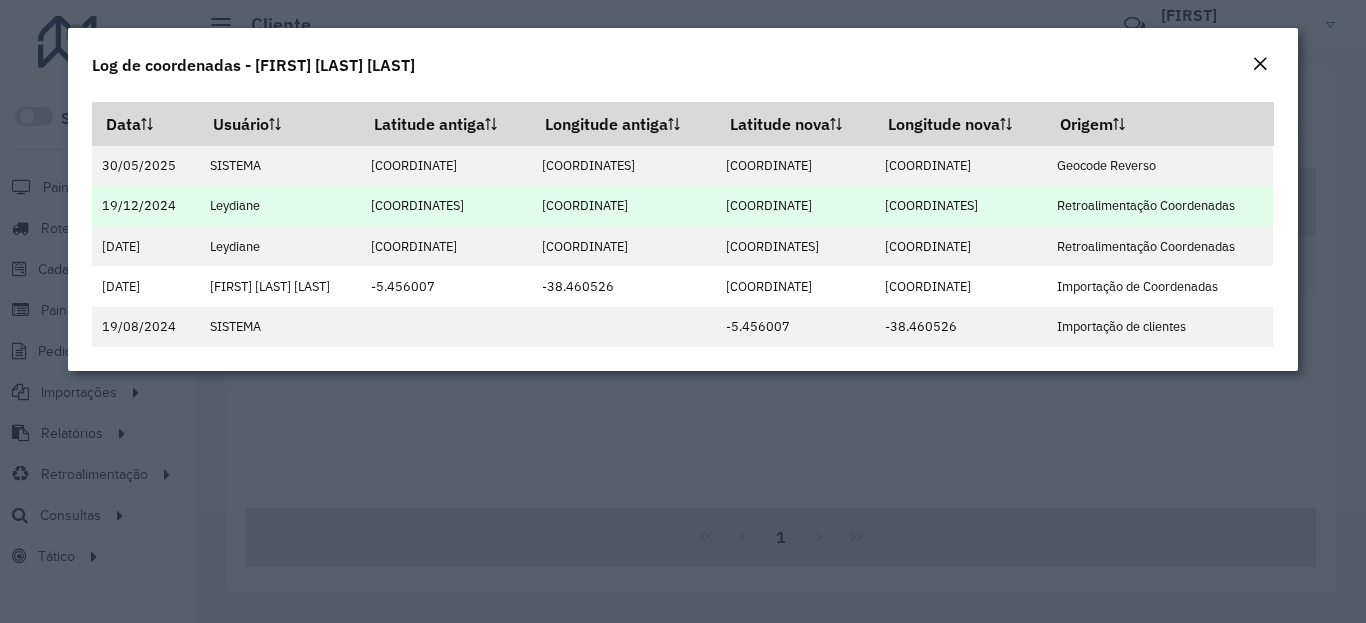 click on "-39.461822" at bounding box center (961, 206) 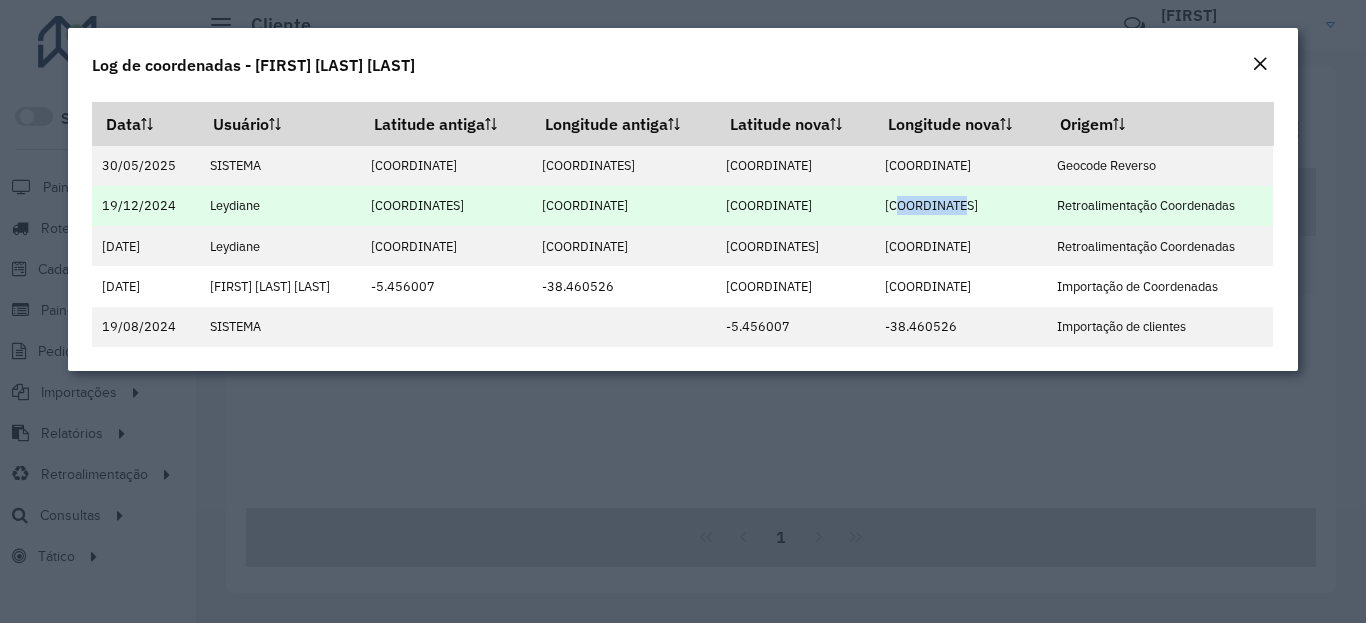 click on "-39.461822" at bounding box center (961, 206) 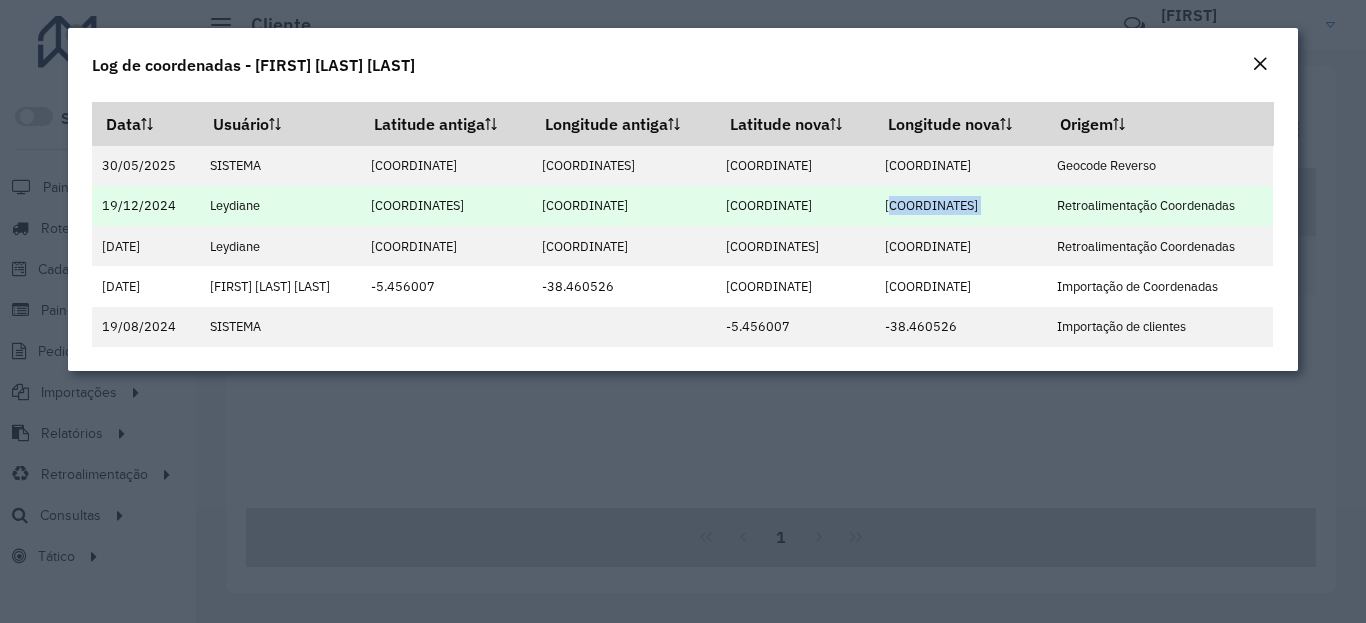 click on "-39.461822" at bounding box center [961, 206] 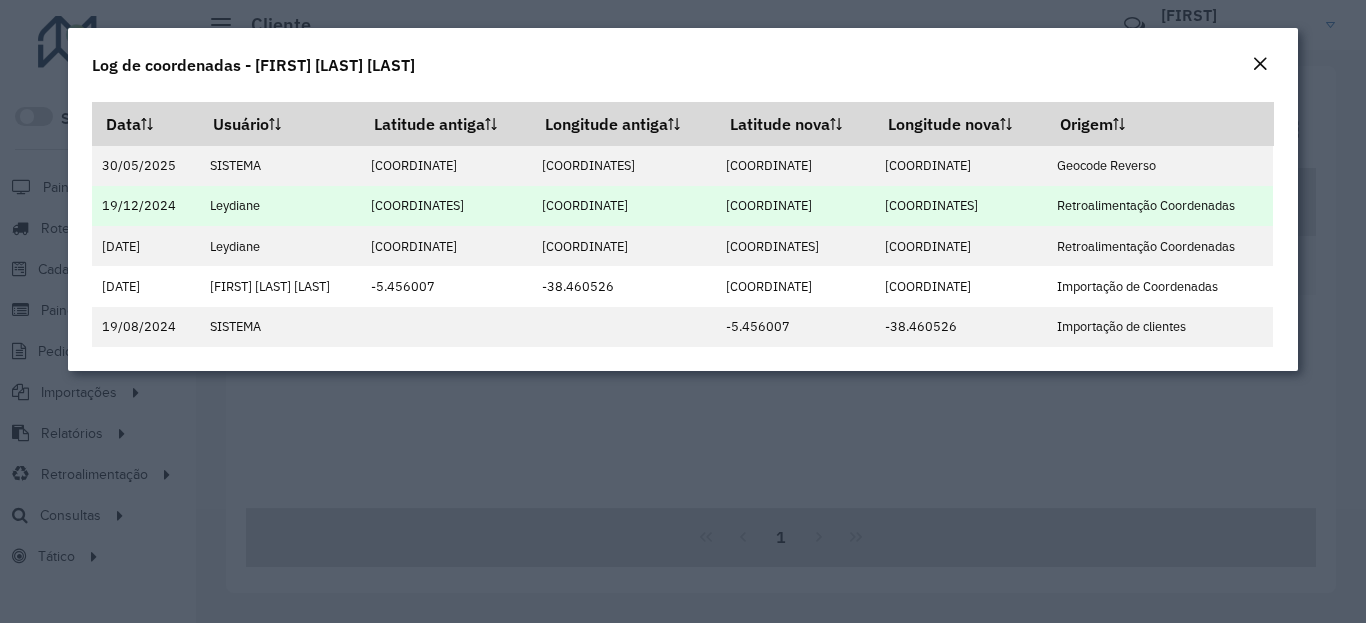 click on "-39.461822" at bounding box center (961, 206) 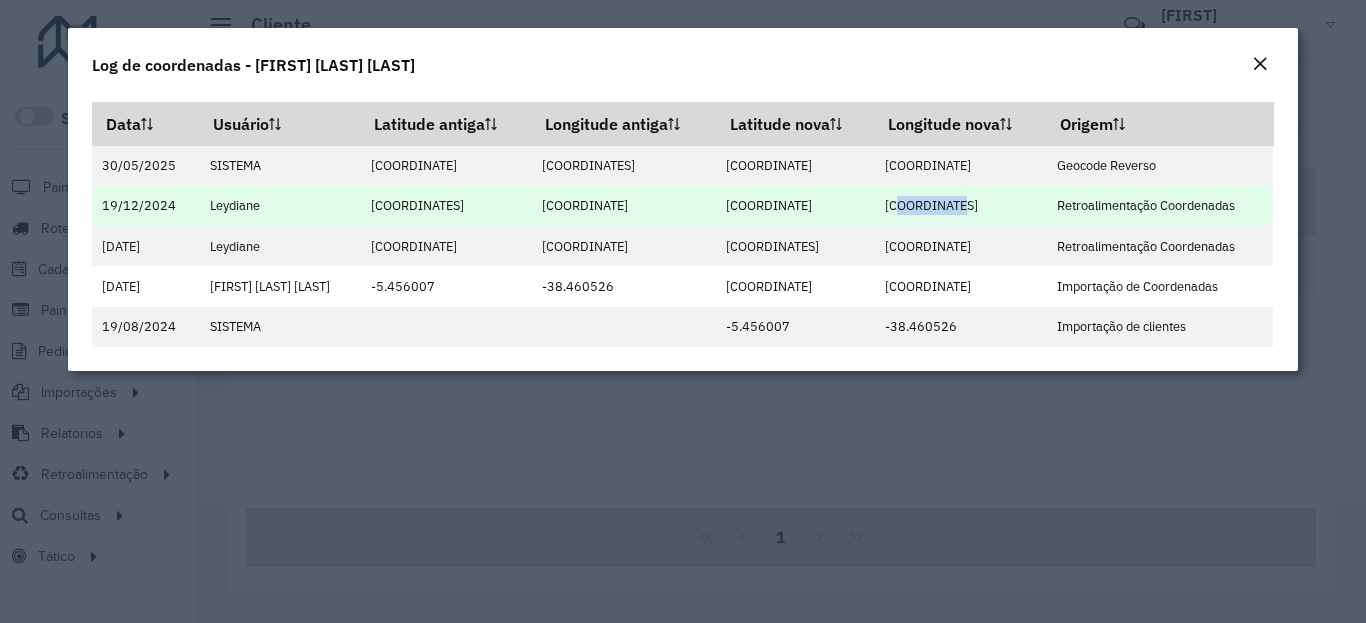 click on "-39.461822" at bounding box center (961, 206) 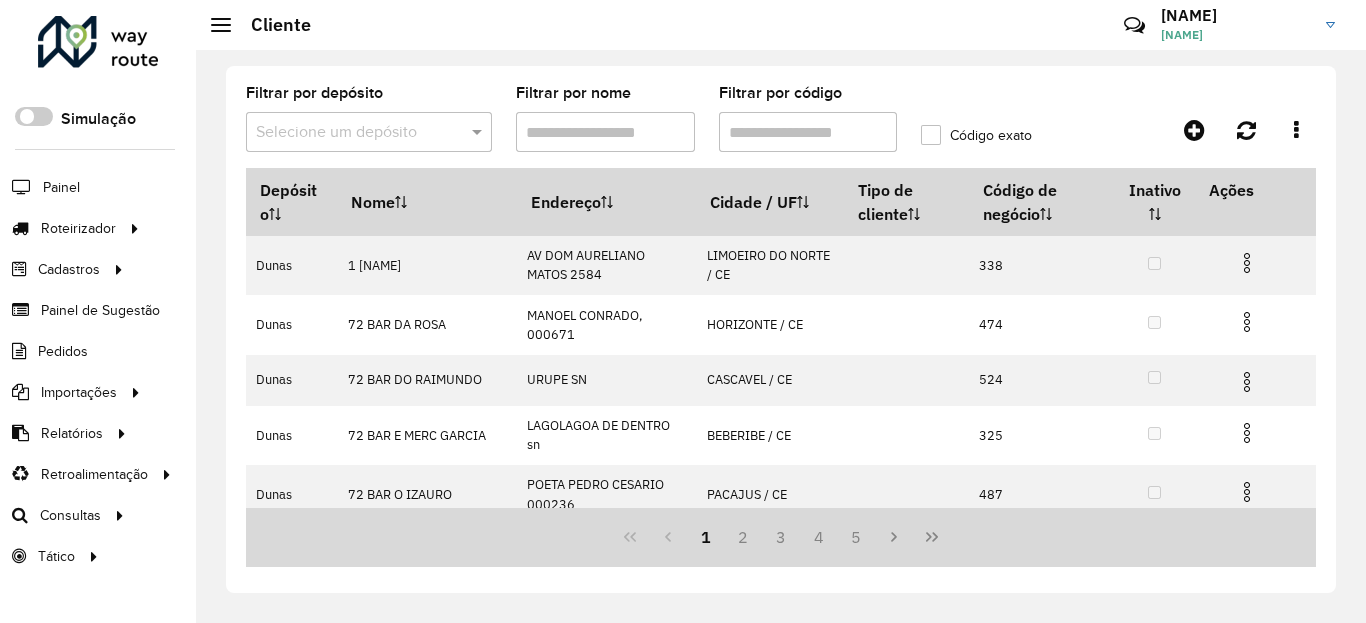 scroll, scrollTop: 0, scrollLeft: 0, axis: both 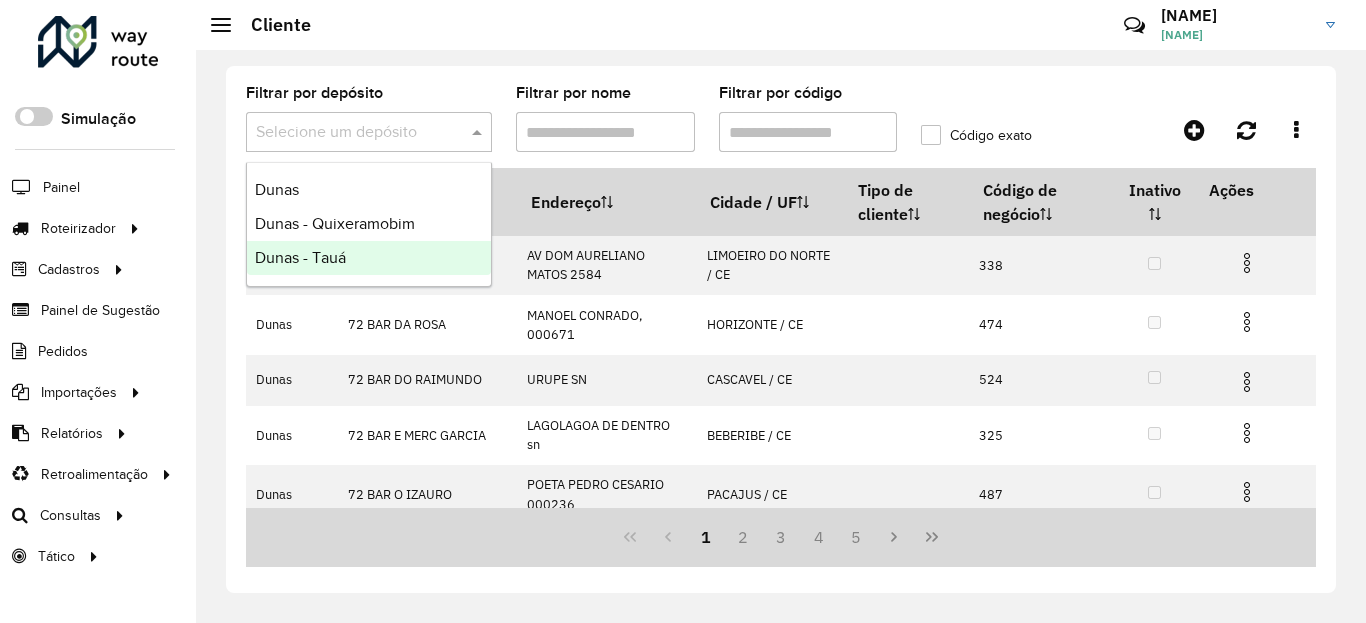 click on "Dunas - Tauá" at bounding box center (369, 258) 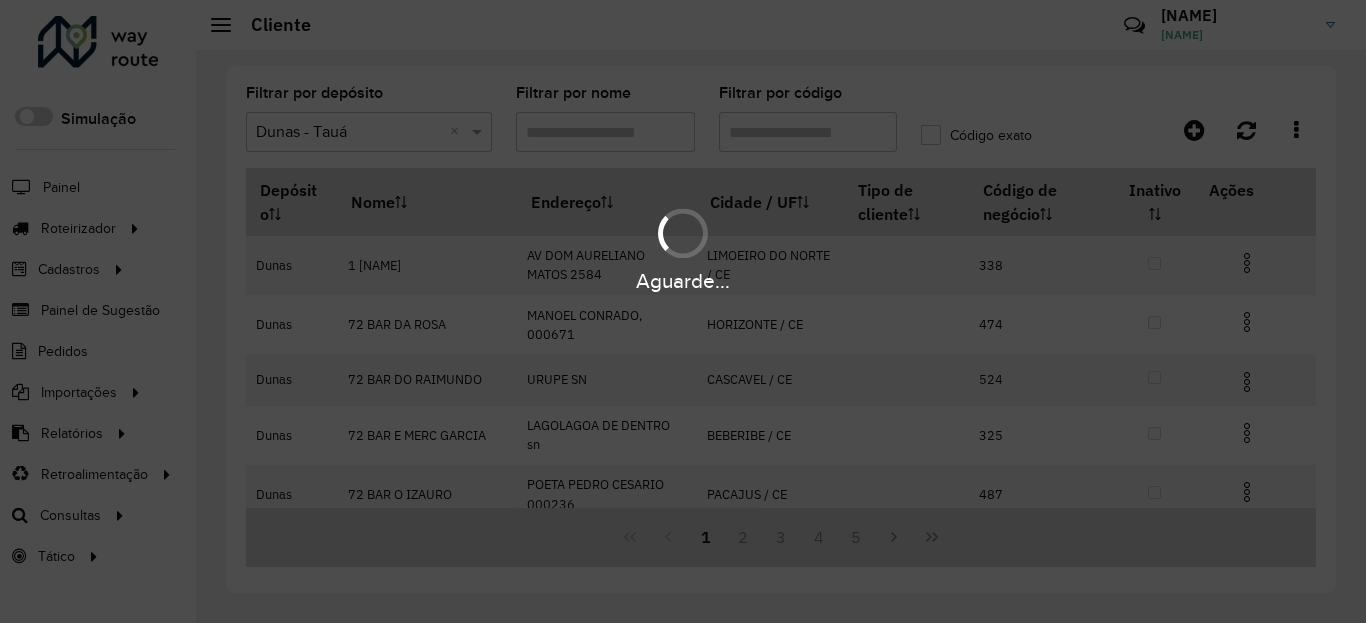 click on "Aguarde..." at bounding box center (683, 311) 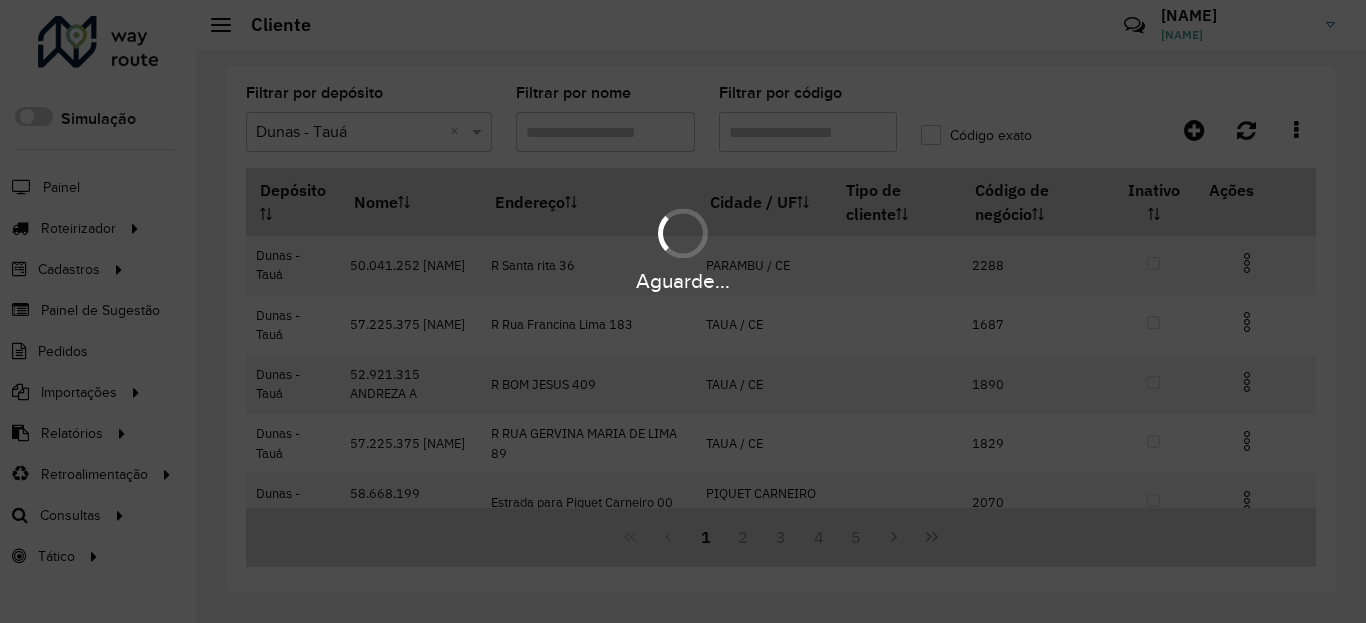 click on "Aguarde..." at bounding box center [683, 311] 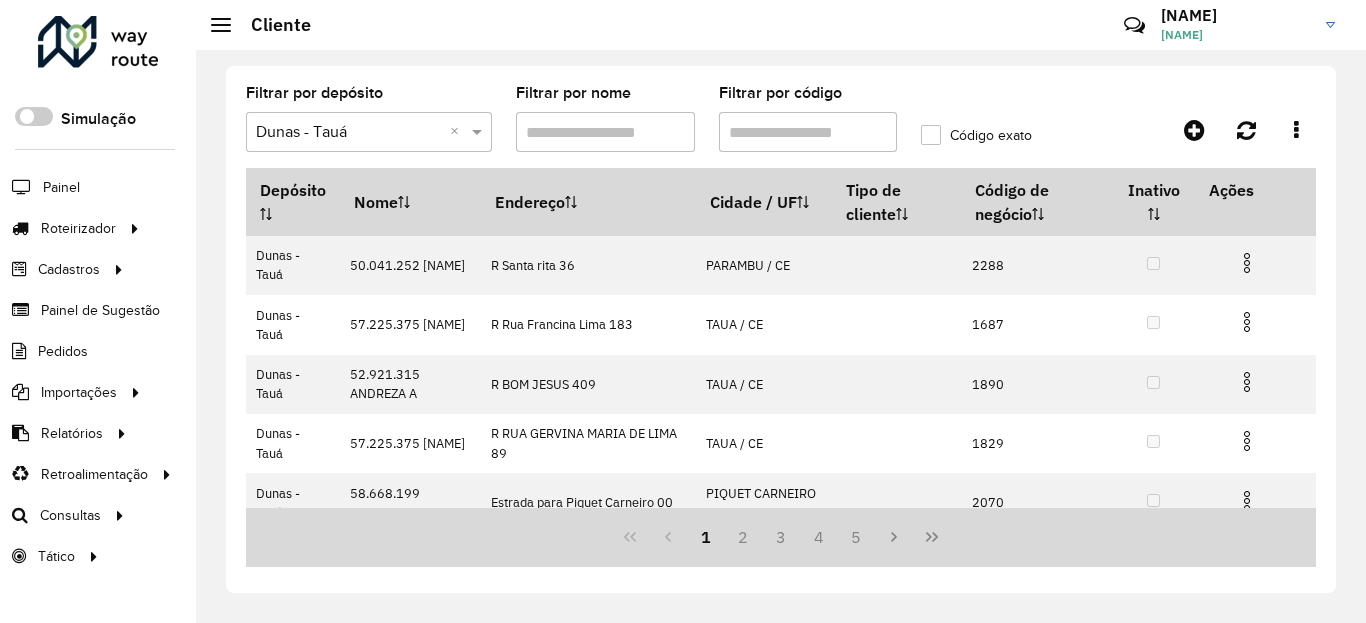 click on "Código exato" 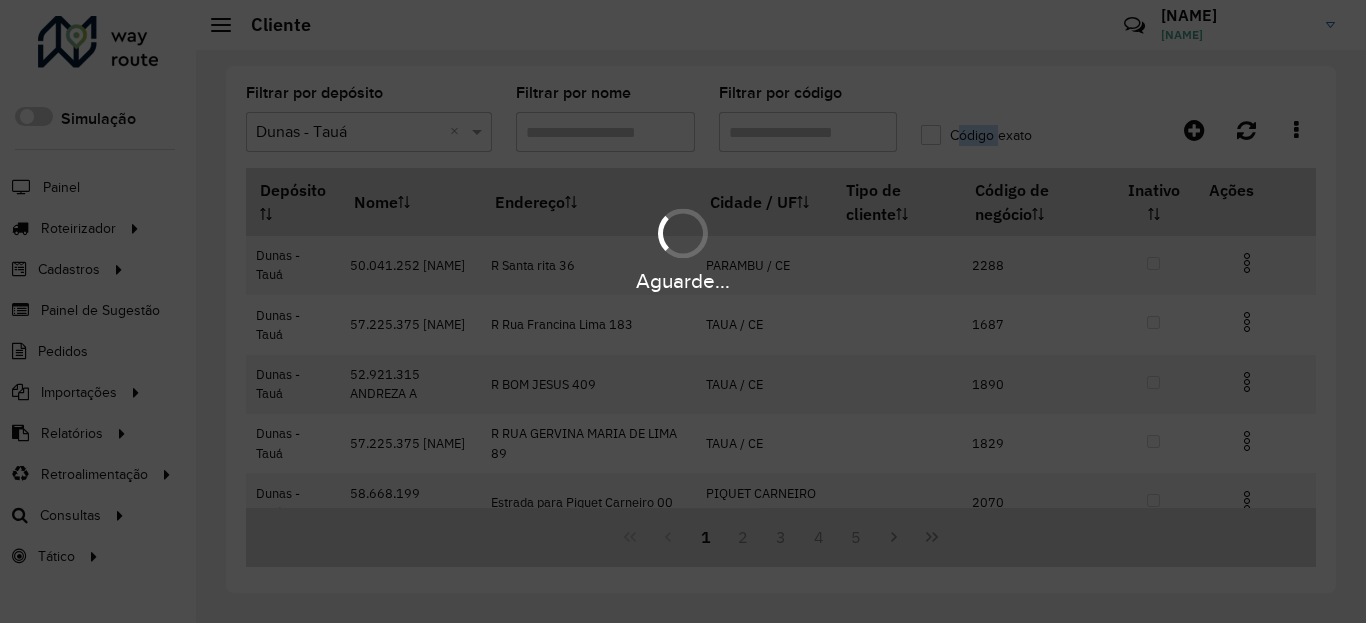 click on "Aguarde..." at bounding box center [683, 311] 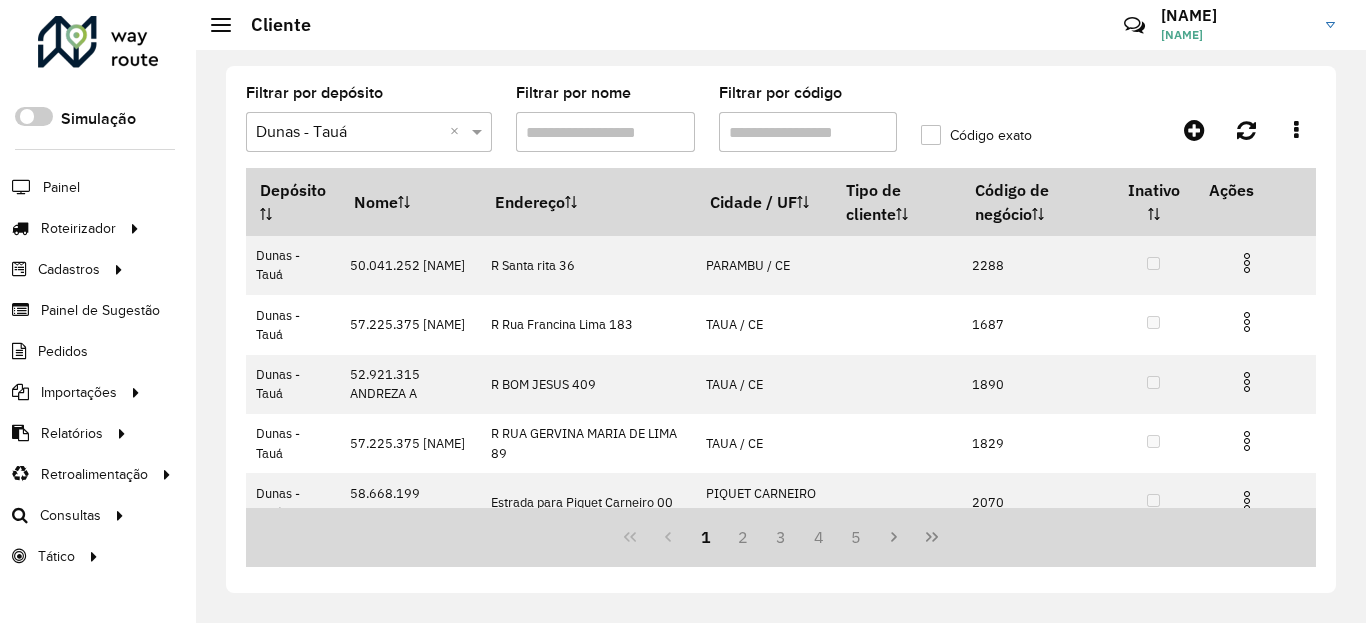 click on "Filtrar por código" at bounding box center (808, 132) 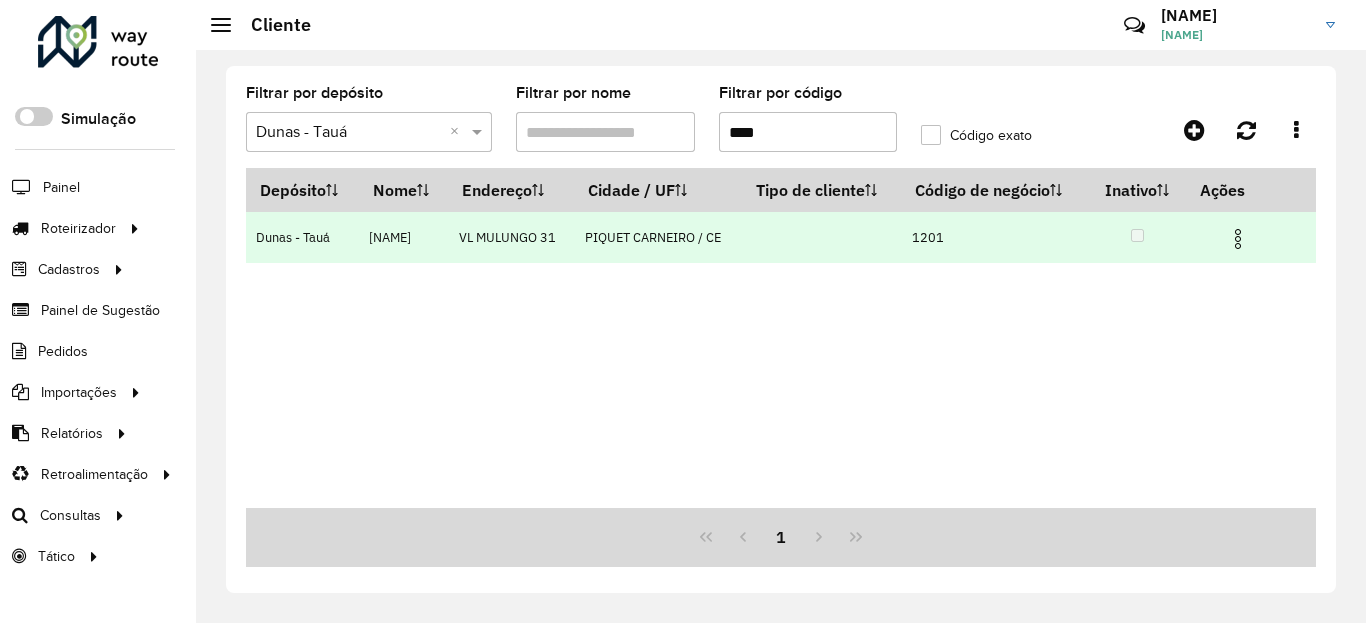 type on "****" 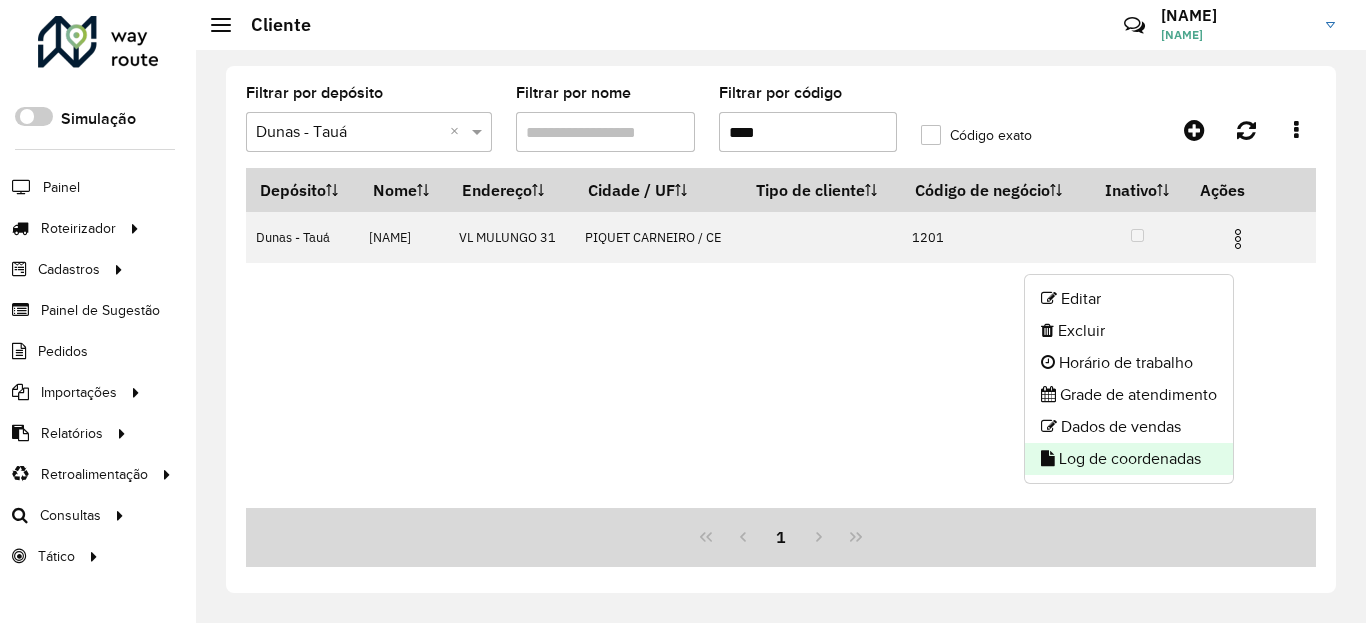 click on "Log de coordenadas" 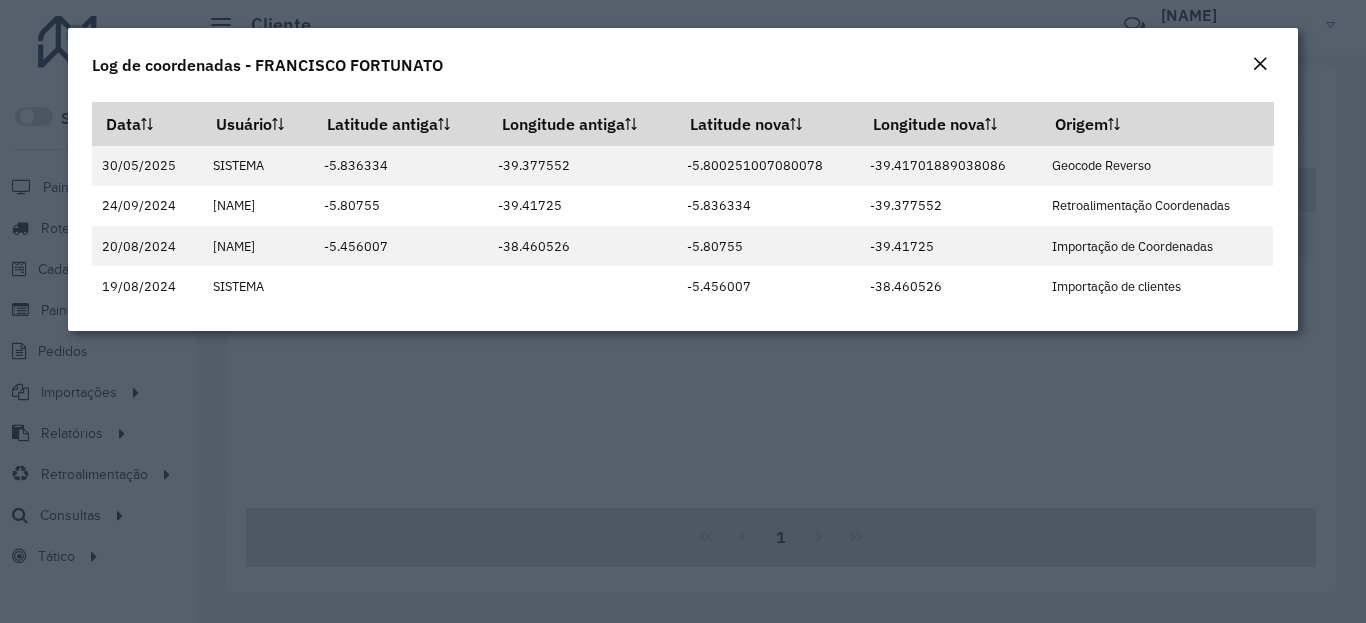 click on "Log de coordenadas - FRANCISCO FORTUNATO" 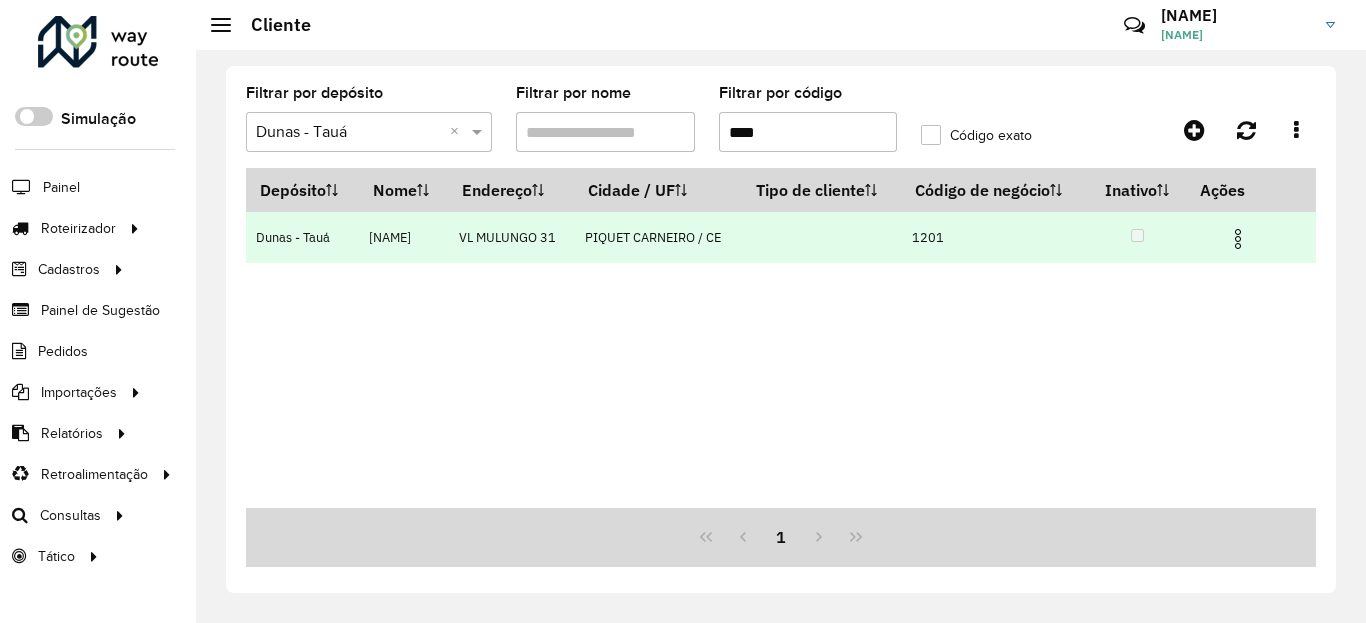 click at bounding box center (1238, 239) 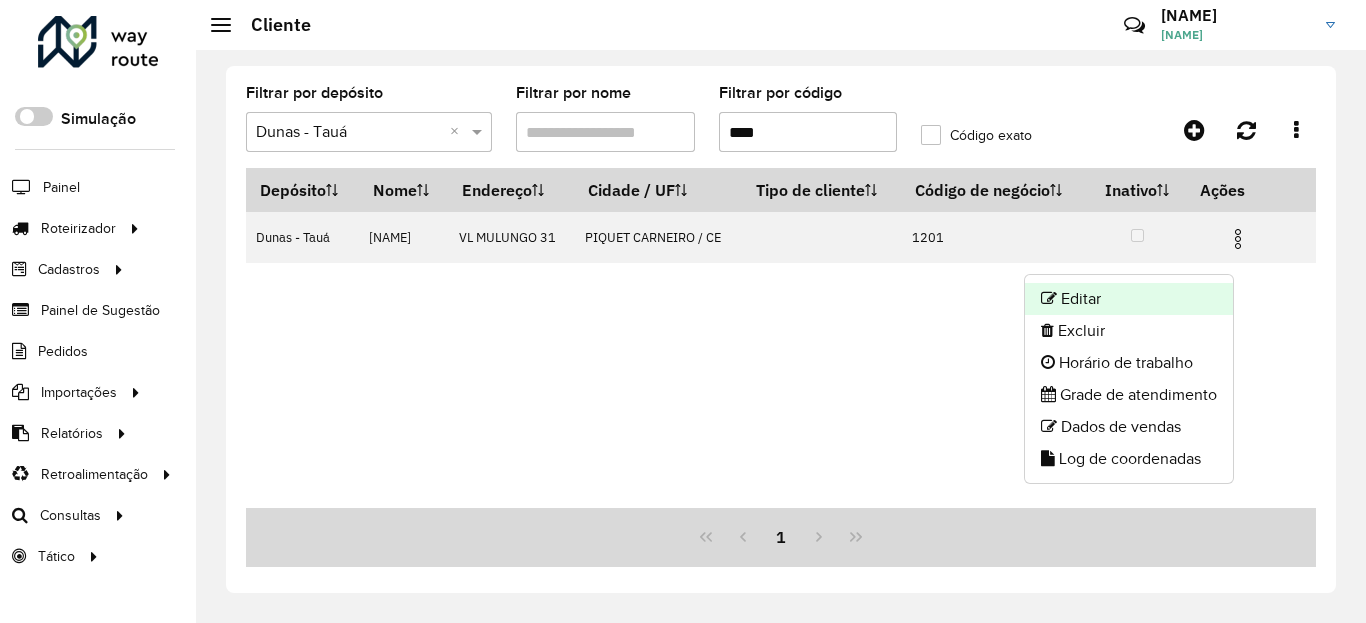 click on "Editar" 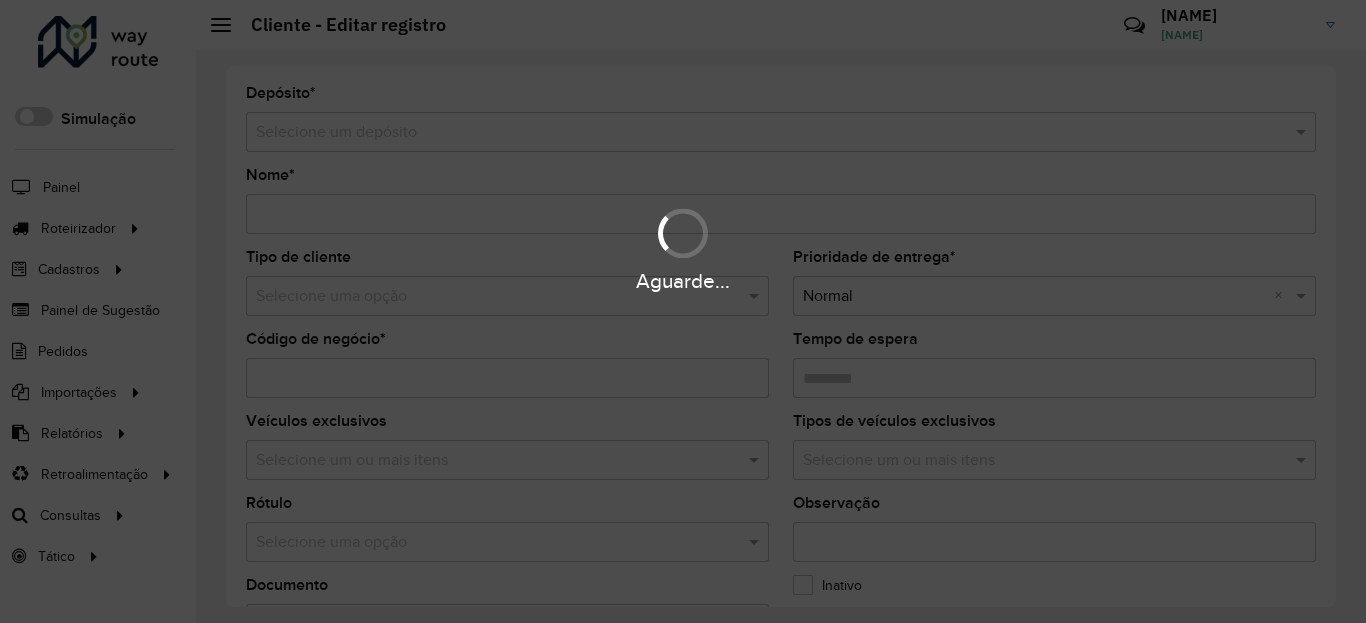 type on "**********" 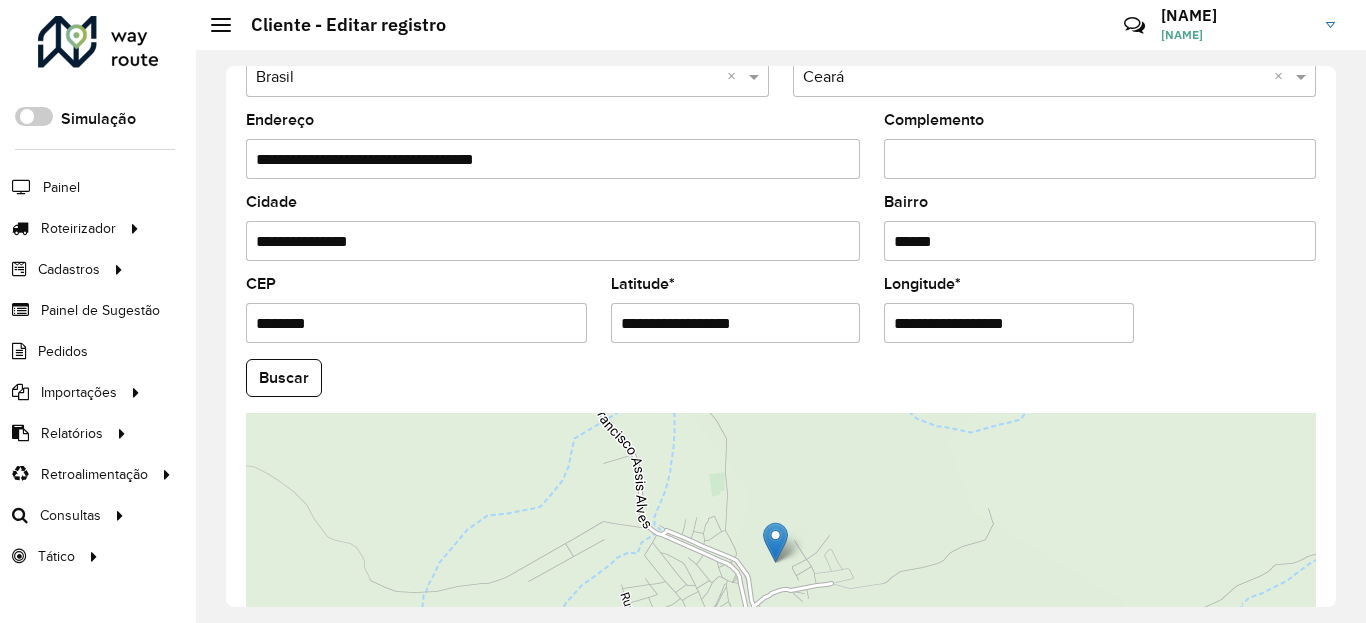 scroll, scrollTop: 840, scrollLeft: 0, axis: vertical 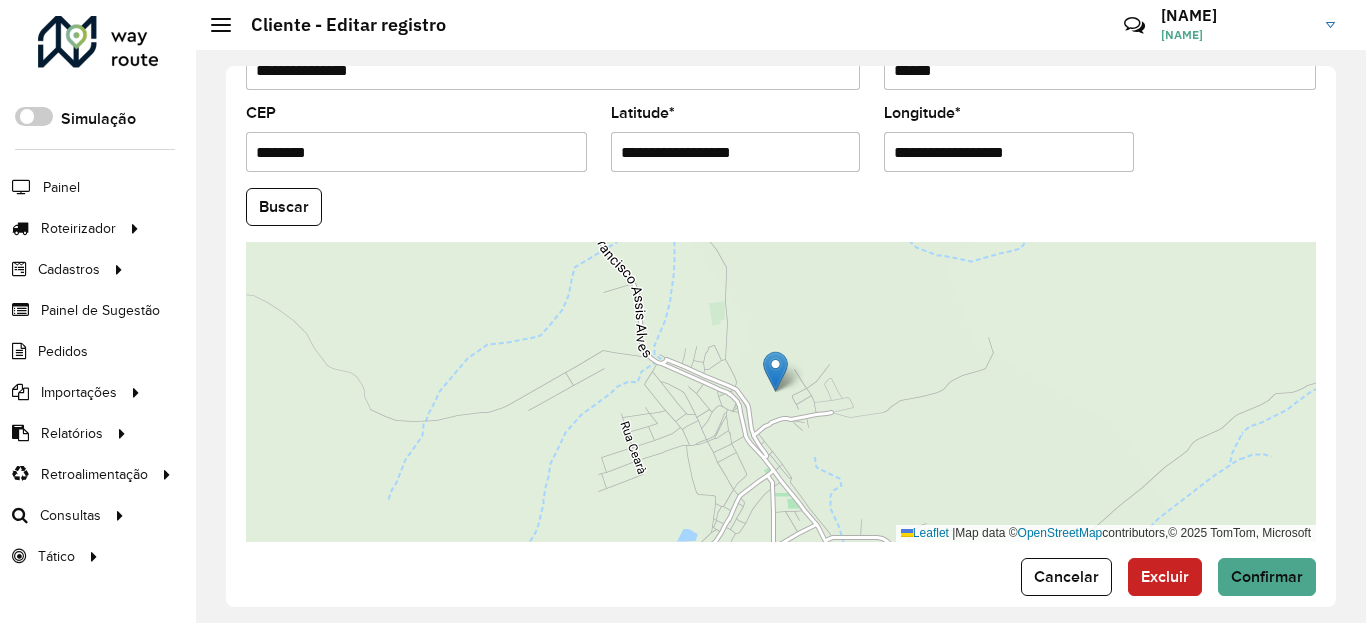 click on "**********" at bounding box center (736, 152) 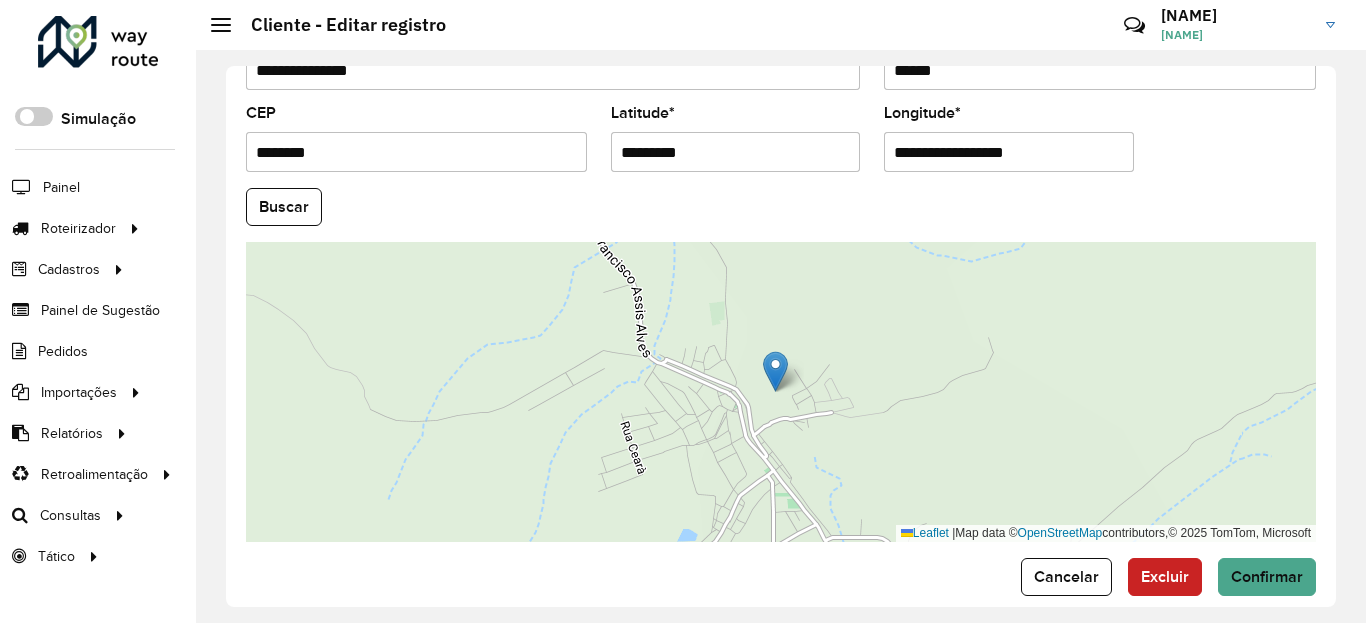 type on "*********" 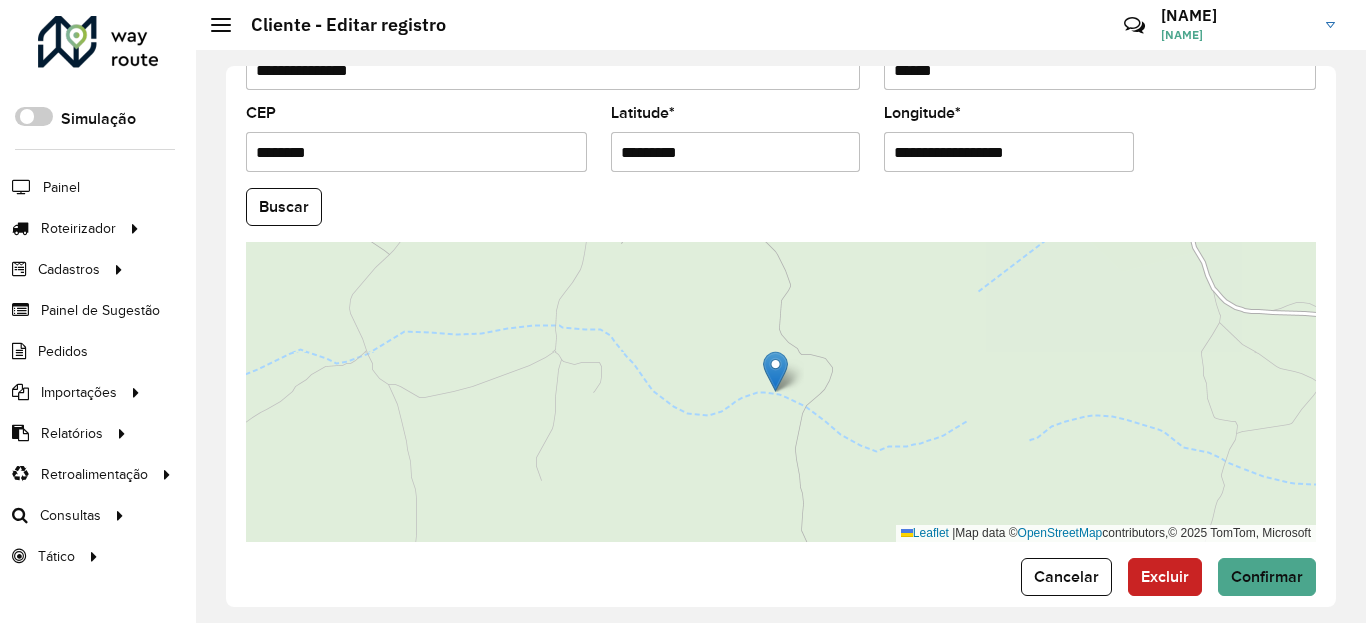 click on "**********" at bounding box center [1009, 152] 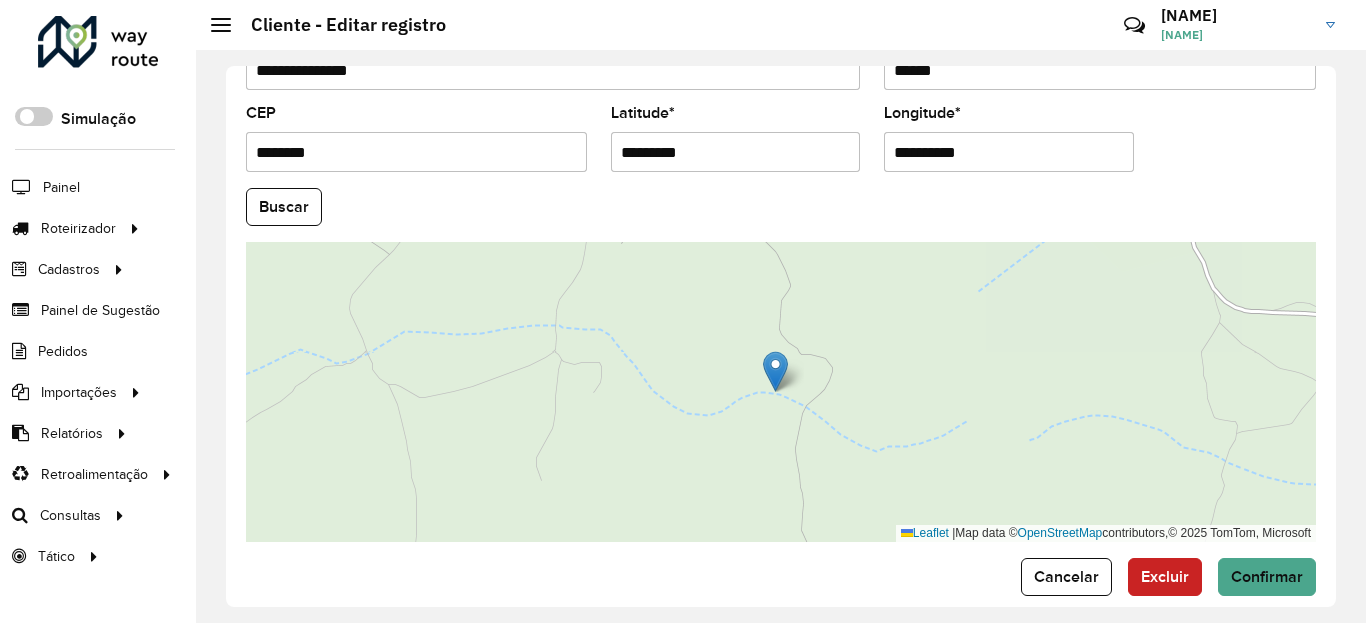 type on "**********" 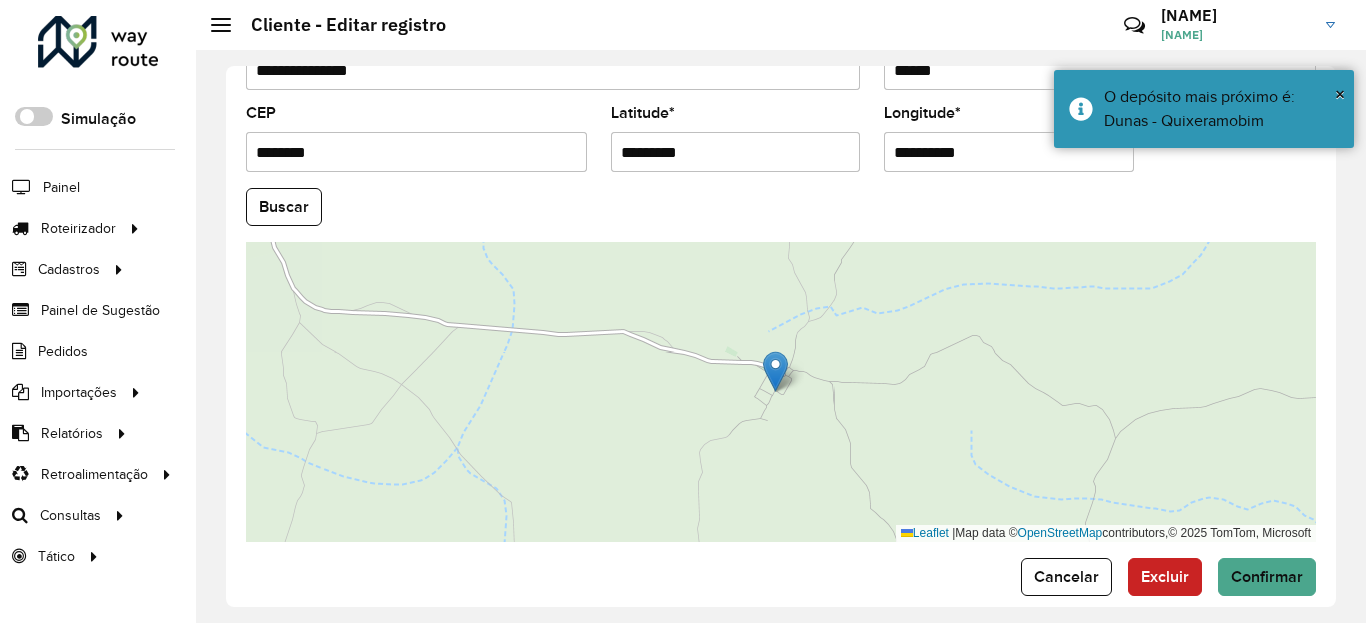 click on "*********" at bounding box center (736, 152) 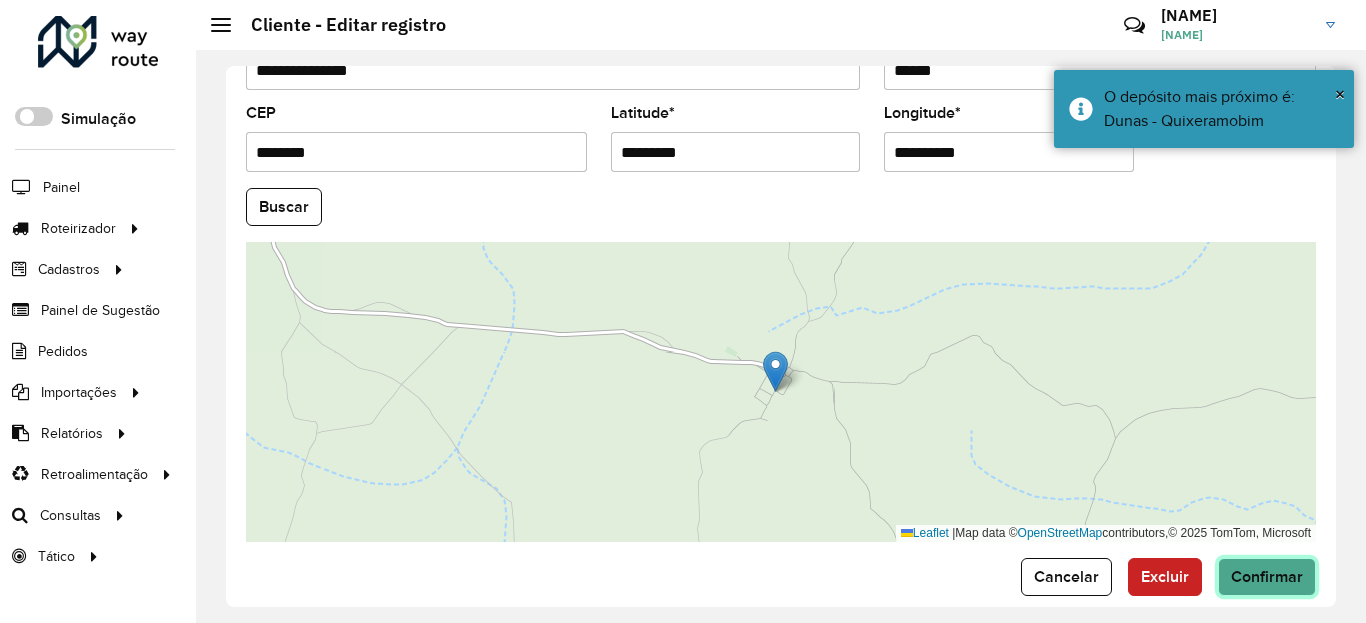 click on "Confirmar" 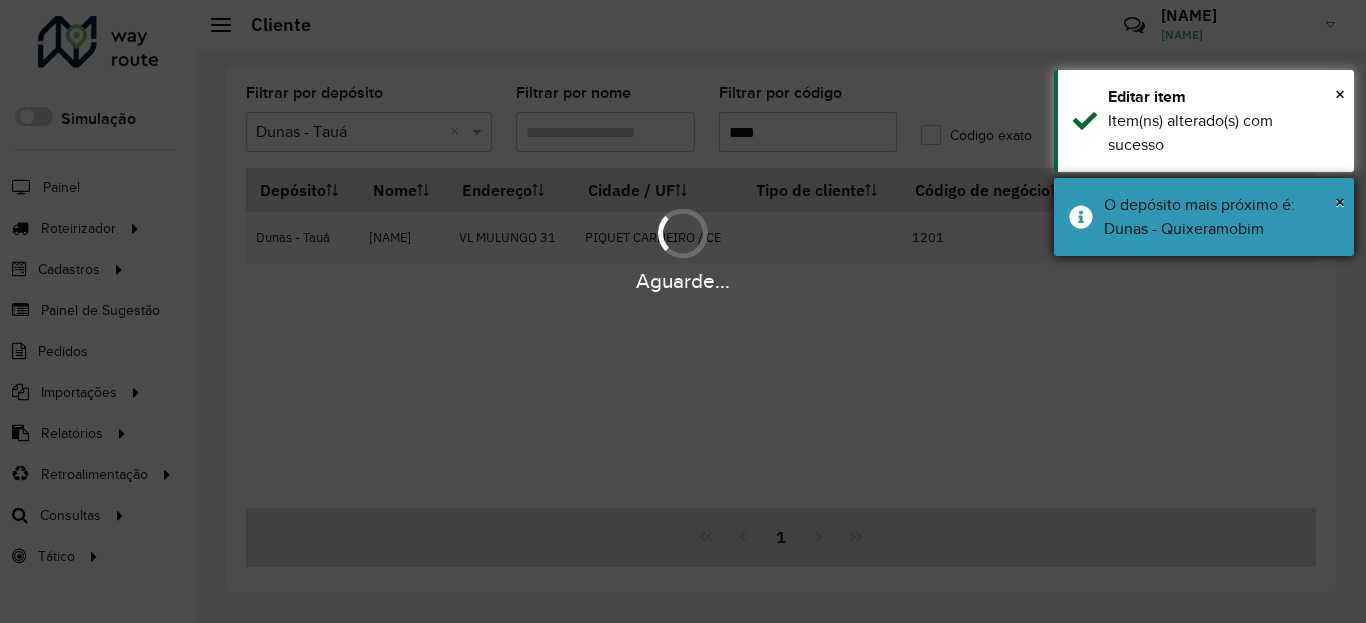 click on "O depósito mais próximo é: Dunas - Quixeramobim" at bounding box center (1221, 217) 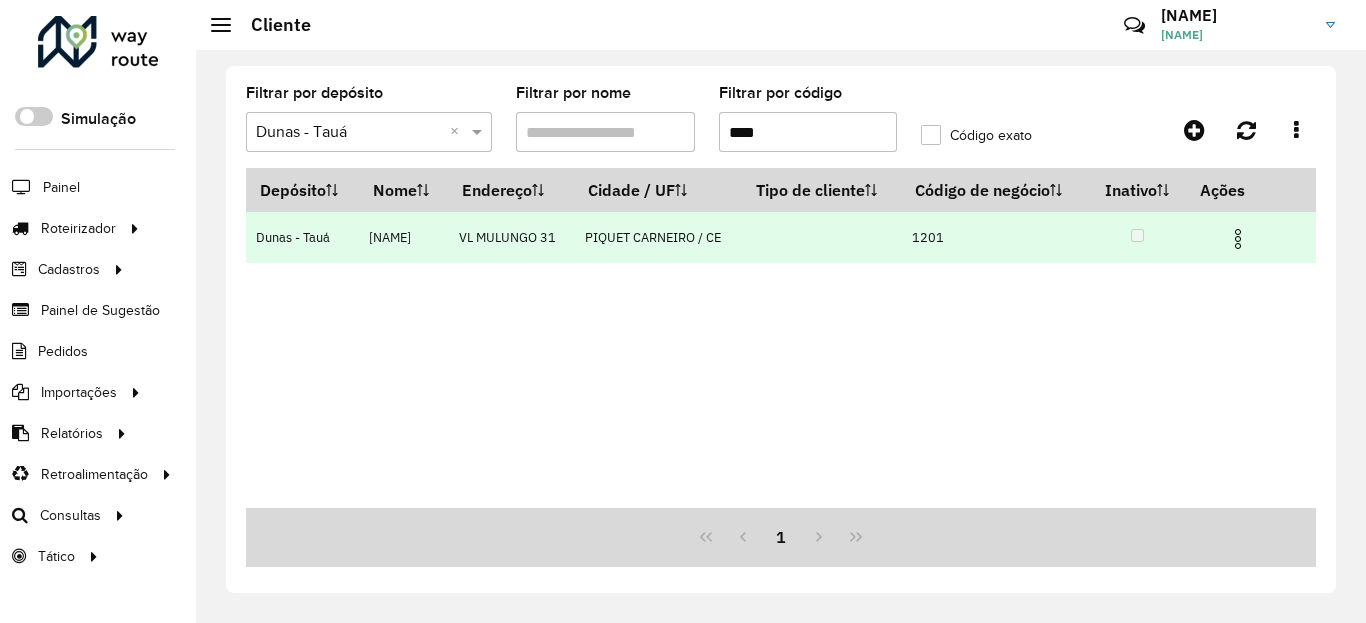 click at bounding box center (1238, 239) 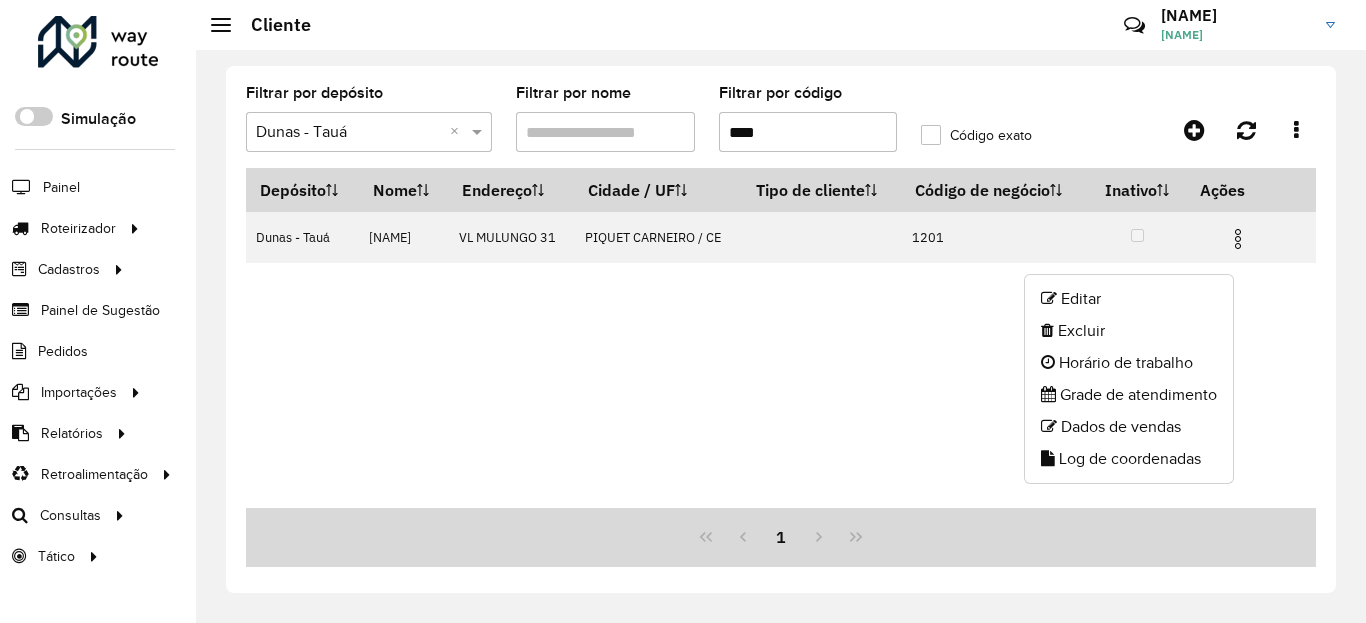 click on "Log de coordenadas" 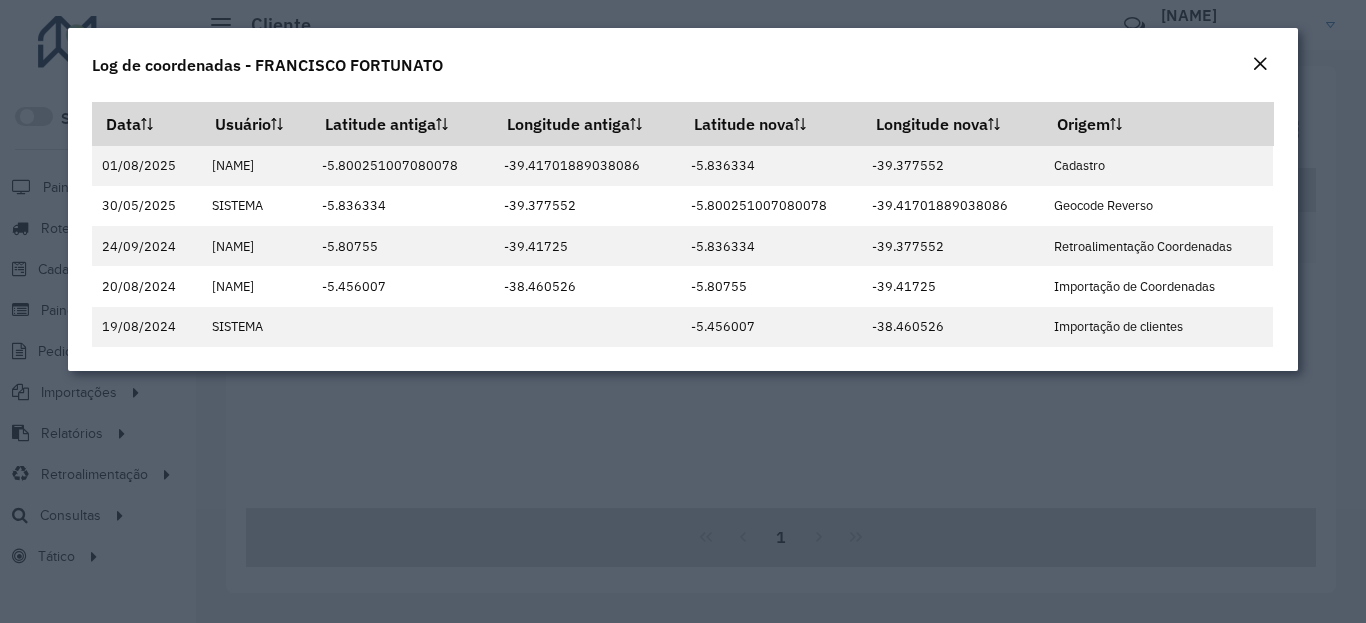 click 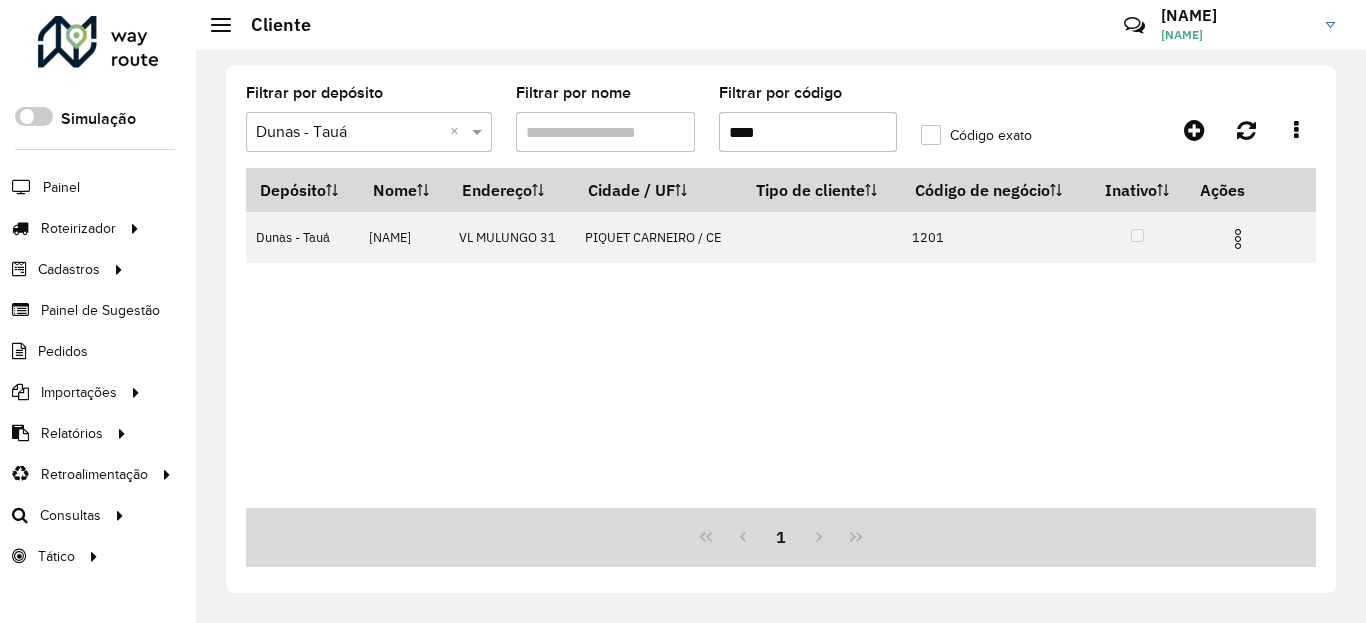 click on "****" at bounding box center (808, 132) 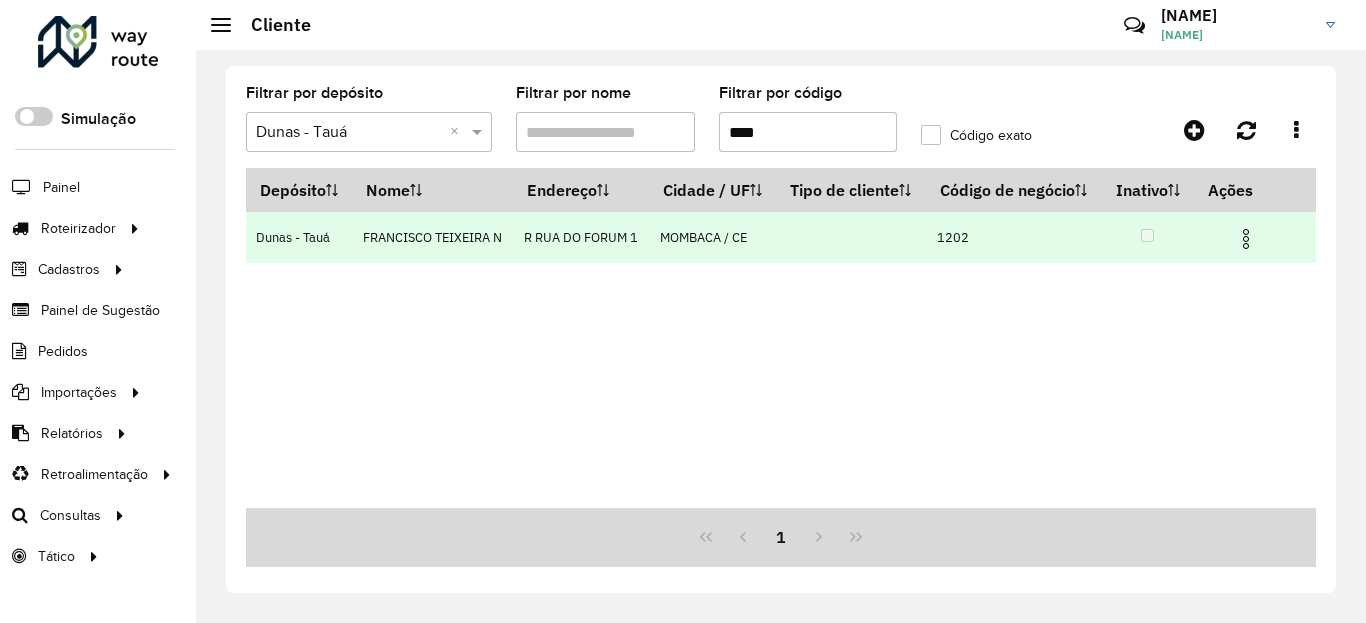 type on "****" 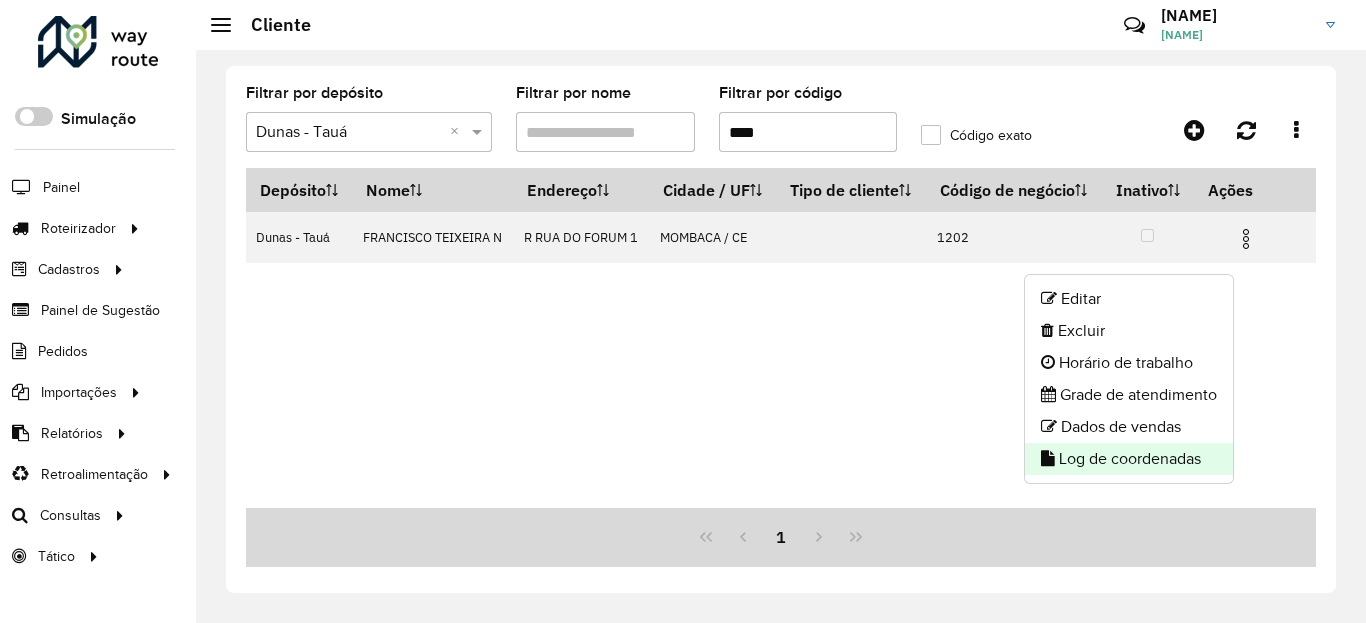 click on "Log de coordenadas" 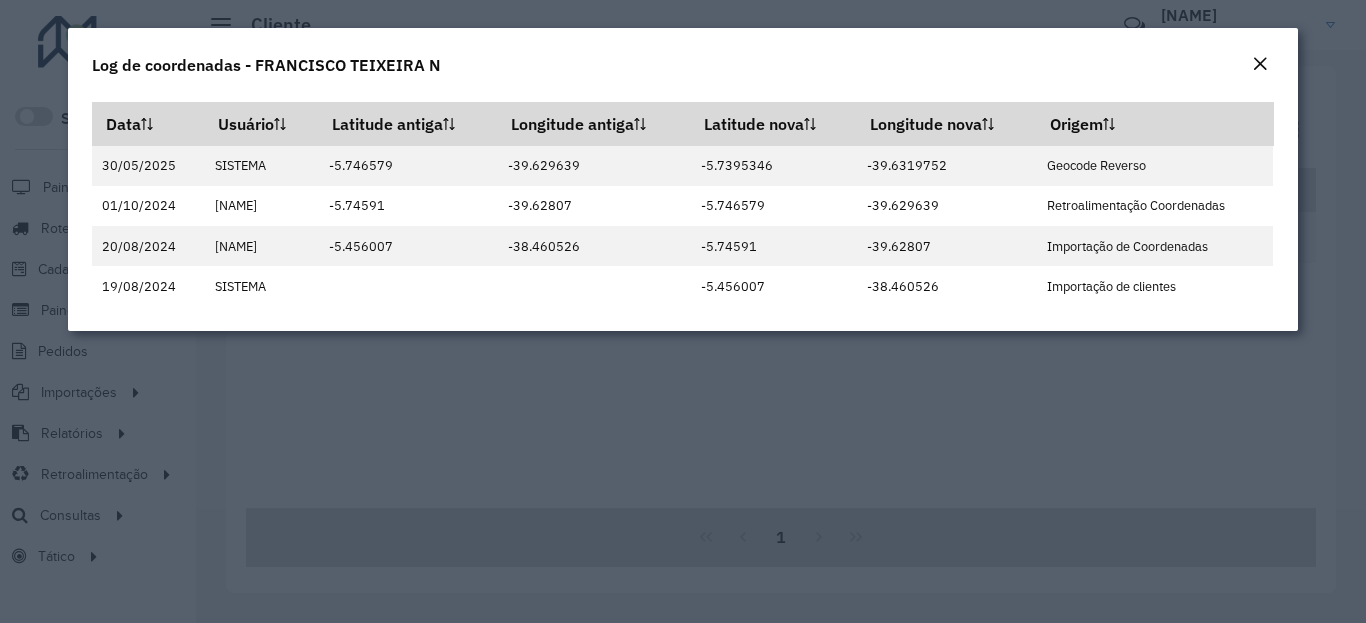 click 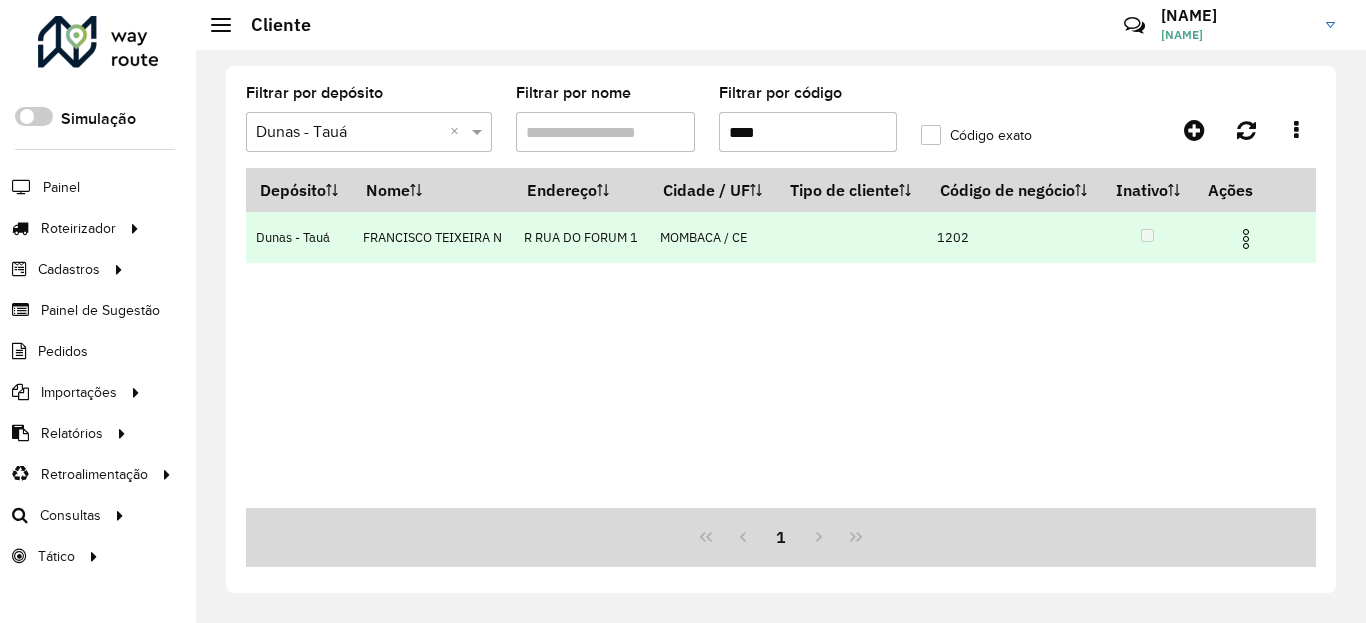 click at bounding box center (1246, 239) 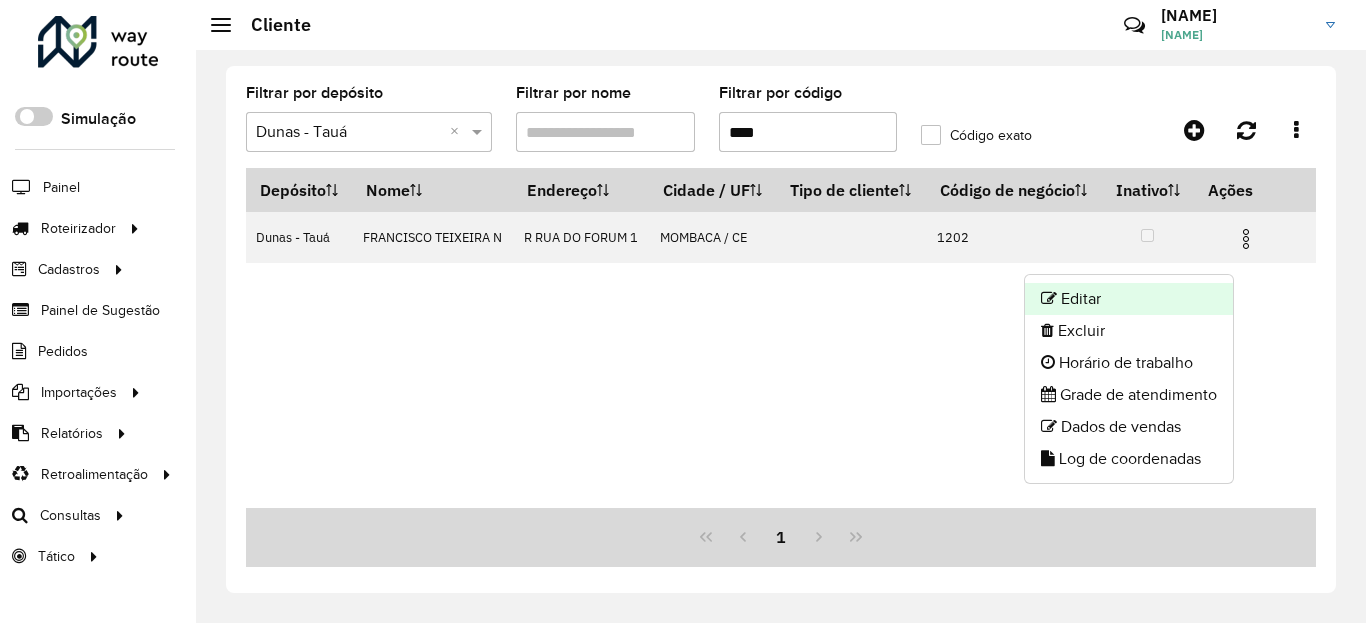 click on "Editar" 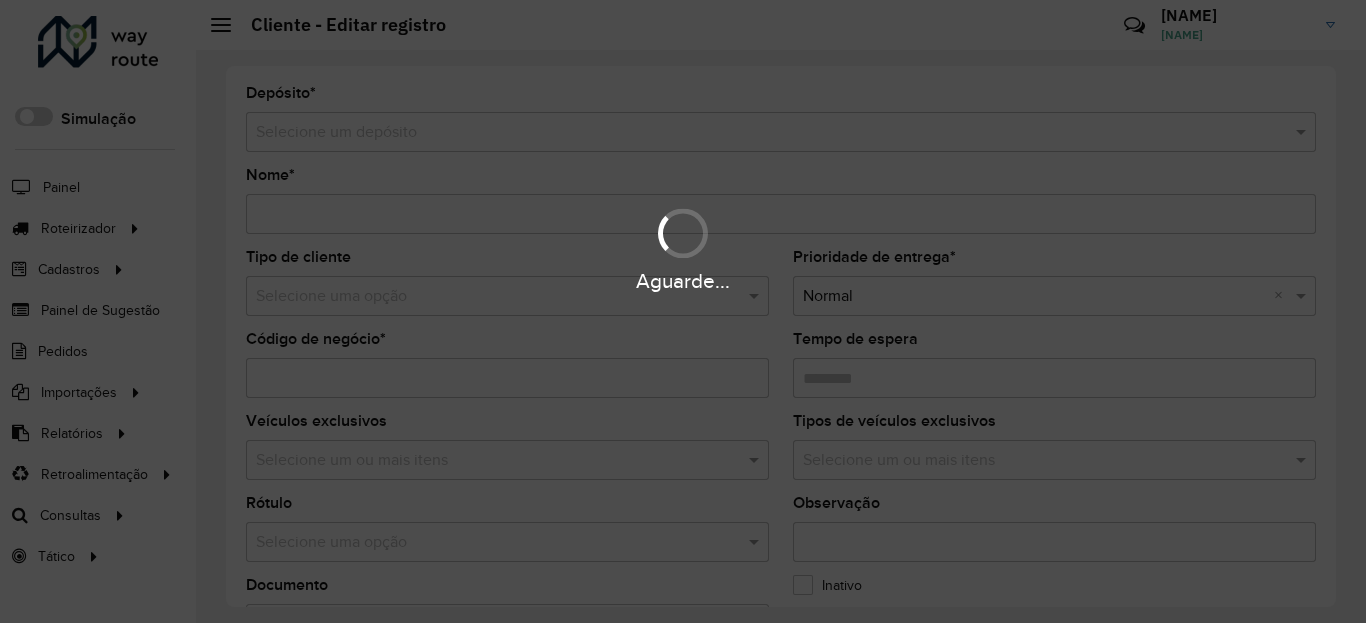 type on "**********" 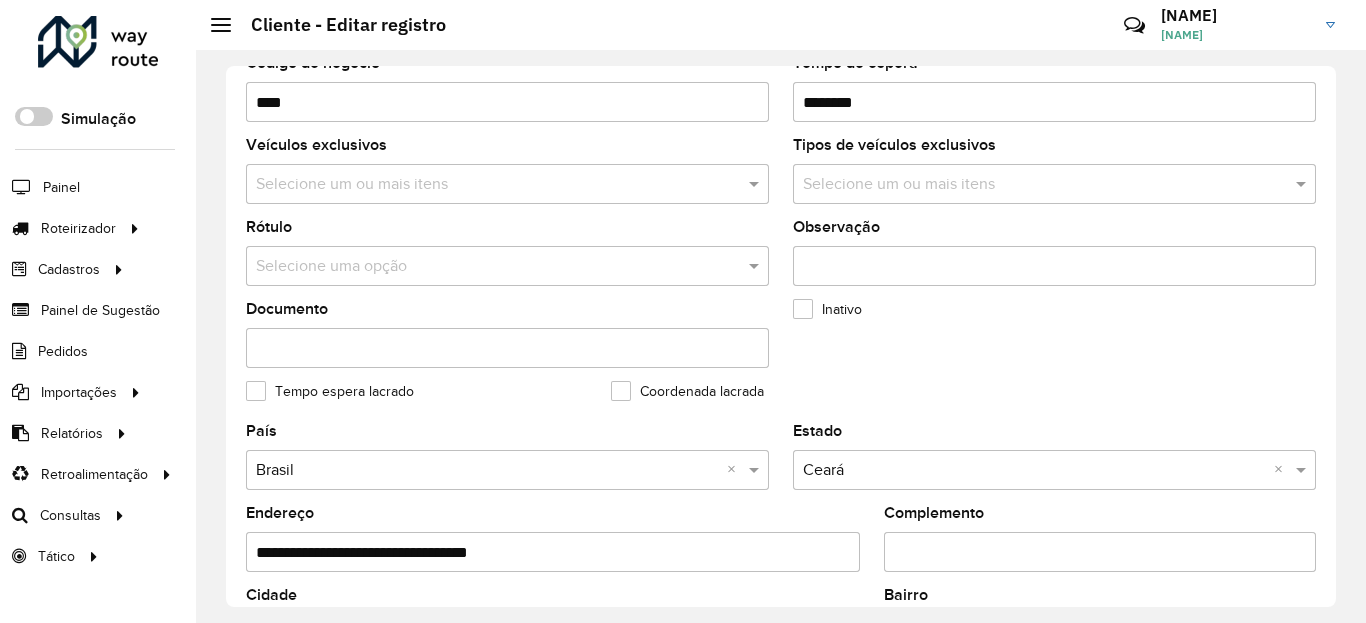scroll, scrollTop: 720, scrollLeft: 0, axis: vertical 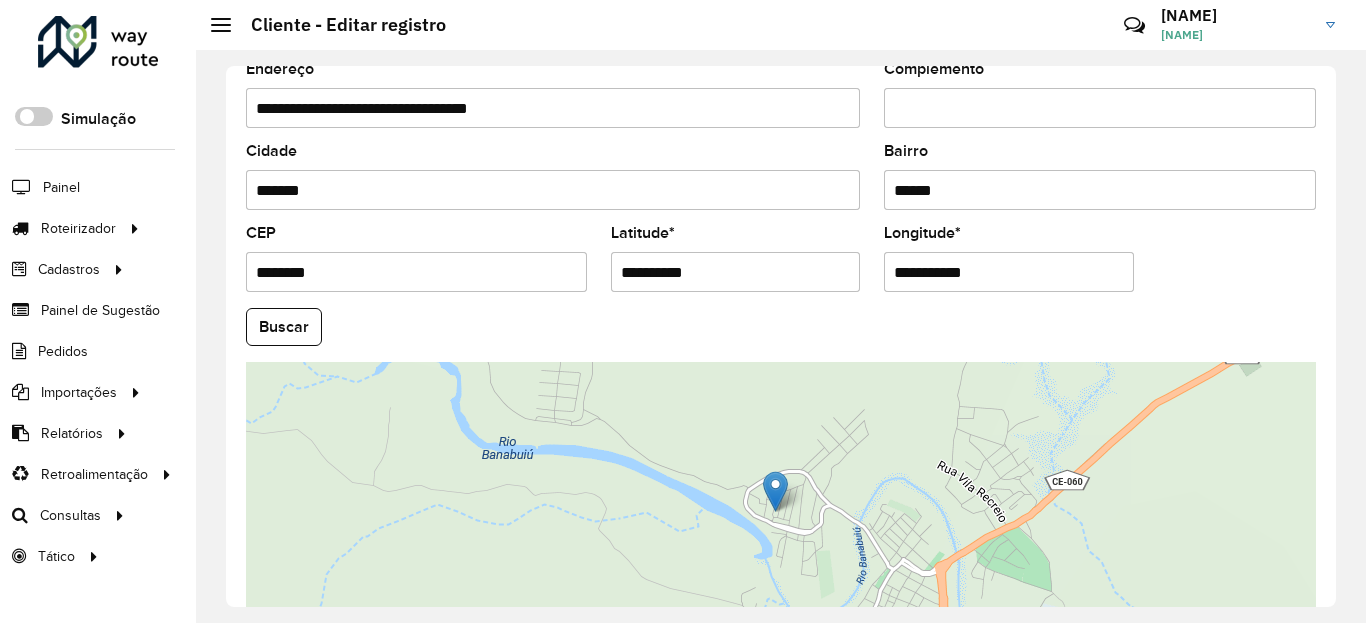 click on "**********" at bounding box center (736, 272) 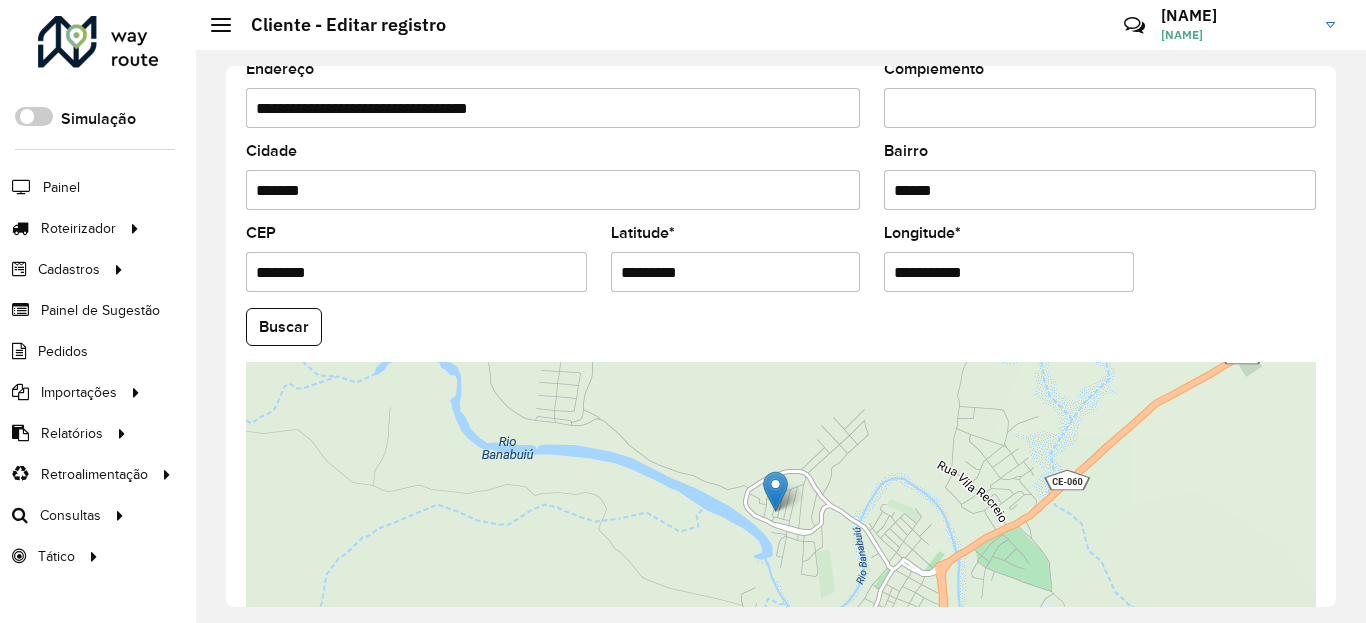 type on "*********" 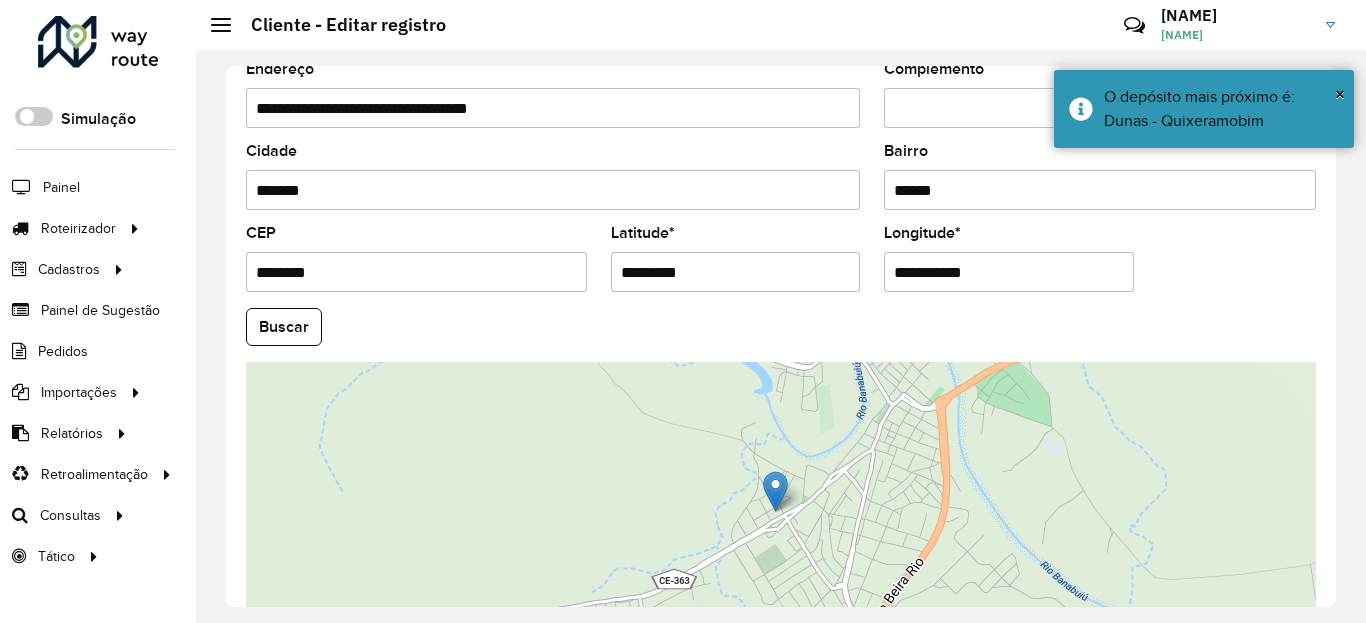 click on "**********" at bounding box center [1009, 272] 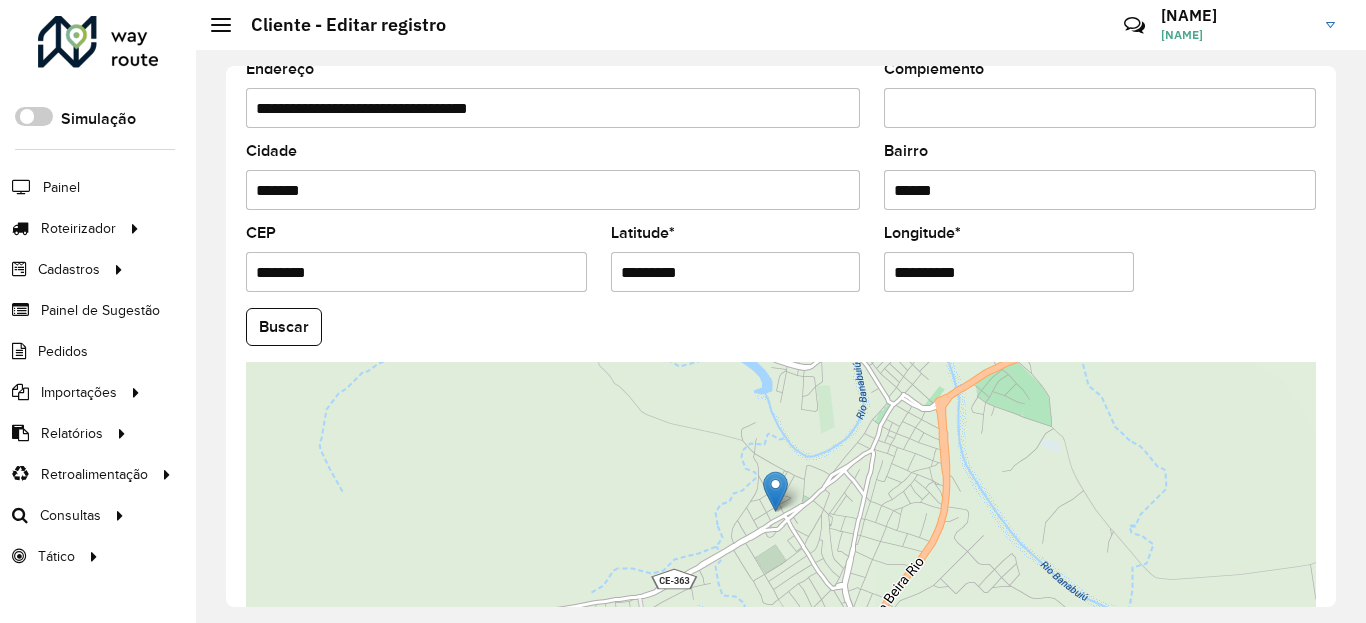 type on "**********" 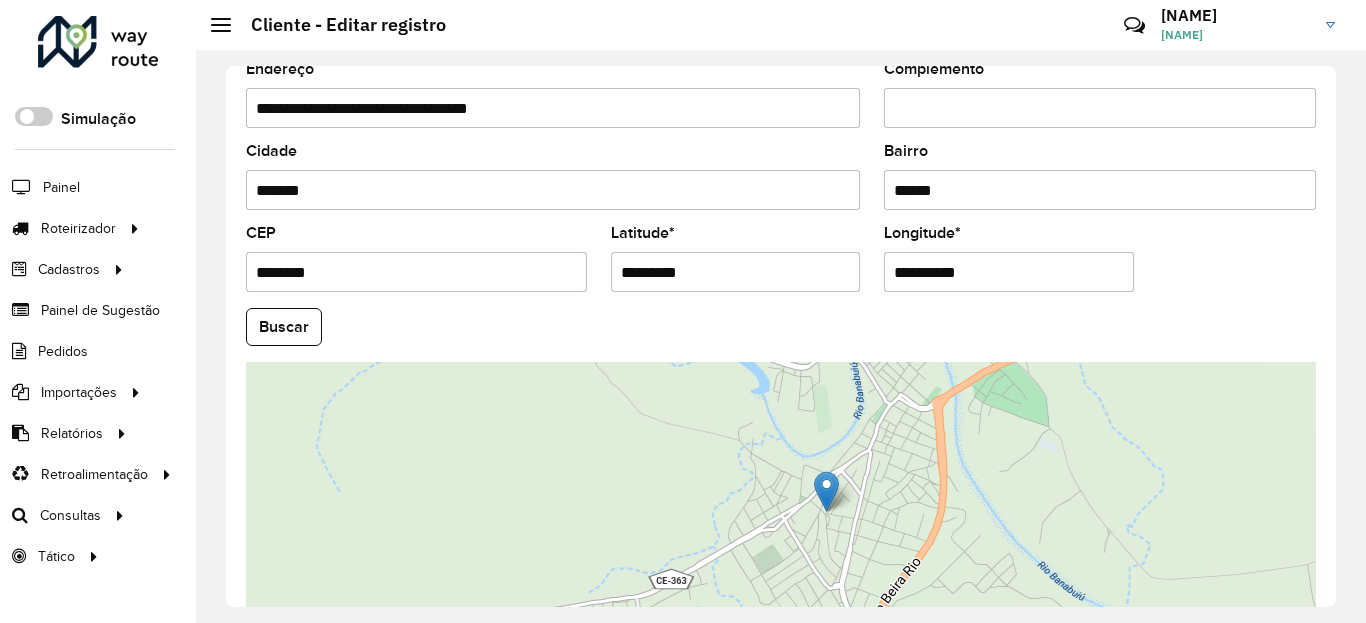 click on "Aguarde...  Pop-up bloqueado!  Seu navegador bloqueou automáticamente a abertura de uma nova janela.   Acesse as configurações e adicione o endereço do sistema a lista de permissão.   Fechar  Roteirizador AmbevTech Simulação Painel Roteirizador Entregas Vendas Cadastros Checkpoint Classificações de venda Cliente Condição de pagamento Consulta de setores Depósito Disponibilidade de veículos Fator tipo de produto Gabarito planner Grupo Rota Fator Tipo Produto Grupo de Depósito Grupo de rotas exclusiva Grupo de setores Jornada Jornada RN Layout integração Modelo Motorista Multi Depósito Painel de sugestão Parada Pedágio Perfil de Vendedor Ponto de apoio Ponto de apoio FAD Prioridade pedido Produto Restrição de Atendimento Planner Rodízio de placa Rota exclusiva FAD Rótulo Setor Setor Planner Tempo de parada de refeição Tipo de cliente Tipo de veículo Tipo de veículo RN Transportadora Usuário Vendedor Veículo Painel de Sugestão Pedidos Importações Classificação e volume de venda" at bounding box center (683, 311) 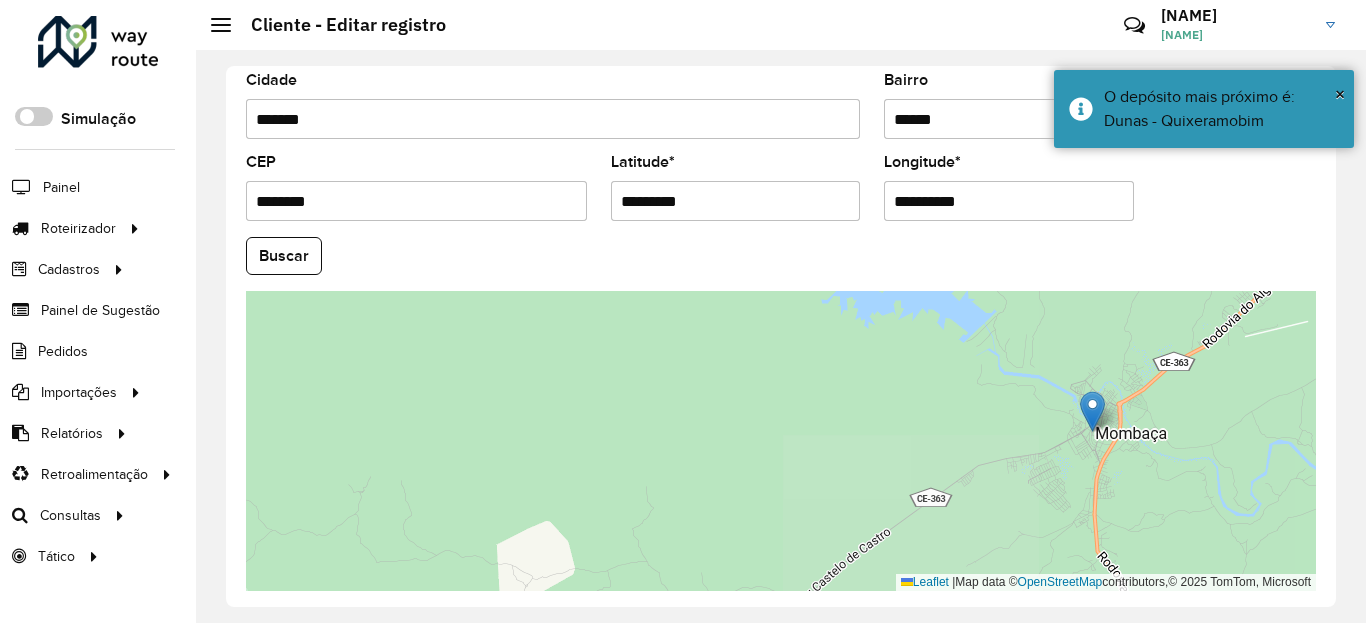 scroll, scrollTop: 865, scrollLeft: 0, axis: vertical 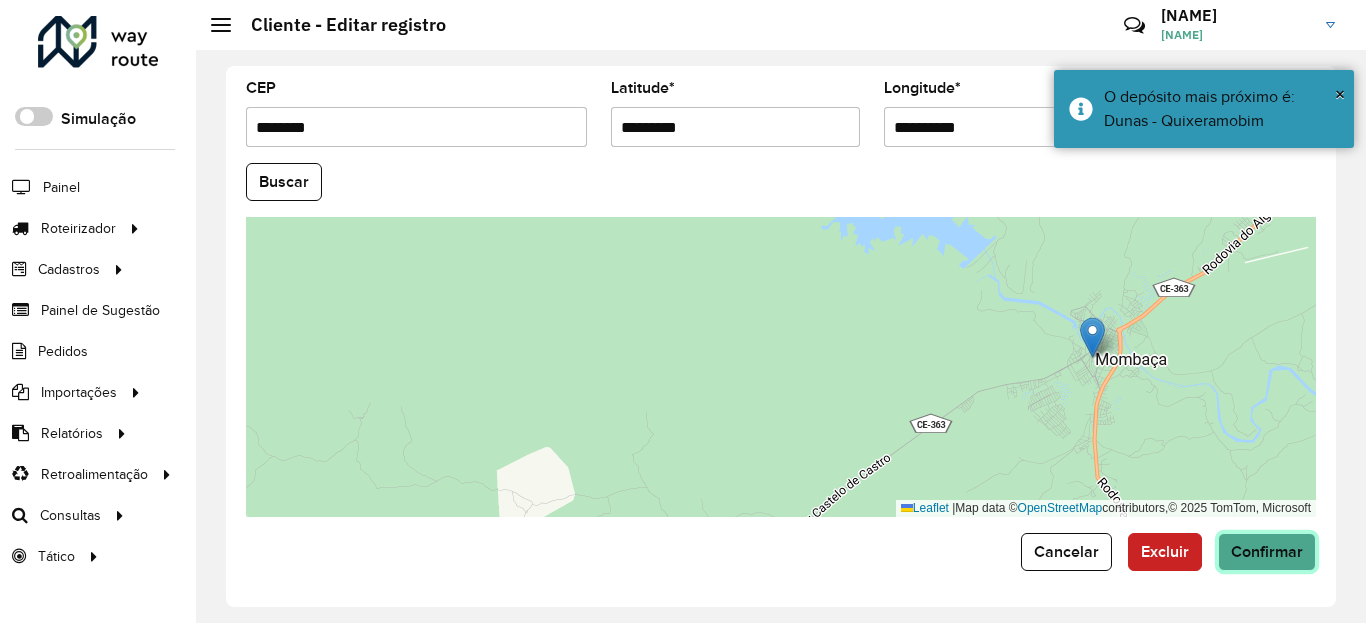 click on "Confirmar" 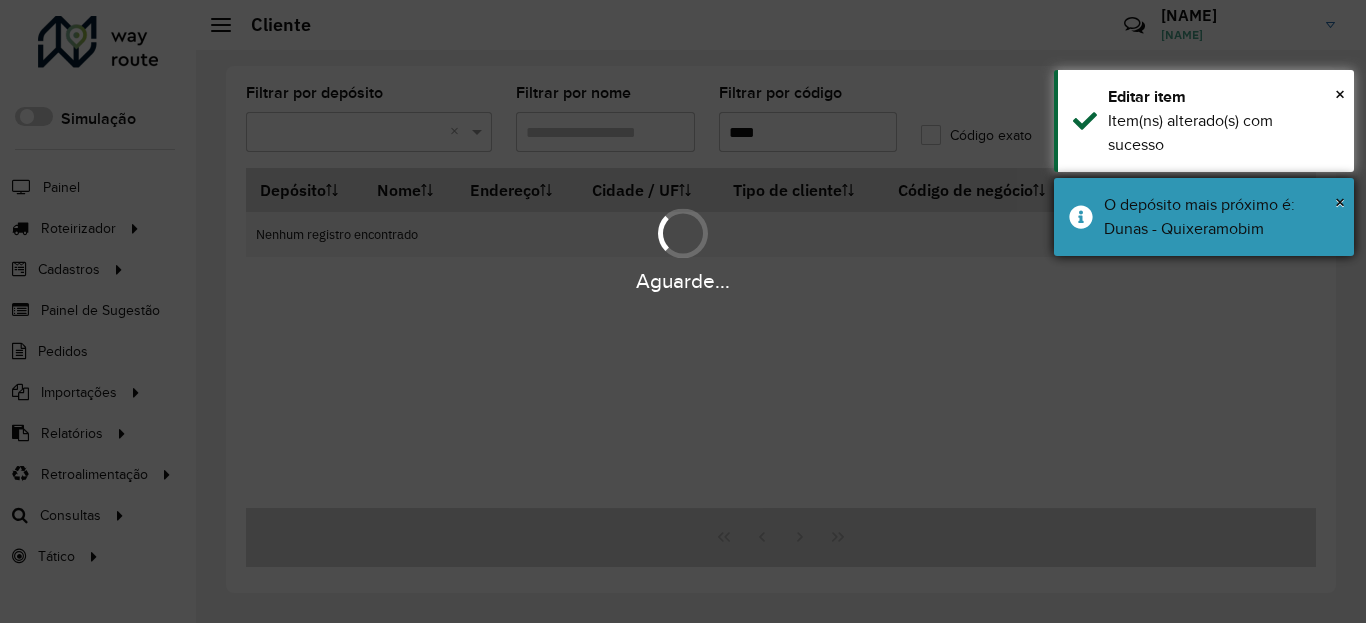 click on "× O depósito mais próximo é: Dunas - Quixeramobim" at bounding box center (1204, 217) 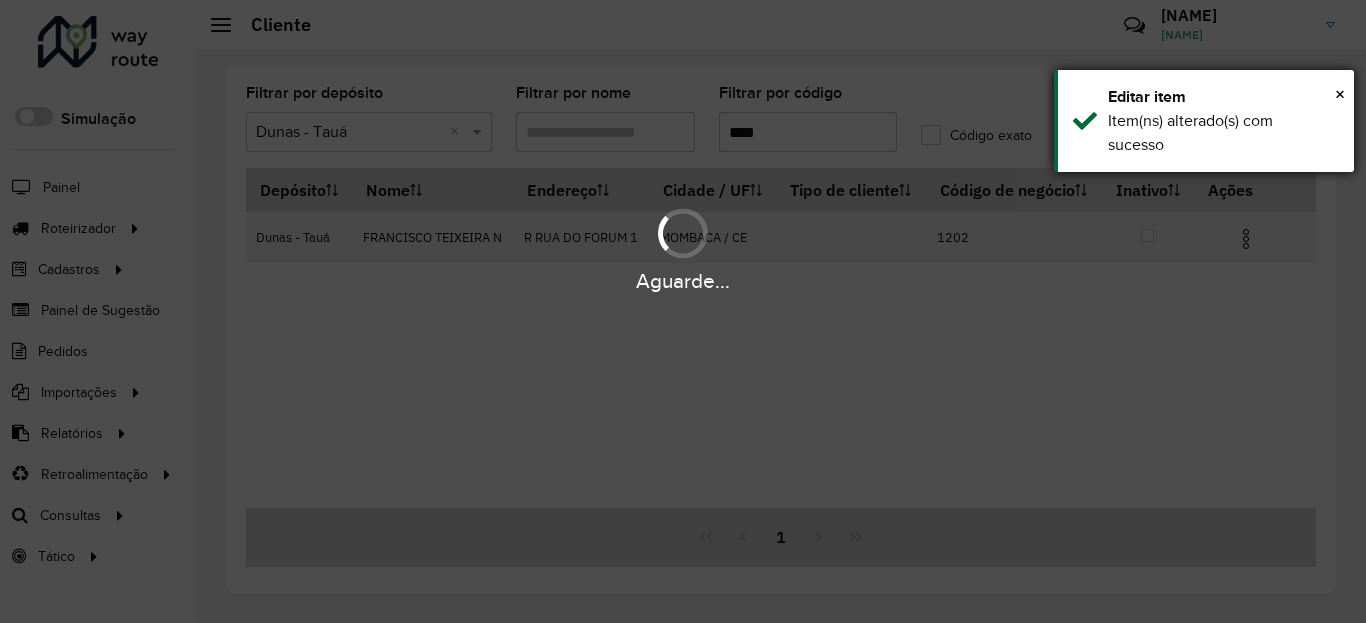click on "Item(ns) alterado(s) com sucesso" at bounding box center [1223, 133] 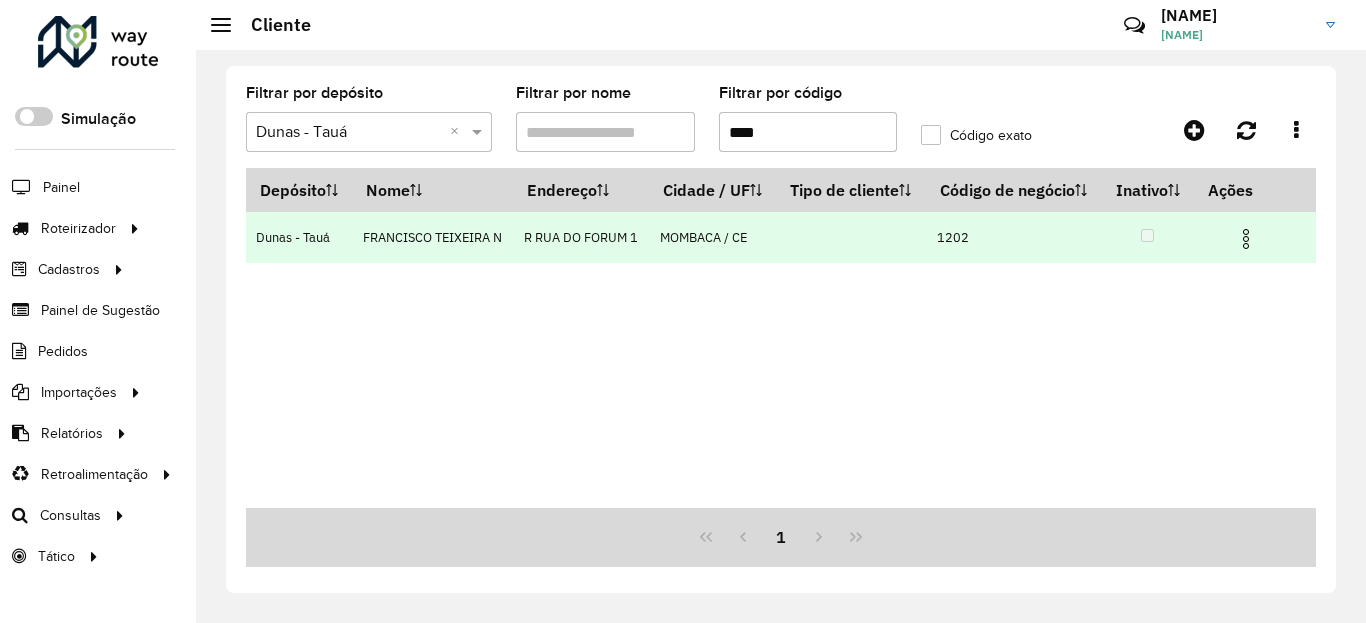 drag, startPoint x: 1248, startPoint y: 273, endPoint x: 1236, endPoint y: 276, distance: 12.369317 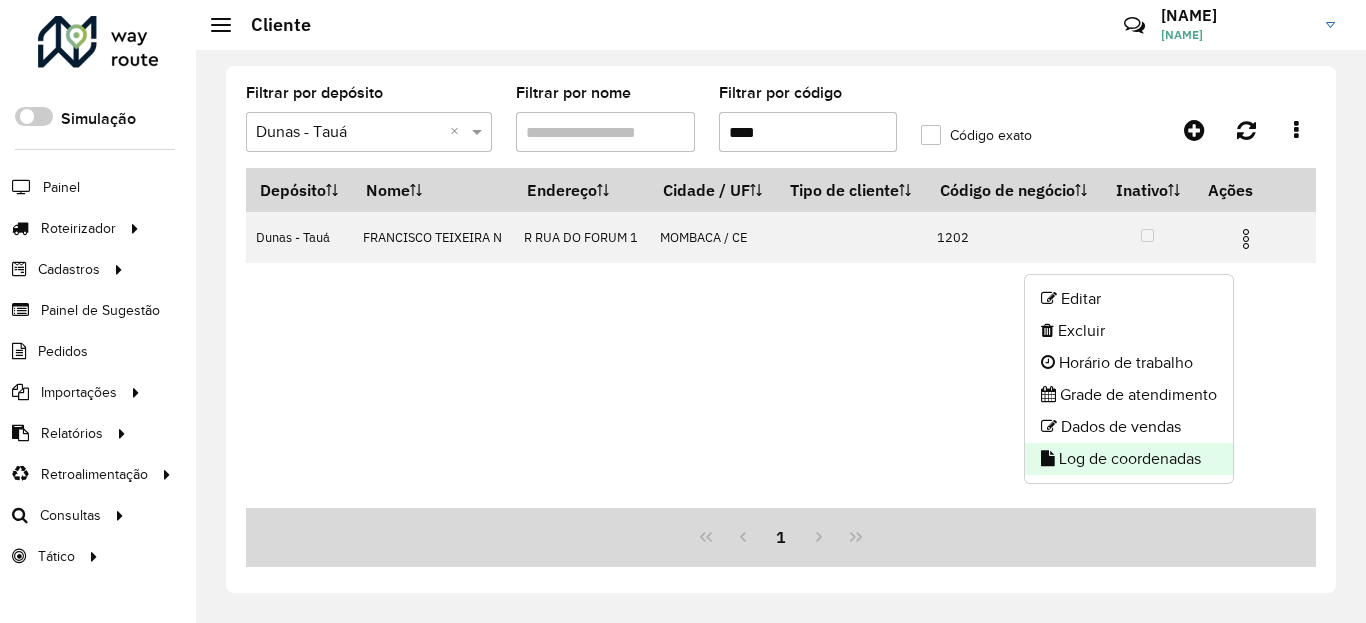 click on "Log de coordenadas" 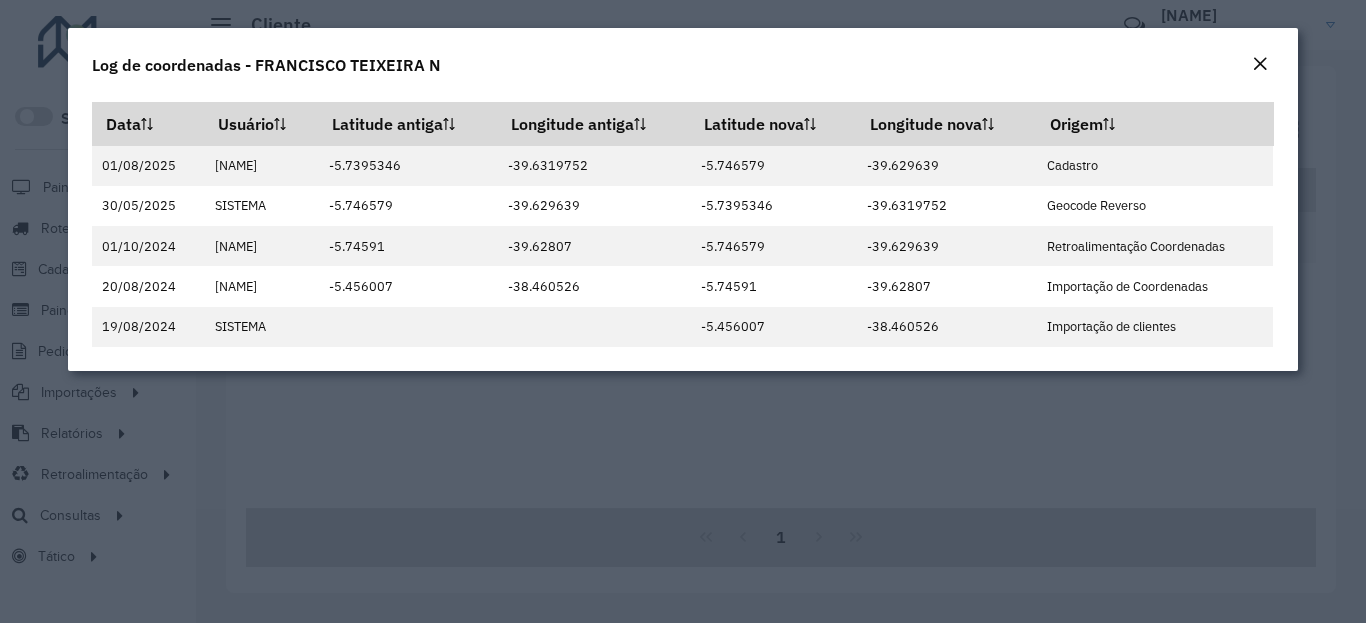 drag, startPoint x: 1258, startPoint y: 60, endPoint x: 1058, endPoint y: 138, distance: 214.67184 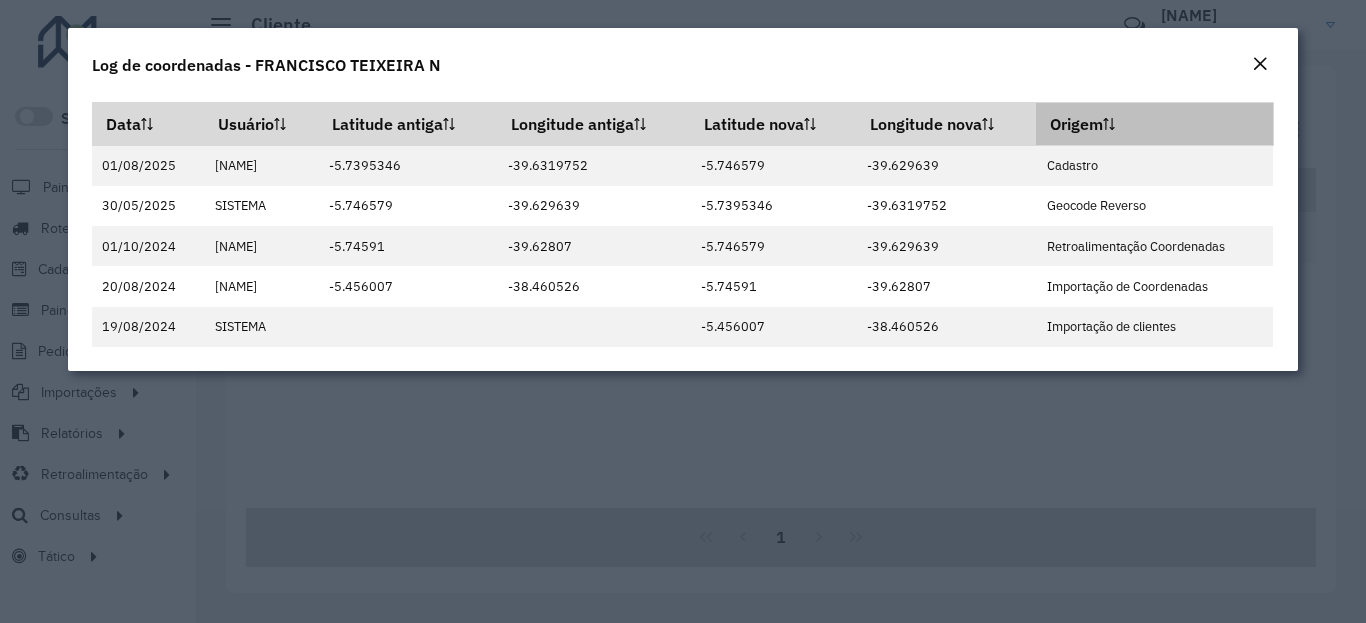 click 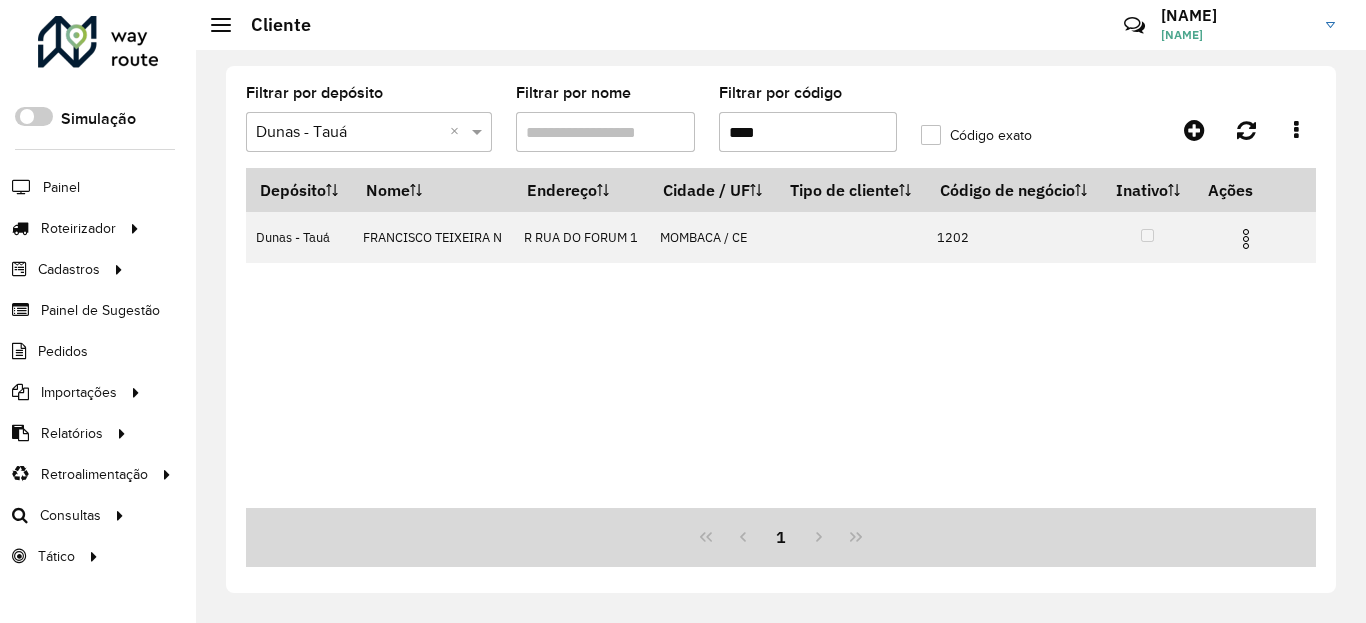 click on "****" at bounding box center [808, 132] 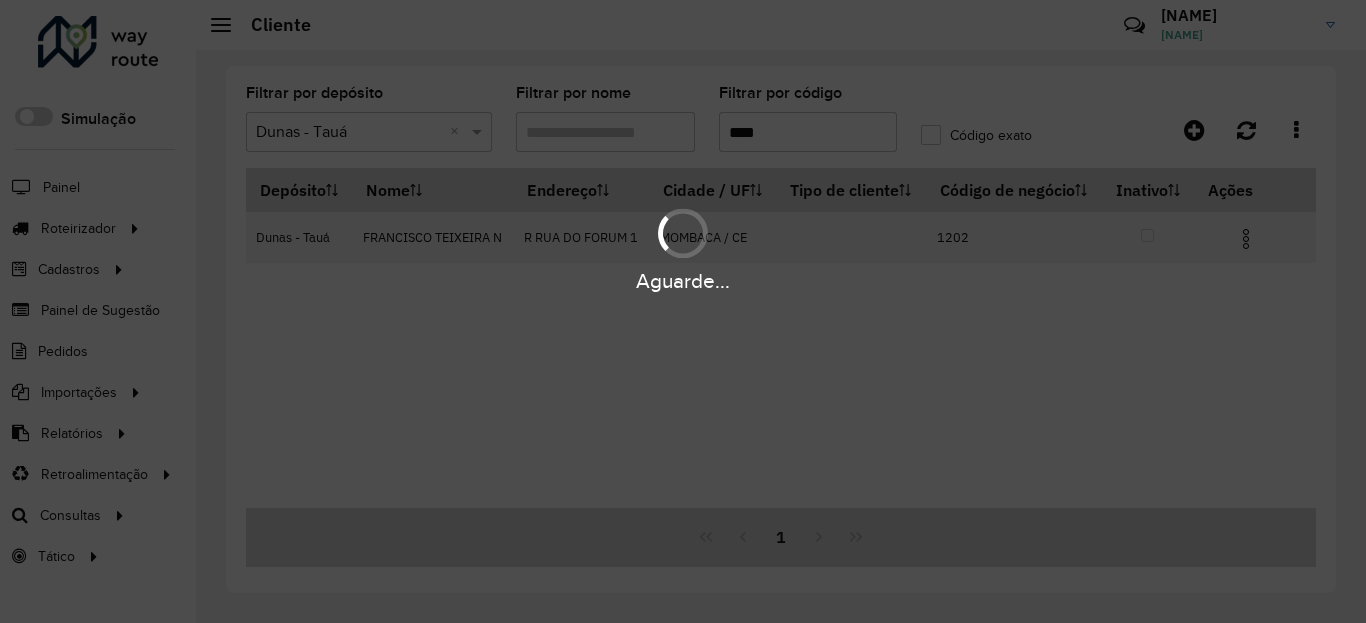 type on "****" 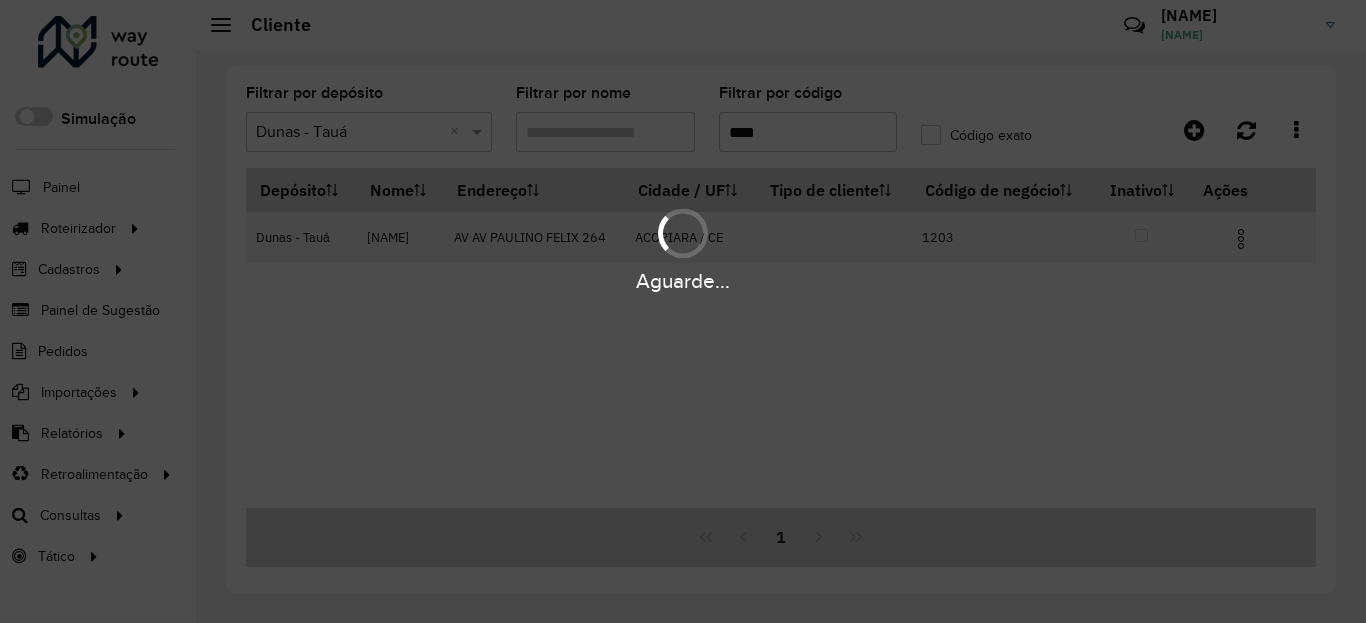 click on "Aguarde..." at bounding box center (683, 281) 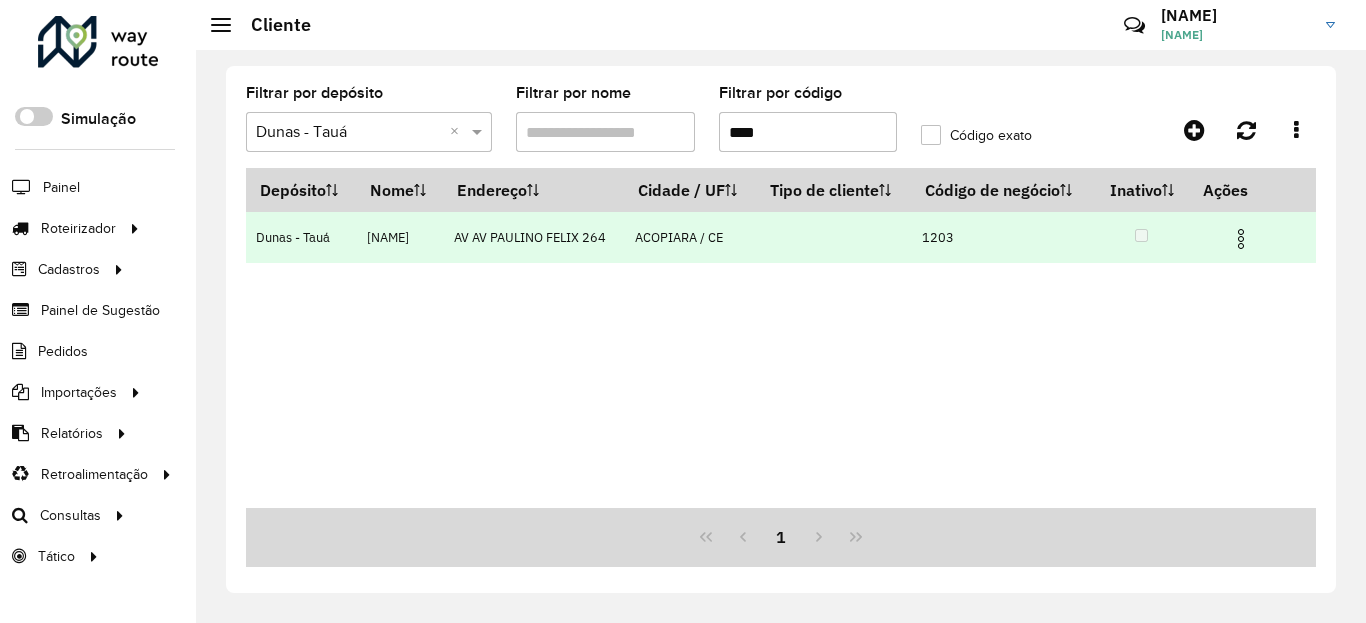 drag, startPoint x: 1246, startPoint y: 271, endPoint x: 1234, endPoint y: 272, distance: 12.0415945 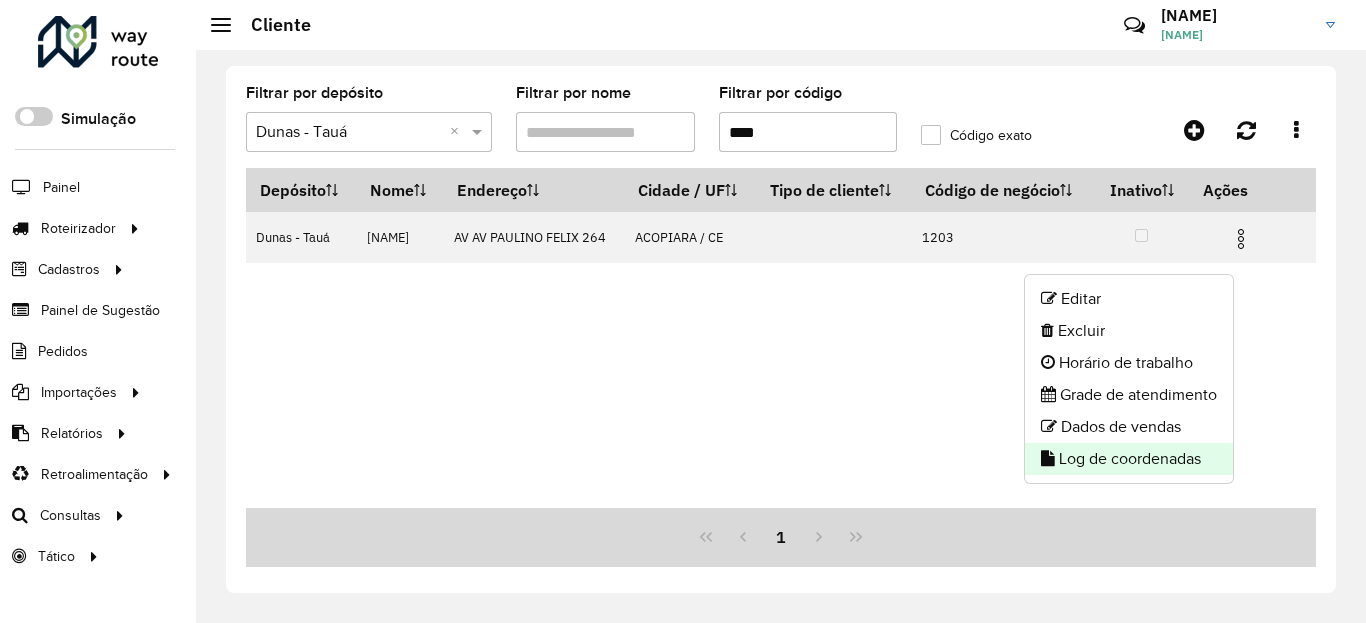 click on "Log de coordenadas" 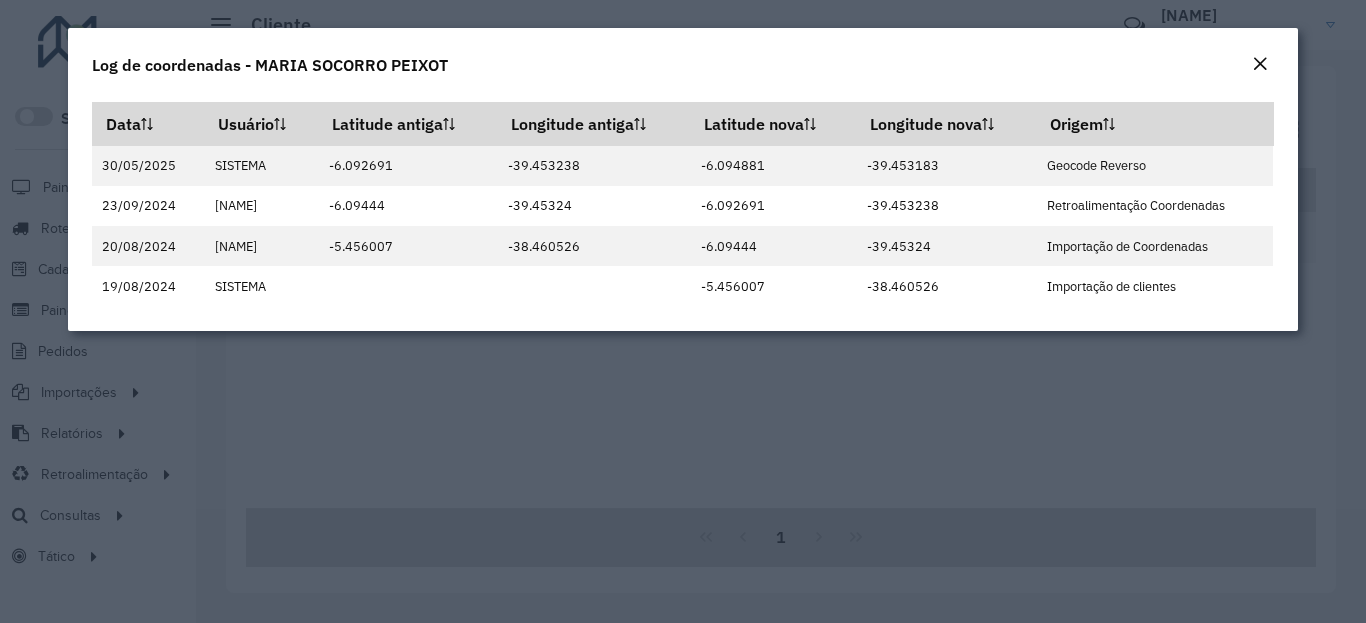 click 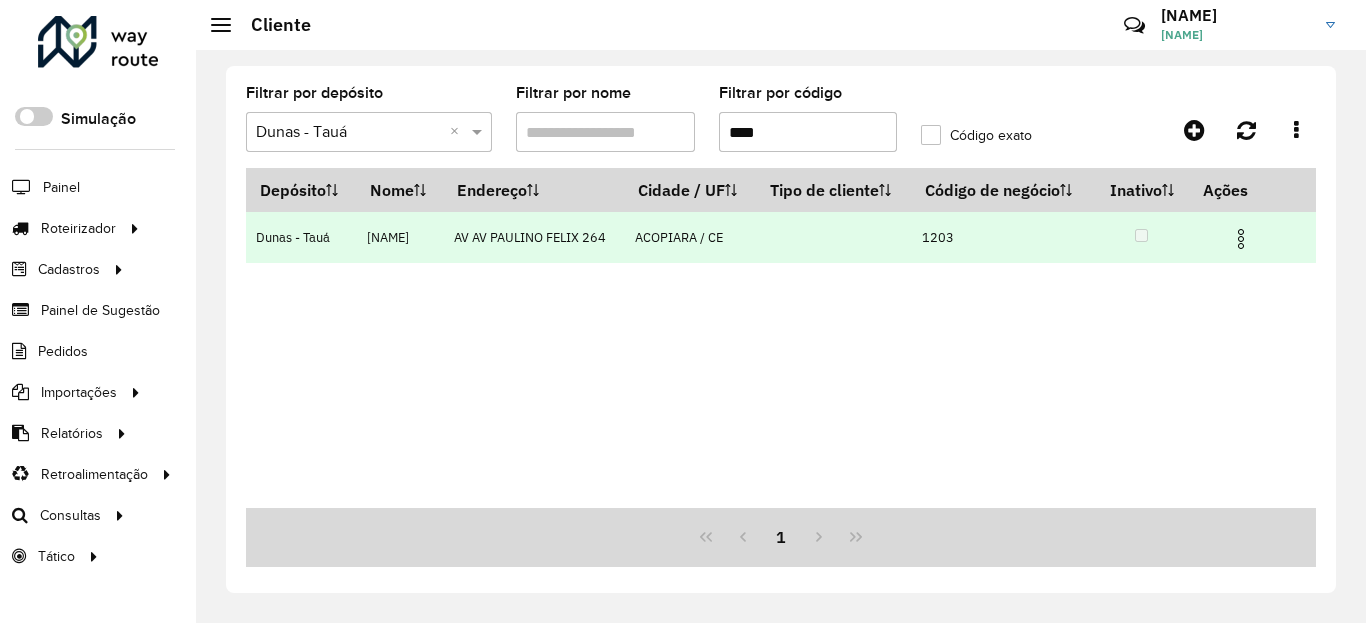click at bounding box center [1241, 239] 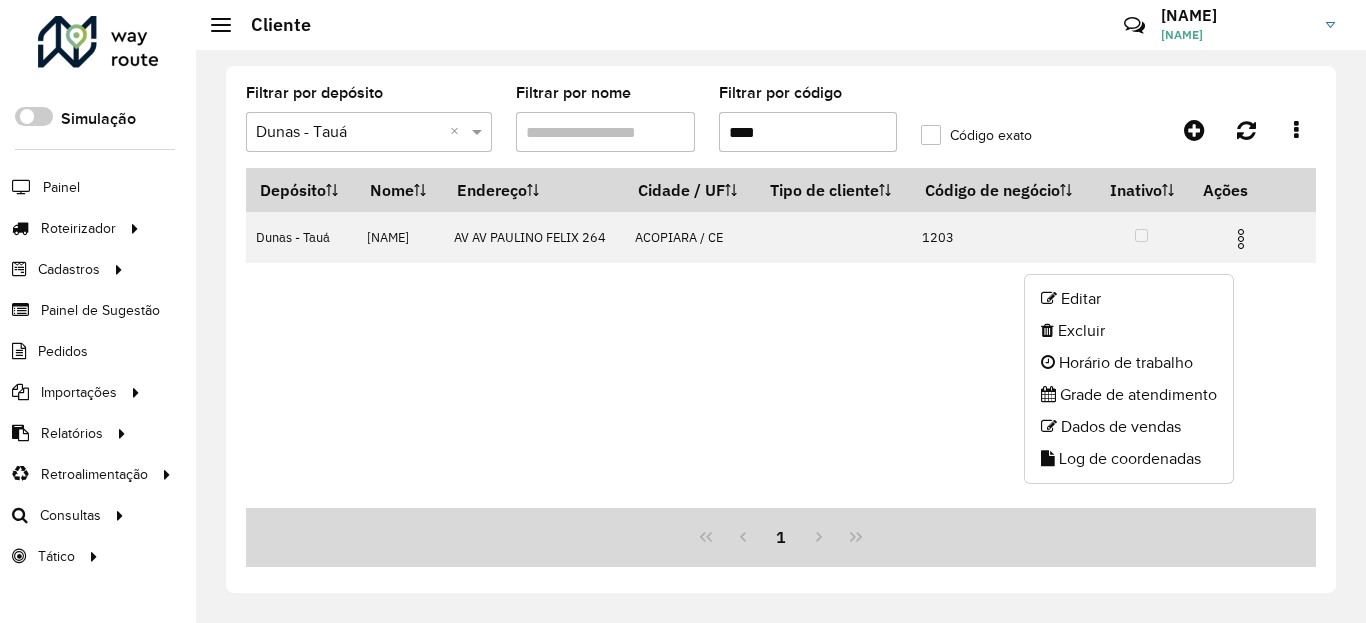 drag, startPoint x: 1166, startPoint y: 310, endPoint x: 1147, endPoint y: 310, distance: 19 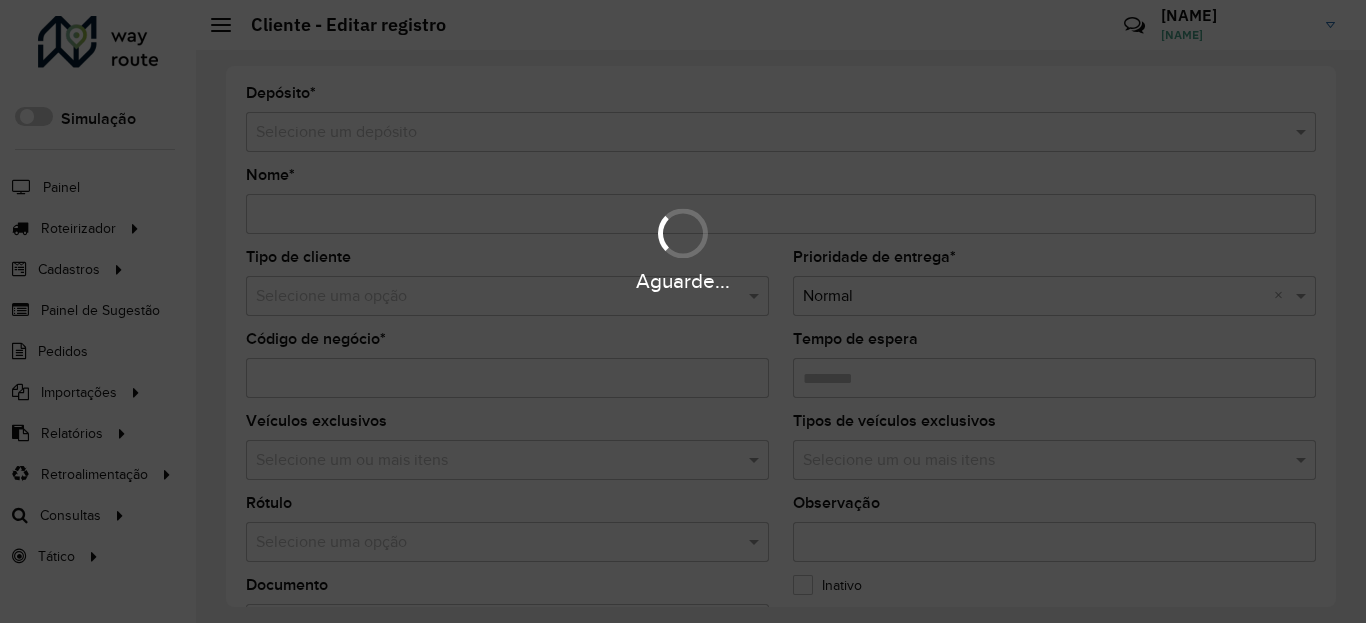 type on "**********" 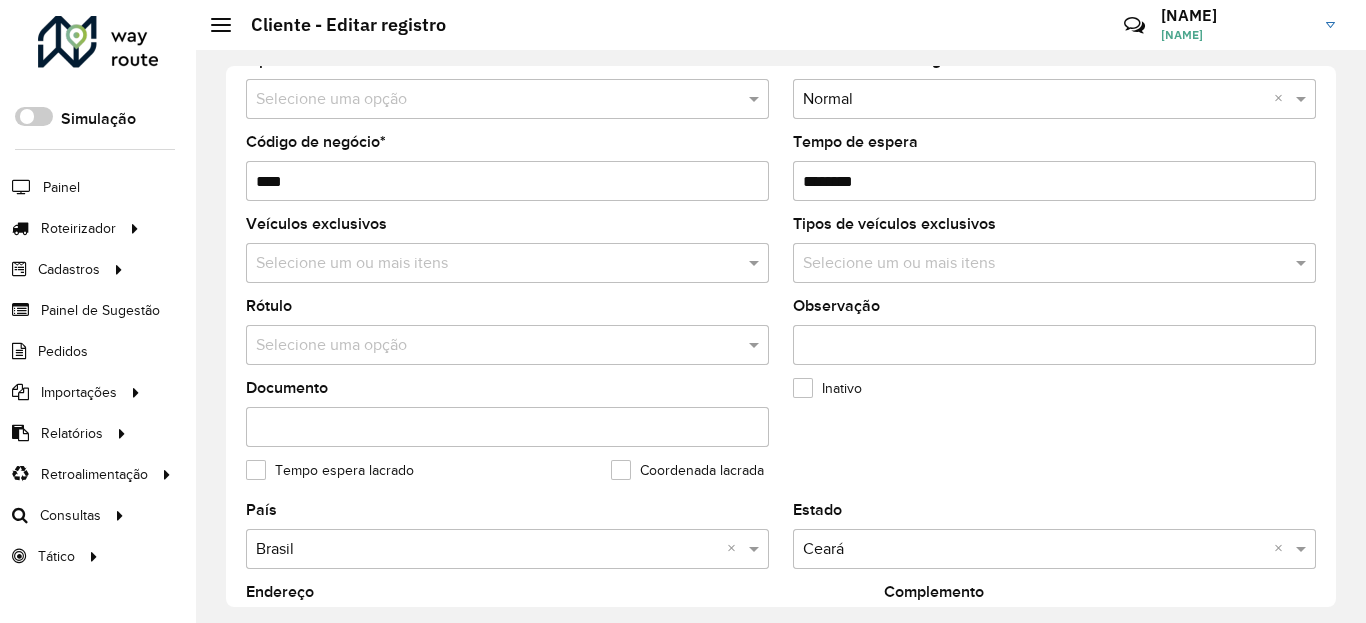scroll, scrollTop: 720, scrollLeft: 0, axis: vertical 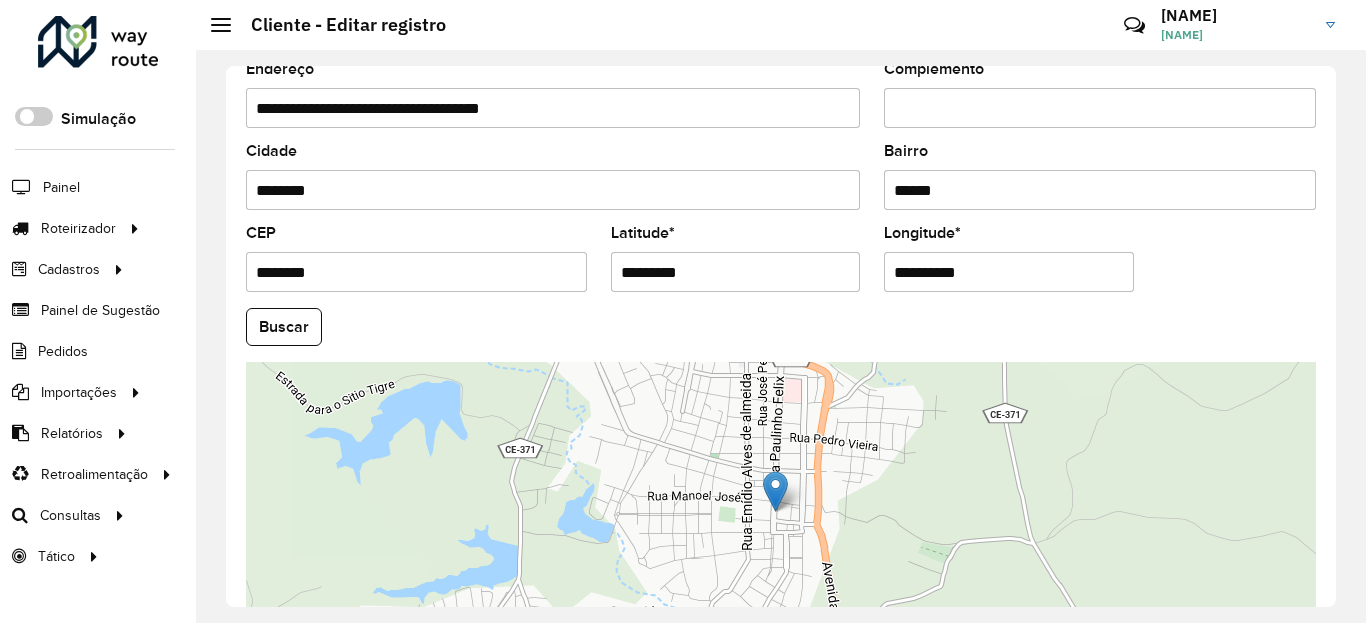 click on "*********" at bounding box center (736, 272) 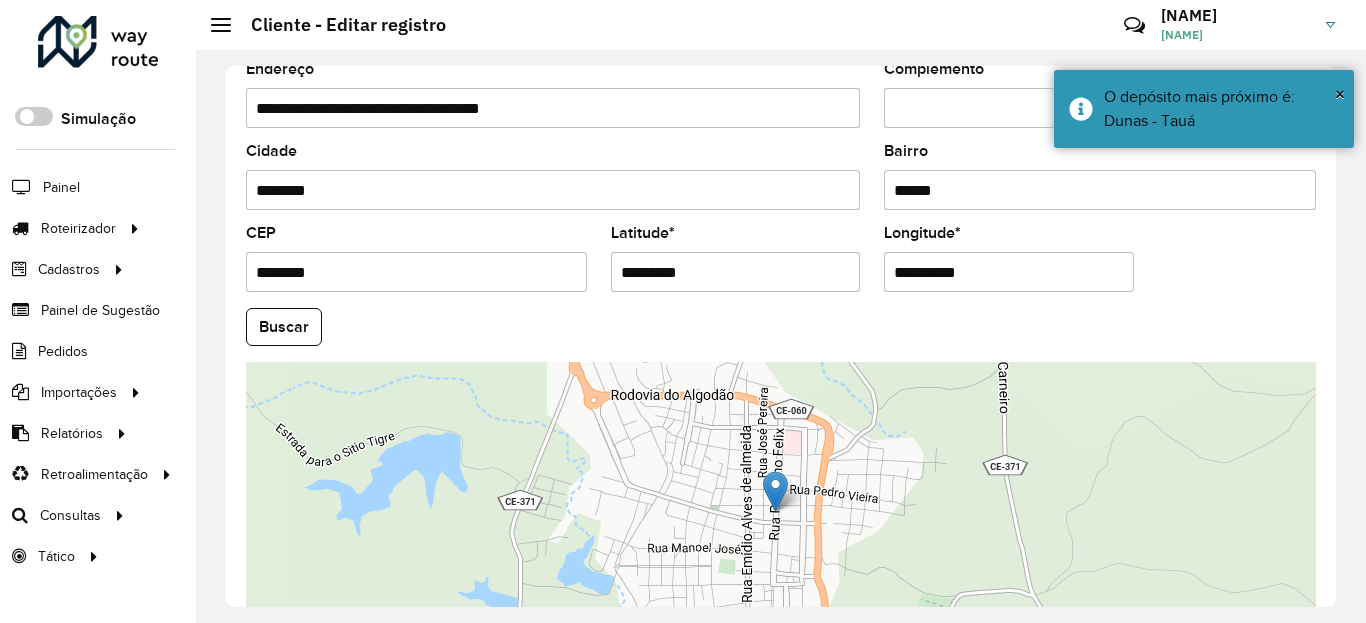 click on "**********" at bounding box center [1009, 272] 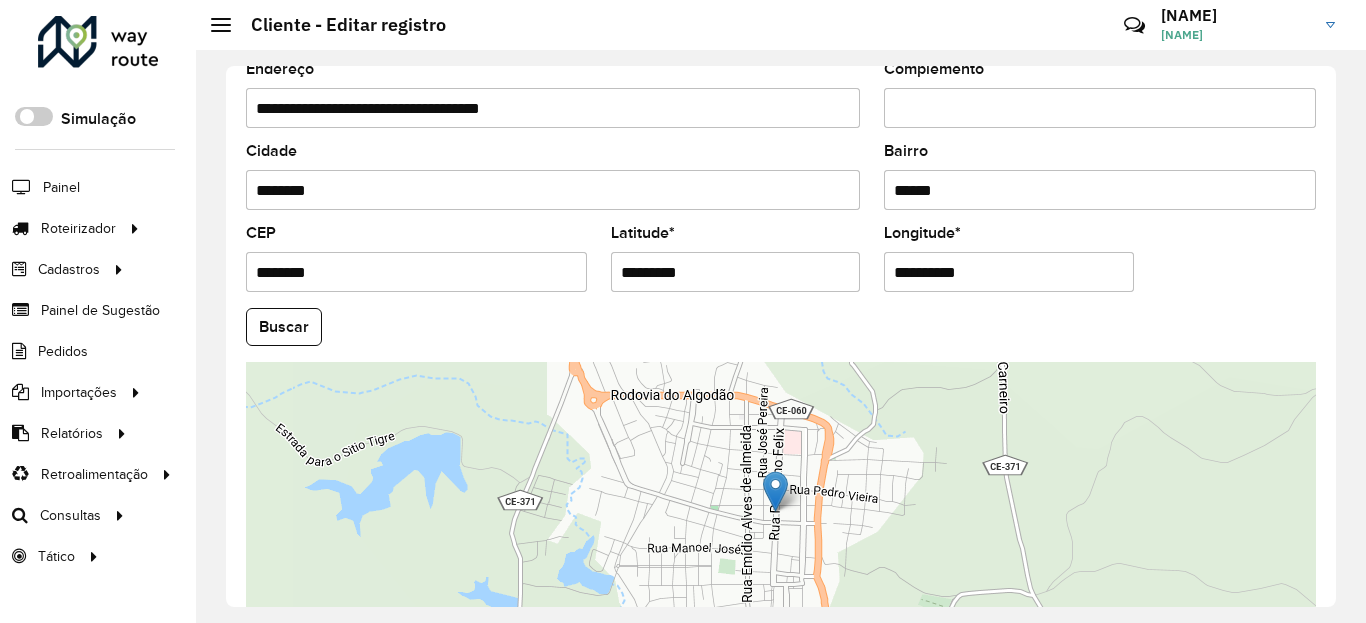 type on "**********" 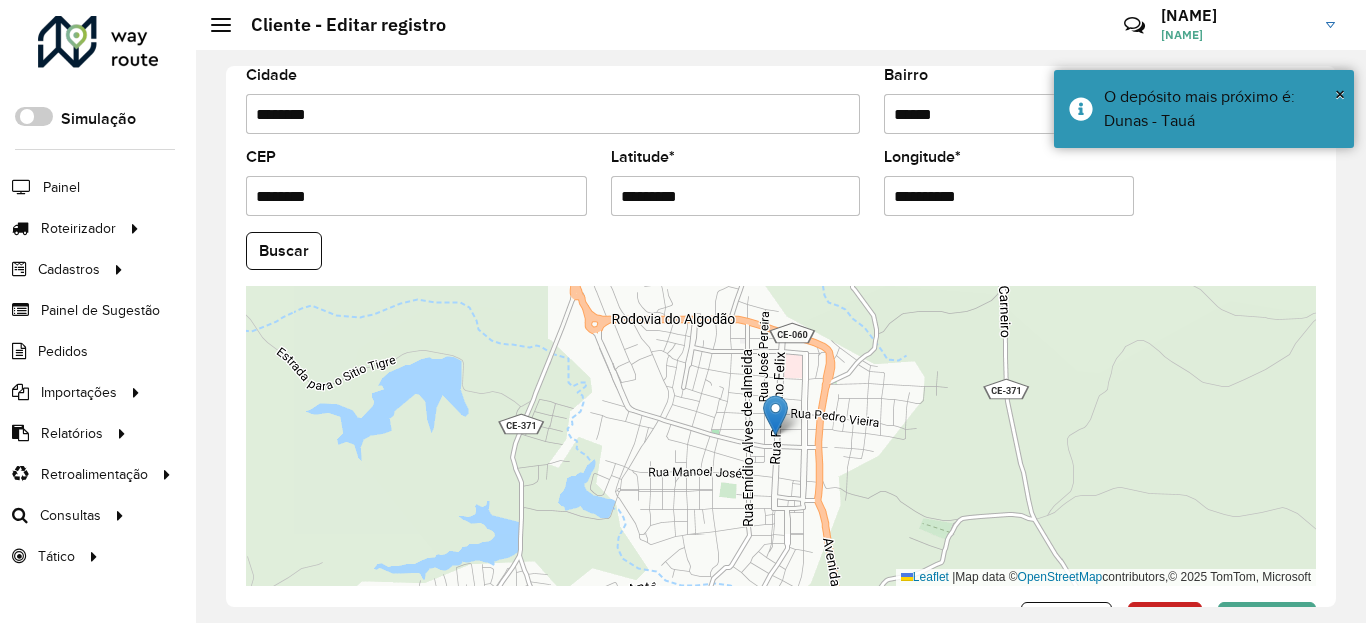 scroll, scrollTop: 865, scrollLeft: 0, axis: vertical 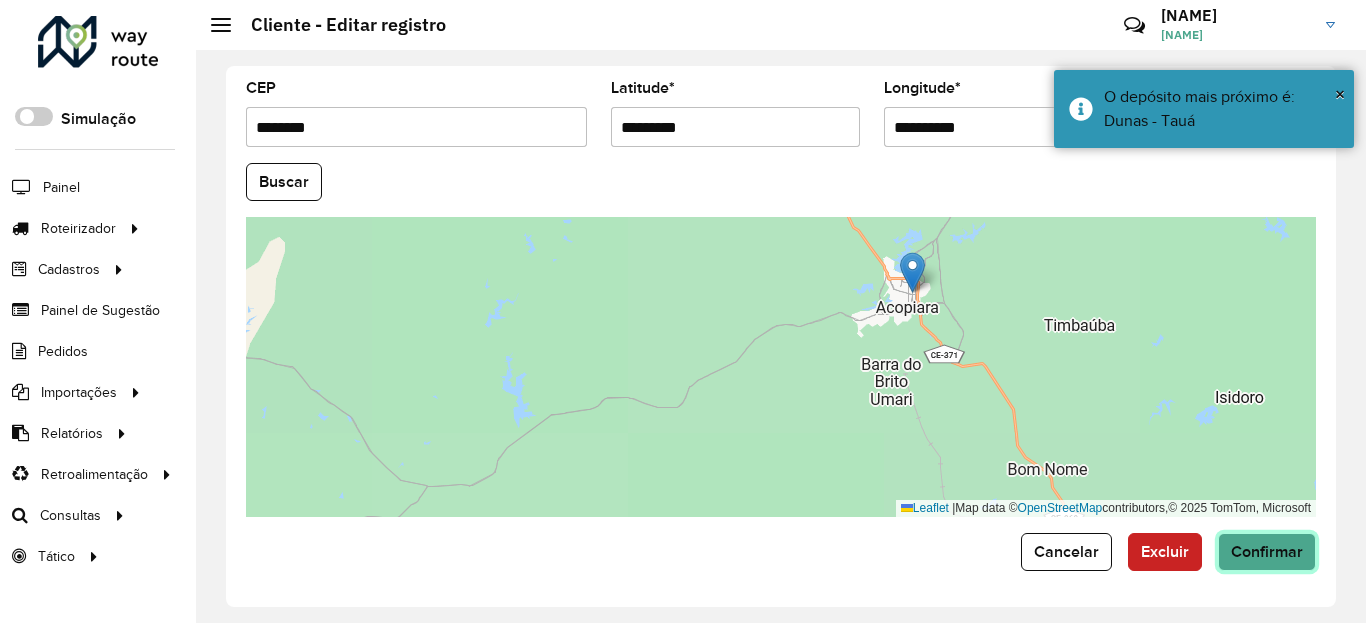 click on "Confirmar" 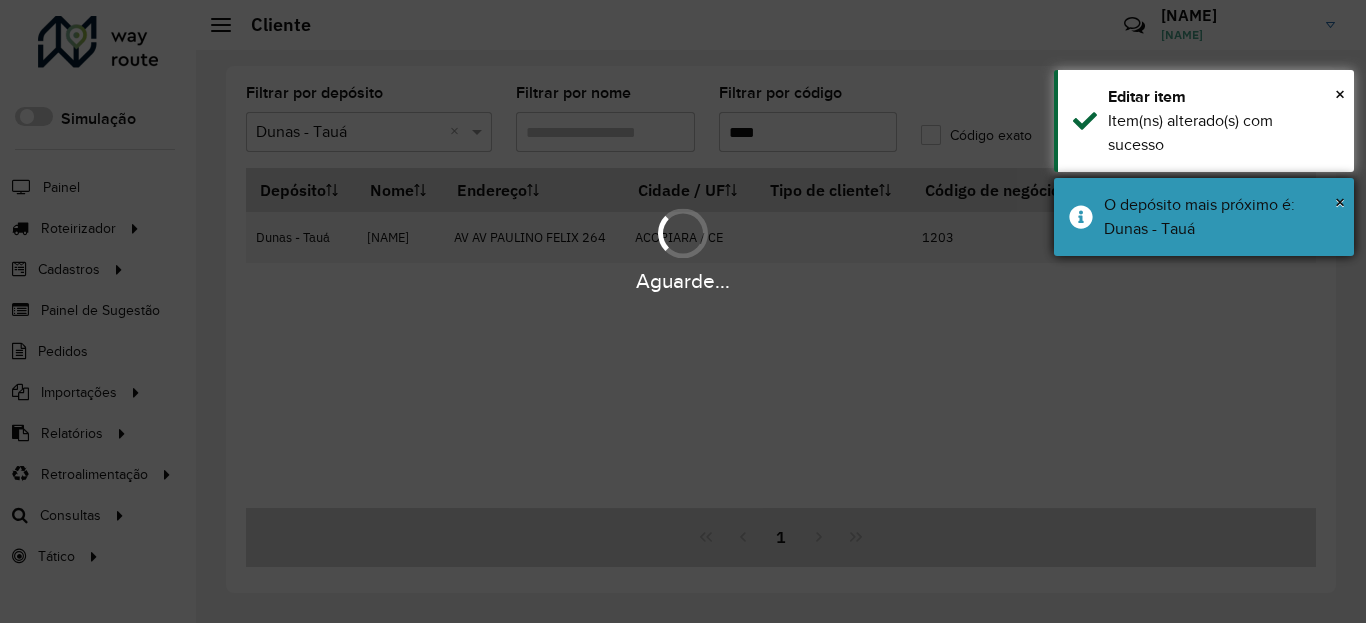click on "O depósito mais próximo é: Dunas - Tauá" at bounding box center [1221, 217] 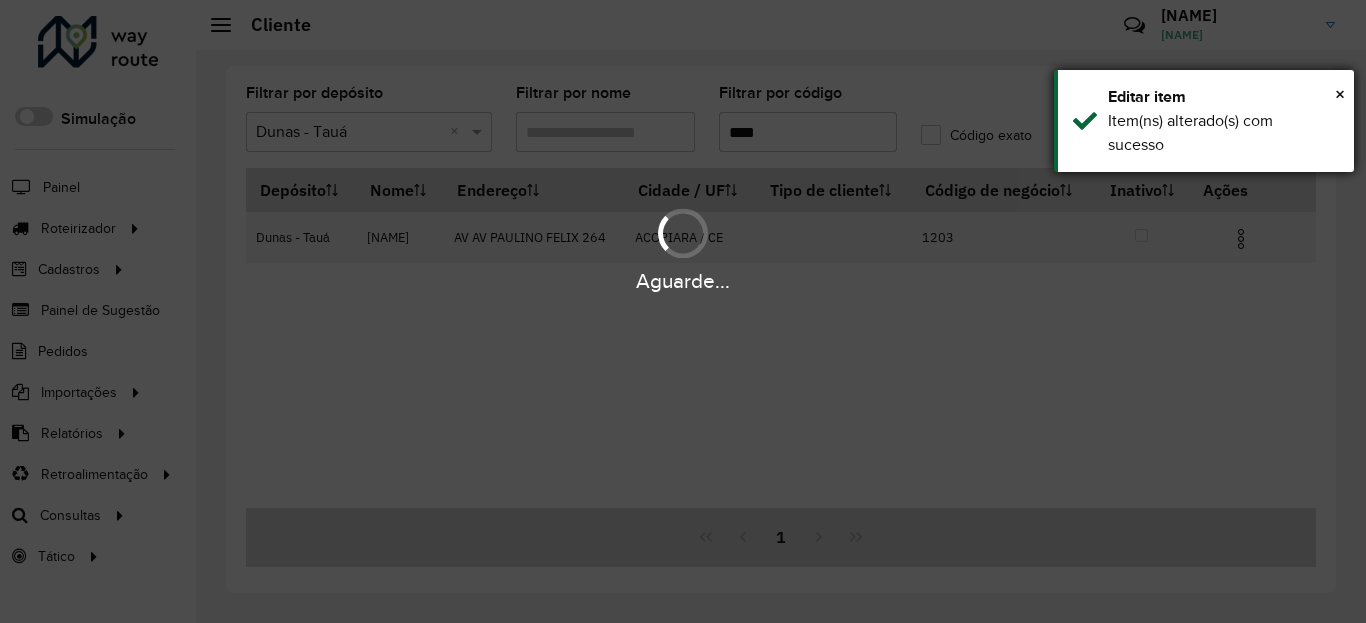 click on "Item(ns) alterado(s) com sucesso" at bounding box center (1223, 133) 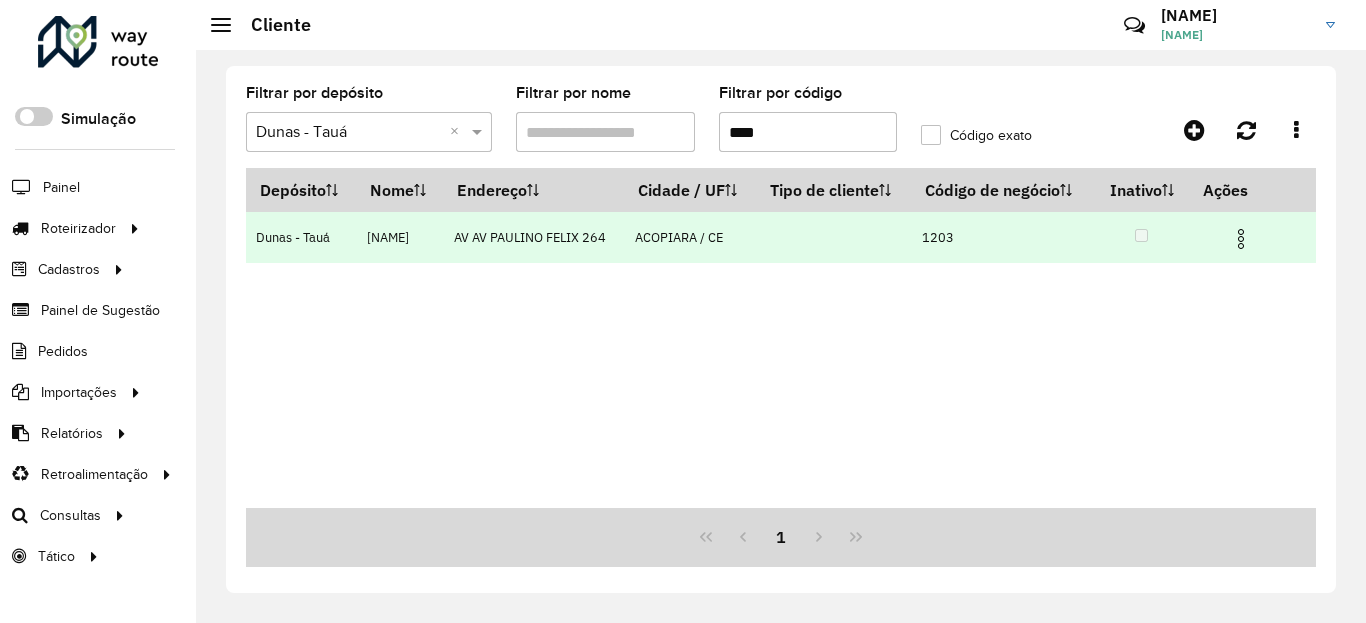 drag, startPoint x: 1249, startPoint y: 275, endPoint x: 1238, endPoint y: 292, distance: 20.248457 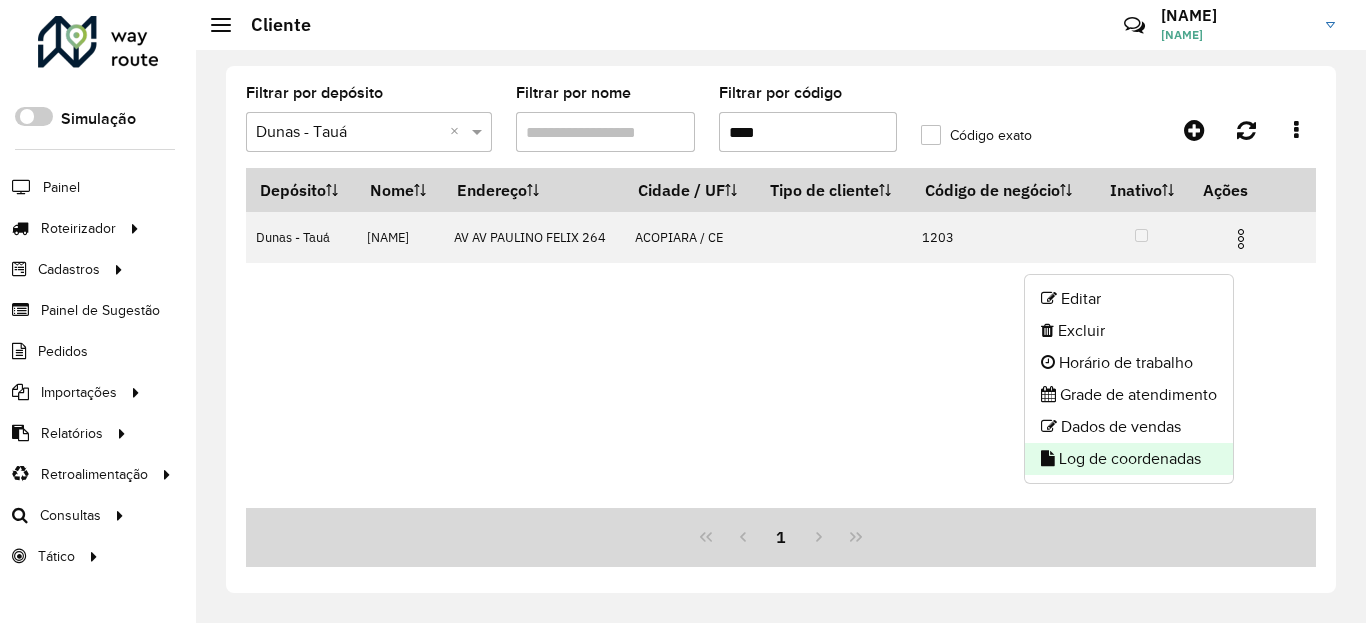 click on "Log de coordenadas" 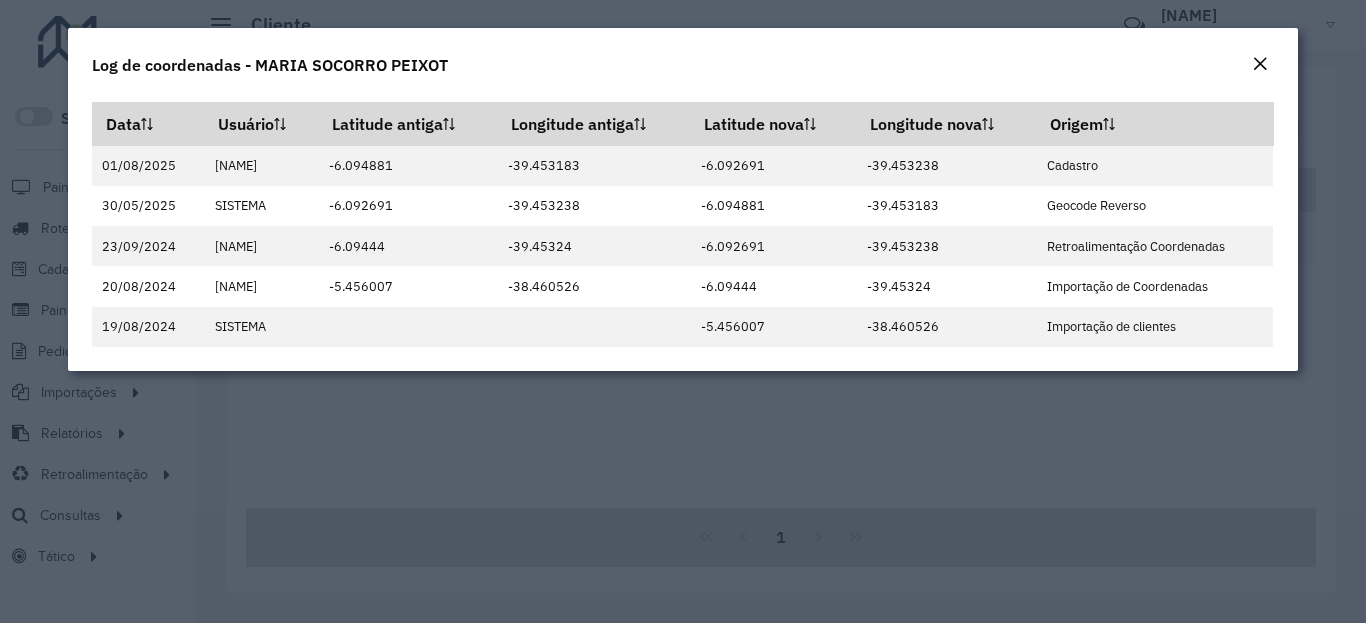 click 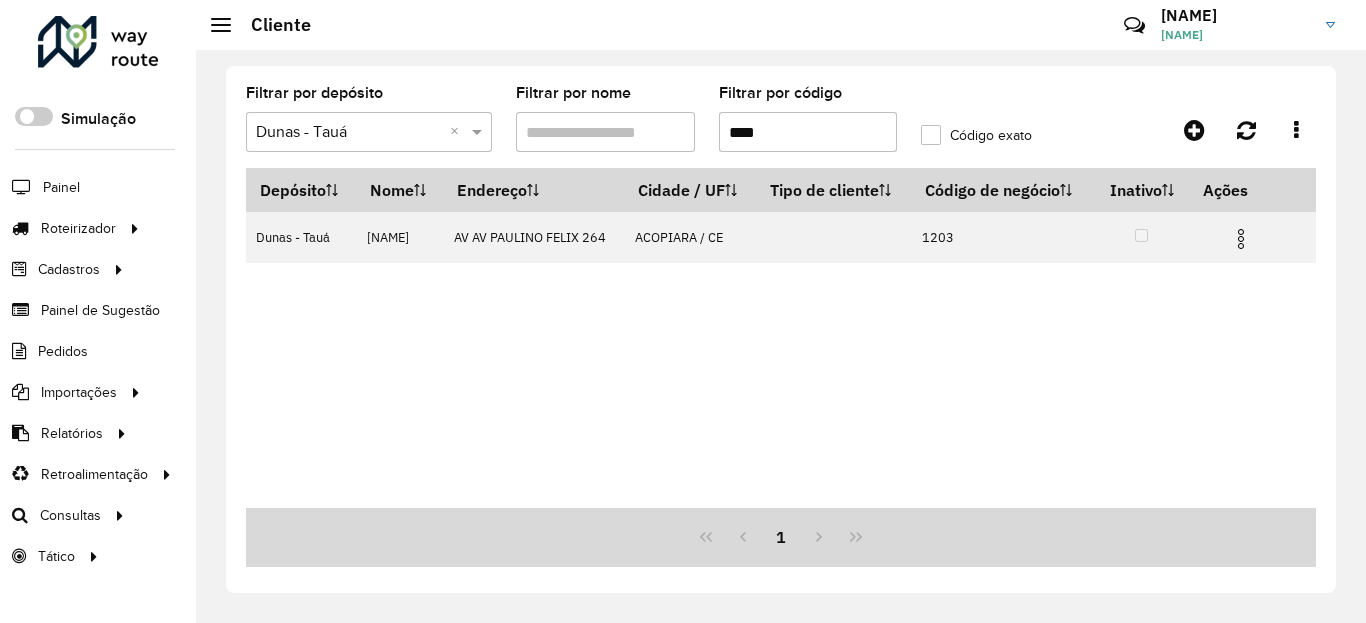 click on "****" at bounding box center [808, 132] 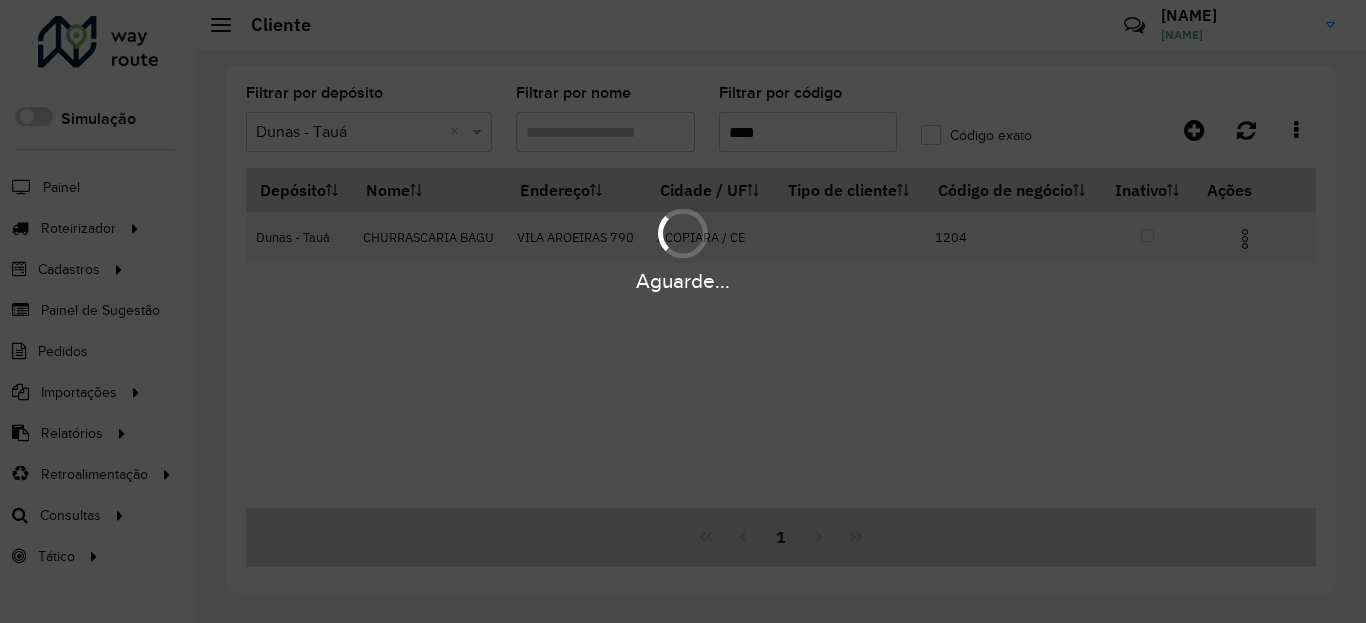 click on "Aguarde..." at bounding box center (683, 281) 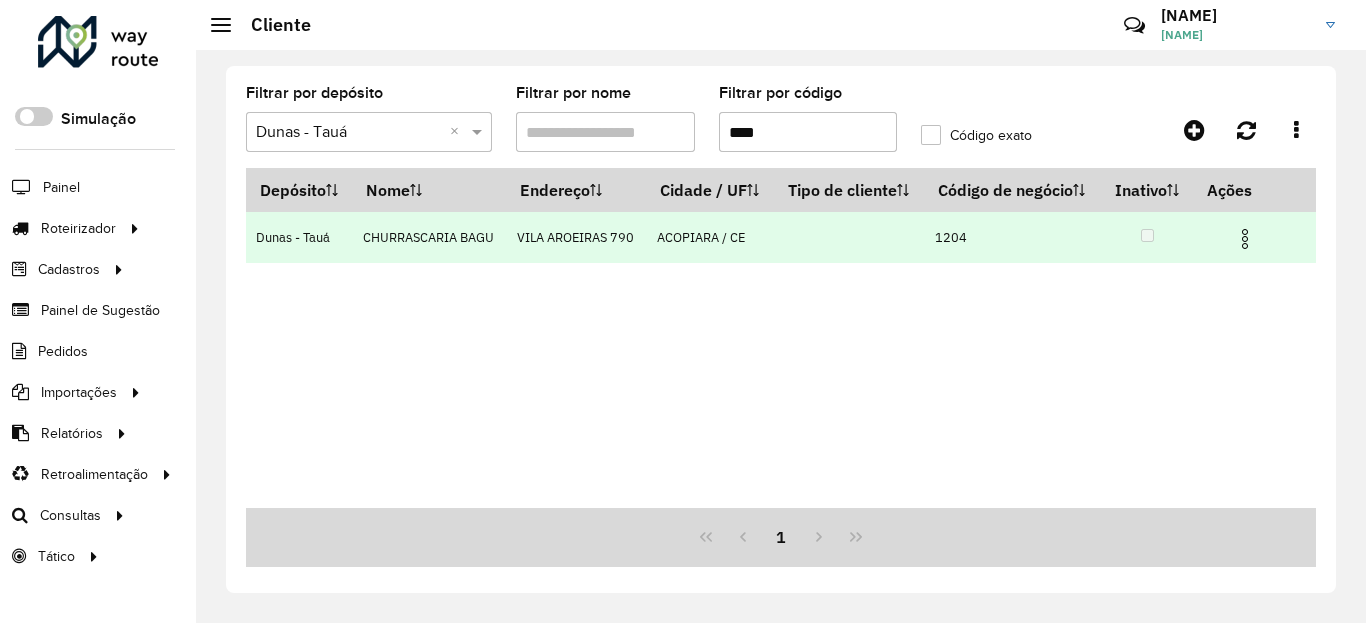 click at bounding box center (1254, 237) 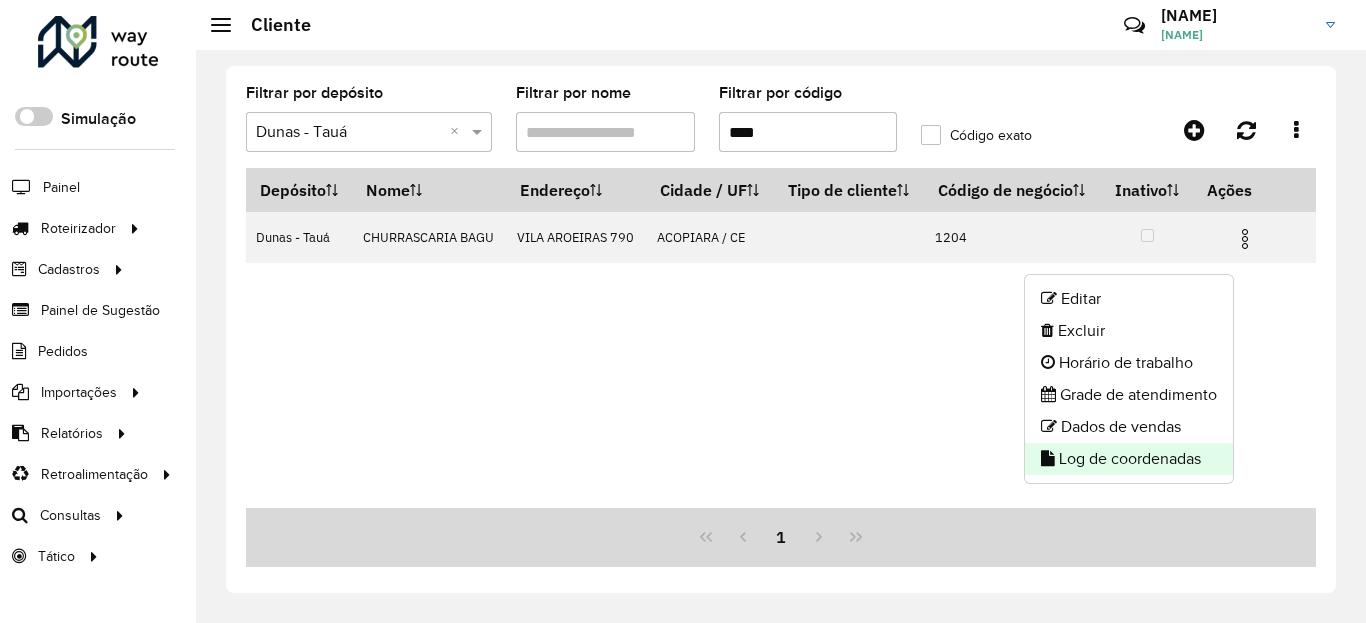 click on "Log de coordenadas" 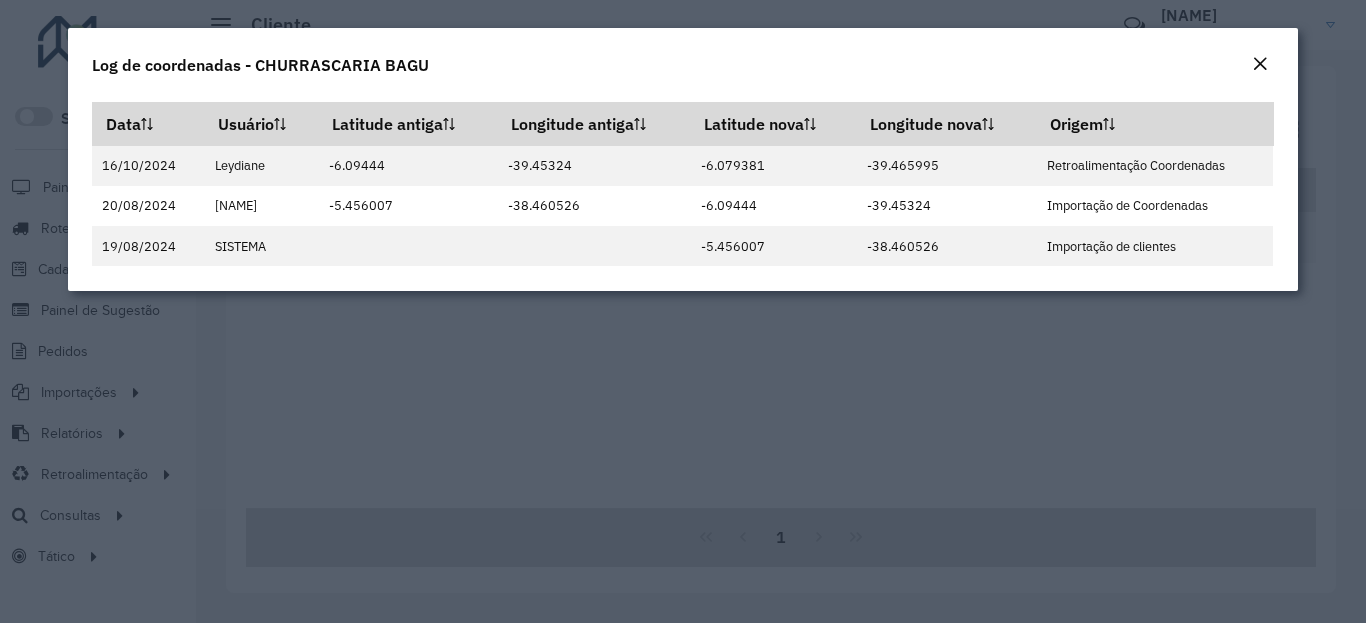 click 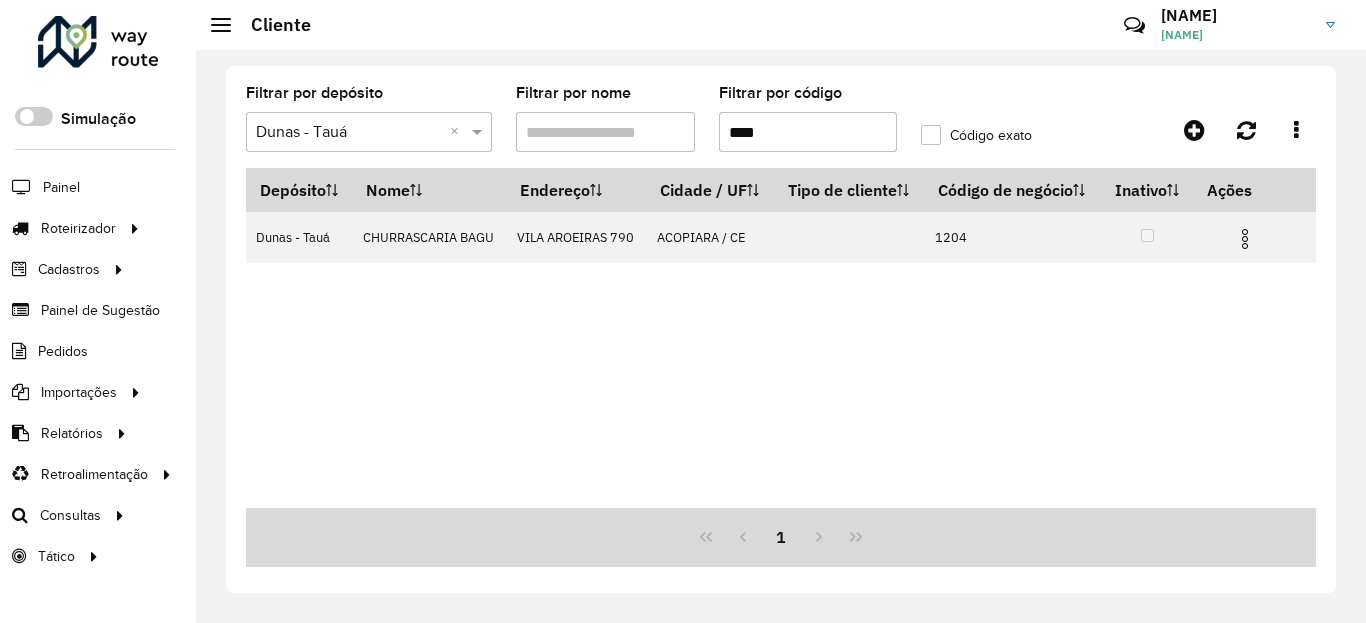 click on "****" at bounding box center (808, 132) 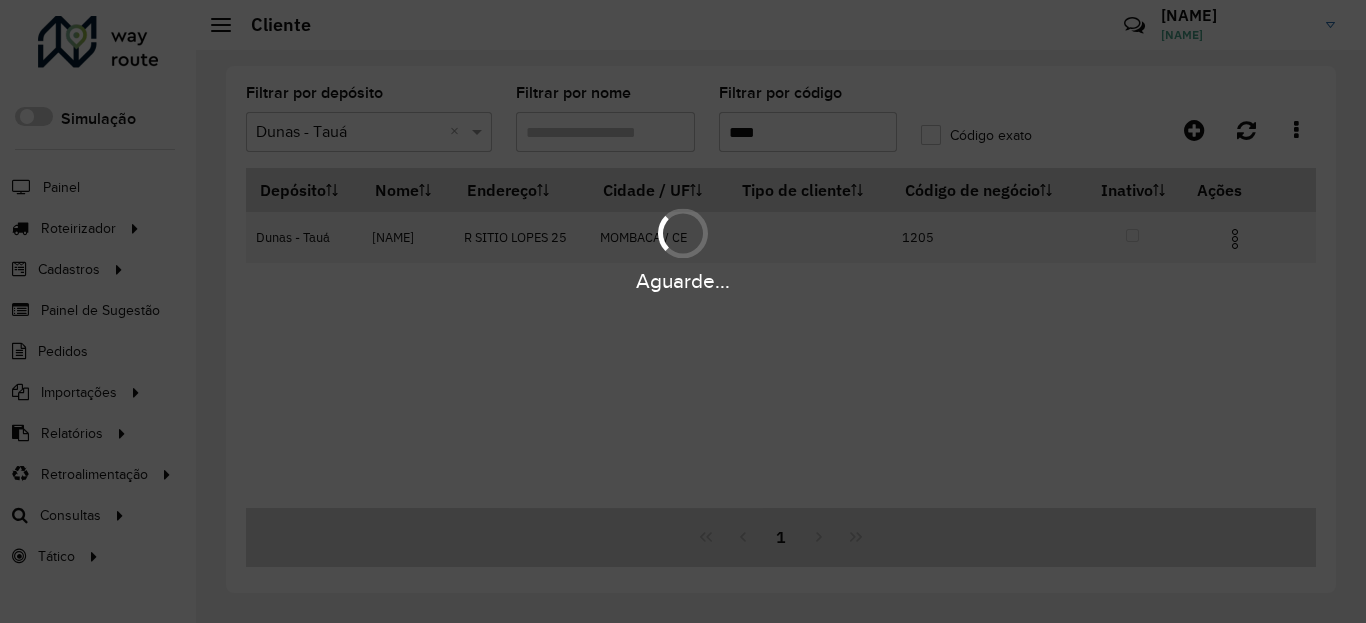 type on "****" 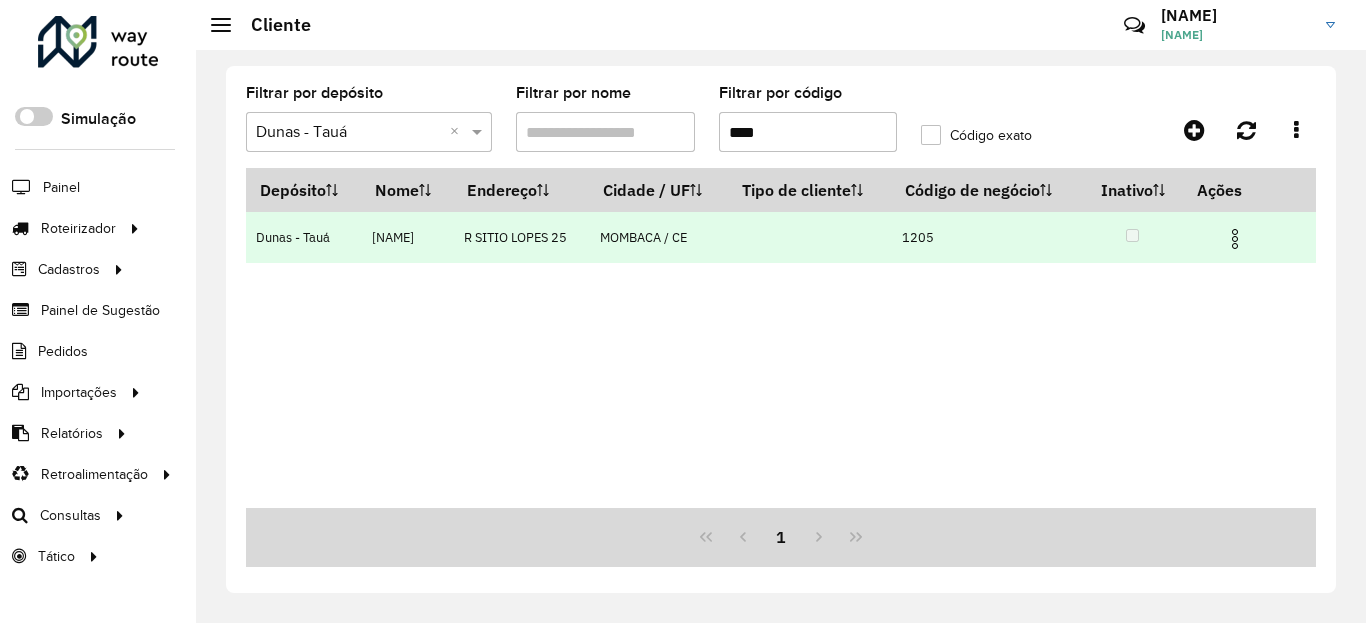 click at bounding box center (1235, 239) 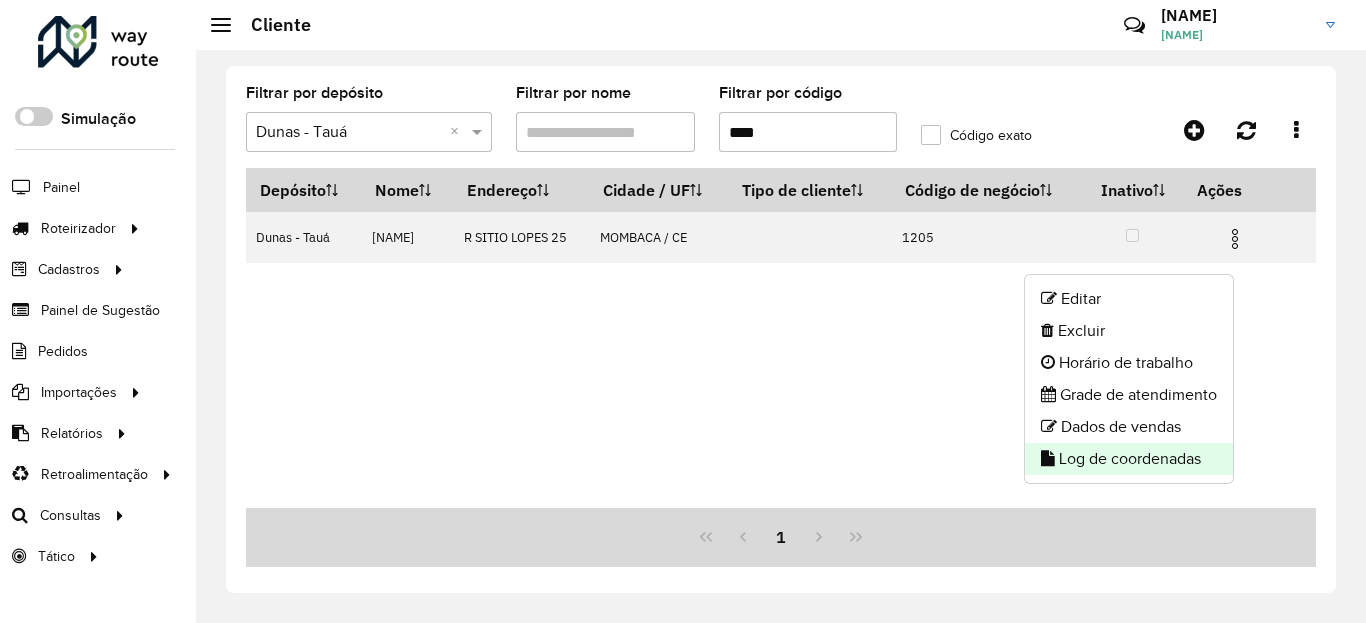 click on "Log de coordenadas" 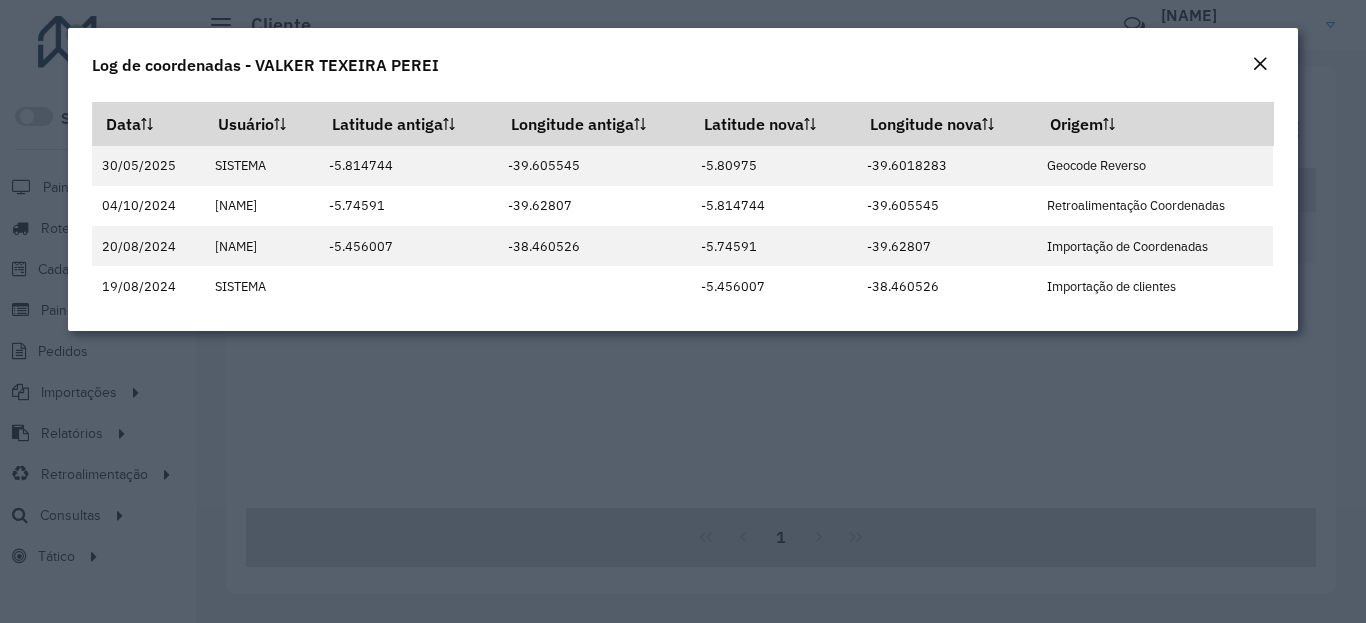drag, startPoint x: 1263, startPoint y: 66, endPoint x: 1251, endPoint y: 79, distance: 17.691807 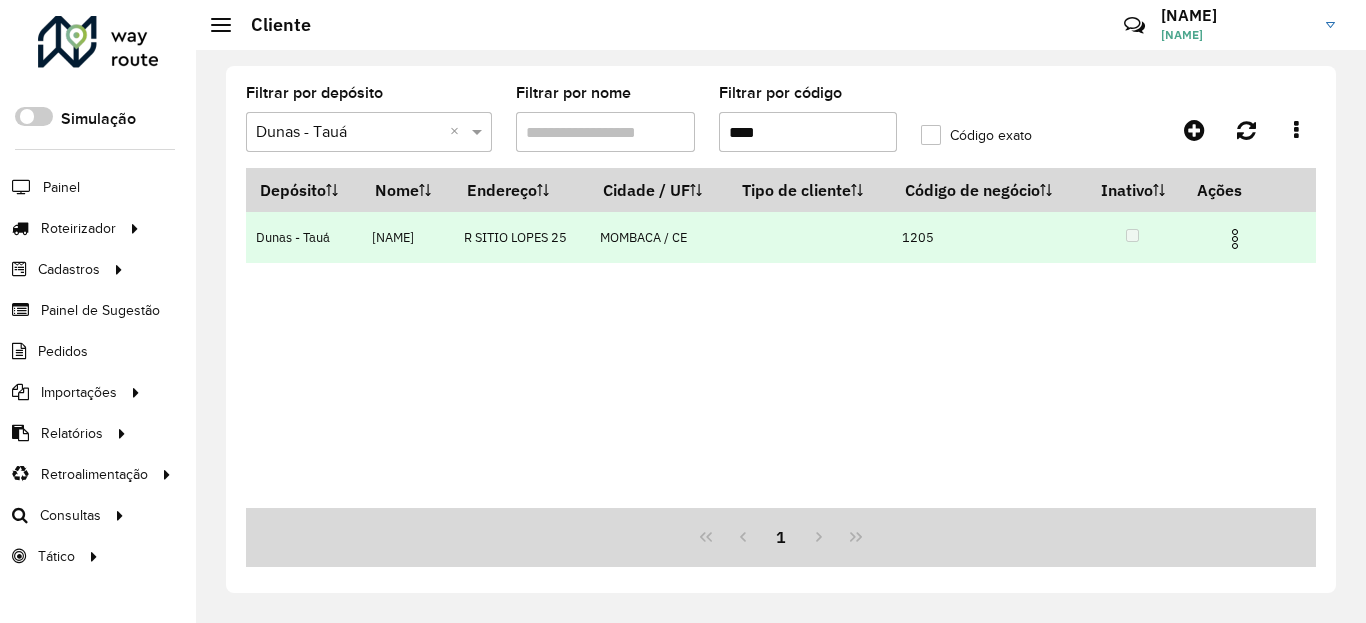 click at bounding box center [1235, 239] 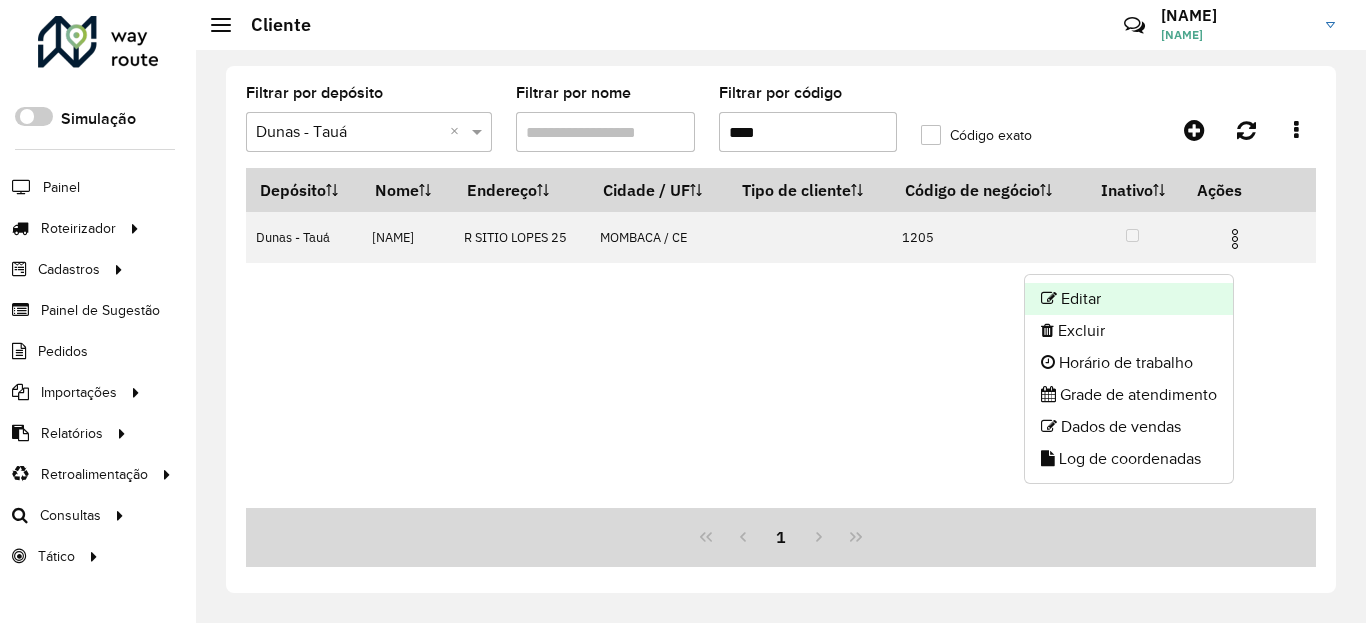 click on "Editar" 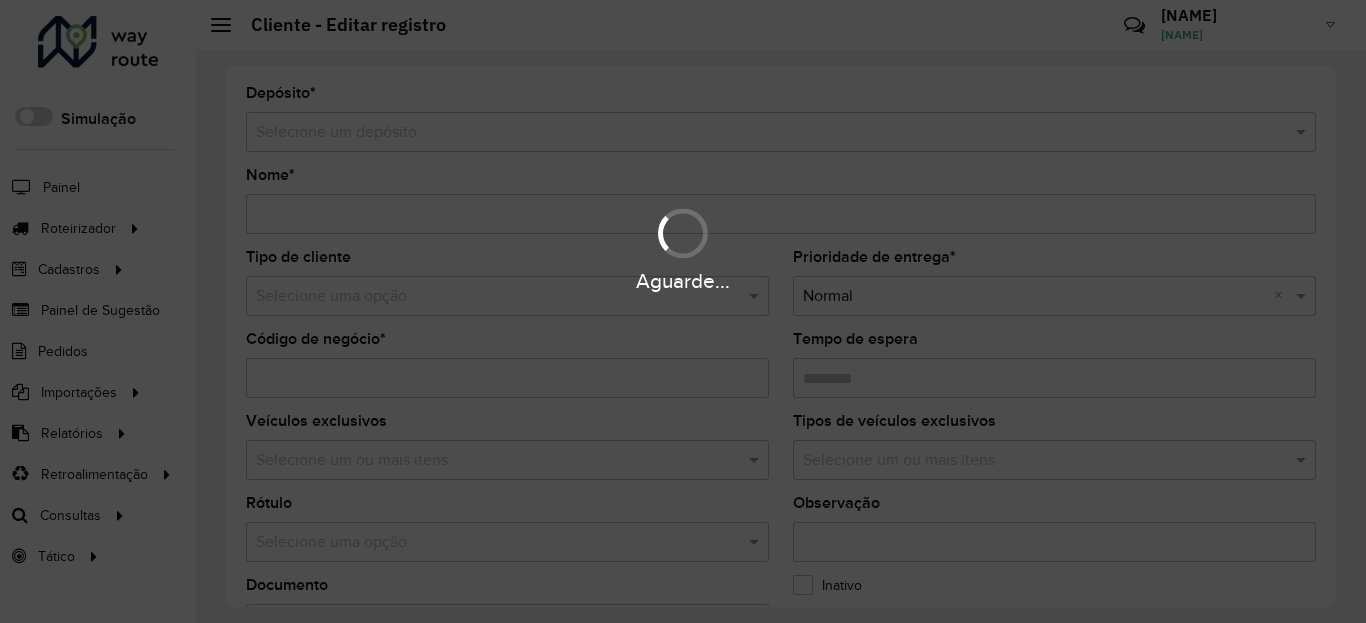 type on "**********" 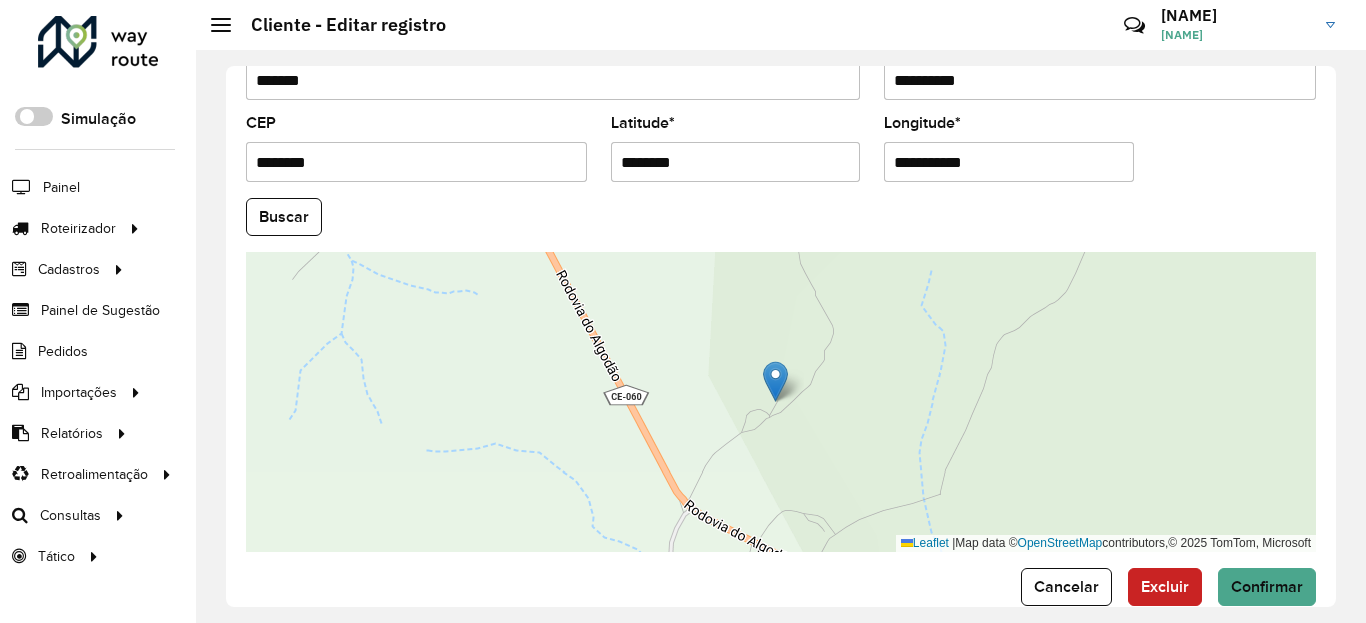 scroll, scrollTop: 840, scrollLeft: 0, axis: vertical 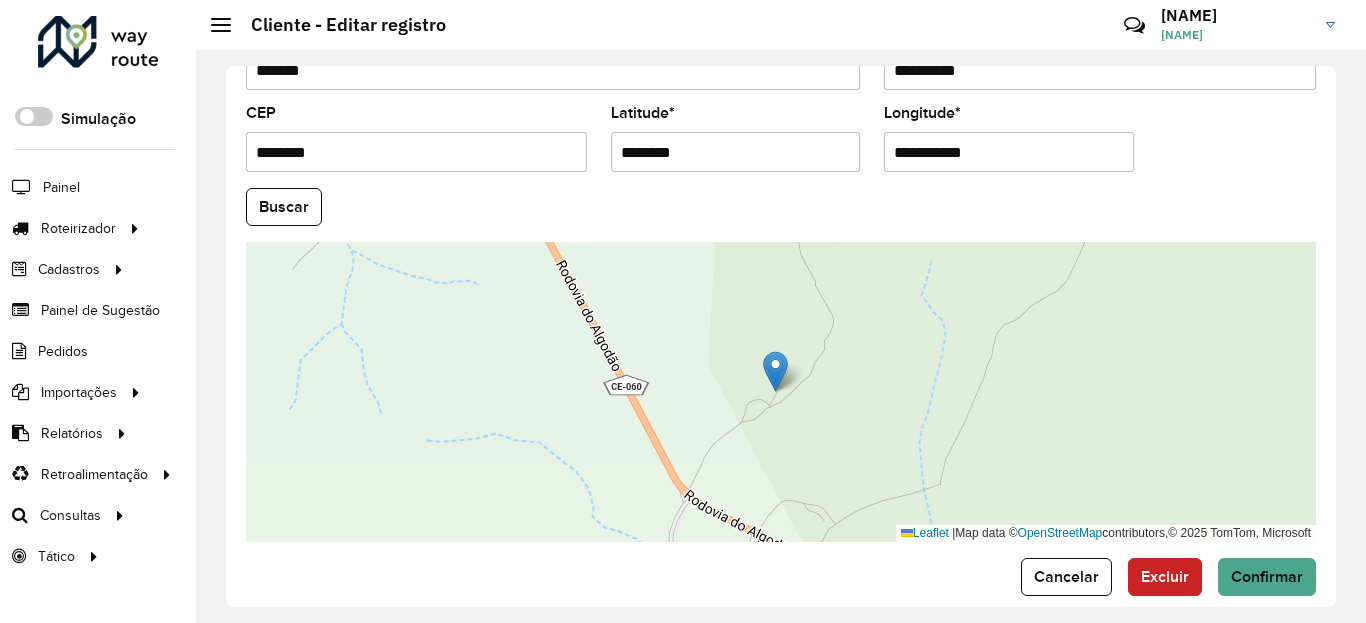 click on "********" at bounding box center [736, 152] 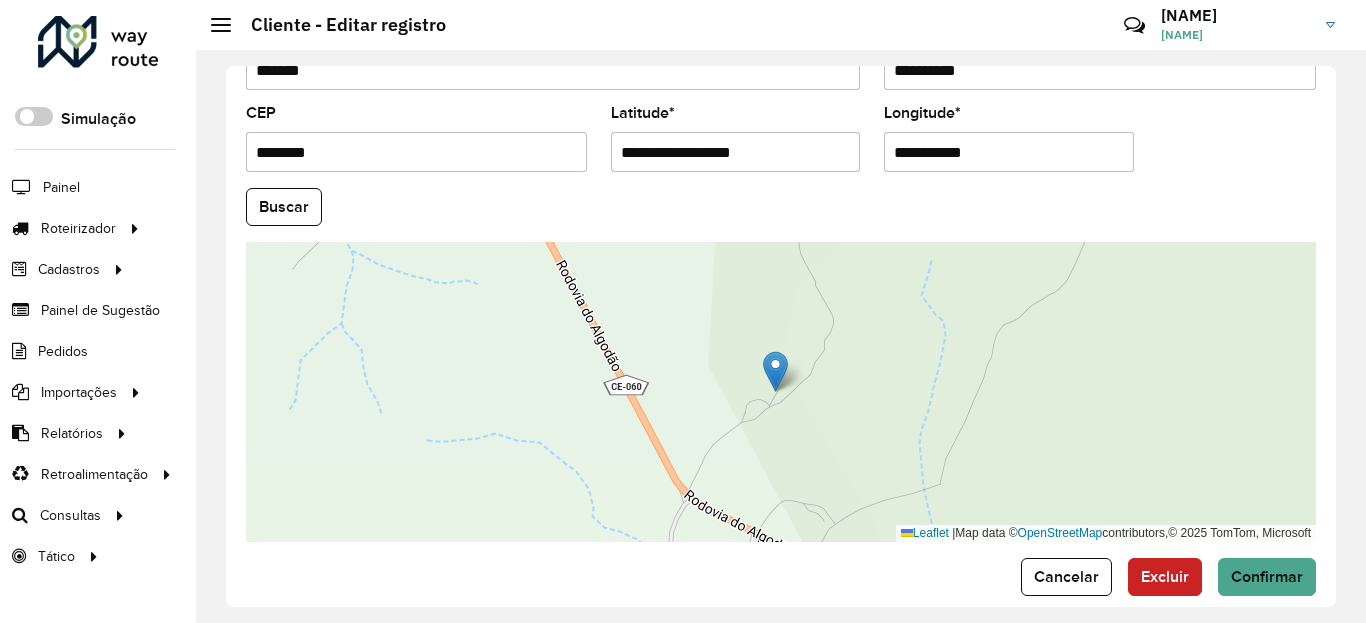 paste 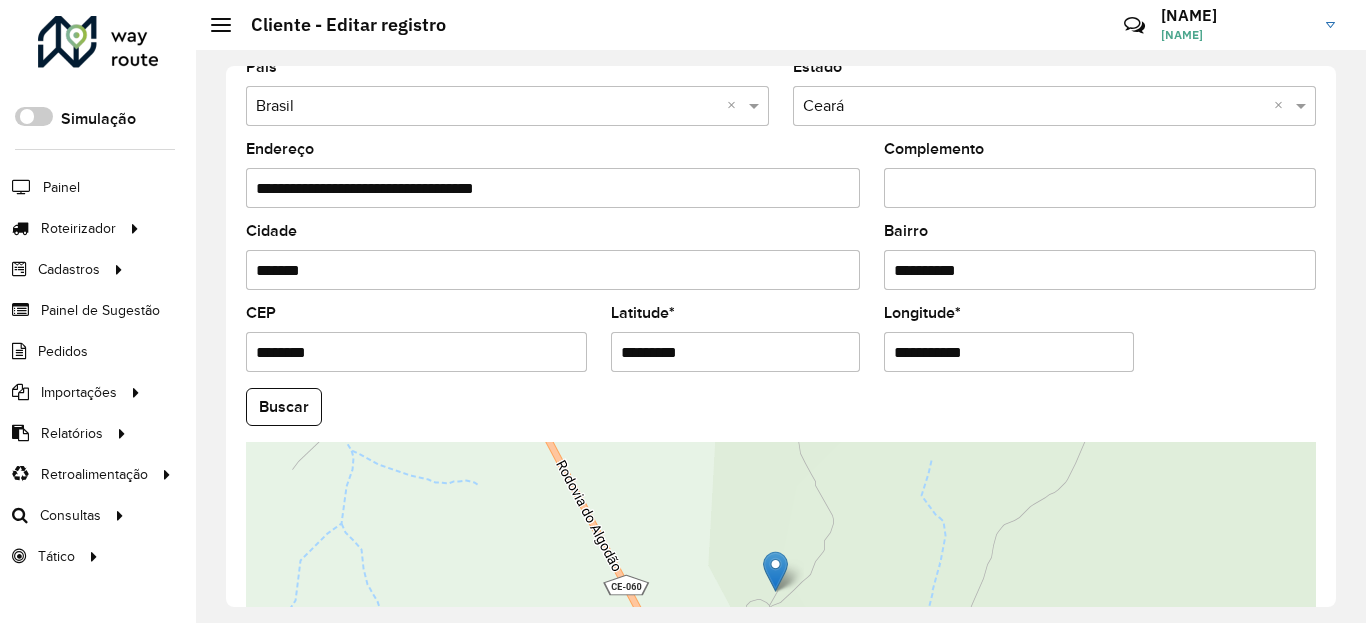 scroll, scrollTop: 600, scrollLeft: 0, axis: vertical 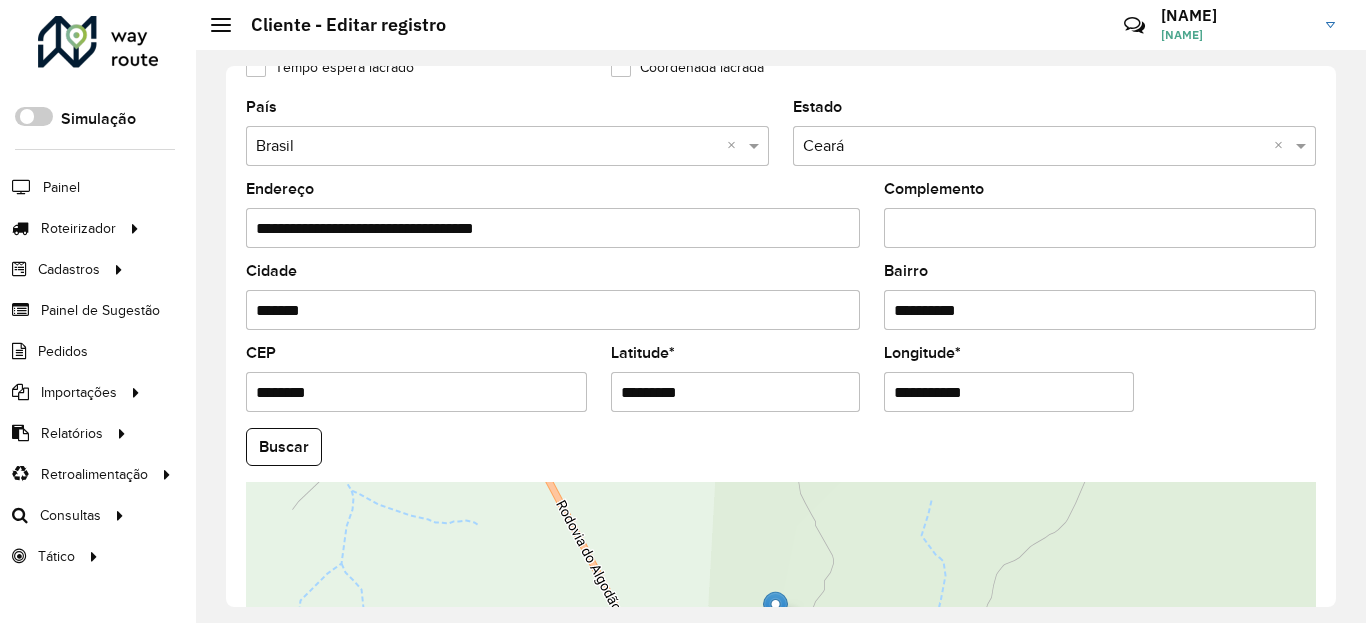 type on "*********" 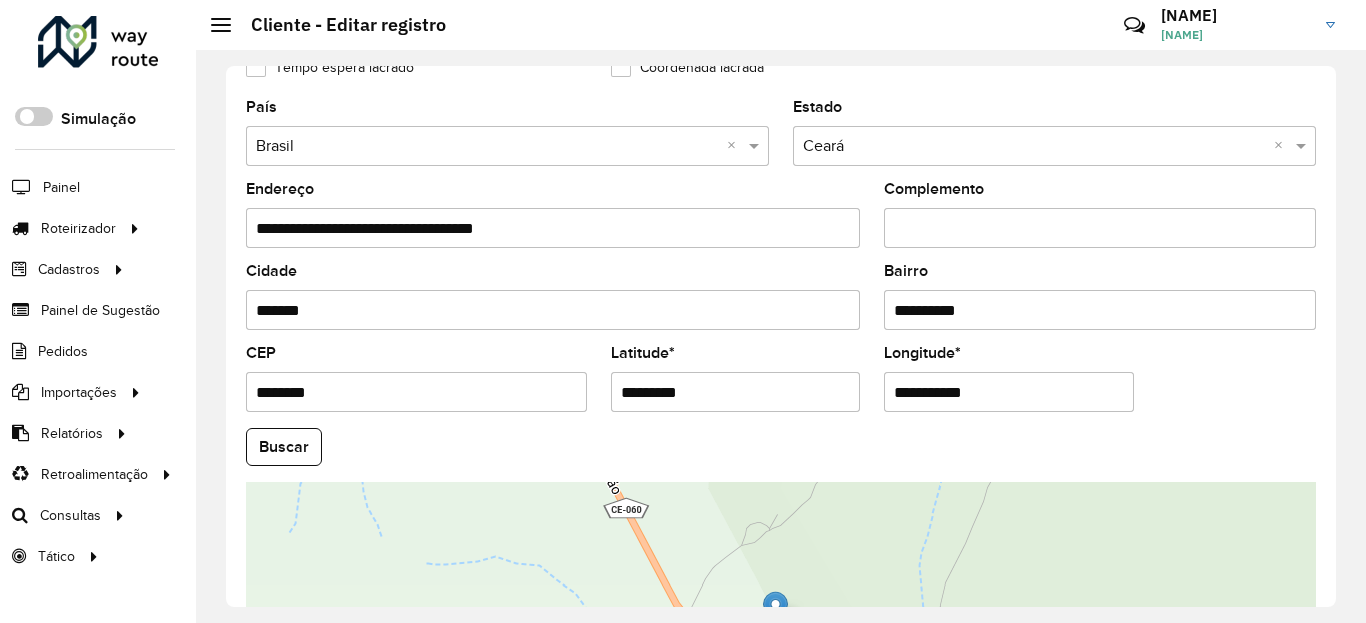 click on "**********" at bounding box center (1009, 392) 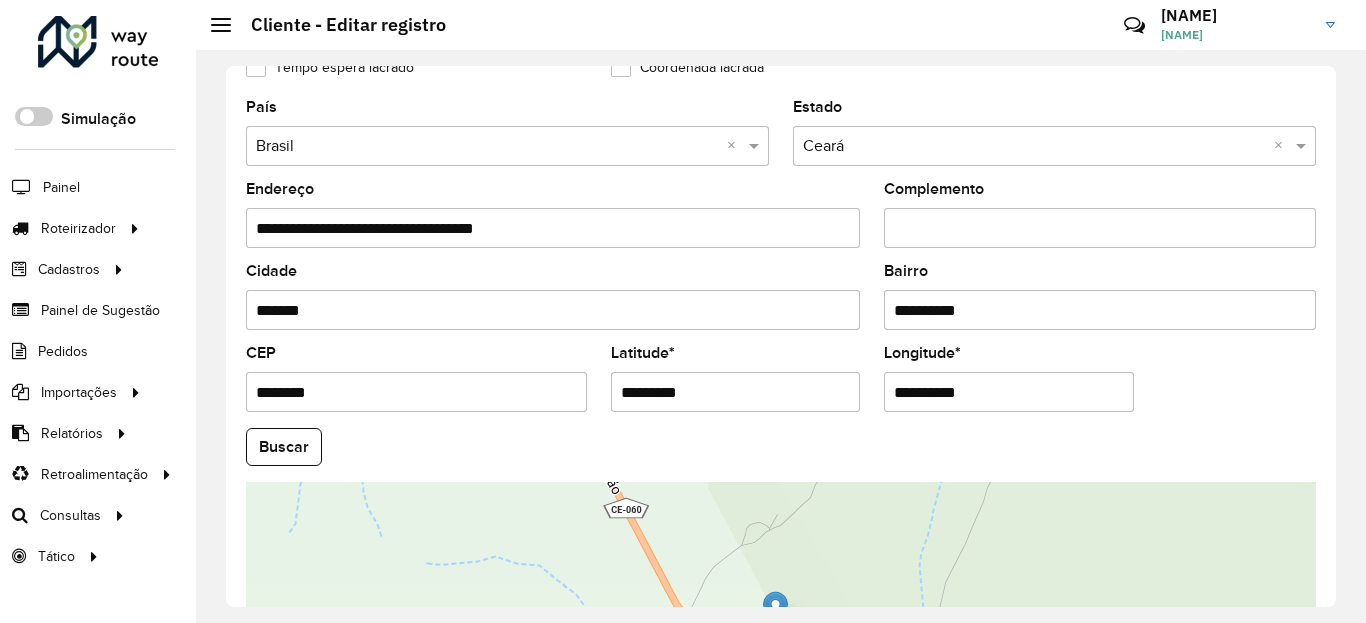 type on "**********" 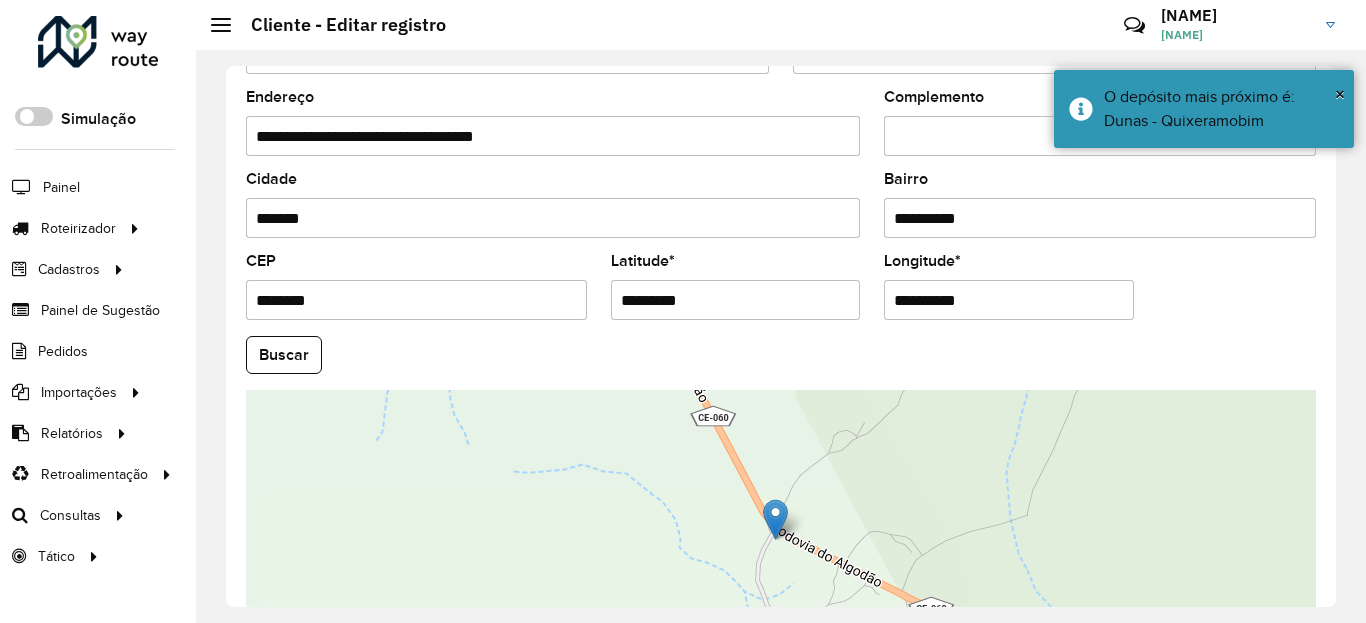 scroll, scrollTop: 840, scrollLeft: 0, axis: vertical 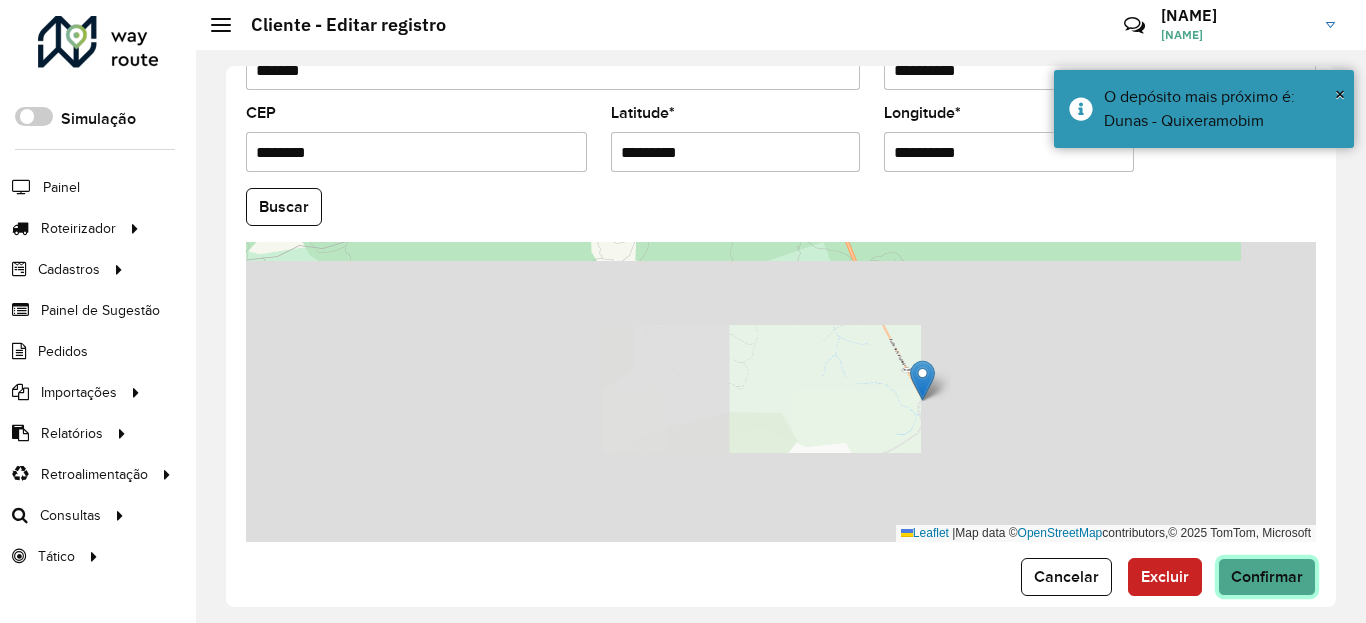 click on "Confirmar" 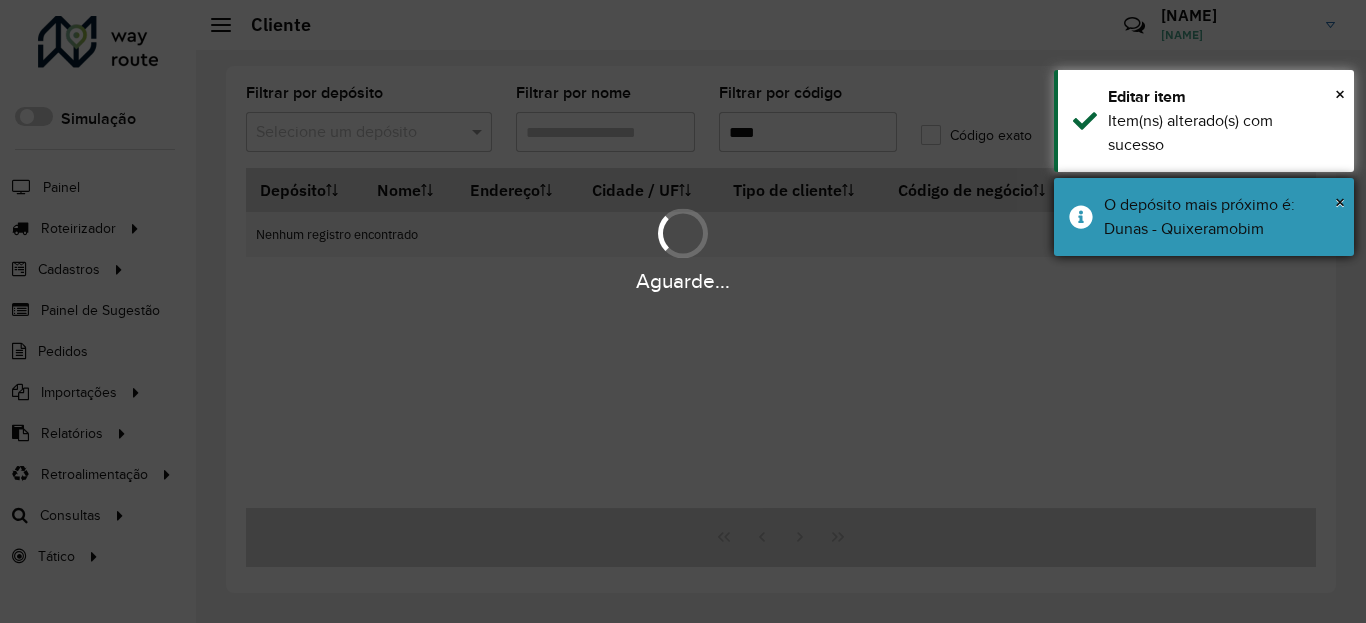 click on "O depósito mais próximo é: Dunas - Quixeramobim" at bounding box center [1221, 217] 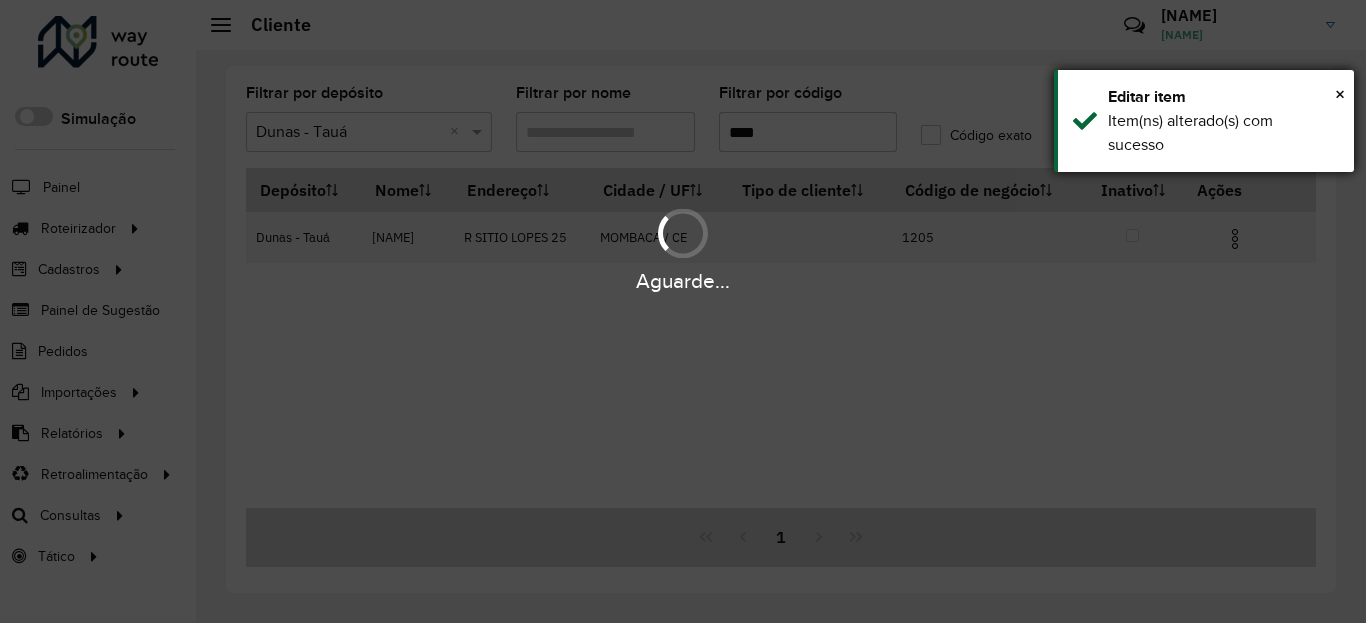 click on "Item(ns) alterado(s) com sucesso" at bounding box center [1223, 133] 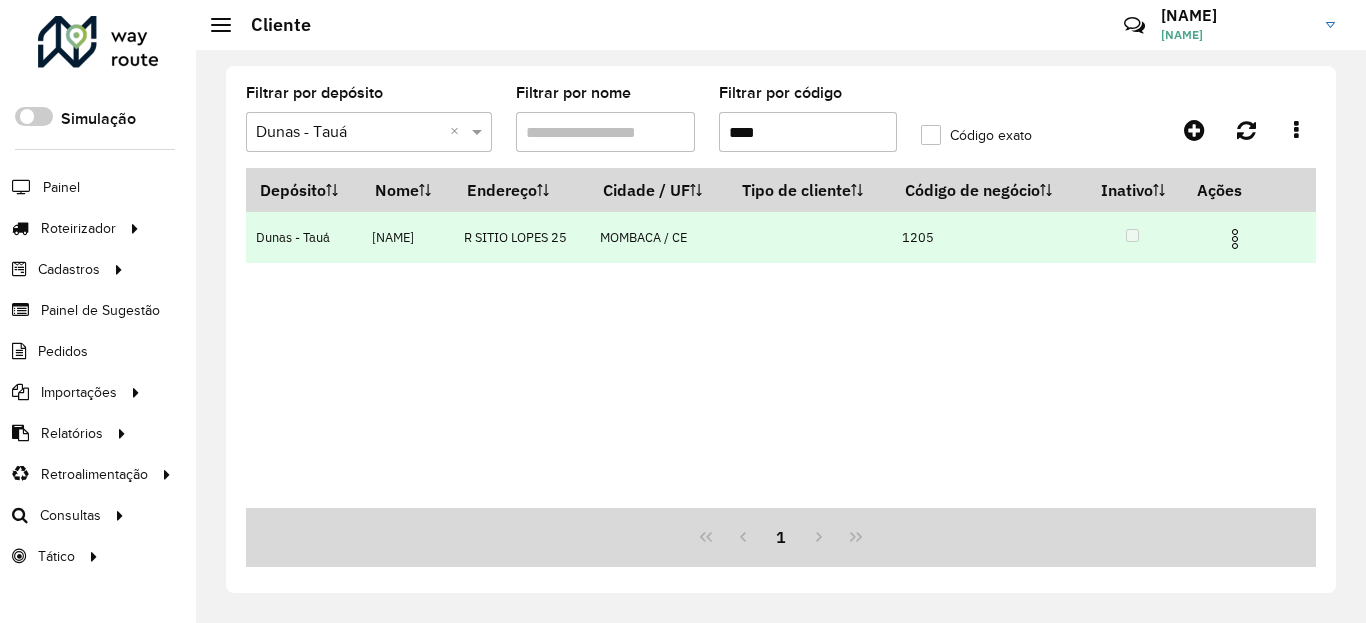click at bounding box center (1235, 239) 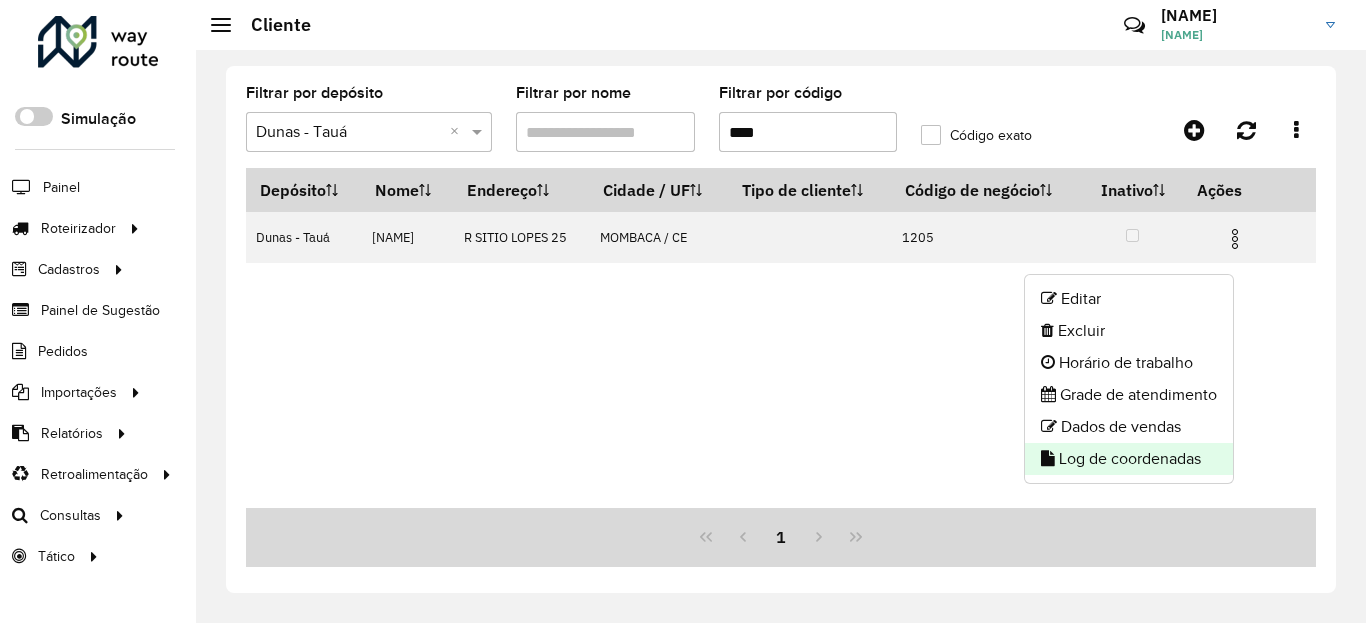 click on "Log de coordenadas" 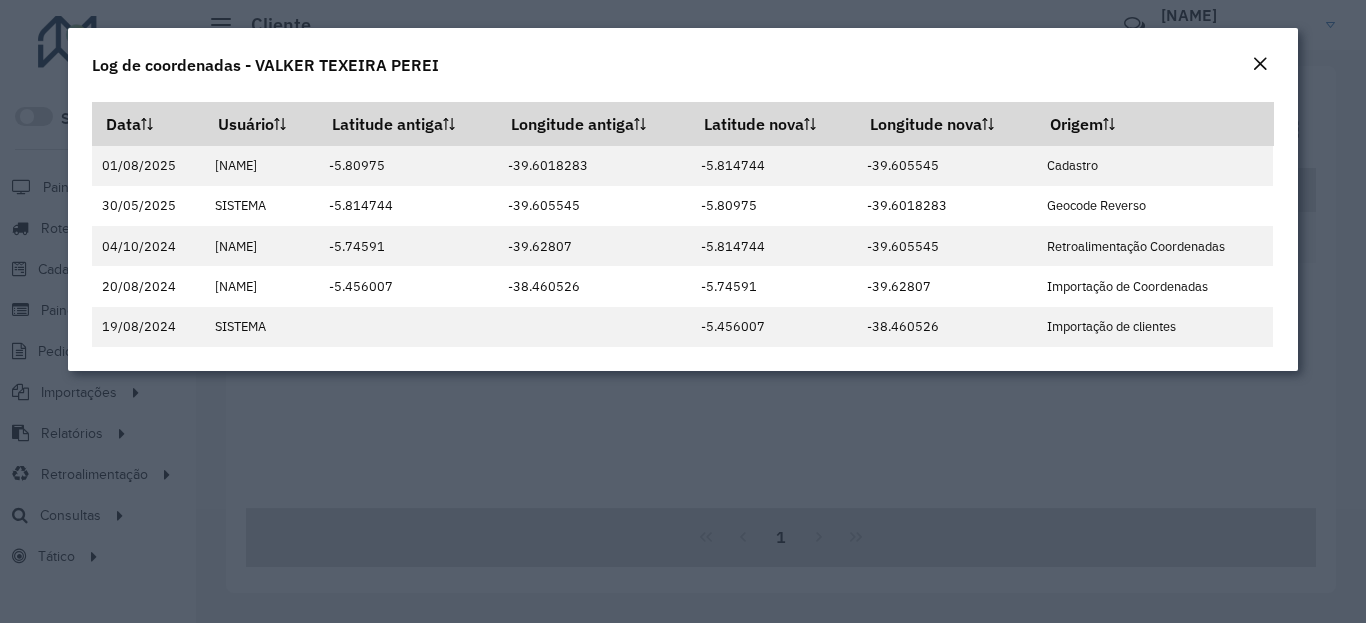 click 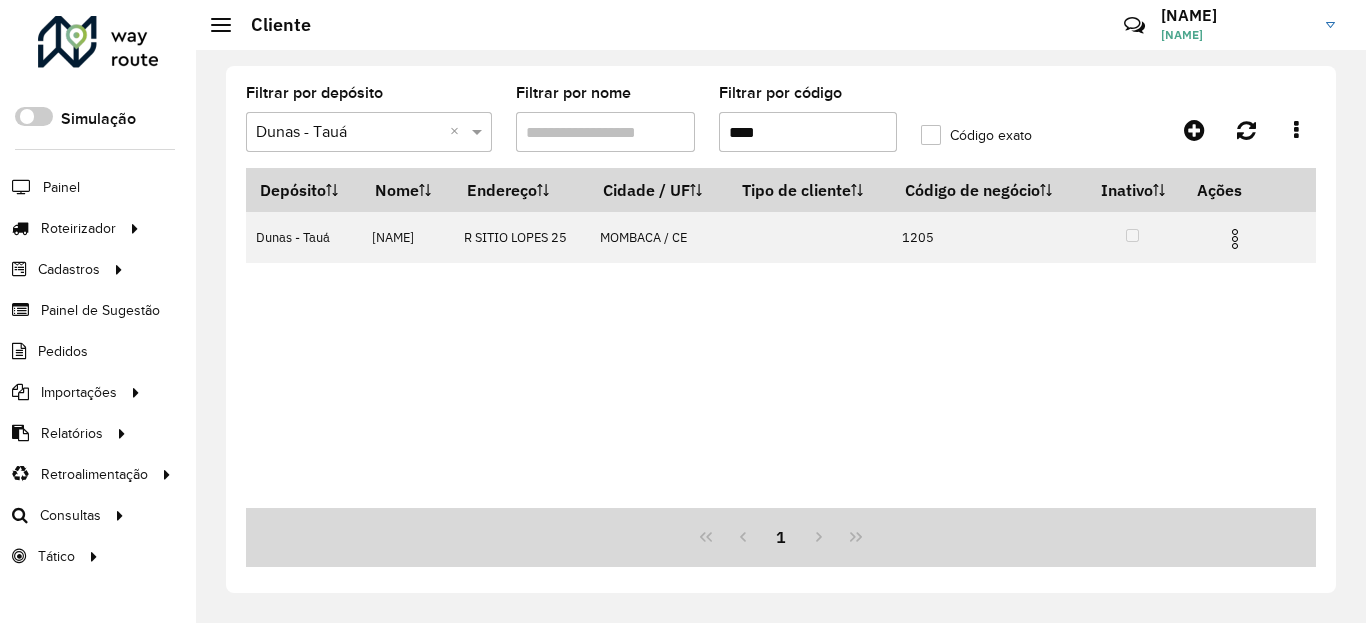 click on "****" at bounding box center [808, 132] 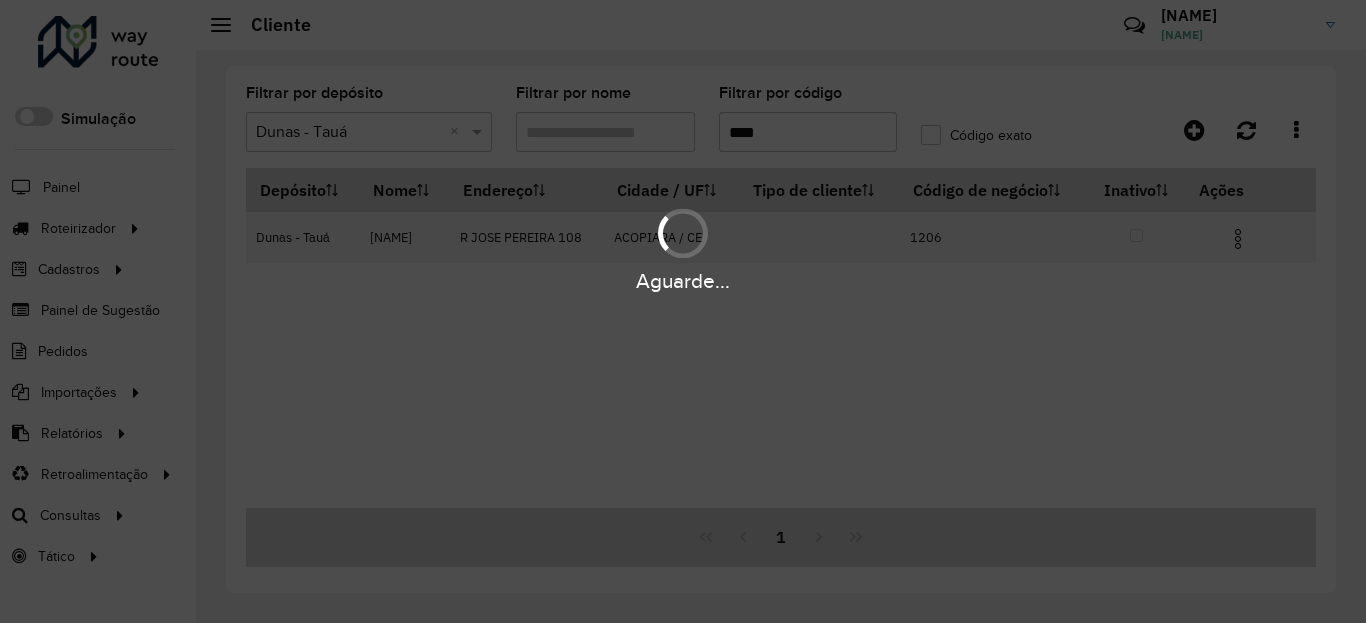 click on "Aguarde..." at bounding box center [683, 281] 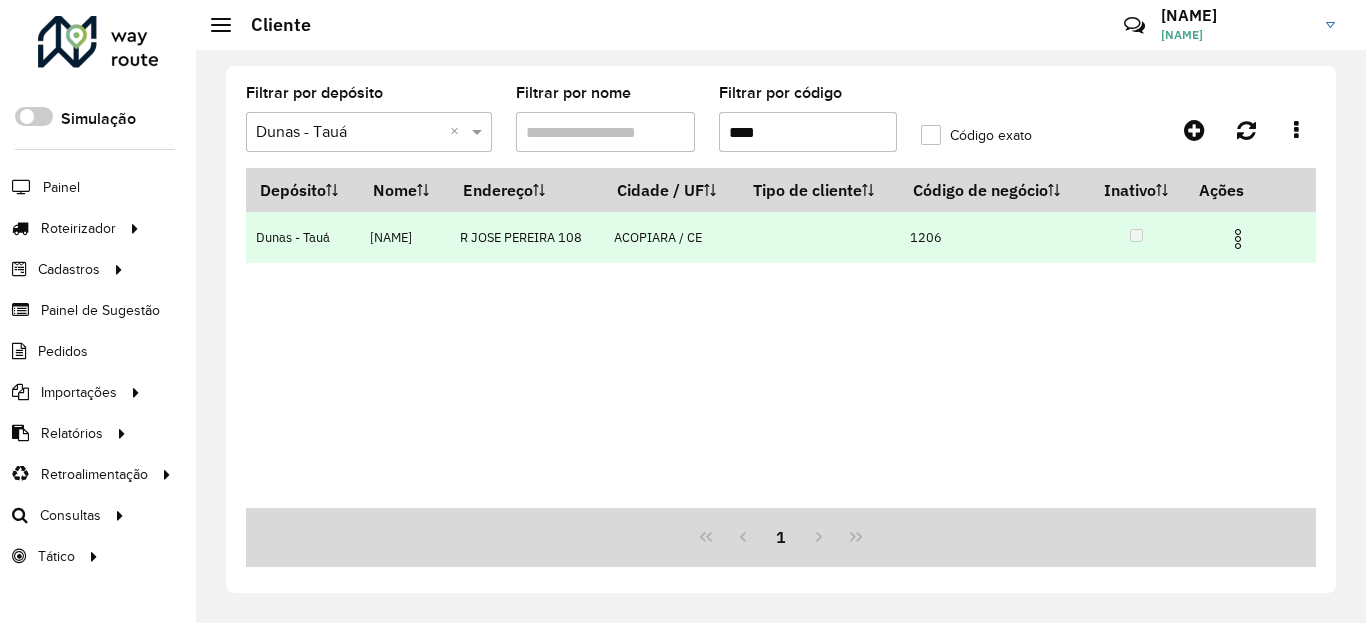 click at bounding box center [1238, 239] 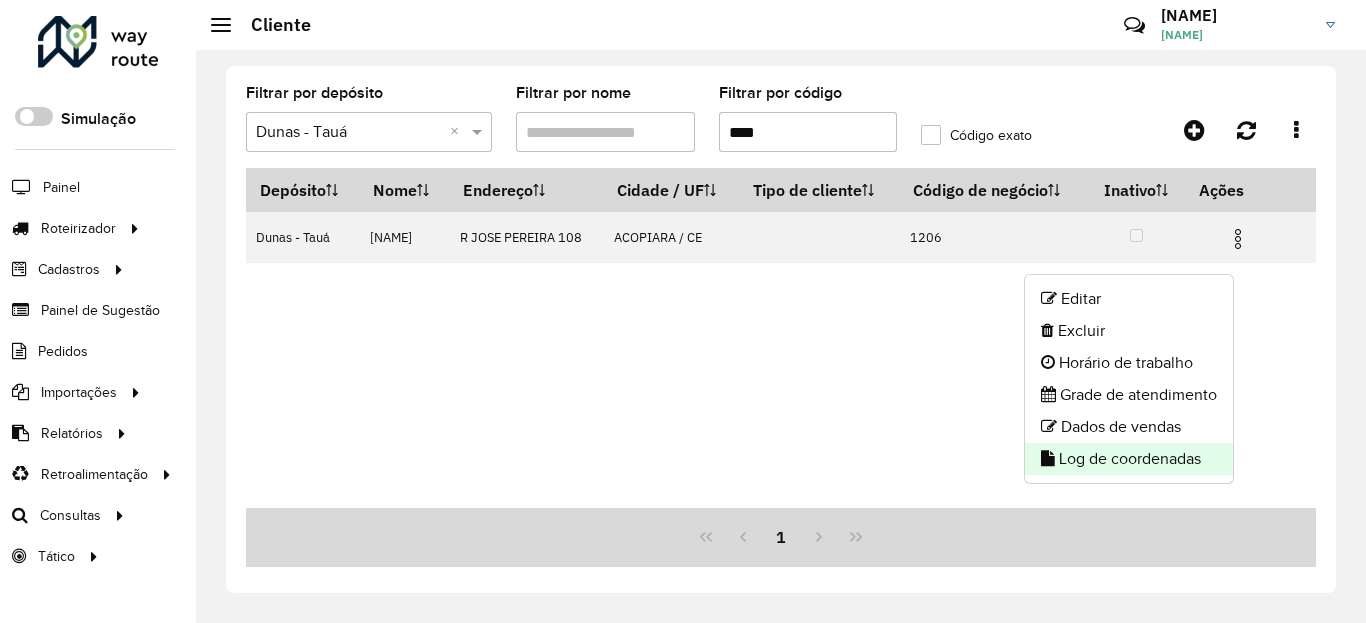 click on "Log de coordenadas" 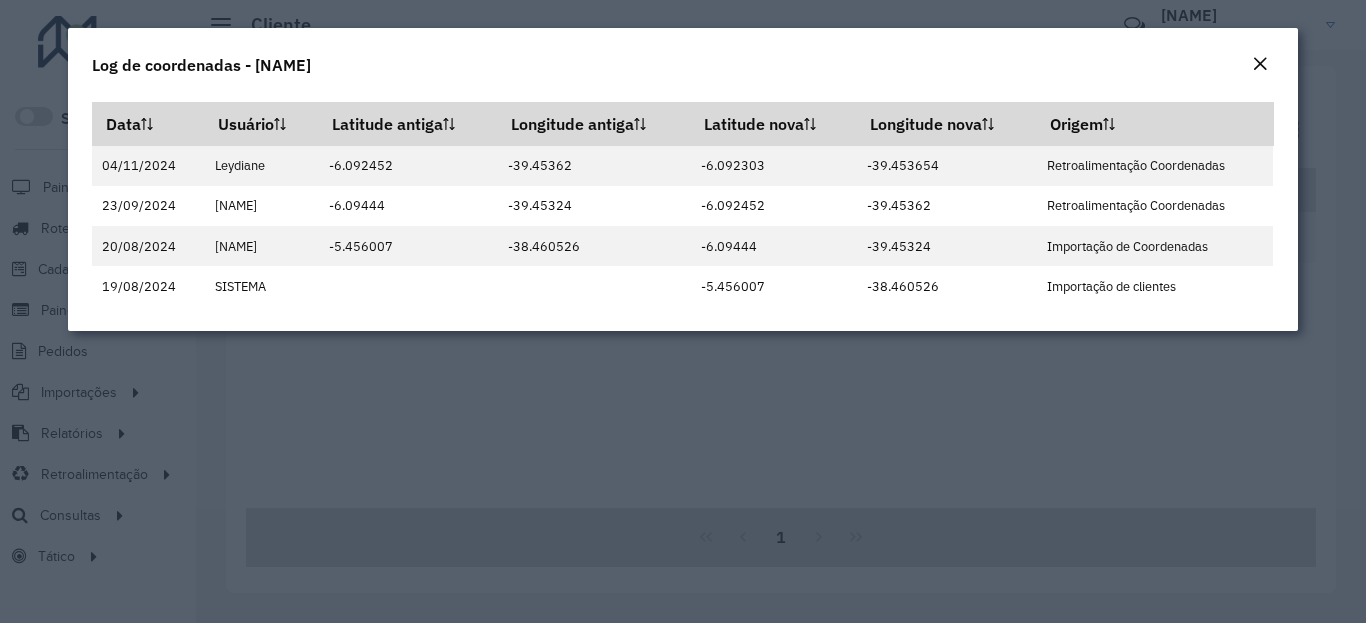 click 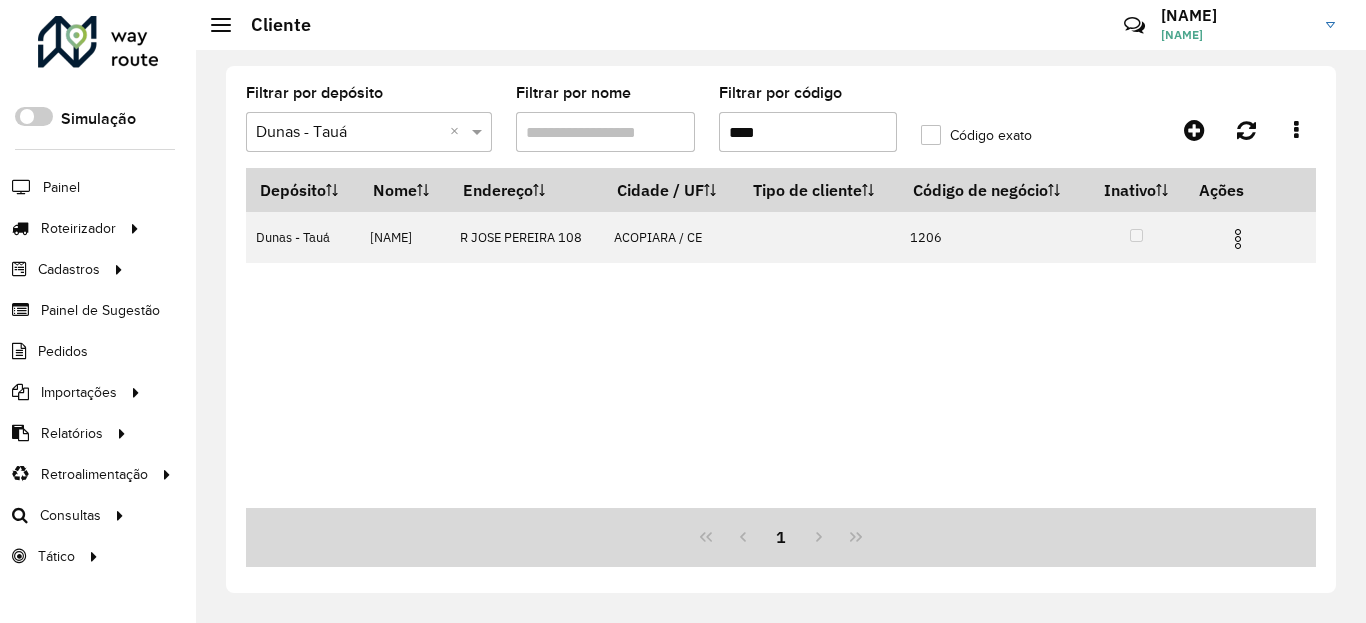click on "****" at bounding box center [808, 132] 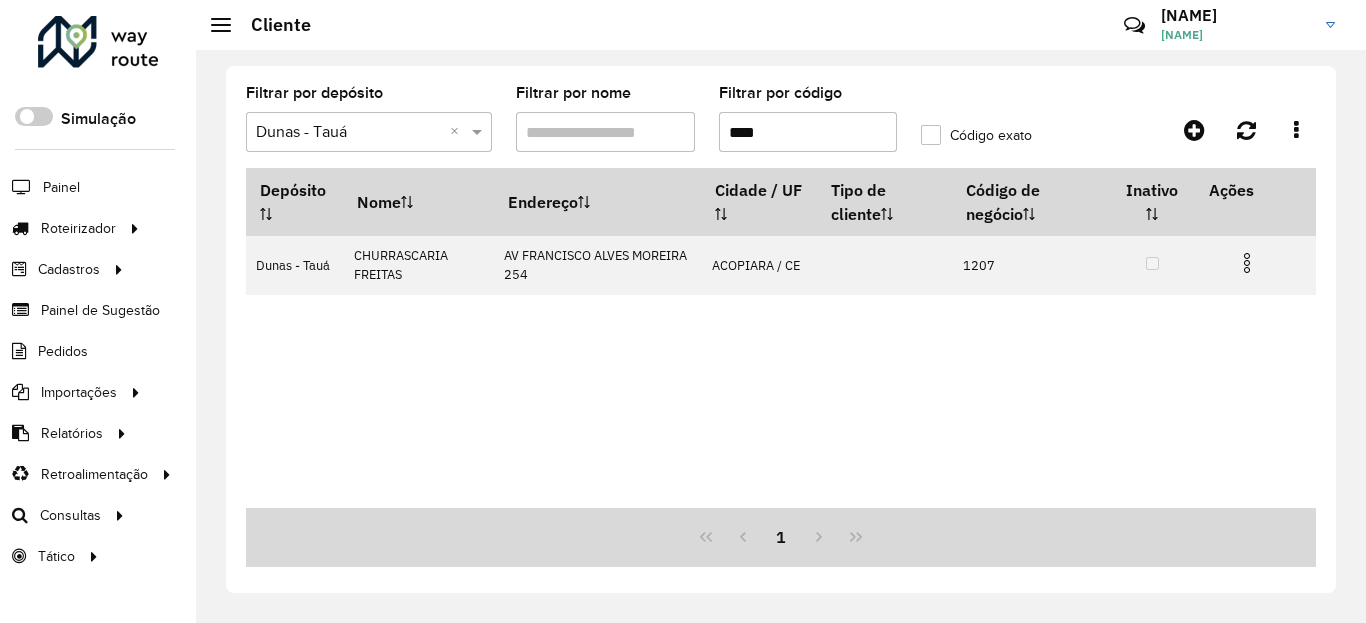 click at bounding box center (1255, 261) 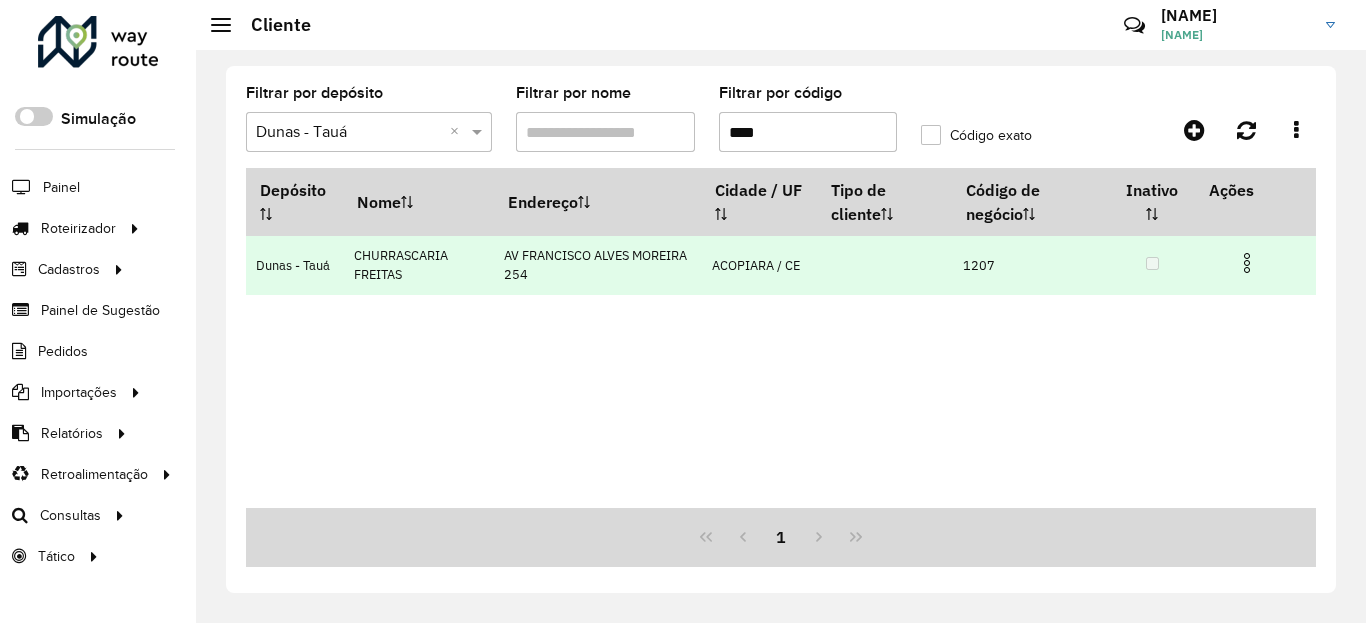 click at bounding box center (1255, 261) 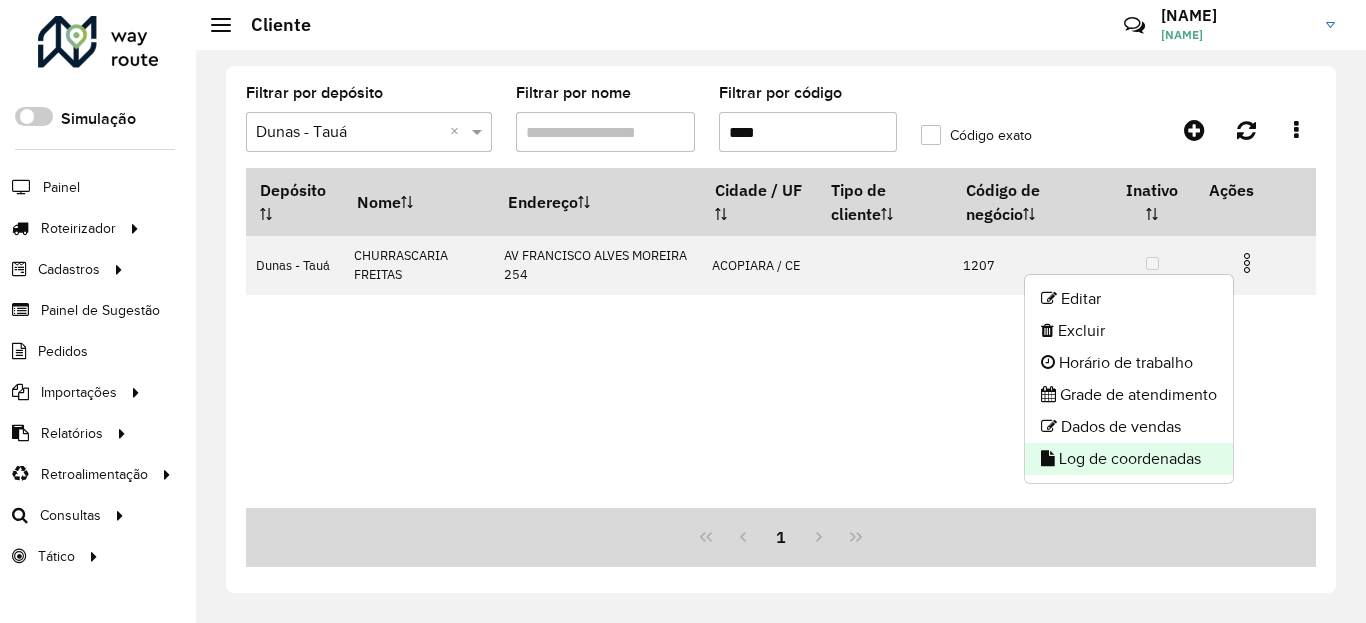 click on "Log de coordenadas" 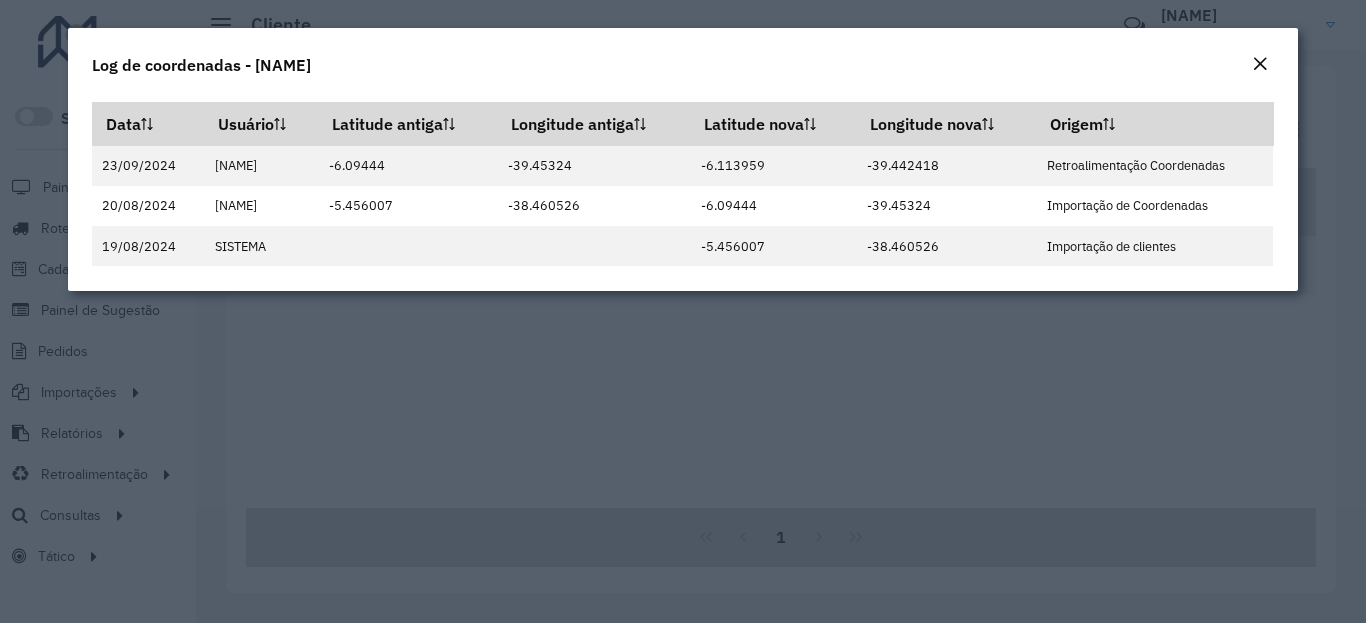 click 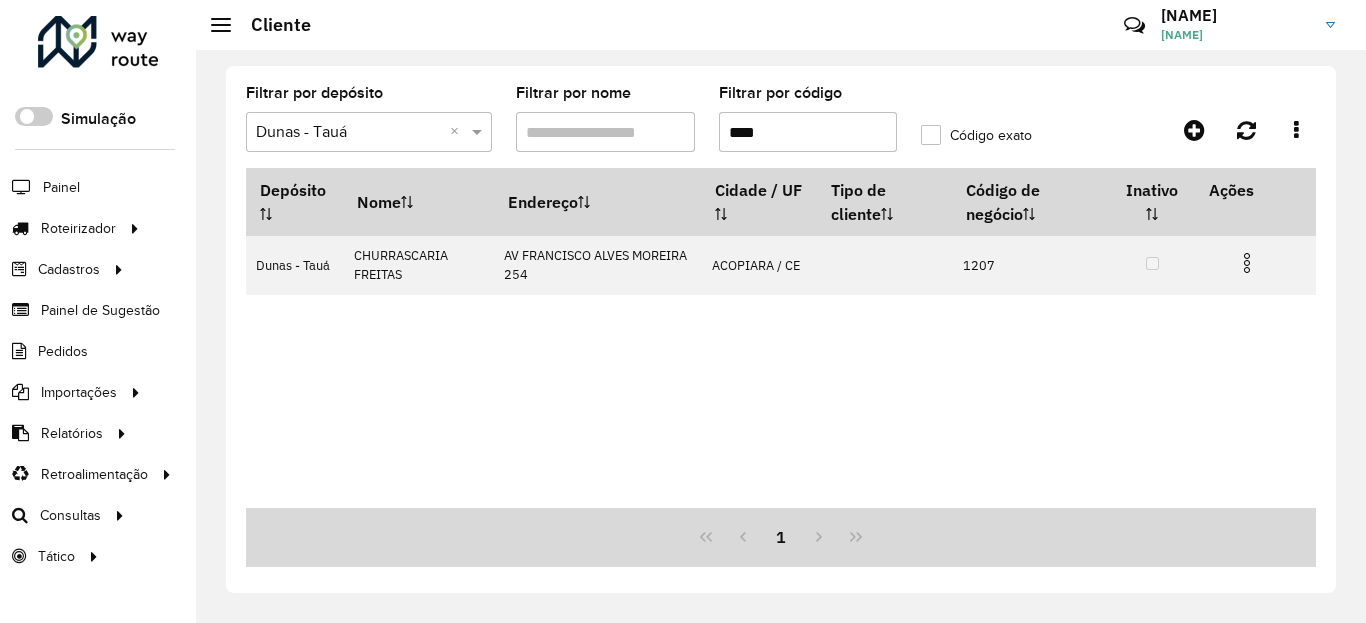 click on "****" at bounding box center [808, 132] 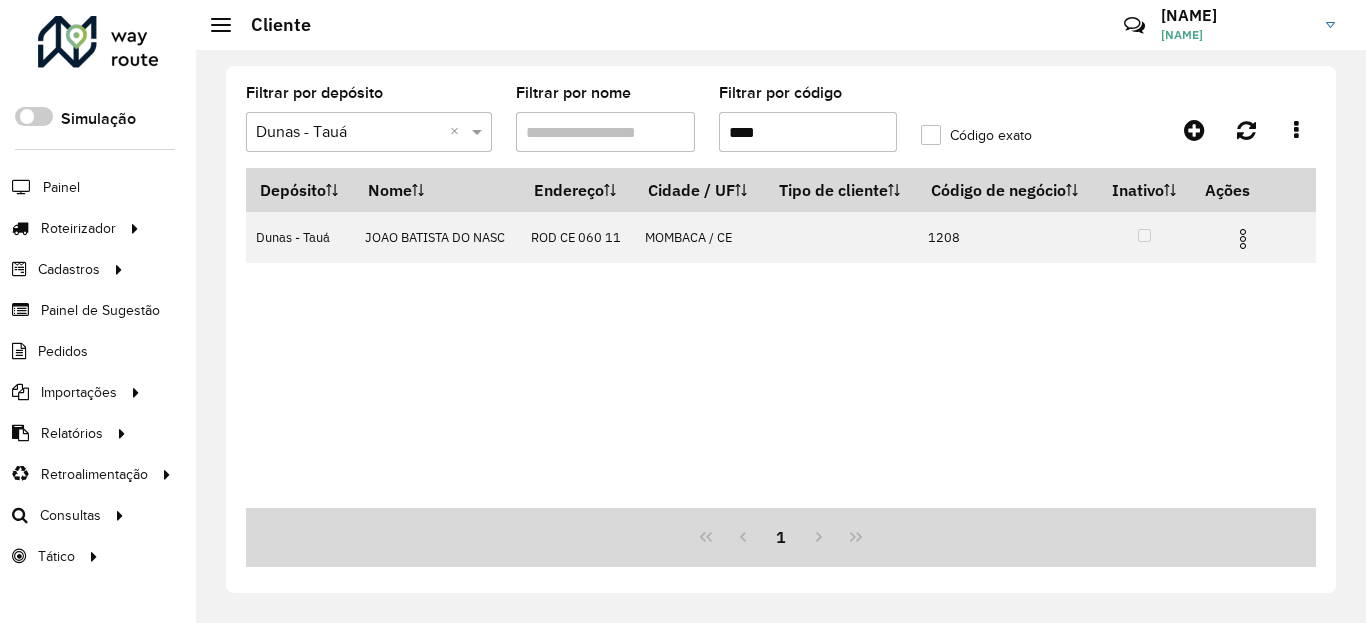 click at bounding box center [1243, 239] 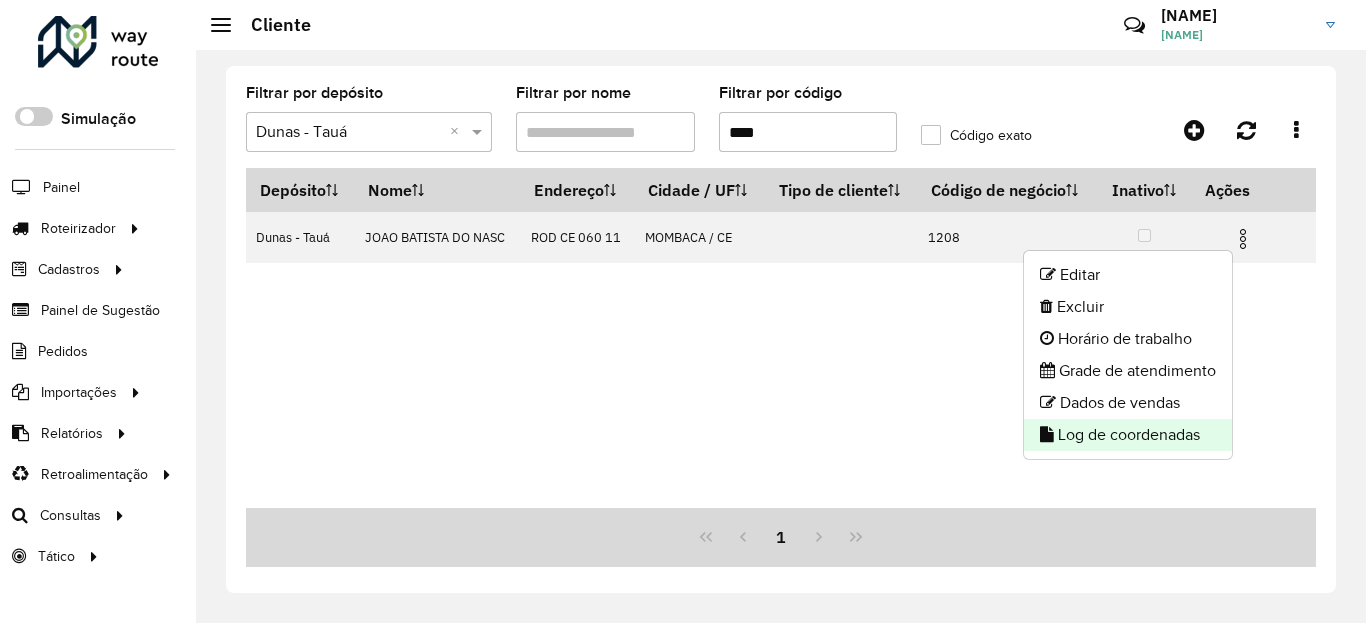 click on "Log de coordenadas" 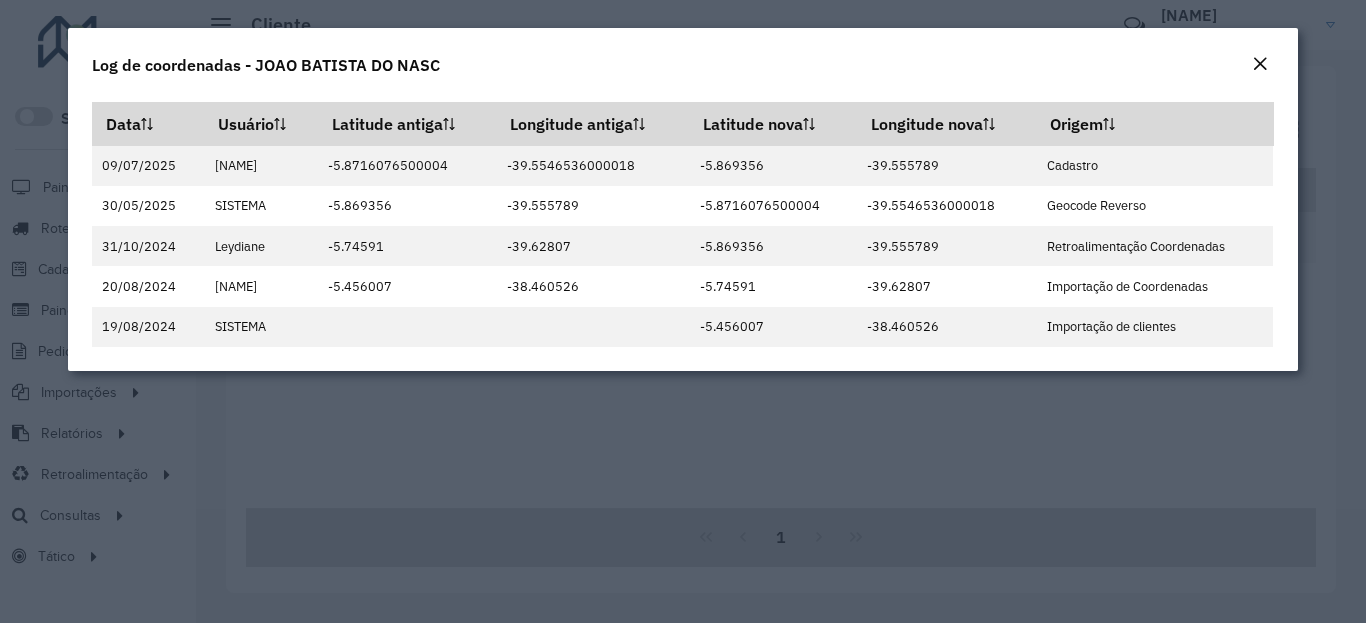 click 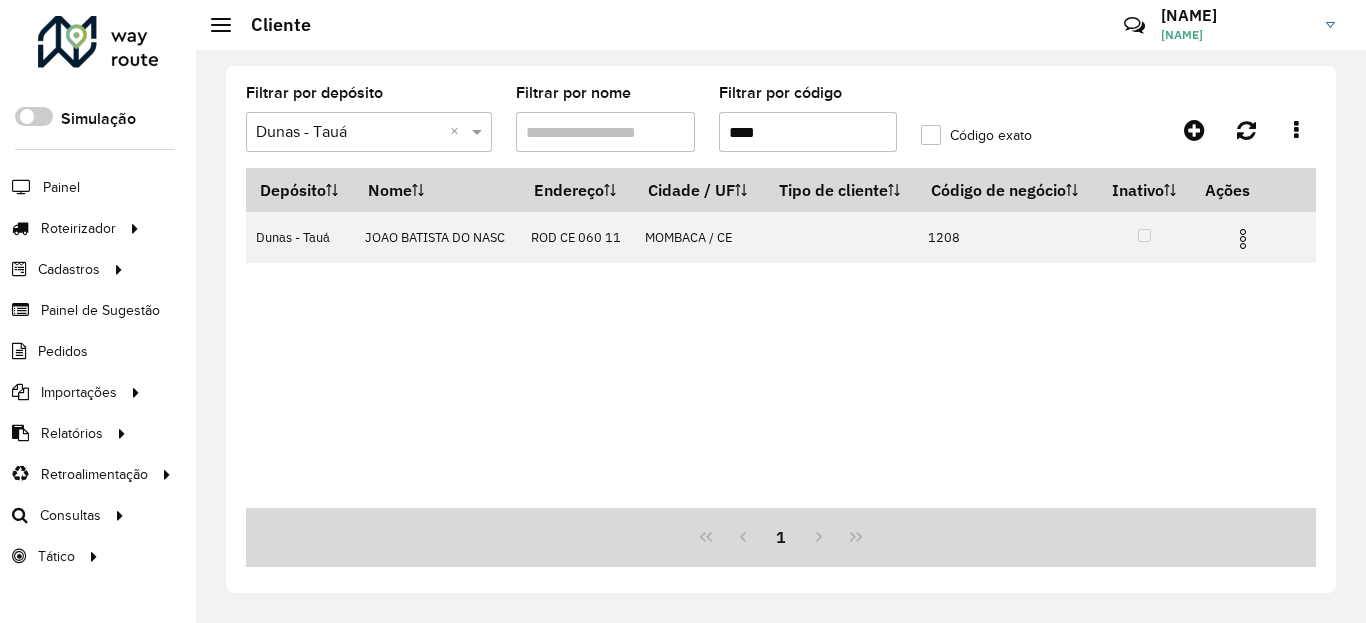 click on "****" at bounding box center [808, 132] 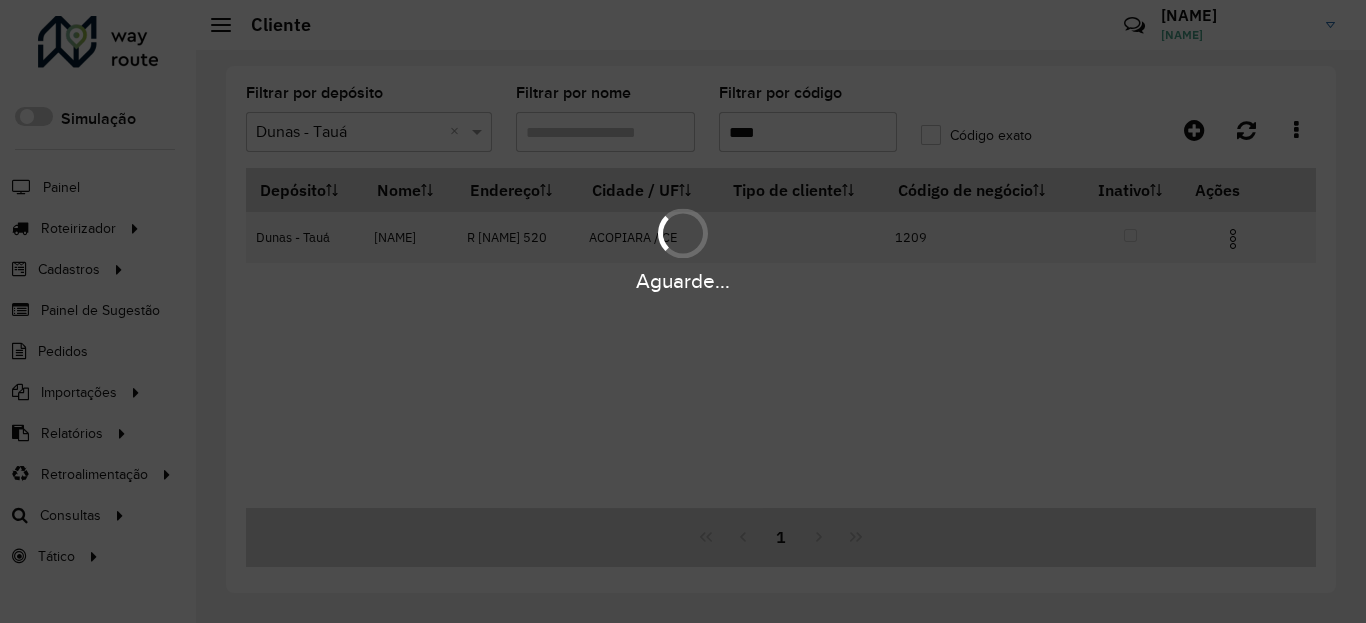 click on "Aguarde...  Pop-up bloqueado!  Seu navegador bloqueou automáticamente a abertura de uma nova janela.   Acesse as configurações e adicione o endereço do sistema a lista de permissão.   Fechar  Roteirizador AmbevTech Simulação Painel Roteirizador Entregas Vendas Cadastros Checkpoint Classificações de venda Cliente Condição de pagamento Consulta de setores Depósito Disponibilidade de veículos Fator tipo de produto Gabarito planner Grupo Rota Fator Tipo Produto Grupo de Depósito Grupo de rotas exclusiva Grupo de setores Jornada Jornada RN Layout integração Modelo Motorista Multi Depósito Painel de sugestão Parada Pedágio Perfil de Vendedor Ponto de apoio Ponto de apoio FAD Prioridade pedido Produto Restrição de Atendimento Planner Rodízio de placa Rota exclusiva FAD Rótulo Setor Setor Planner Tempo de parada de refeição Tipo de cliente Tipo de veículo Tipo de veículo RN Transportadora Usuário Vendedor Veículo Painel de Sugestão Pedidos Importações Classificação e volume de venda" at bounding box center (683, 311) 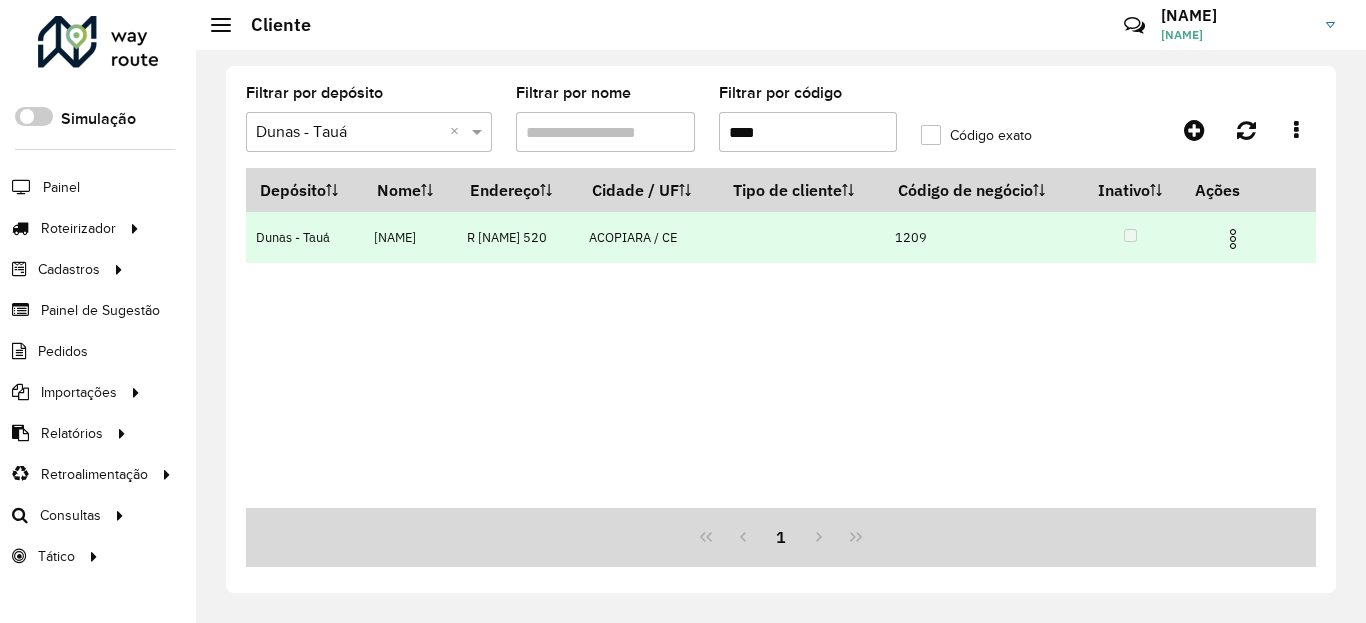 drag, startPoint x: 1247, startPoint y: 265, endPoint x: 1234, endPoint y: 274, distance: 15.811388 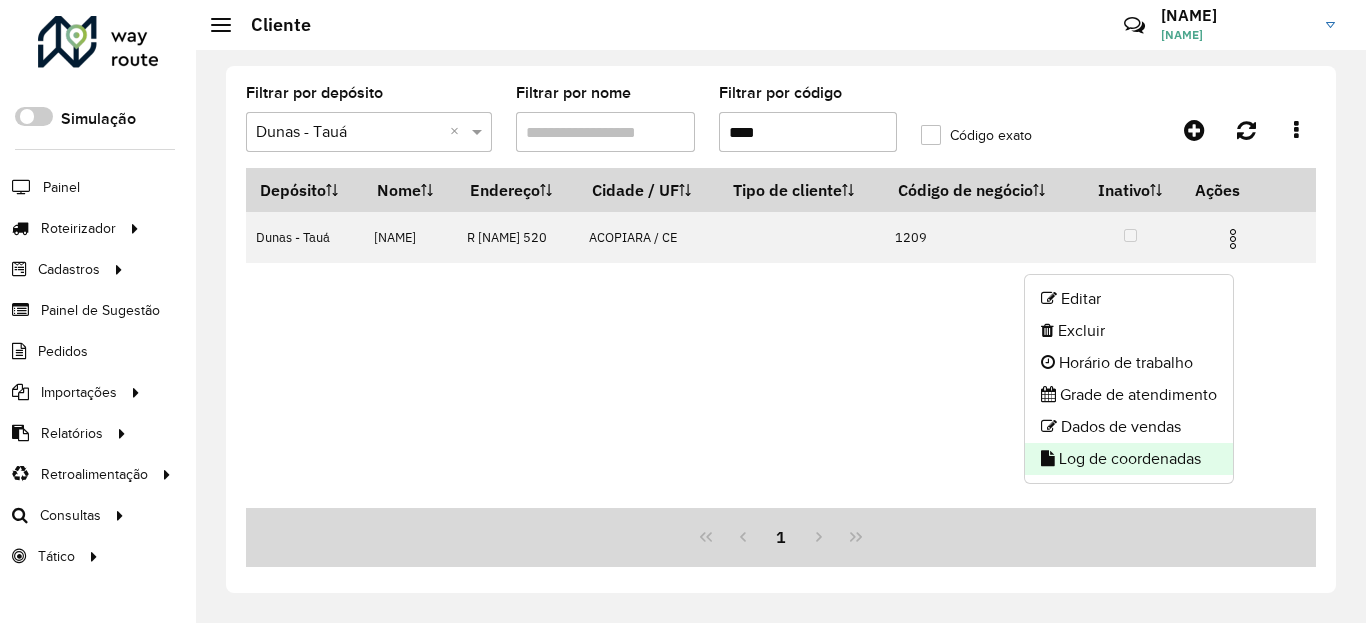 click on "Log de coordenadas" 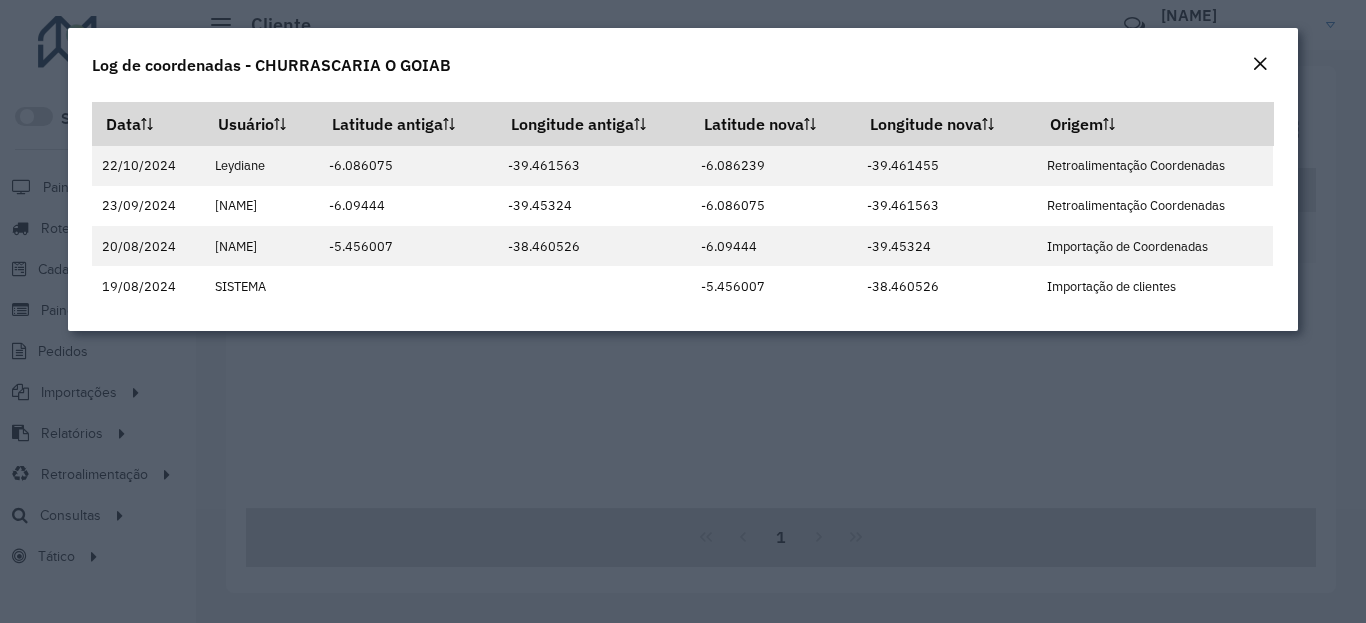 click 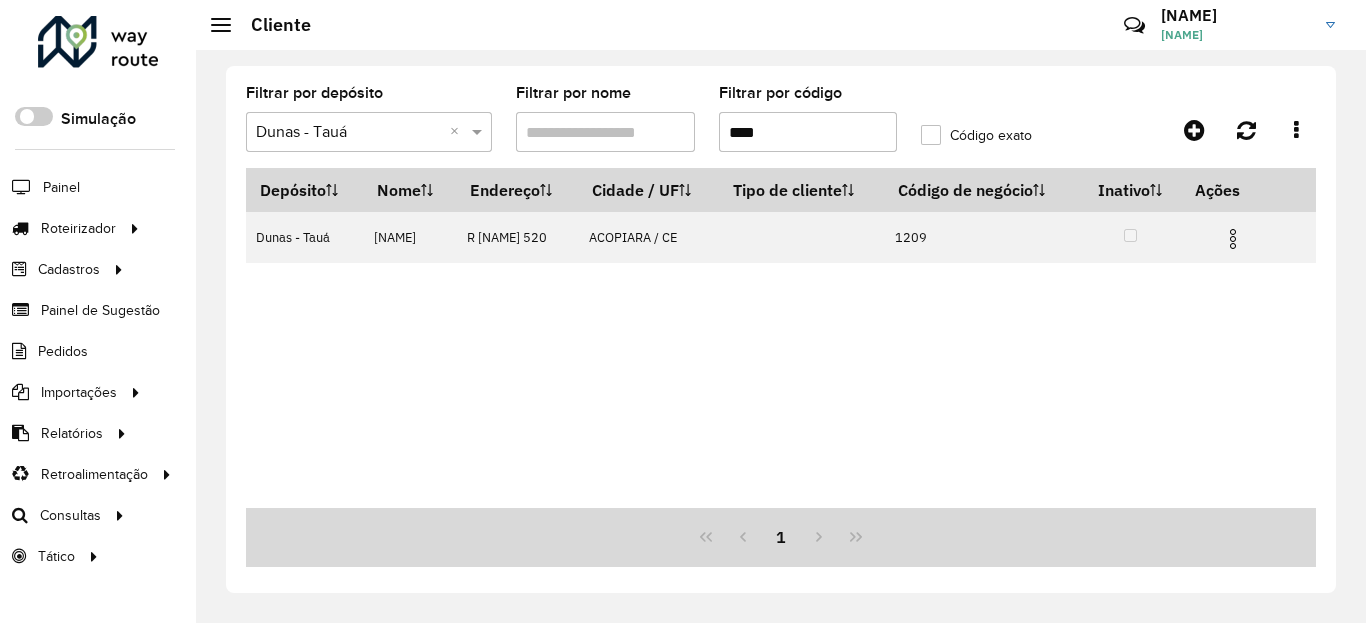 click on "****" at bounding box center [808, 132] 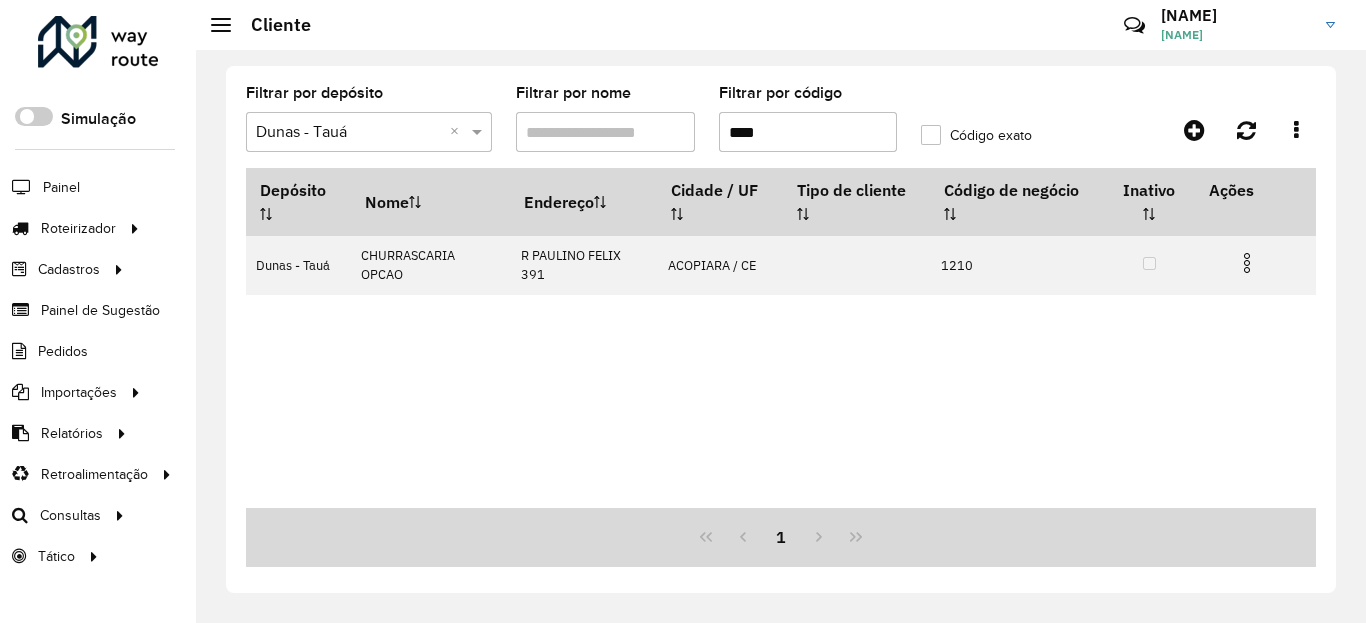 click at bounding box center [1247, 263] 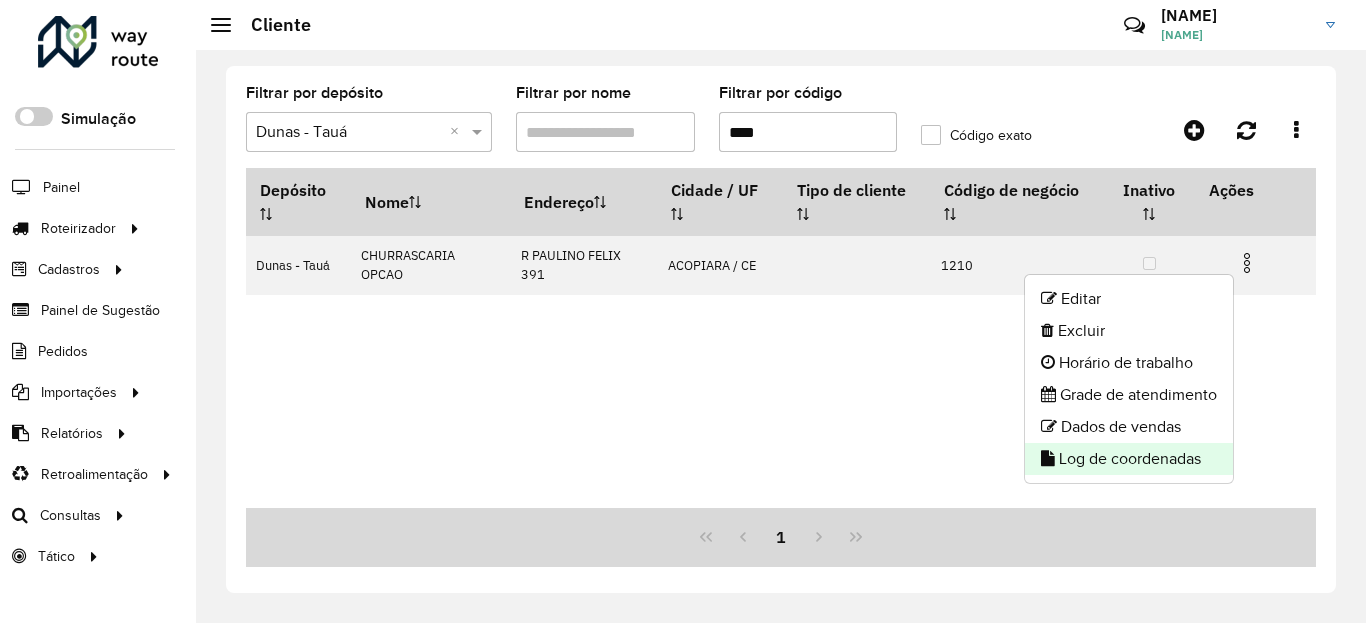 click on "Log de coordenadas" 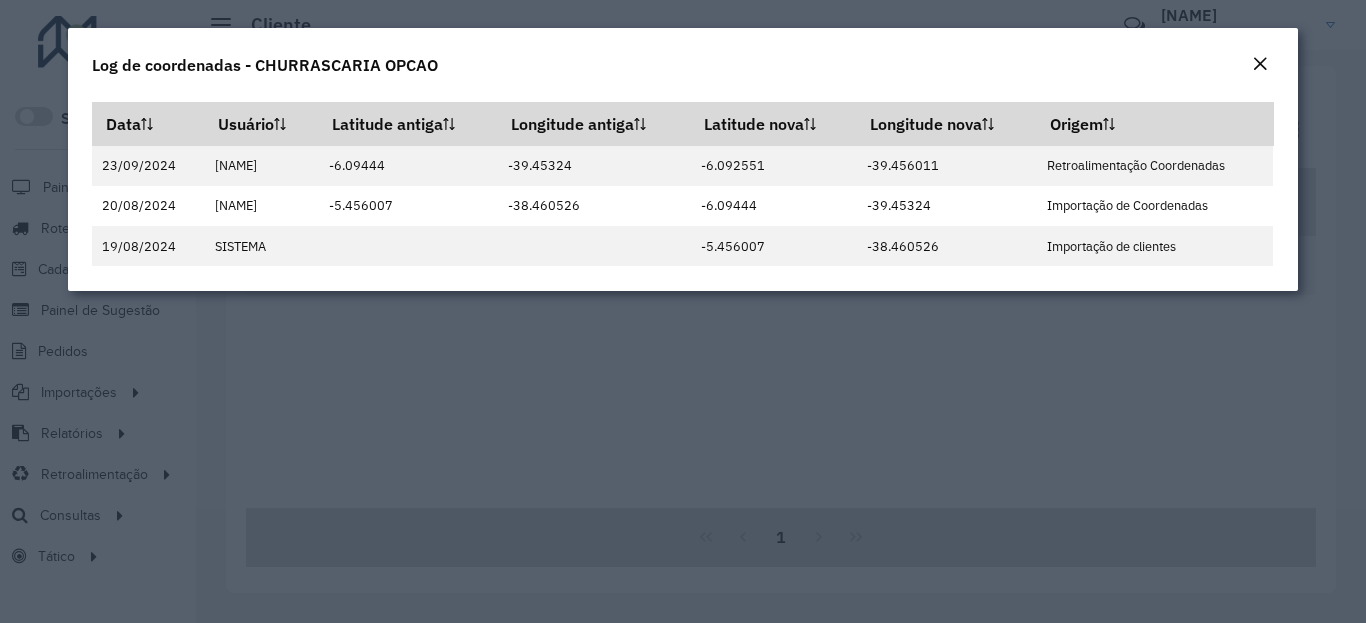 click 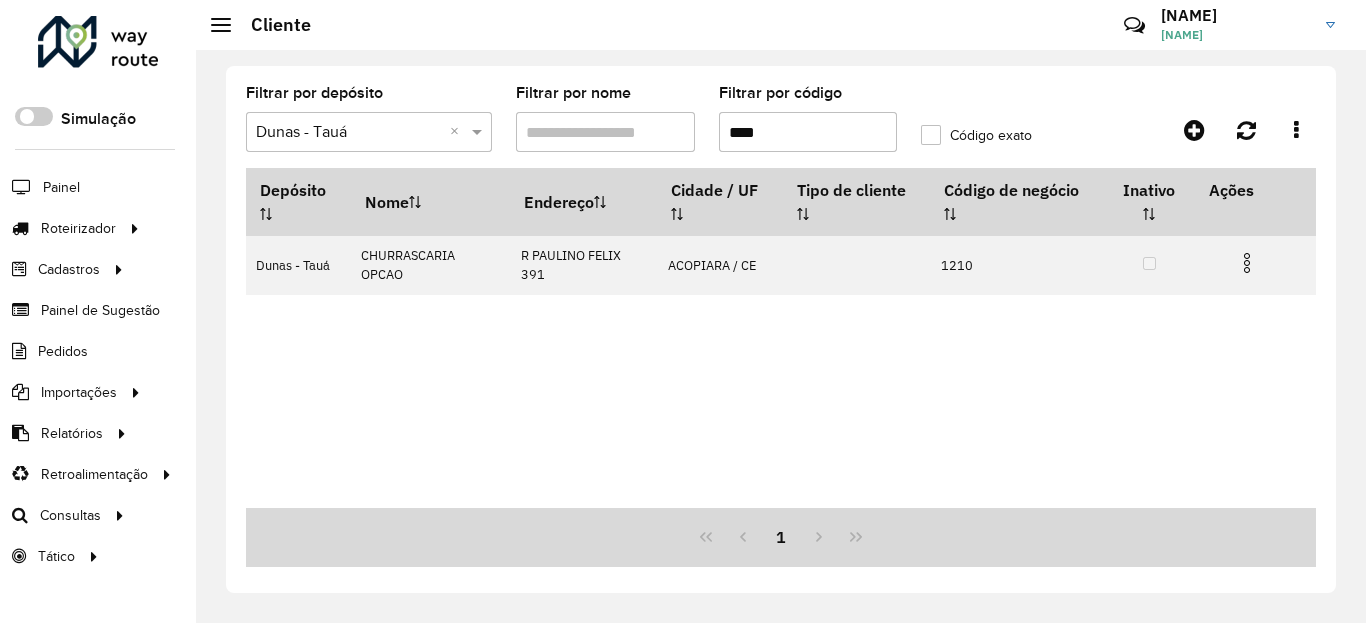 click on "****" at bounding box center [808, 132] 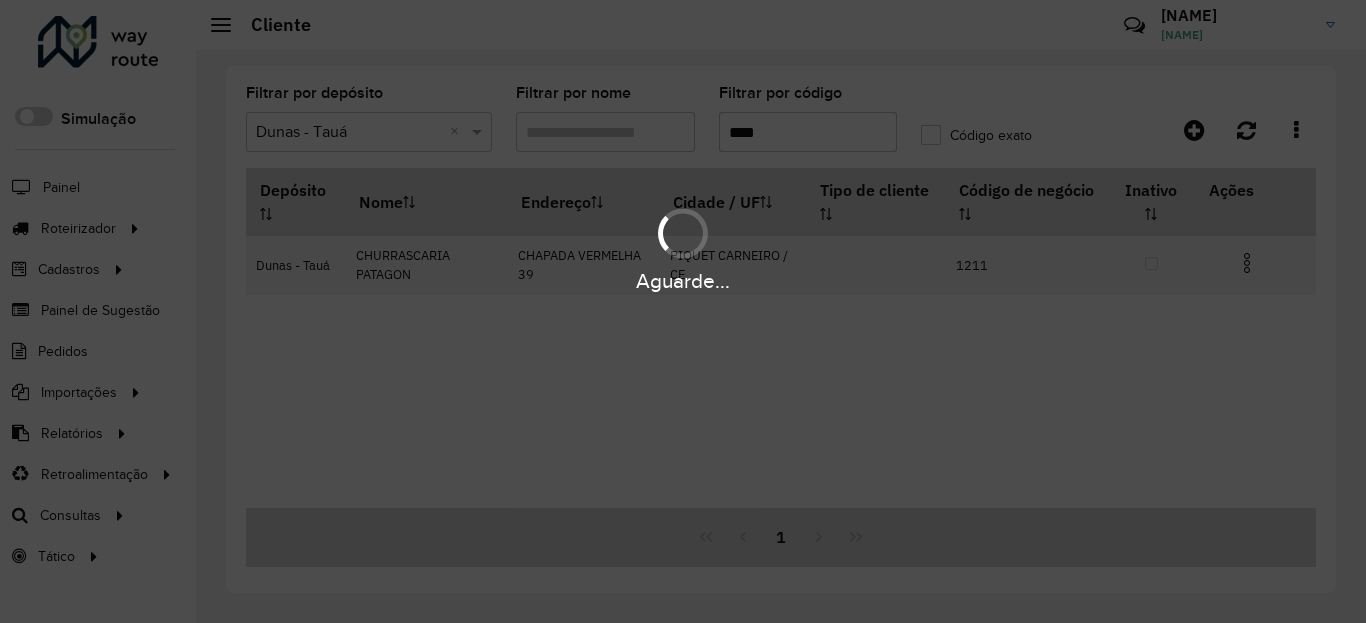 click on "Aguarde..." at bounding box center (683, 281) 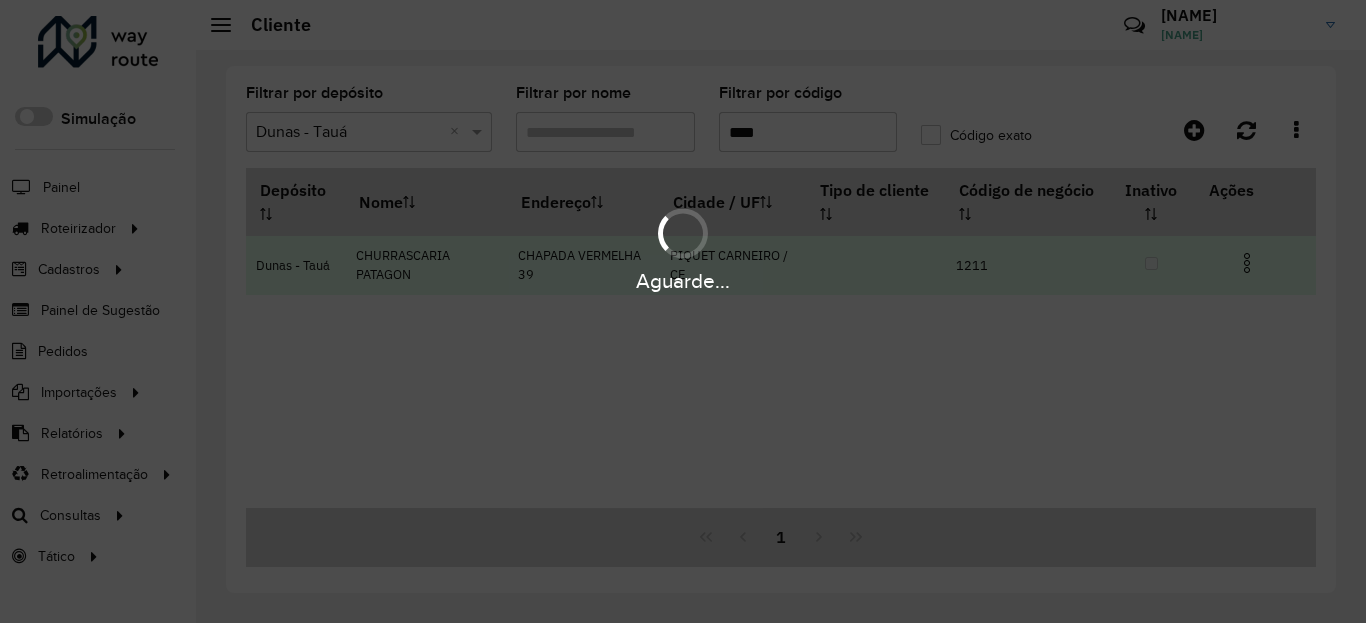 click at bounding box center (1247, 263) 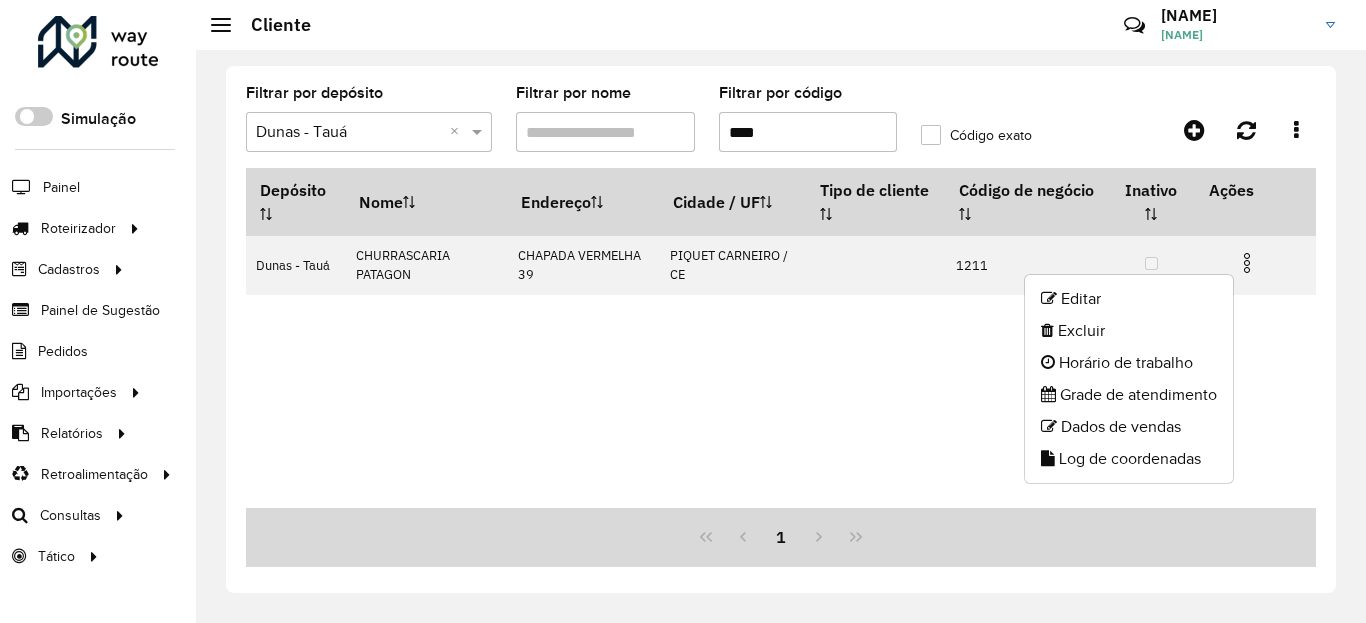 click on "Log de coordenadas" 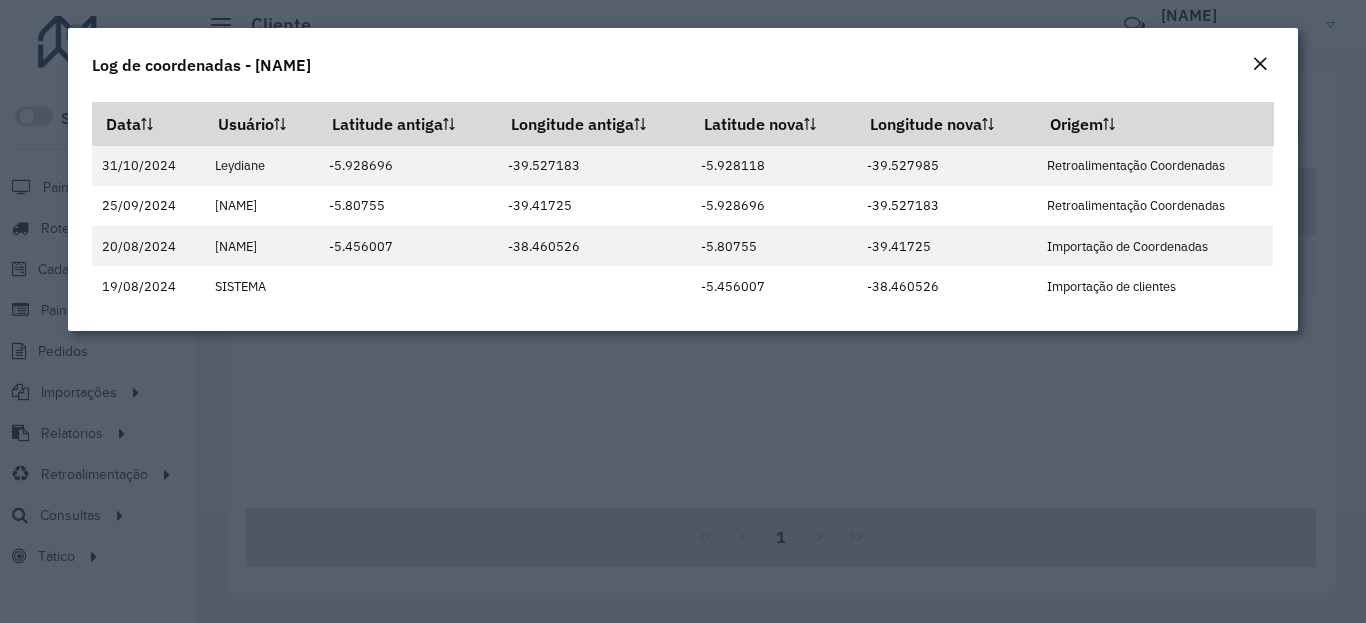 click 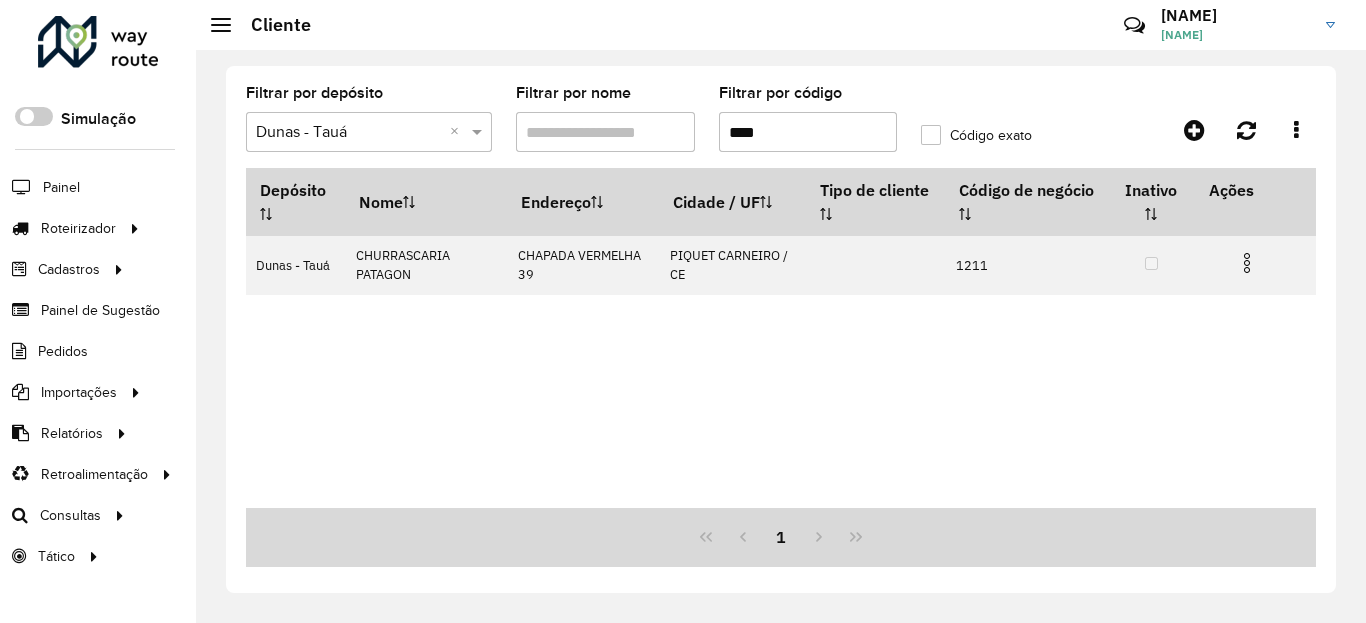 click on "****" at bounding box center [808, 132] 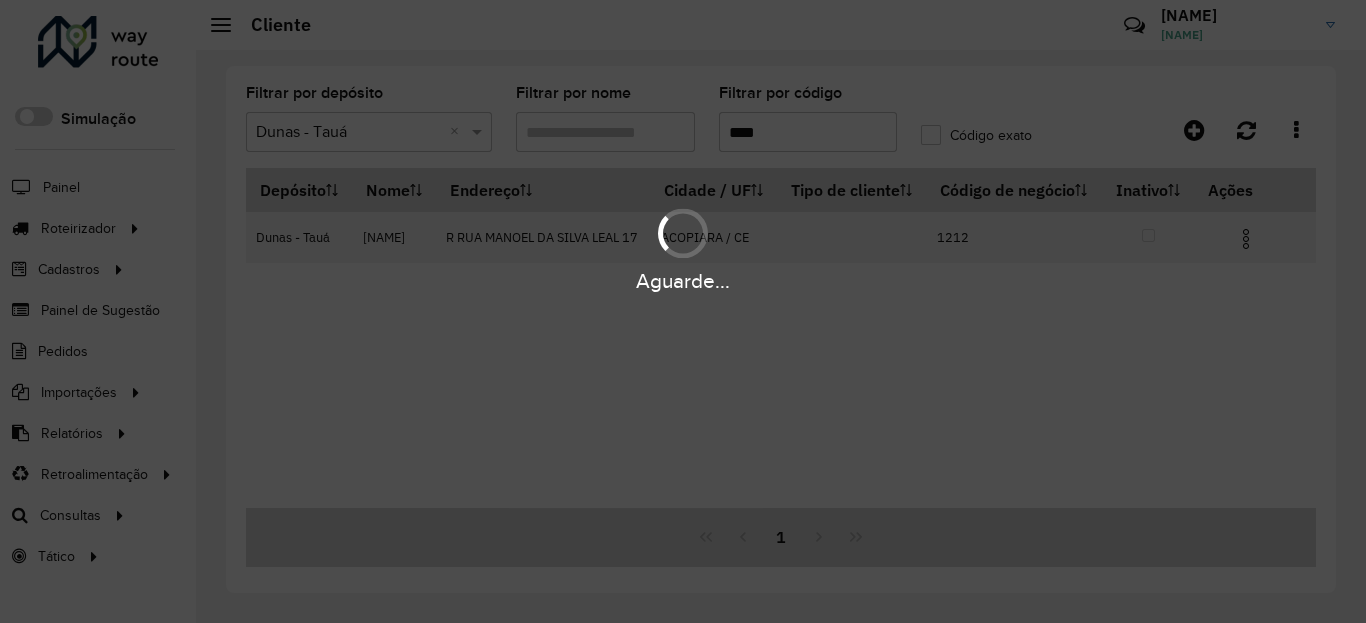 click at bounding box center [1246, 239] 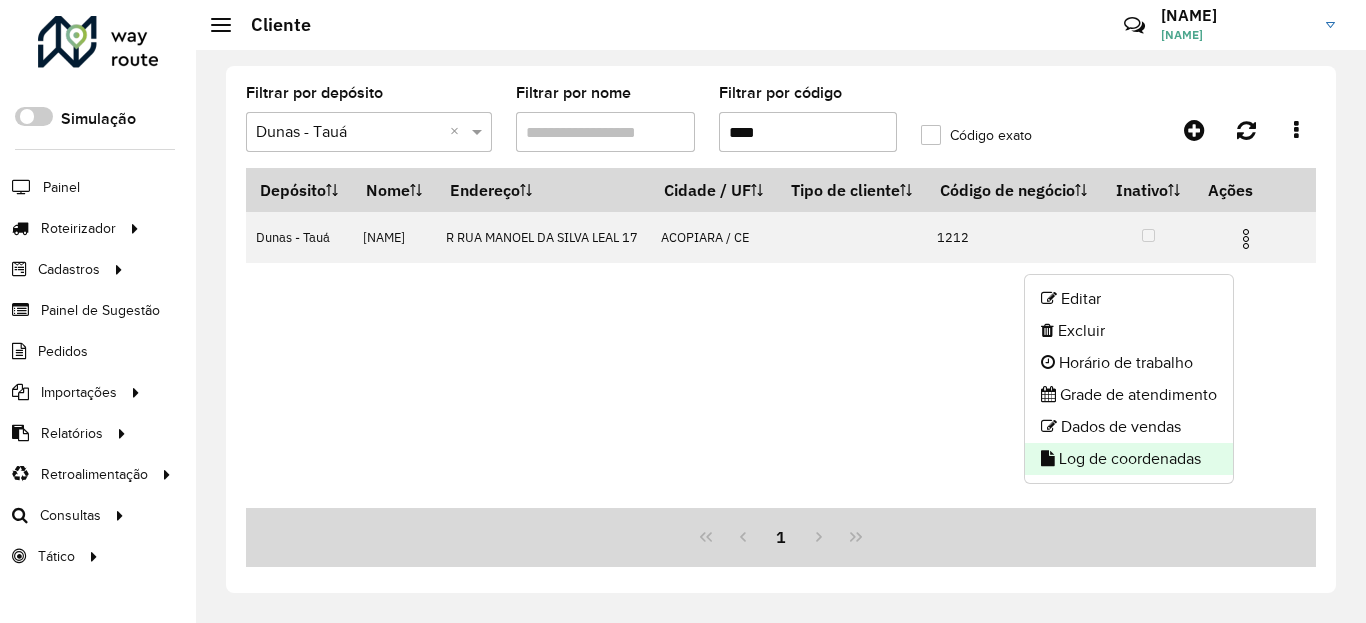 click on "Log de coordenadas" 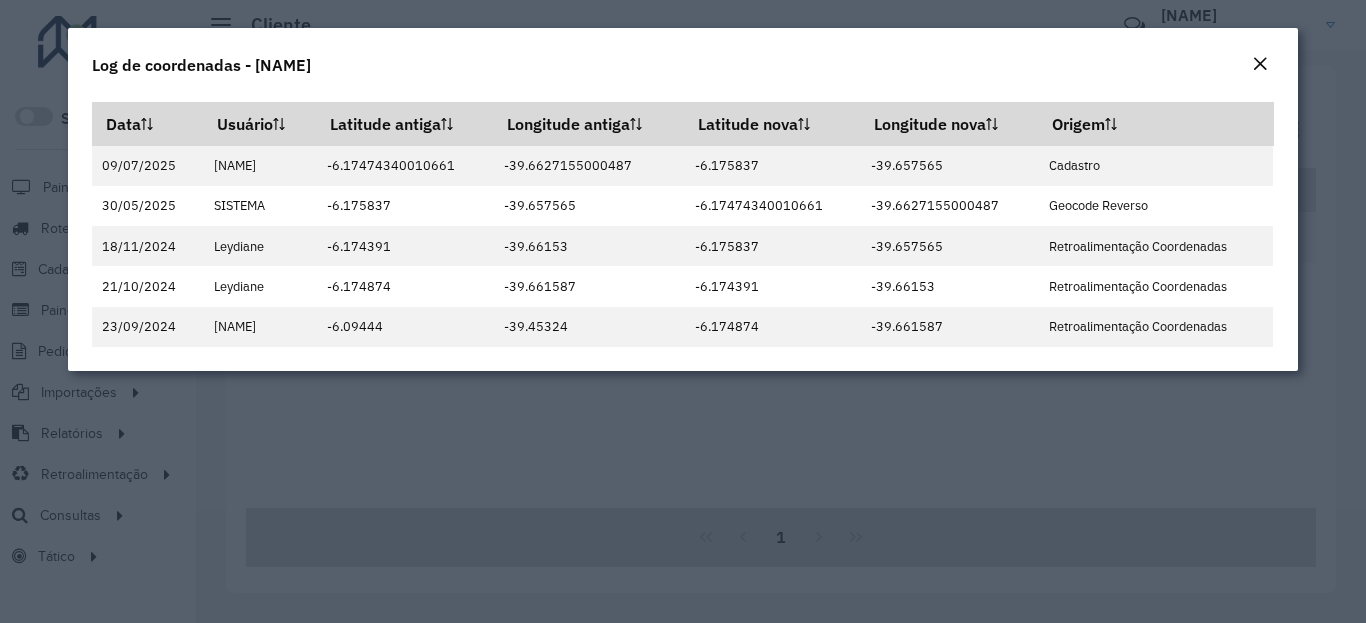 click 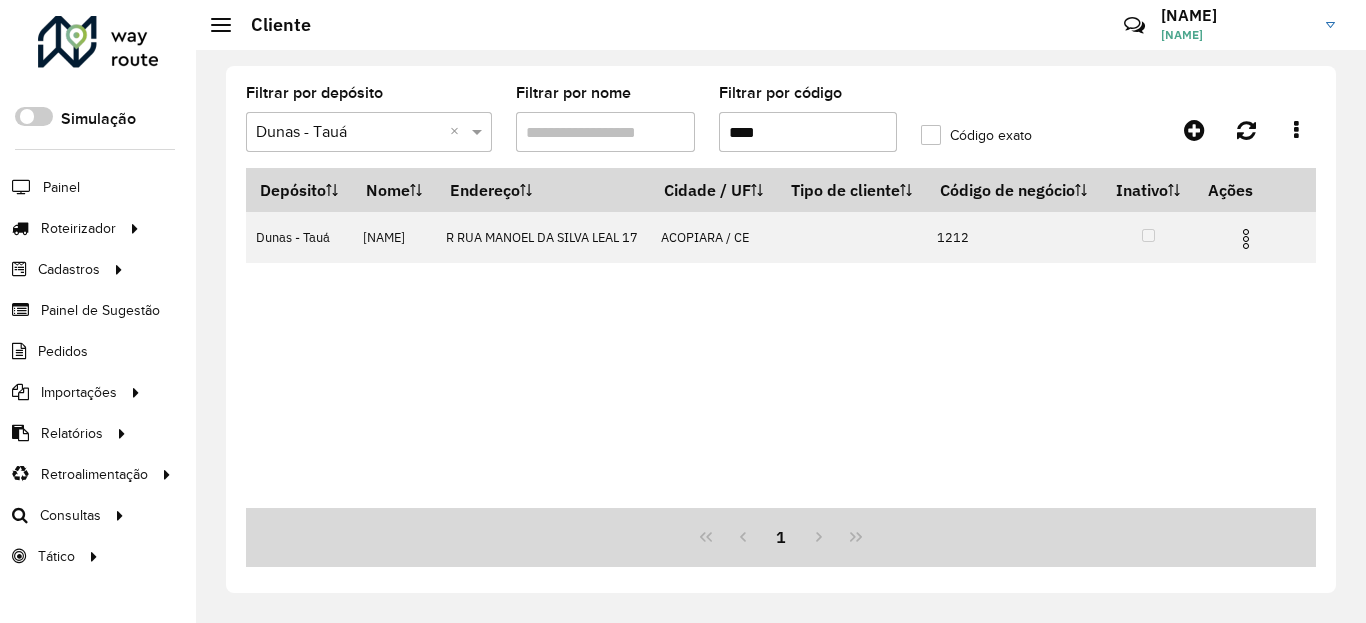 click on "****" at bounding box center (808, 132) 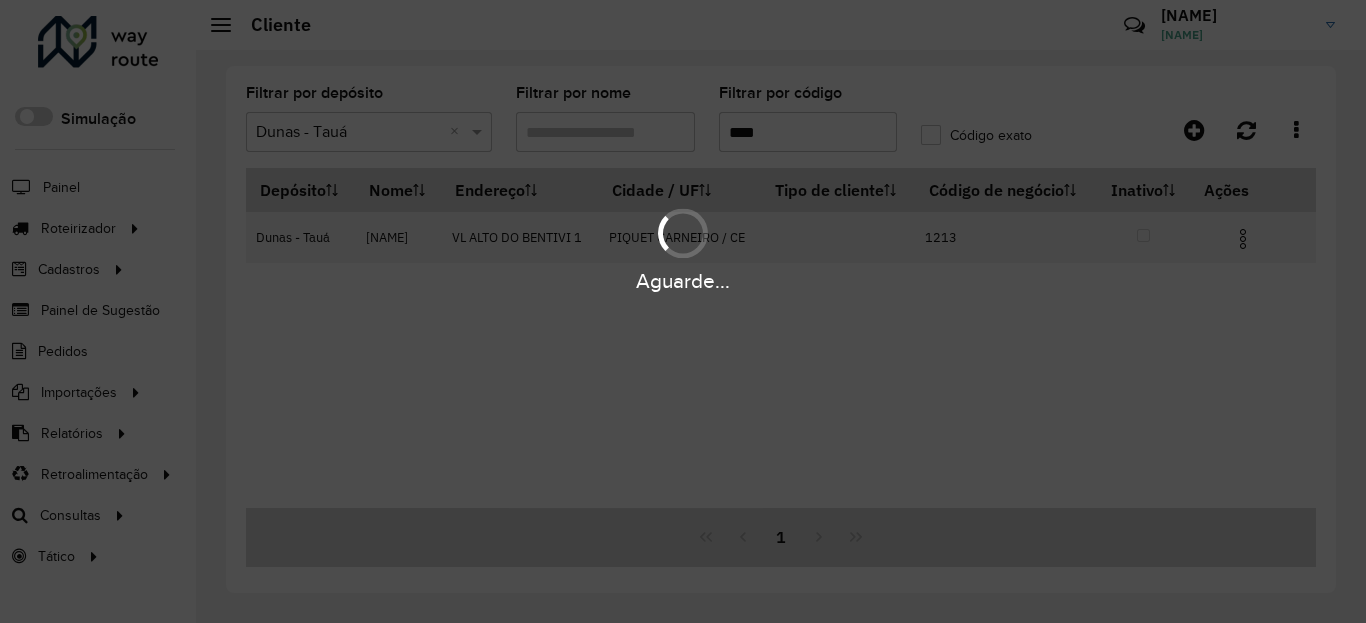 type on "****" 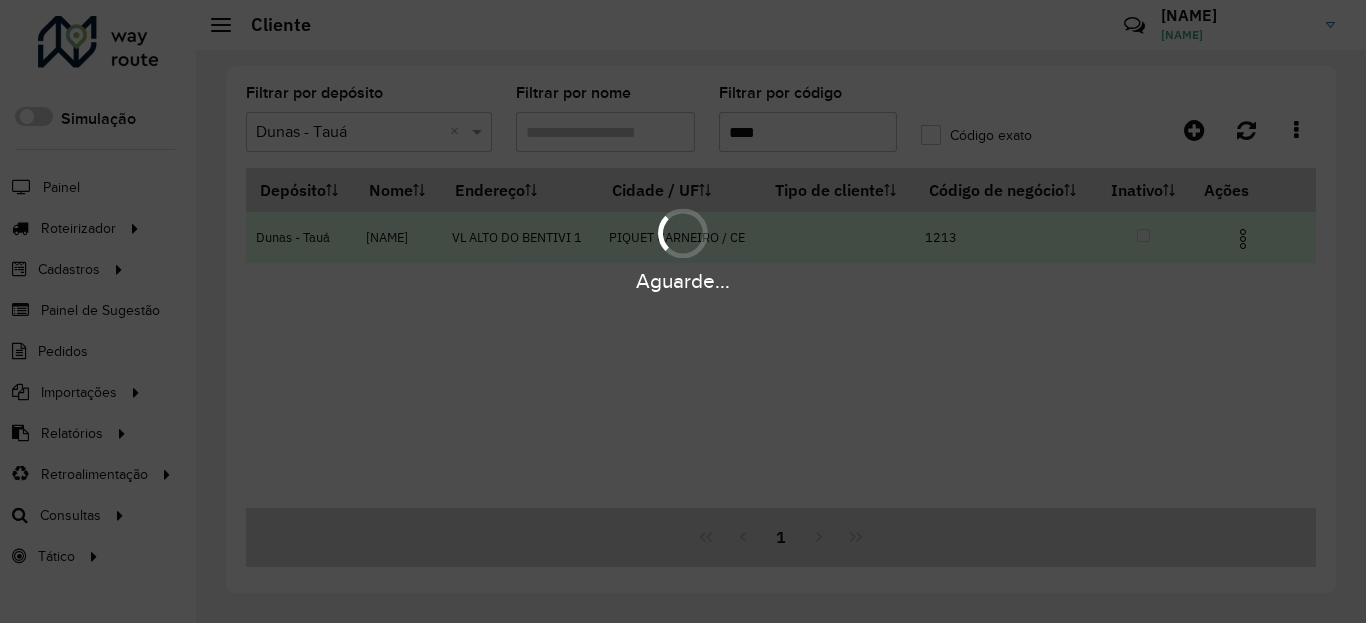 click at bounding box center (1243, 239) 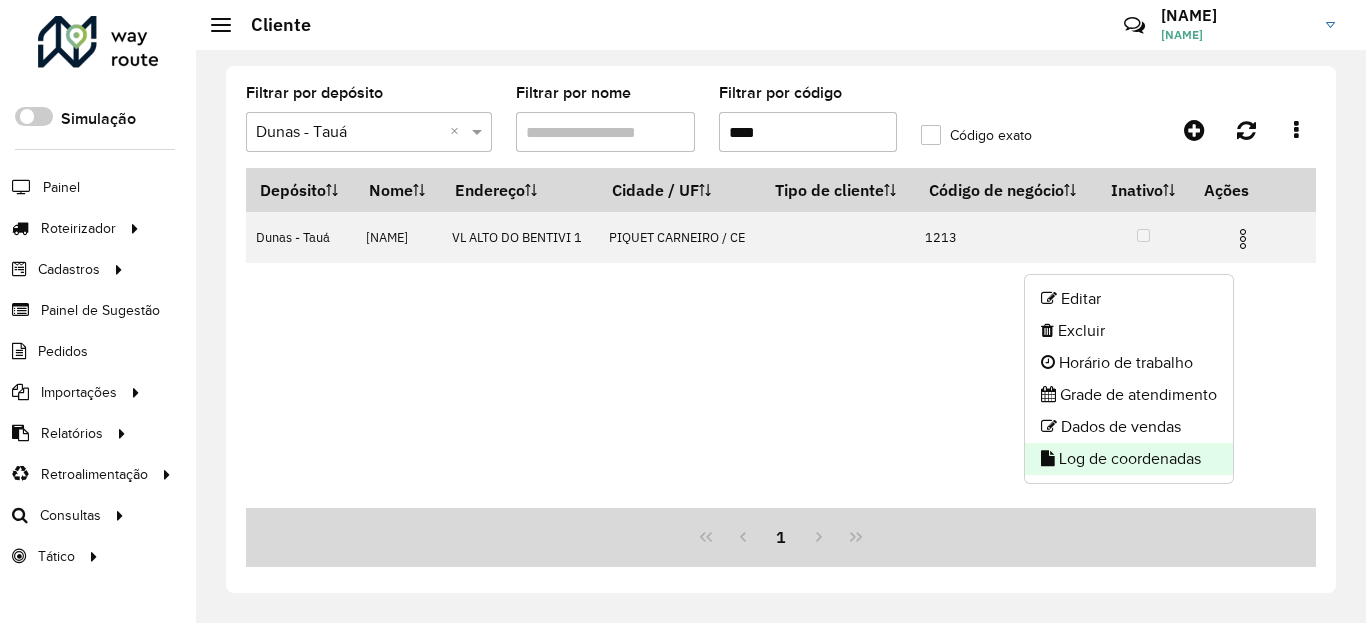 click on "Log de coordenadas" 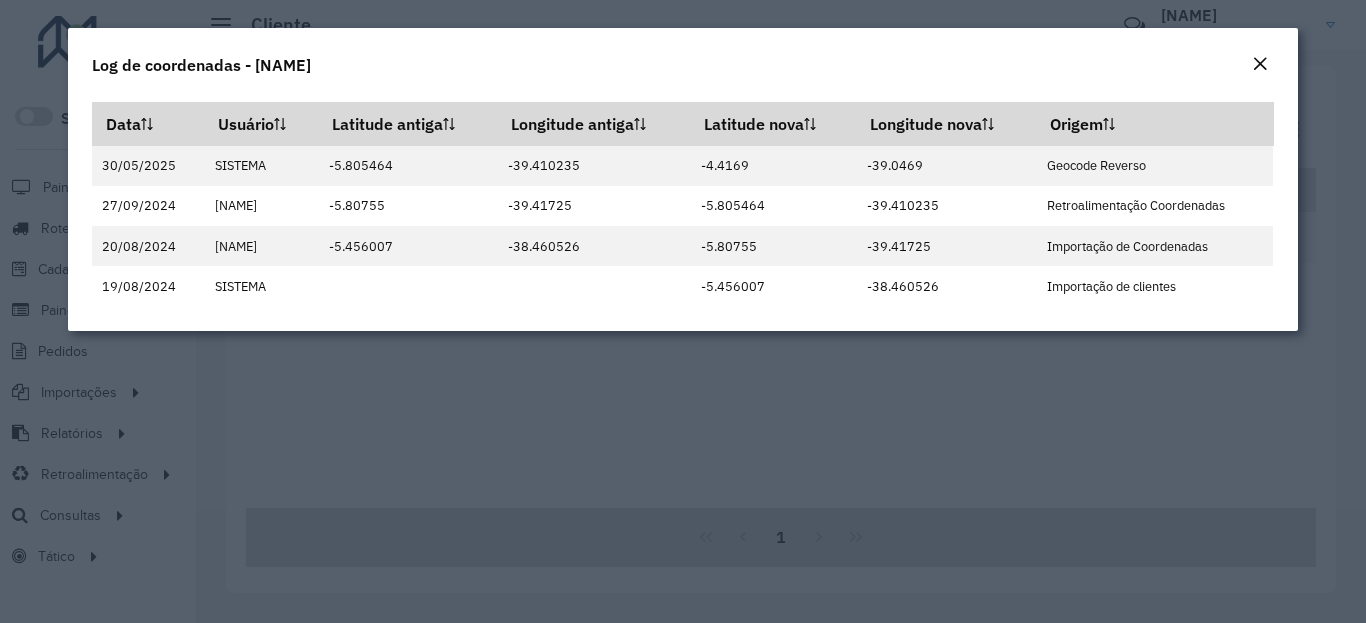 click on "Log de coordenadas - [NAME]" 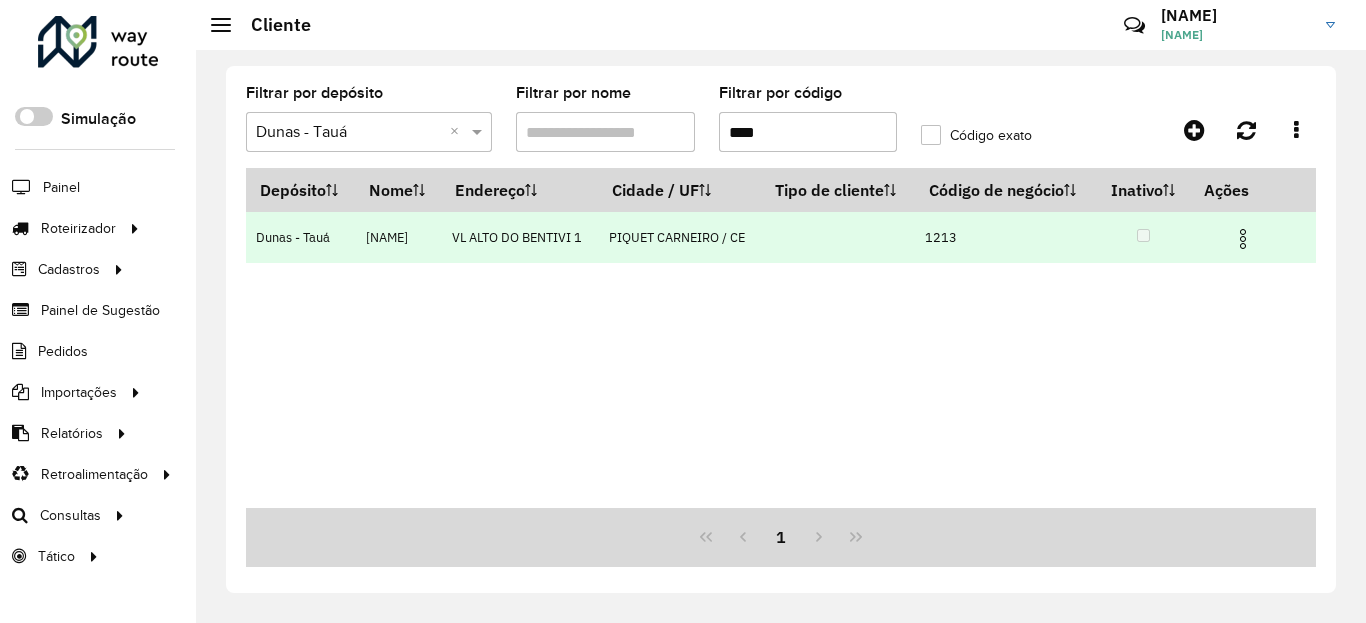 click at bounding box center (1243, 239) 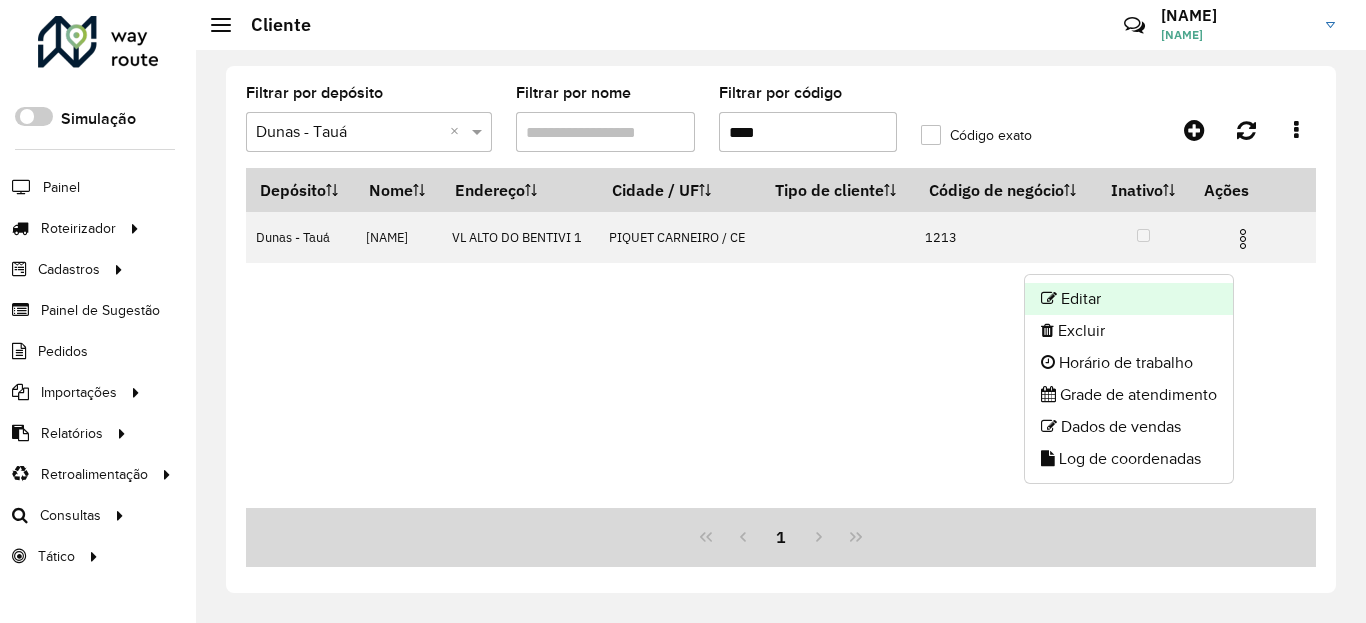 click on "Editar" 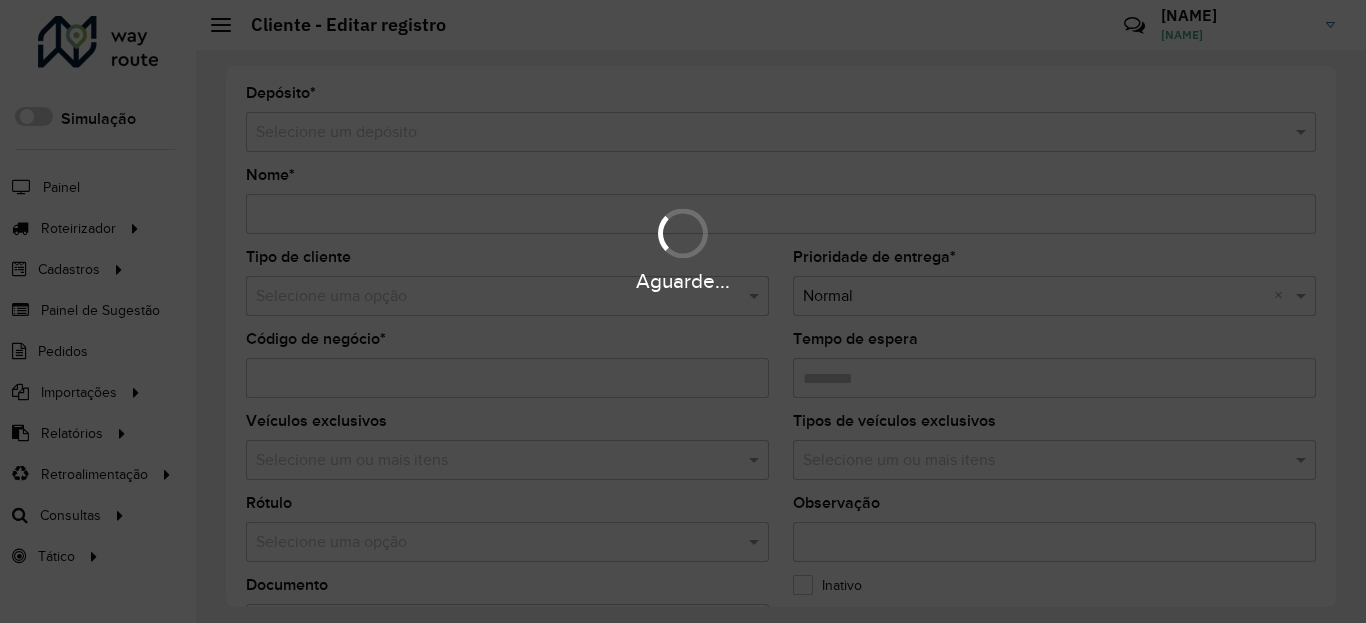 type on "**********" 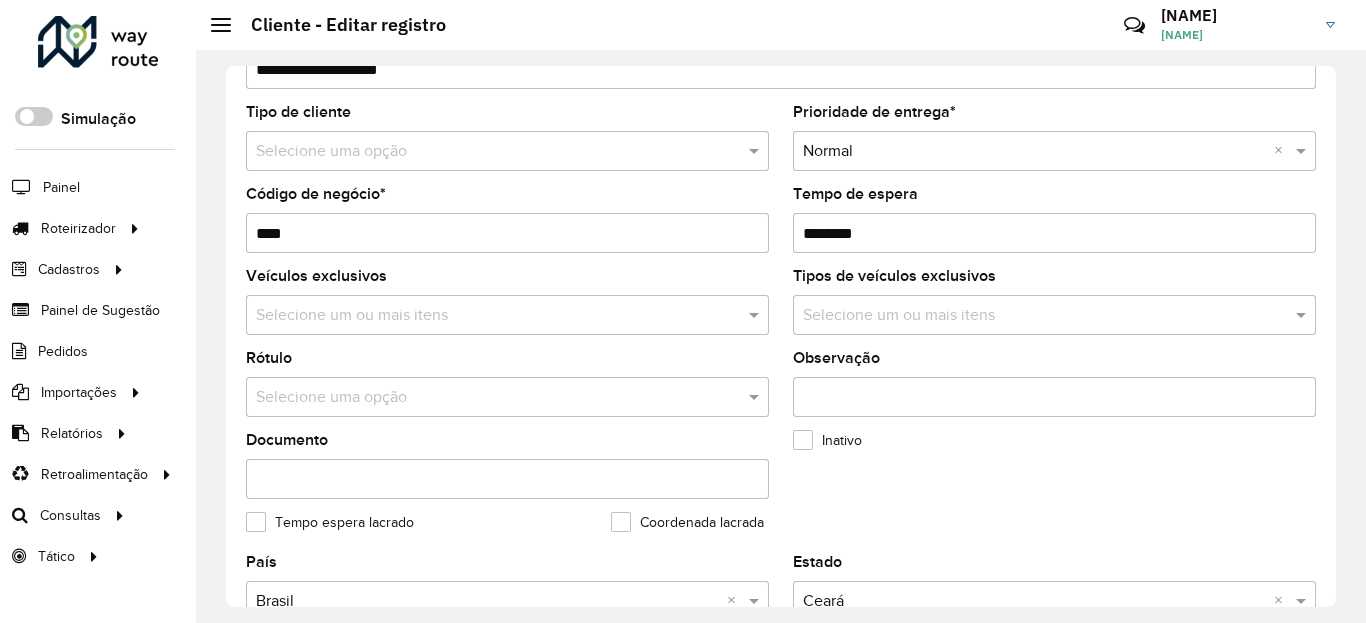 scroll, scrollTop: 480, scrollLeft: 0, axis: vertical 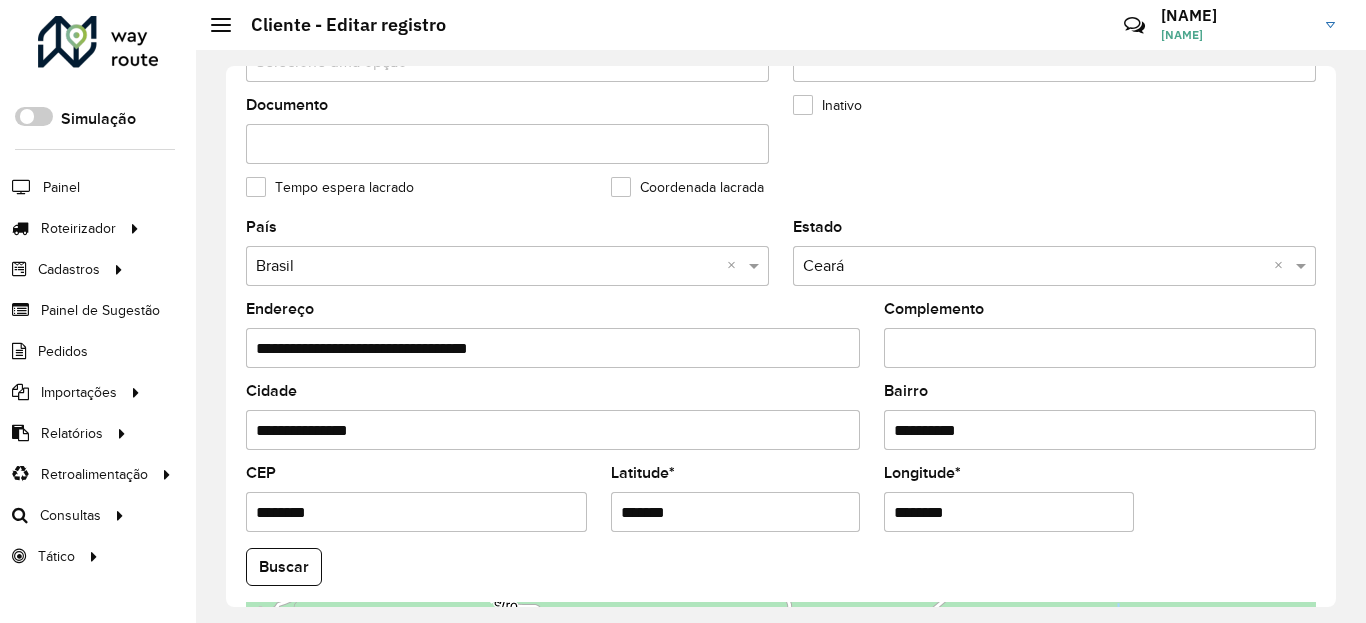 click on "*******" at bounding box center [736, 512] 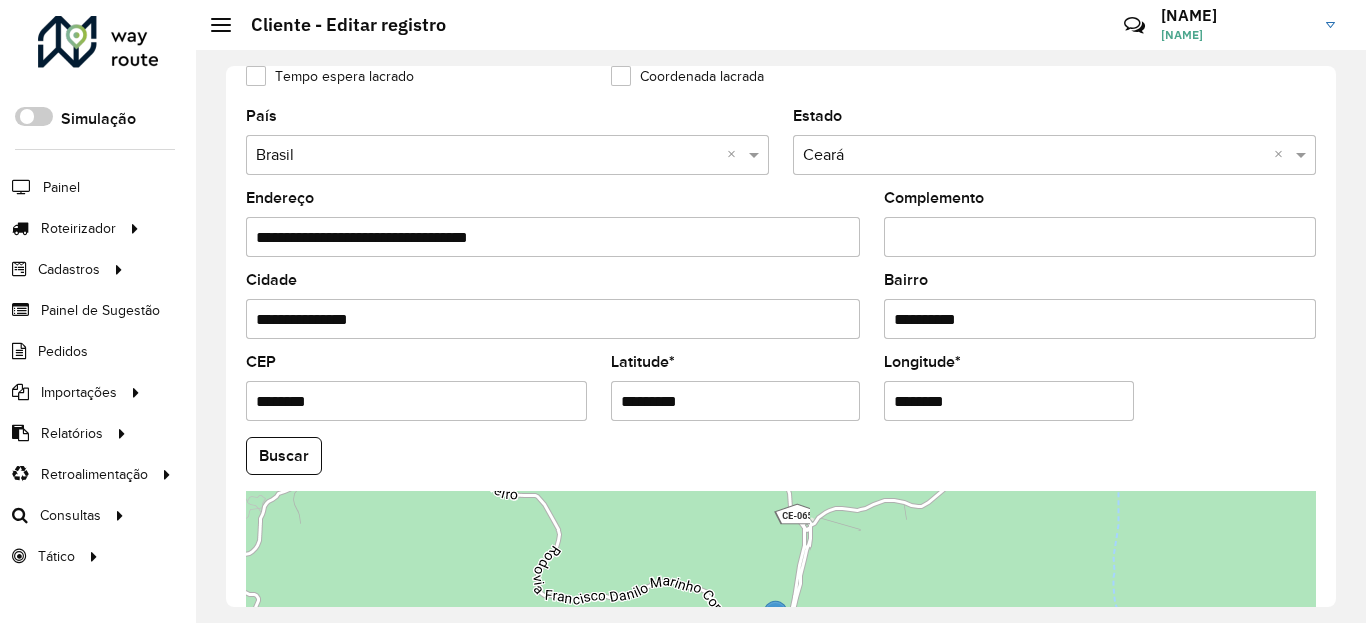 scroll, scrollTop: 720, scrollLeft: 0, axis: vertical 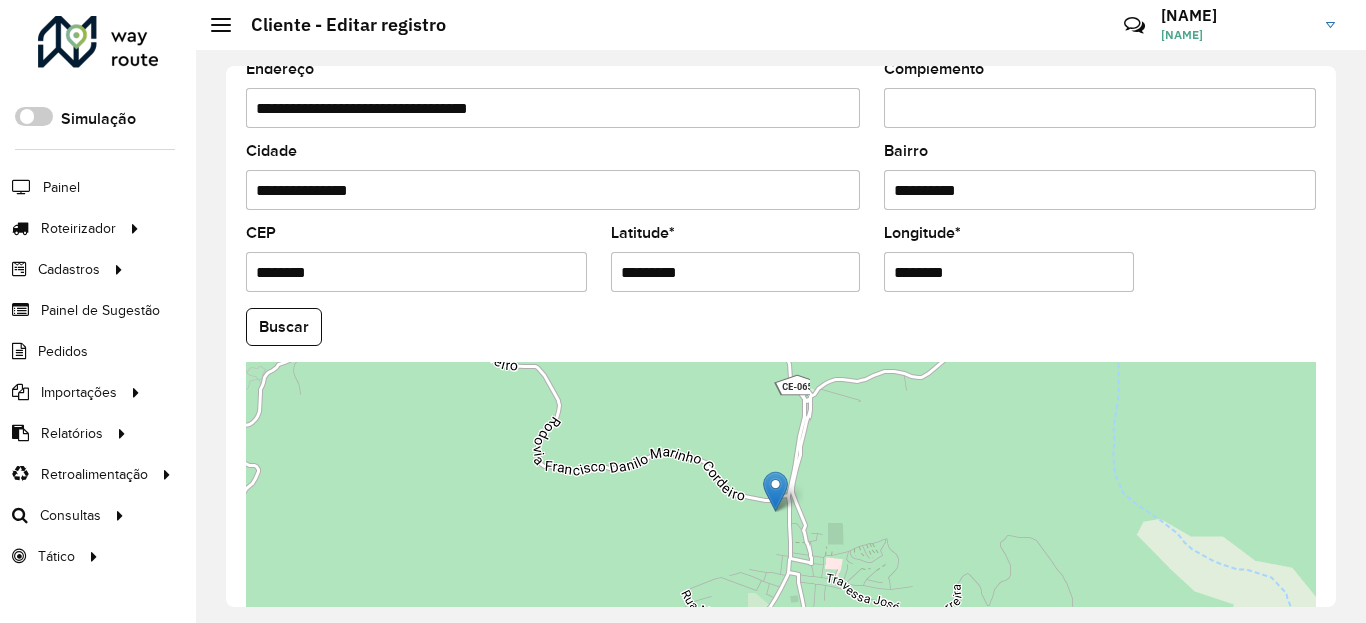 type on "*********" 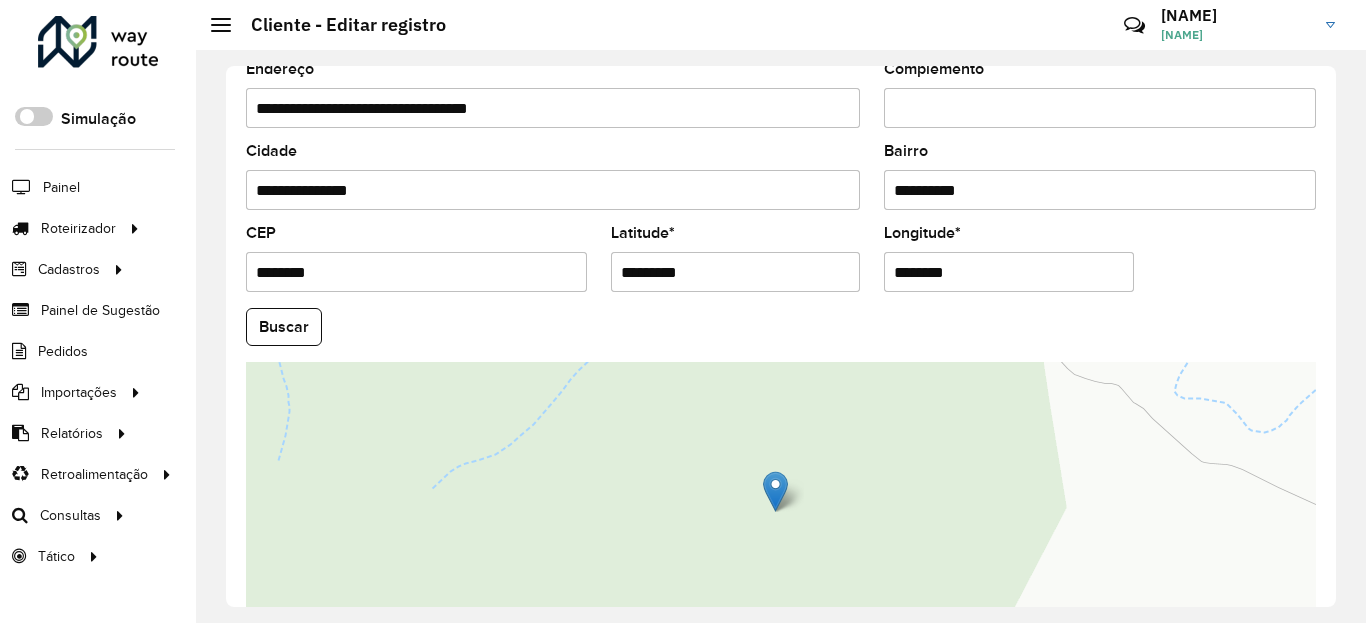 click on "********" at bounding box center [1009, 272] 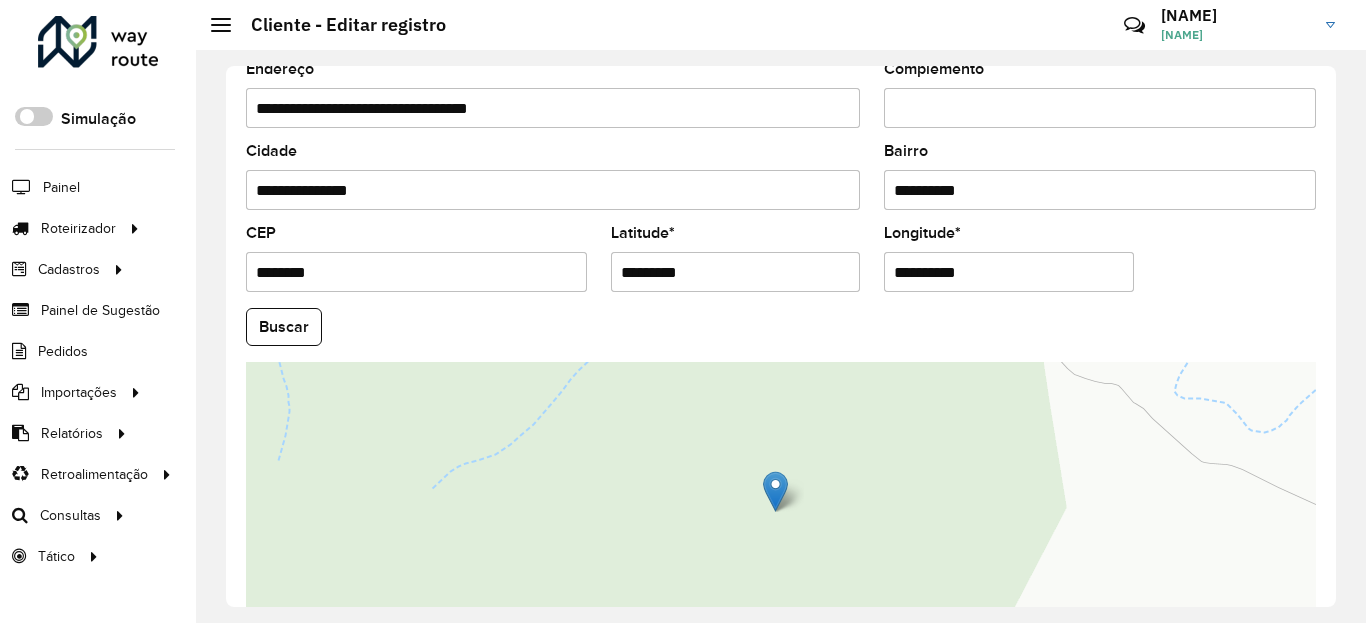 scroll, scrollTop: 840, scrollLeft: 0, axis: vertical 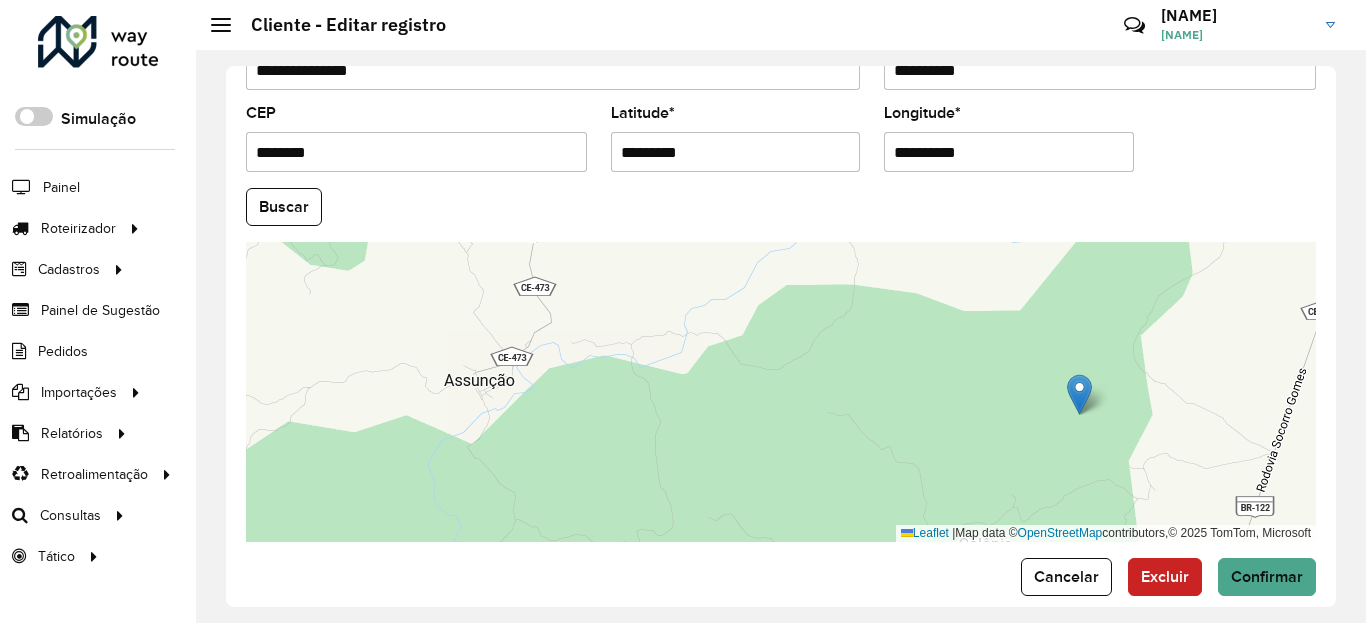 type on "**********" 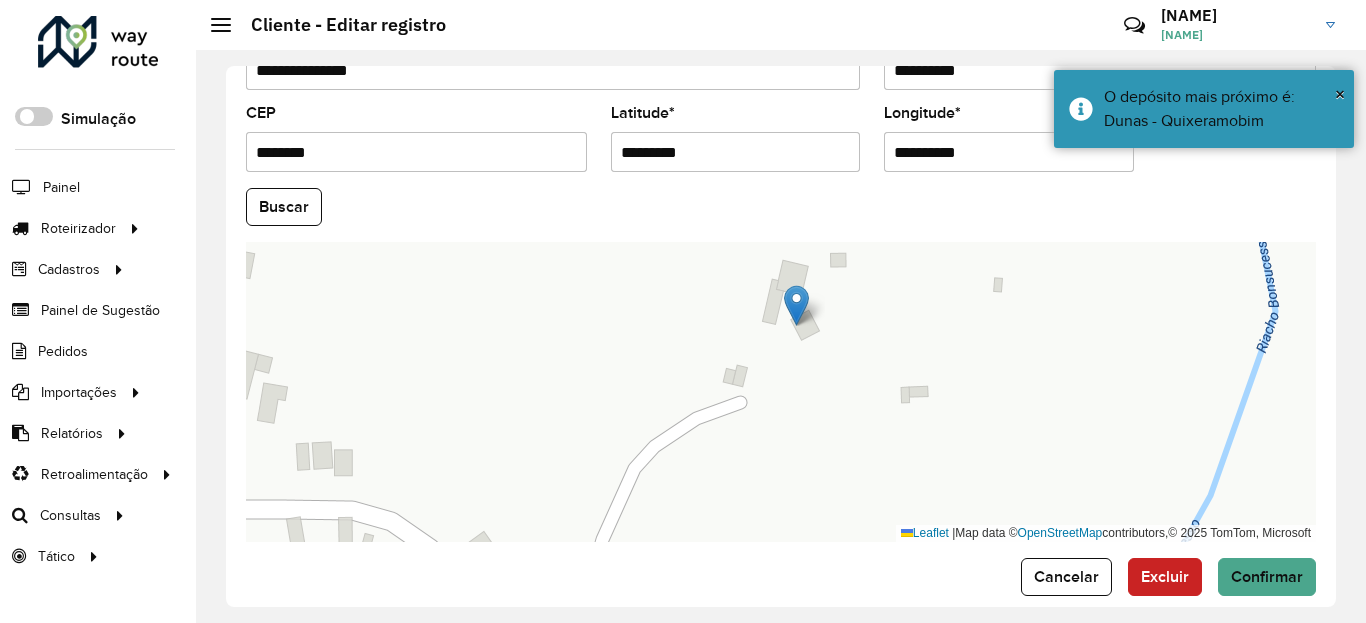 drag, startPoint x: 836, startPoint y: 368, endPoint x: 837, endPoint y: 422, distance: 54.00926 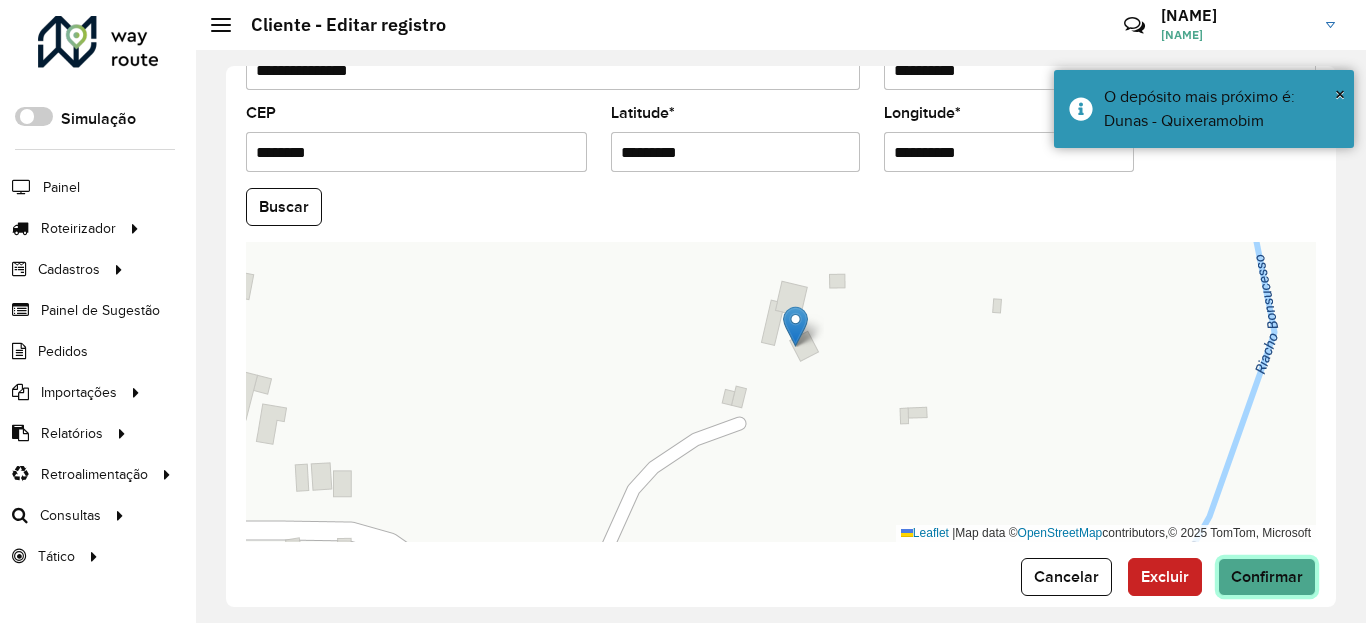 click on "Confirmar" 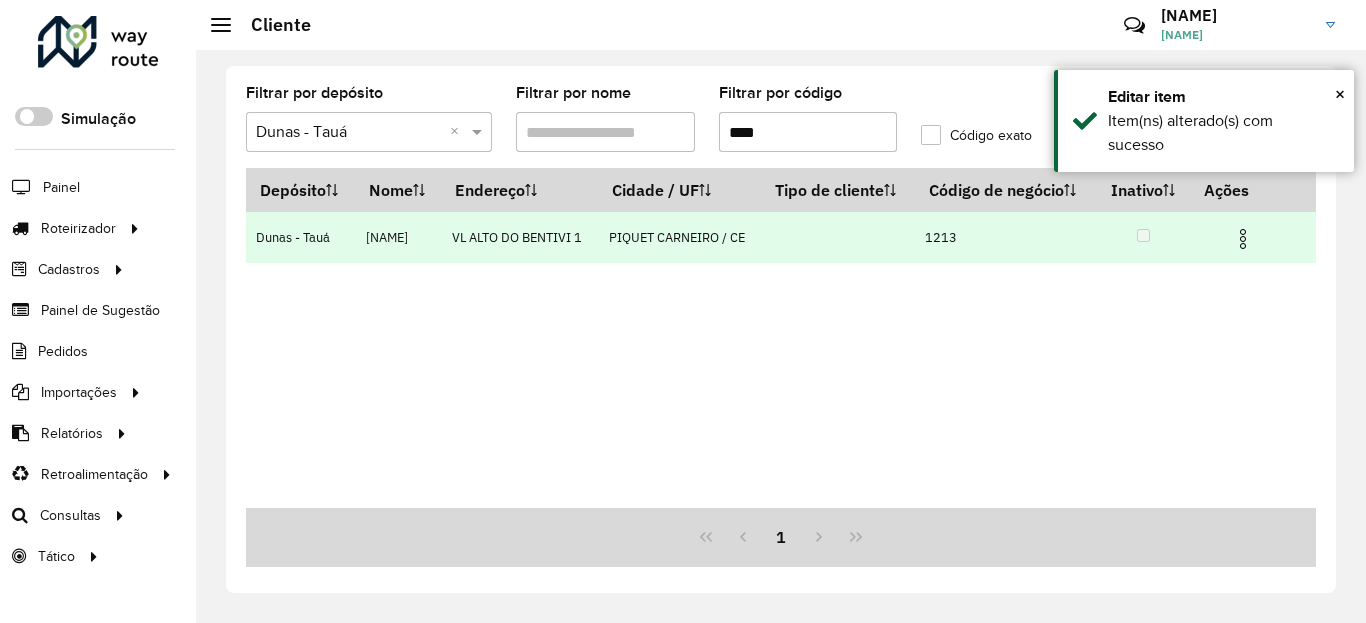 click at bounding box center (1243, 239) 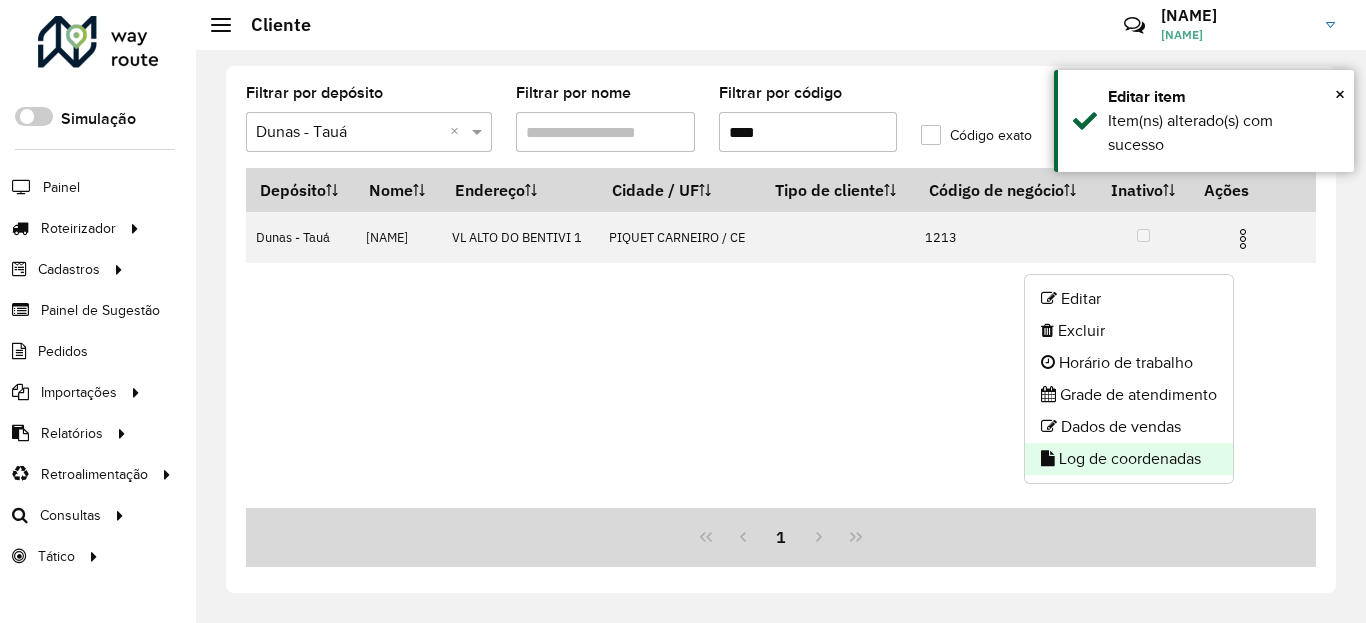 click on "Log de coordenadas" 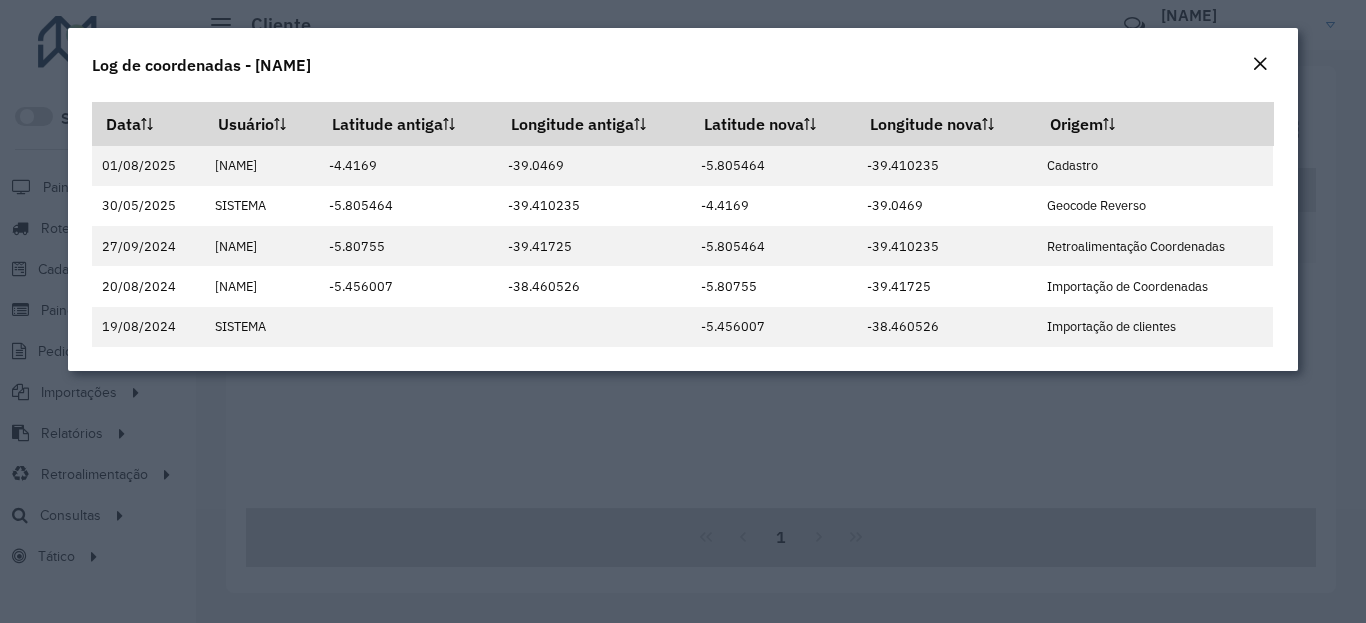 click 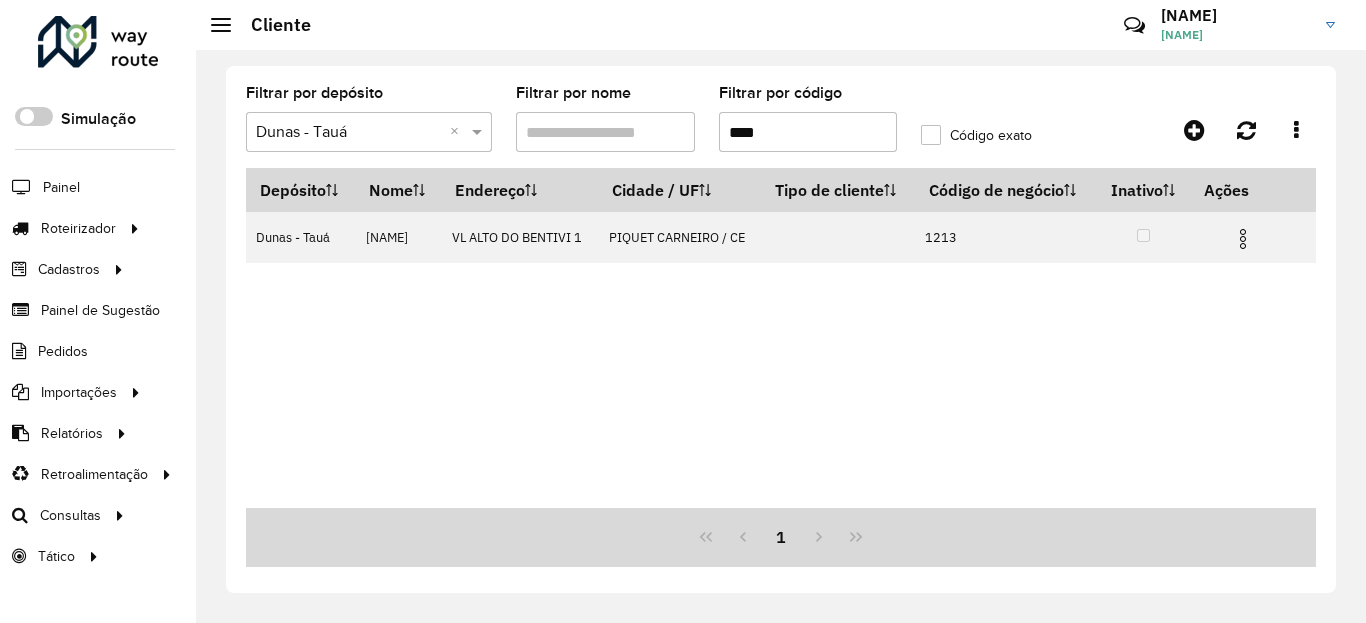 click on "****" at bounding box center (808, 132) 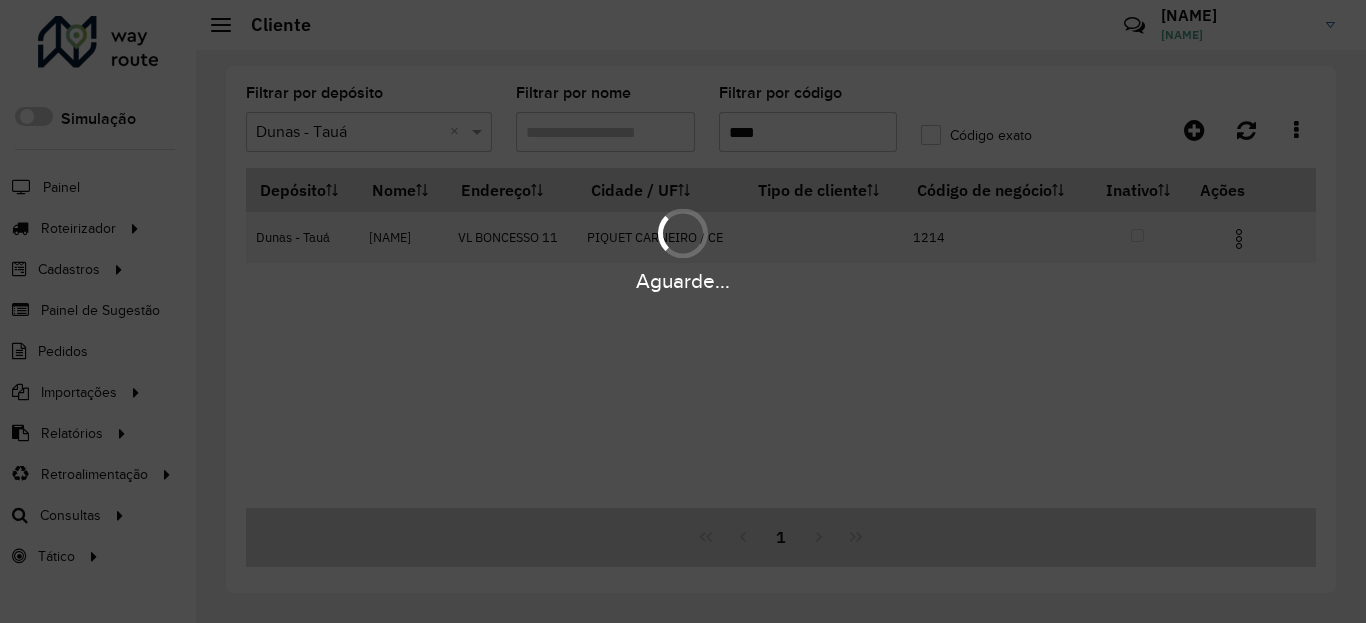 type on "****" 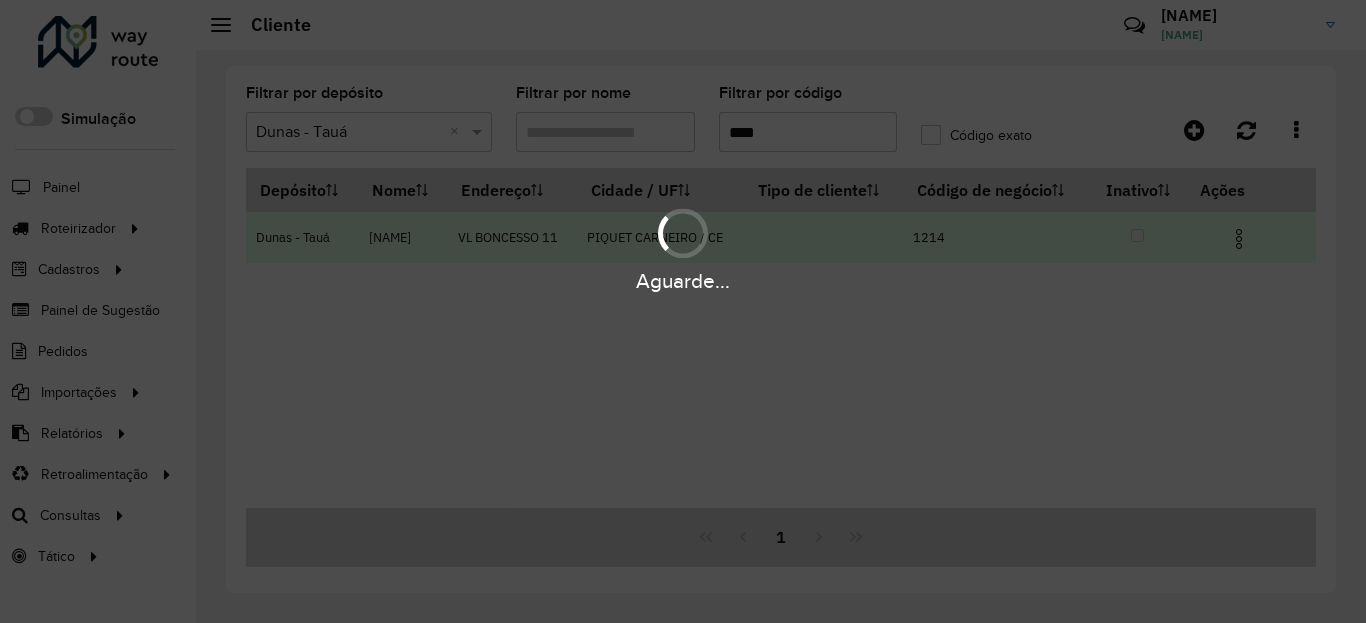 click at bounding box center (1247, 237) 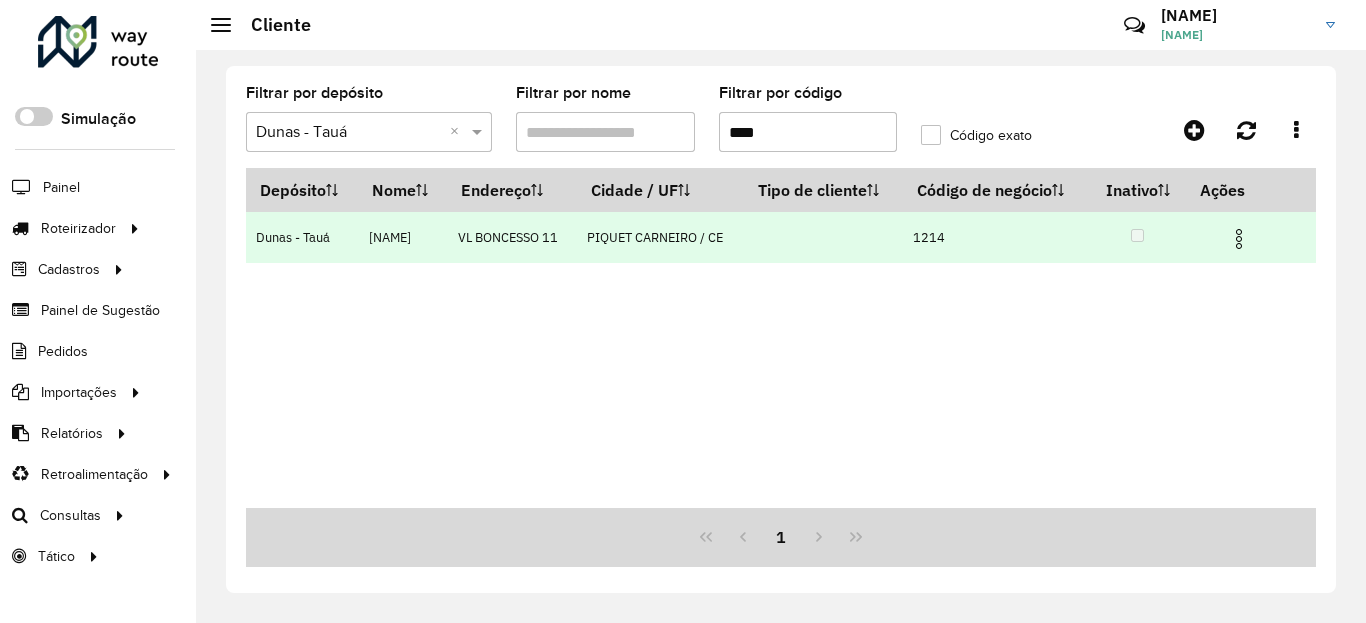 click at bounding box center (1247, 237) 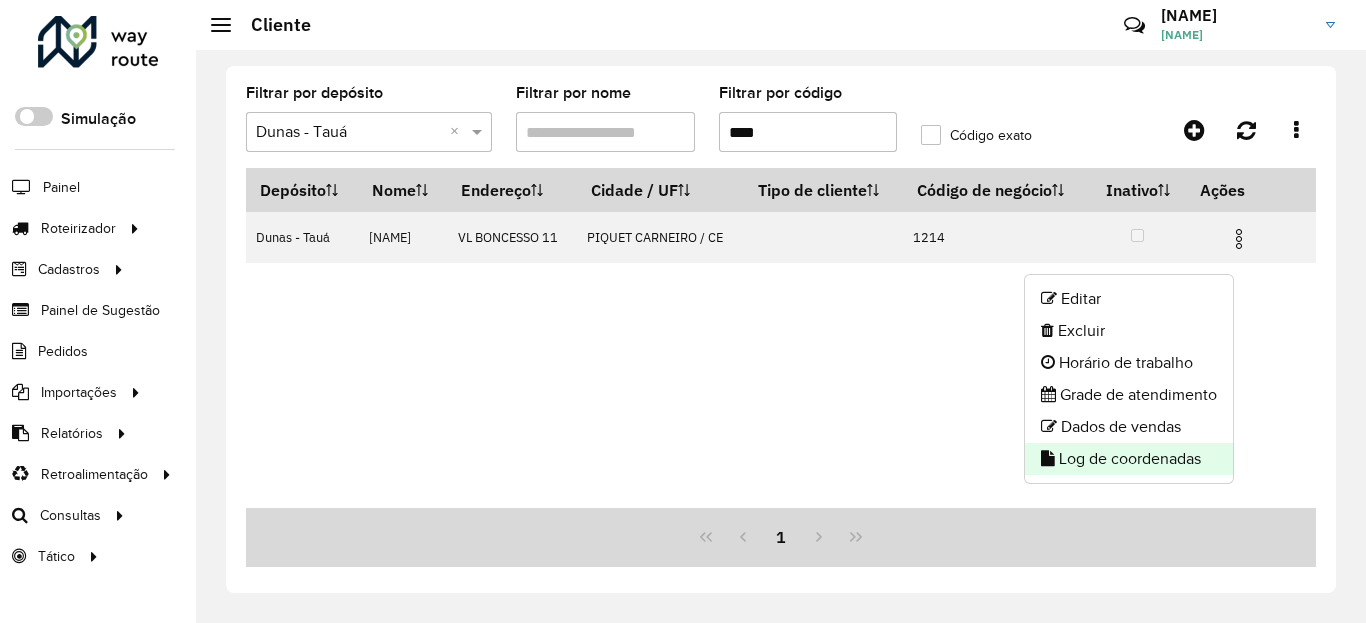 click on "Log de coordenadas" 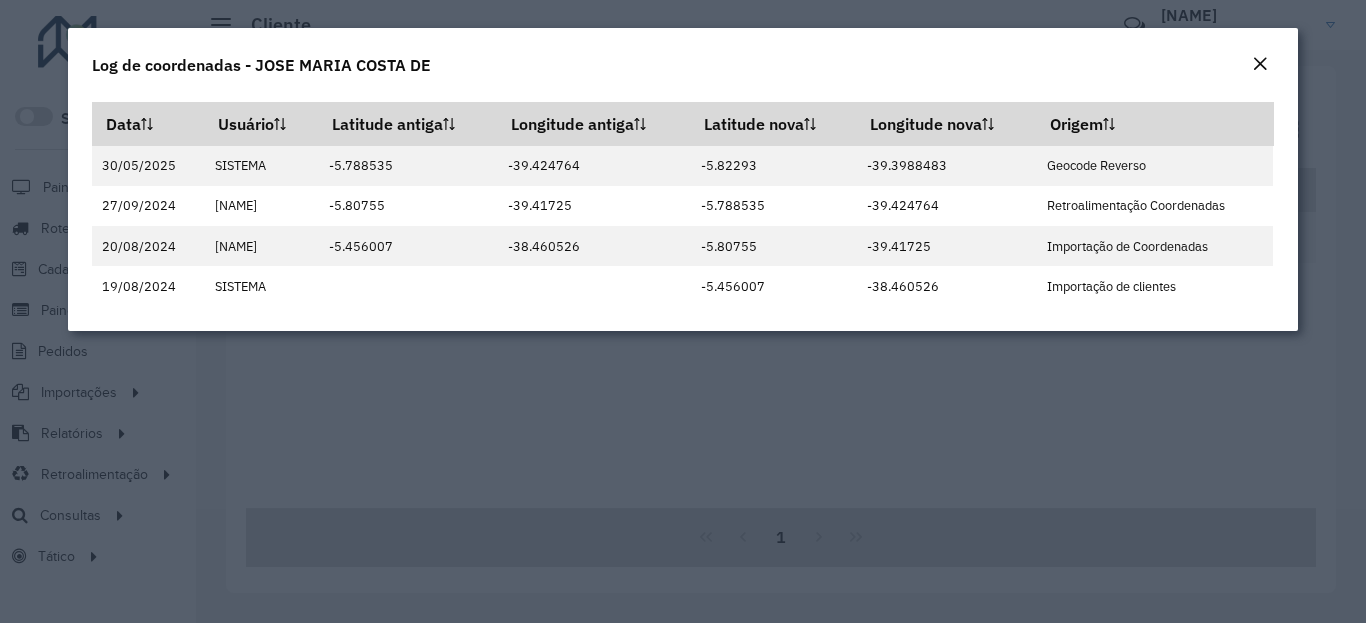 click 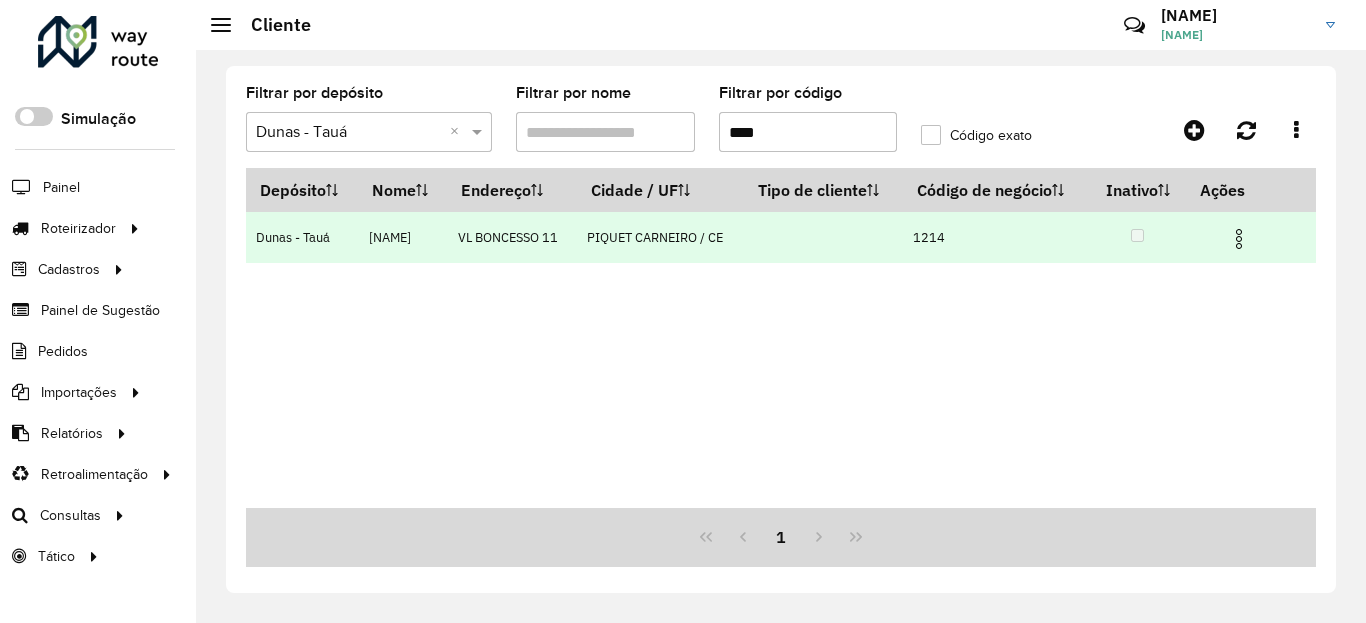 click at bounding box center (1239, 239) 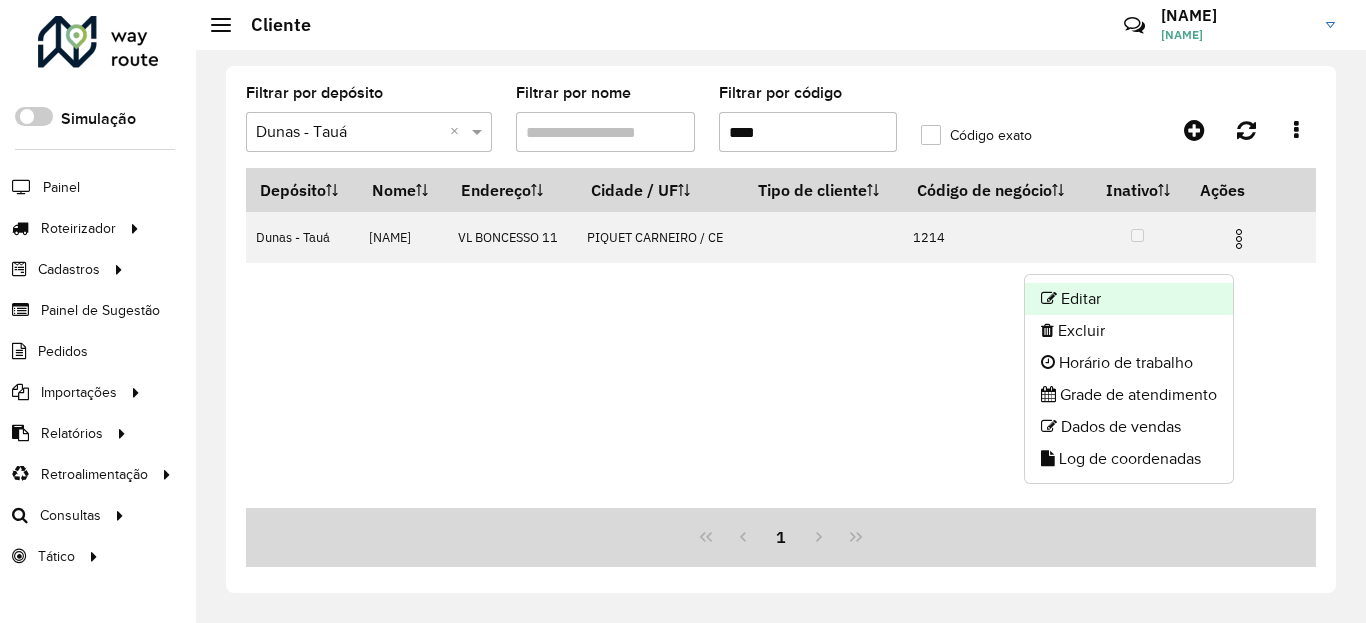 click on "Editar" 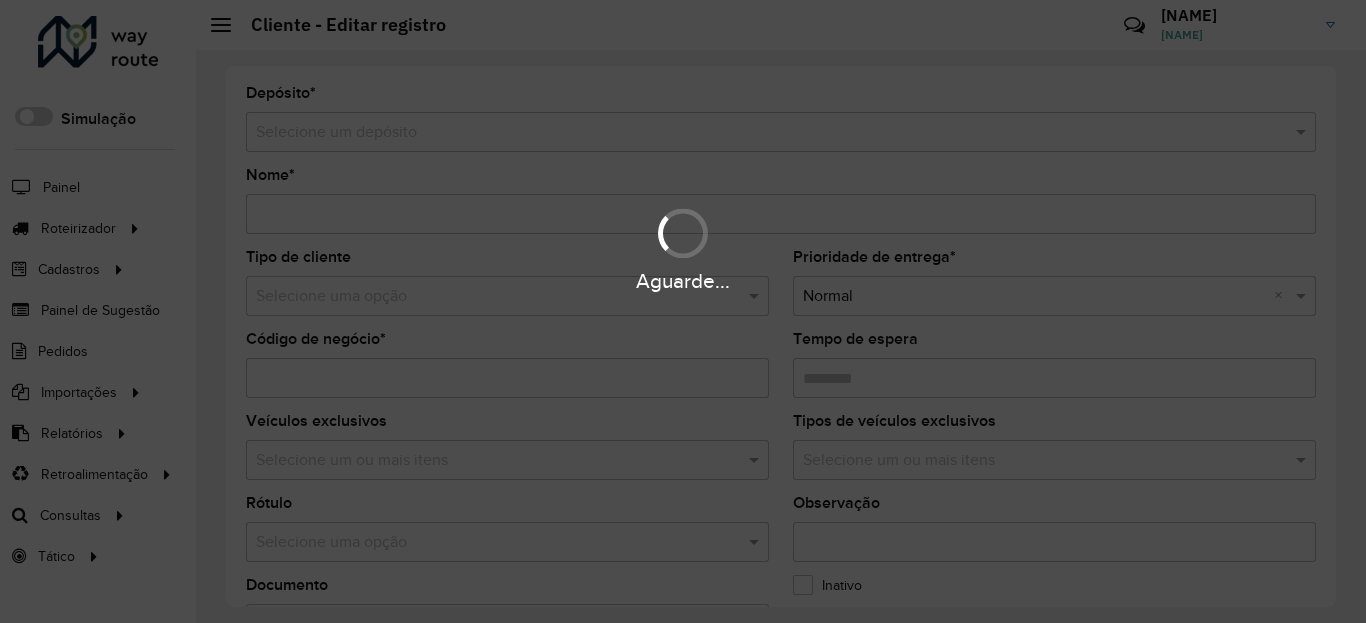 type on "**********" 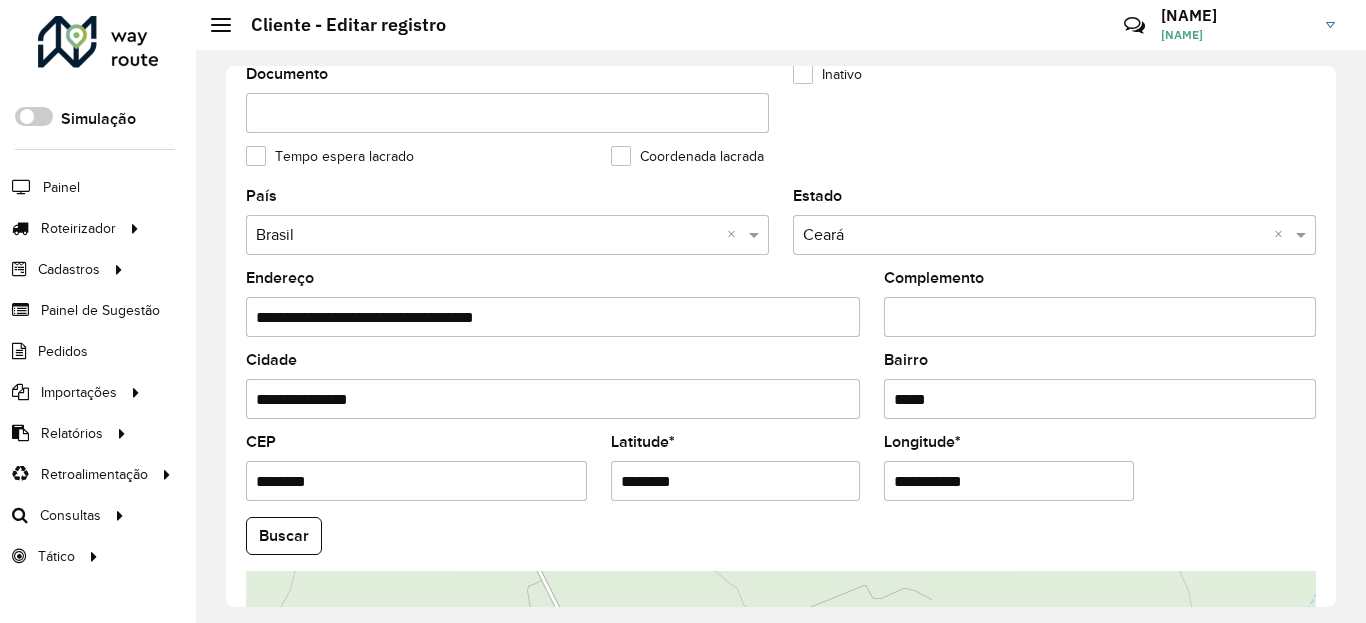 scroll, scrollTop: 720, scrollLeft: 0, axis: vertical 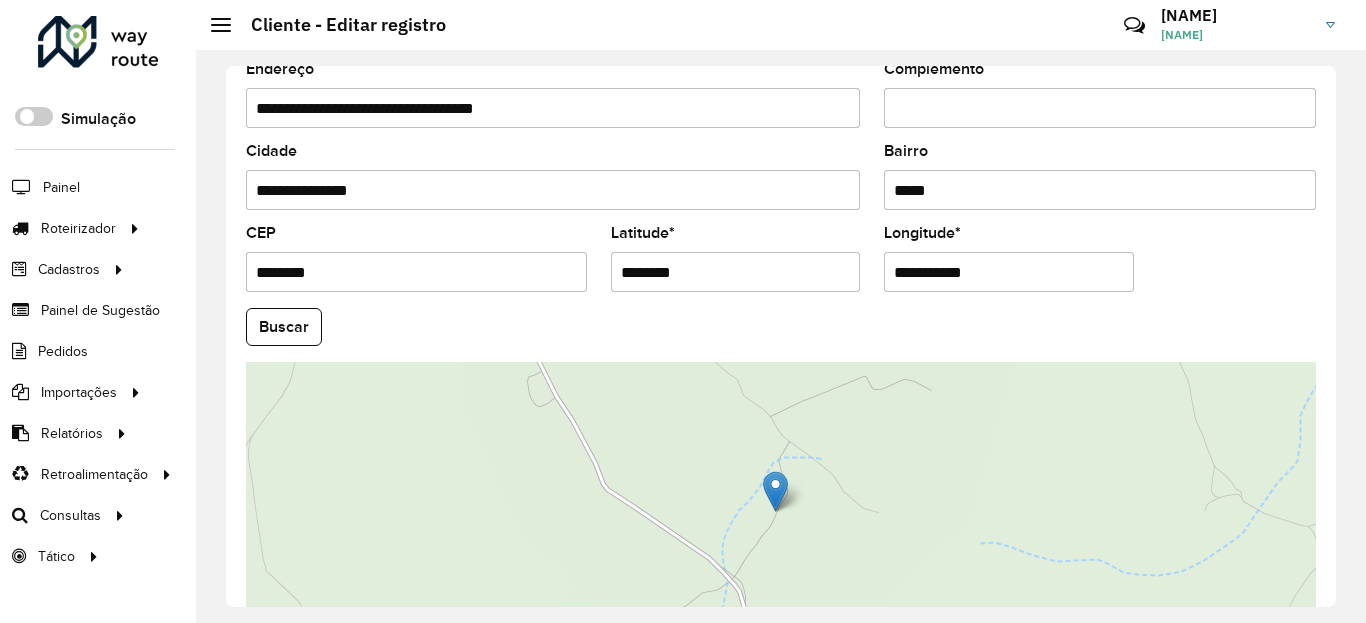 click on "********" at bounding box center (736, 272) 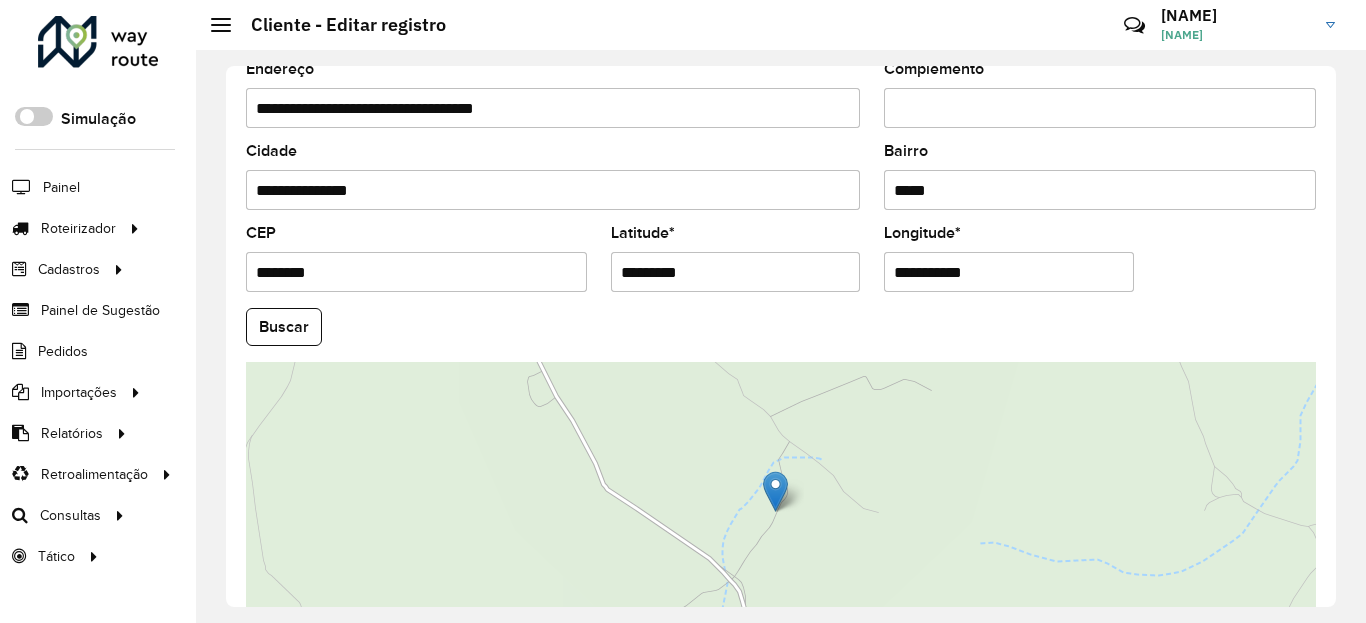 type on "*********" 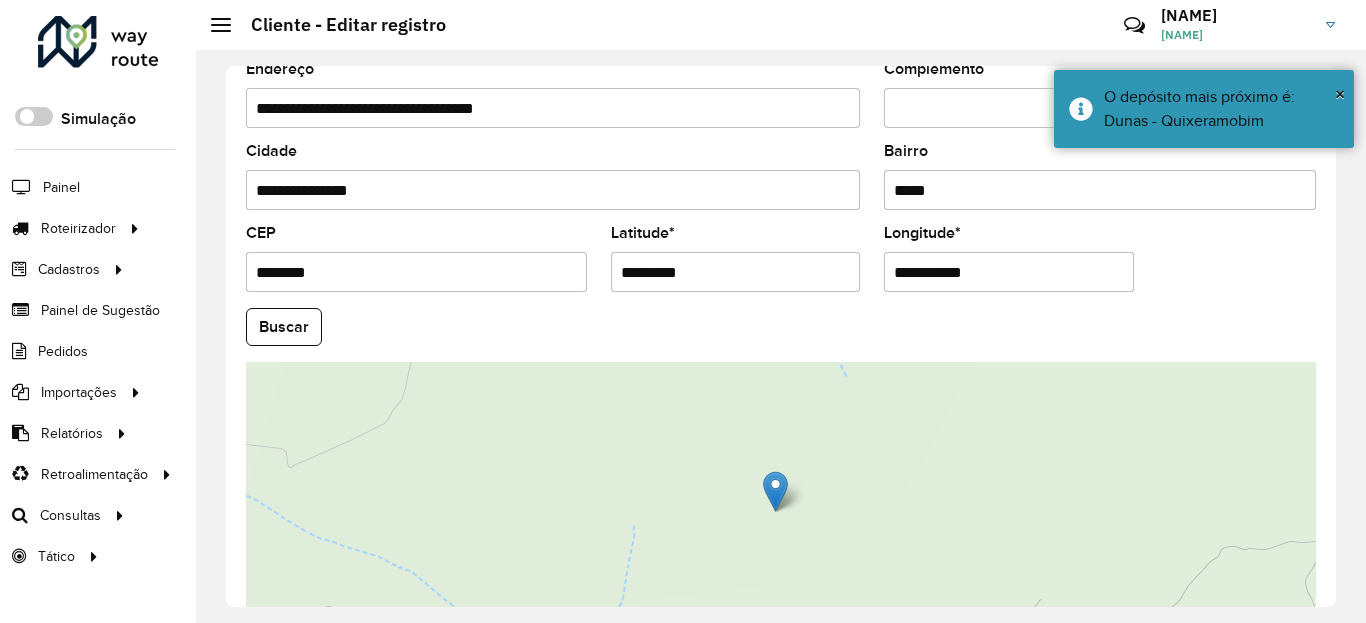 click on "**********" at bounding box center [1009, 272] 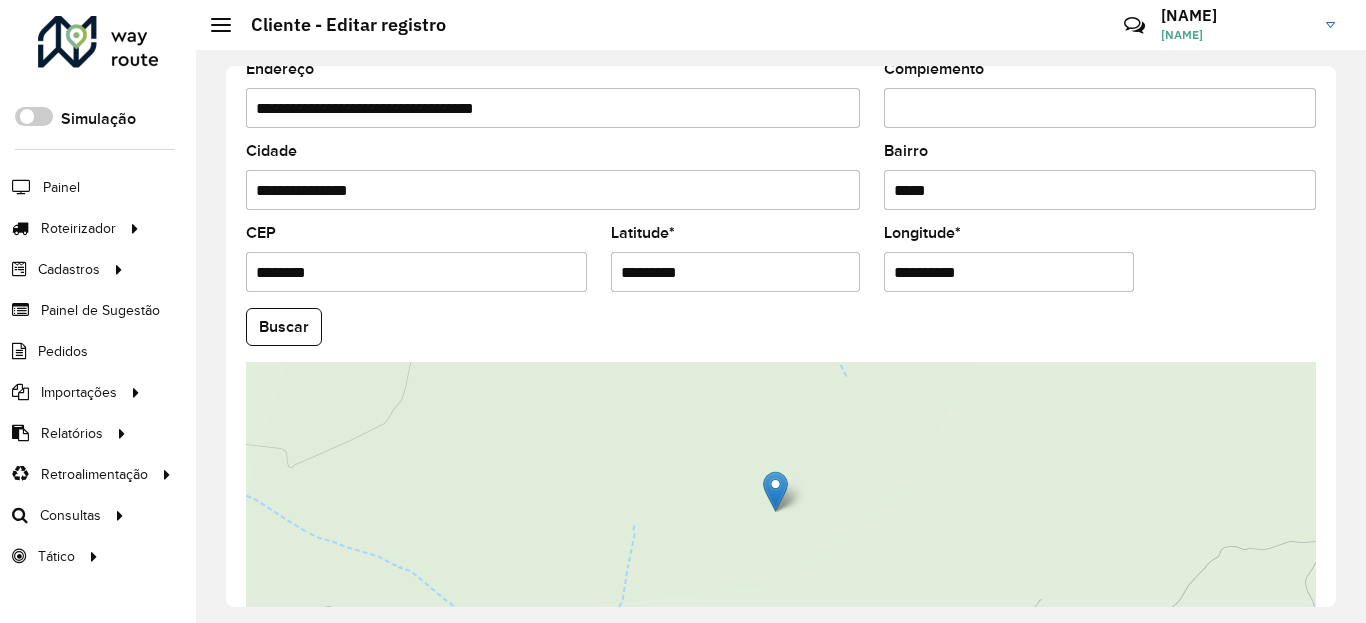 type on "**********" 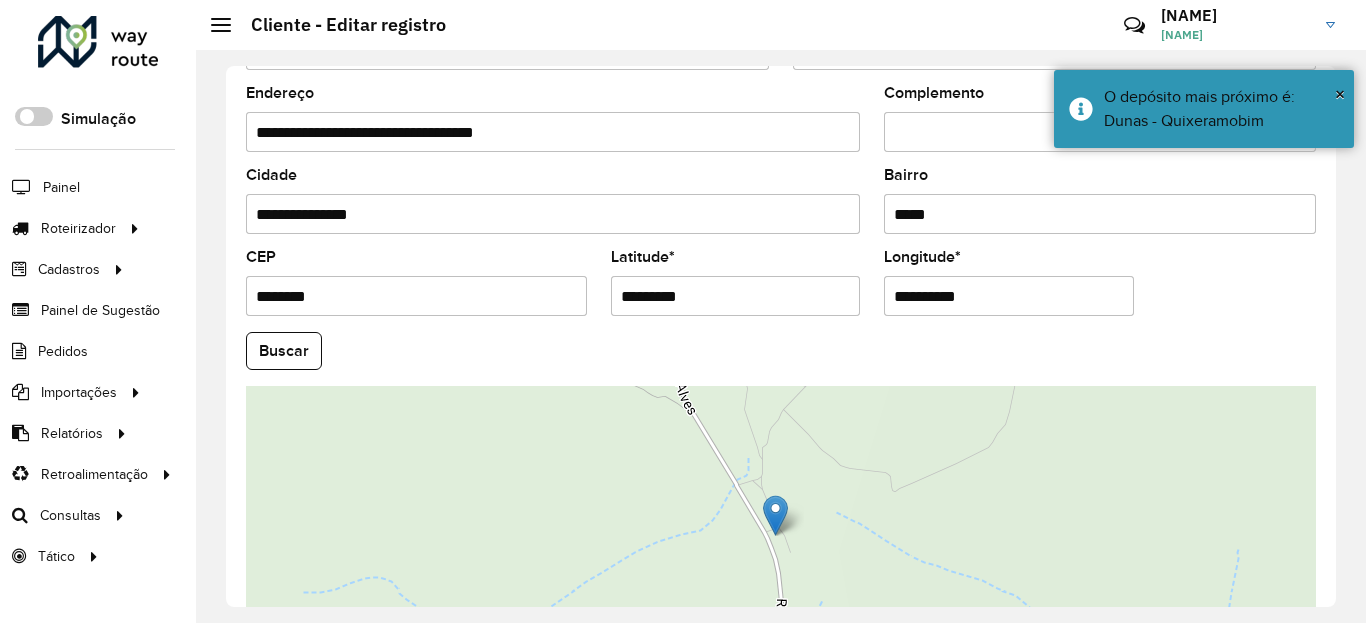 scroll, scrollTop: 865, scrollLeft: 0, axis: vertical 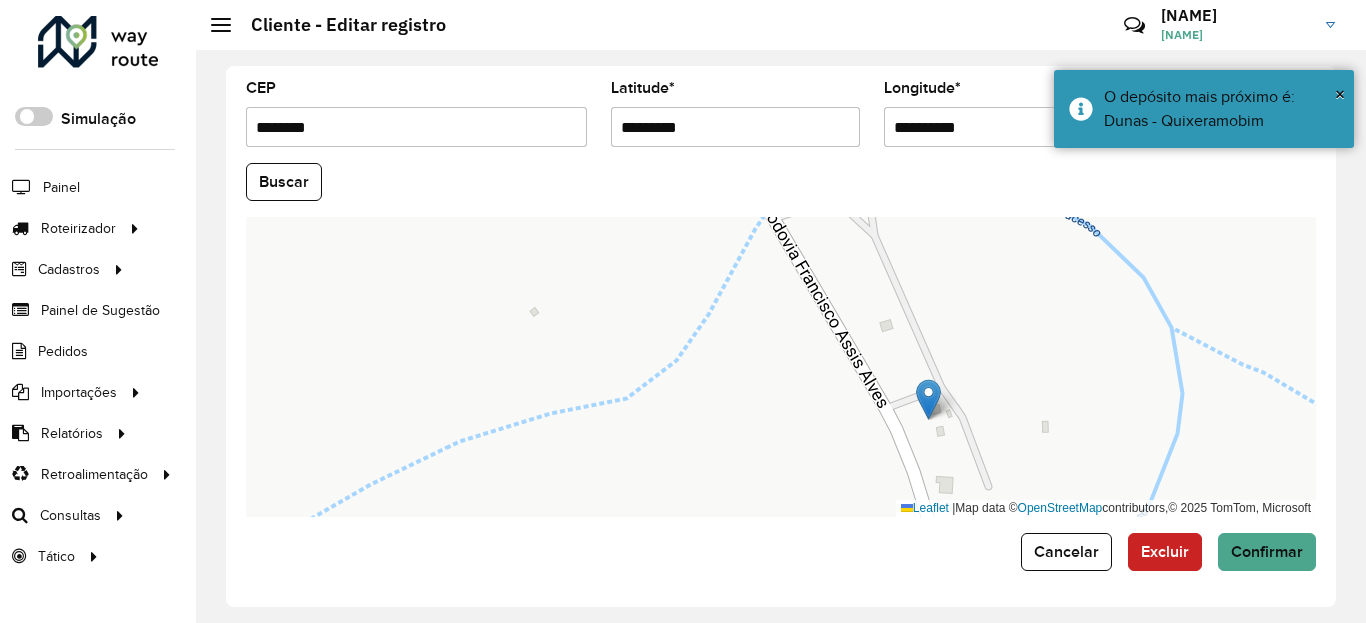 drag, startPoint x: 966, startPoint y: 413, endPoint x: 903, endPoint y: 344, distance: 93.43447 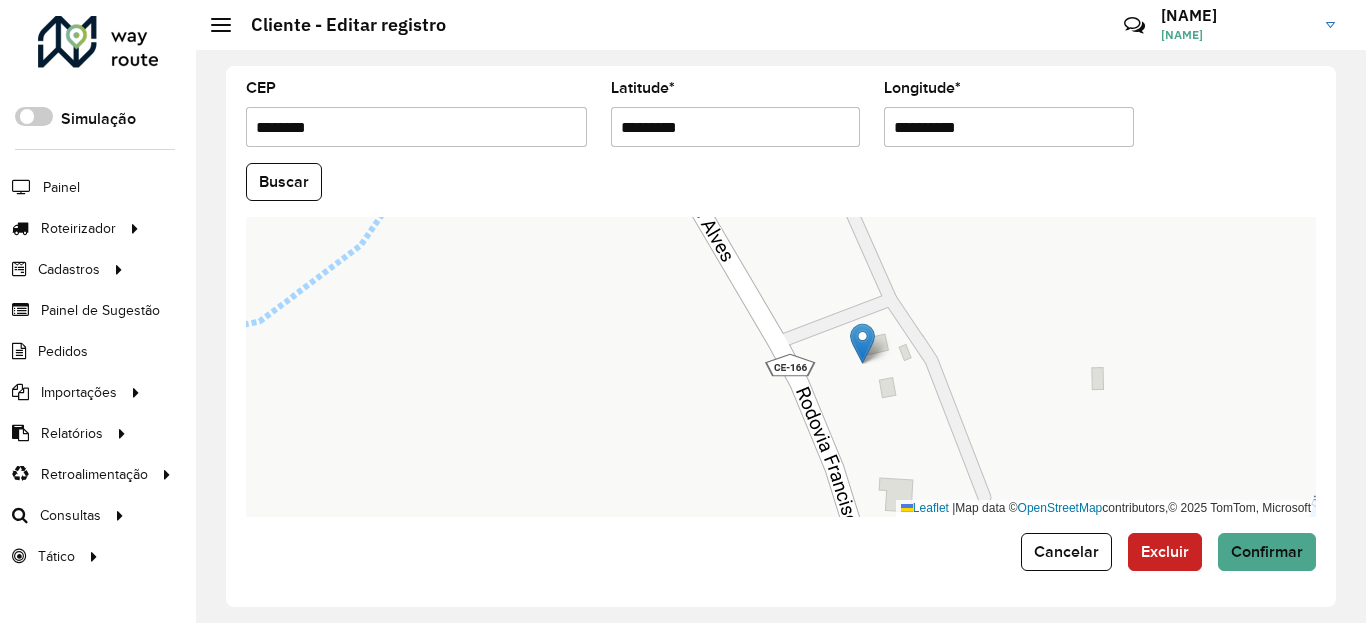 drag, startPoint x: 940, startPoint y: 385, endPoint x: 912, endPoint y: 313, distance: 77.25283 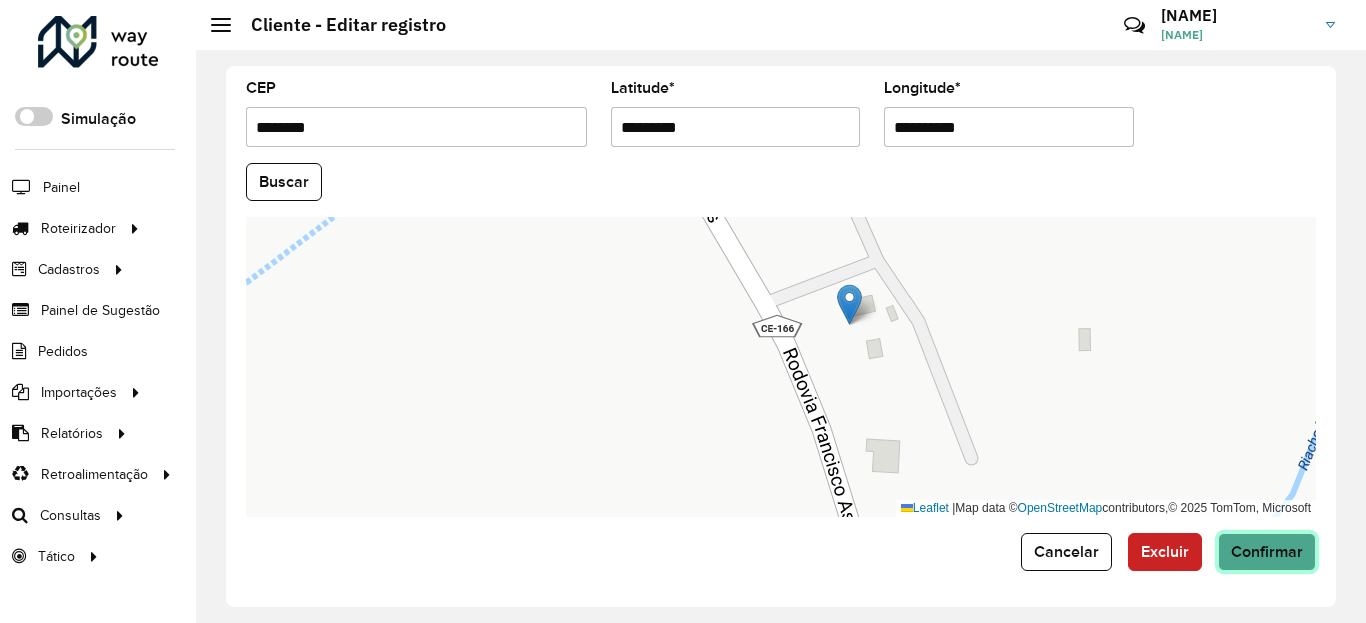click on "Confirmar" 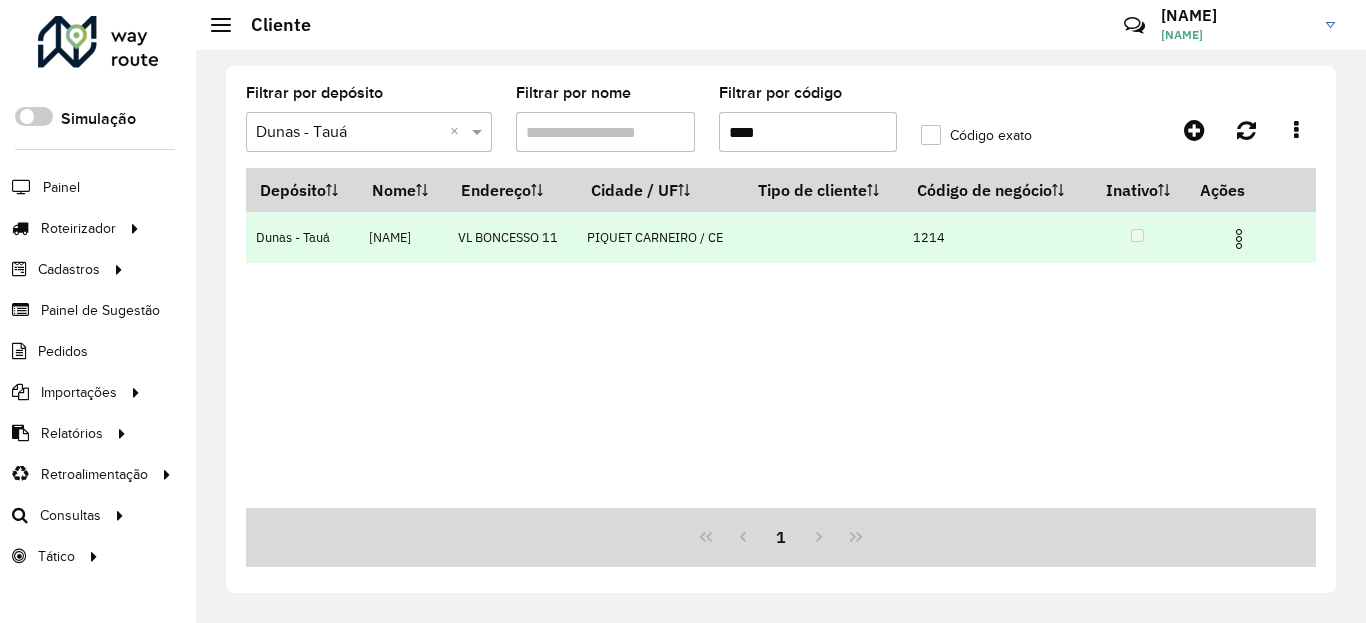 click at bounding box center [1239, 239] 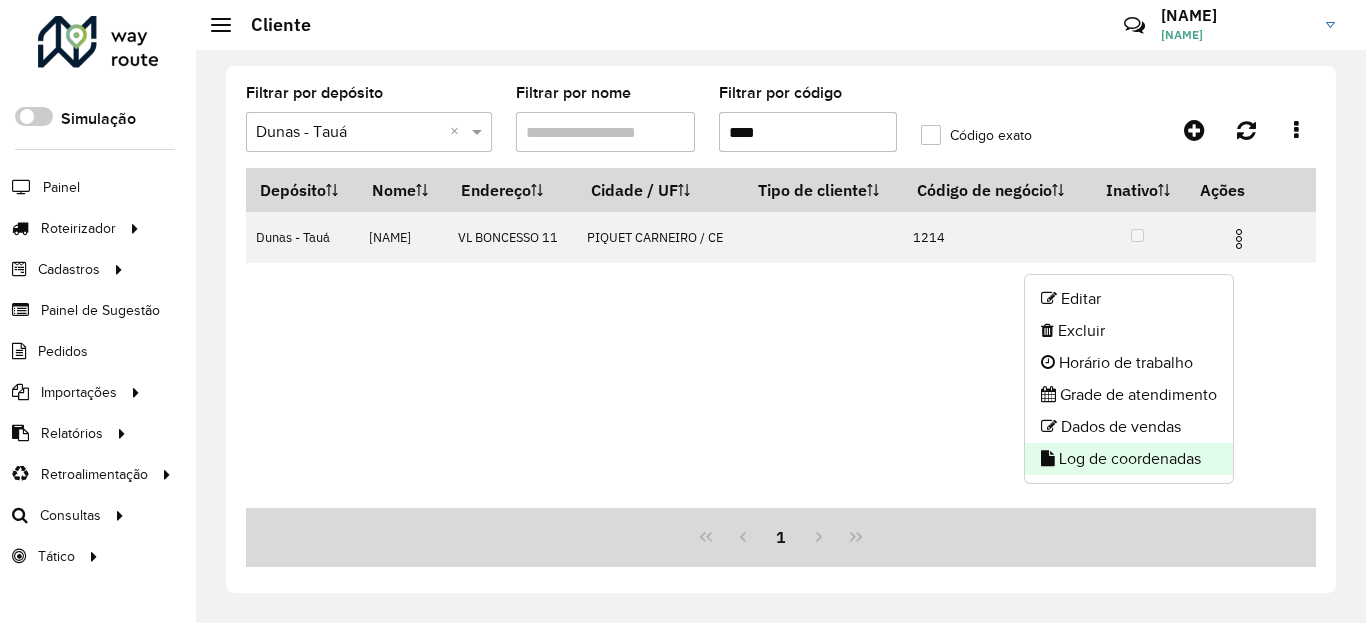 click on "Log de coordenadas" 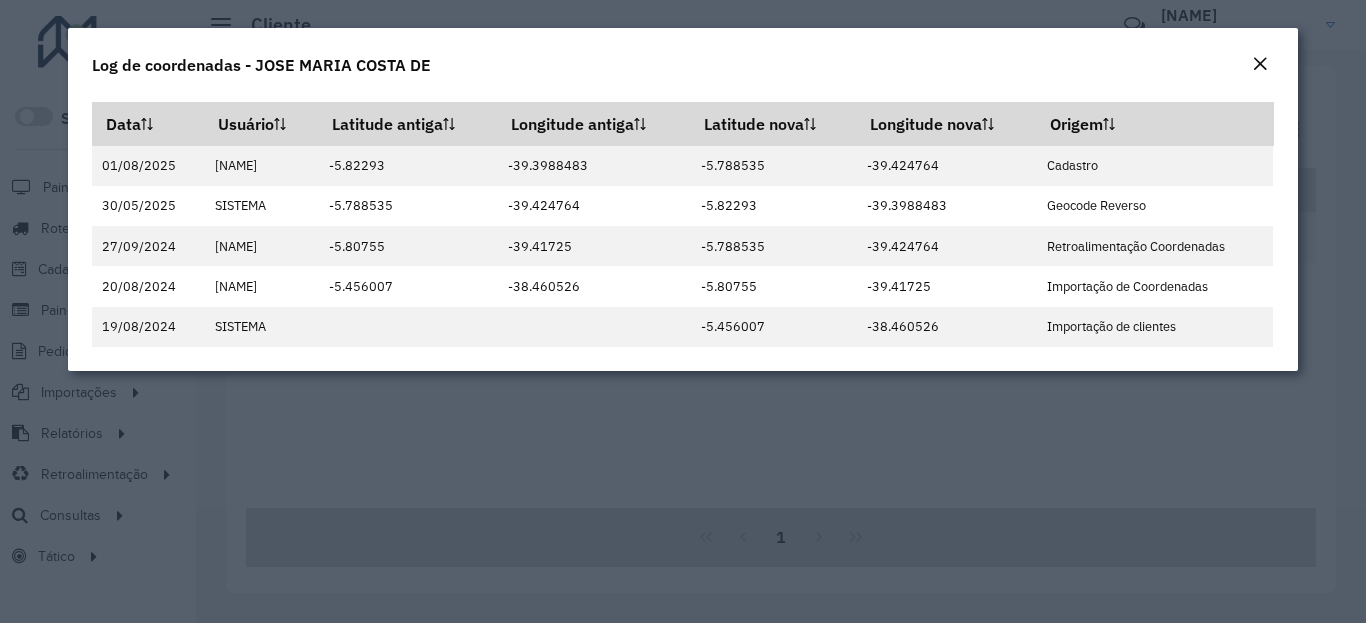 click 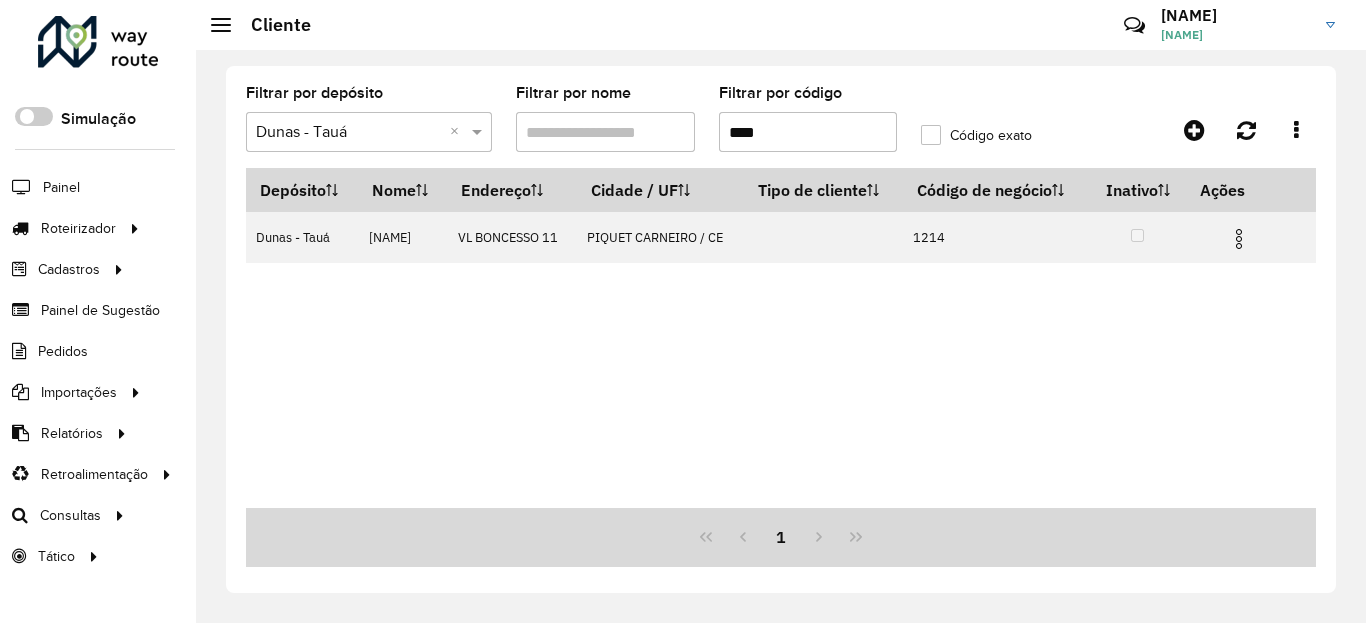 click on "****" at bounding box center [808, 132] 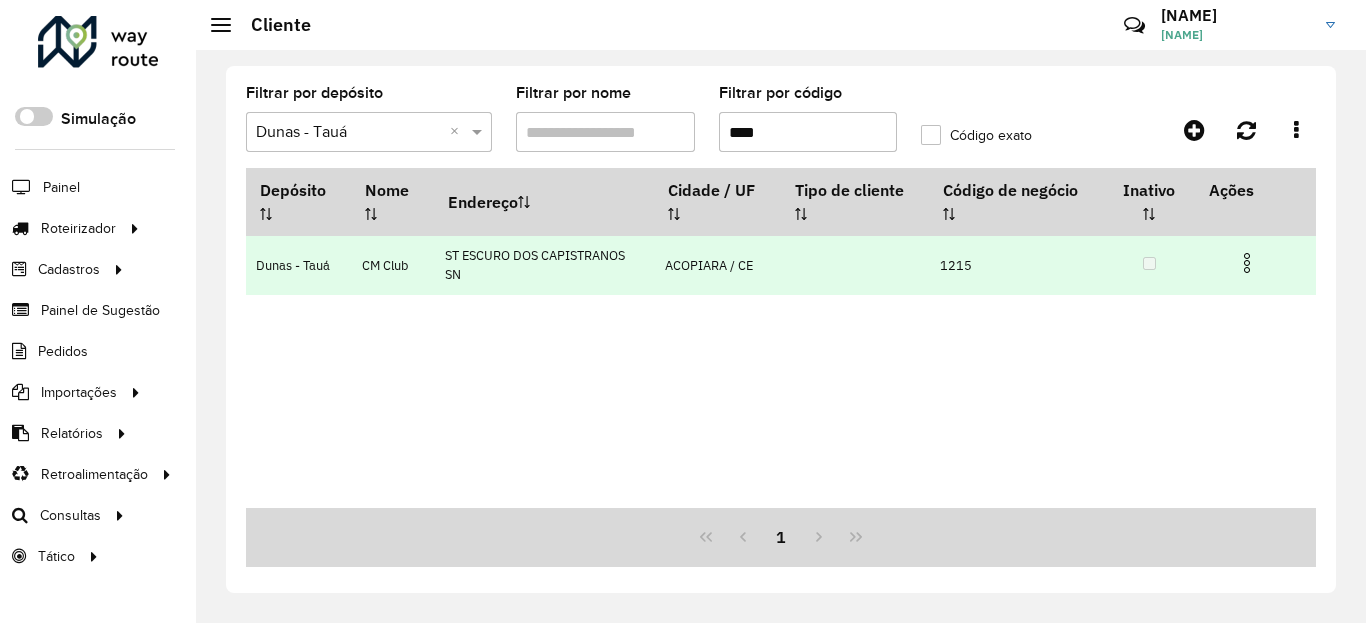 click on "Aguarde...  Pop-up bloqueado!  Seu navegador bloqueou automáticamente a abertura de uma nova janela.   Acesse as configurações e adicione o endereço do sistema a lista de permissão.   Fechar  Roteirizador AmbevTech Simulação Painel Roteirizador Entregas Vendas Cadastros Checkpoint Classificações de venda Cliente Condição de pagamento Consulta de setores Depósito Disponibilidade de veículos Fator tipo de produto Gabarito planner Grupo Rota Fator Tipo Produto Grupo de Depósito Grupo de rotas exclusiva Grupo de setores Jornada Jornada RN Layout integração Modelo Motorista Multi Depósito Painel de sugestão Parada Pedágio Perfil de Vendedor Ponto de apoio Ponto de apoio FAD Prioridade pedido Produto Restrição de Atendimento Planner Rodízio de placa Rota exclusiva FAD Rótulo Setor Setor Planner Tempo de parada de refeição Tipo de cliente Tipo de veículo Tipo de veículo RN Transportadora Usuário Vendedor Veículo Painel de Sugestão Pedidos Importações Classificação e volume de venda" at bounding box center (683, 311) 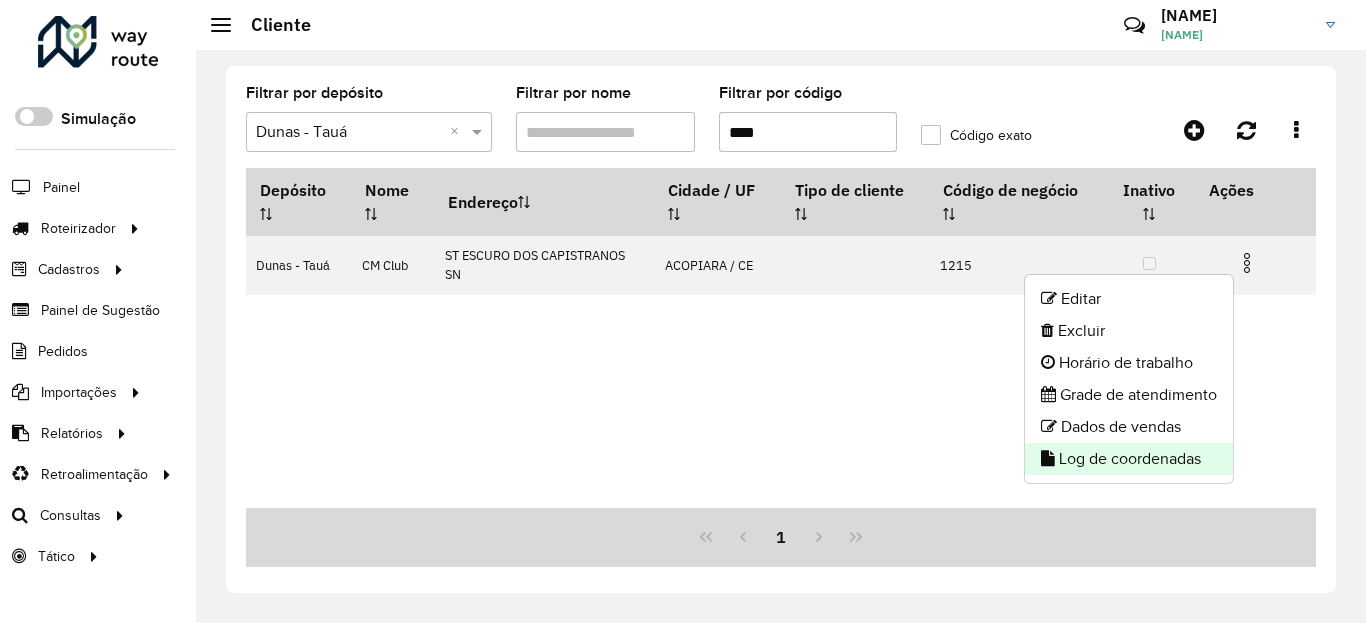 click on "Log de coordenadas" 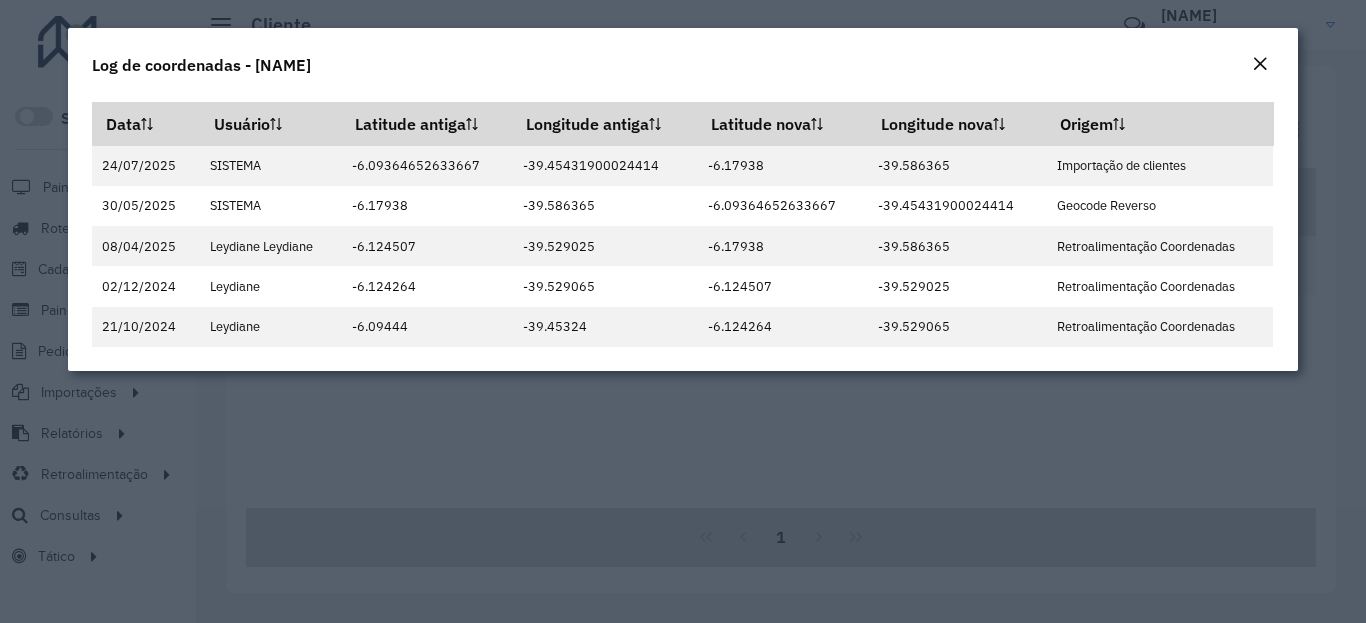 click 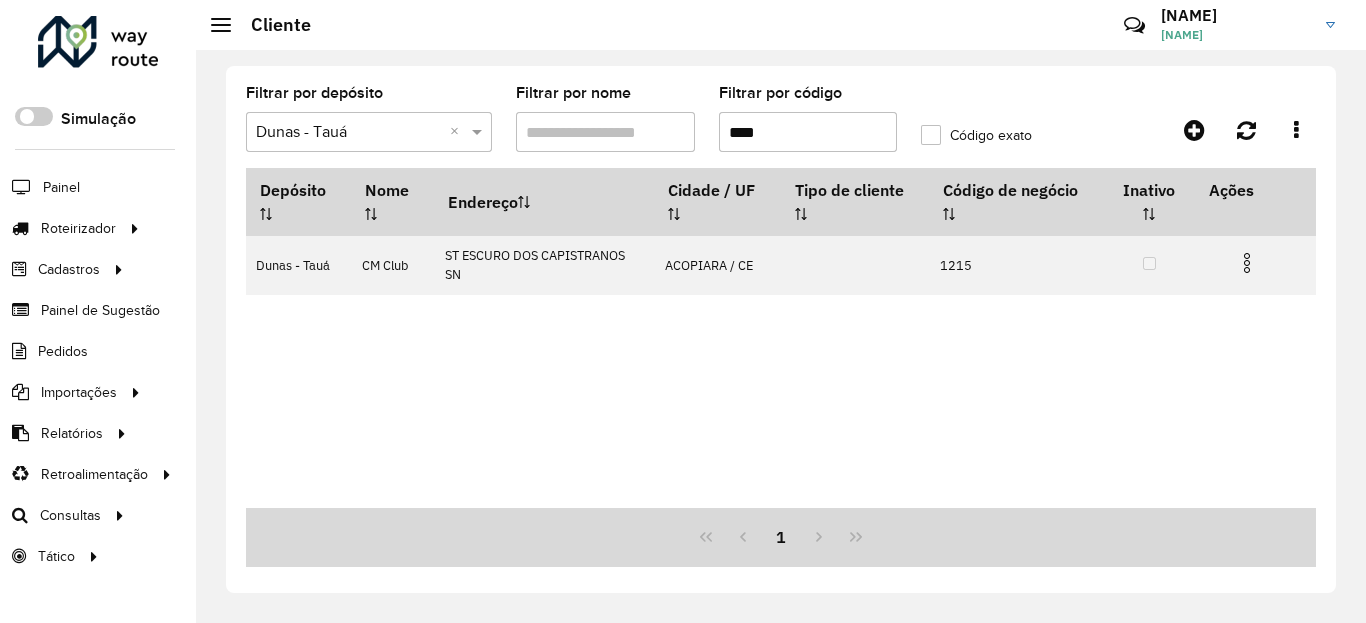 click on "****" at bounding box center (808, 132) 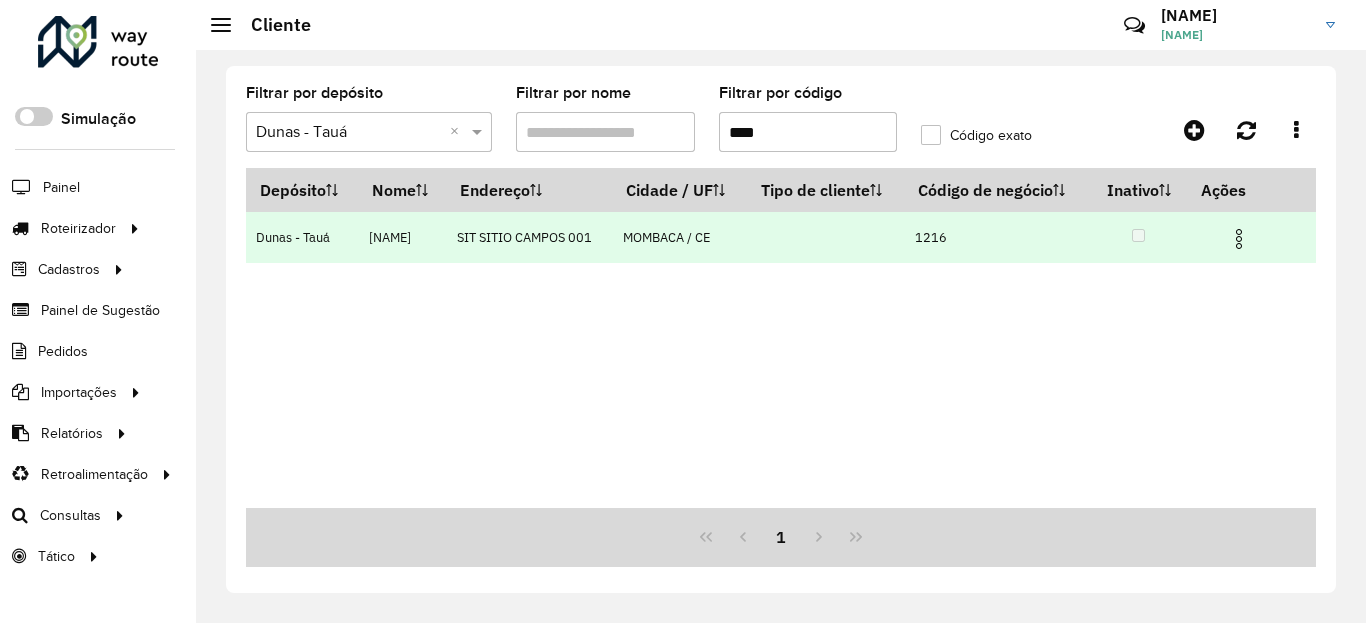 type on "****" 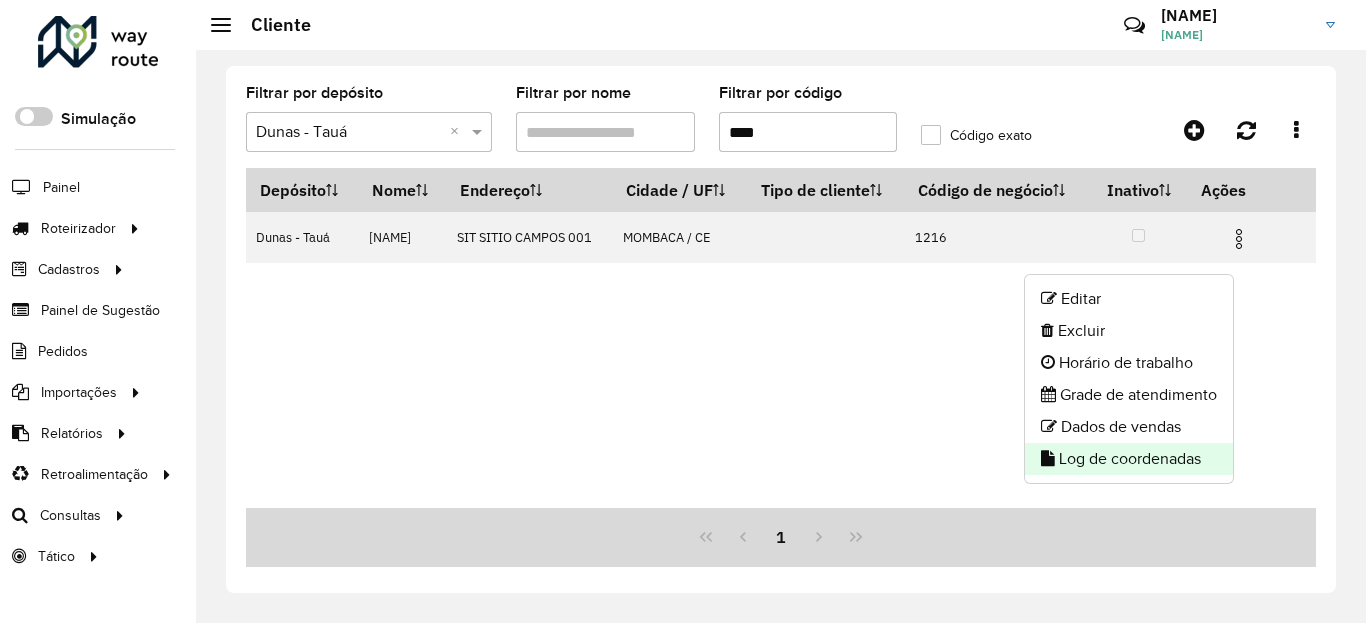 click on "Log de coordenadas" 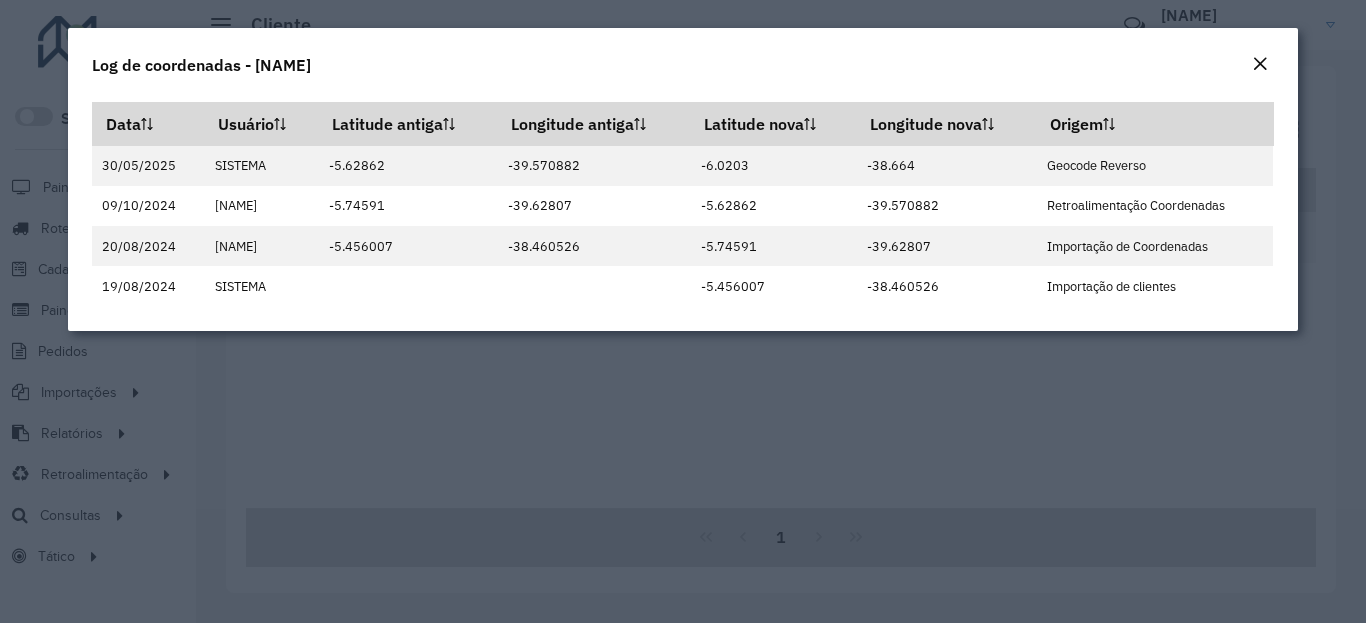 click 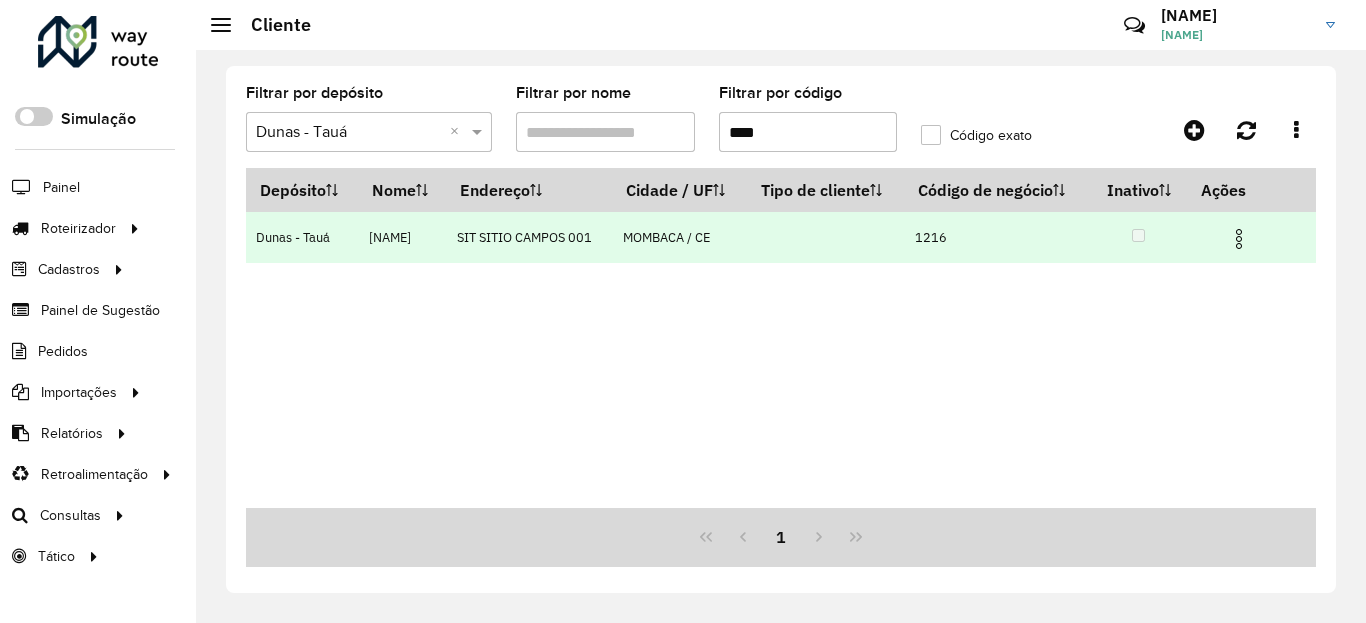click at bounding box center [1239, 239] 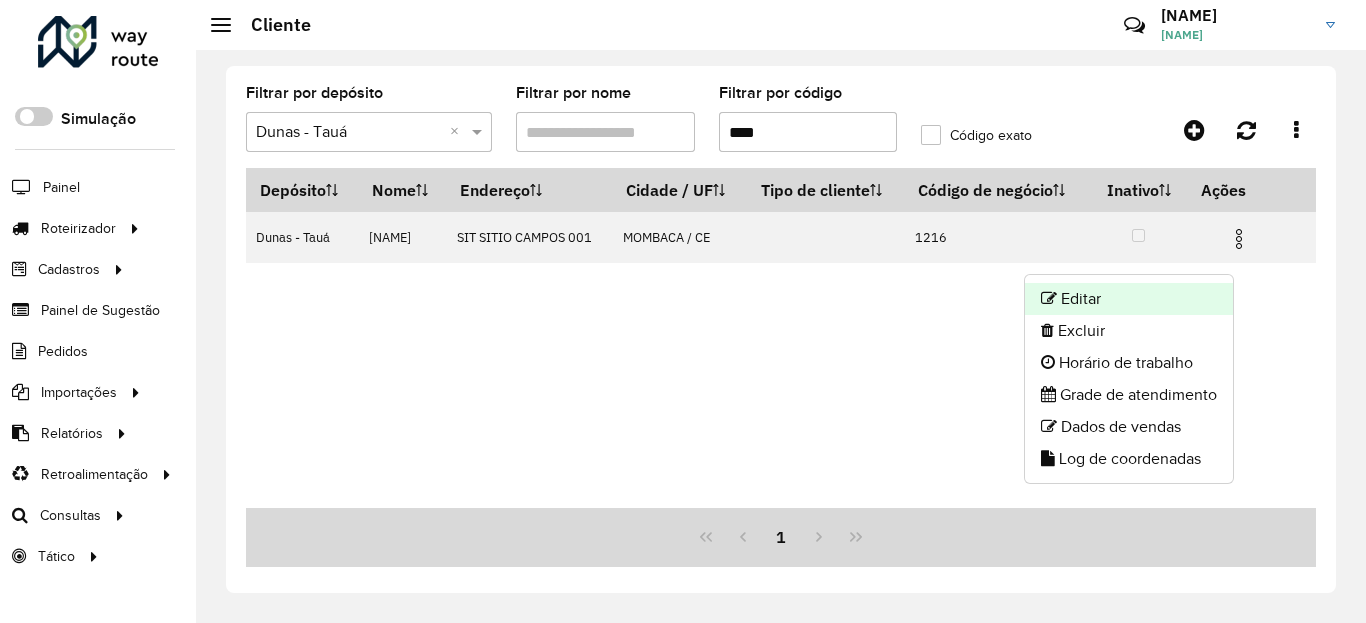 click on "Editar" 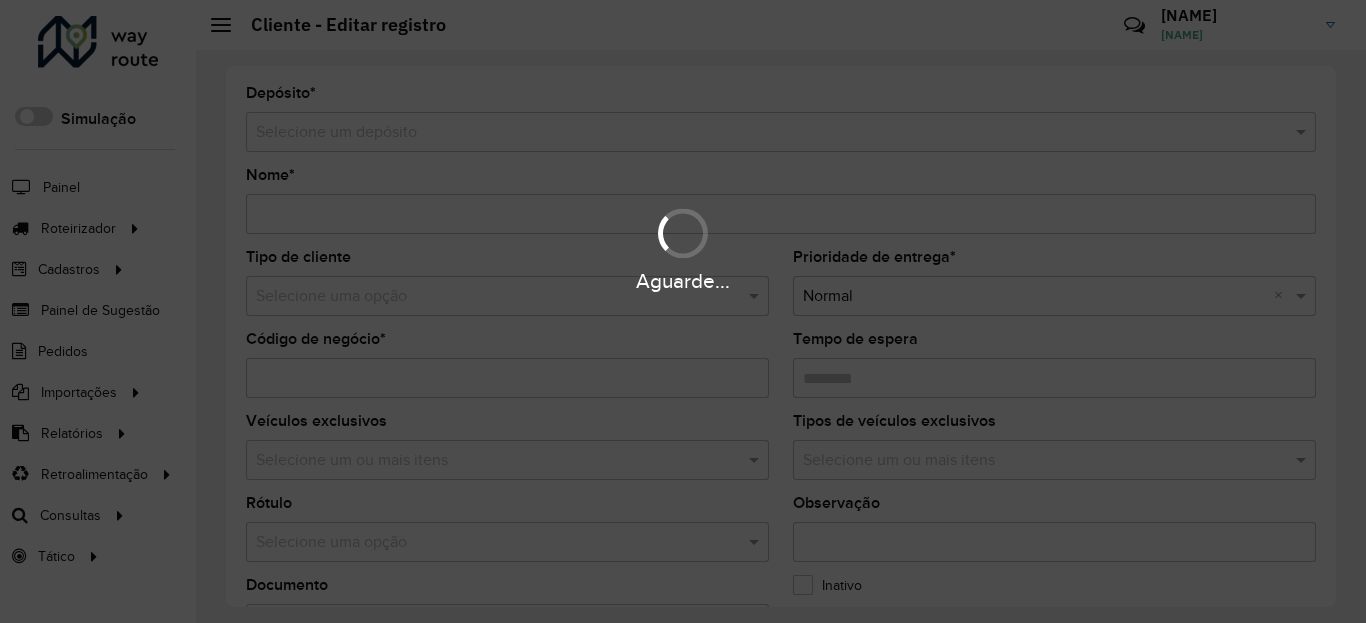 type on "**********" 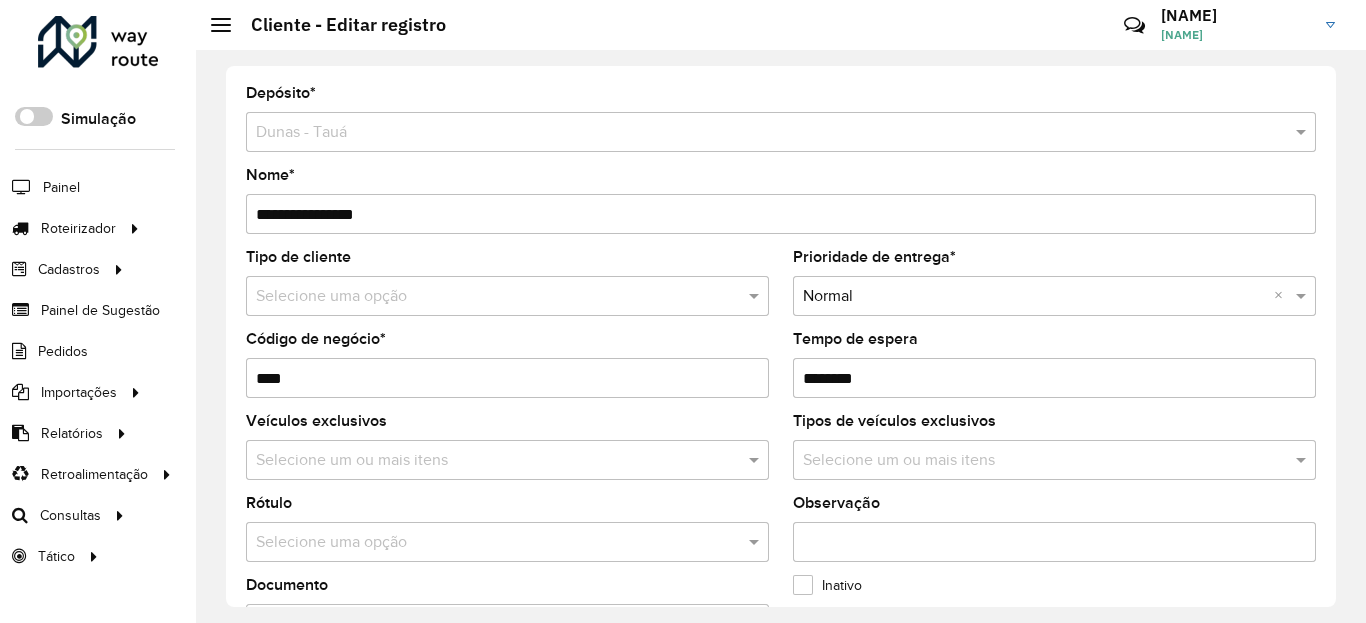 scroll, scrollTop: 720, scrollLeft: 0, axis: vertical 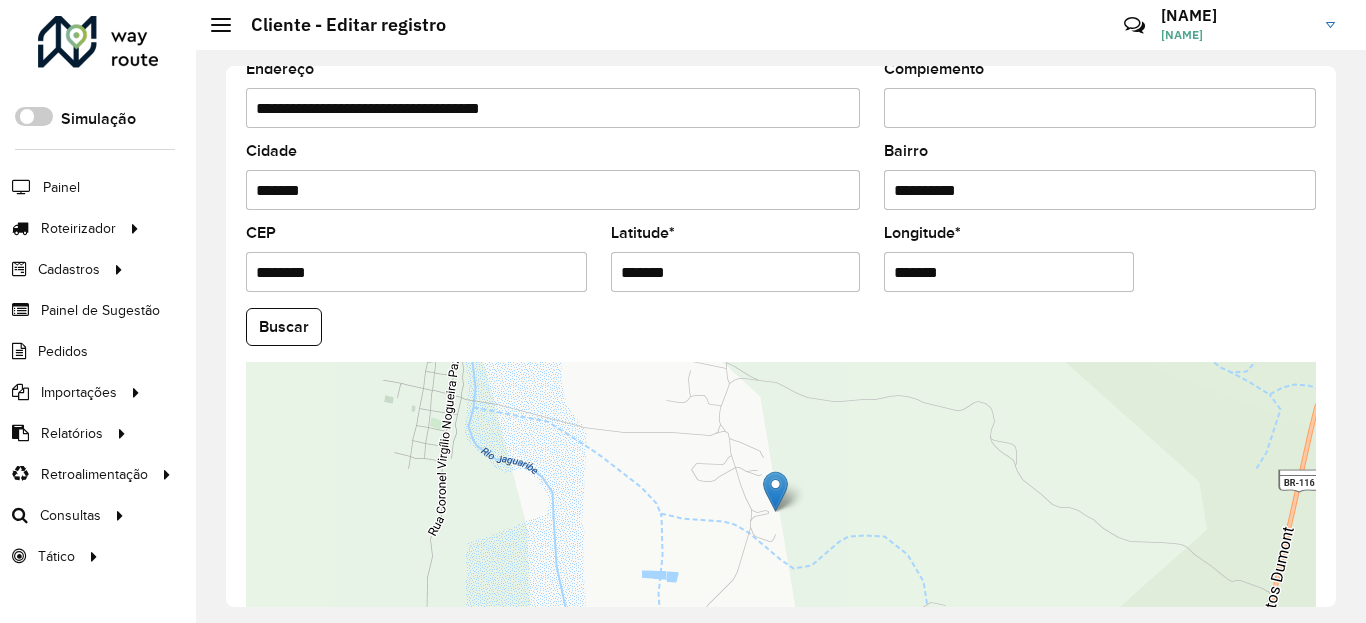 click on "*******" at bounding box center (736, 272) 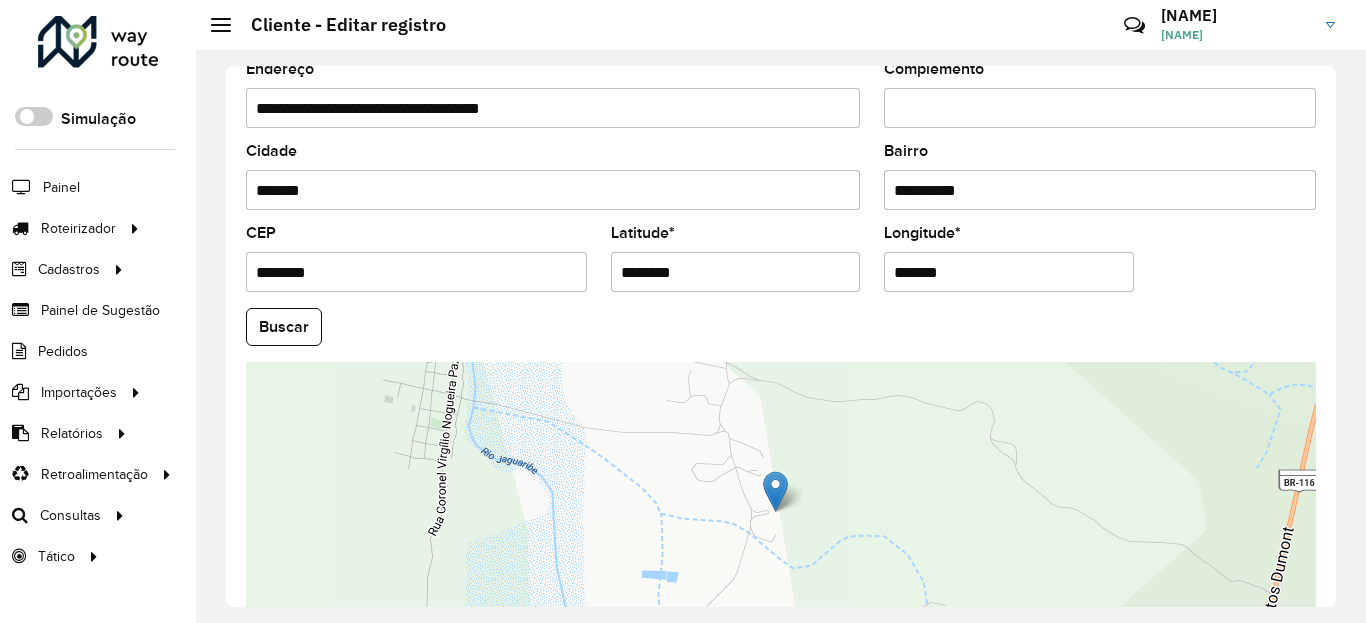 type on "********" 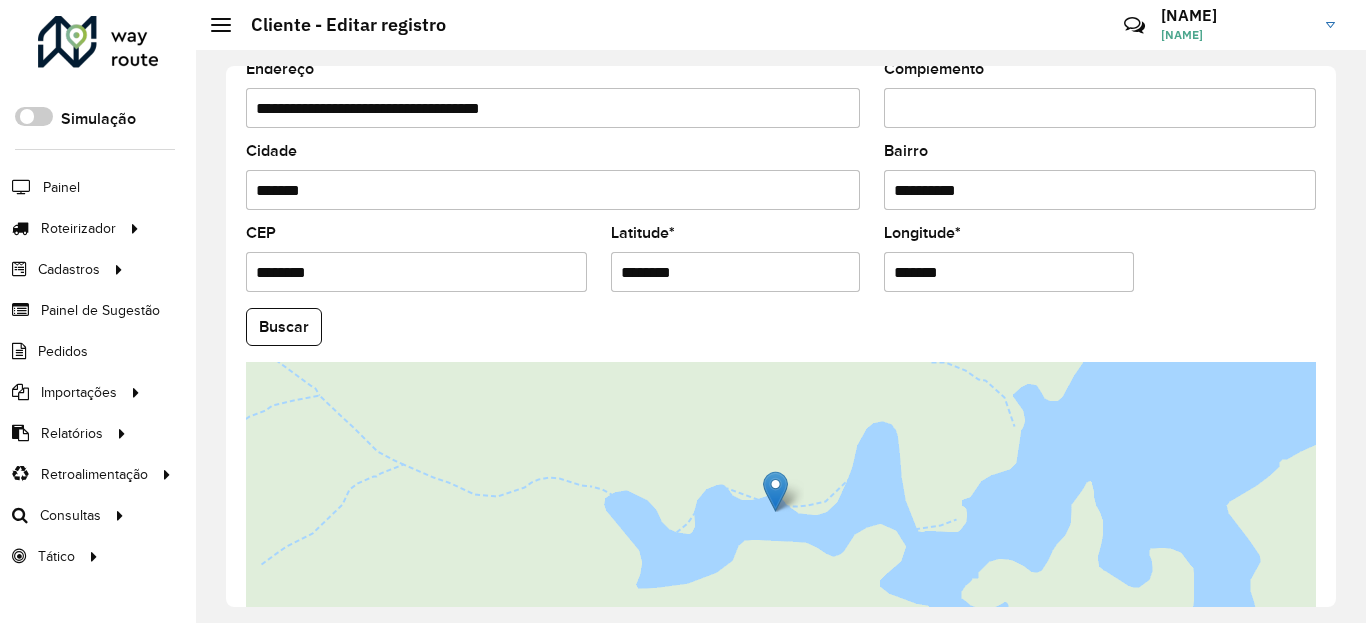click on "*******" at bounding box center [1009, 272] 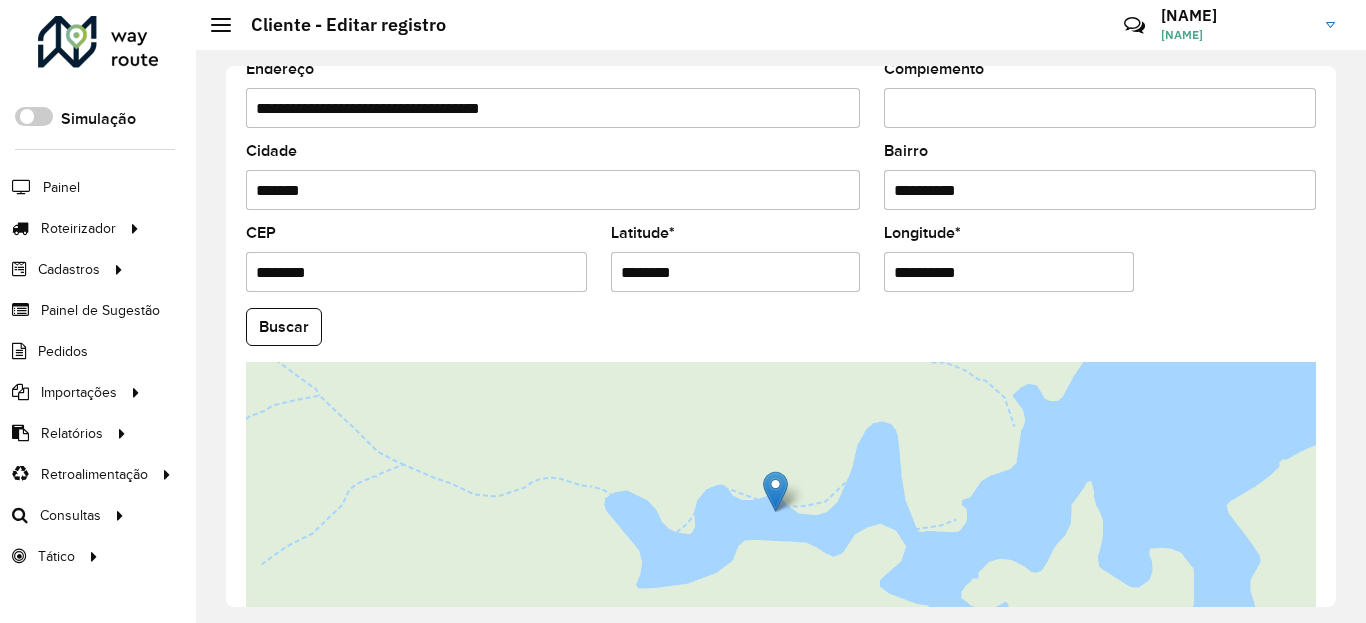 type on "**********" 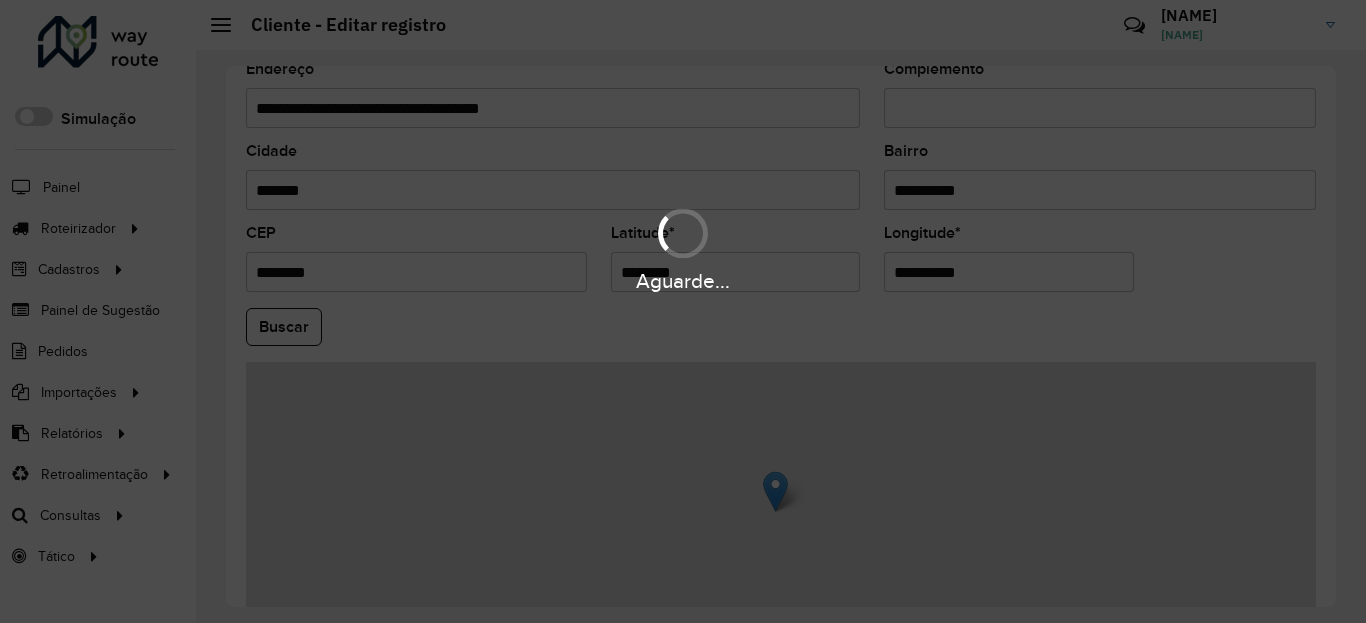 click on "Aguarde...  Pop-up bloqueado!  Seu navegador bloqueou automáticamente a abertura de uma nova janela.   Acesse as configurações e adicione o endereço do sistema a lista de permissão.   Fechar  Roteirizador AmbevTech Simulação Painel Roteirizador Entregas Vendas Cadastros Checkpoint Classificações de venda Cliente Condição de pagamento Consulta de setores Depósito Disponibilidade de veículos Fator tipo de produto Gabarito planner Grupo Rota Fator Tipo Produto Grupo de Depósito Grupo de rotas exclusiva Grupo de setores Jornada Jornada RN Layout integração Modelo Motorista Multi Depósito Painel de sugestão Parada Pedágio Perfil de Vendedor Ponto de apoio Ponto de apoio FAD Prioridade pedido Produto Restrição de Atendimento Planner Rodízio de placa Rota exclusiva FAD Rótulo Setor Setor Planner Tempo de parada de refeição Tipo de cliente Tipo de veículo Tipo de veículo RN Transportadora Usuário Vendedor Veículo Painel de Sugestão Pedidos Importações Classificação e volume de venda" at bounding box center [683, 311] 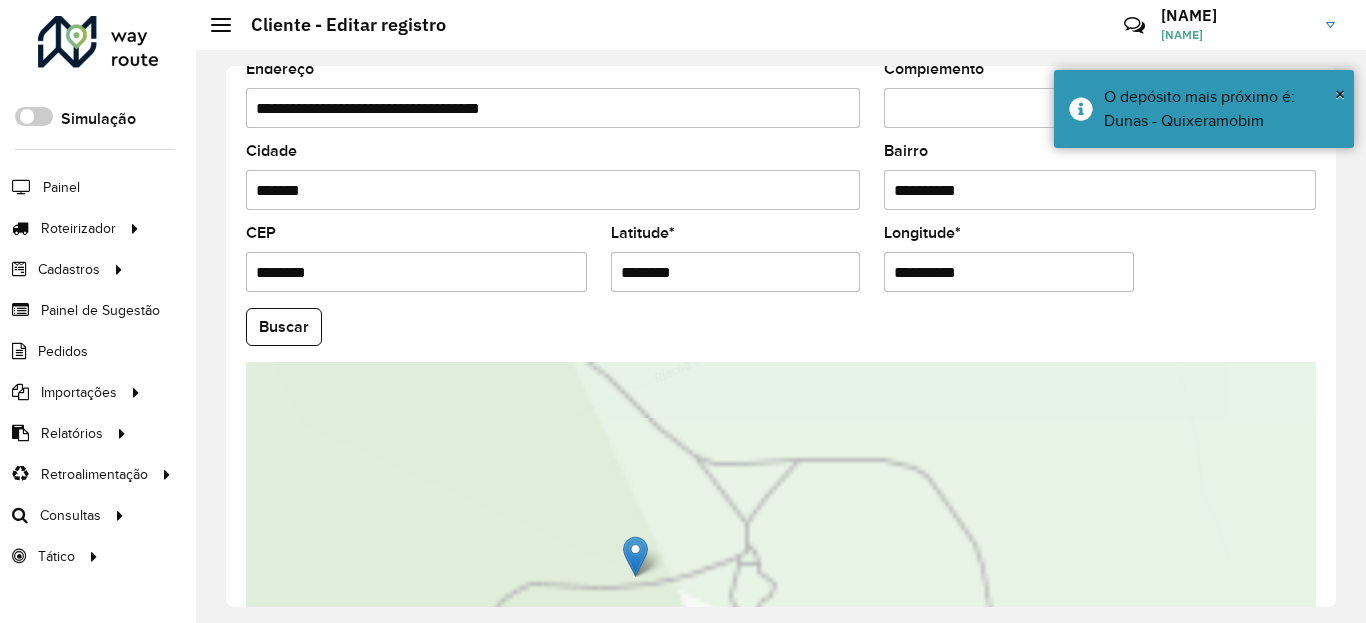 scroll, scrollTop: 775, scrollLeft: 0, axis: vertical 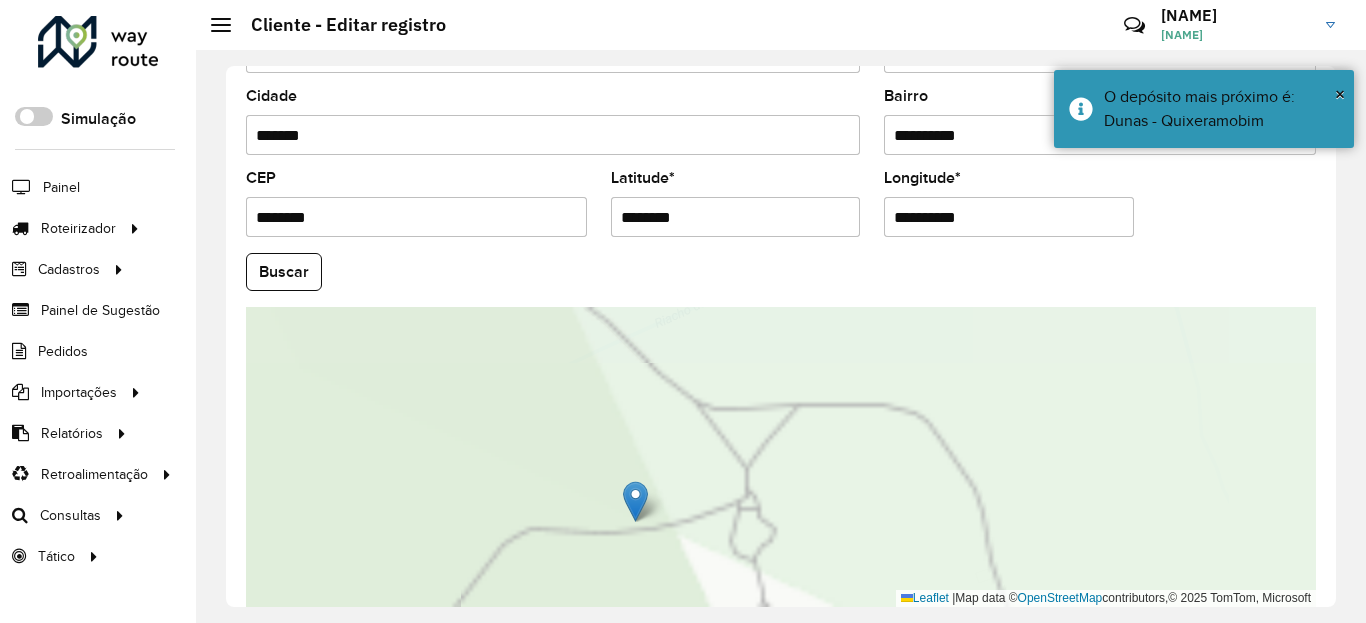drag, startPoint x: 762, startPoint y: 508, endPoint x: 794, endPoint y: 416, distance: 97.406364 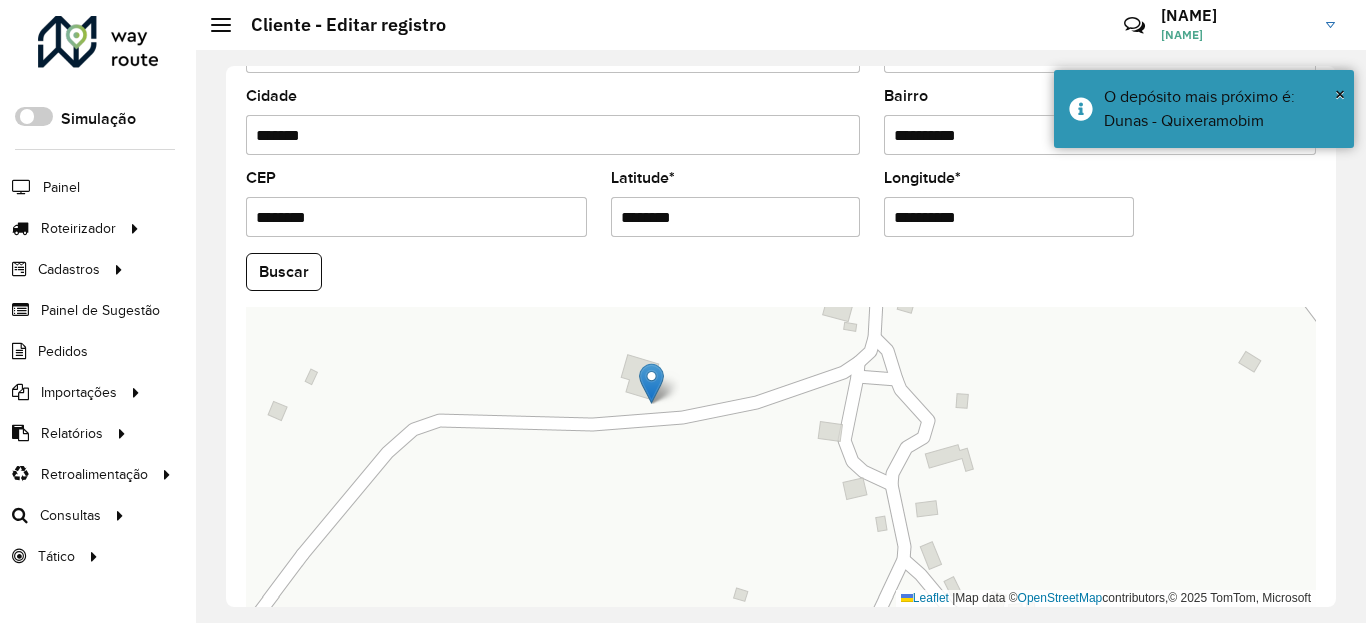 drag, startPoint x: 675, startPoint y: 438, endPoint x: 719, endPoint y: 443, distance: 44.28318 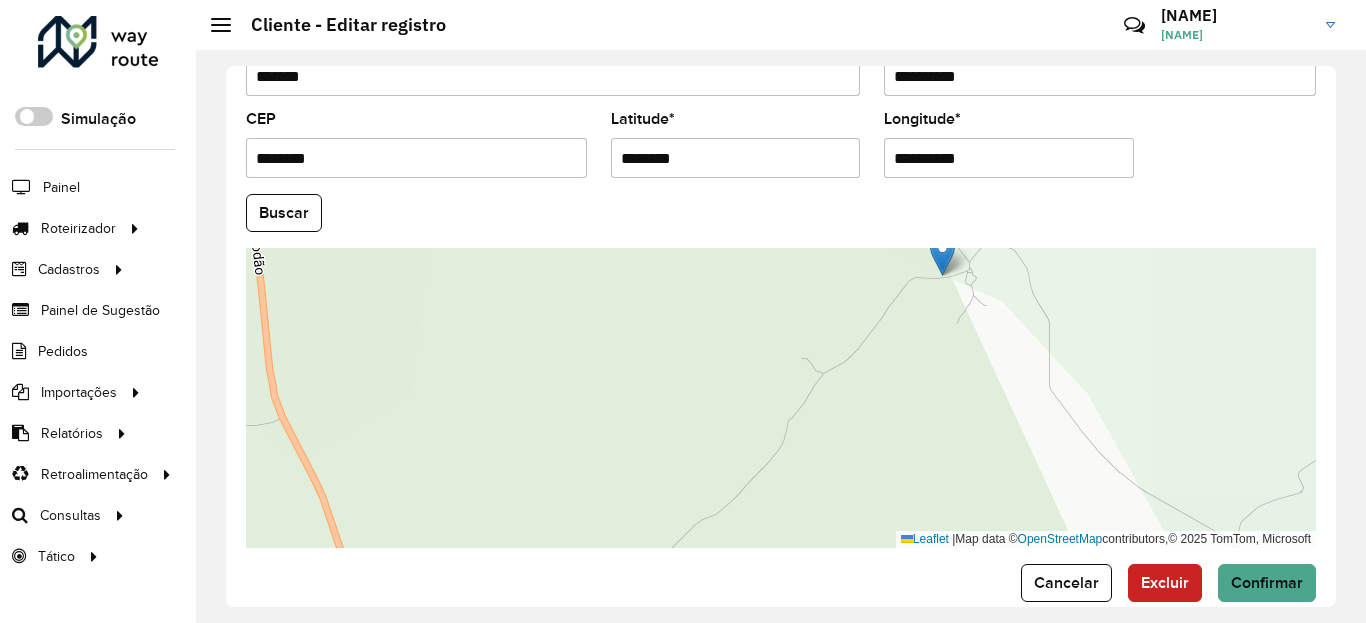 scroll, scrollTop: 865, scrollLeft: 0, axis: vertical 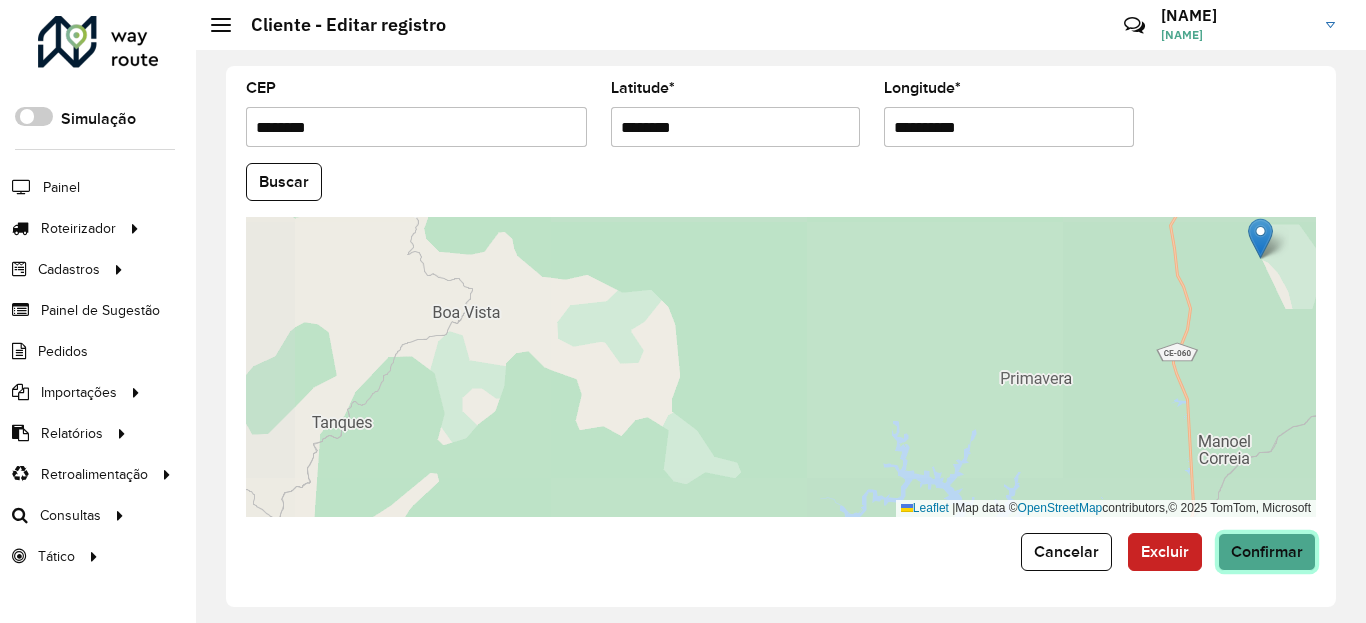 click on "Confirmar" 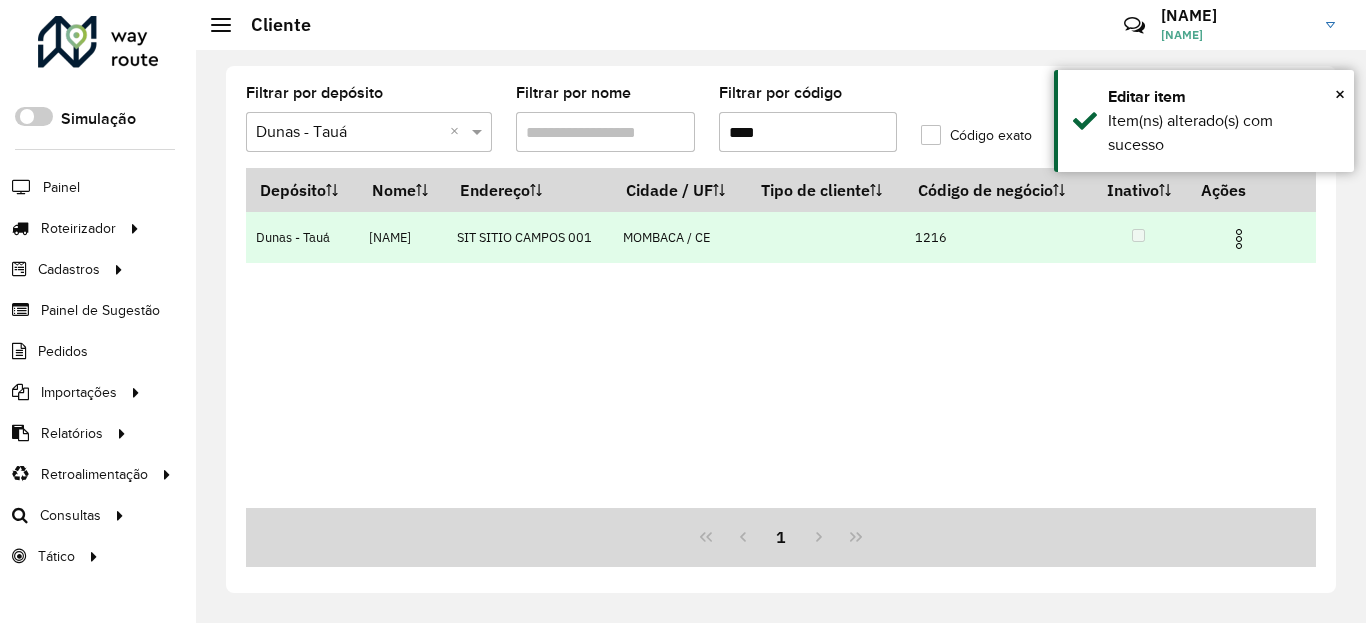 click at bounding box center [1239, 239] 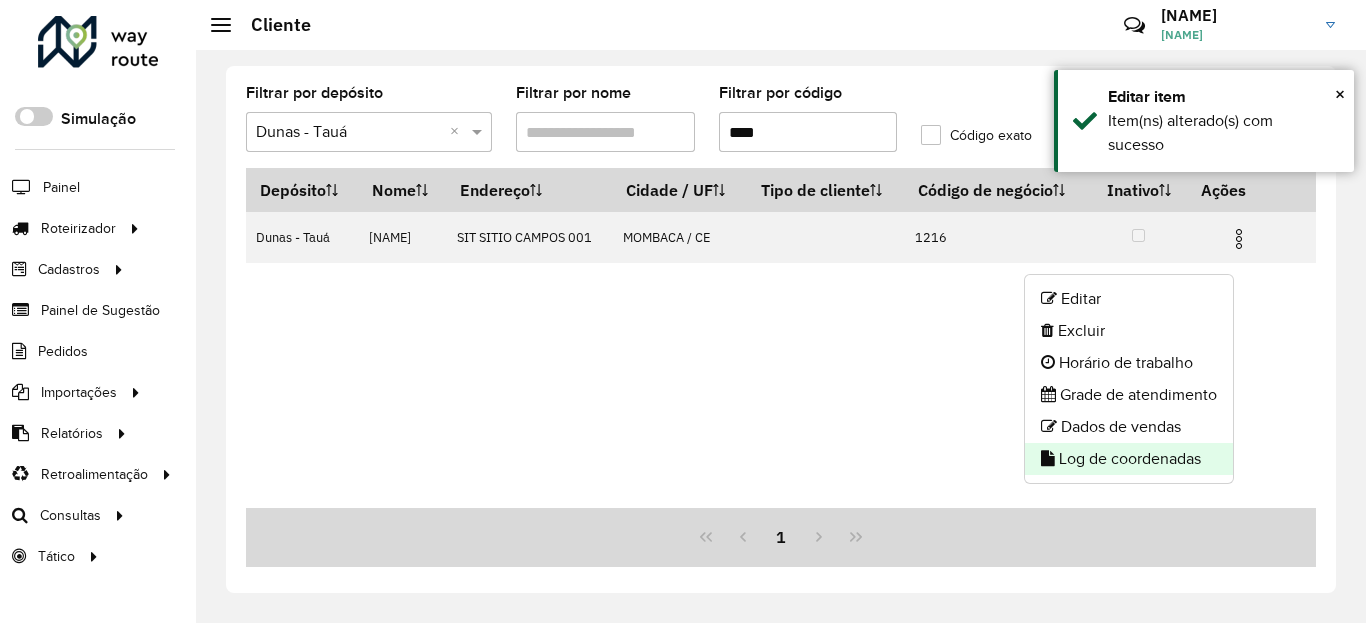 click on "Log de coordenadas" 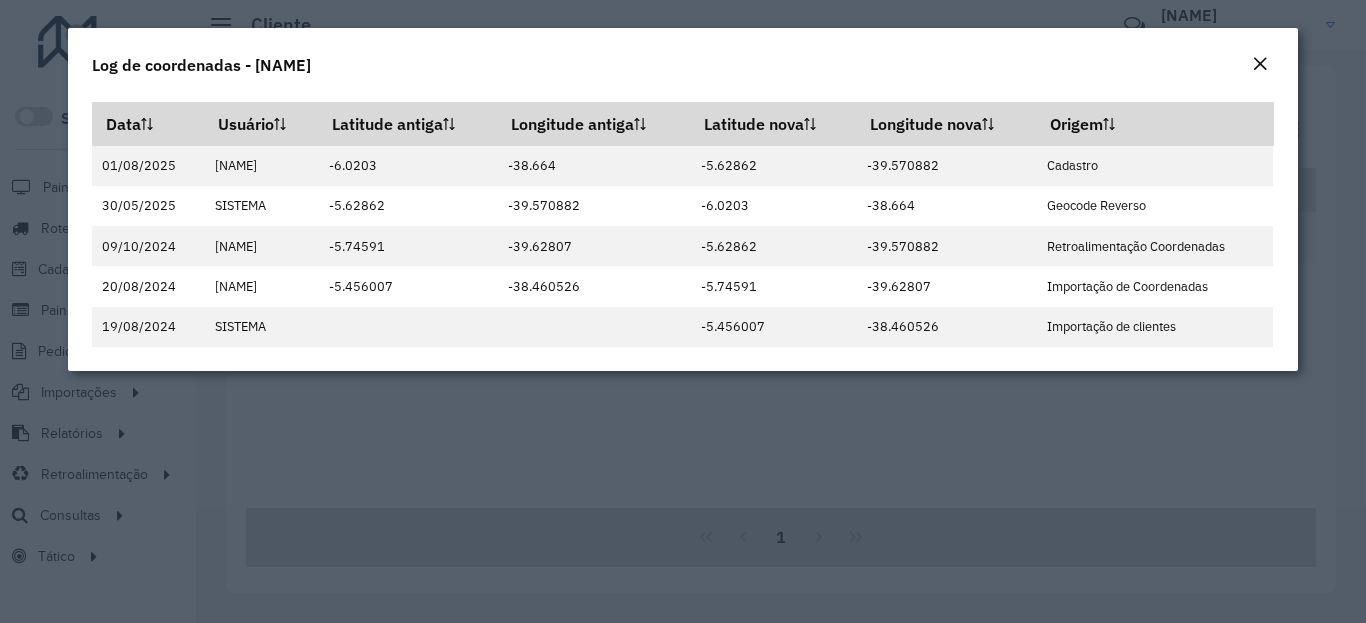 click 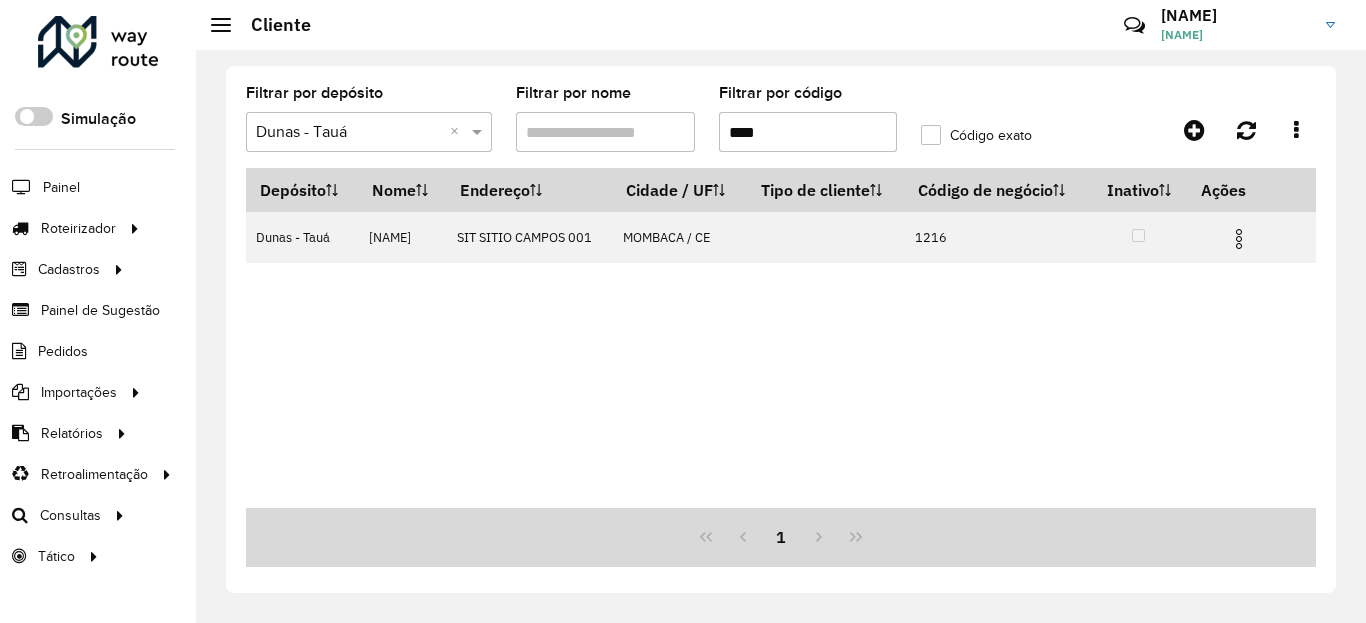click on "****" at bounding box center (808, 132) 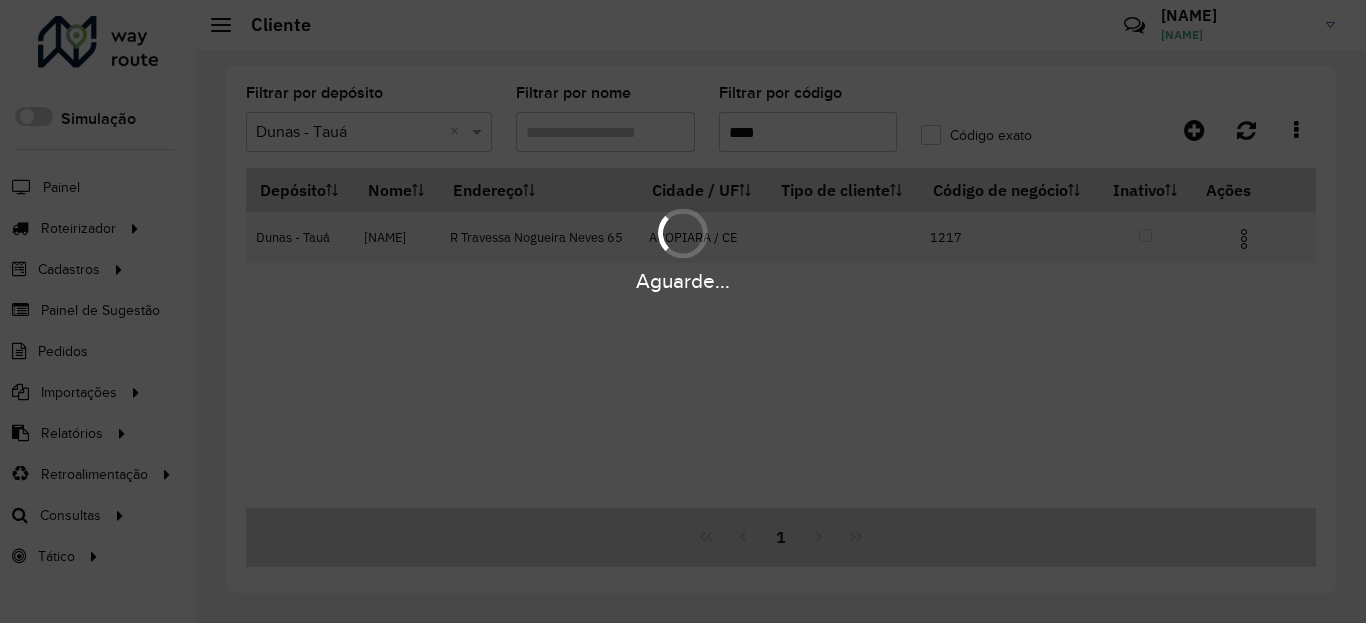 type on "****" 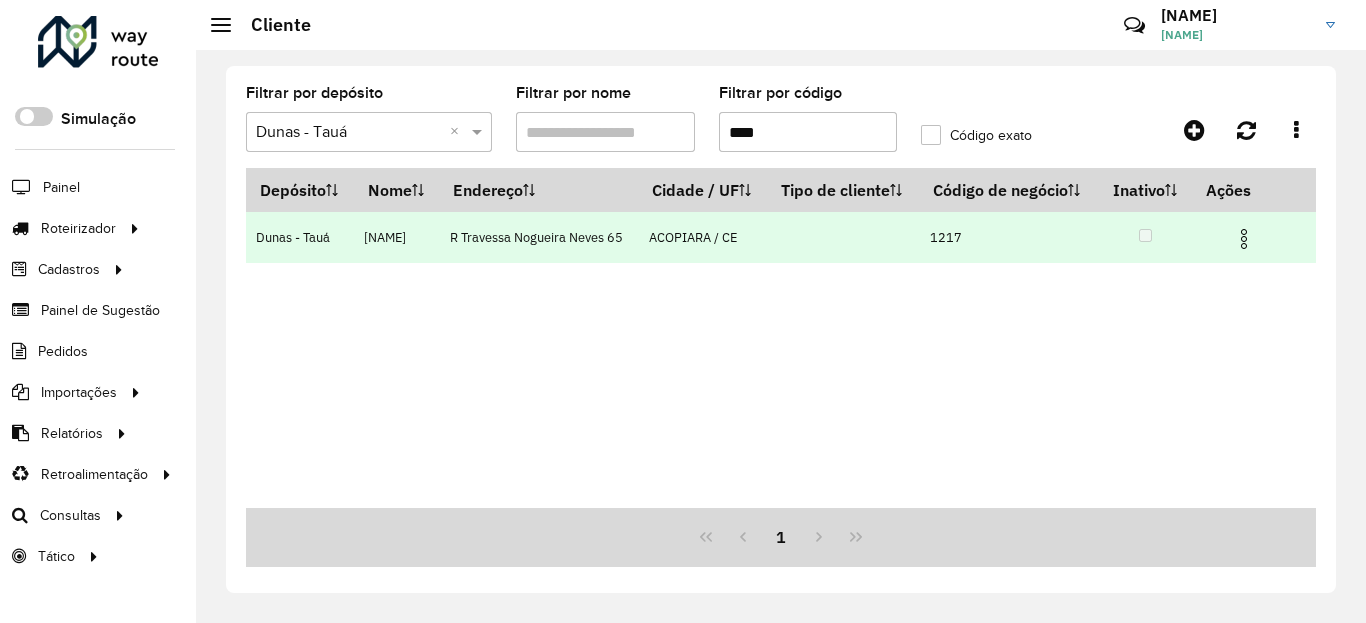 click at bounding box center (1244, 239) 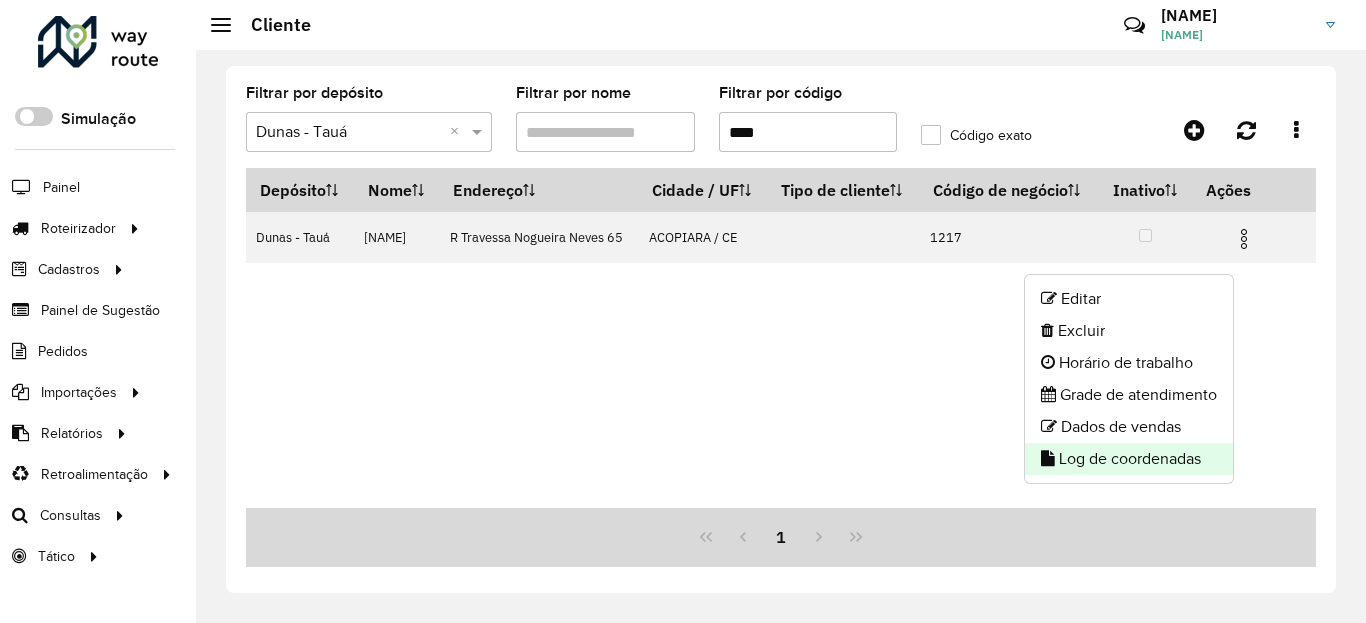 click on "Log de coordenadas" 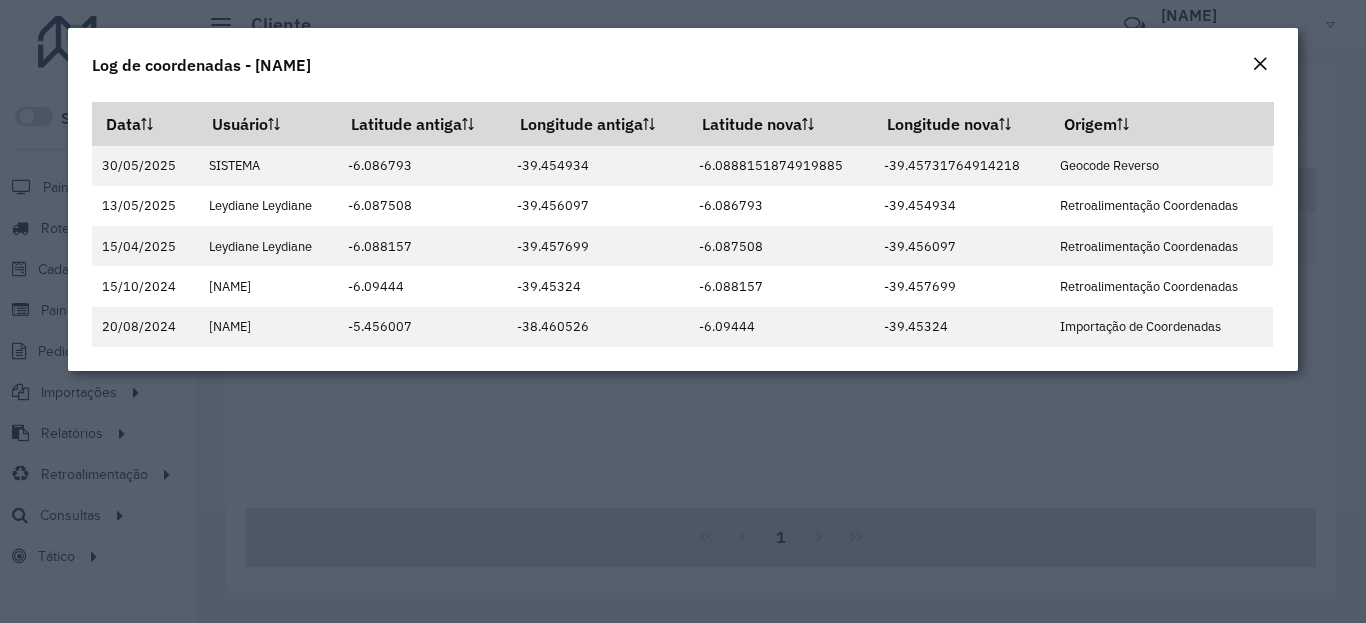click 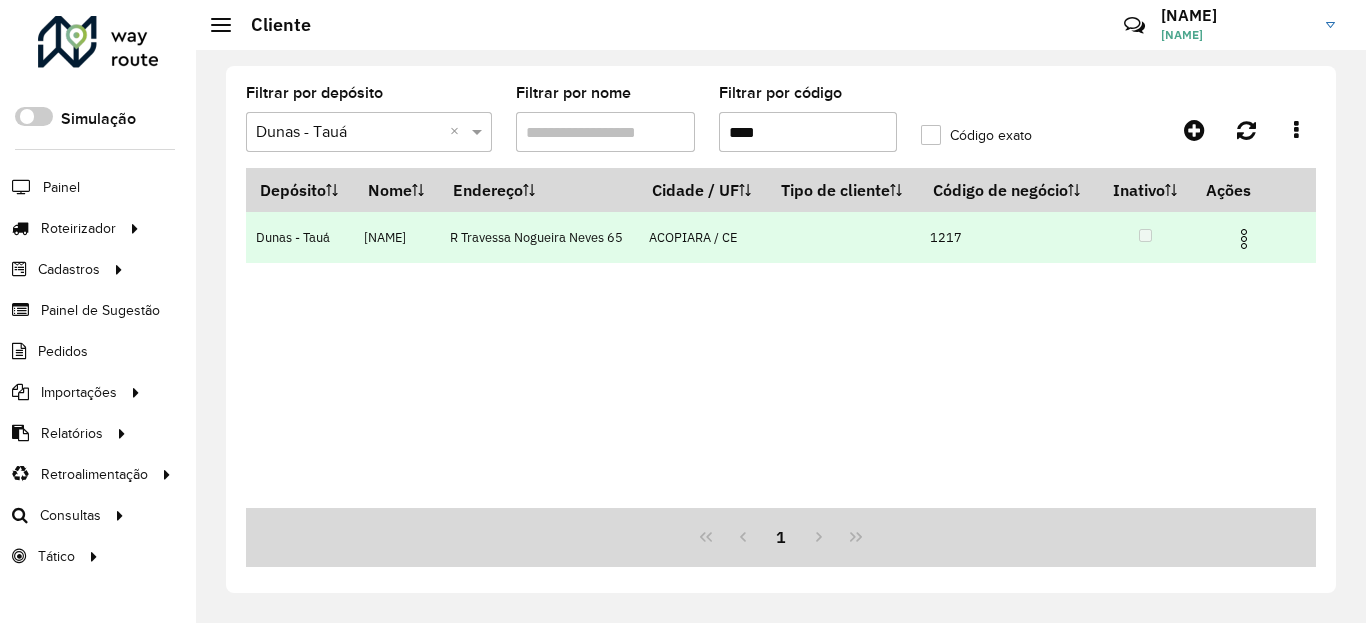 click at bounding box center (1244, 239) 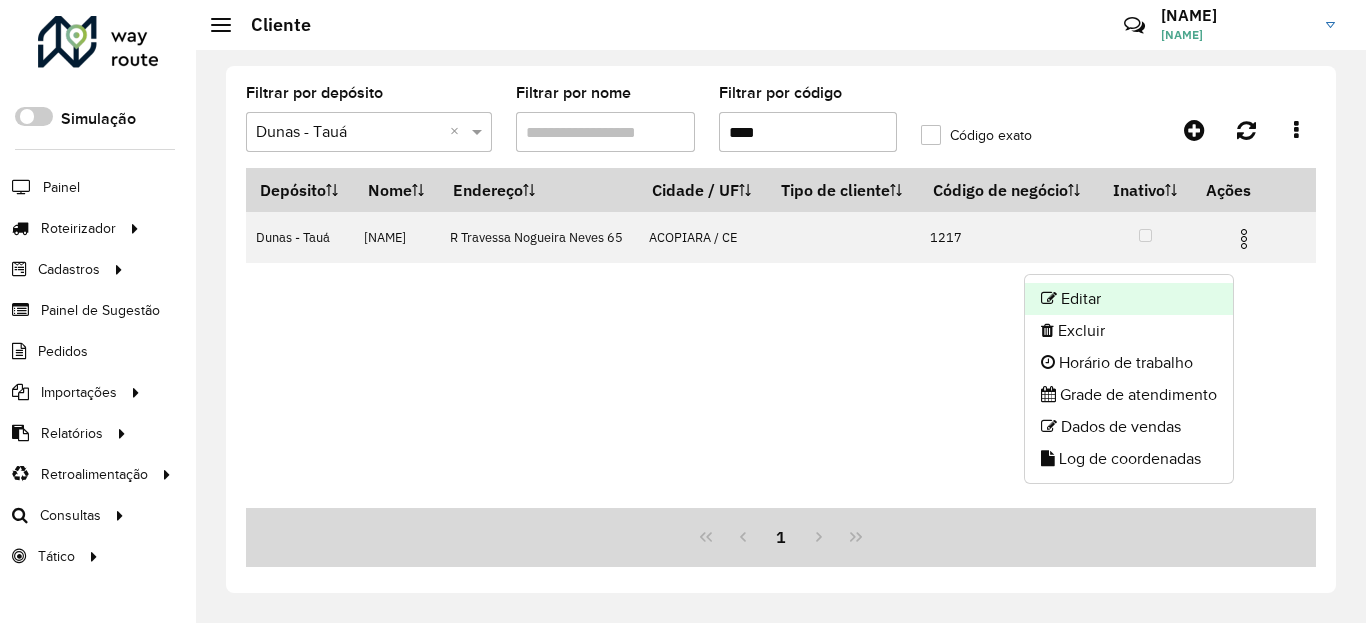 click on "Editar" 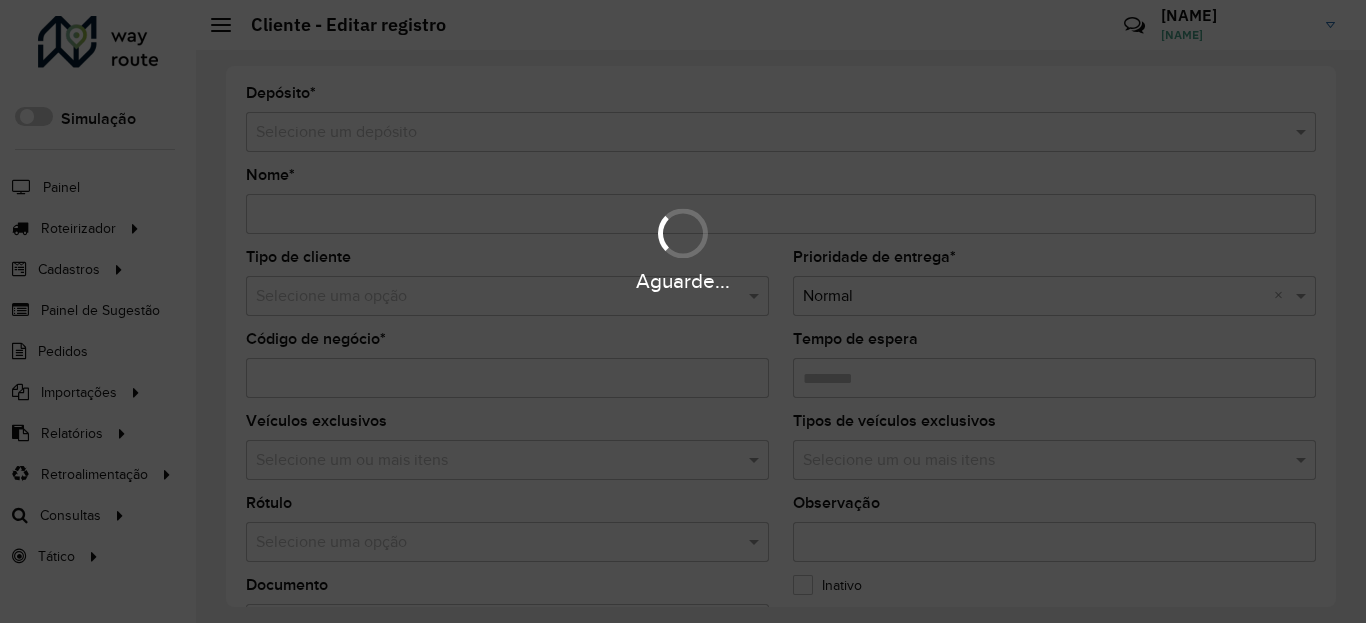 type on "**********" 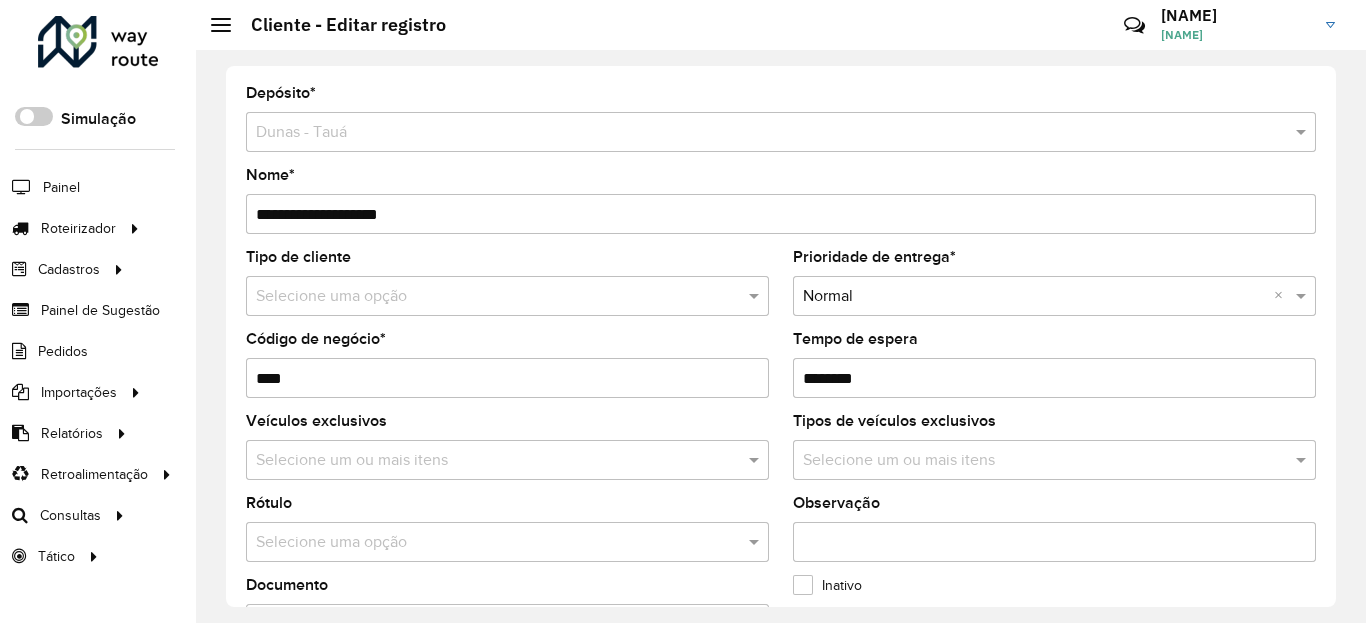 scroll, scrollTop: 600, scrollLeft: 0, axis: vertical 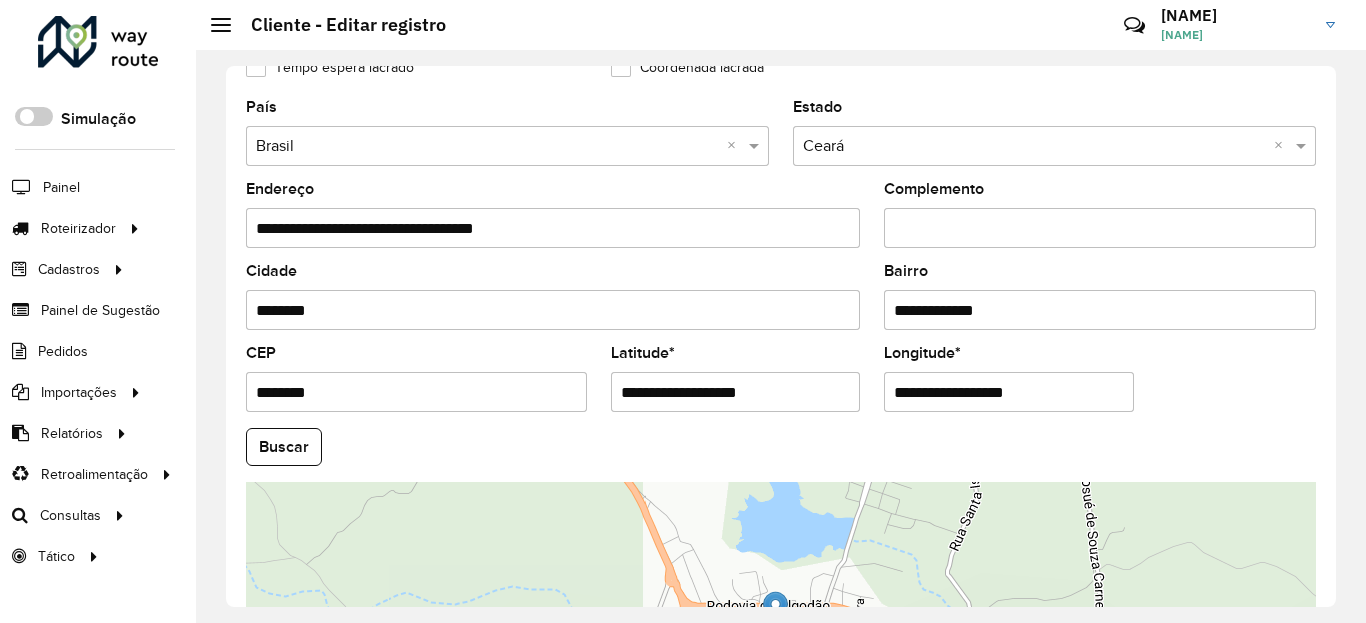 click on "**********" at bounding box center (736, 392) 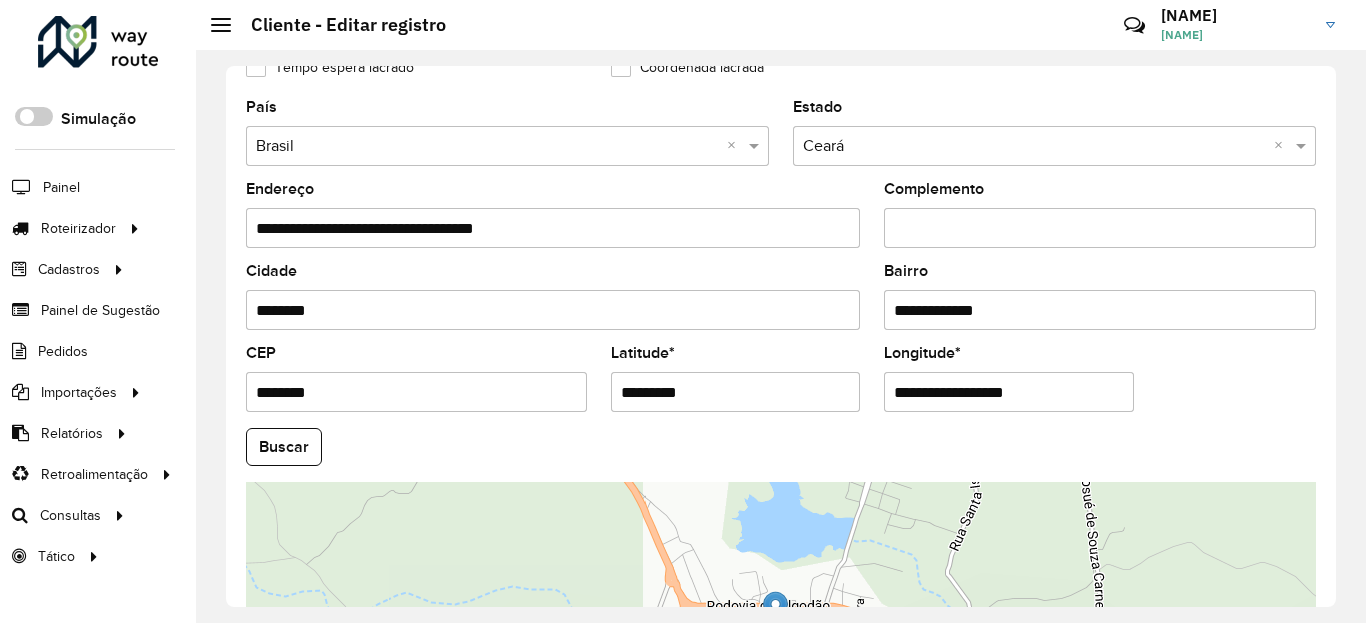 type on "*********" 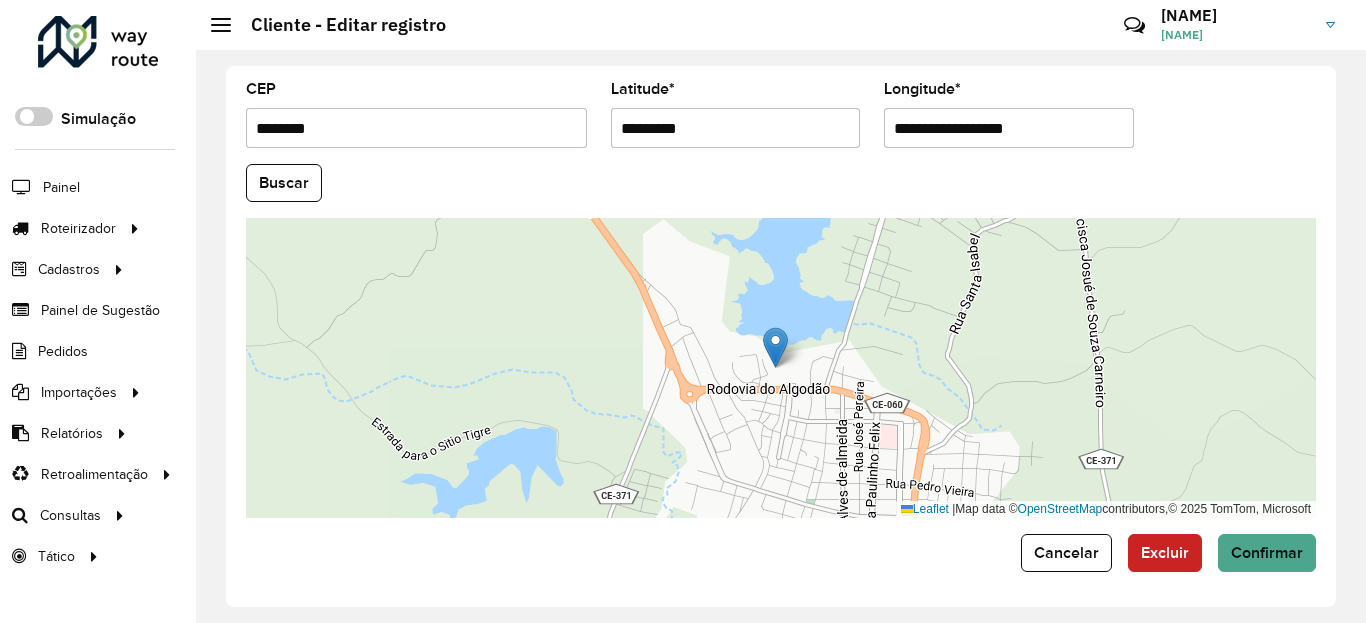 scroll, scrollTop: 865, scrollLeft: 0, axis: vertical 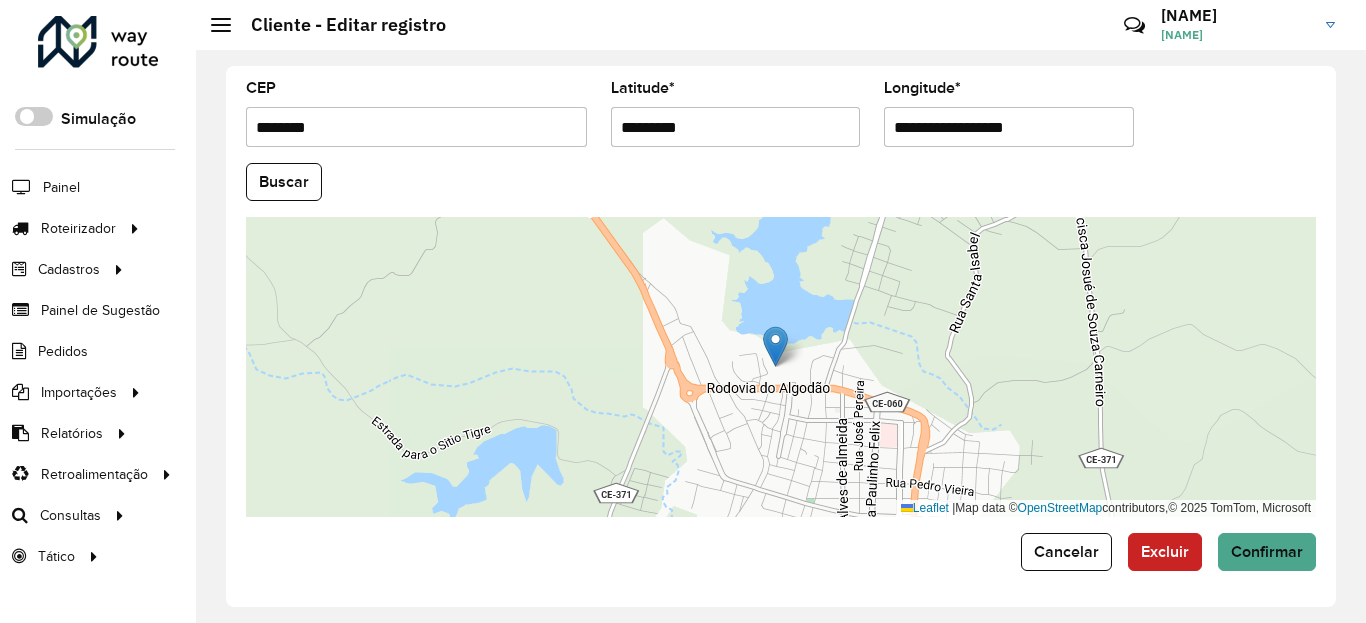click on "**********" at bounding box center (1009, 127) 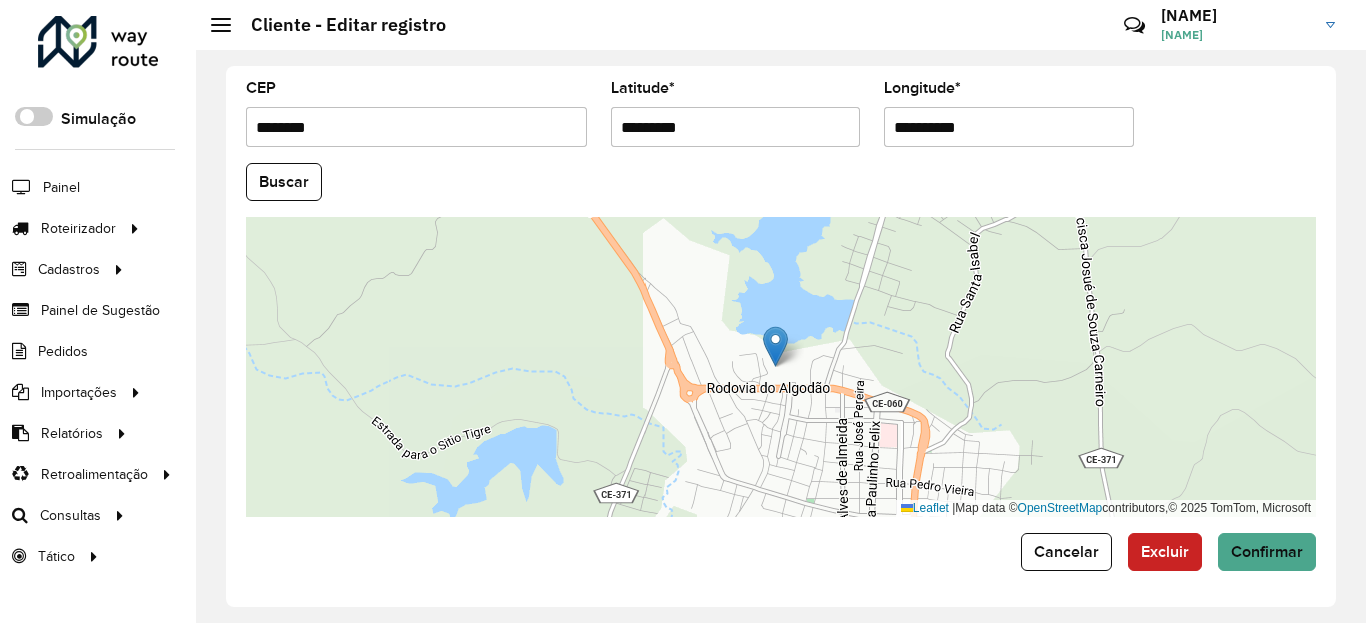 type on "**********" 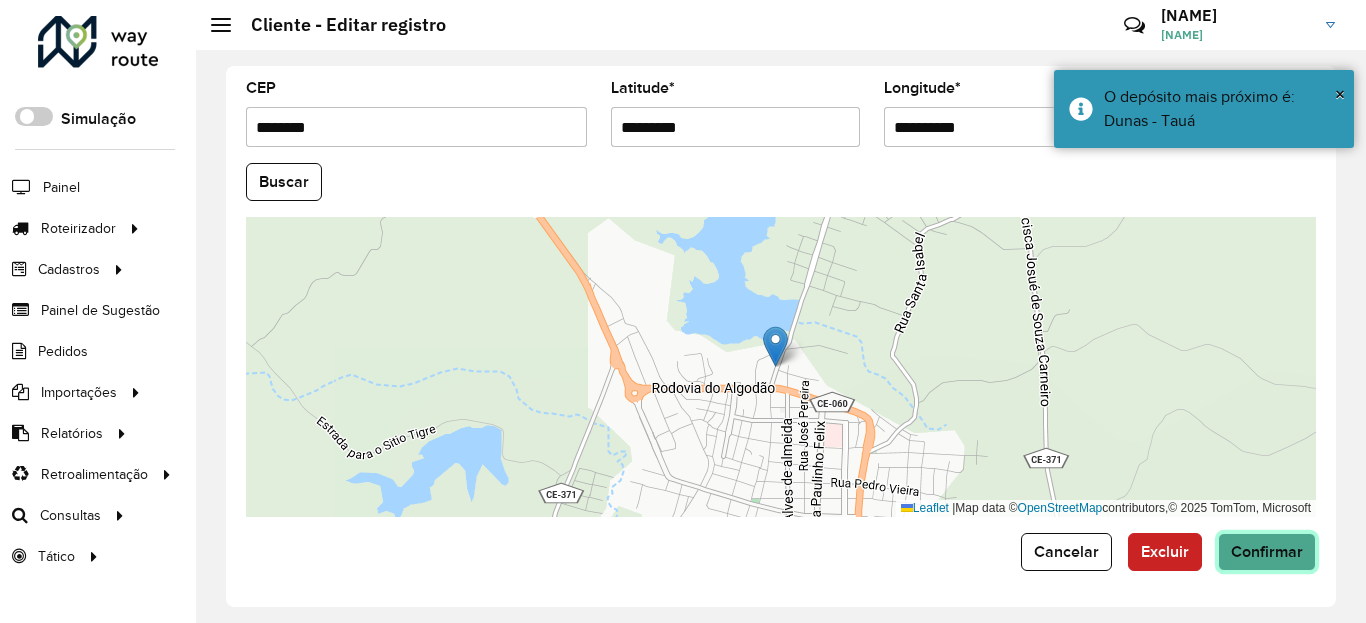 click on "Confirmar" 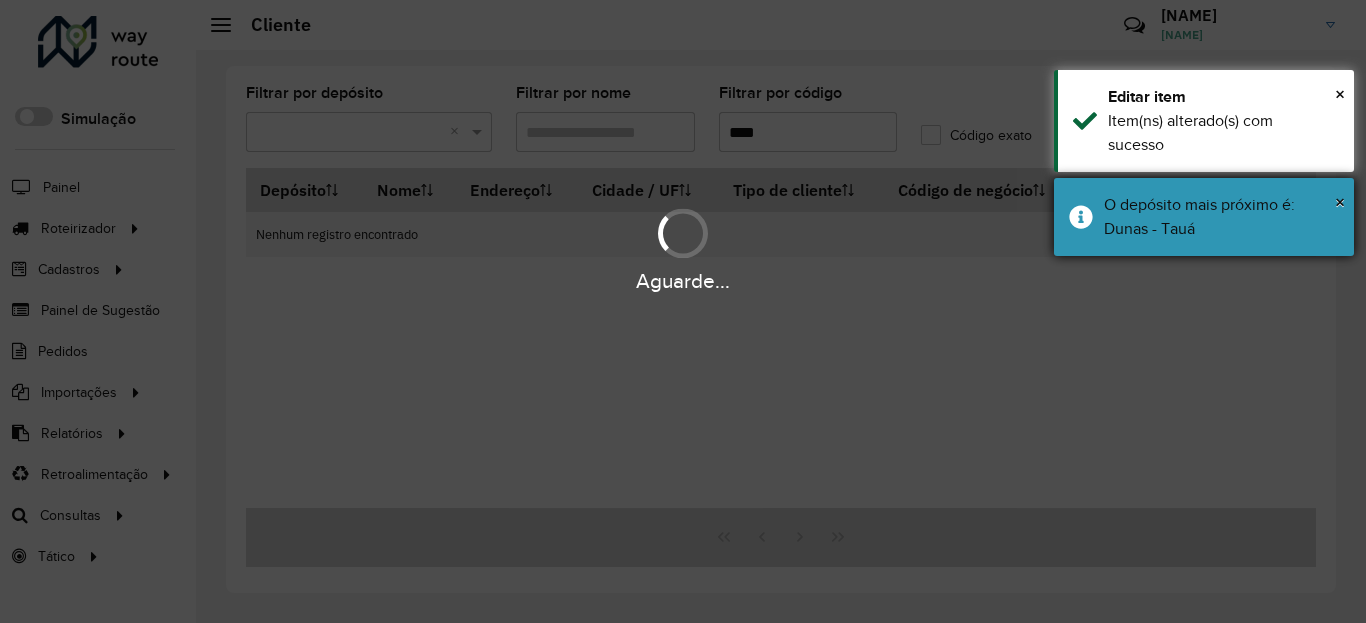drag, startPoint x: 1221, startPoint y: 213, endPoint x: 1211, endPoint y: 196, distance: 19.723083 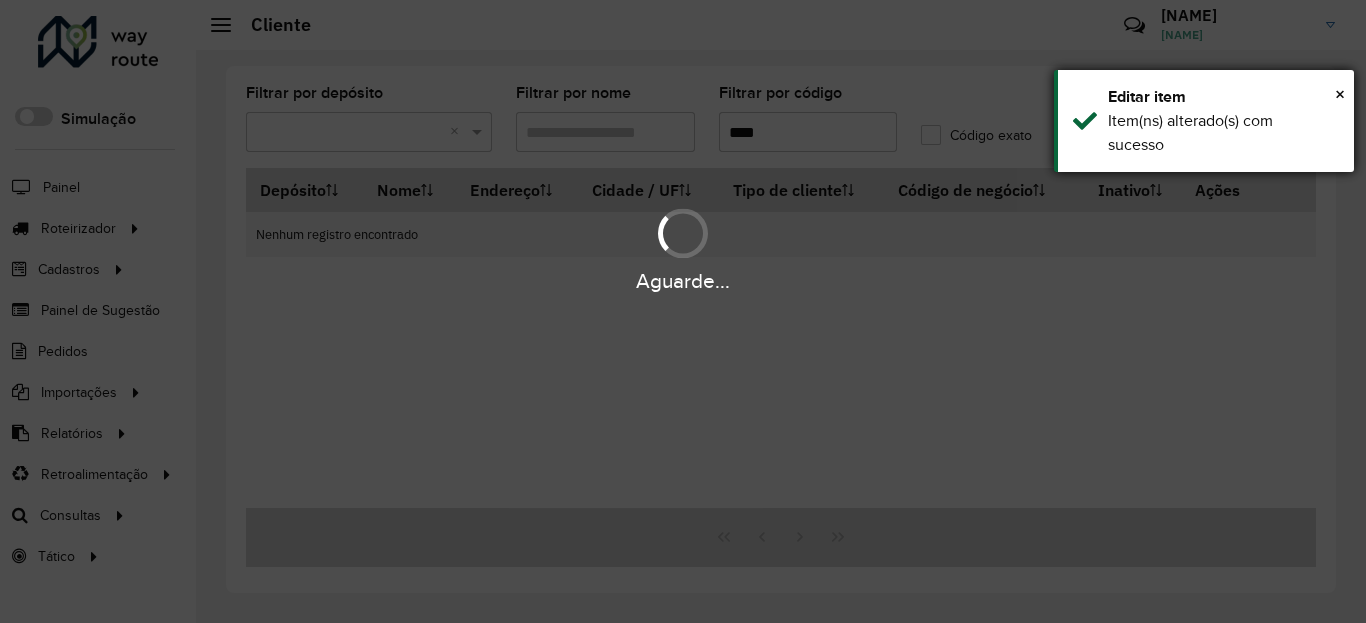 click on "Item(ns) alterado(s) com sucesso" at bounding box center [1223, 133] 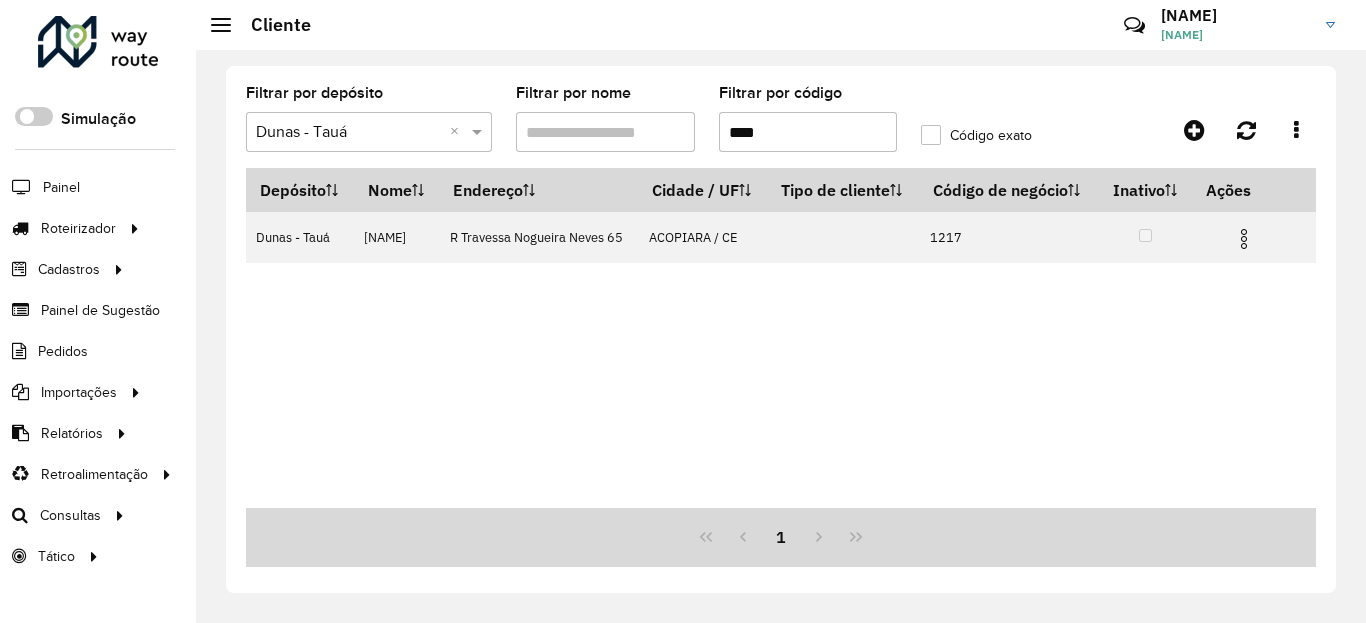 click at bounding box center (1244, 239) 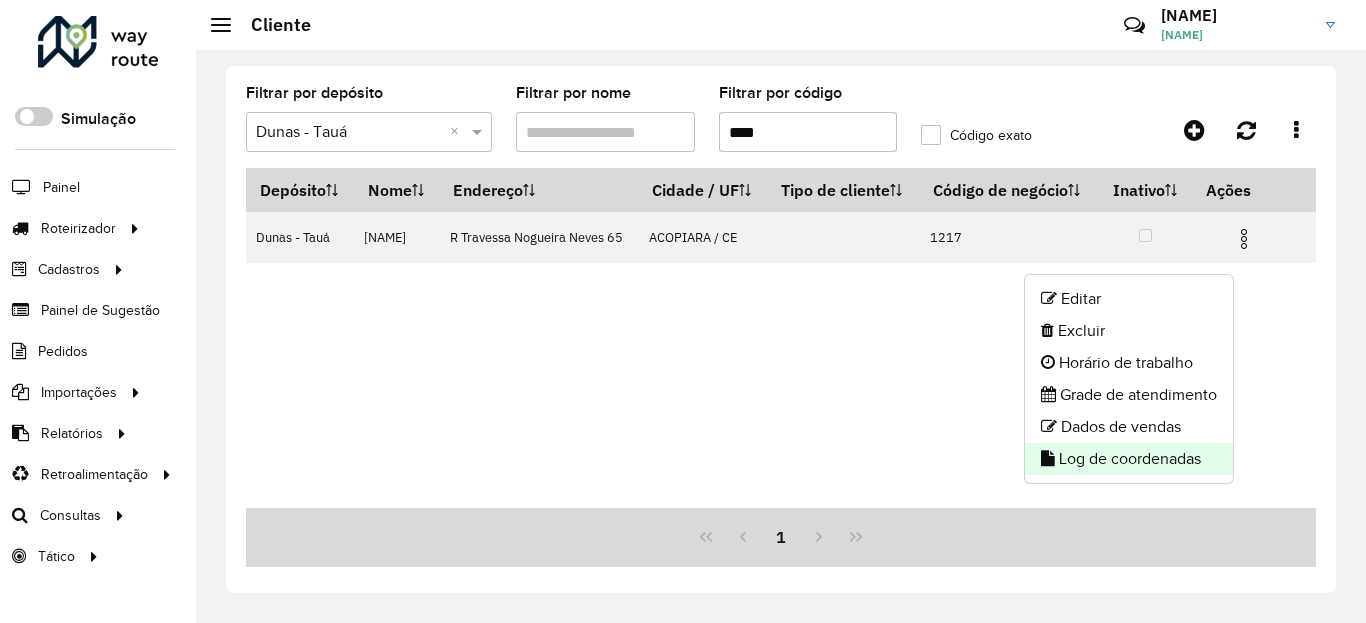 click on "Log de coordenadas" 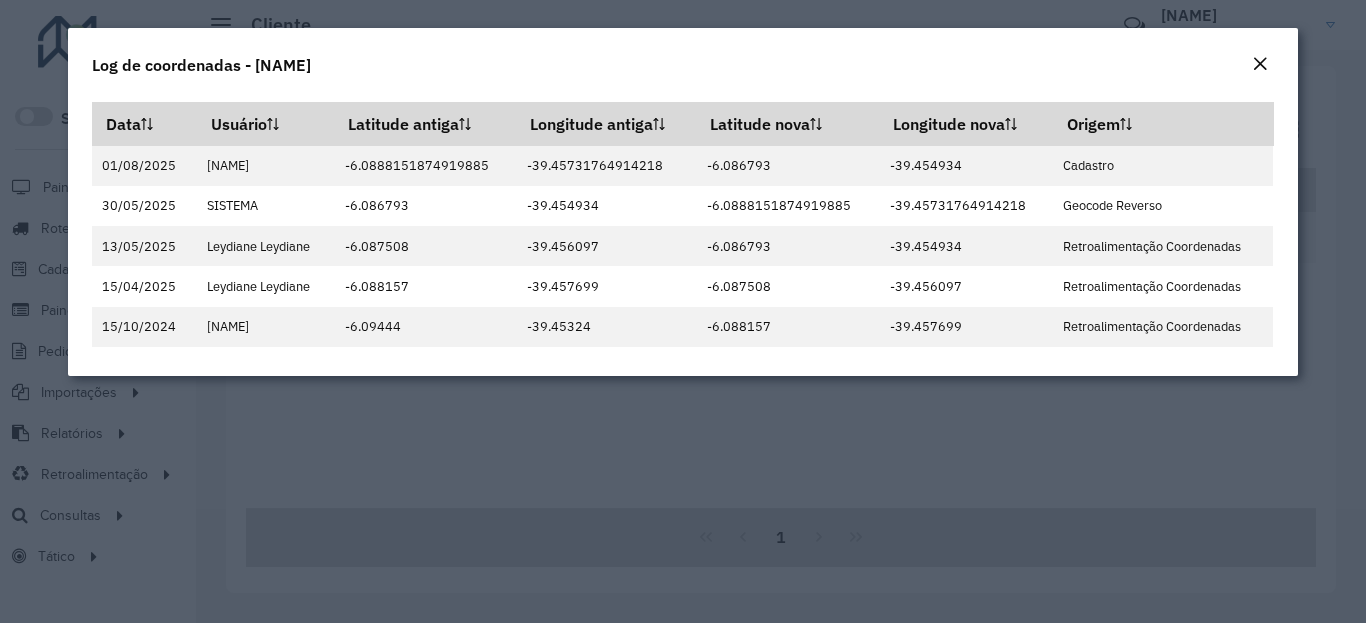 click 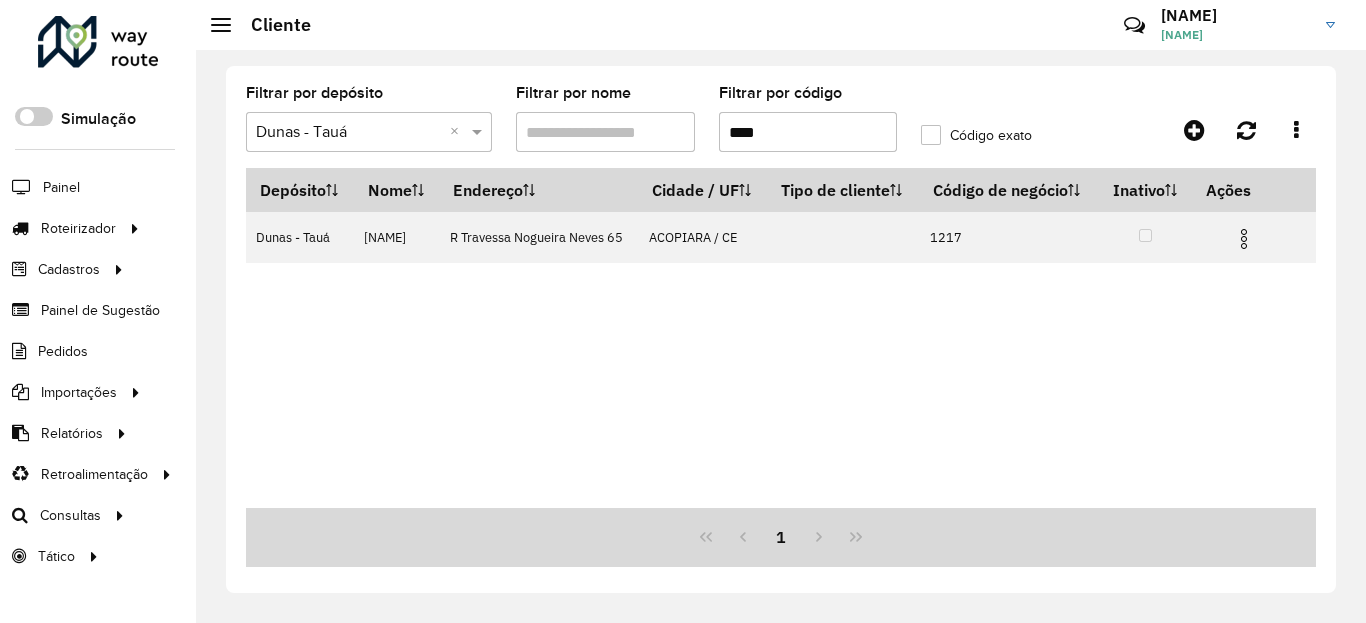 click on "****" at bounding box center (808, 132) 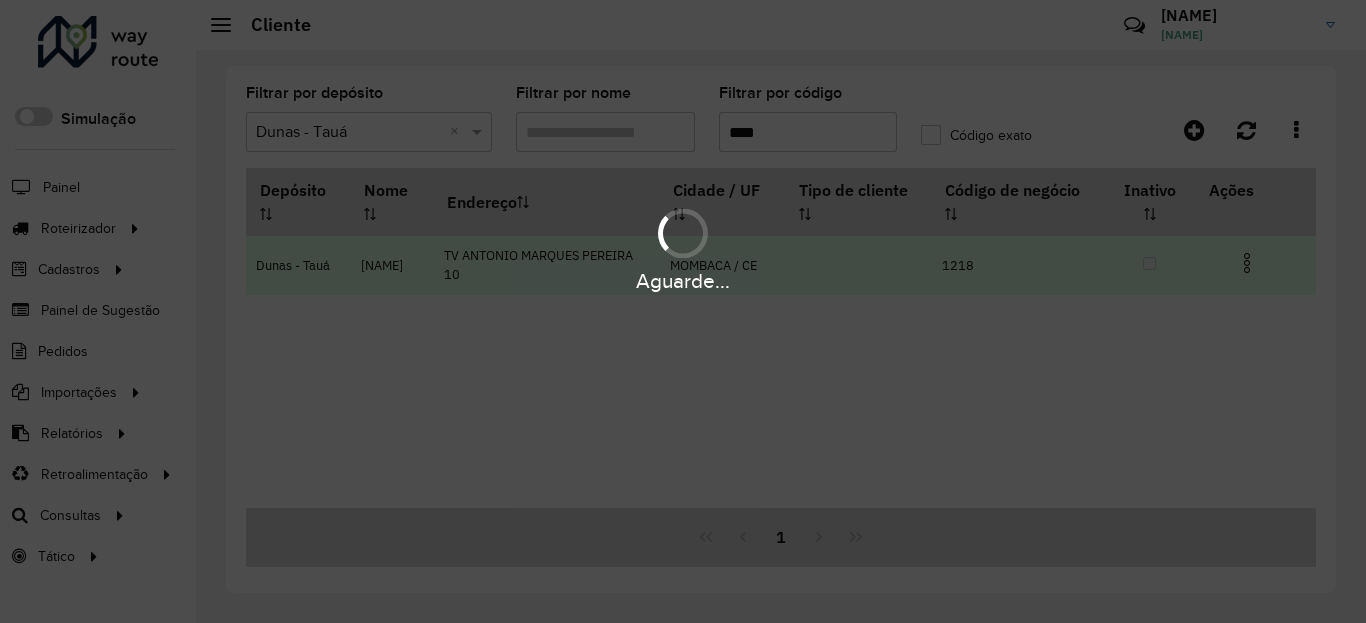 type on "****" 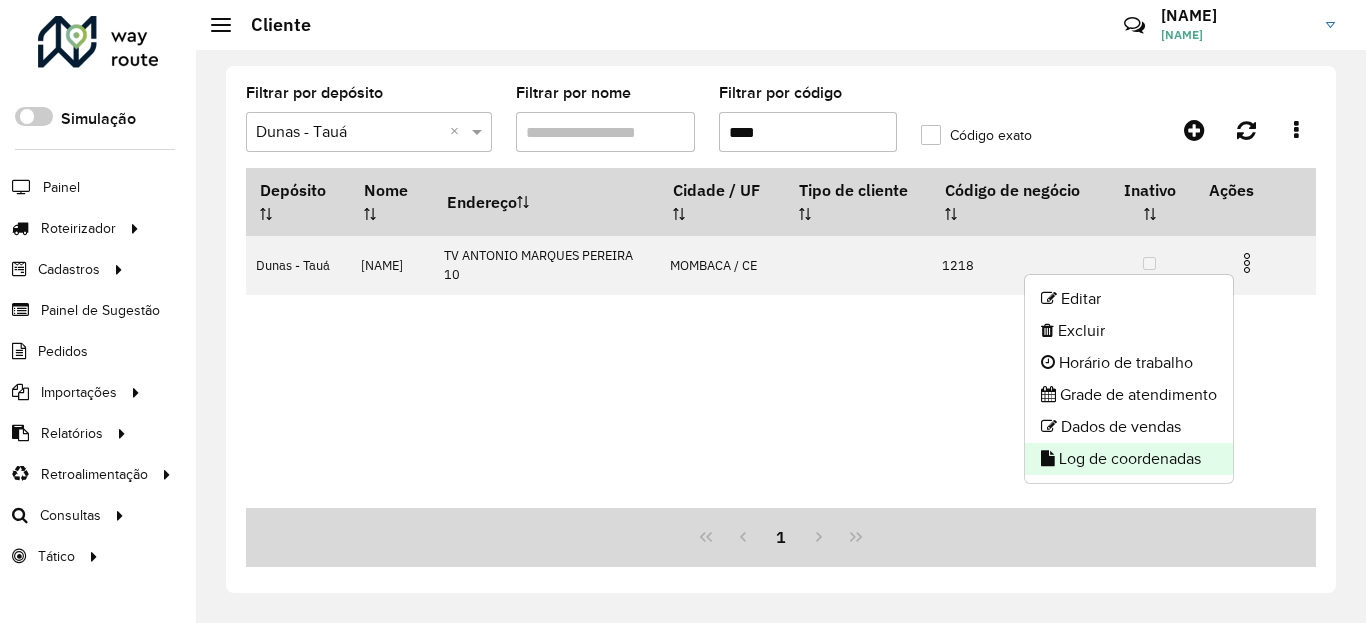 click on "Log de coordenadas" 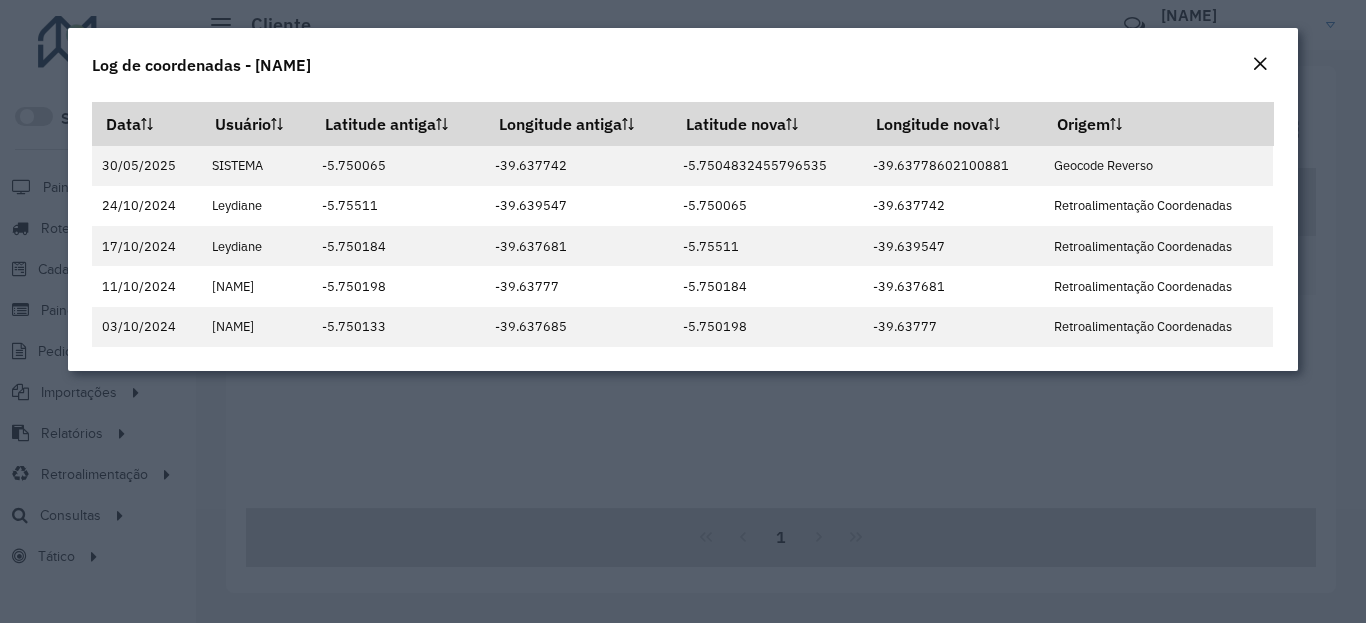 click on "Log de coordenadas - [NAME]" 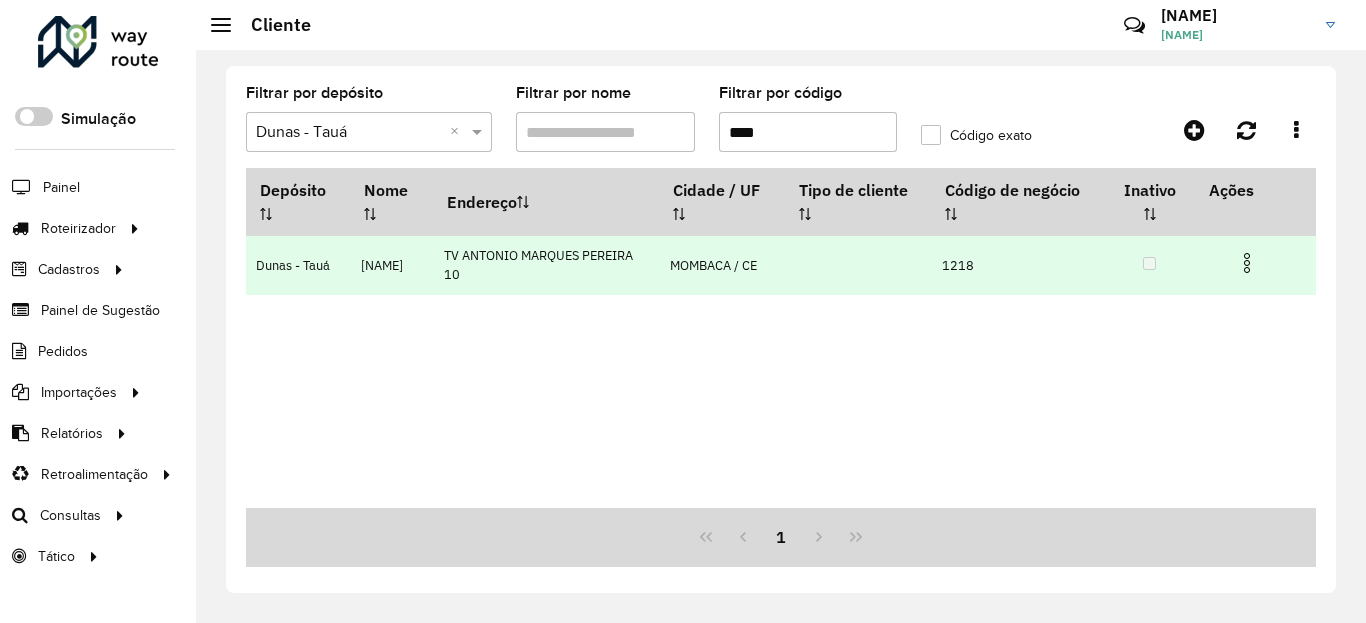 click at bounding box center (1247, 263) 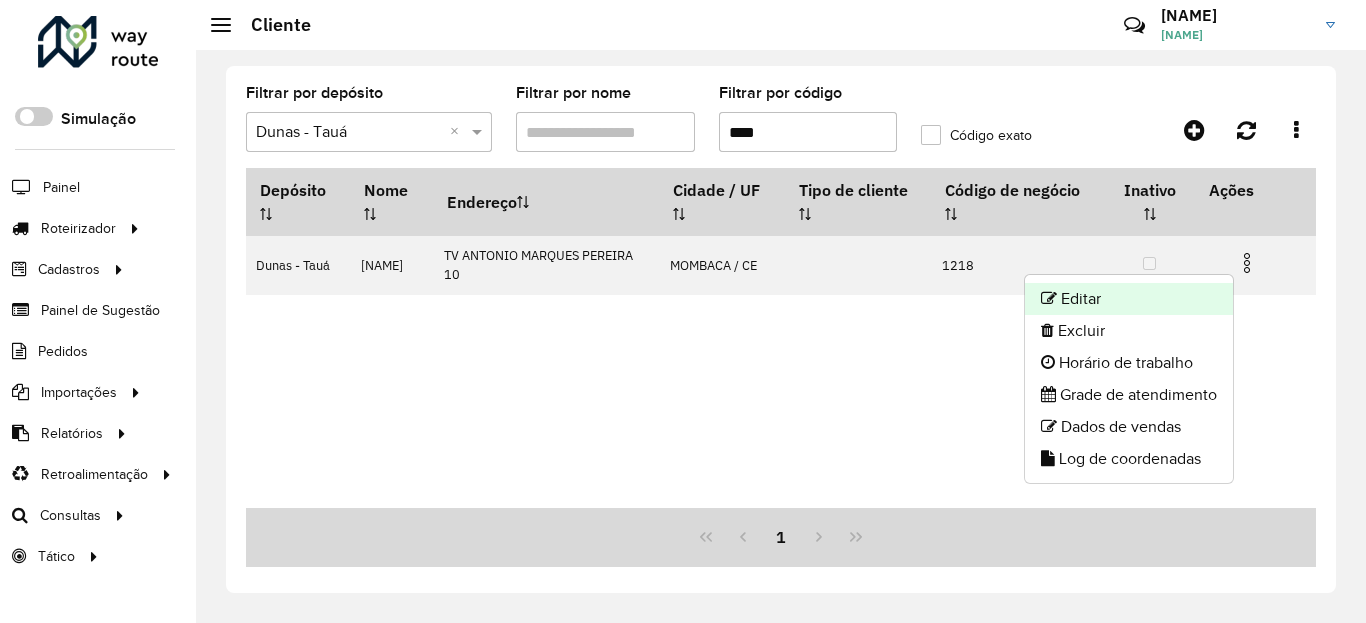 click on "Editar" 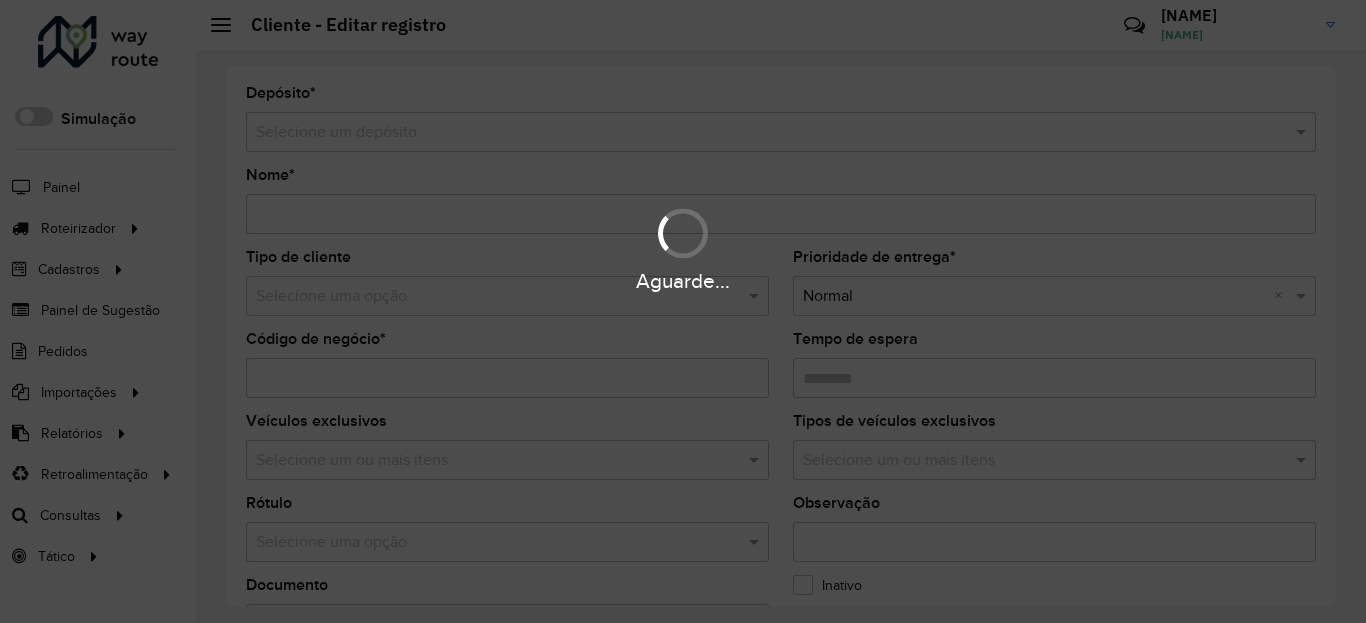 type on "**********" 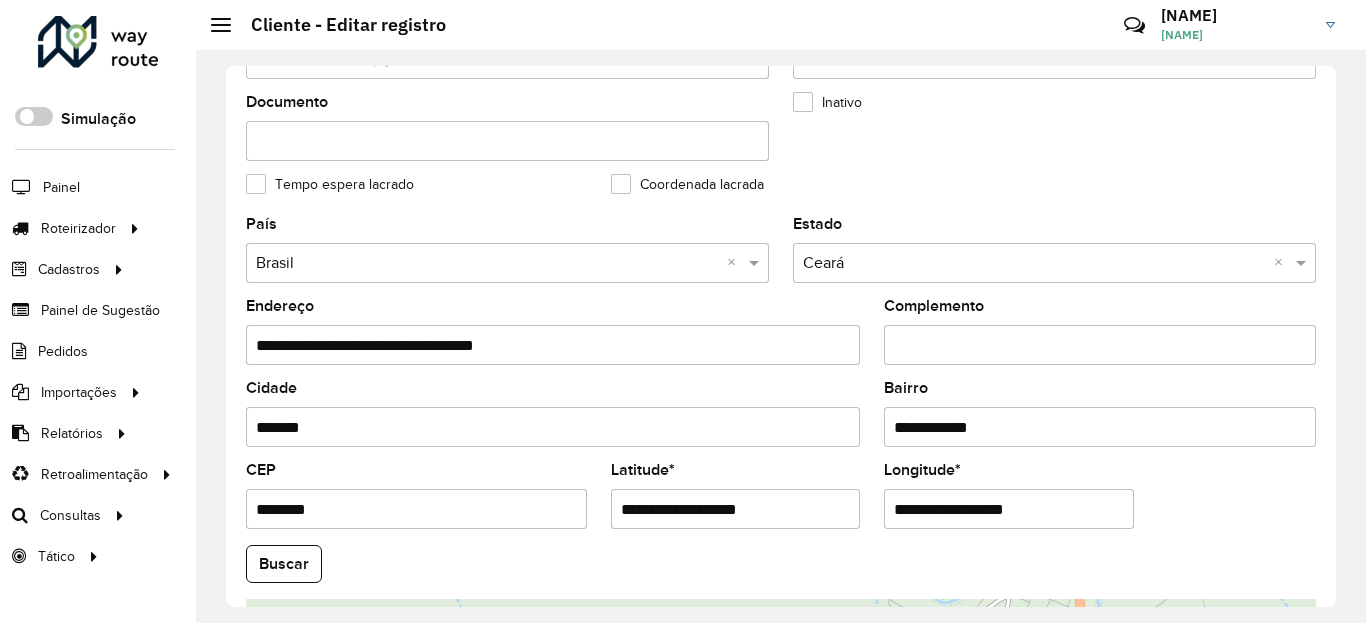 scroll, scrollTop: 600, scrollLeft: 0, axis: vertical 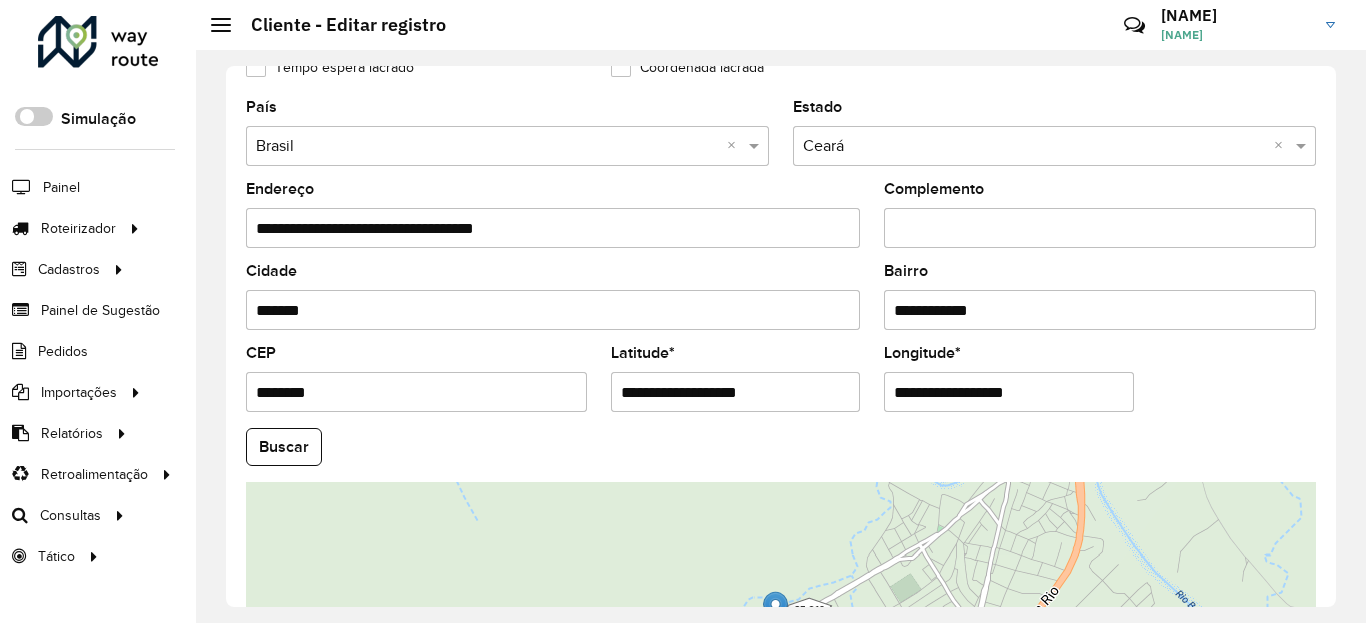 click on "**********" at bounding box center (736, 392) 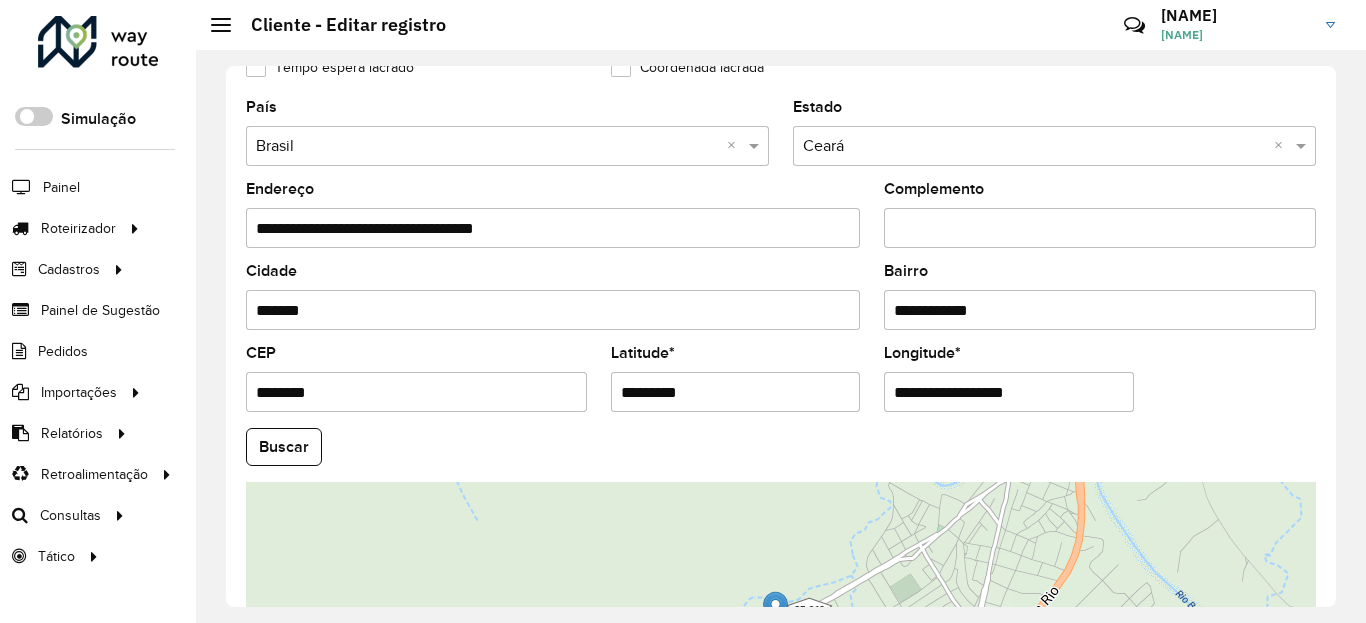 type on "*********" 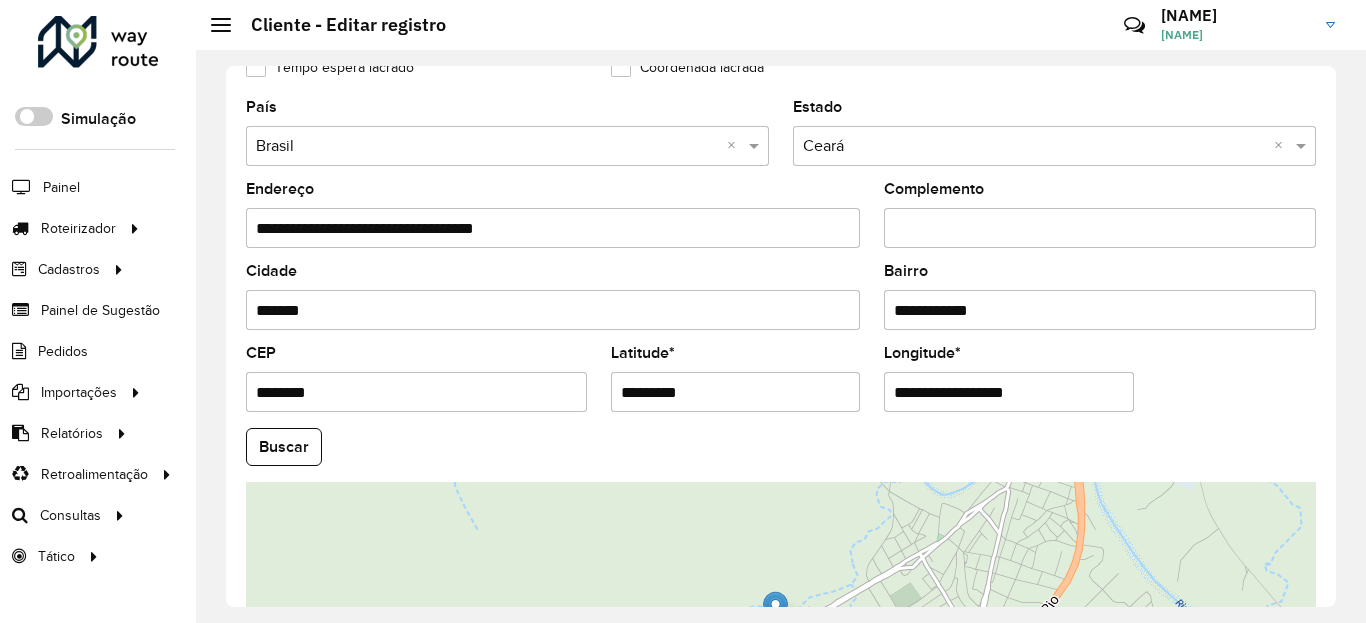 click on "**********" at bounding box center (1009, 392) 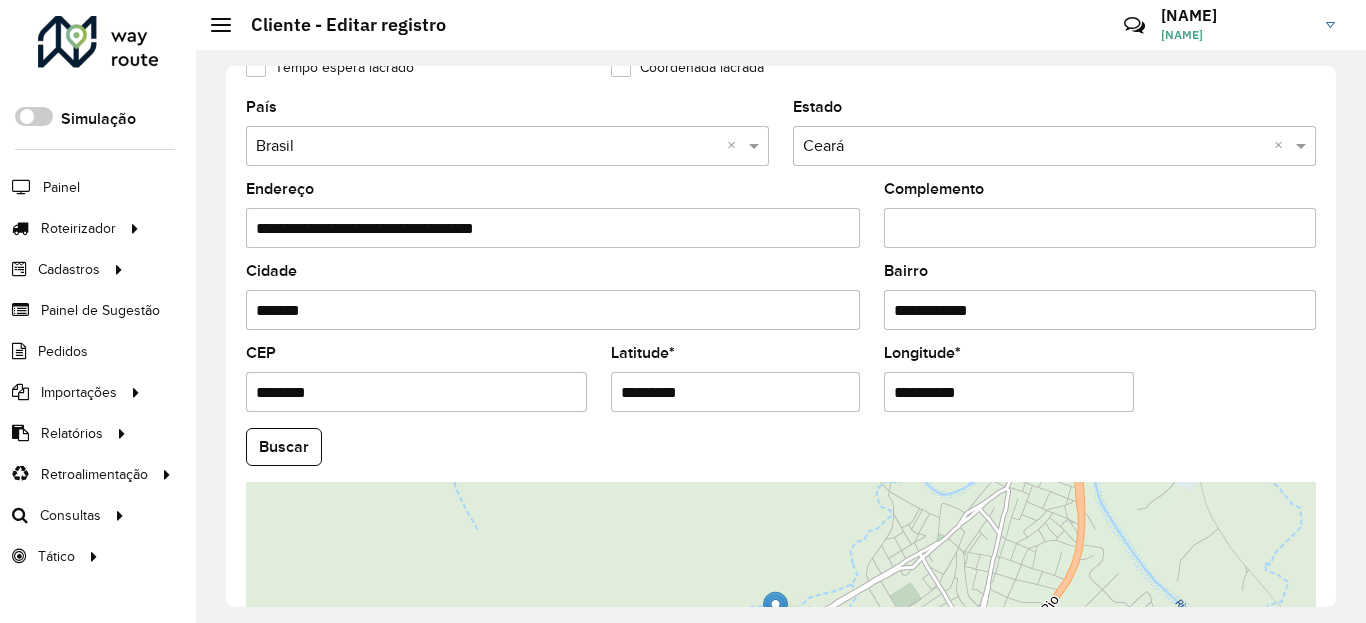 type on "**********" 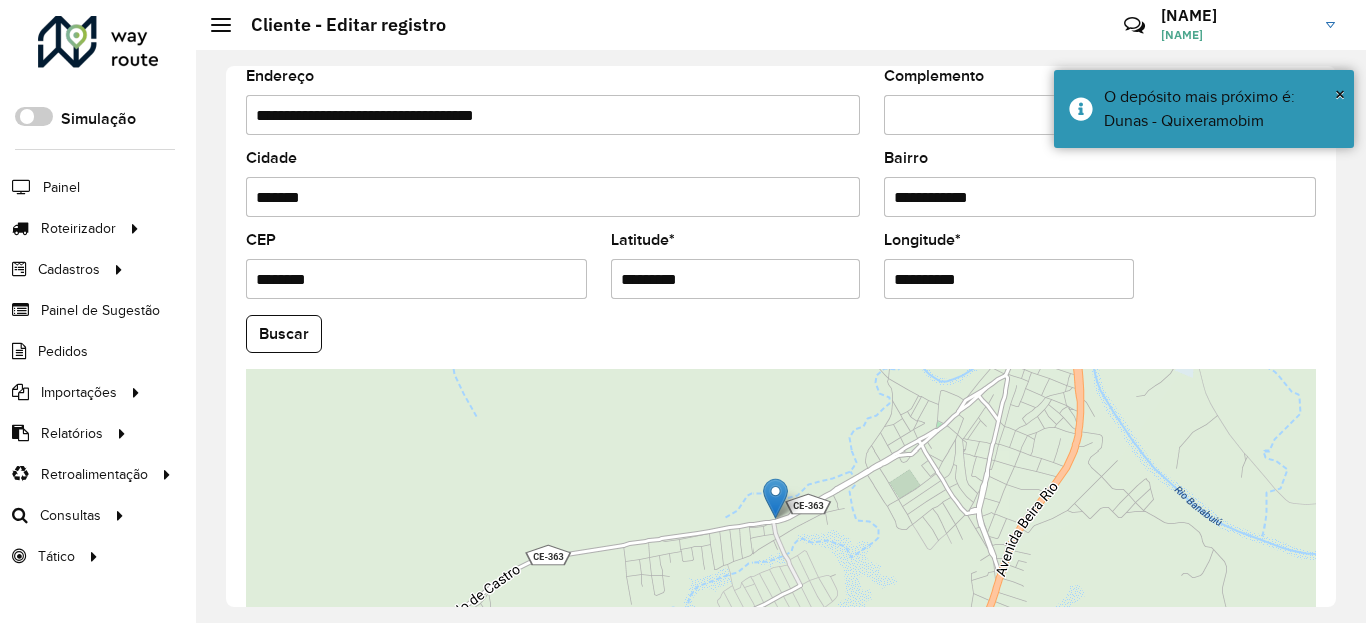 scroll, scrollTop: 865, scrollLeft: 0, axis: vertical 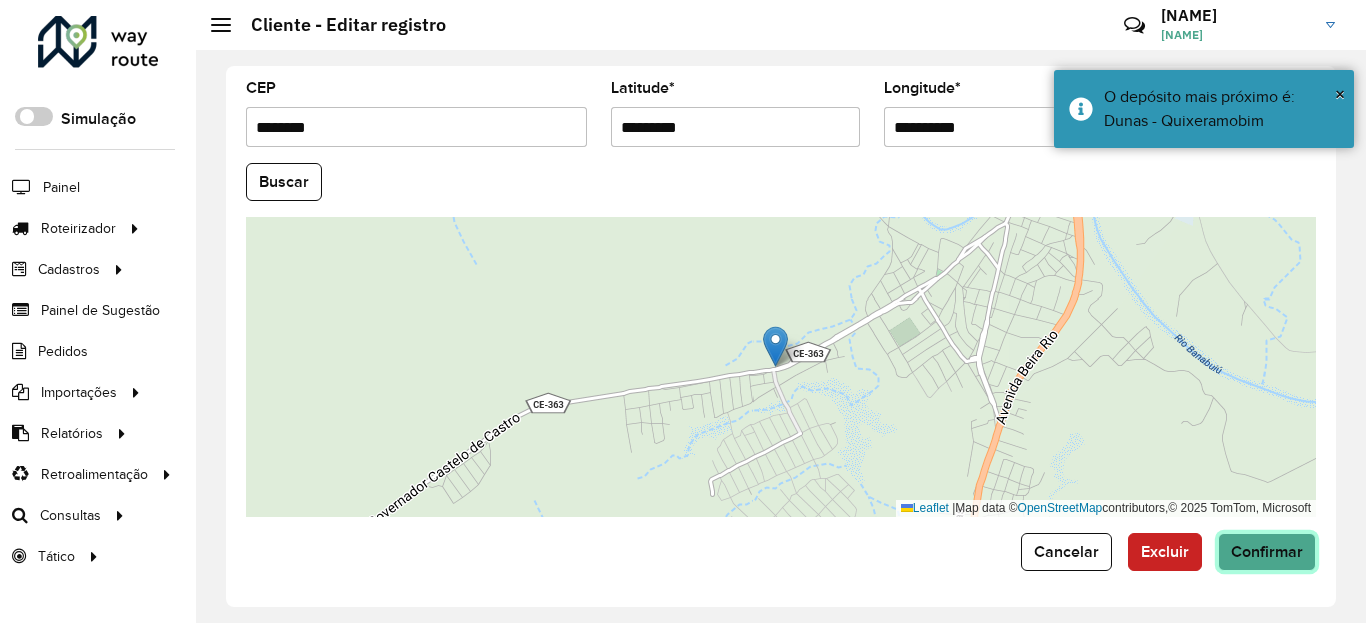 click on "Confirmar" 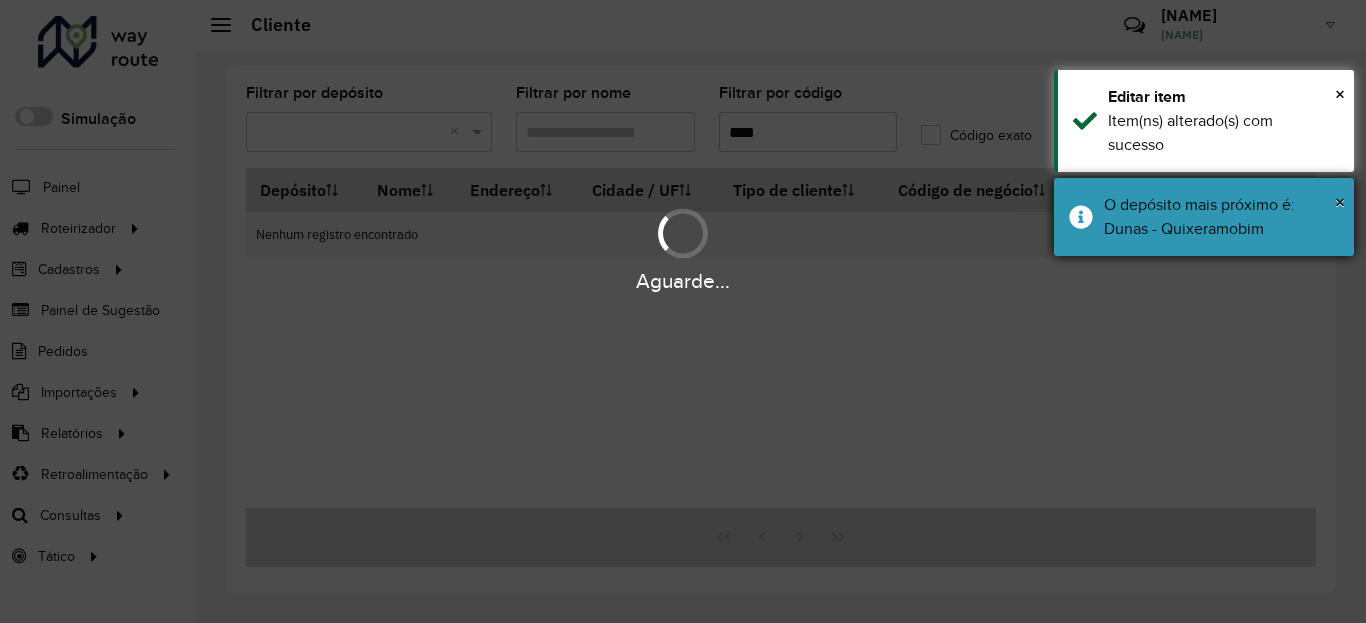 drag, startPoint x: 1213, startPoint y: 209, endPoint x: 1210, endPoint y: 156, distance: 53.08484 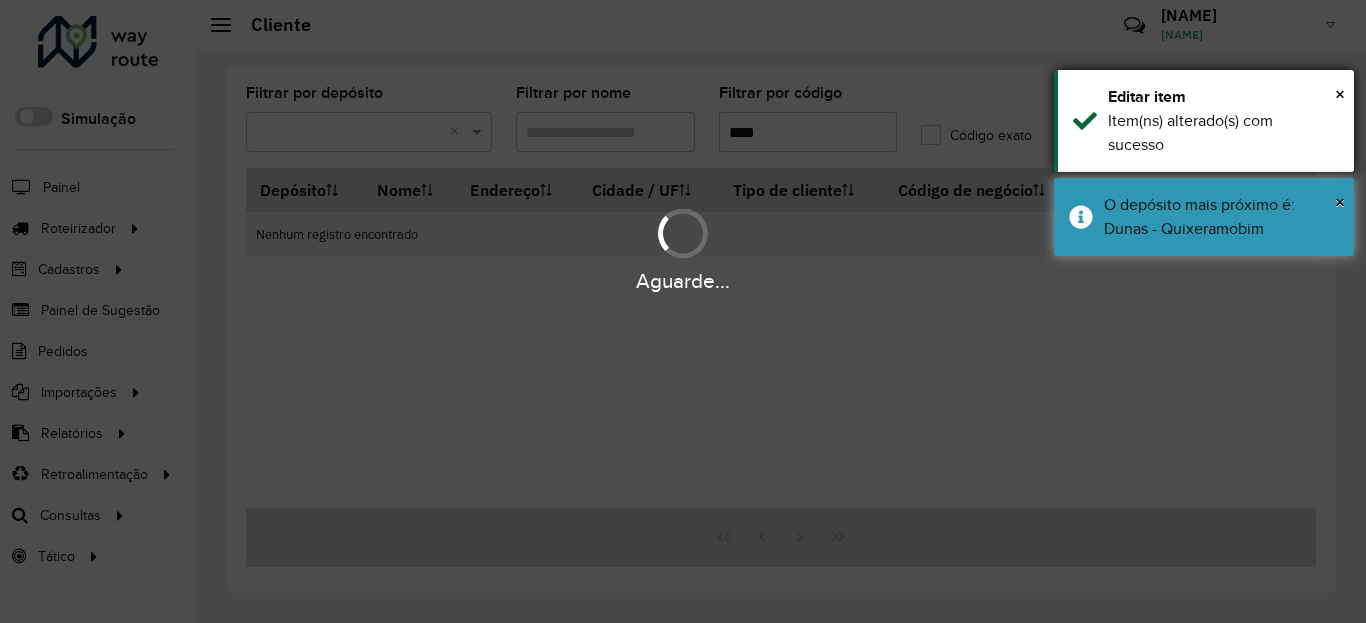 click on "O depósito mais próximo é: Dunas - Quixeramobim" at bounding box center (1221, 217) 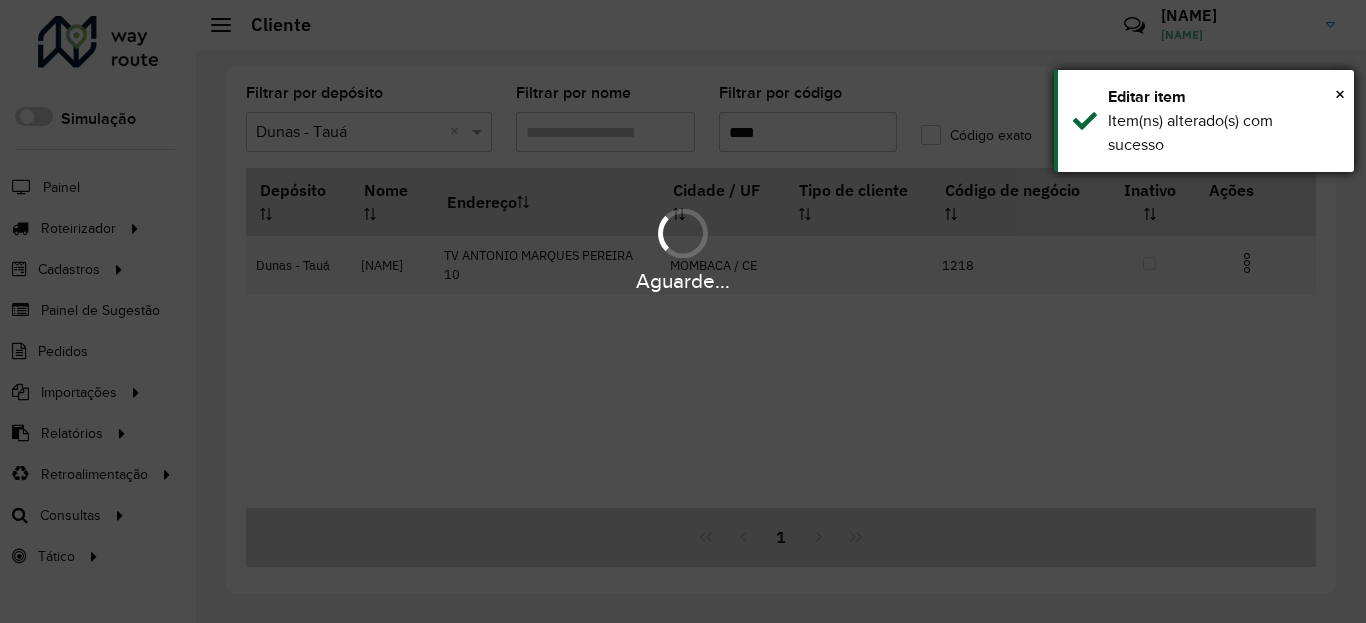 drag, startPoint x: 1208, startPoint y: 140, endPoint x: 1209, endPoint y: 183, distance: 43.011627 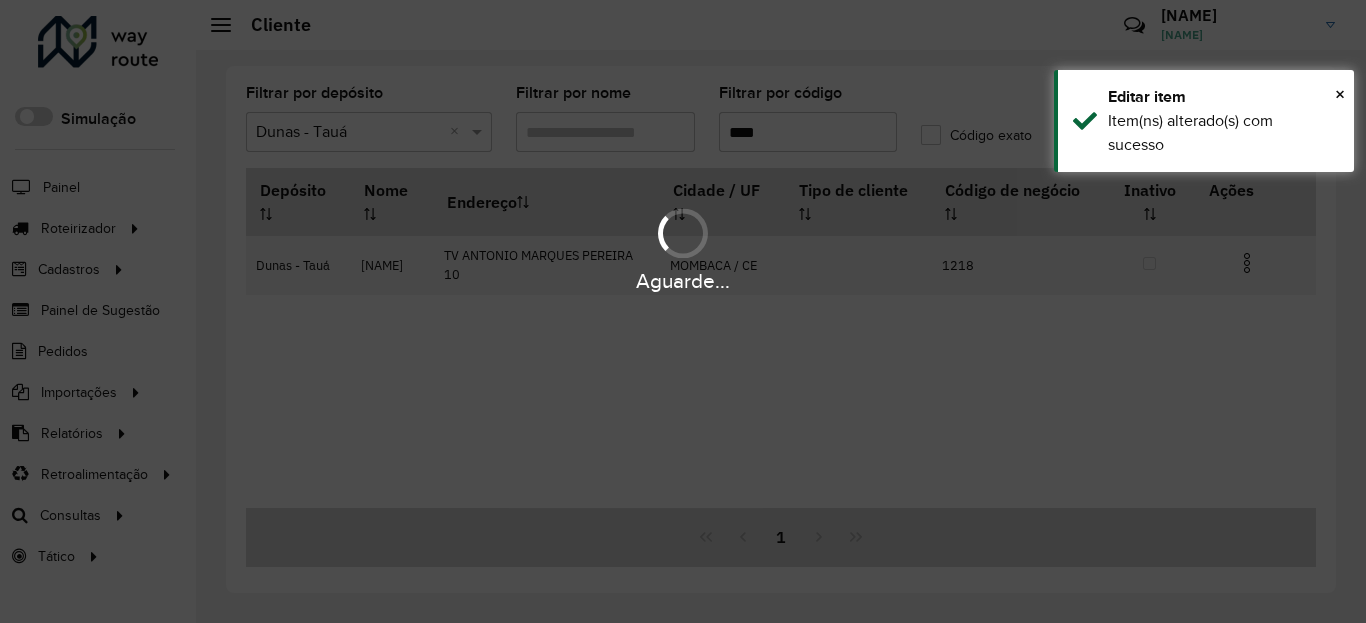 click on "Item(ns) alterado(s) com sucesso" at bounding box center (1223, 133) 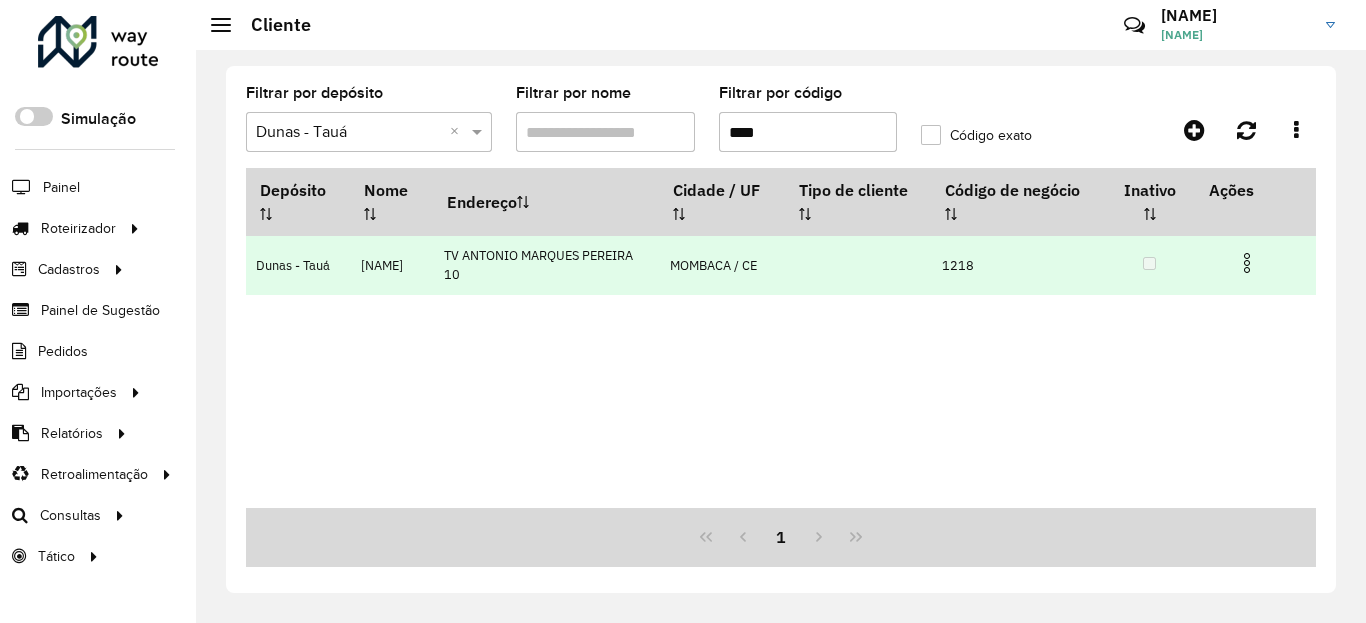 click at bounding box center [1247, 263] 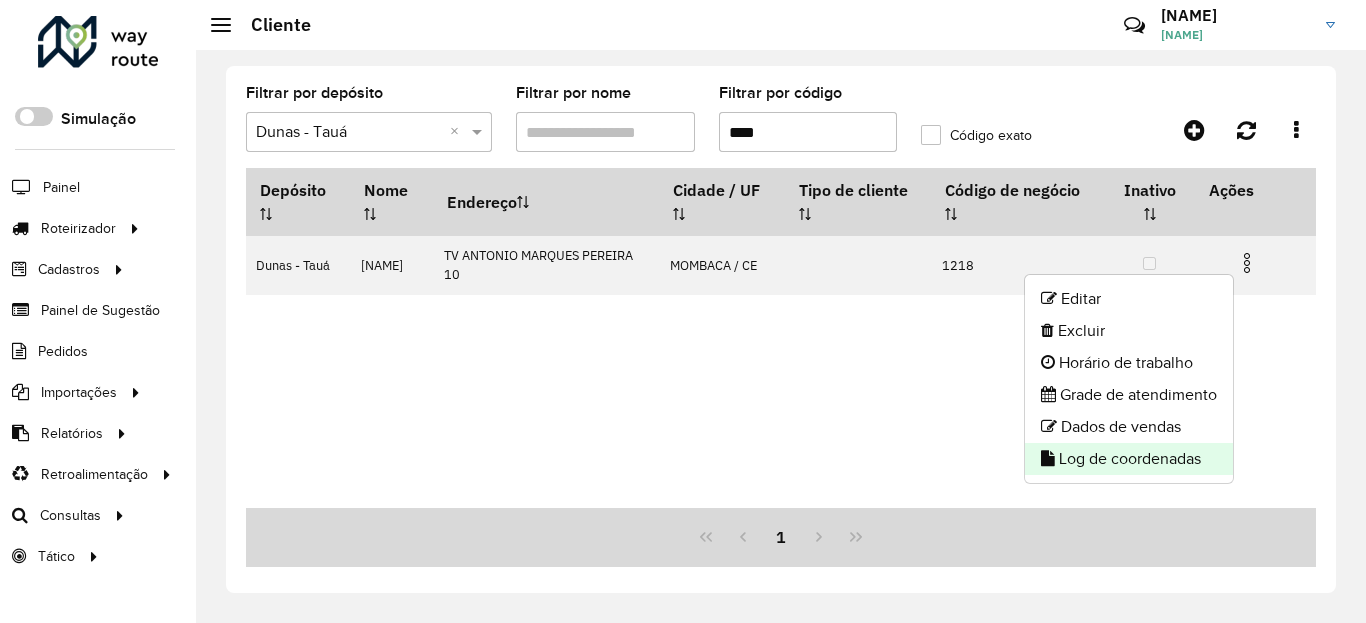 click on "Log de coordenadas" 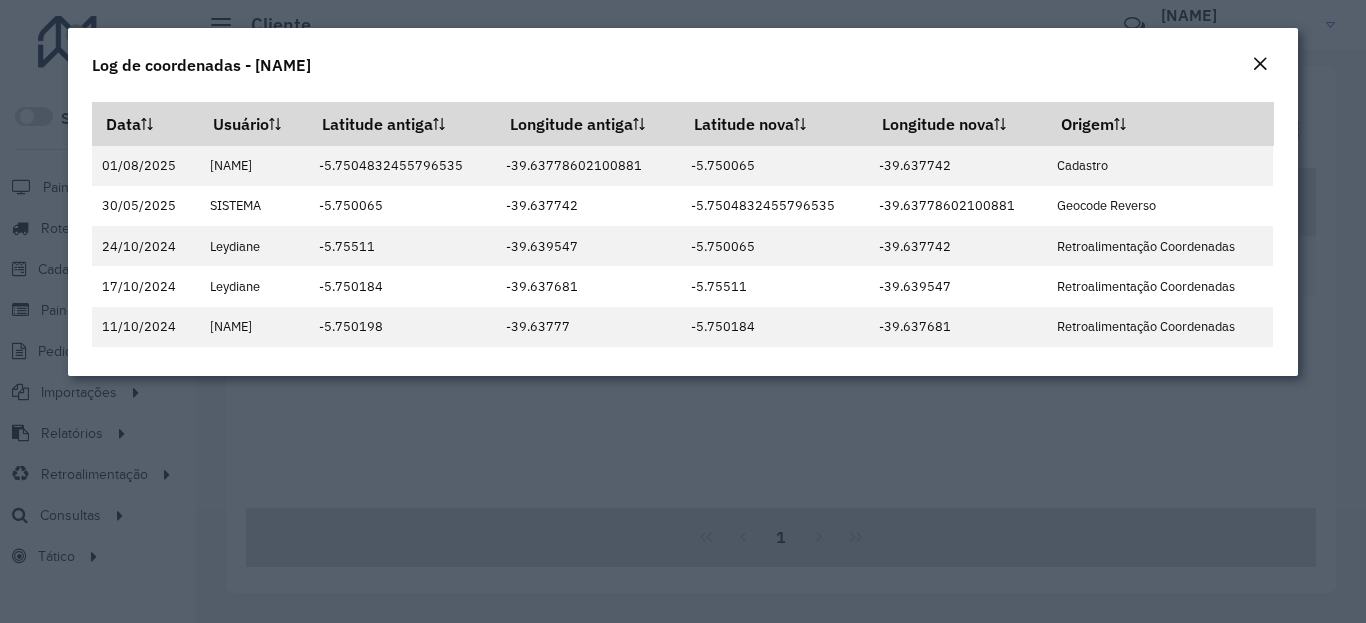 click 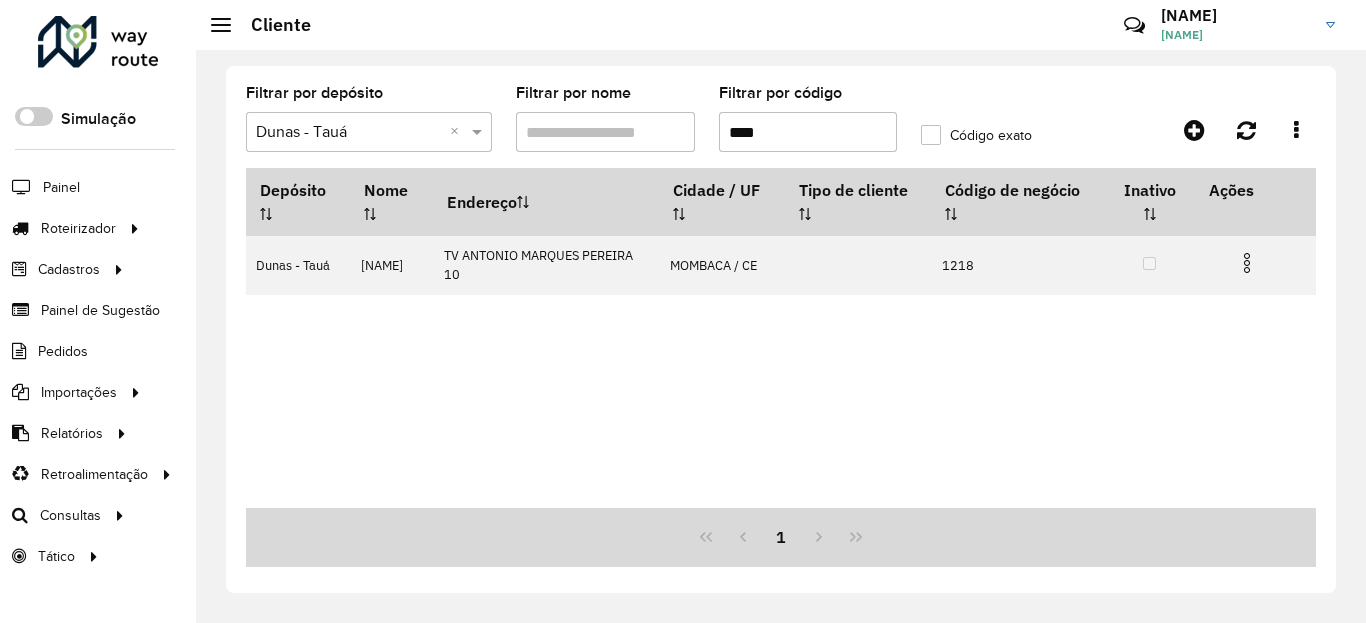click on "****" at bounding box center (808, 132) 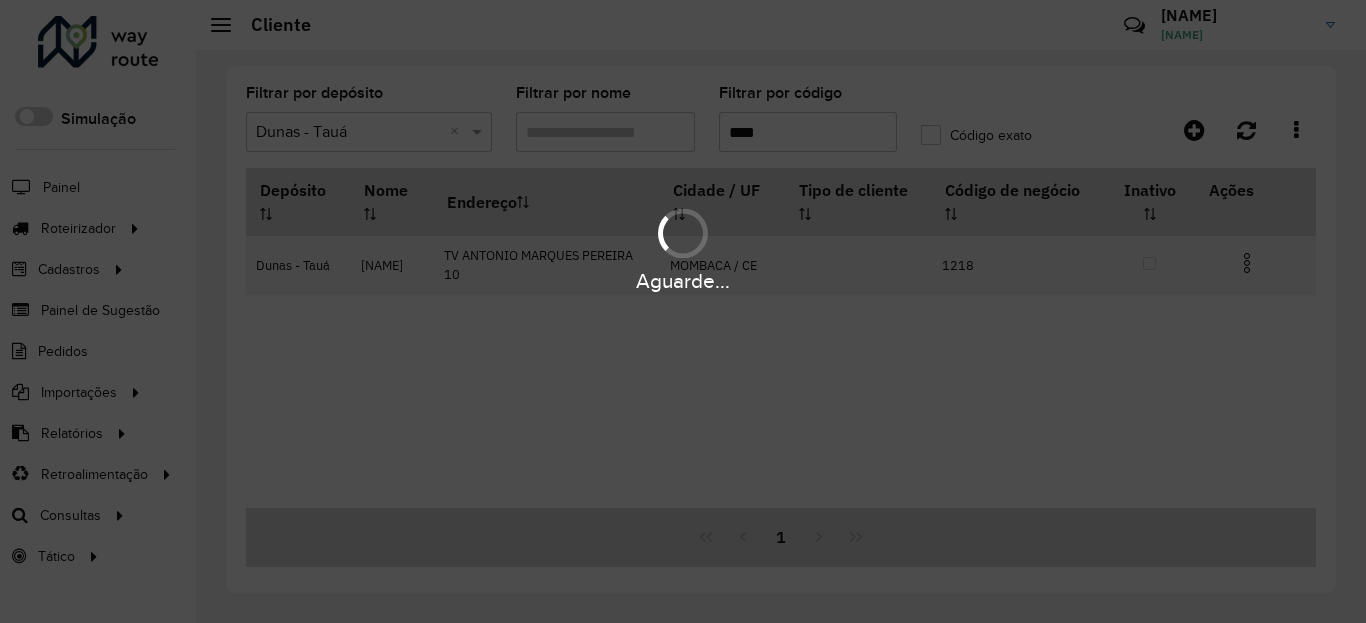 click on "Aguarde..." at bounding box center (683, 281) 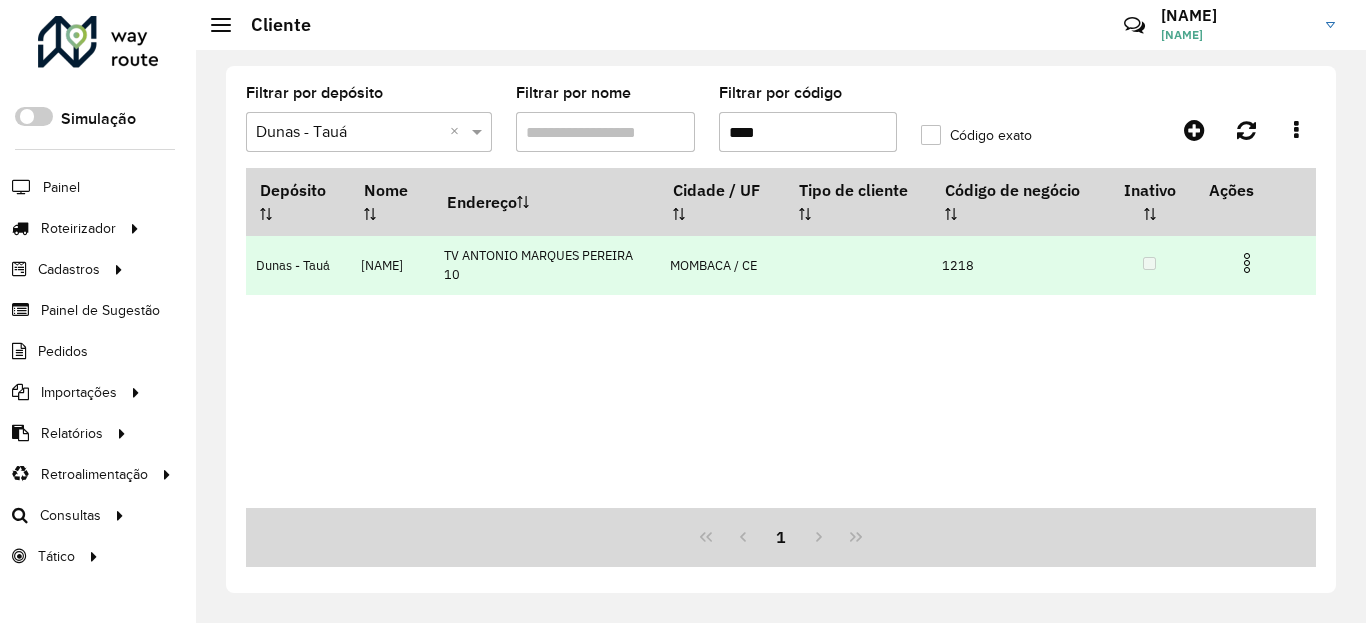 click at bounding box center [1247, 263] 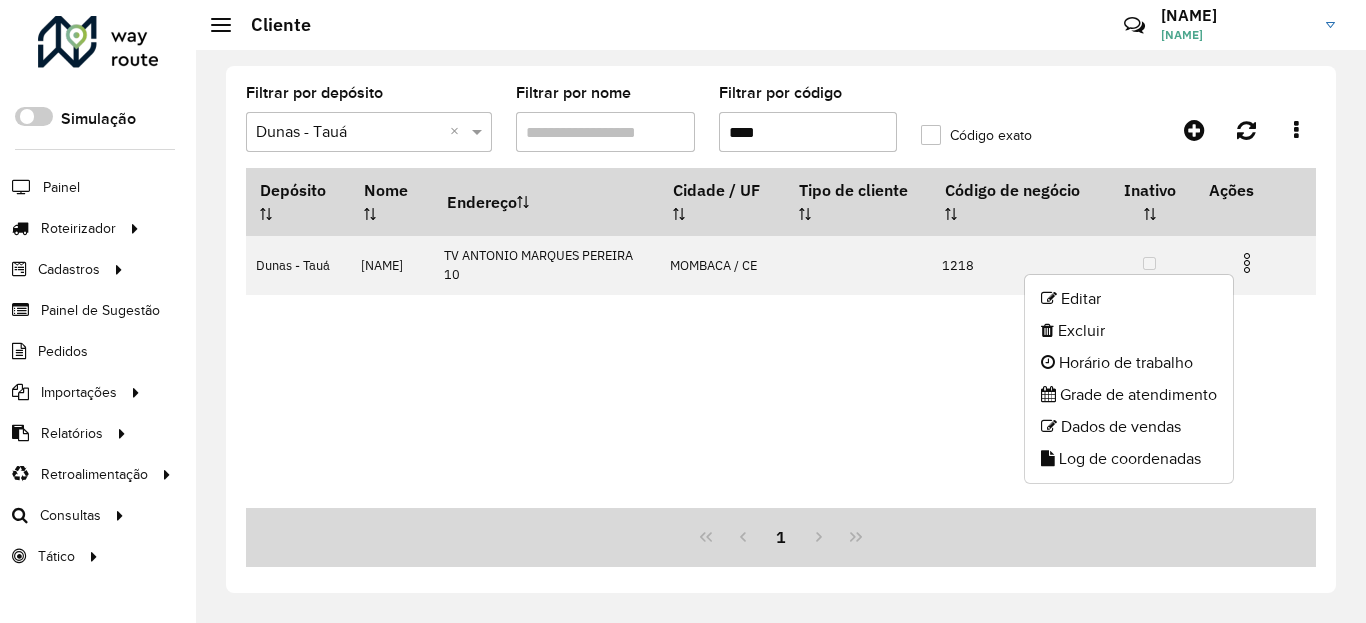 click on "Log de coordenadas" 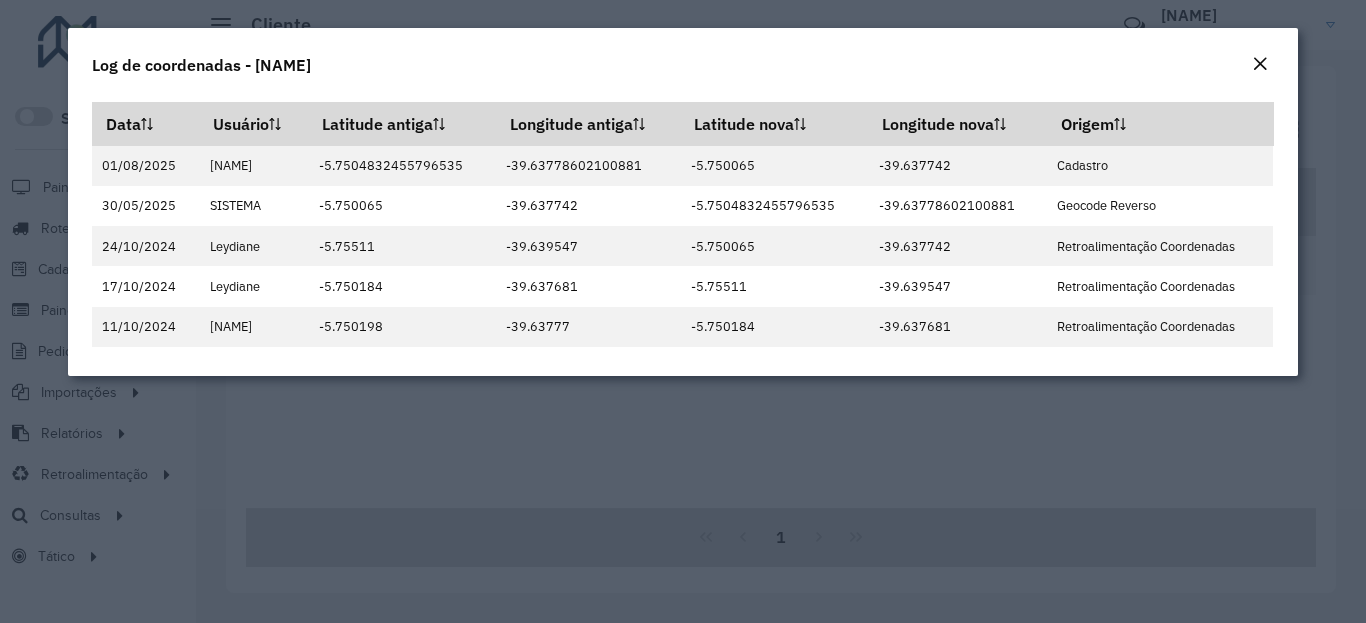 click 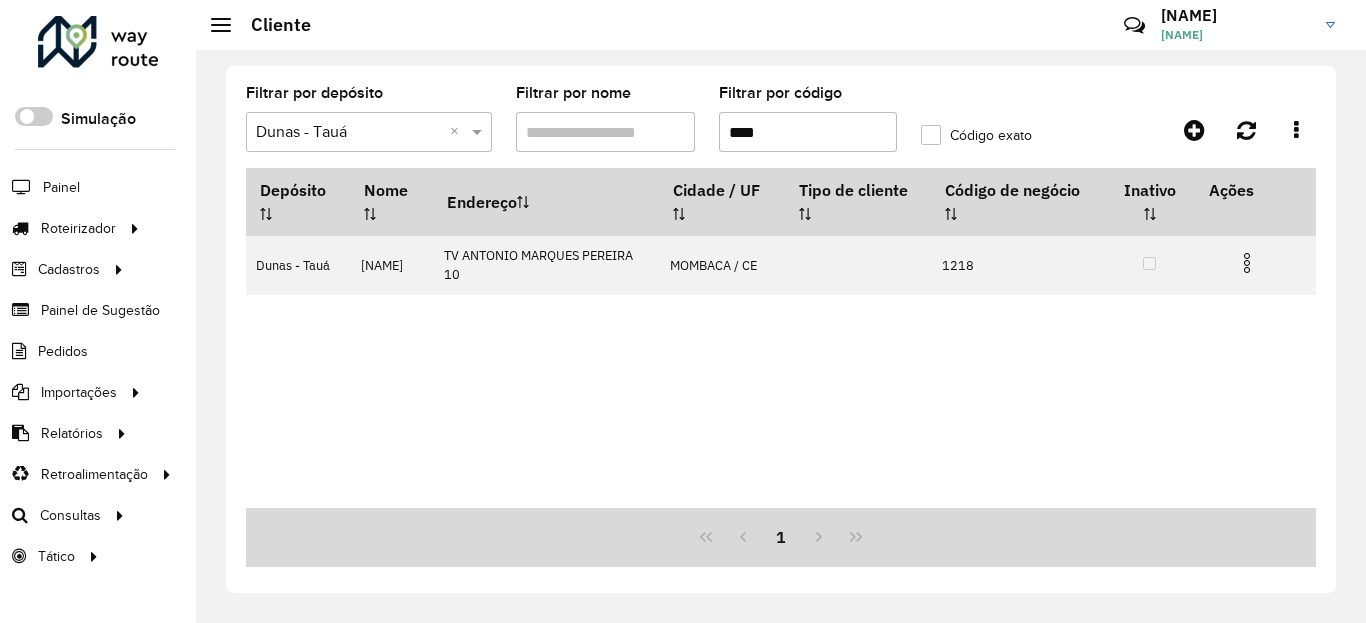 click on "****" at bounding box center (808, 132) 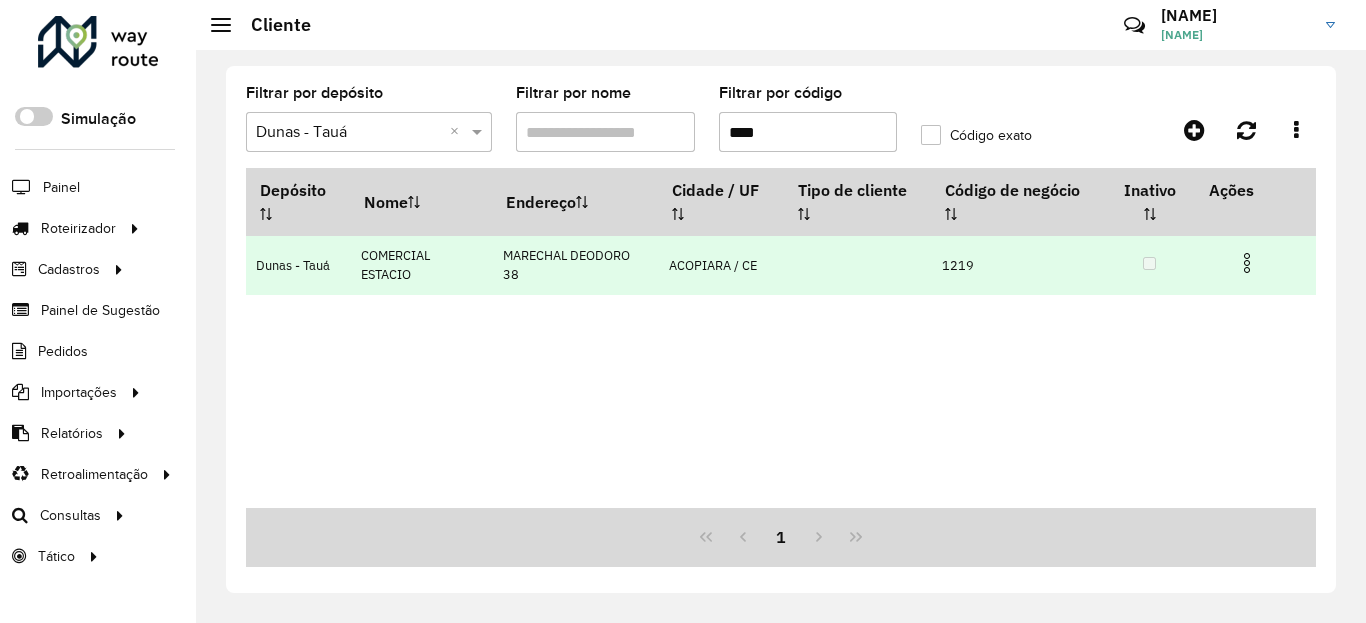 click at bounding box center [1255, 261] 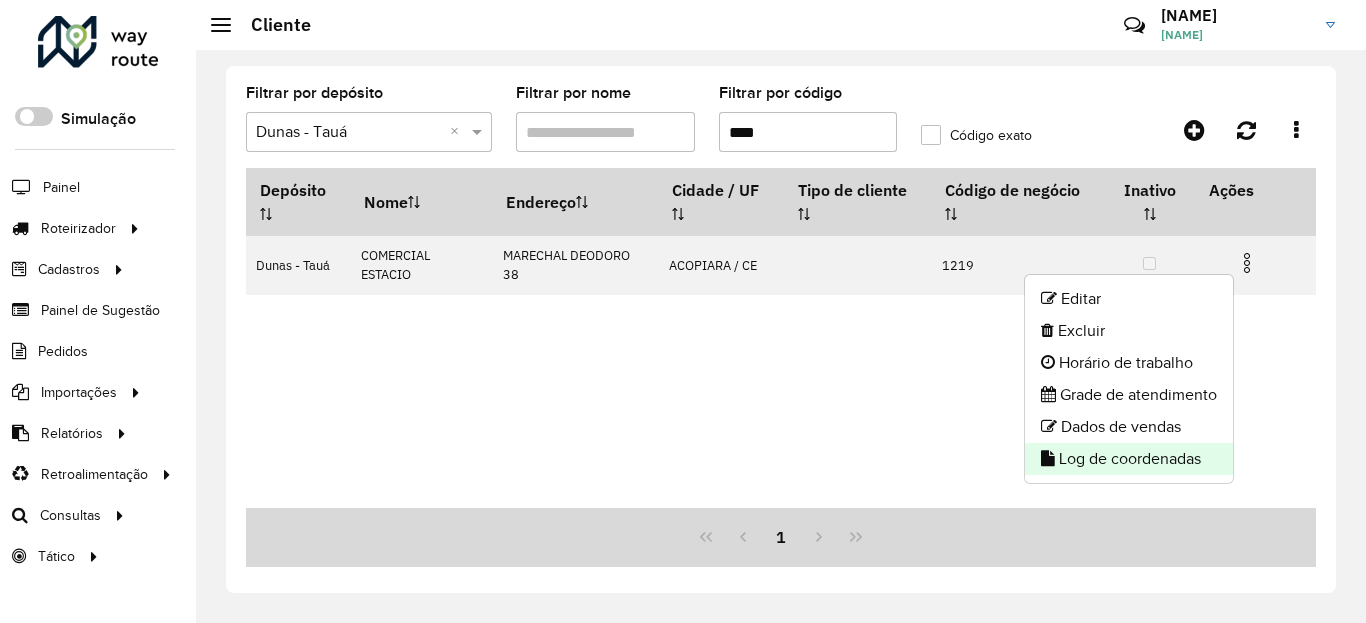 click on "Log de coordenadas" 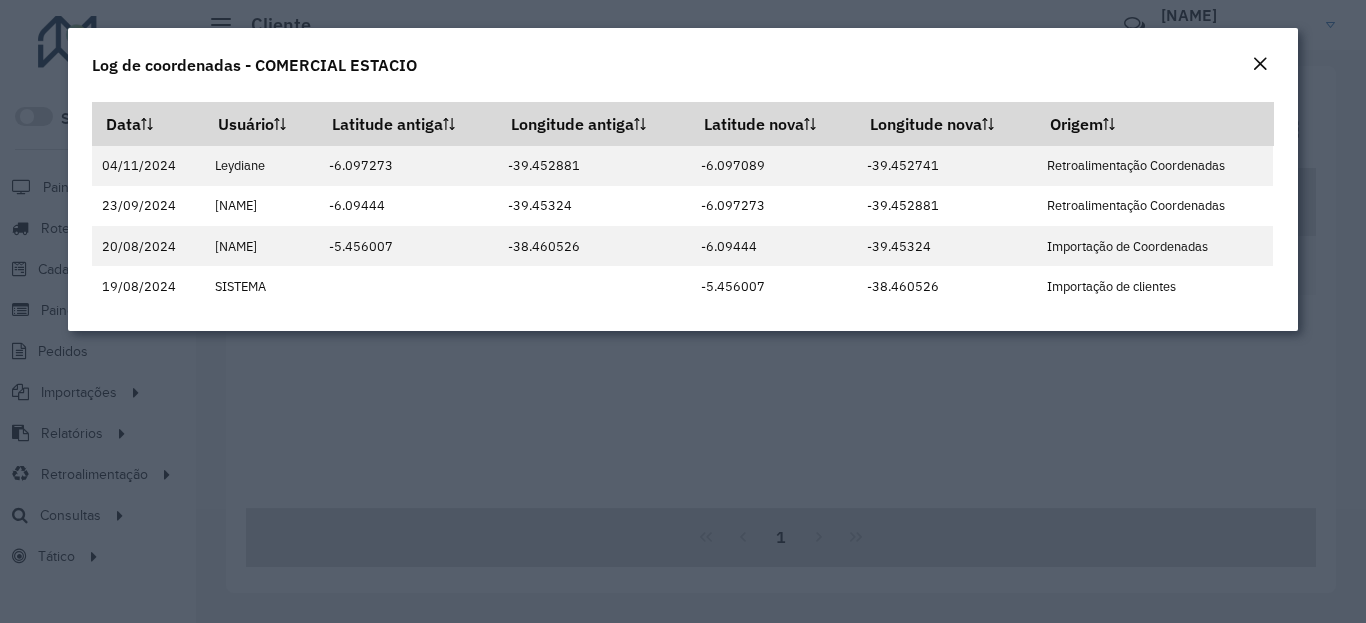 click 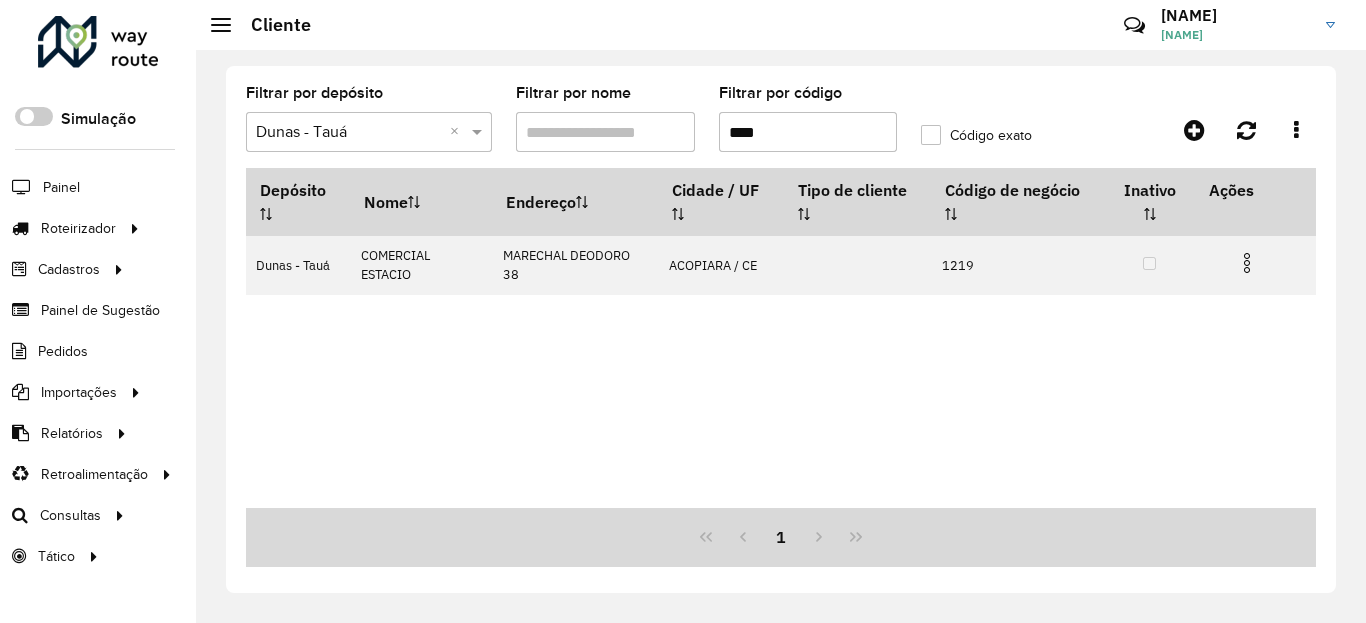 click on "****" at bounding box center (808, 132) 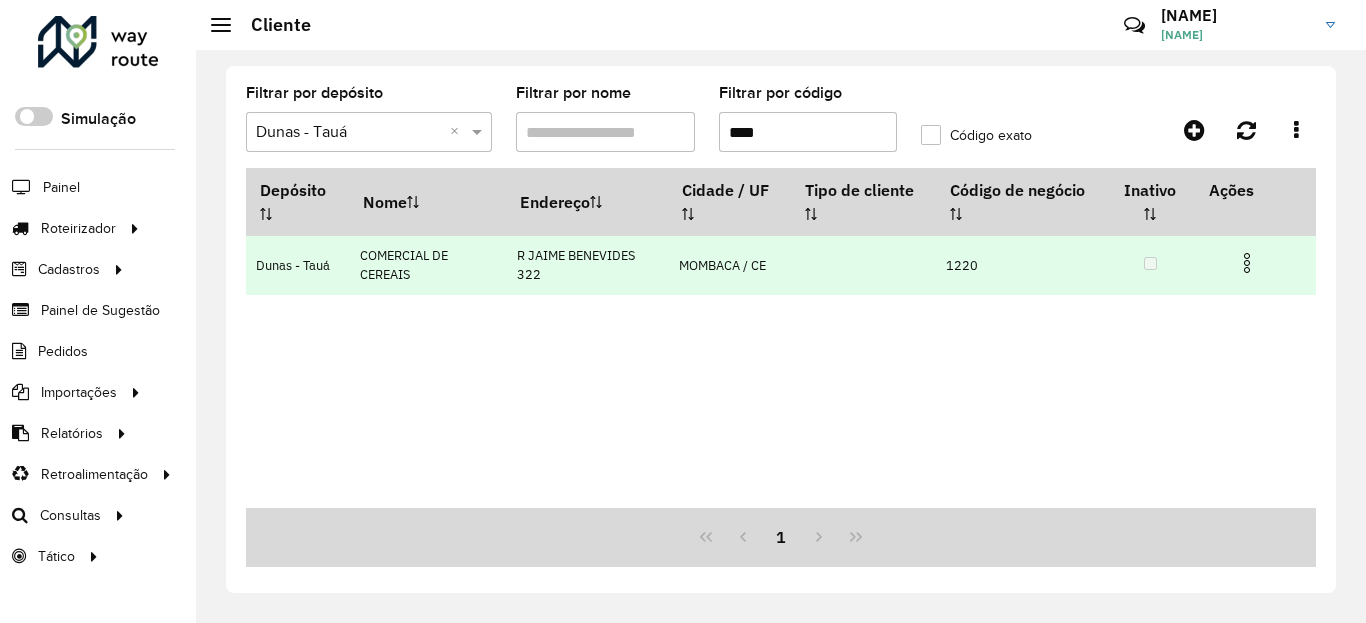 type on "****" 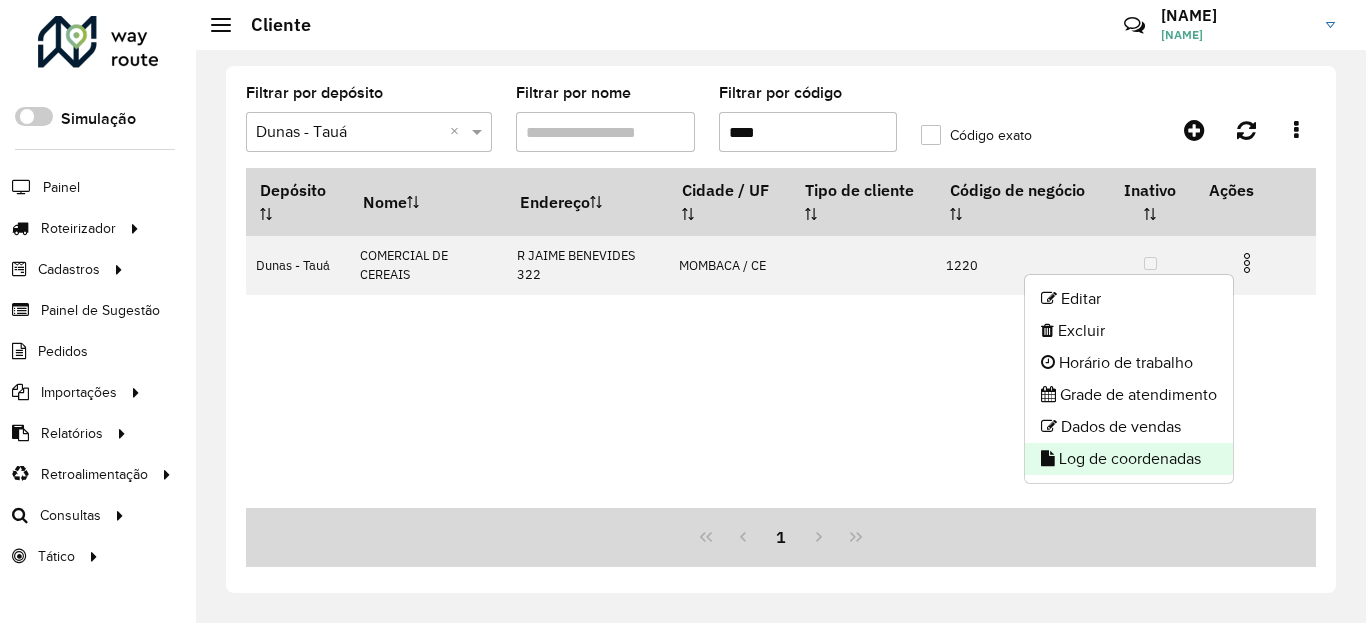 click on "Log de coordenadas" 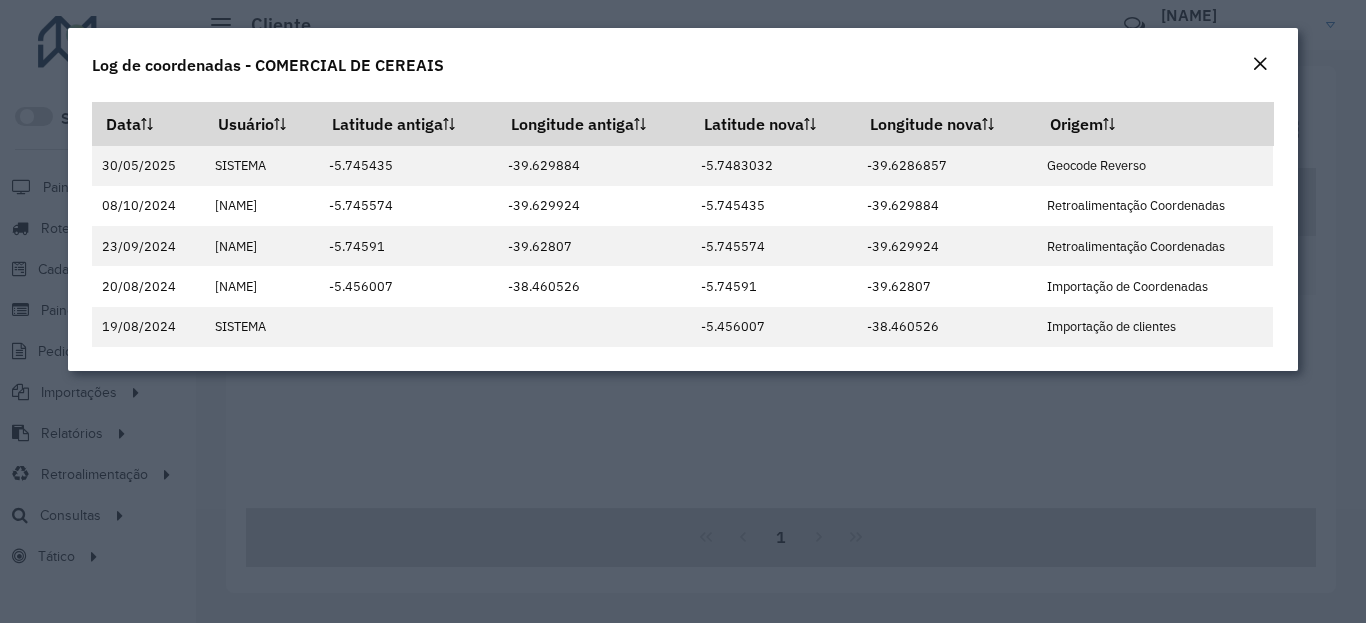 click 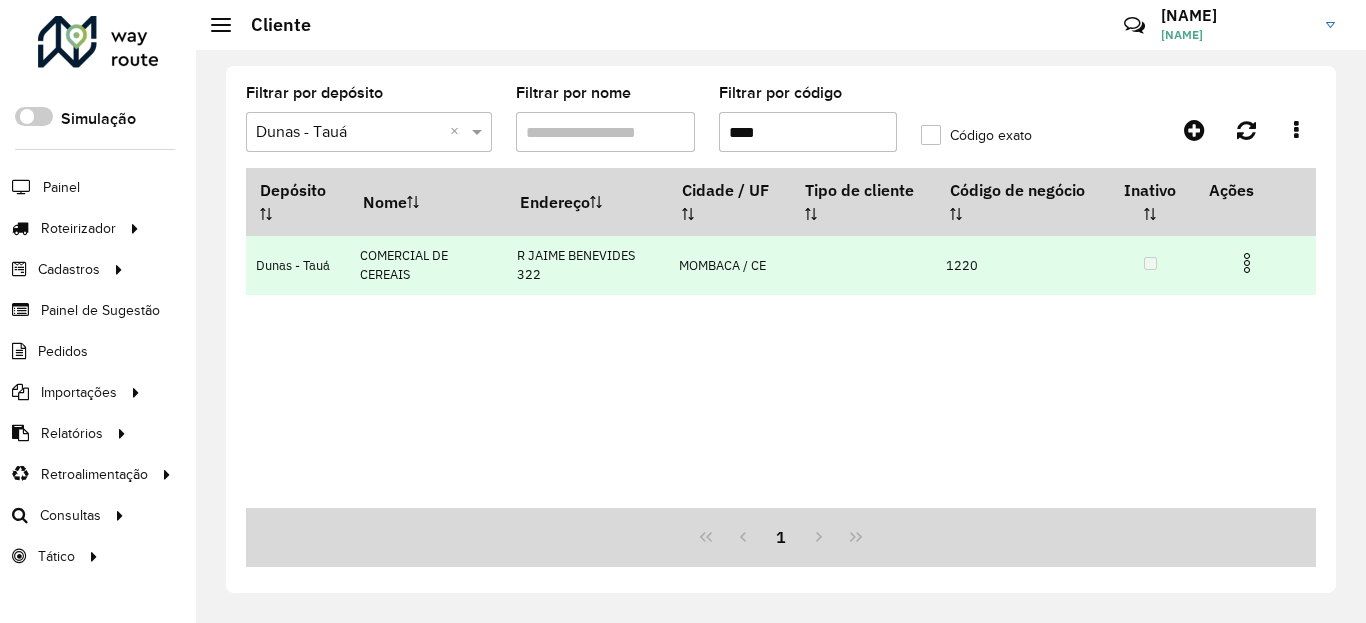 click at bounding box center [1247, 263] 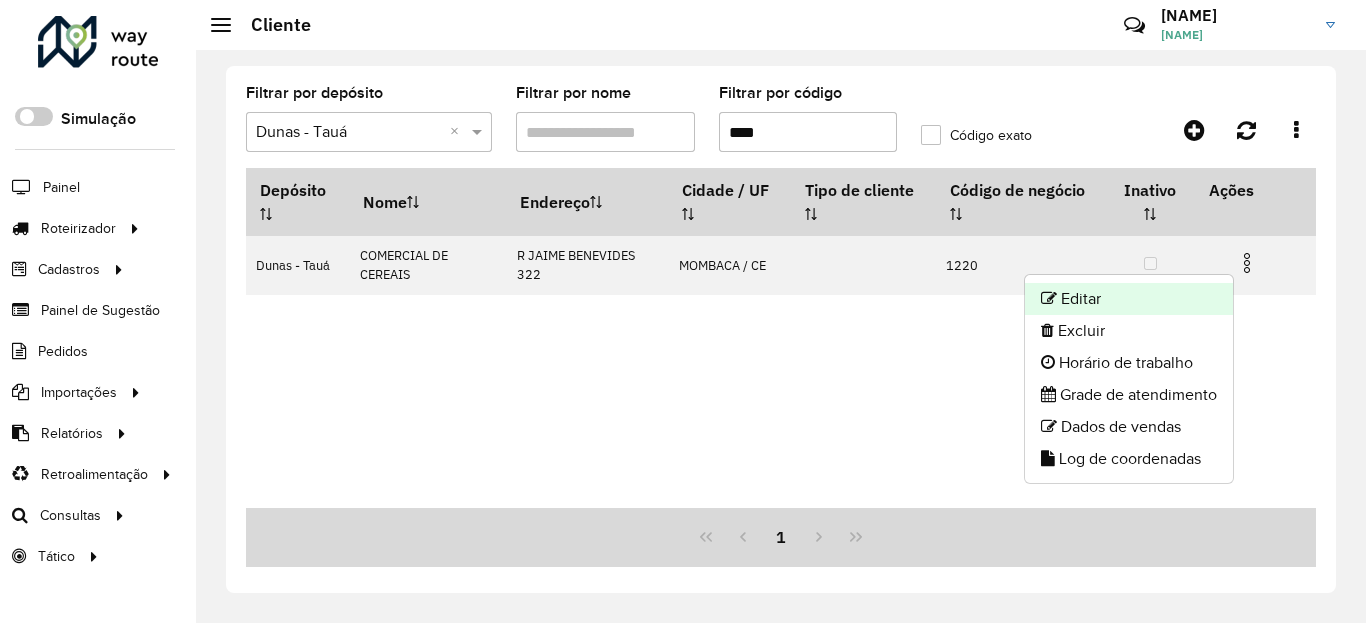 click on "Editar" 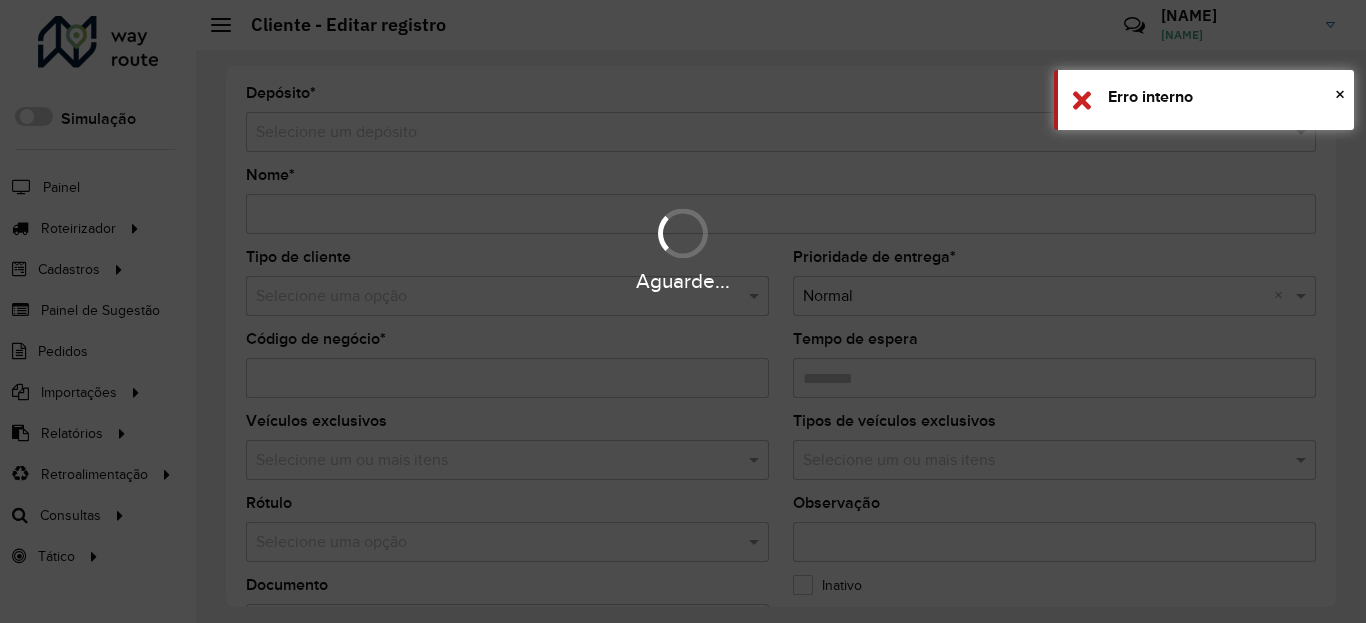 type on "**********" 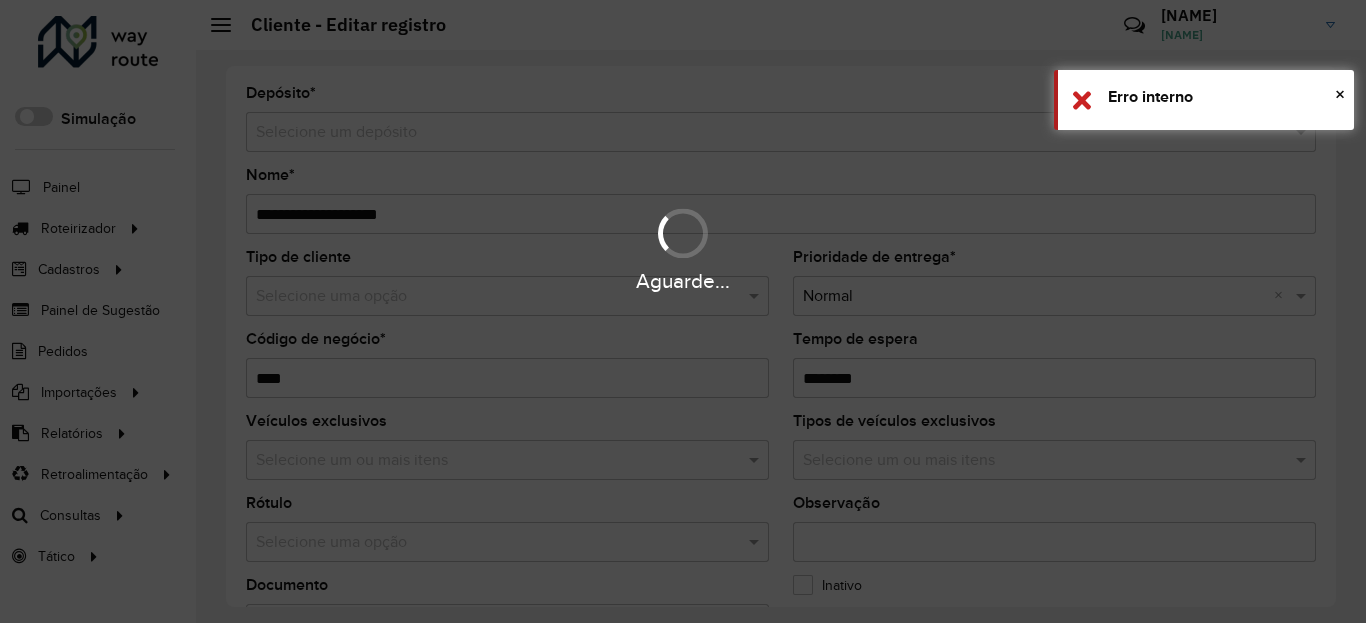 type on "********" 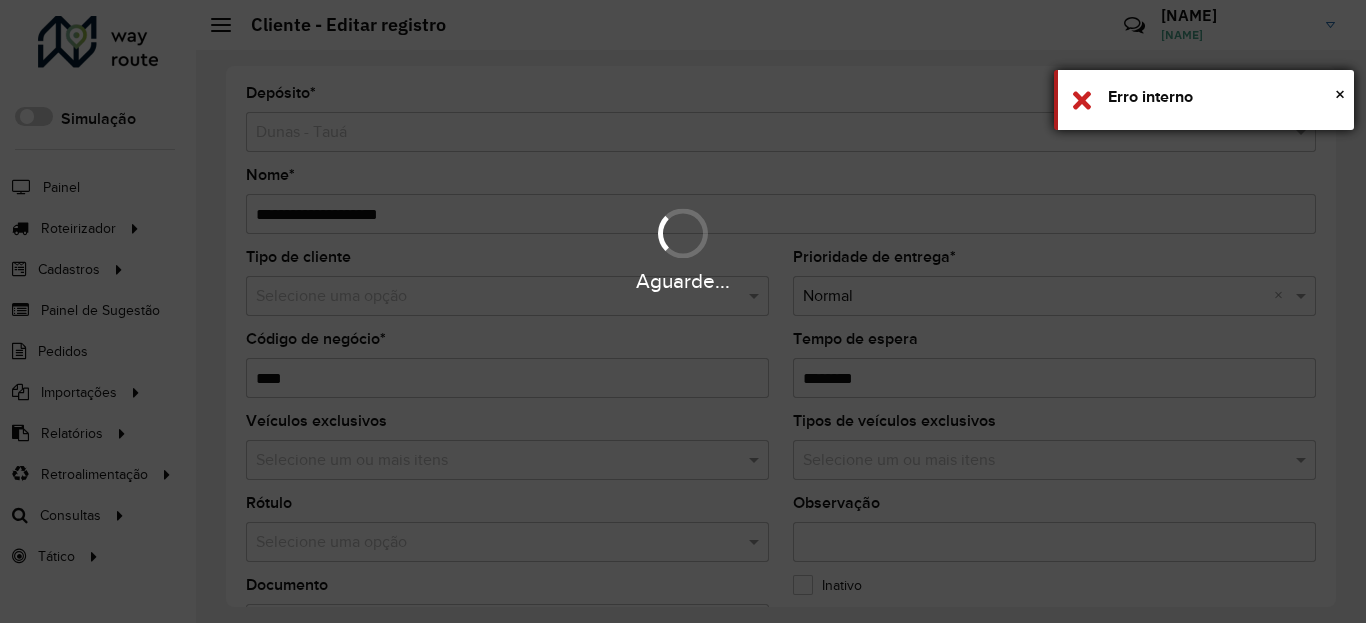 click on "Erro interno" at bounding box center [1223, 97] 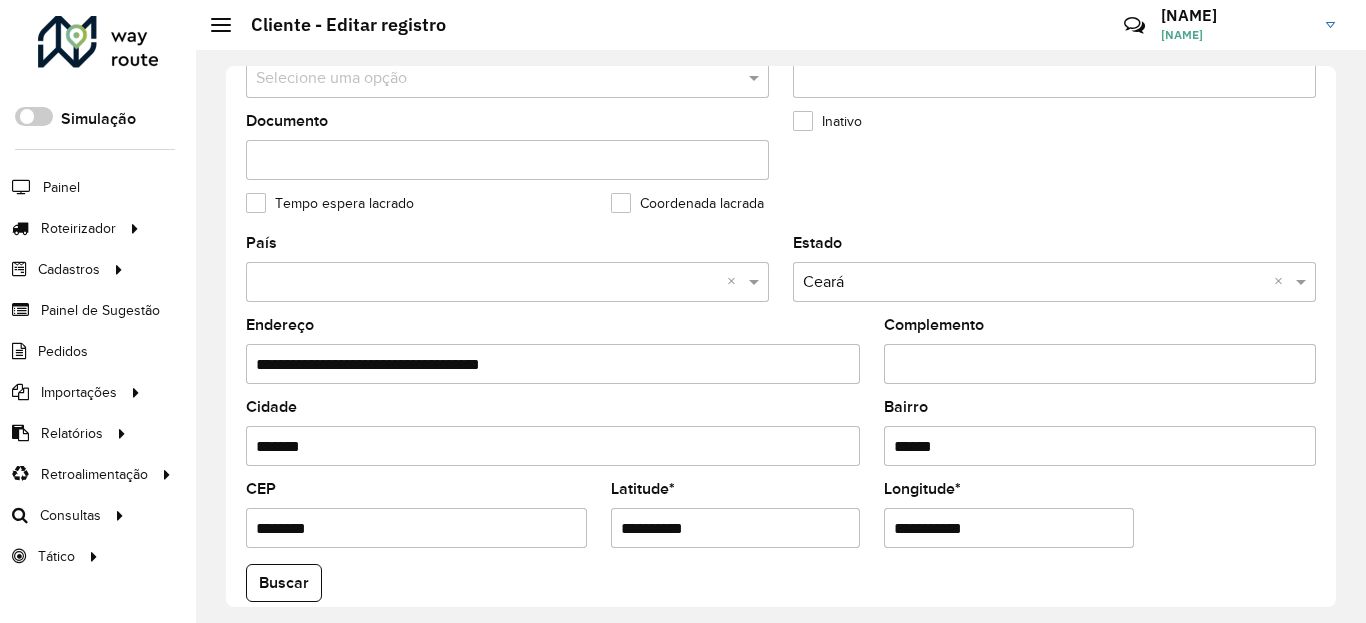 scroll, scrollTop: 600, scrollLeft: 0, axis: vertical 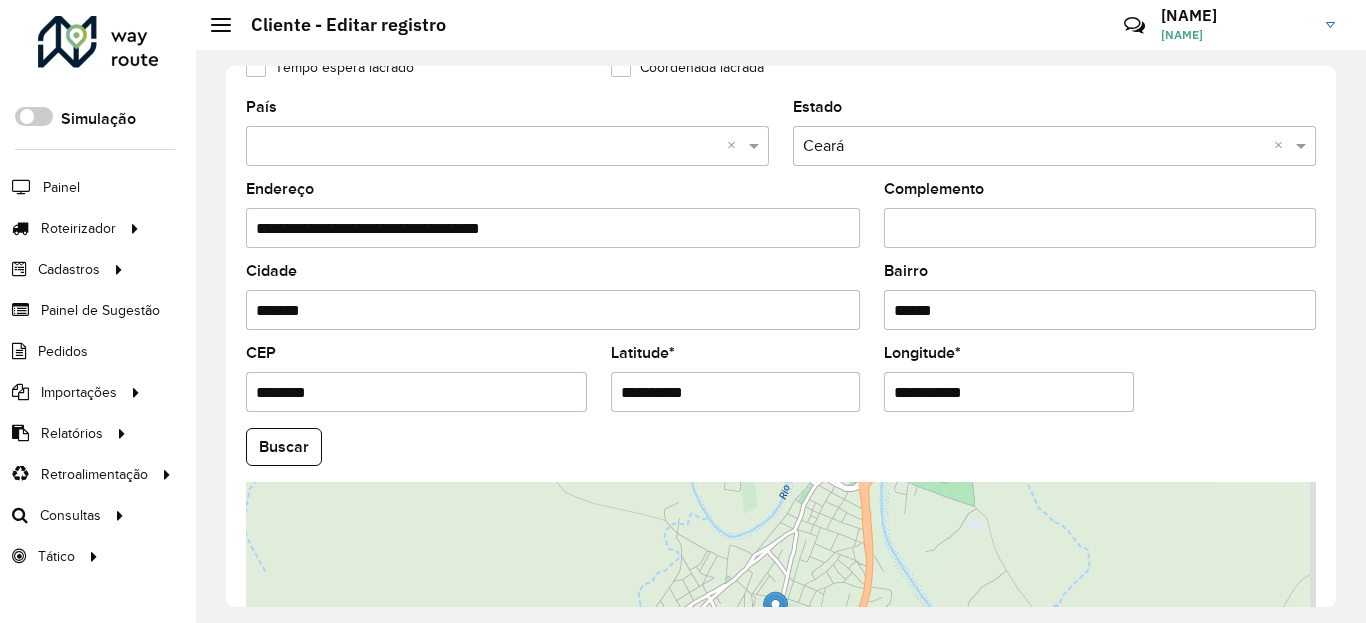 click on "**********" at bounding box center [736, 392] 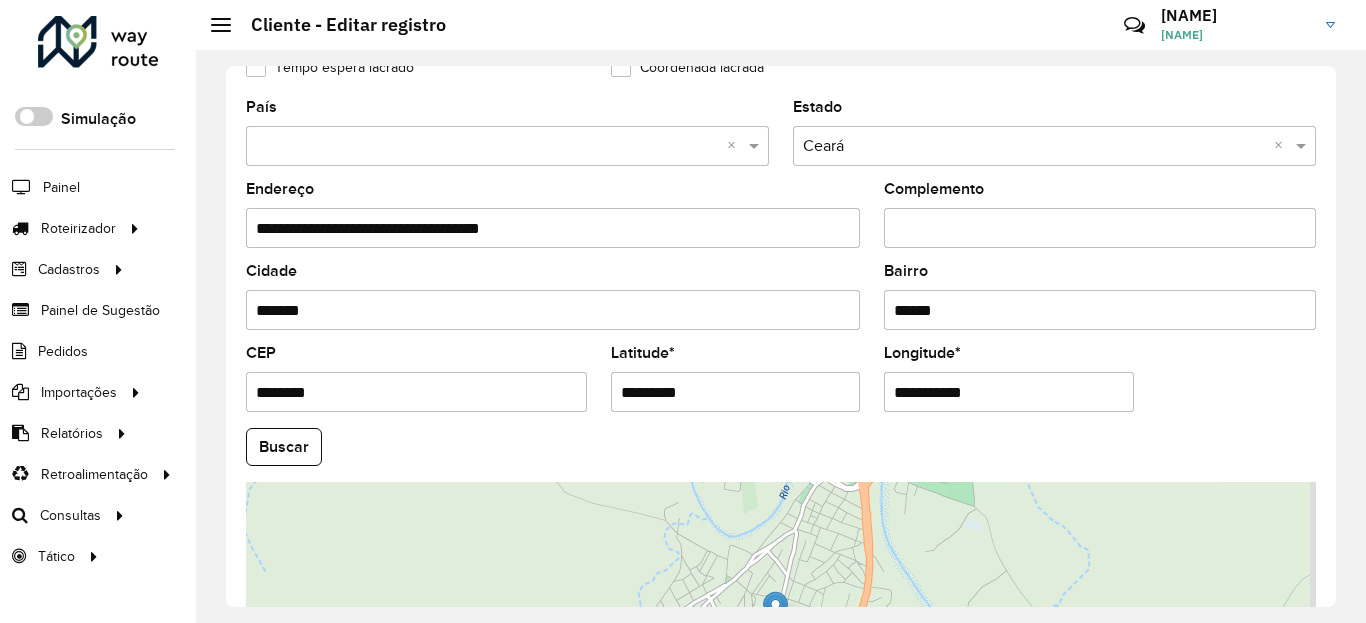 type on "*********" 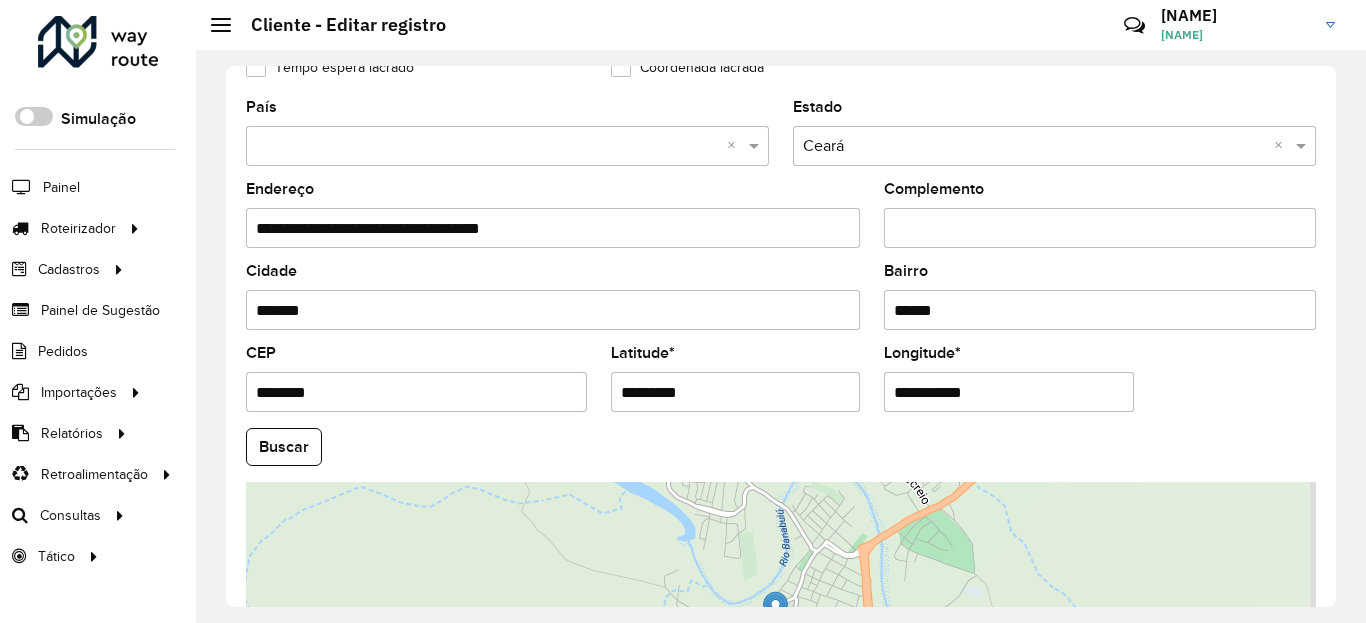 click on "**********" at bounding box center [1009, 392] 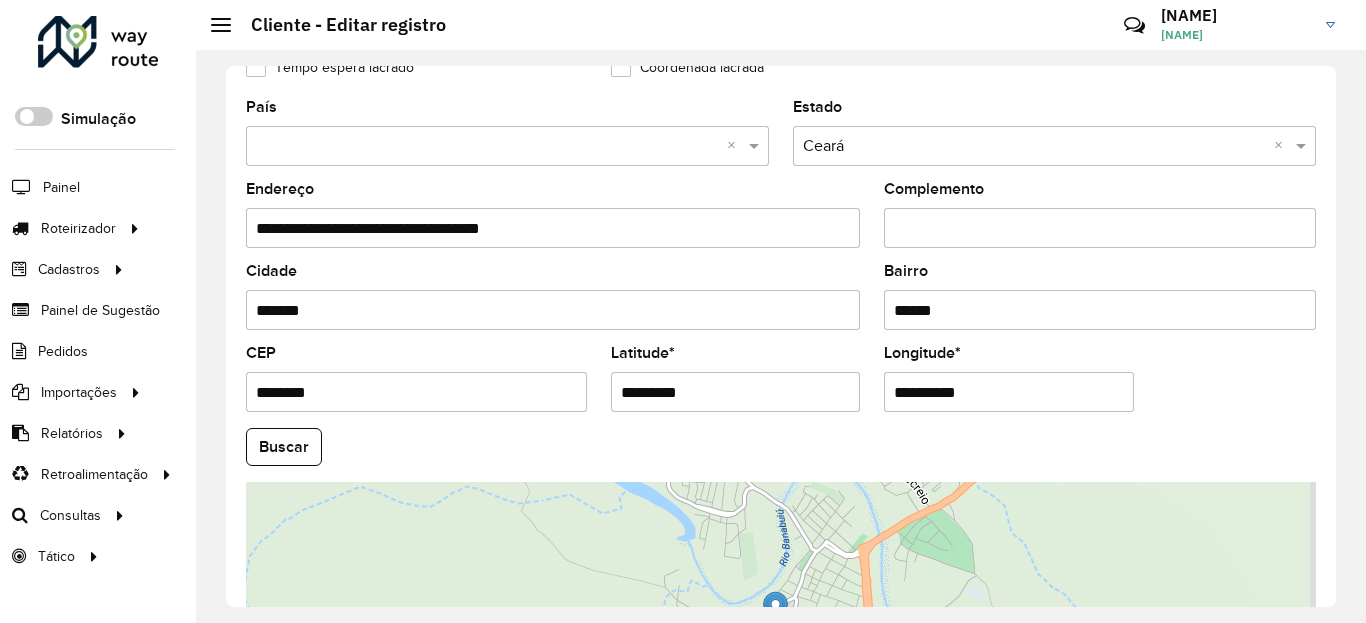 type on "**********" 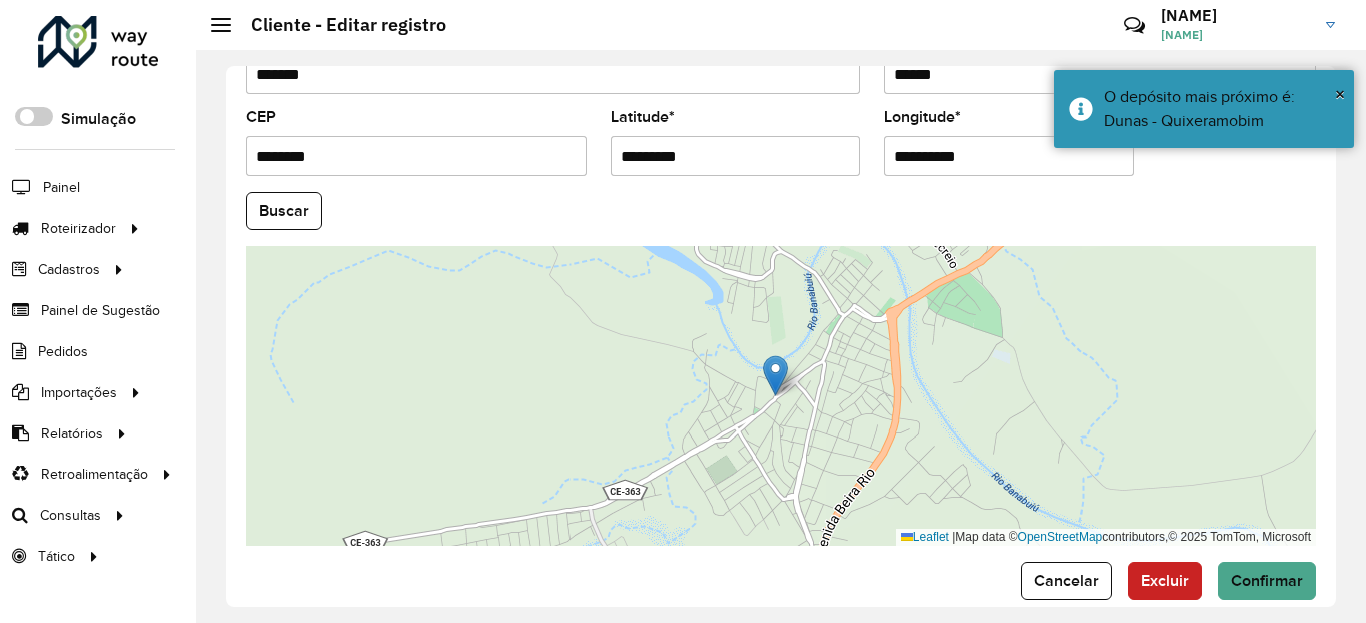 scroll, scrollTop: 865, scrollLeft: 0, axis: vertical 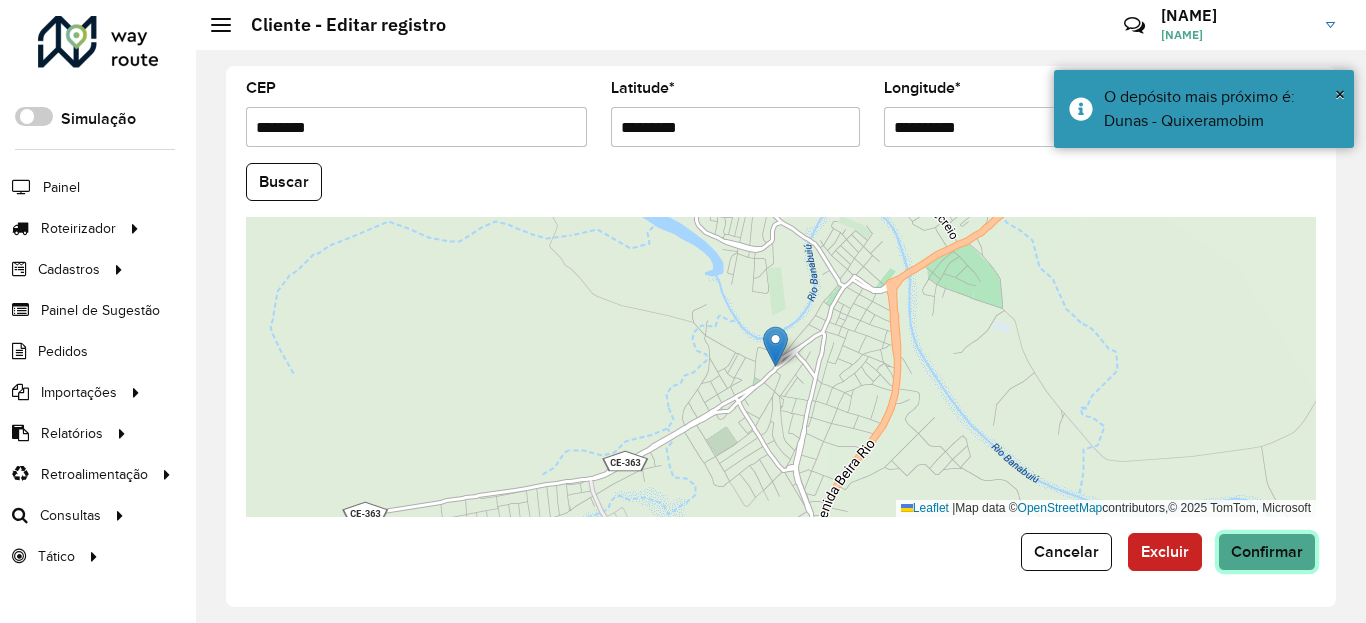 click on "Confirmar" 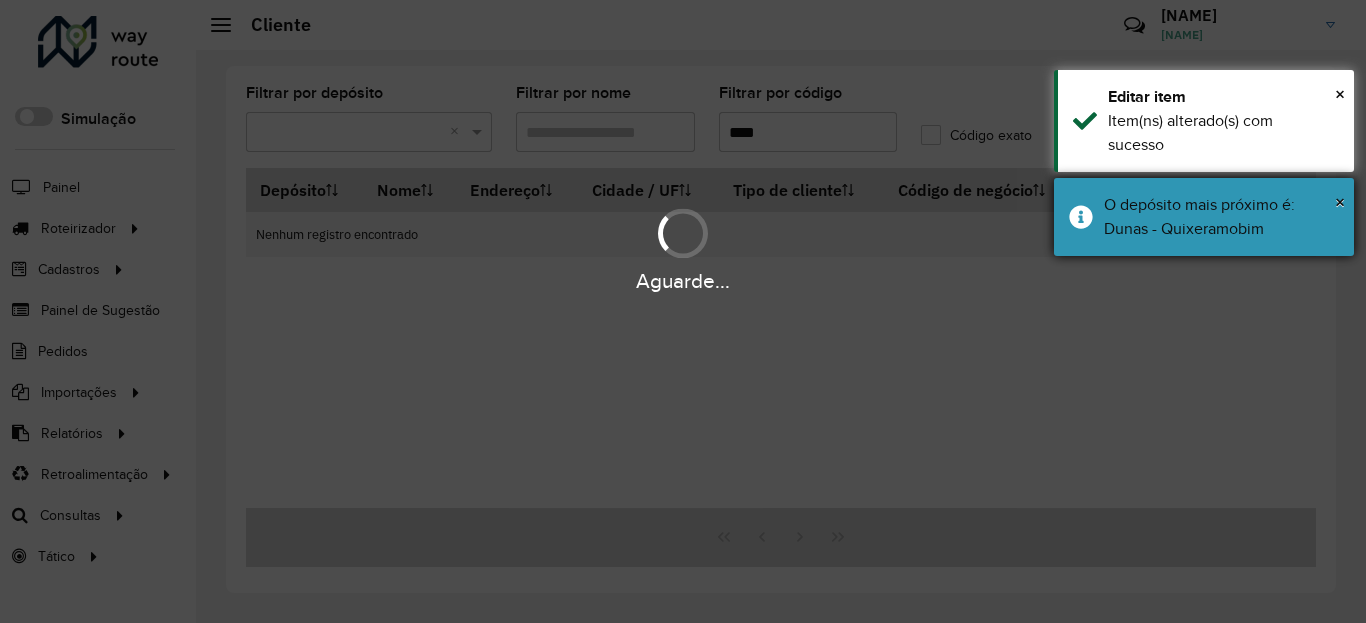 click on "O depósito mais próximo é: Dunas - Quixeramobim" at bounding box center (1221, 217) 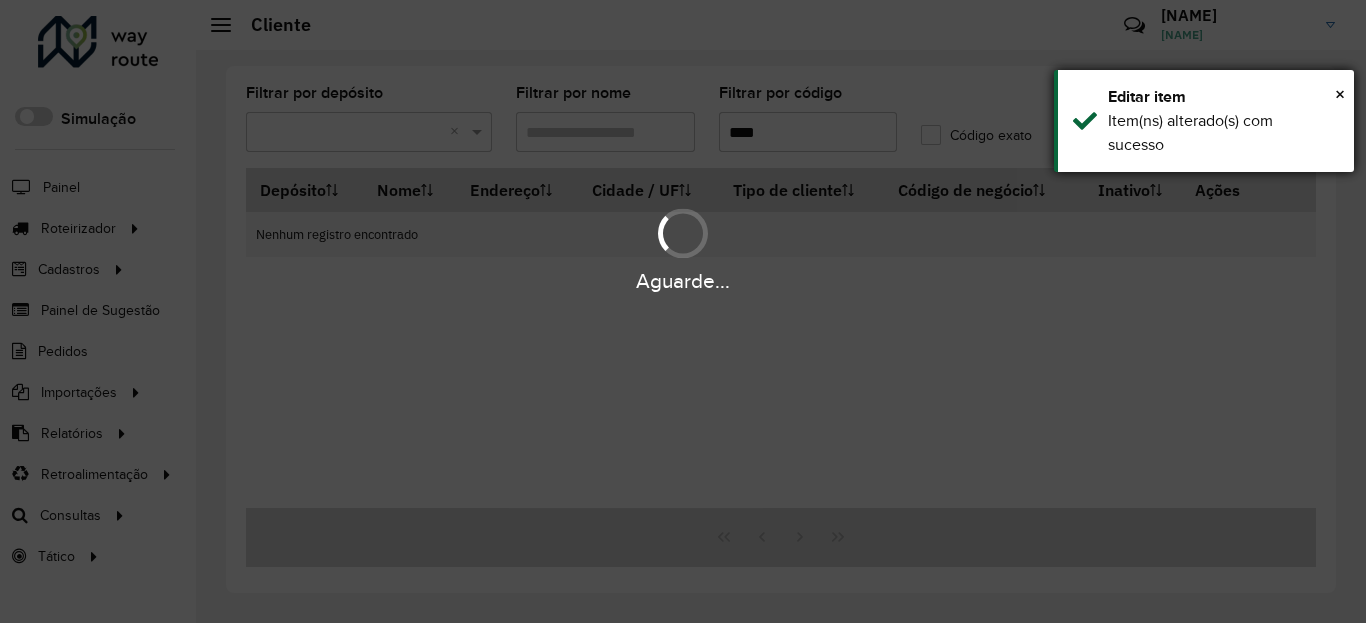click on "Item(ns) alterado(s) com sucesso" at bounding box center (1223, 133) 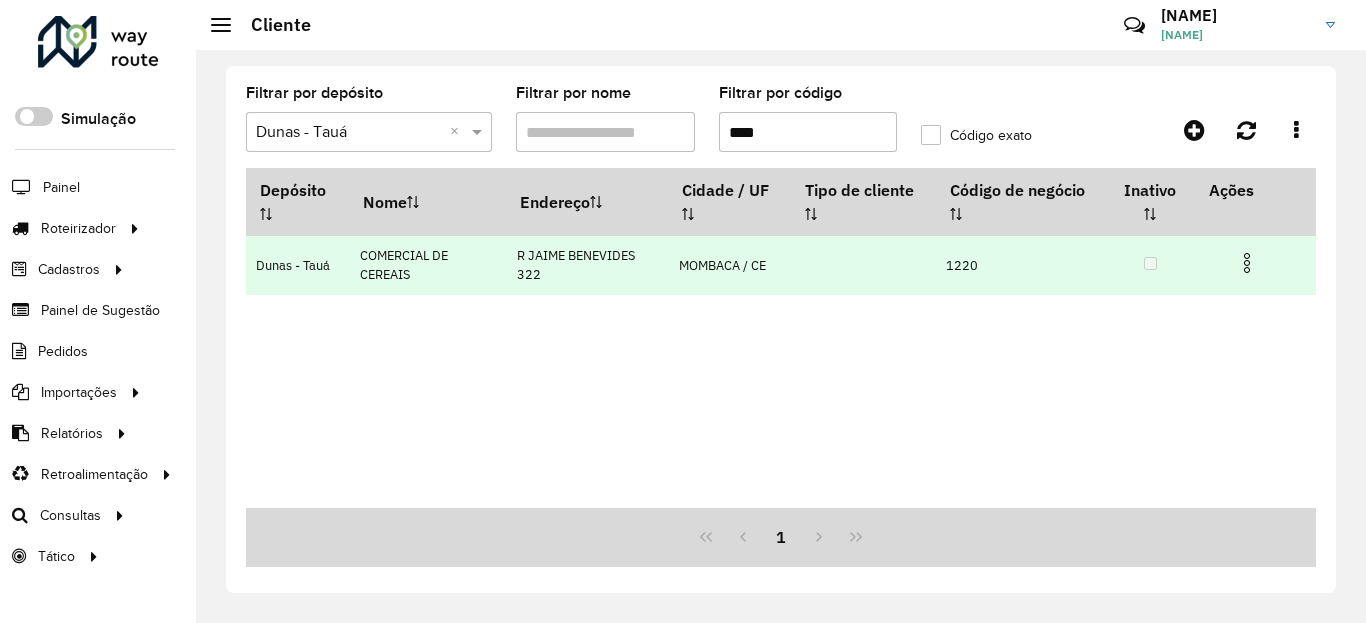 click at bounding box center [1247, 263] 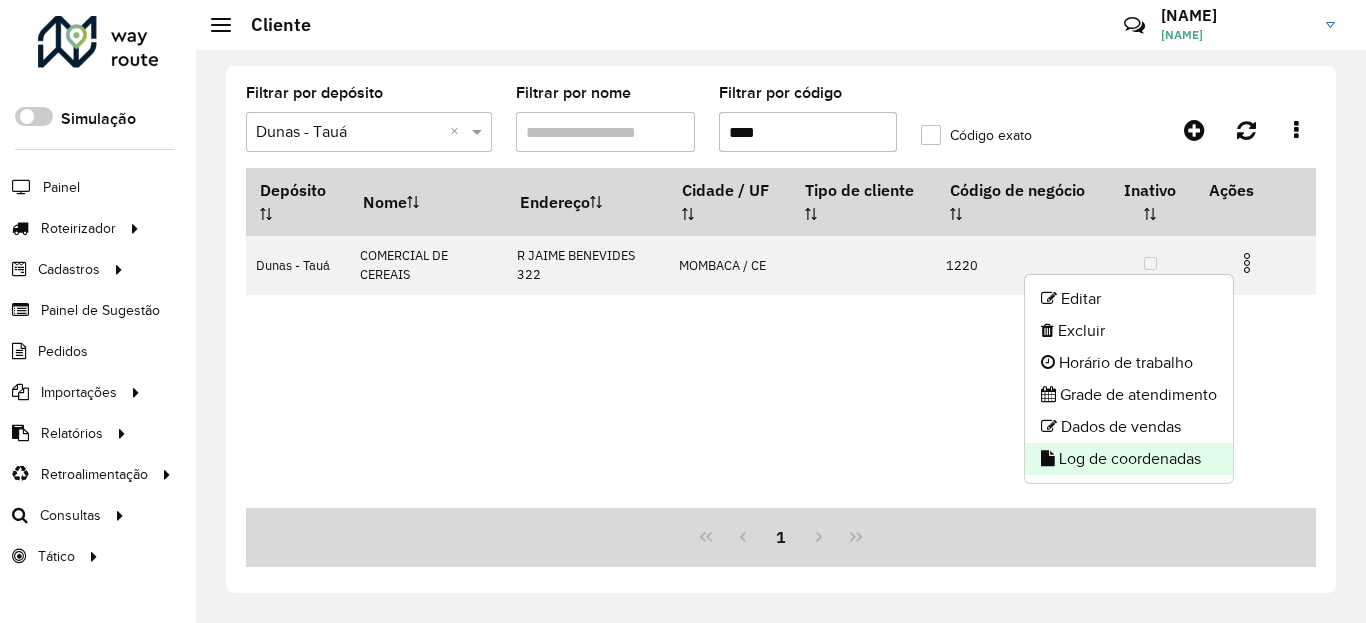 click on "Log de coordenadas" 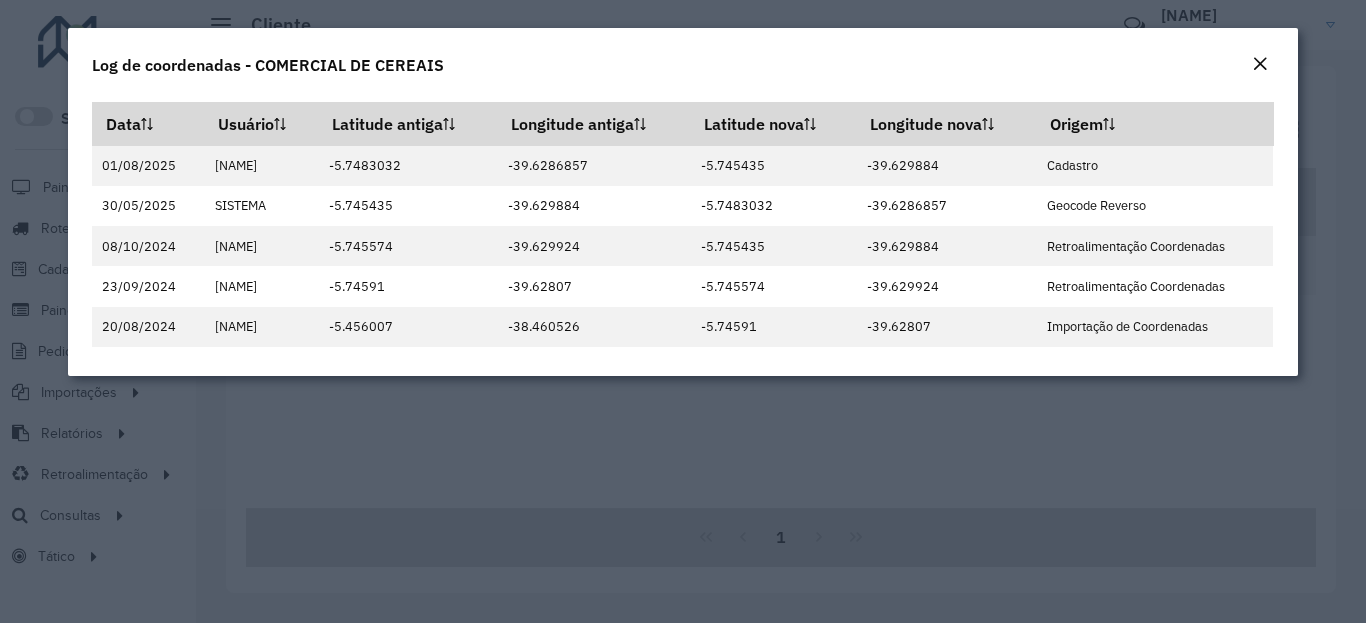 click 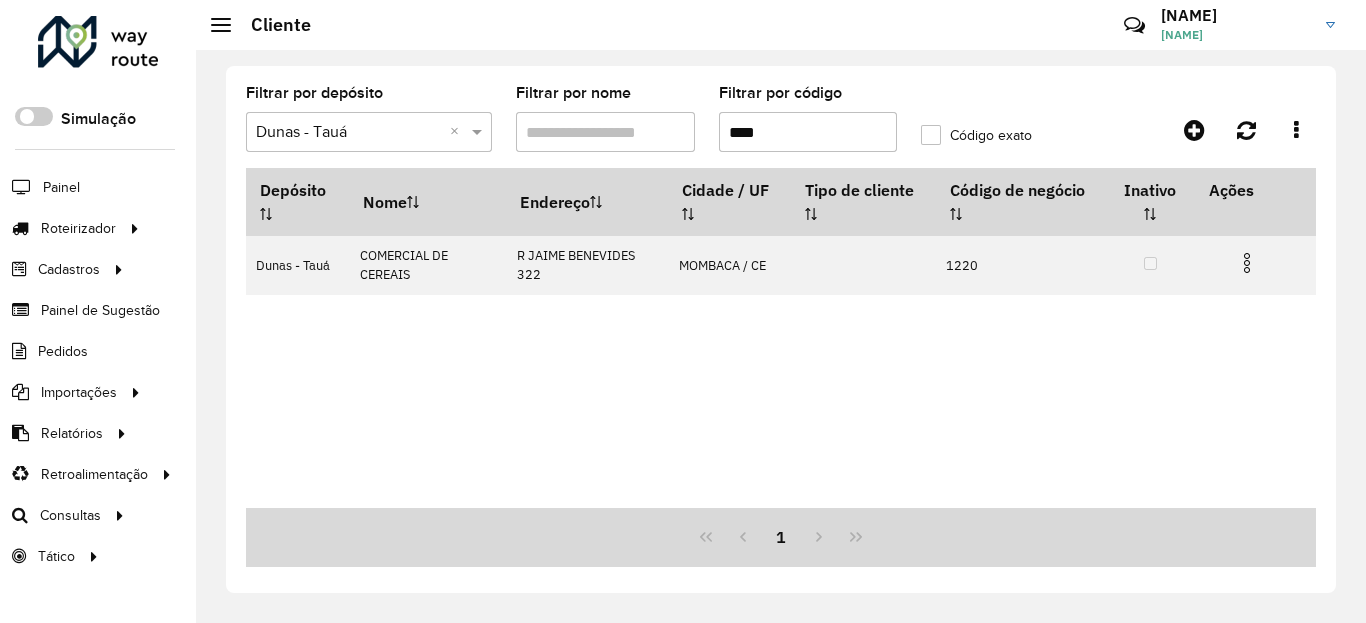 click on "****" at bounding box center (808, 132) 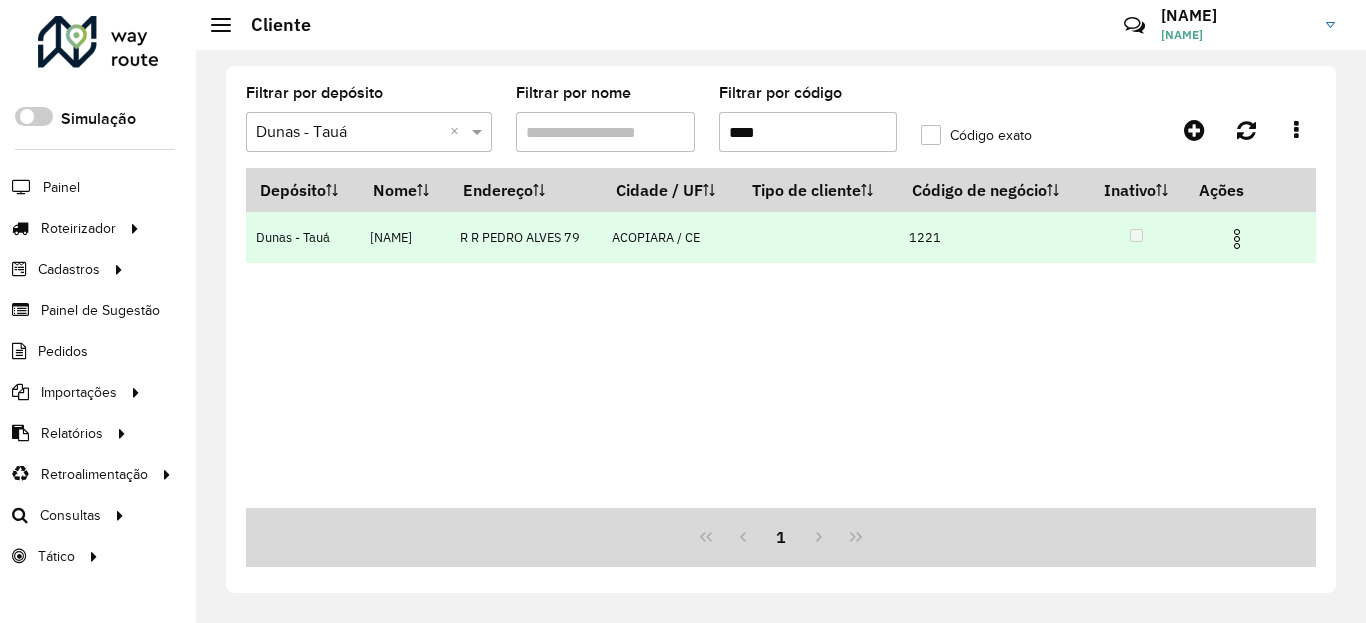 type on "****" 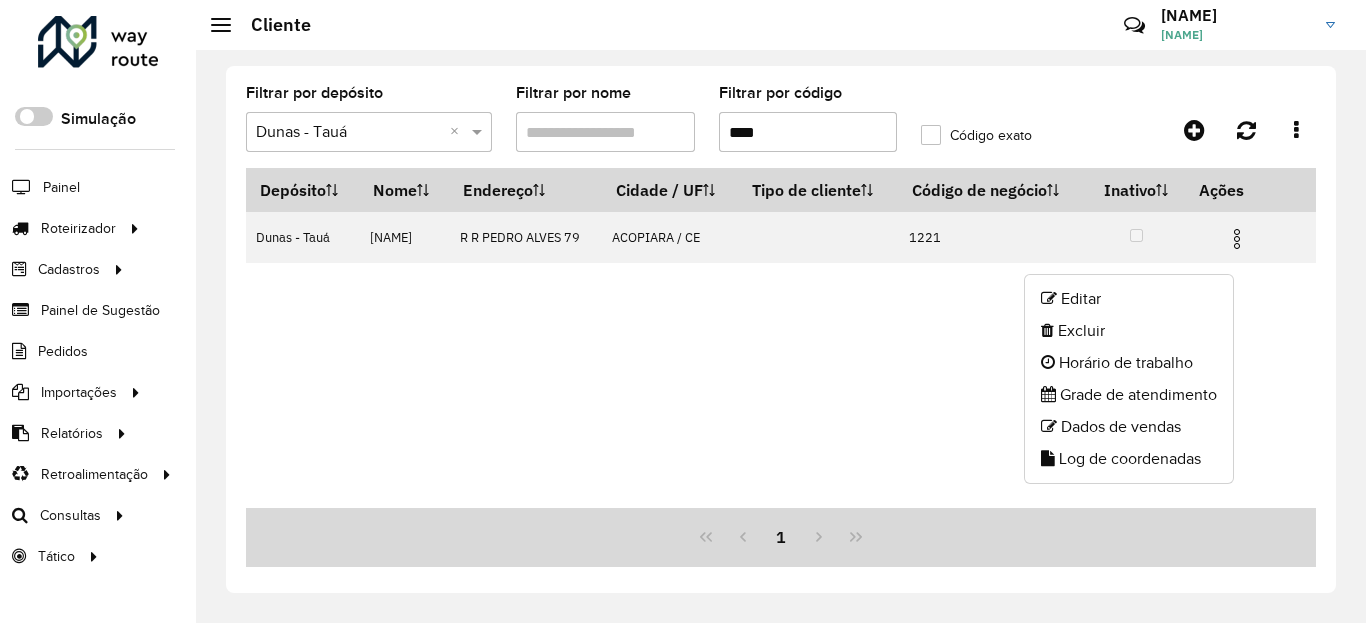 click on "Log de coordenadas" 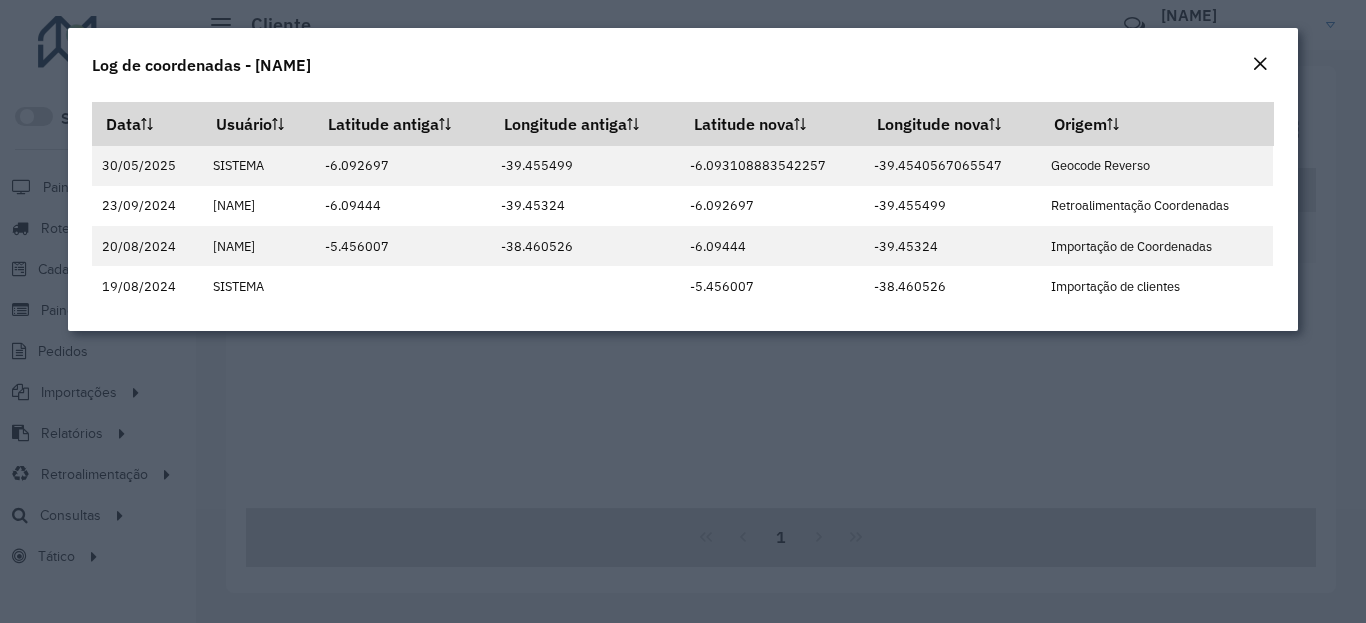 click 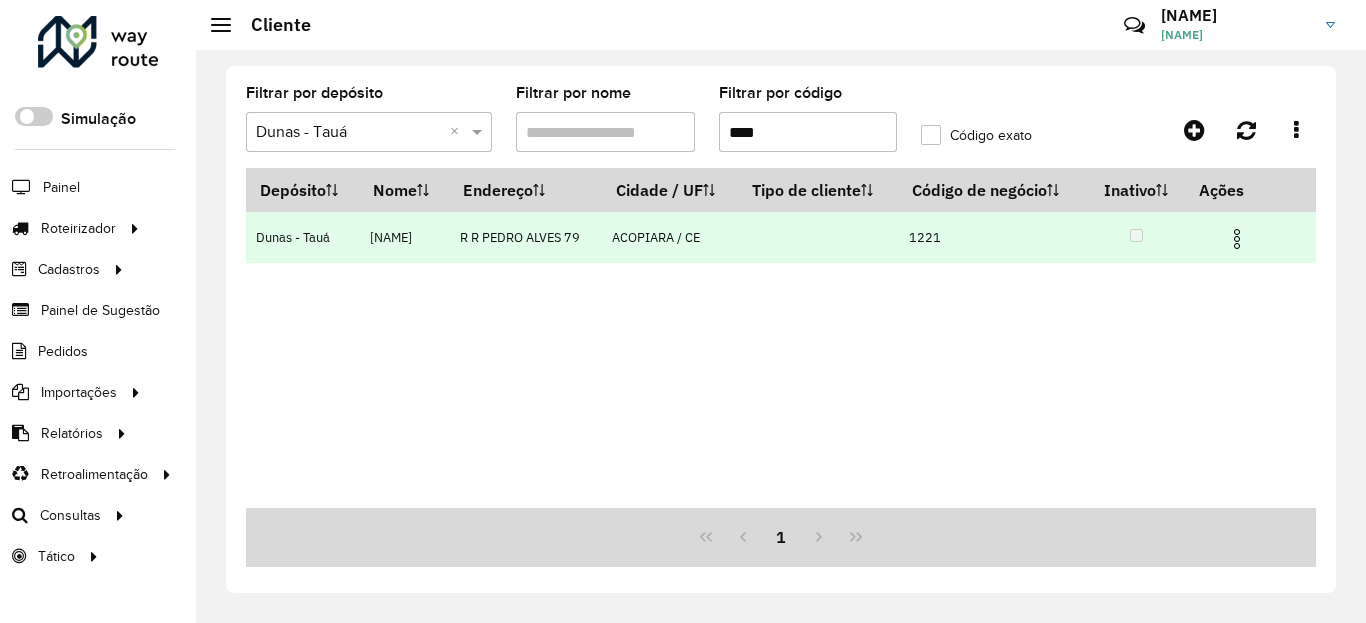click at bounding box center (1237, 239) 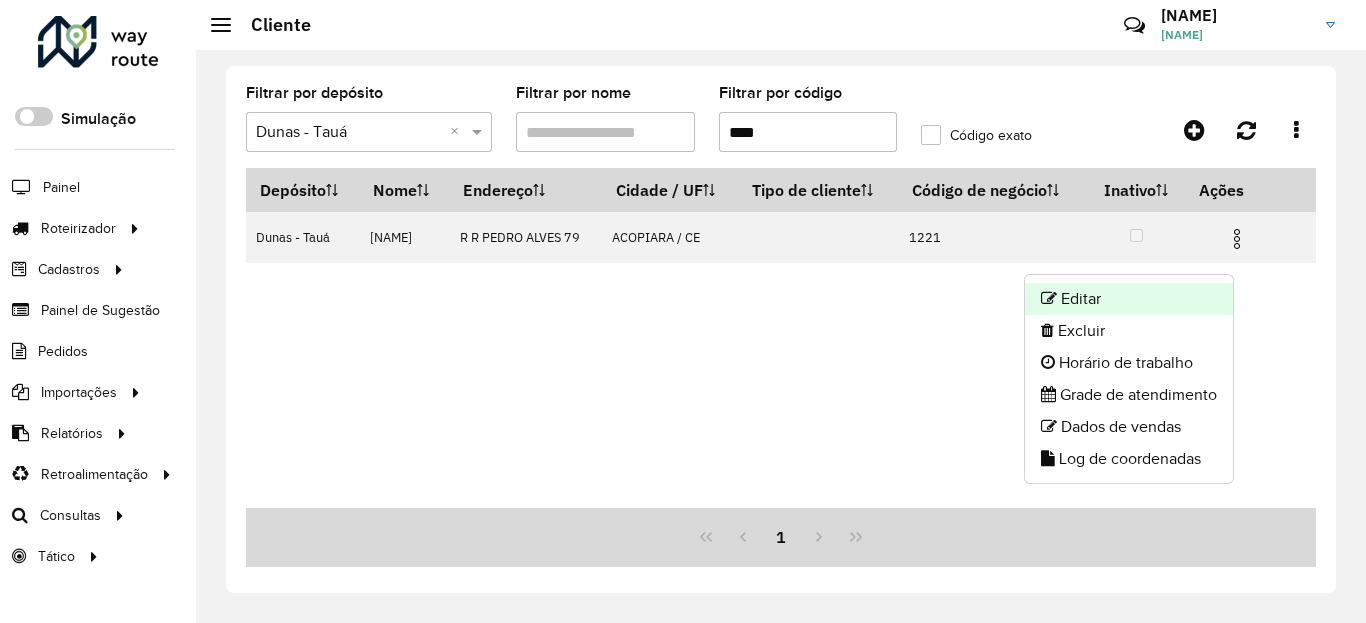 click on "Editar" 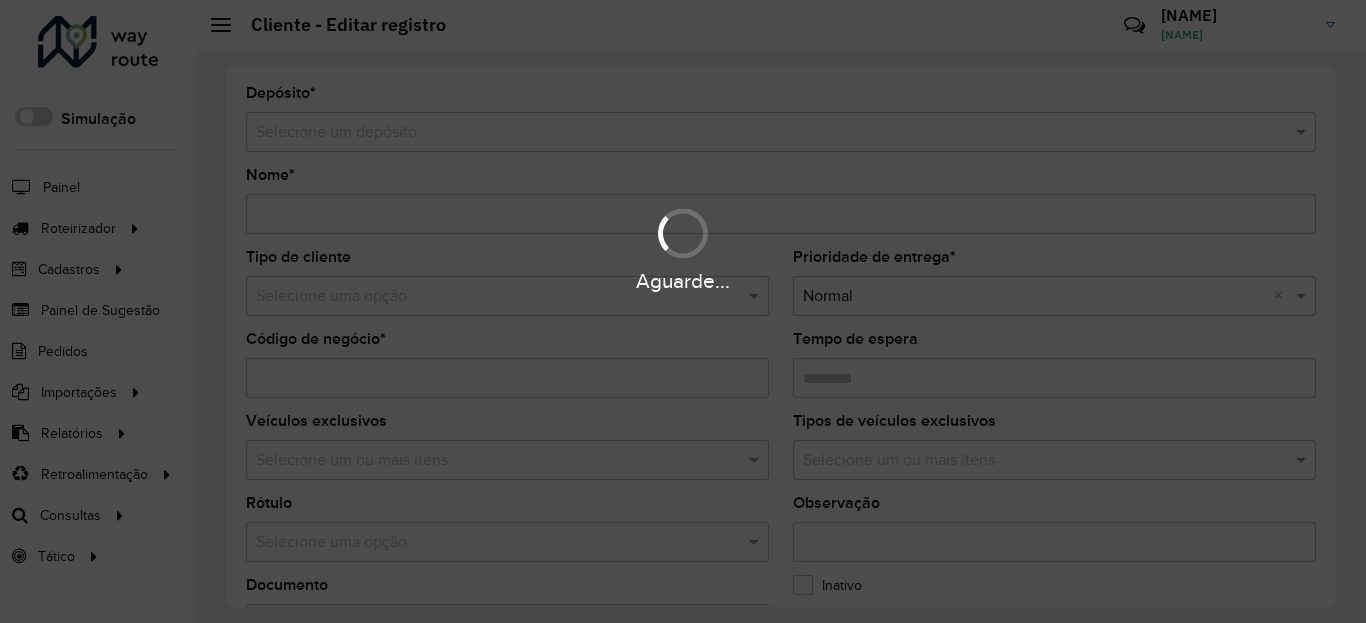 type on "**********" 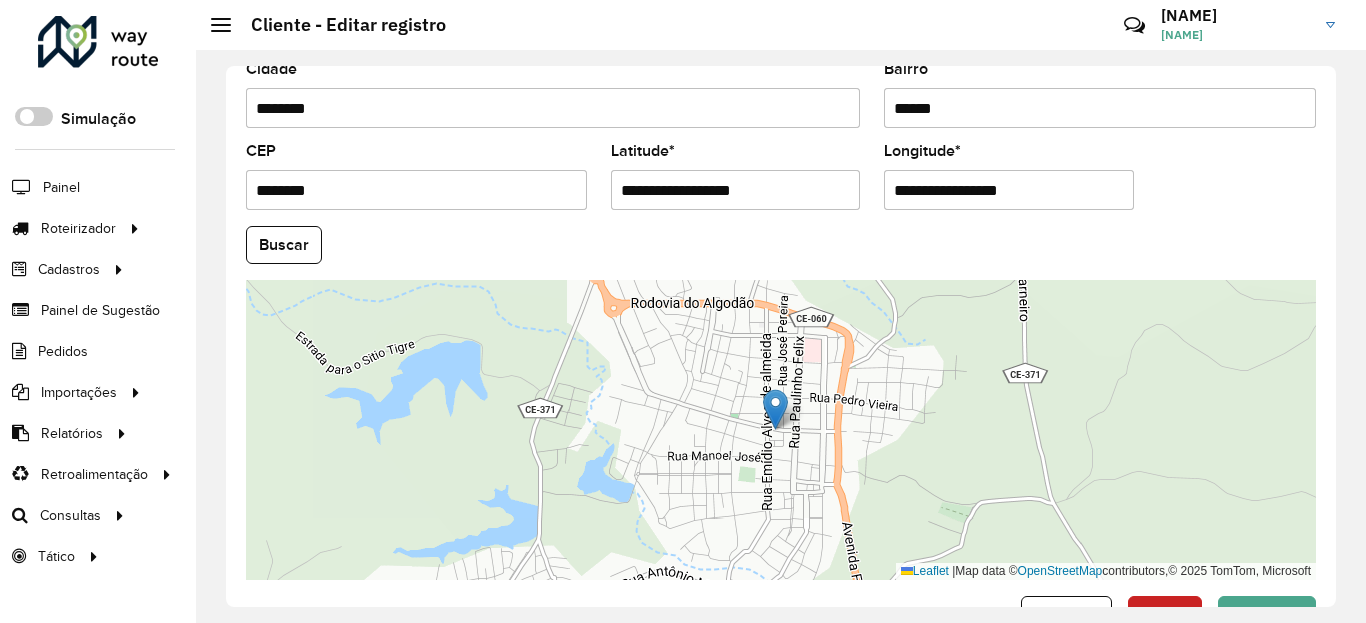 scroll, scrollTop: 600, scrollLeft: 0, axis: vertical 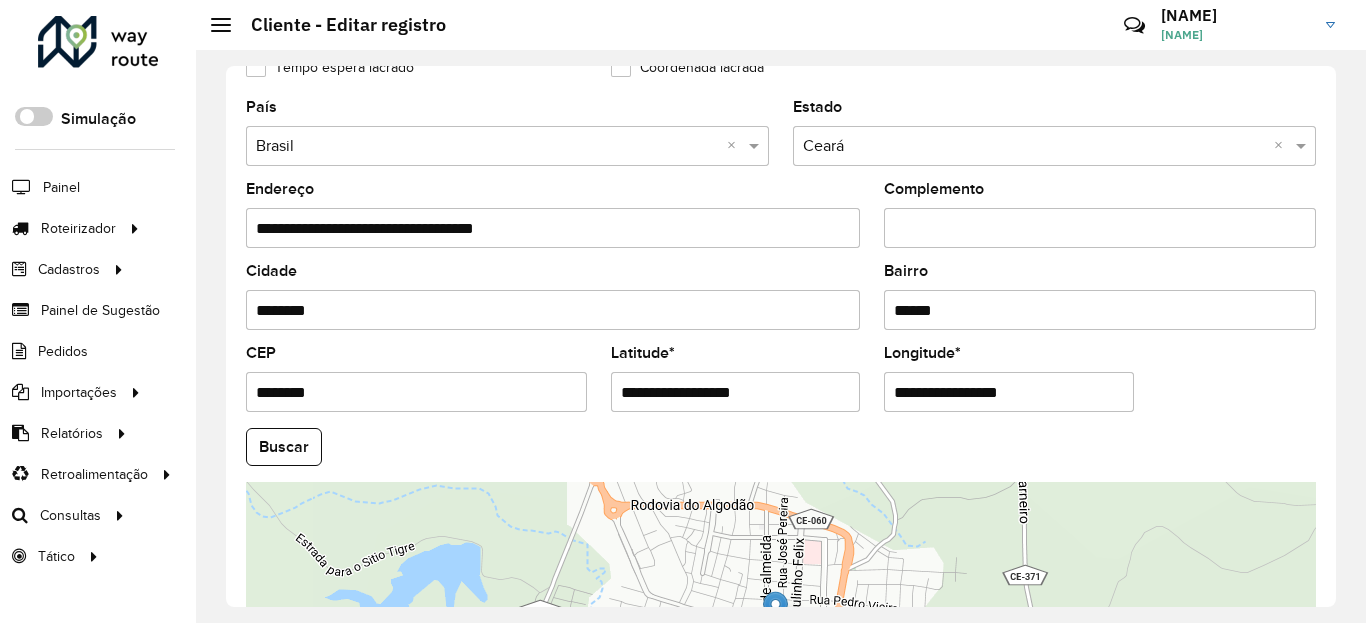 click on "**********" at bounding box center (736, 392) 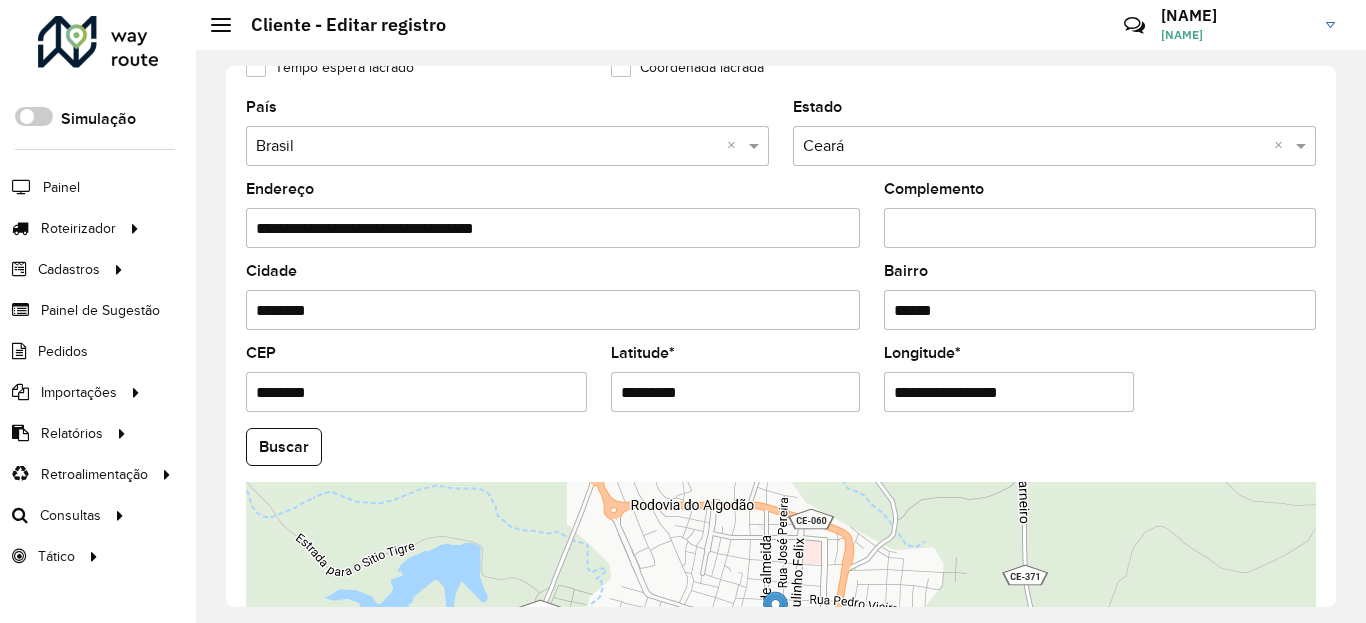 type on "*********" 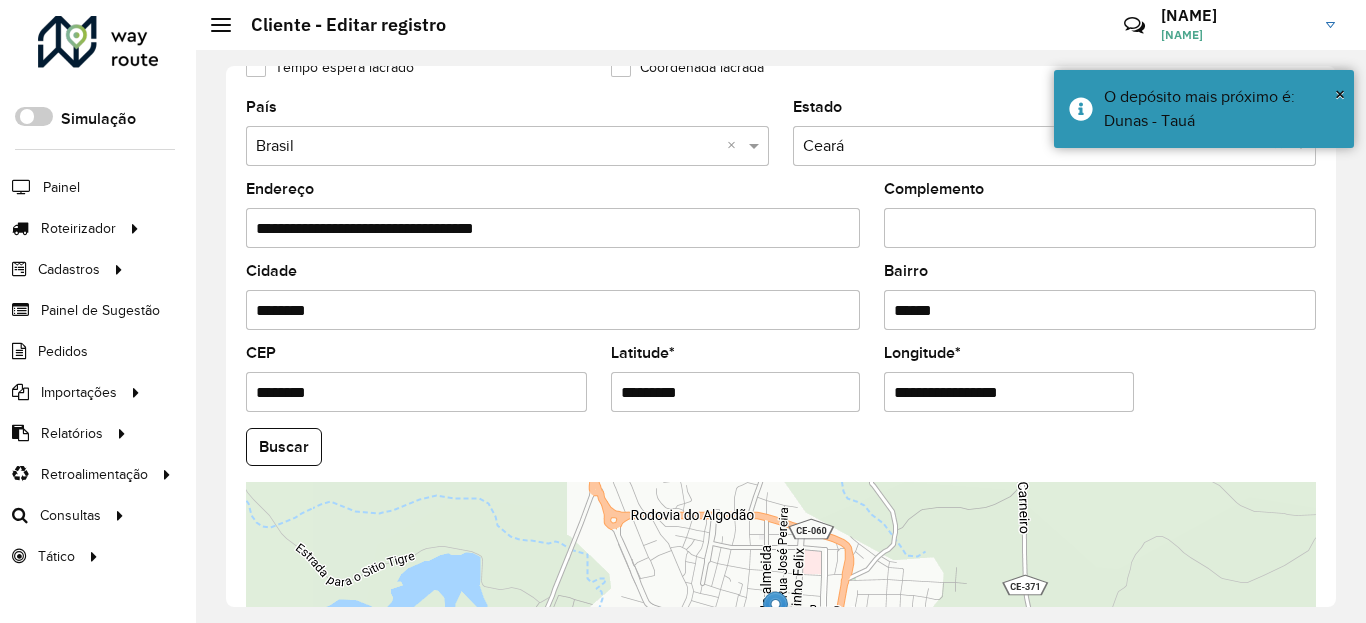 click on "**********" at bounding box center (1009, 392) 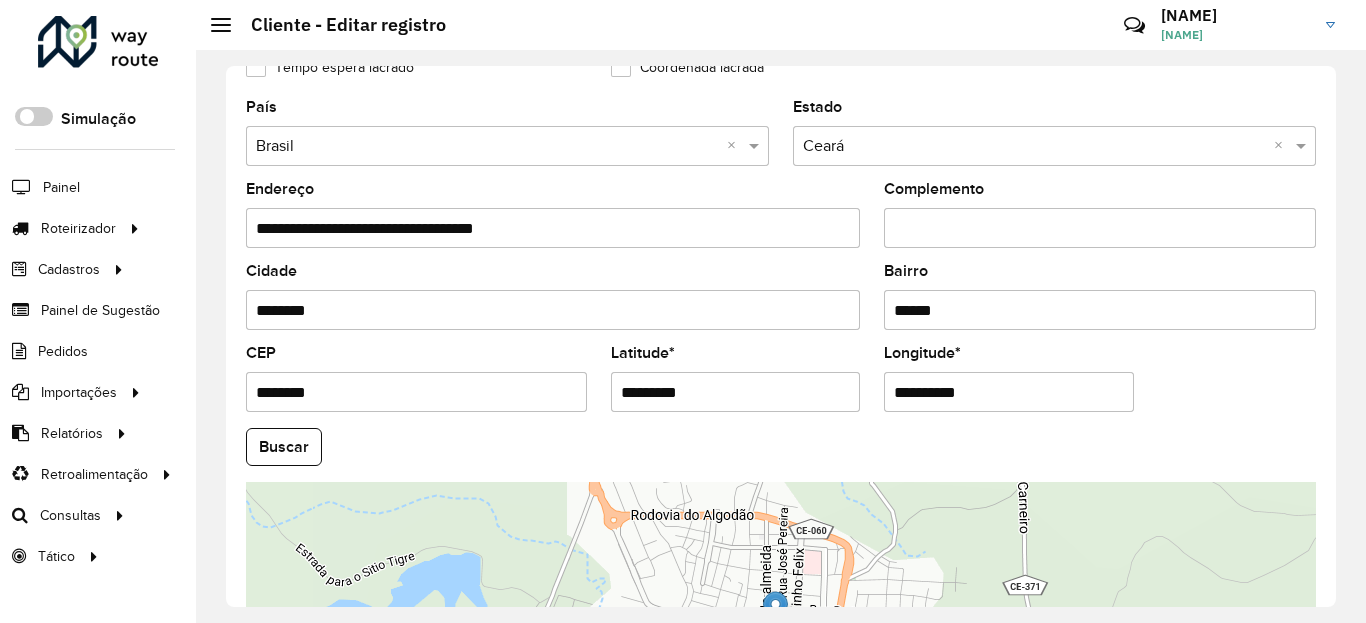 type on "**********" 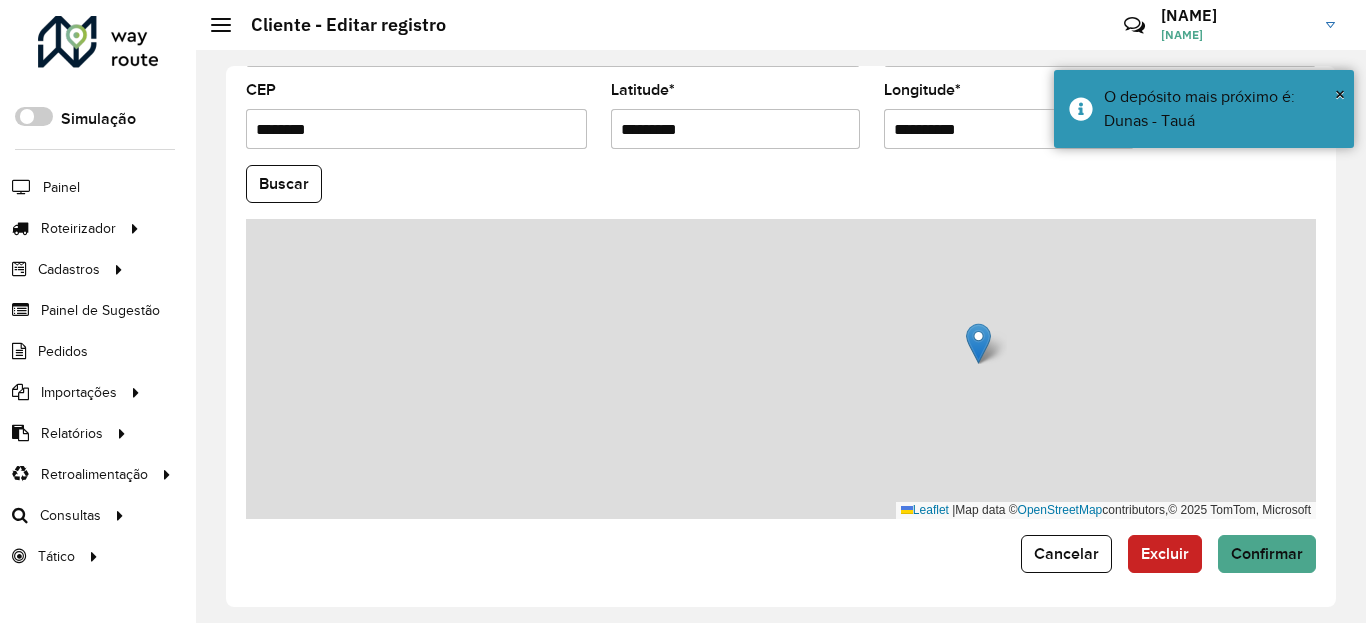 scroll, scrollTop: 865, scrollLeft: 0, axis: vertical 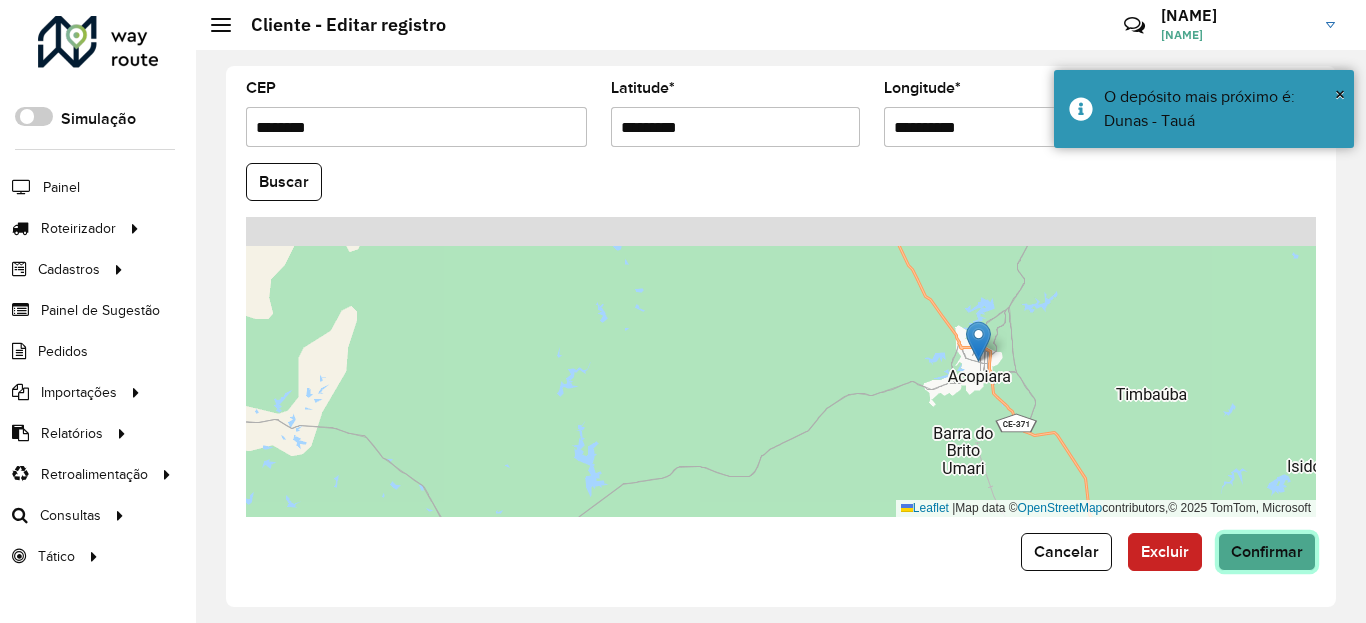 click on "Confirmar" 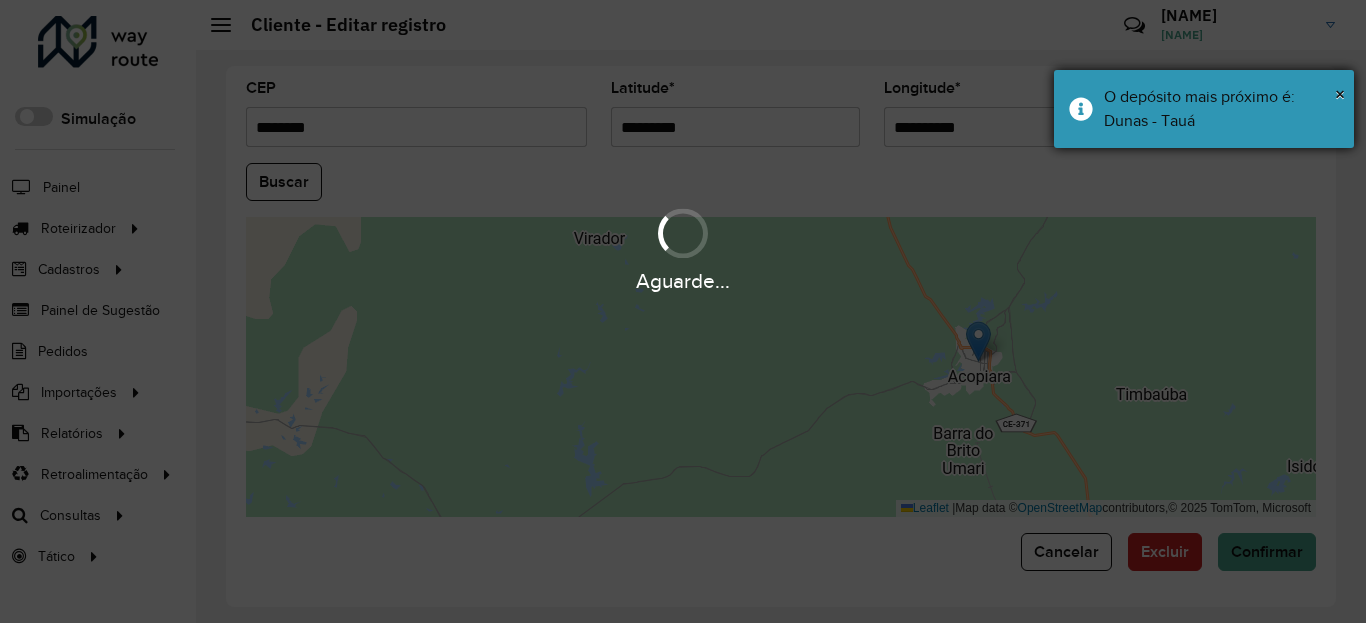 click on "O depósito mais próximo é: Dunas - Tauá" at bounding box center (1221, 109) 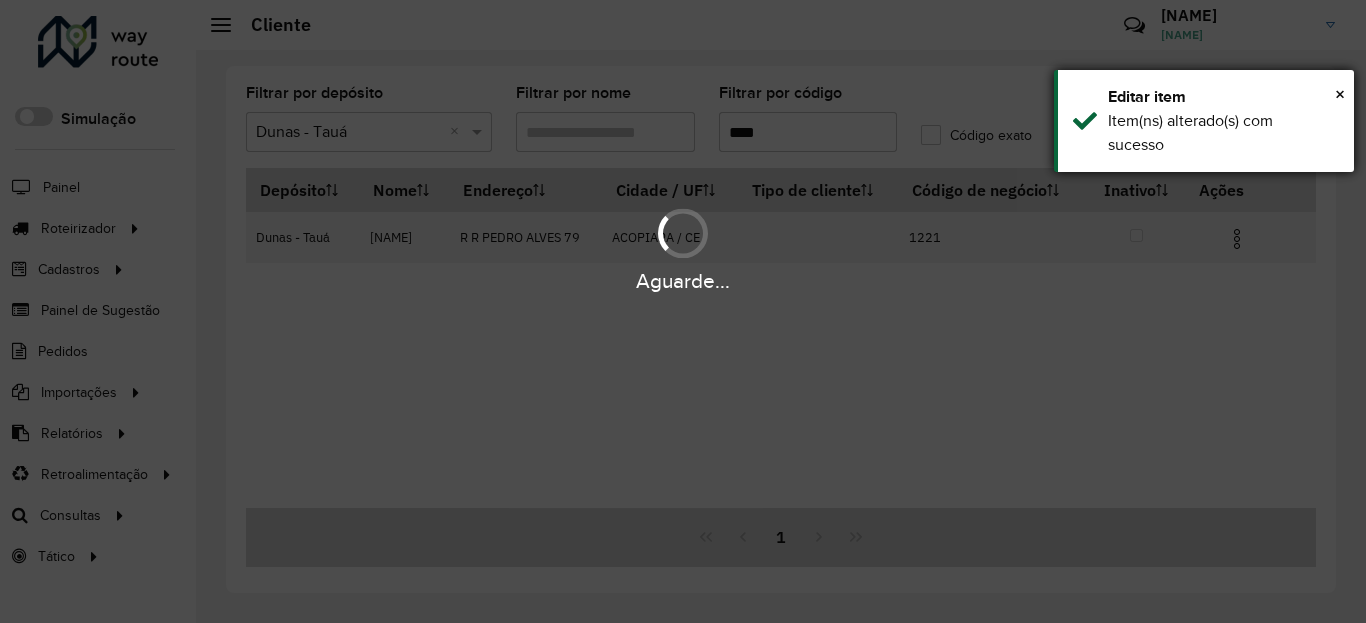 click on "Item(ns) alterado(s) com sucesso" at bounding box center [1223, 133] 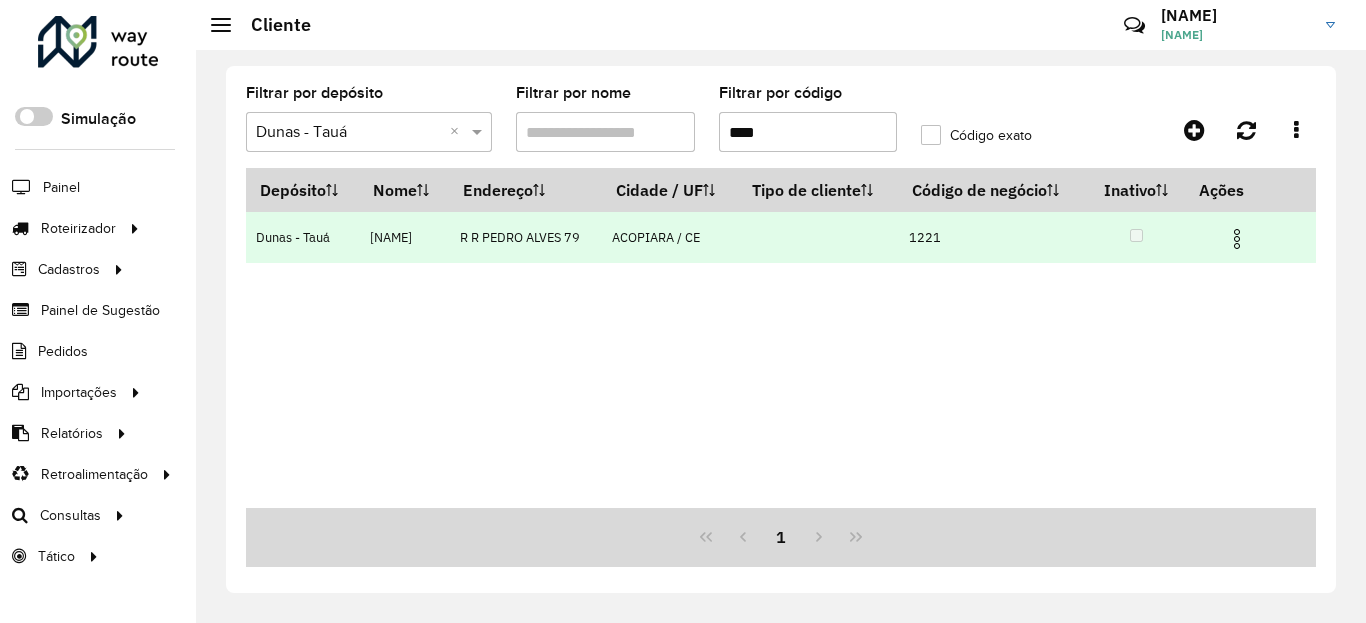 click at bounding box center [1246, 237] 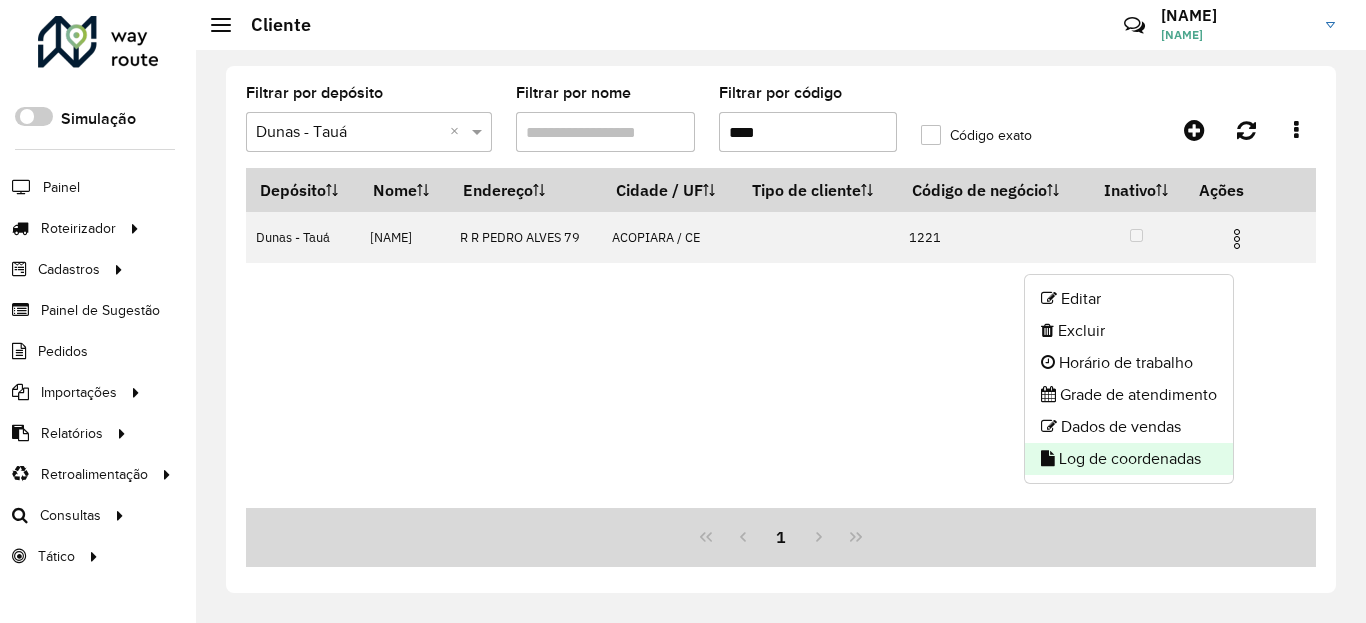 click on "Log de coordenadas" 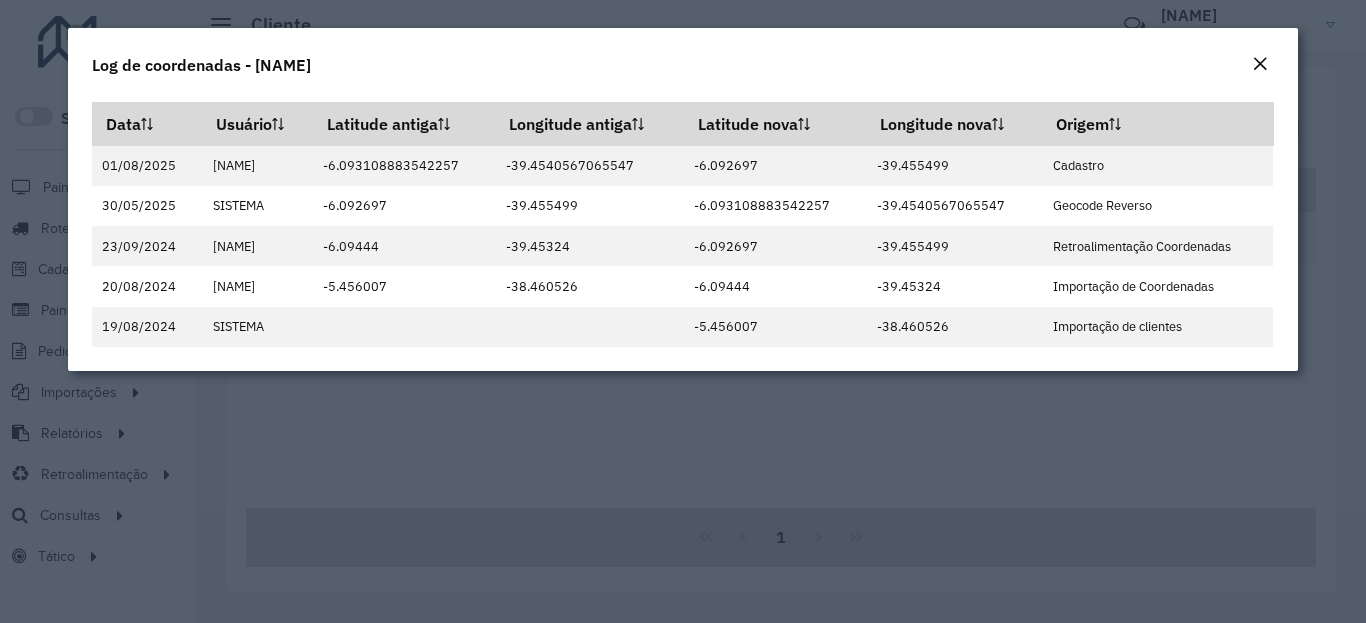 click 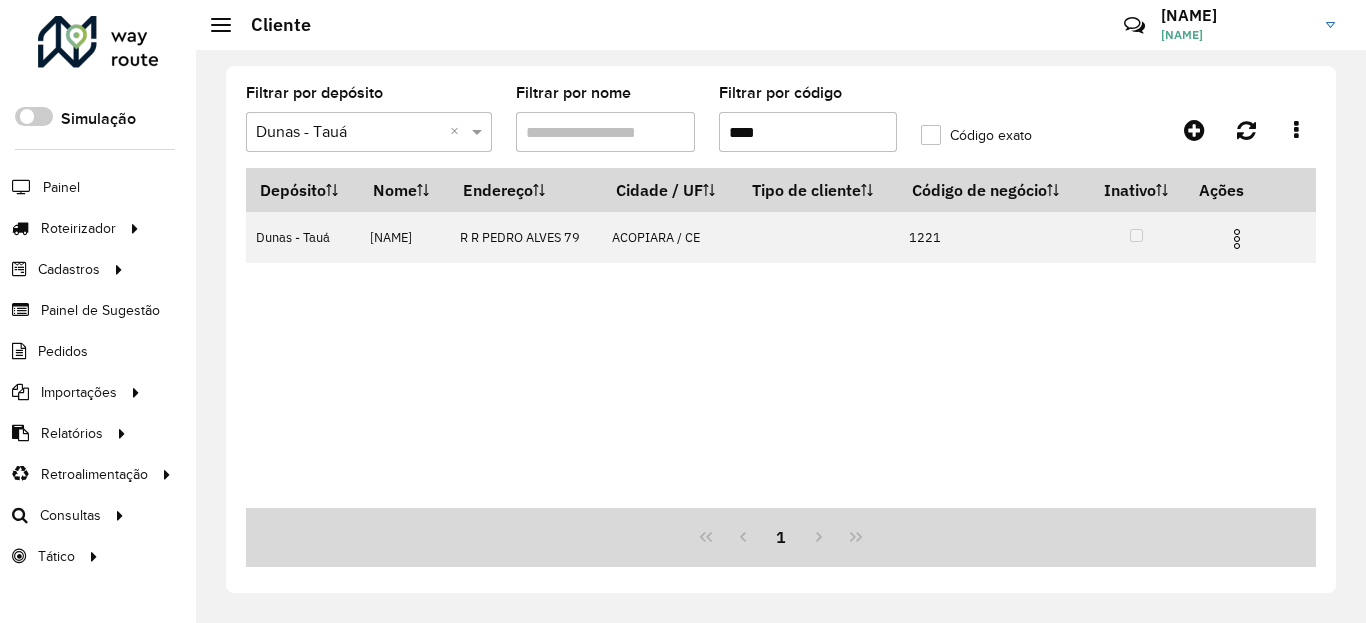 click on "****" at bounding box center [808, 132] 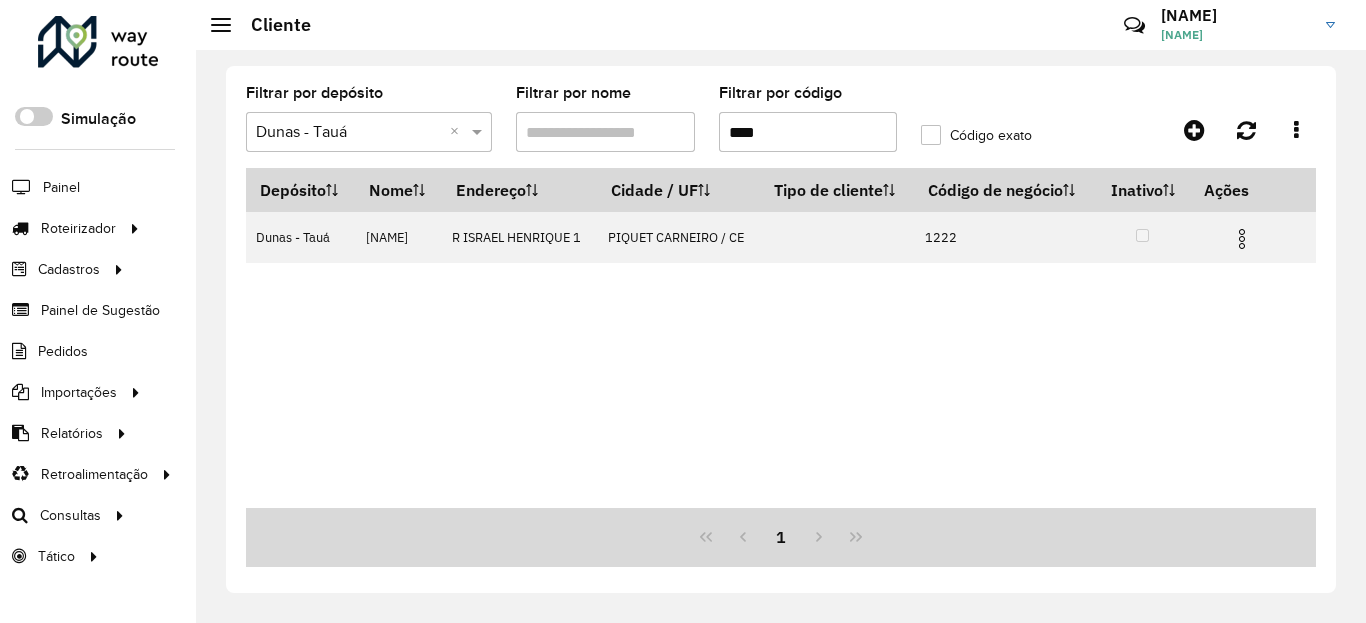 type on "****" 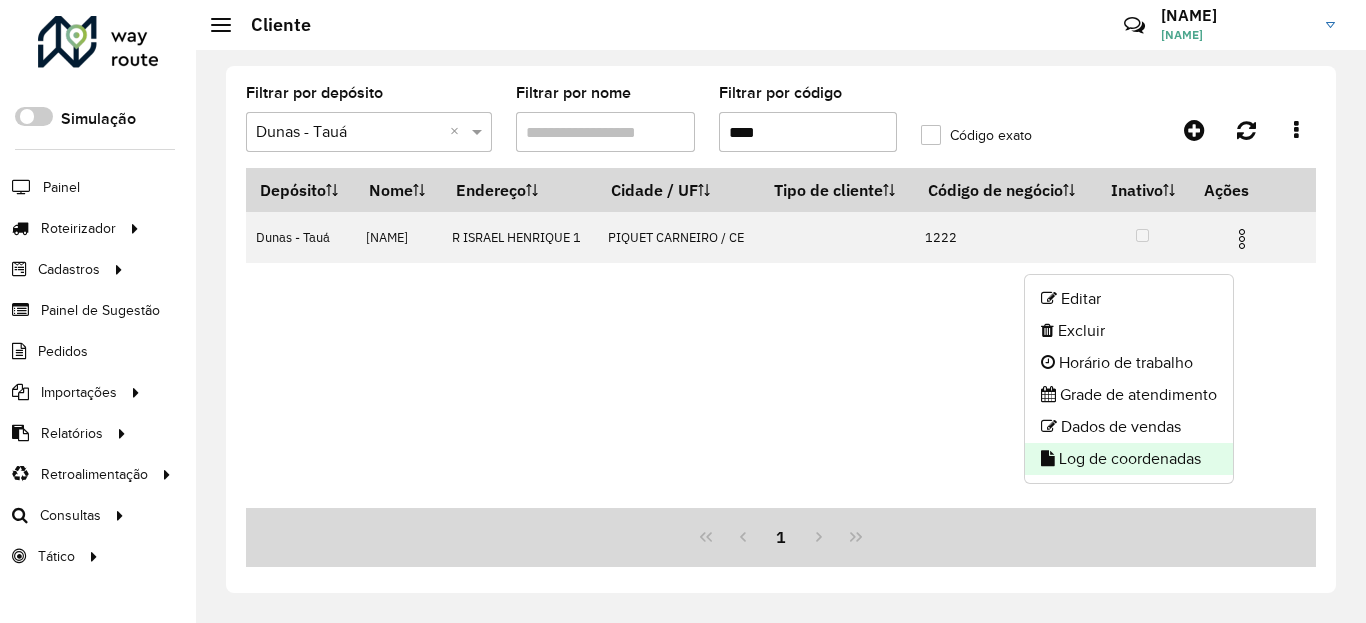 click on "Log de coordenadas" 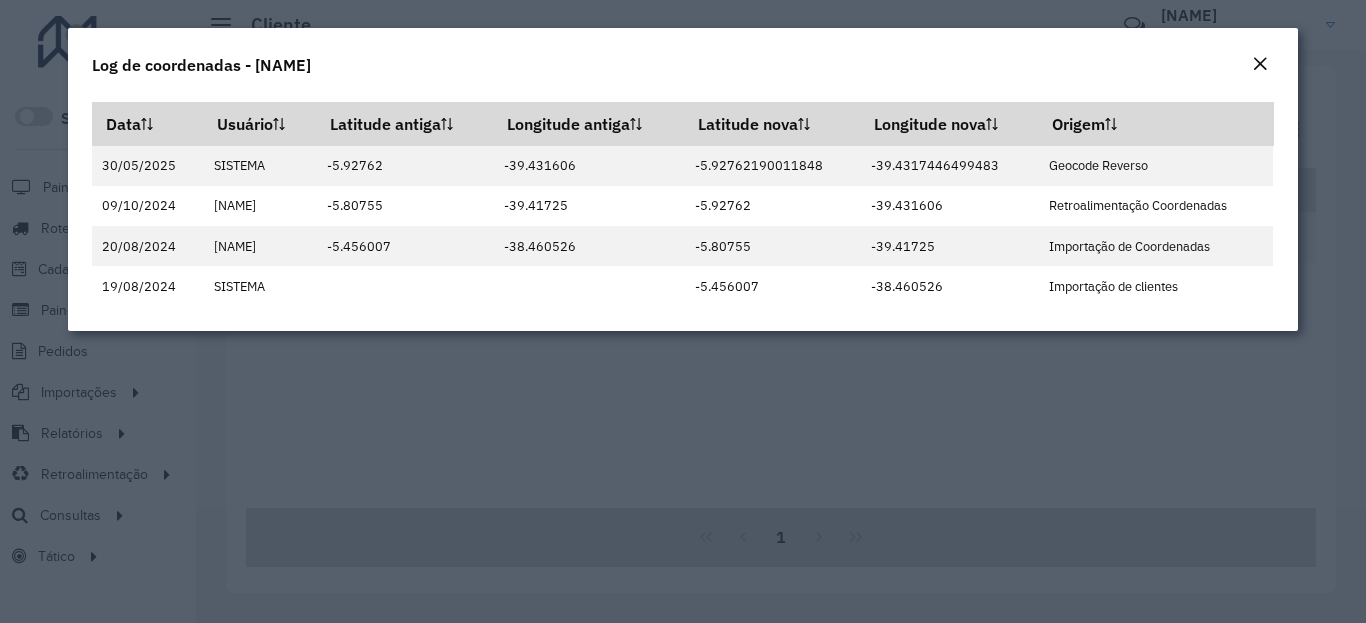 click 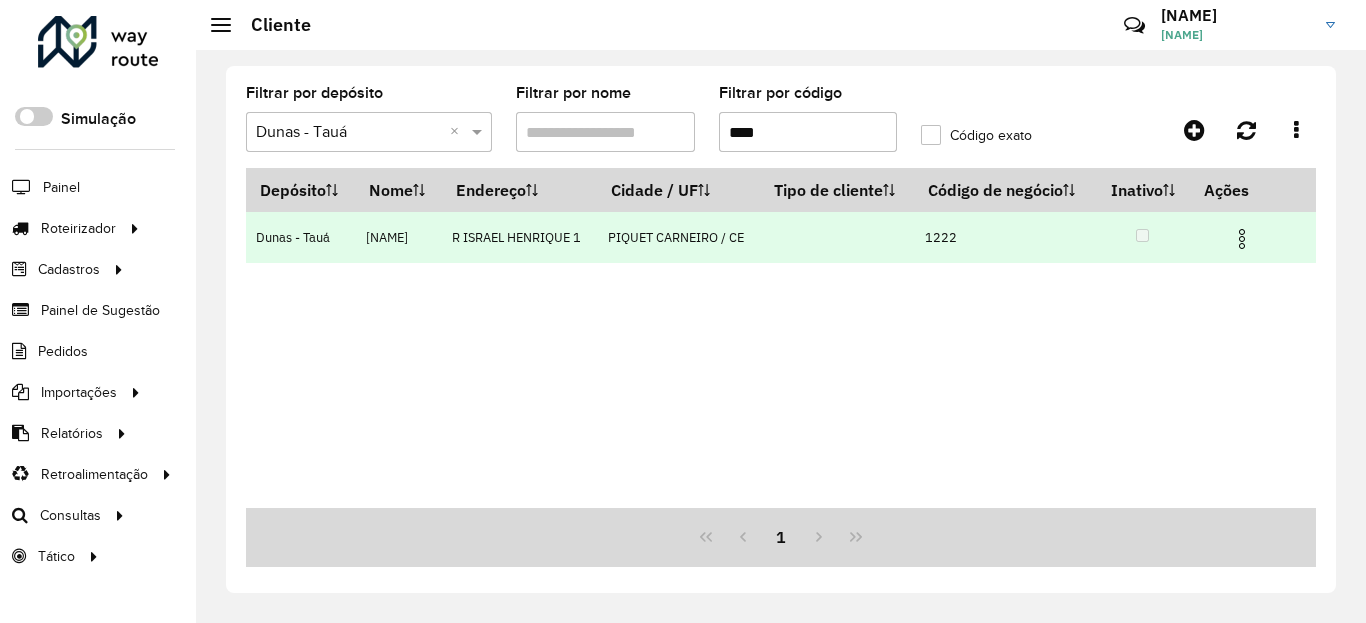 click at bounding box center [1251, 237] 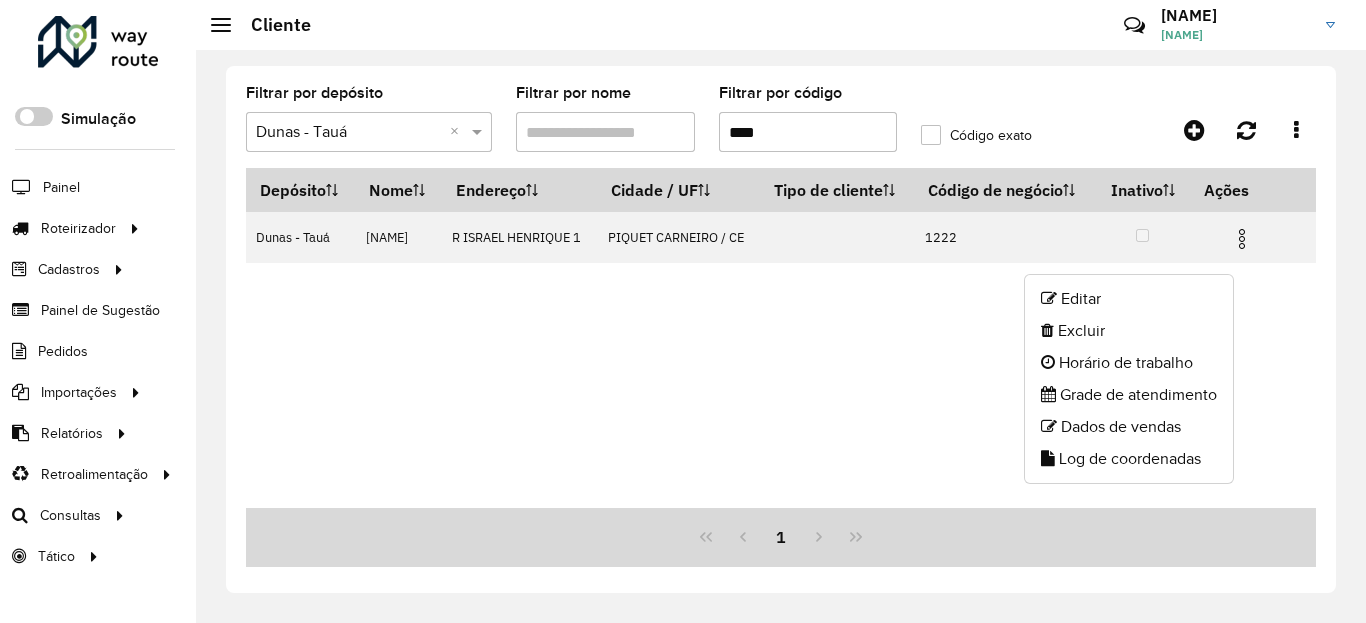 click on "Editar" 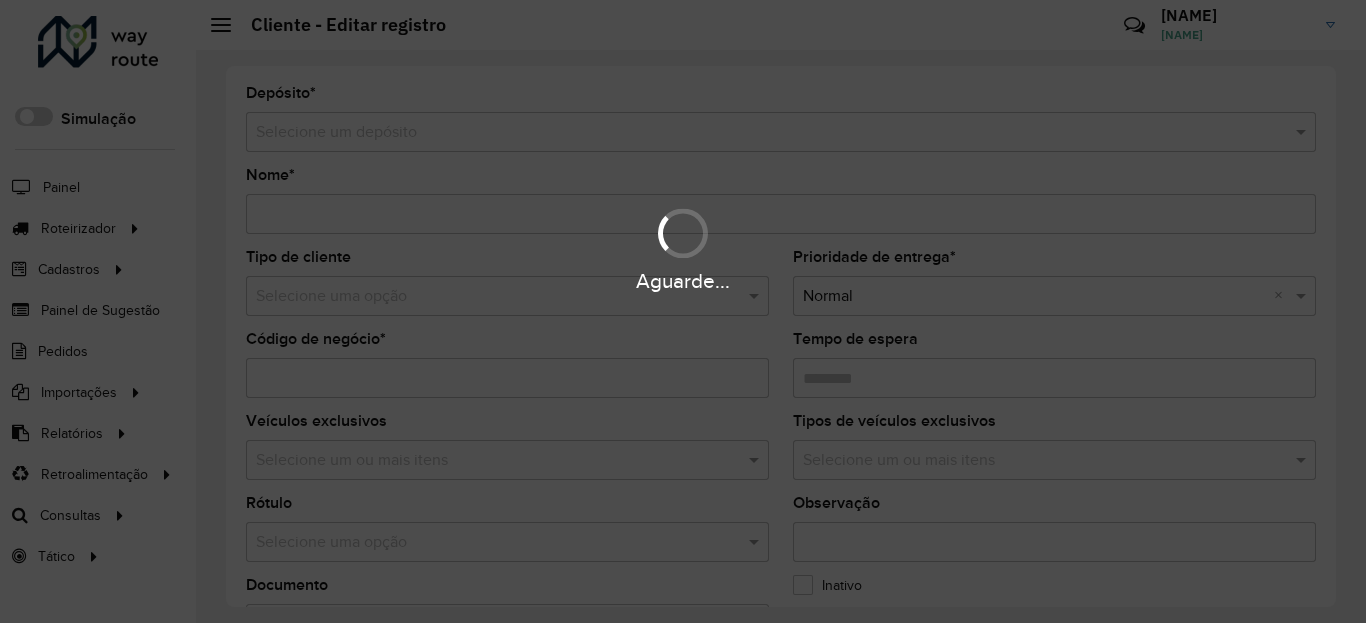 type on "**********" 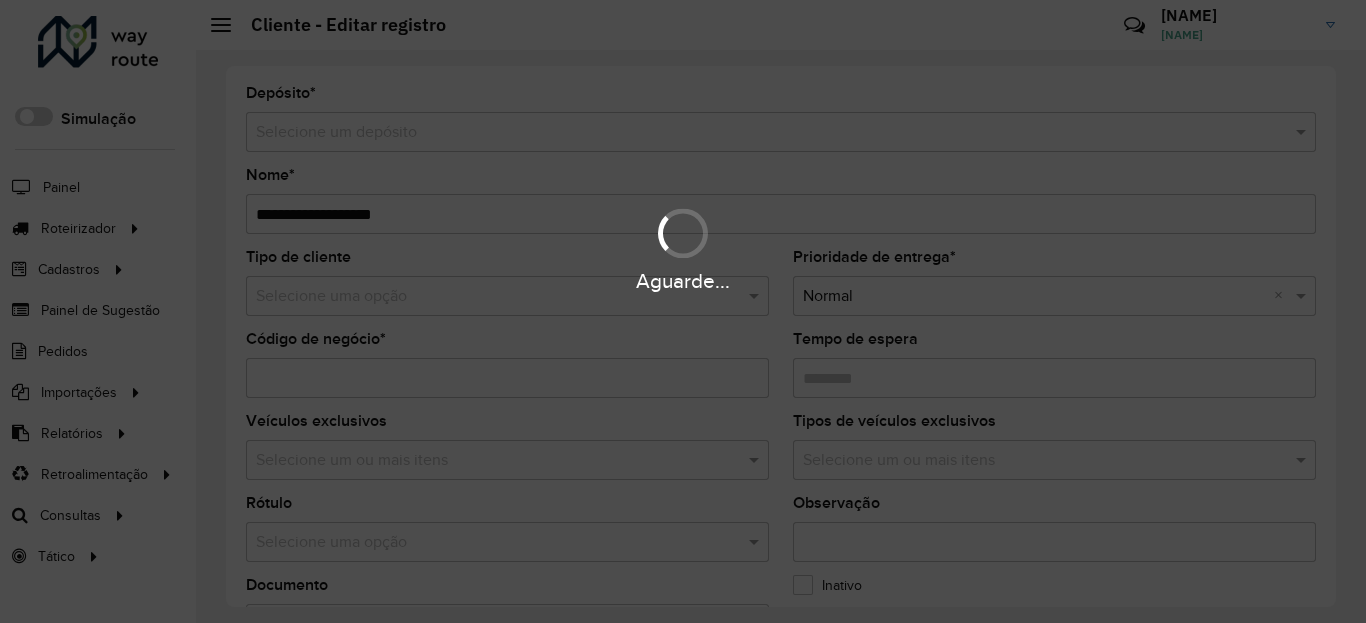 type on "****" 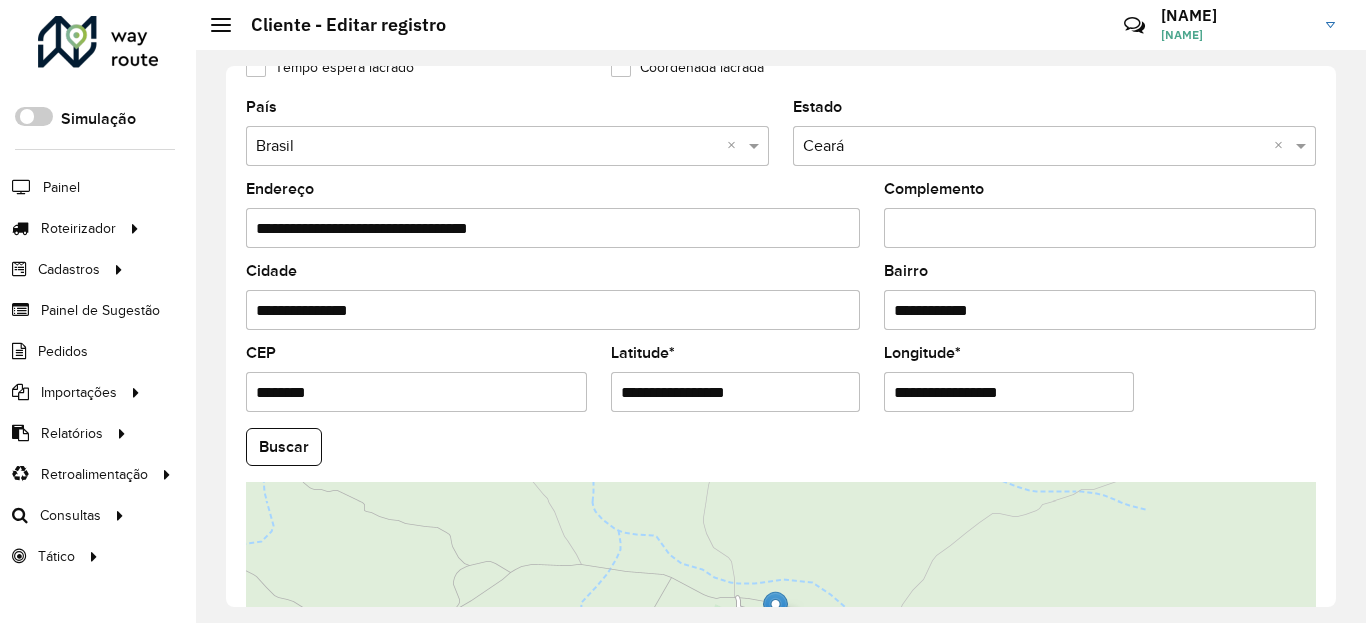 scroll, scrollTop: 865, scrollLeft: 0, axis: vertical 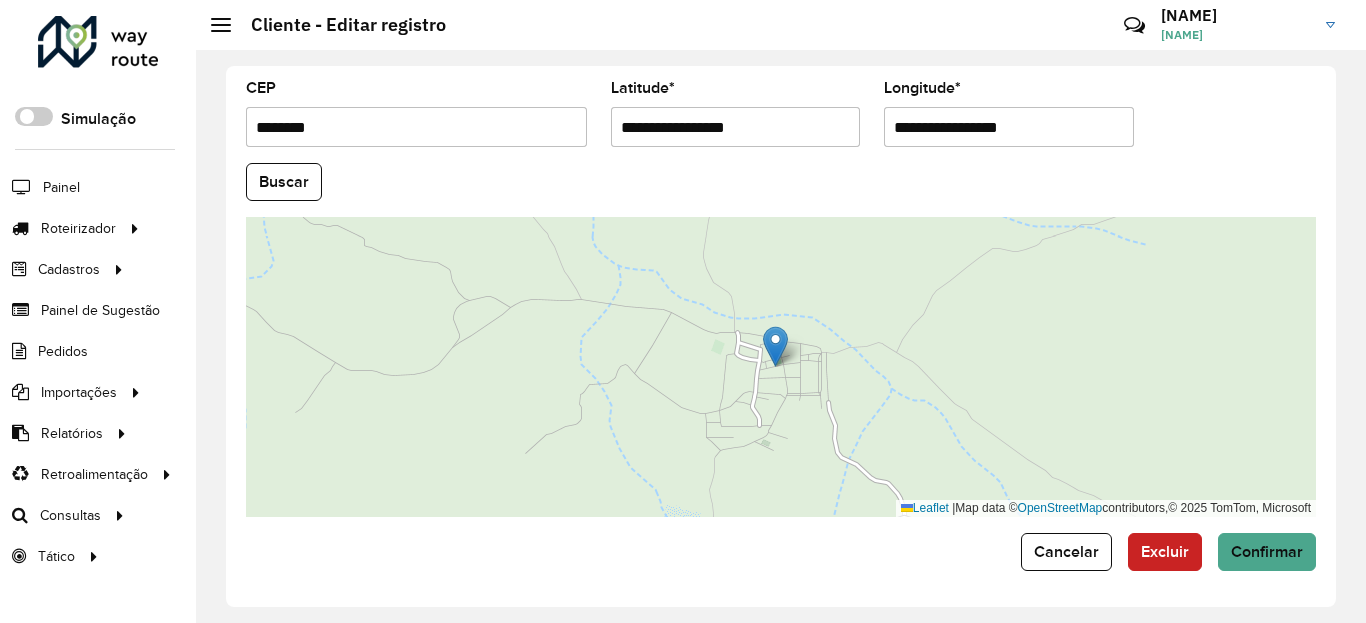 drag, startPoint x: 771, startPoint y: 155, endPoint x: 759, endPoint y: 124, distance: 33.24154 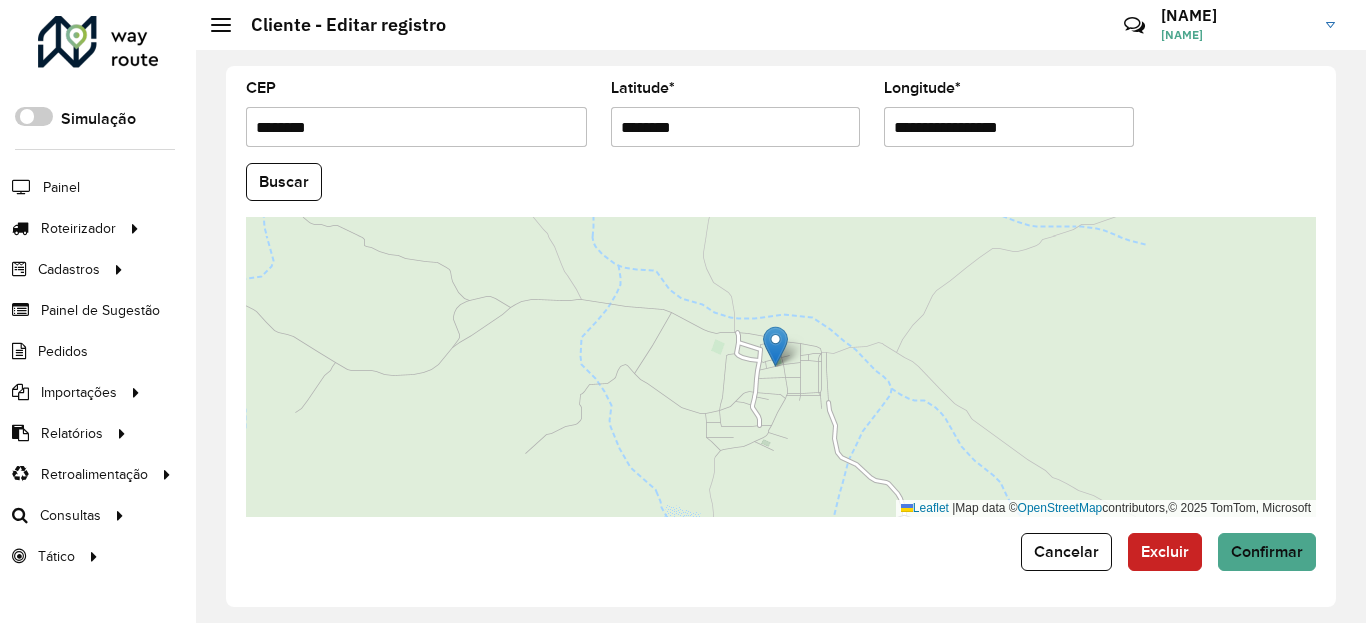 type on "********" 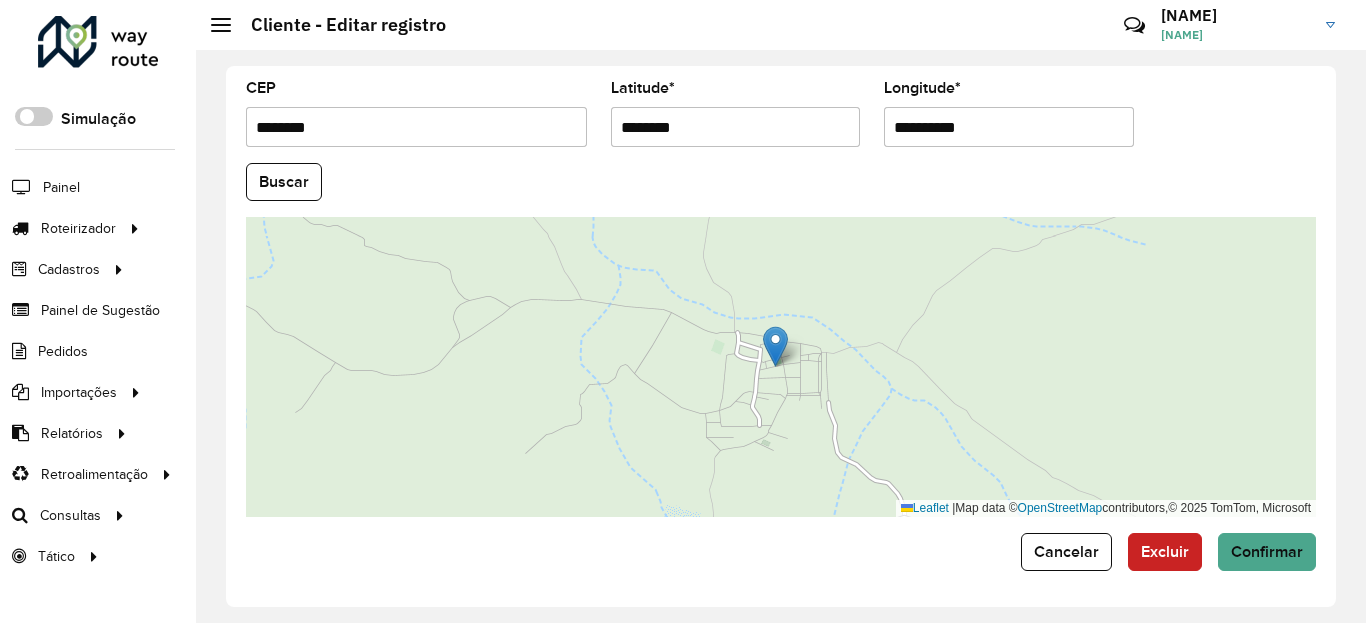 type on "**********" 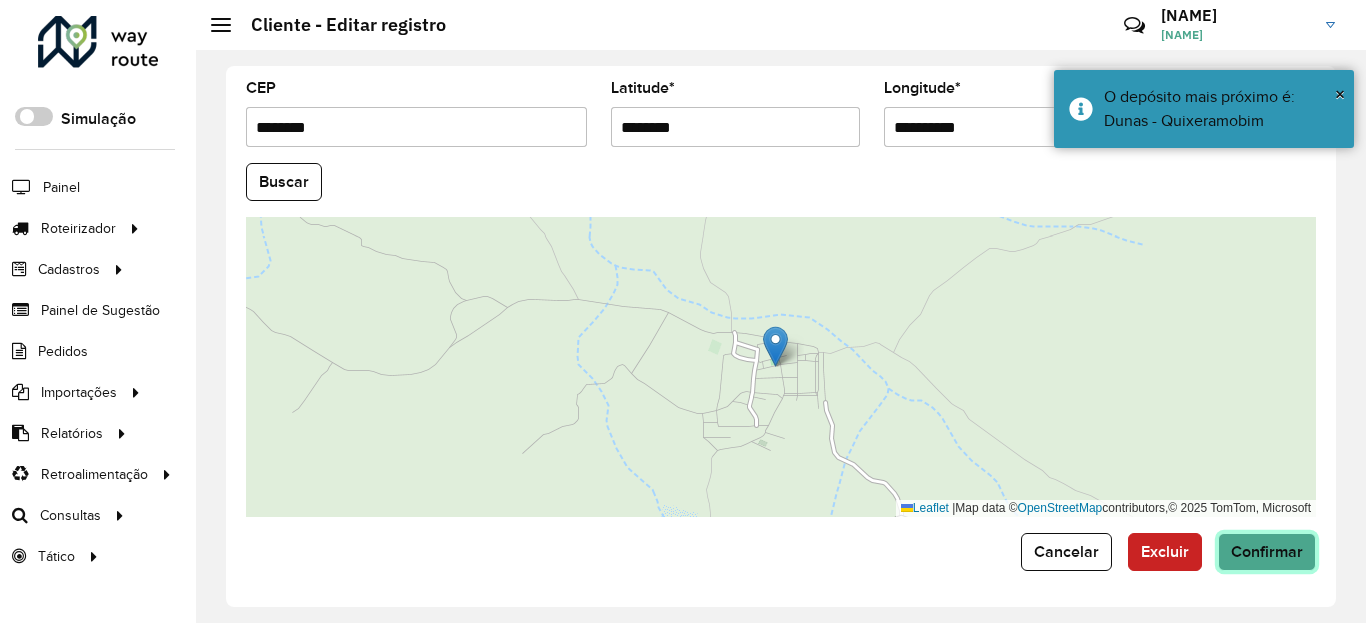 click on "Confirmar" 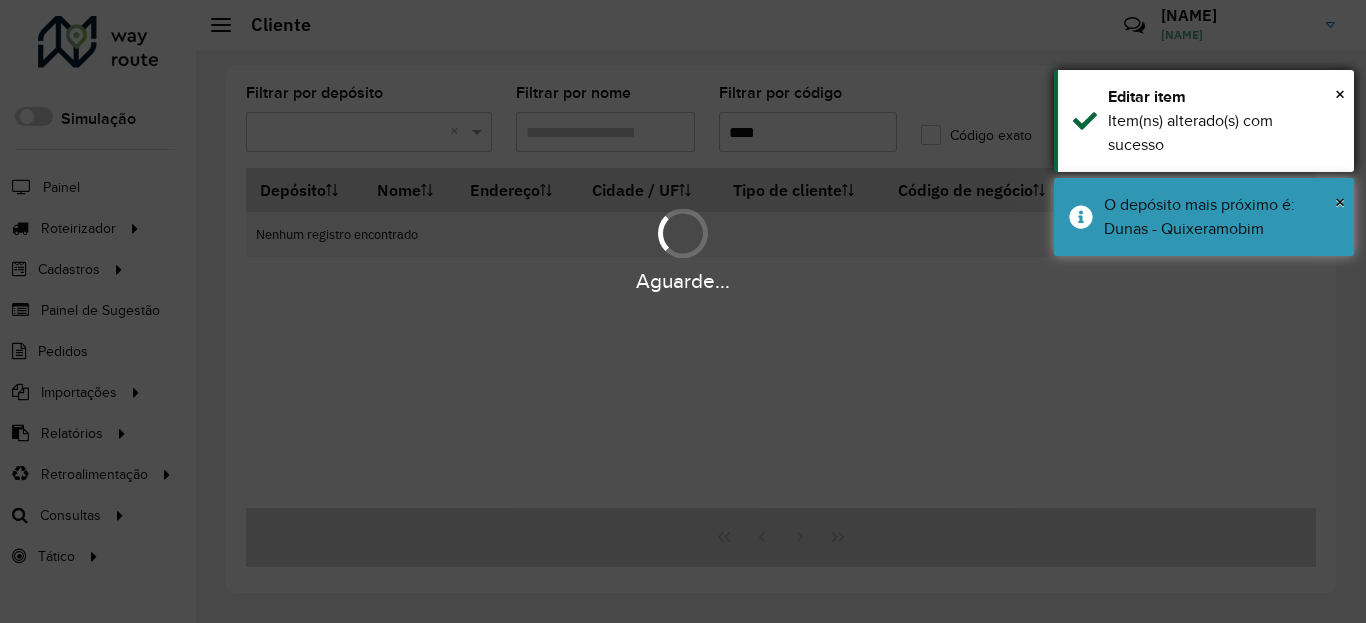 click on "O depósito mais próximo é: Dunas - Quixeramobim" at bounding box center (1221, 217) 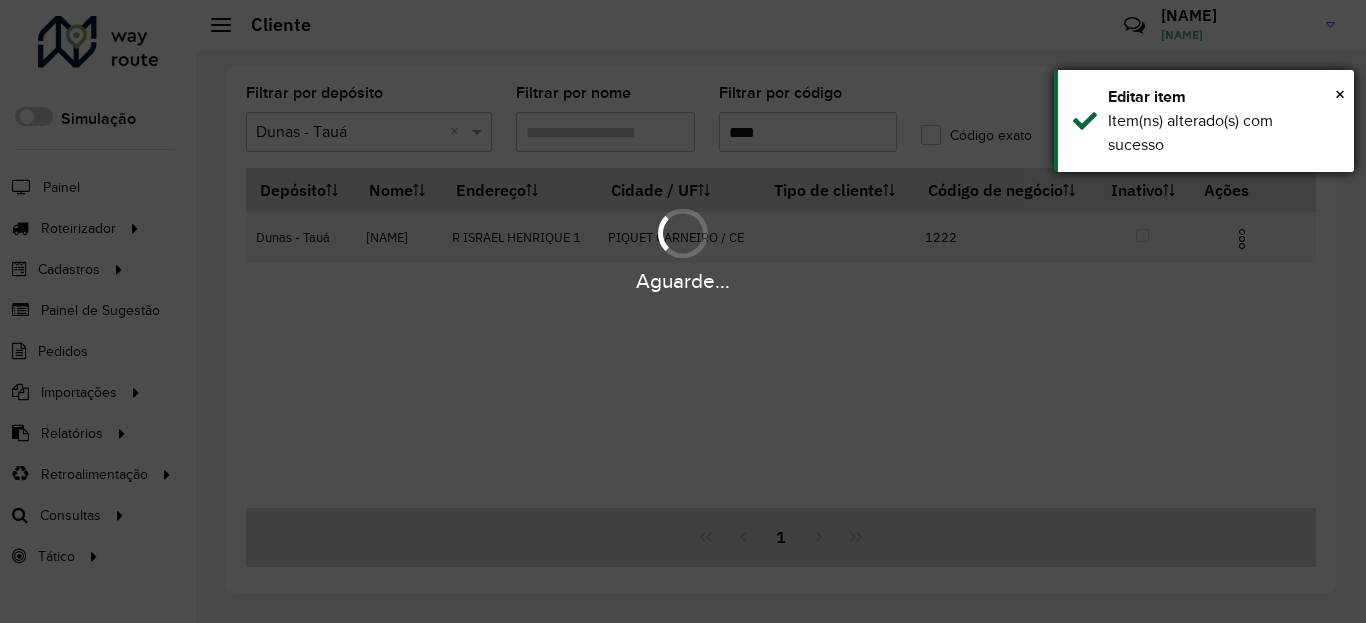 click on "Item(ns) alterado(s) com sucesso" at bounding box center (1223, 133) 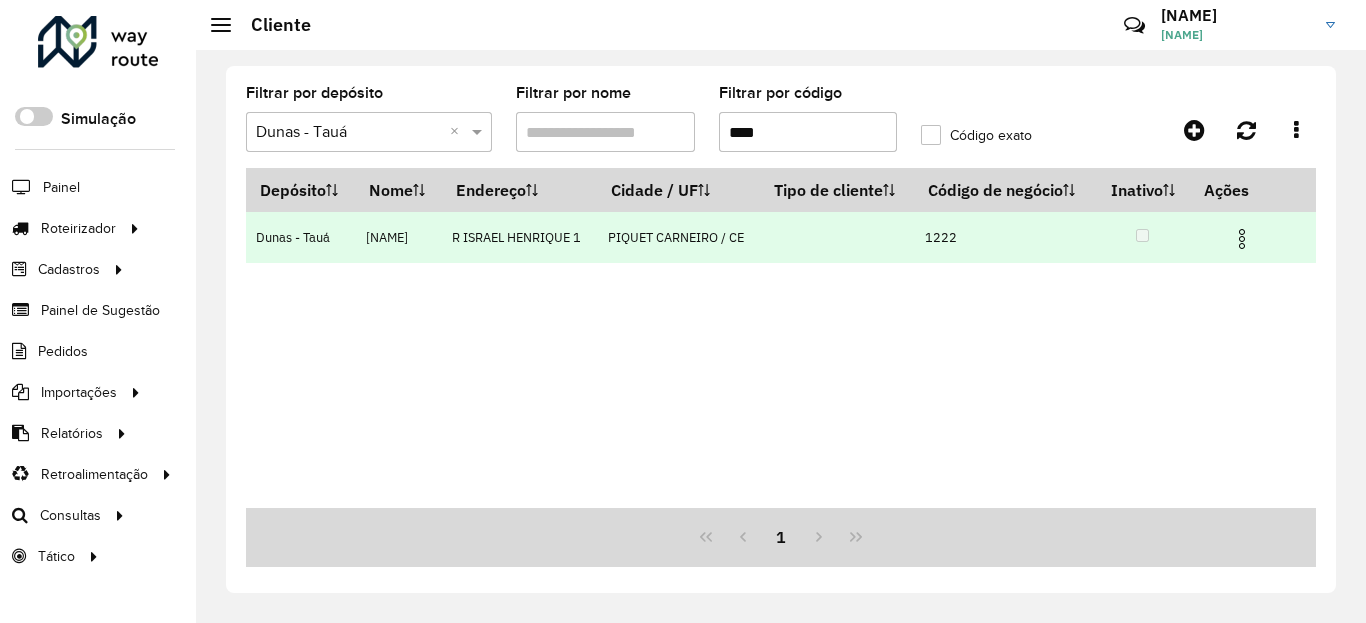 click at bounding box center (1242, 239) 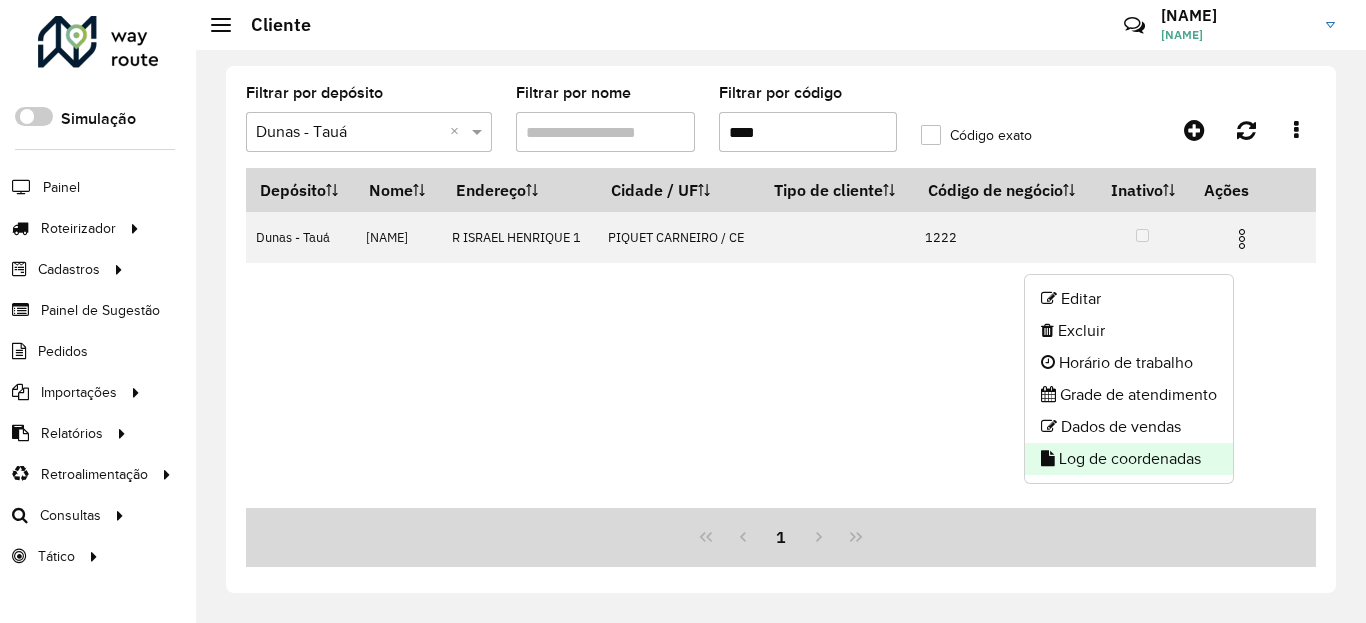 click on "Log de coordenadas" 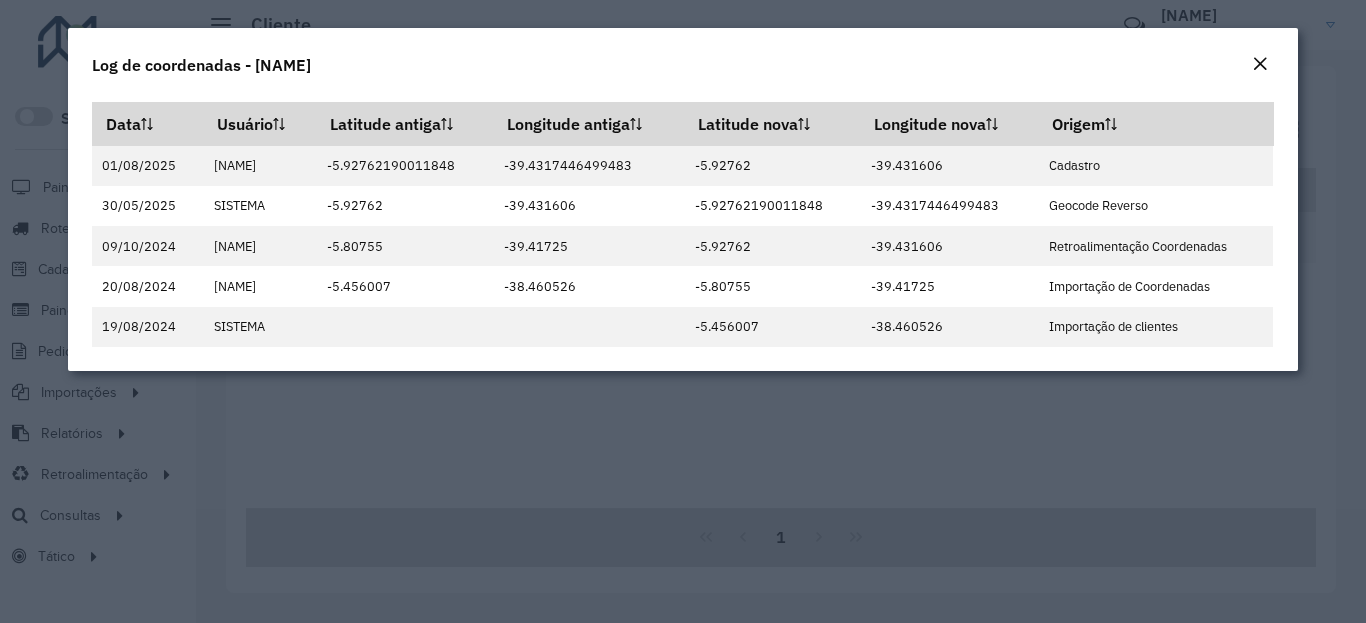 click 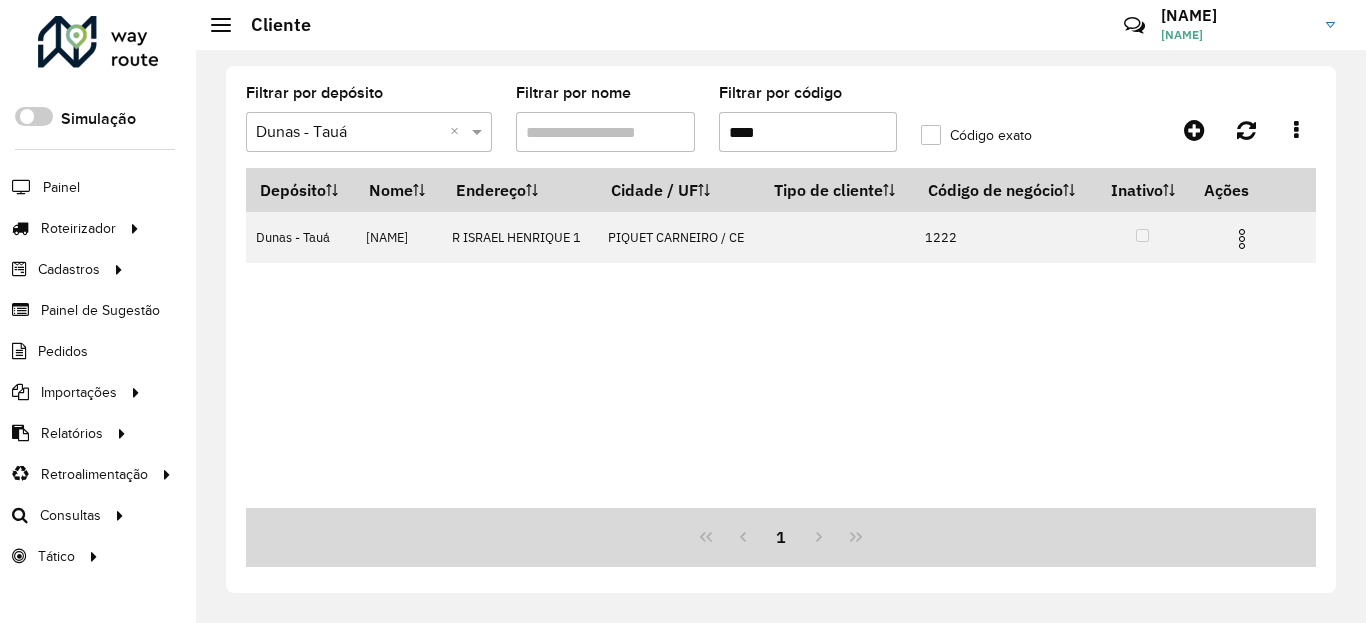click on "****" at bounding box center [808, 132] 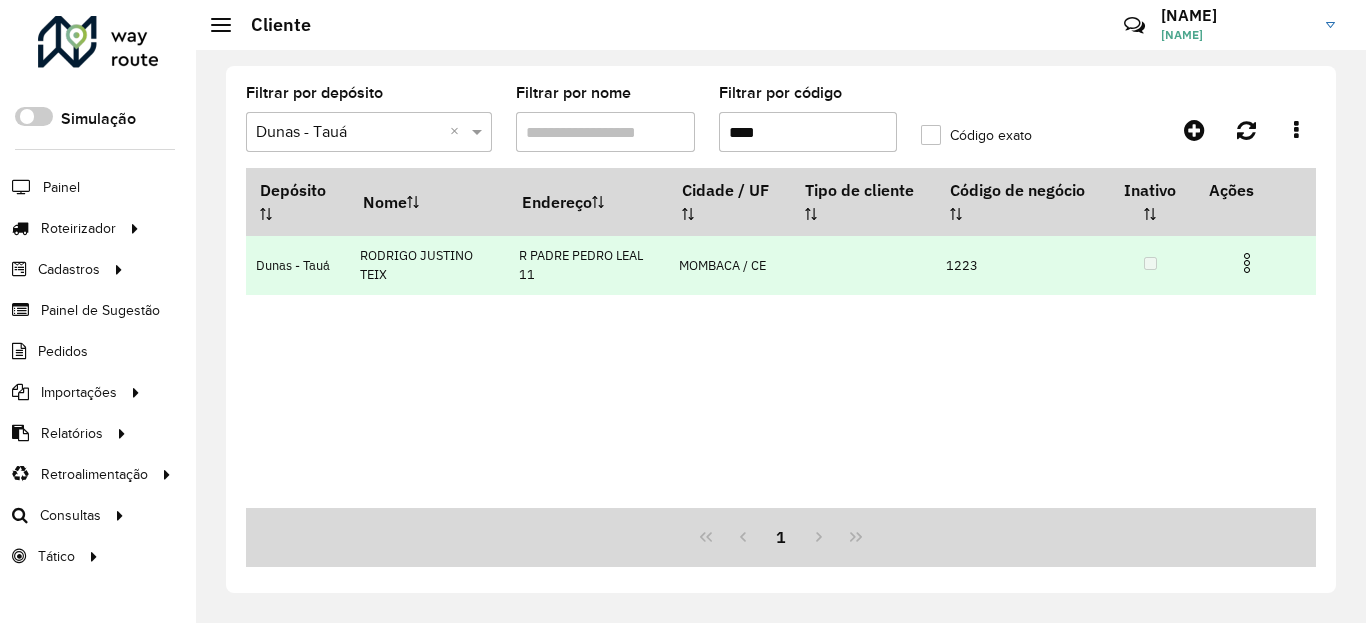 type on "****" 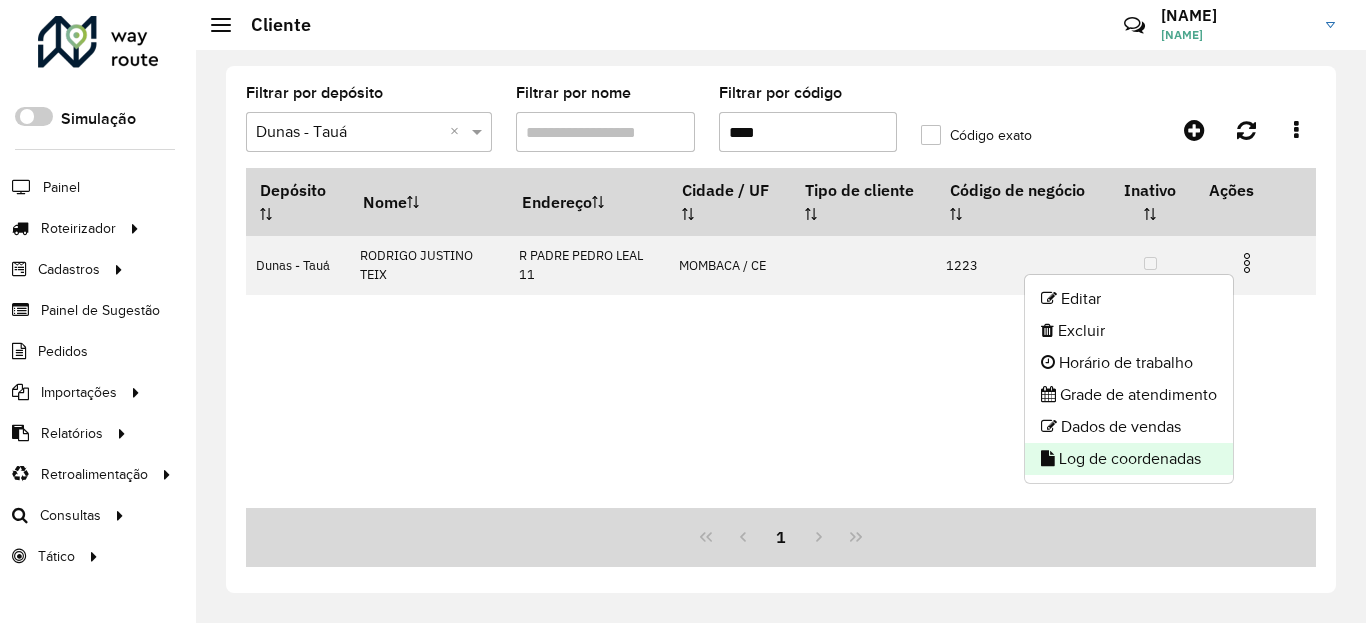 click on "Log de coordenadas" 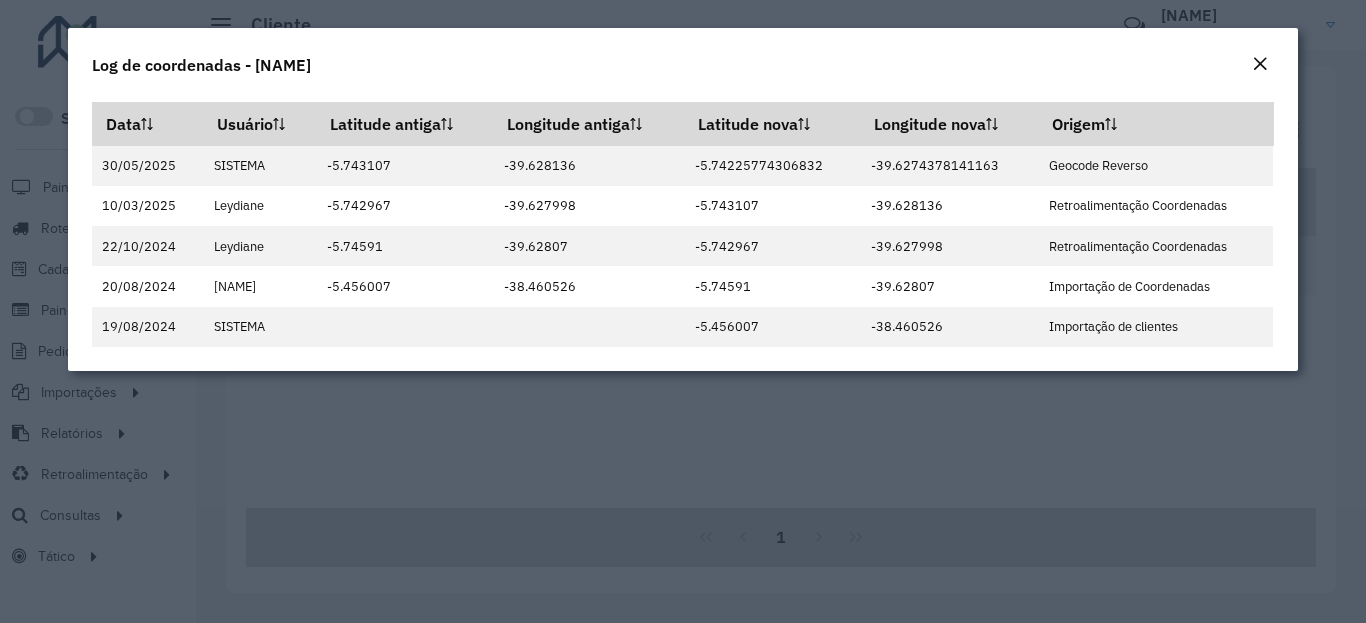 click 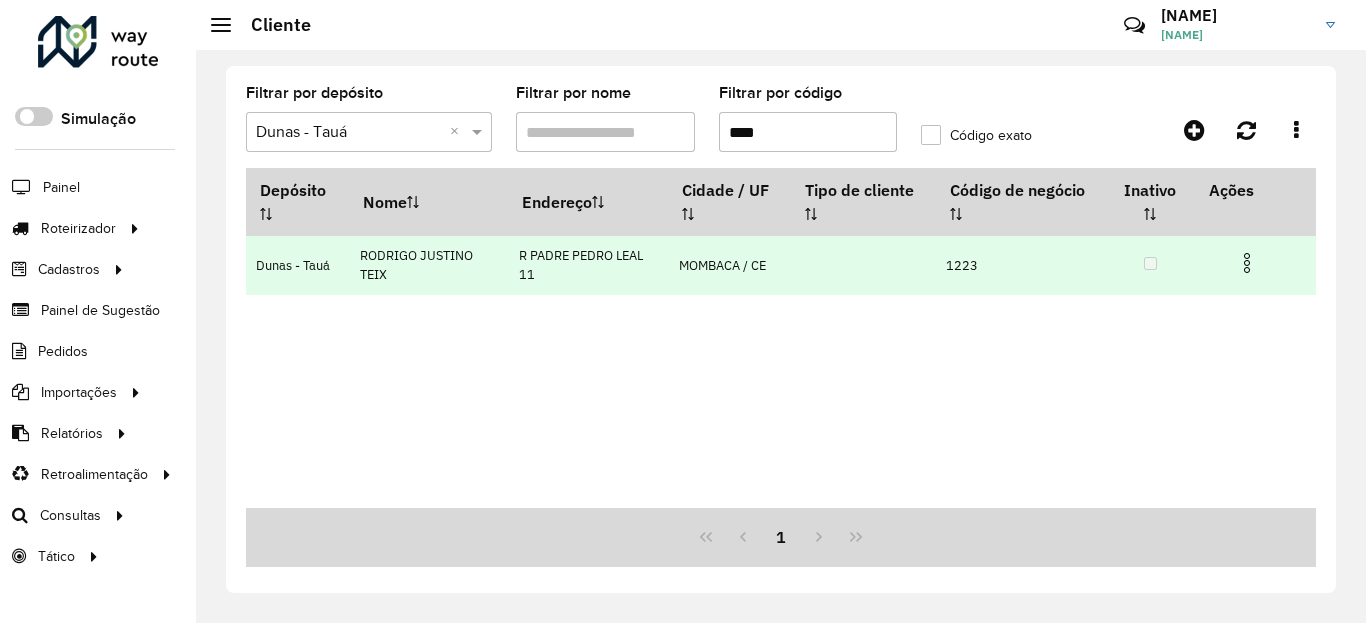 click at bounding box center (1247, 263) 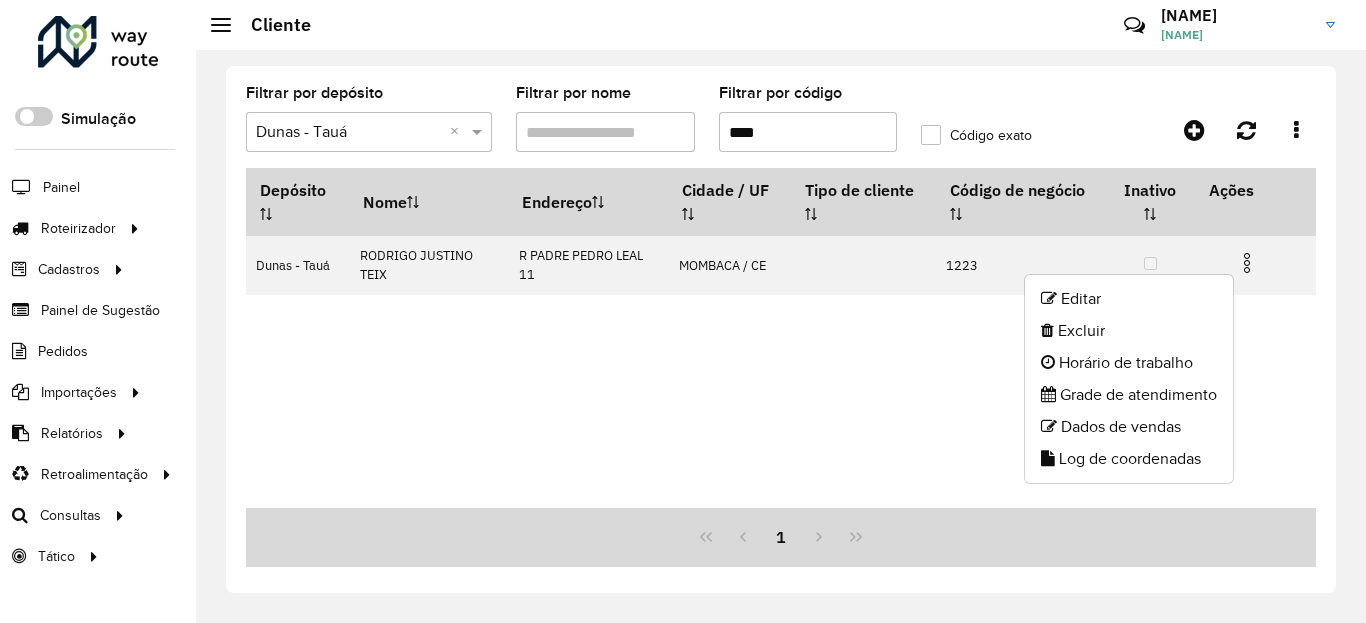 drag, startPoint x: 1210, startPoint y: 283, endPoint x: 1161, endPoint y: 140, distance: 151.16217 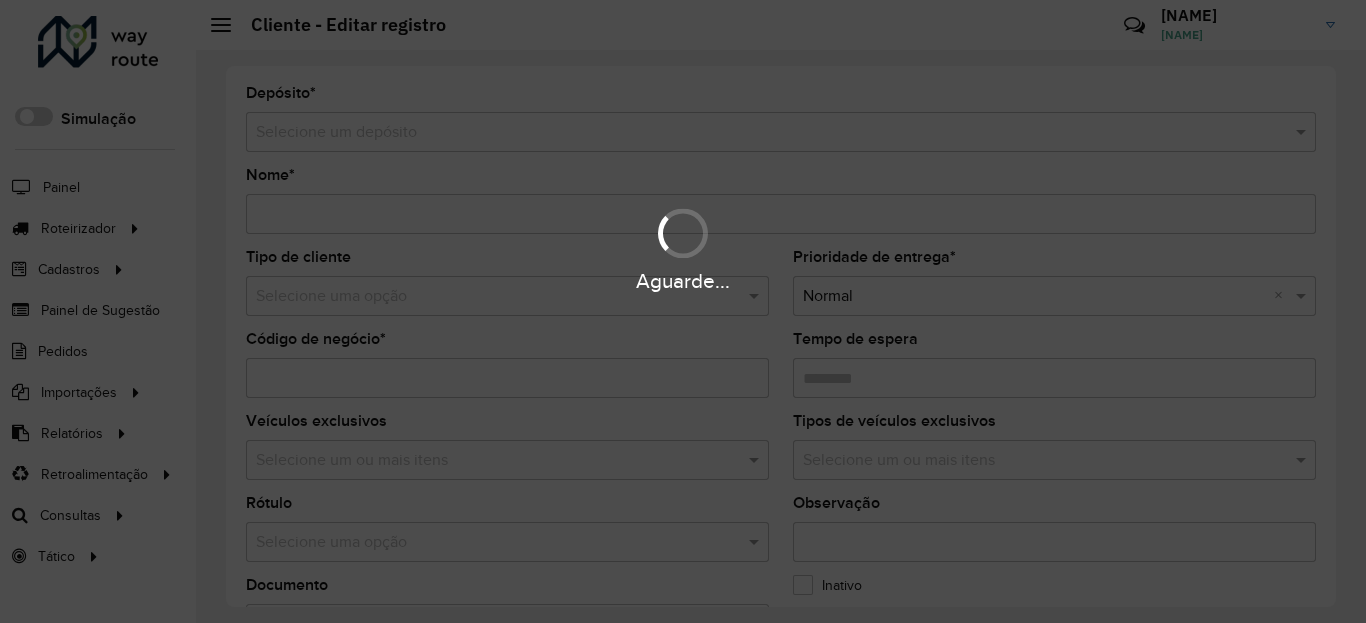 type on "**********" 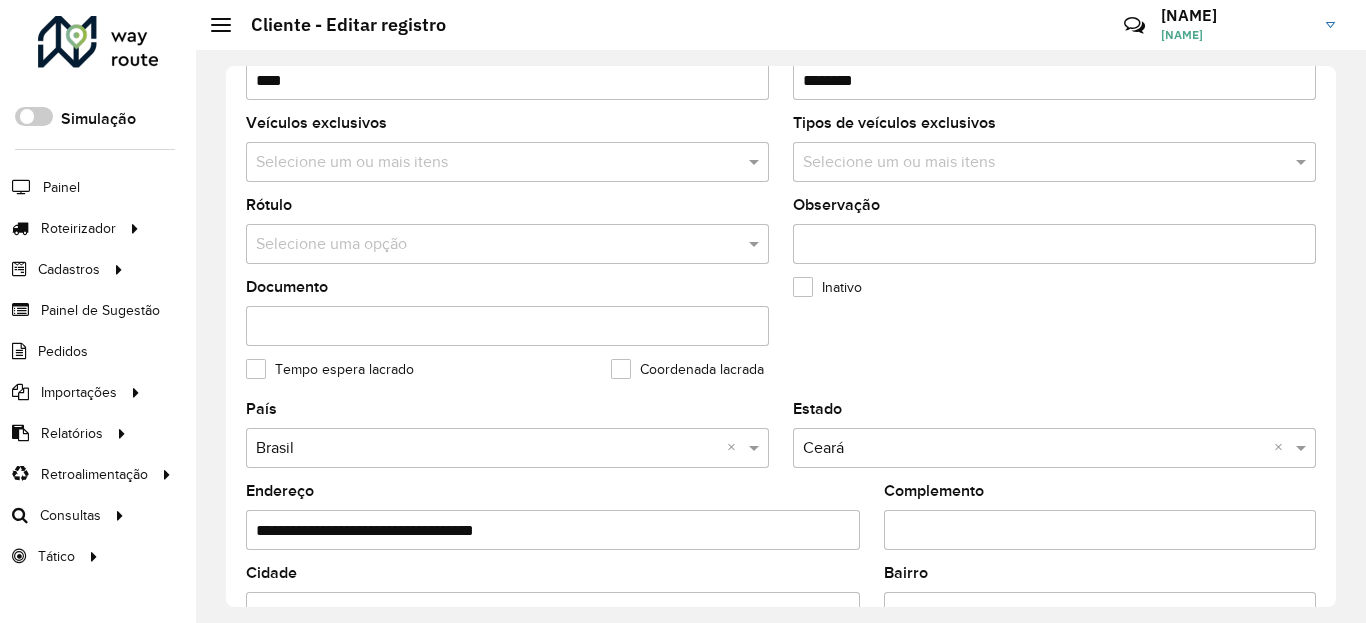 scroll, scrollTop: 720, scrollLeft: 0, axis: vertical 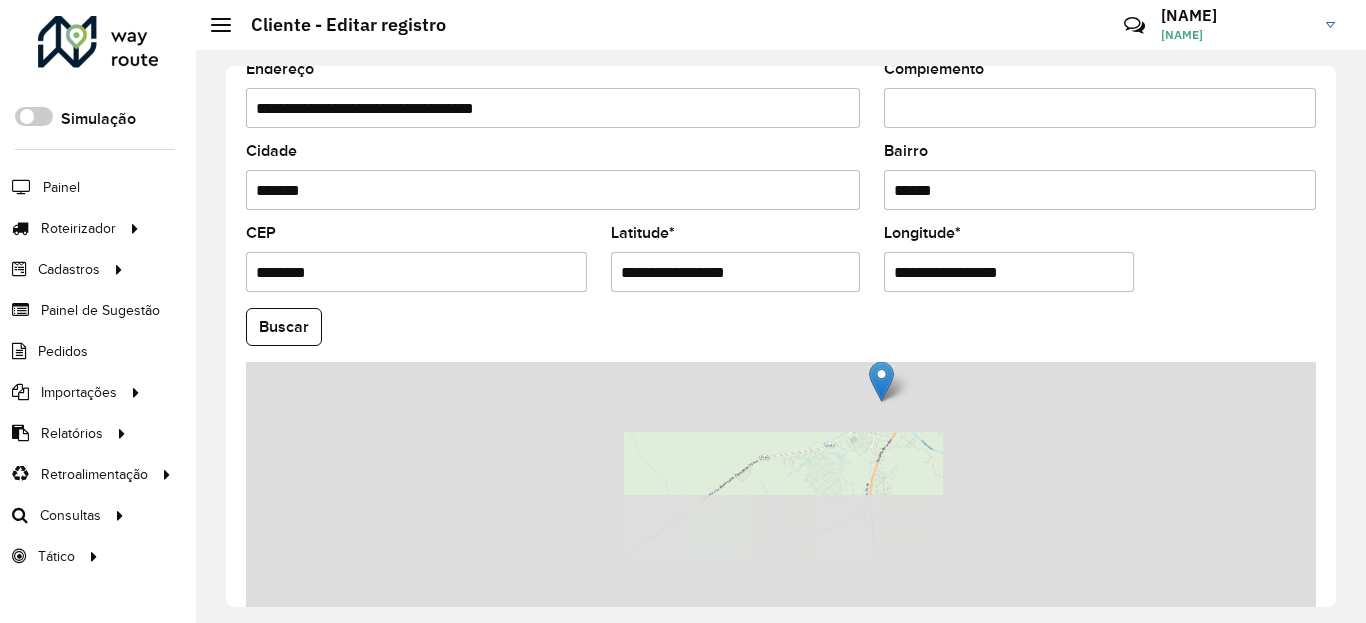 click on "**********" at bounding box center [736, 272] 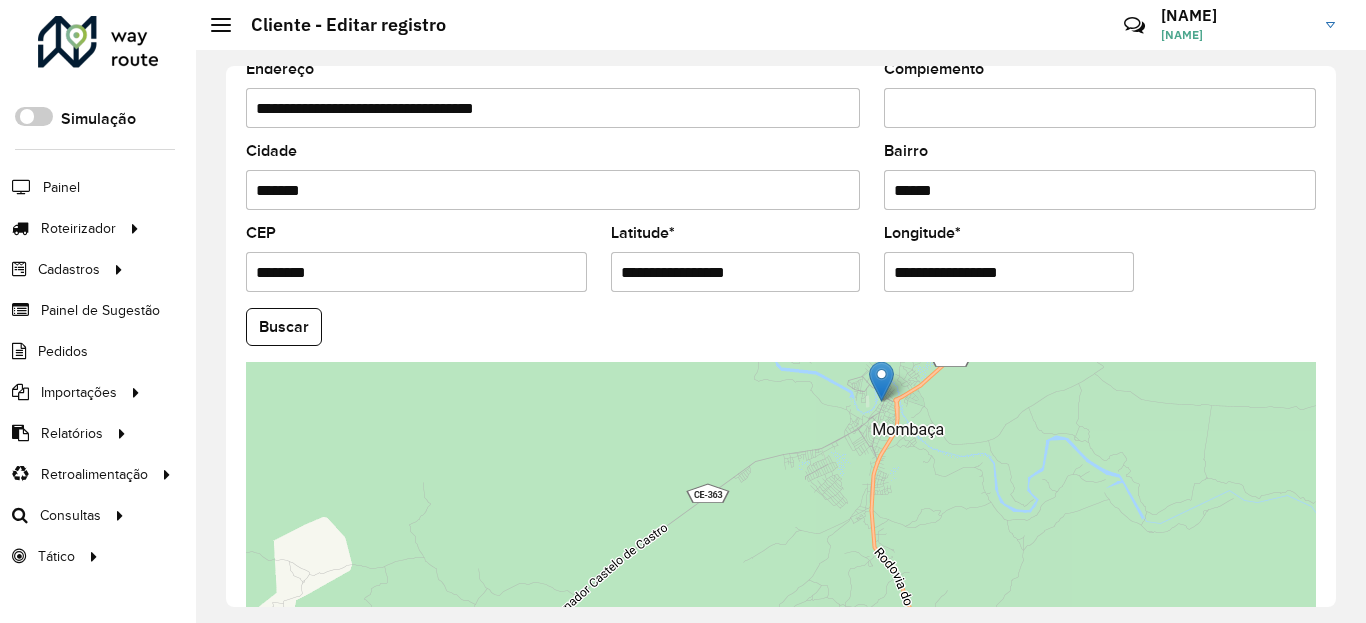 paste 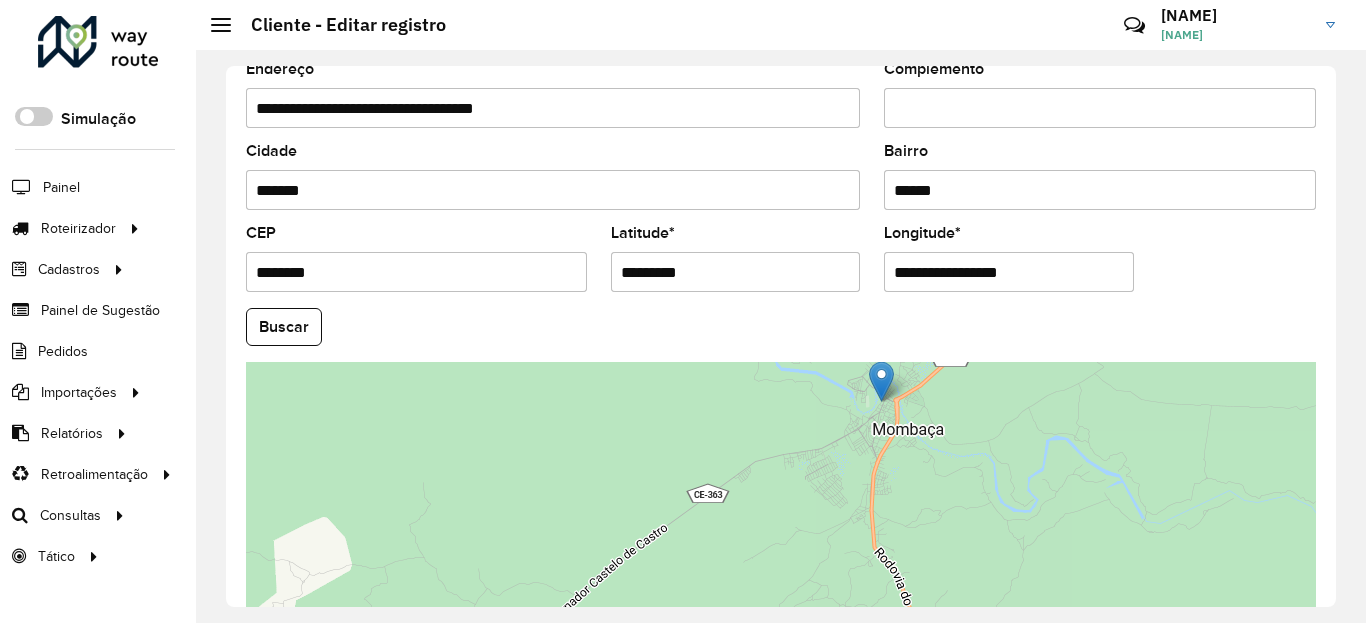 type on "*********" 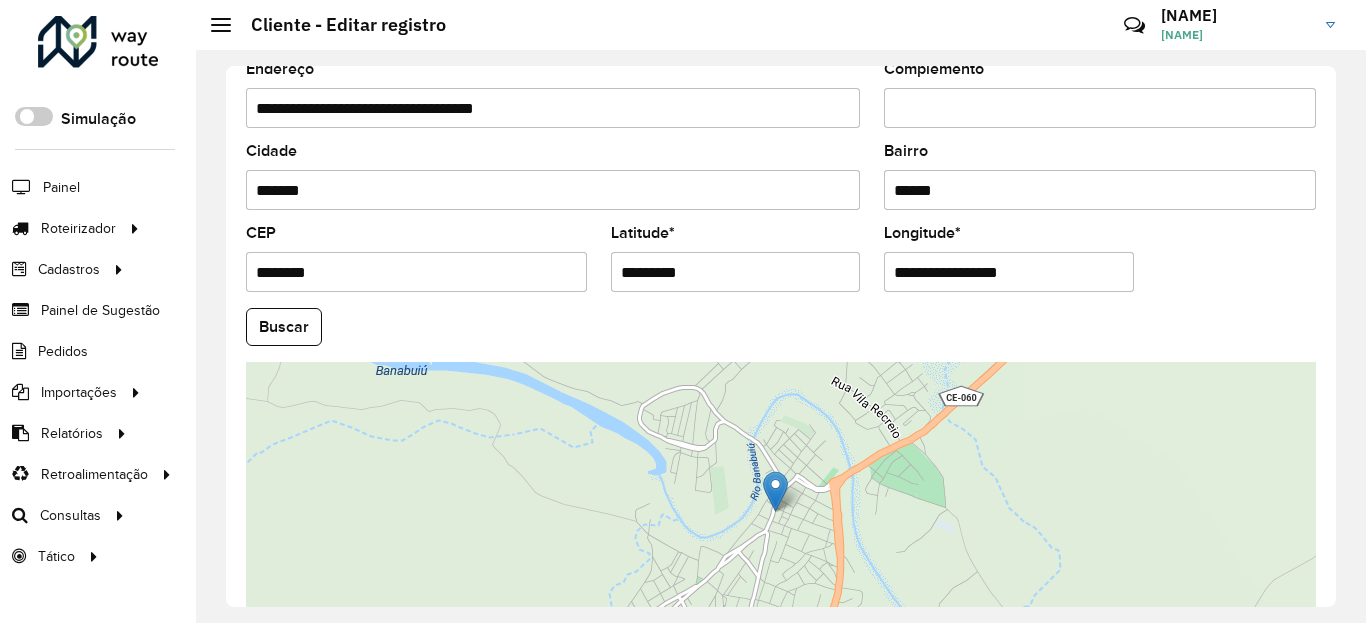 click on "**********" at bounding box center (1009, 272) 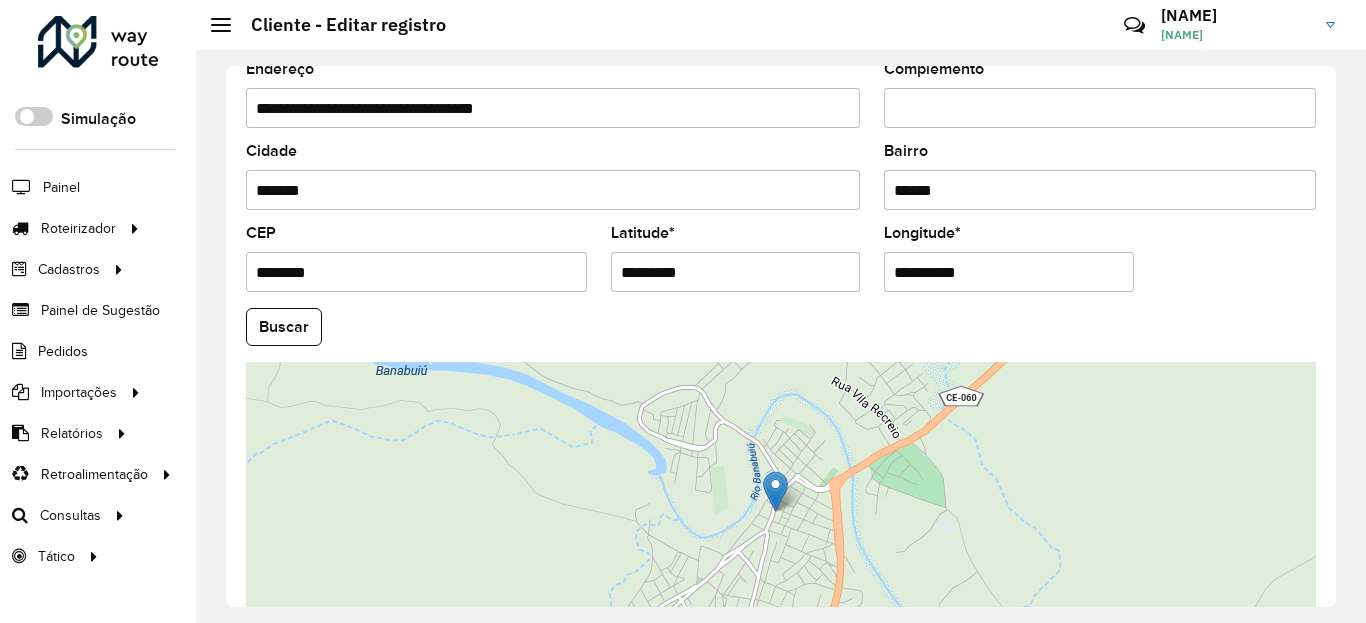 type on "**********" 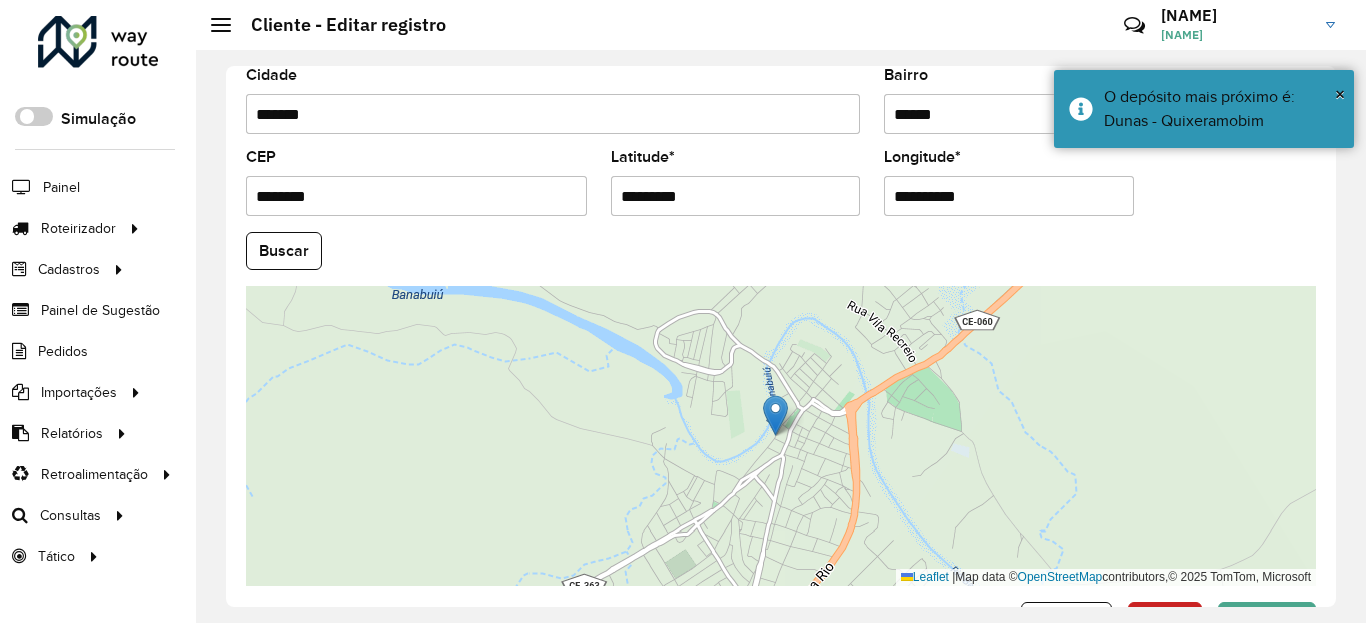 scroll, scrollTop: 865, scrollLeft: 0, axis: vertical 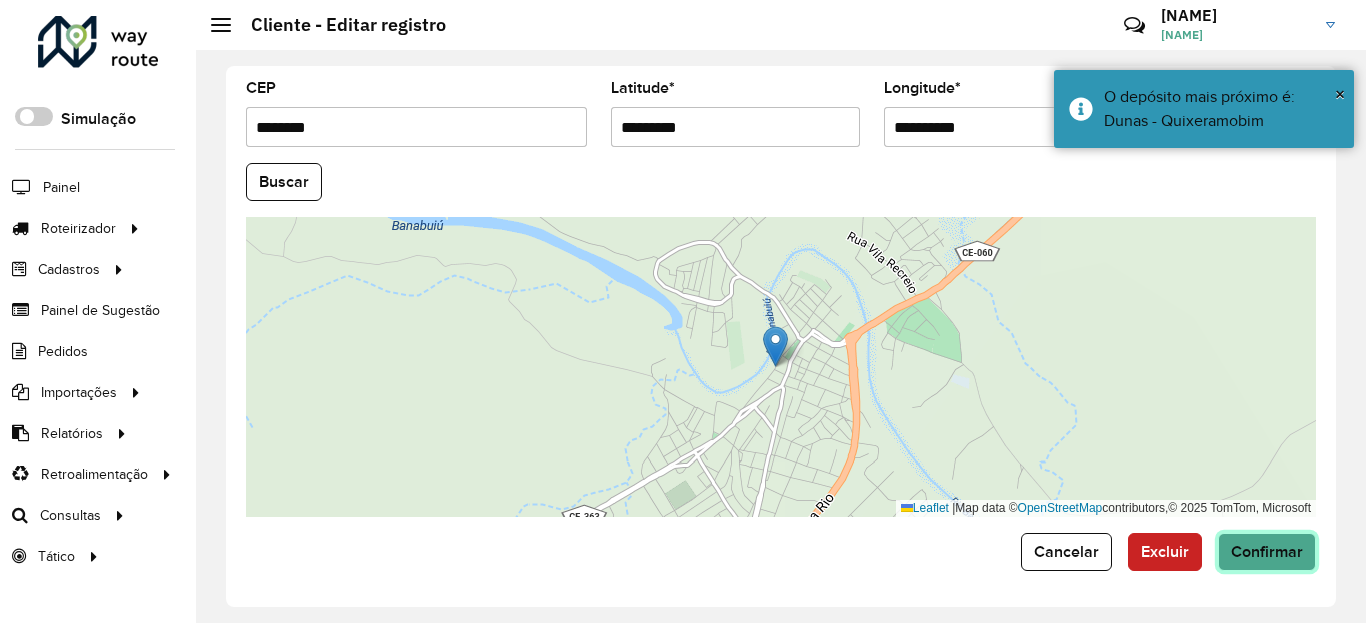 click on "Confirmar" 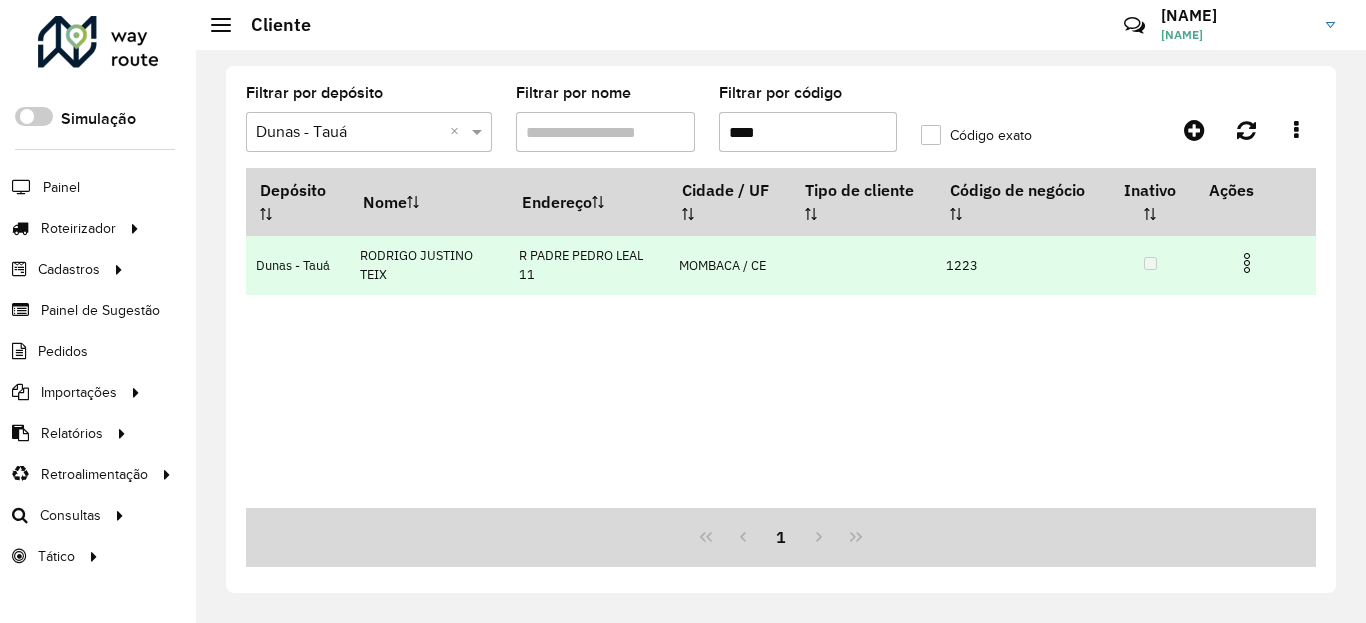 click at bounding box center (1247, 263) 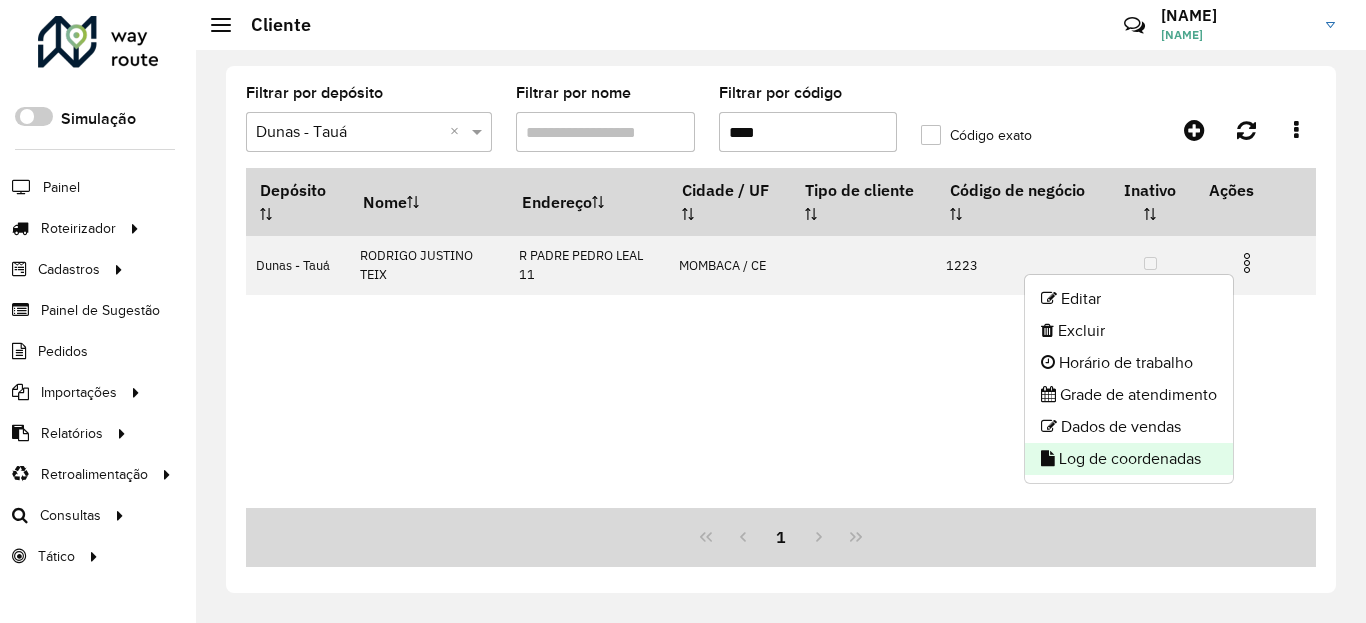 click on "Log de coordenadas" 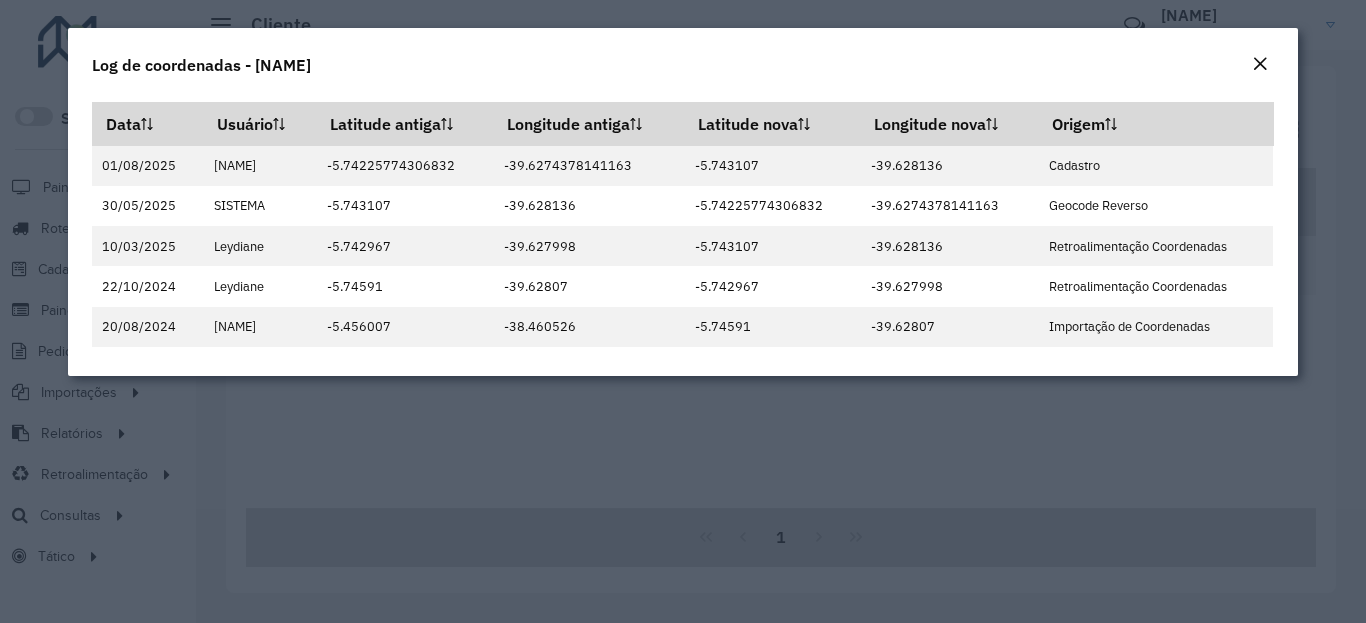 click 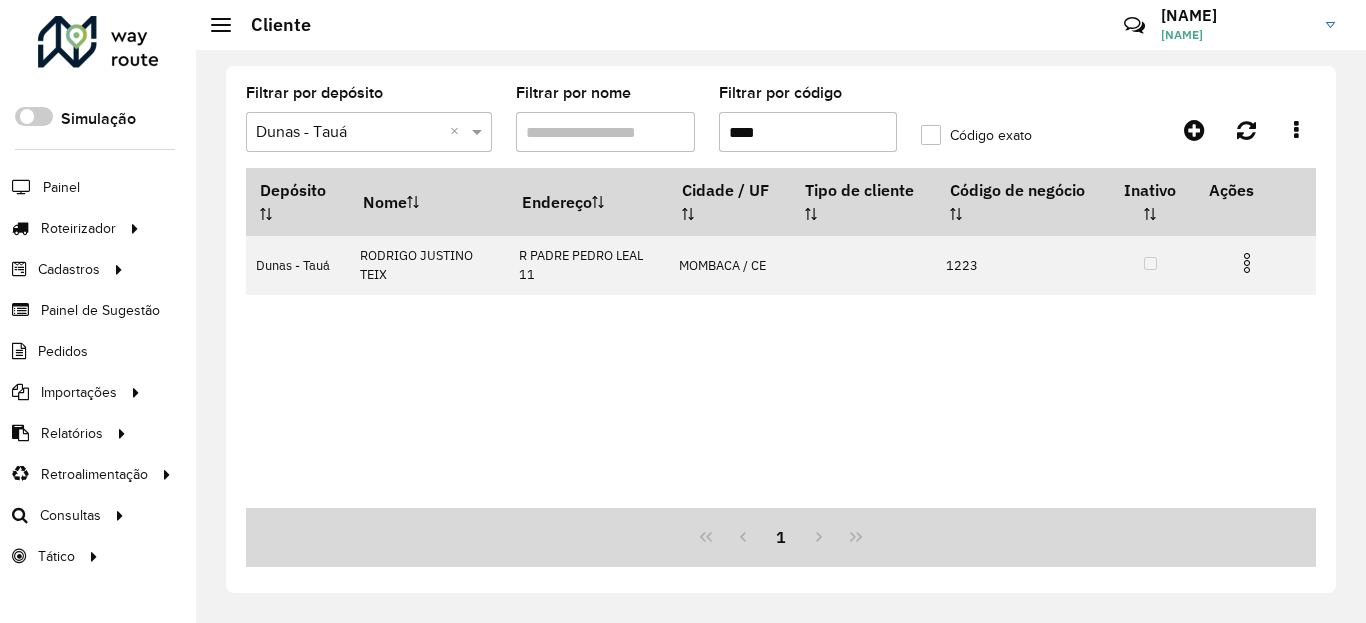 click on "****" at bounding box center [808, 132] 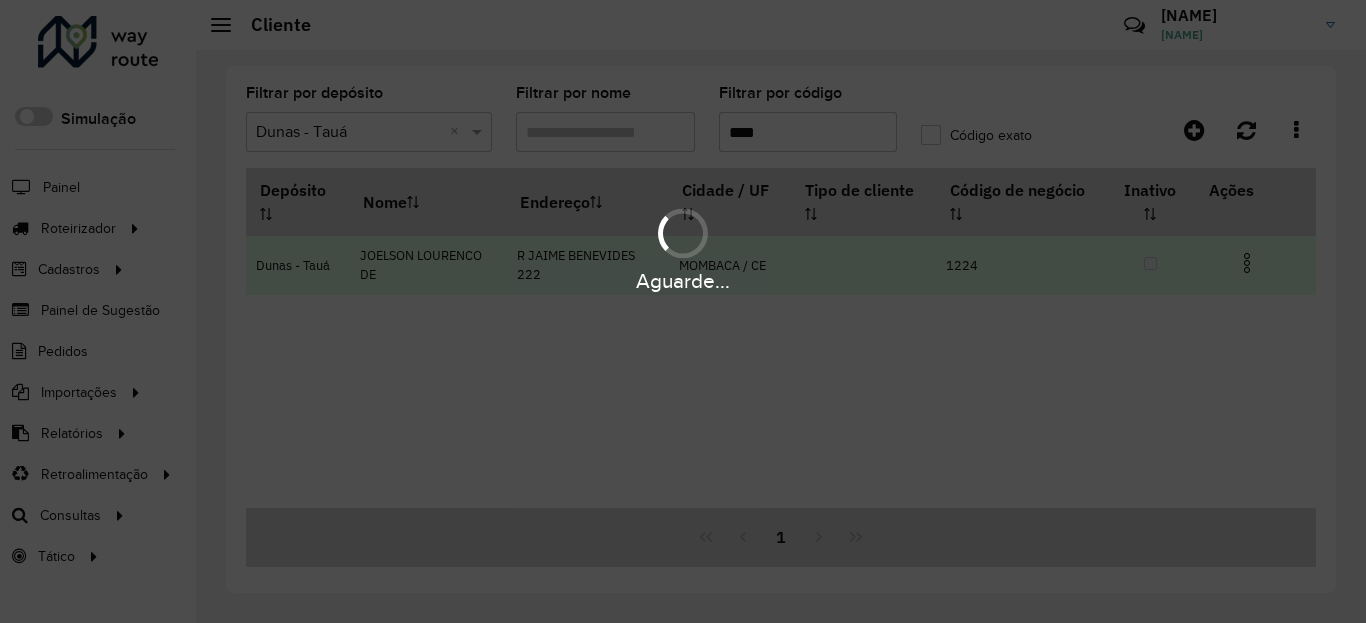 click at bounding box center (1247, 263) 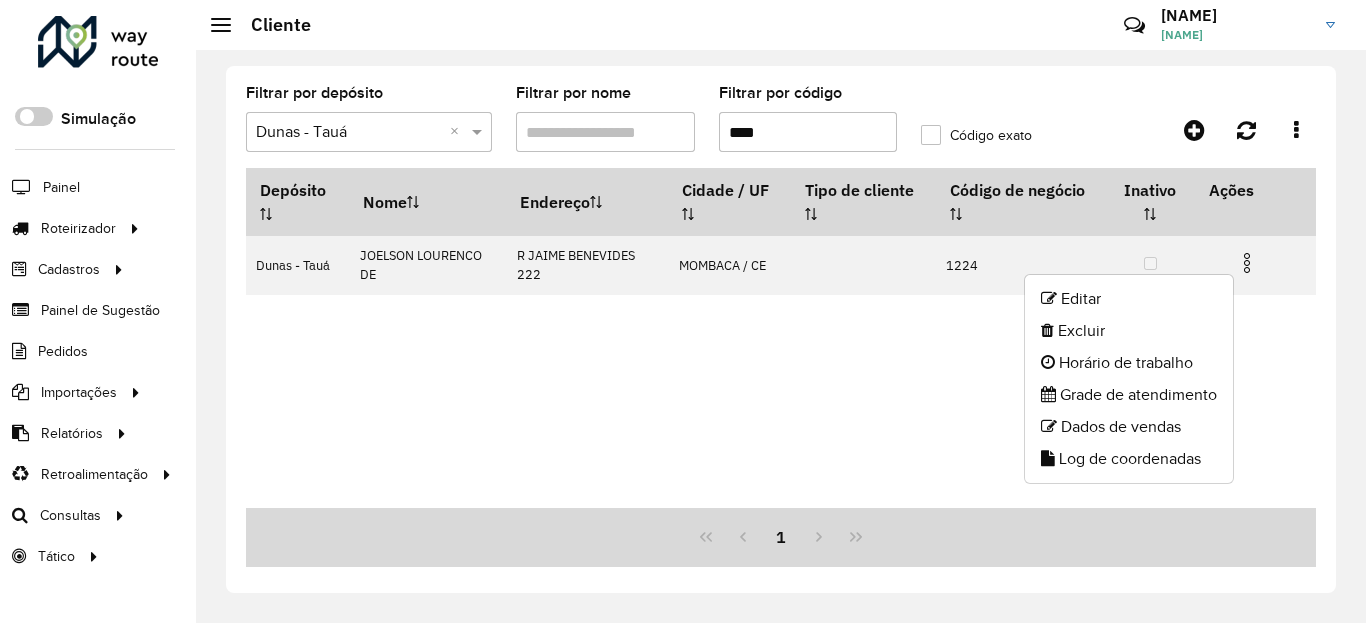 click on "Log de coordenadas" 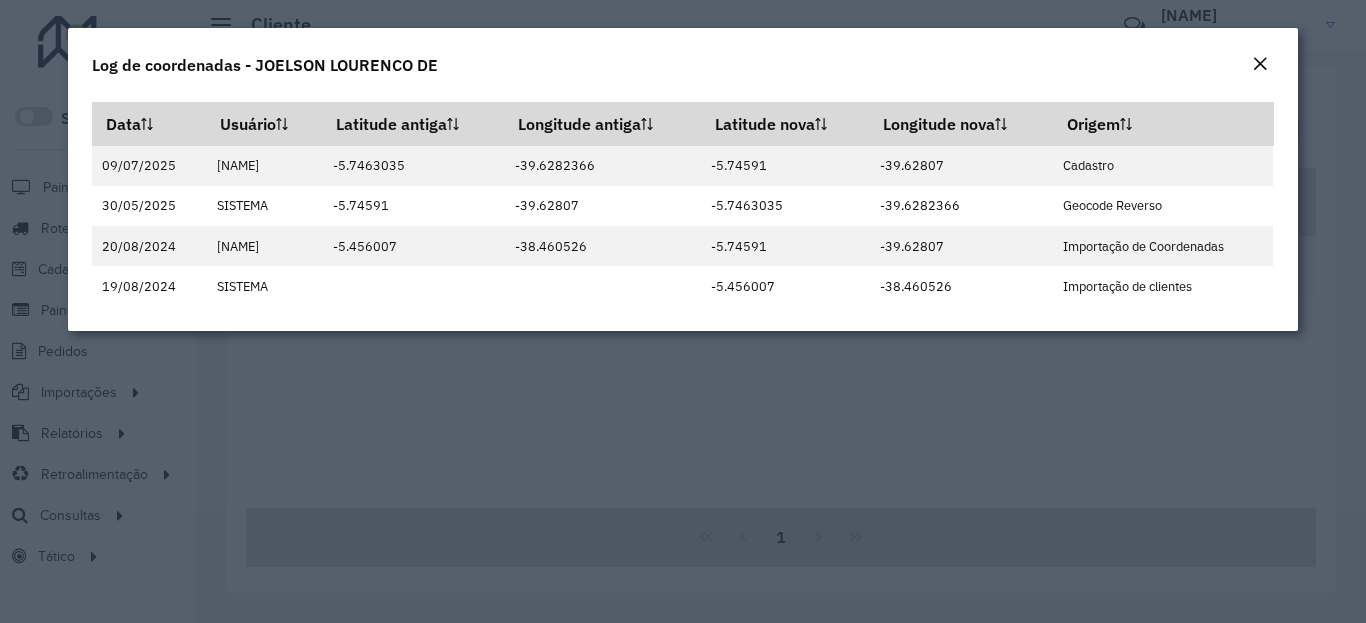 click 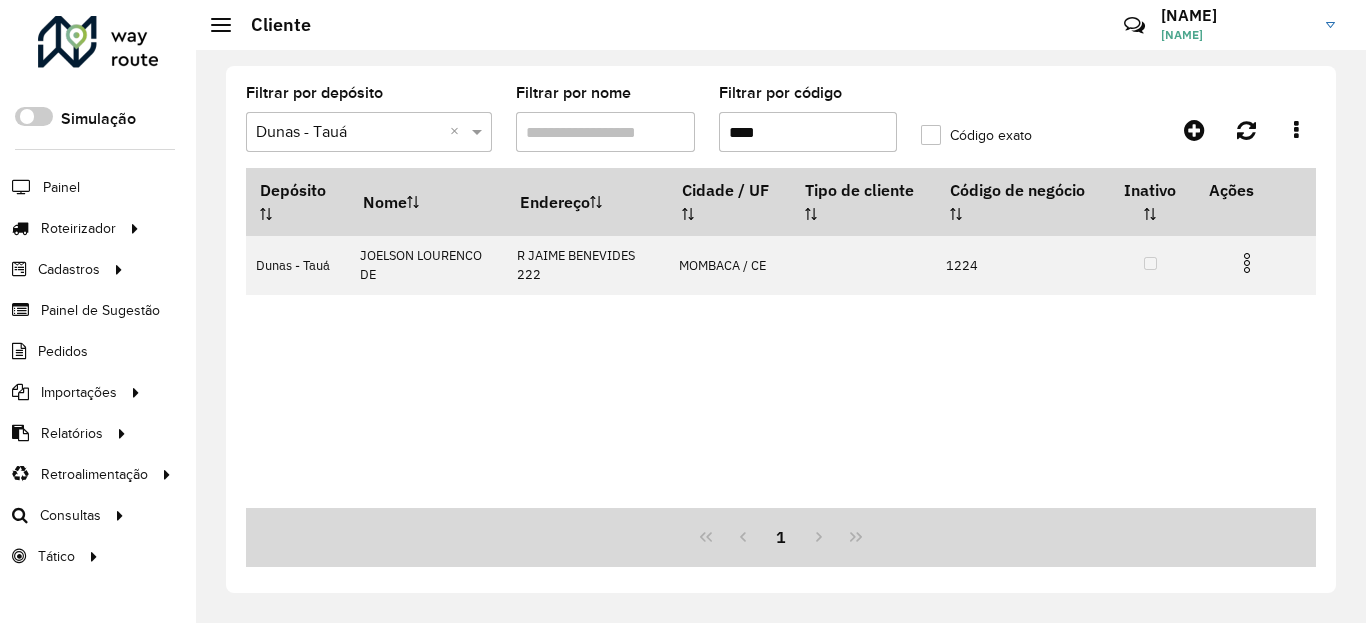 click on "****" at bounding box center [808, 132] 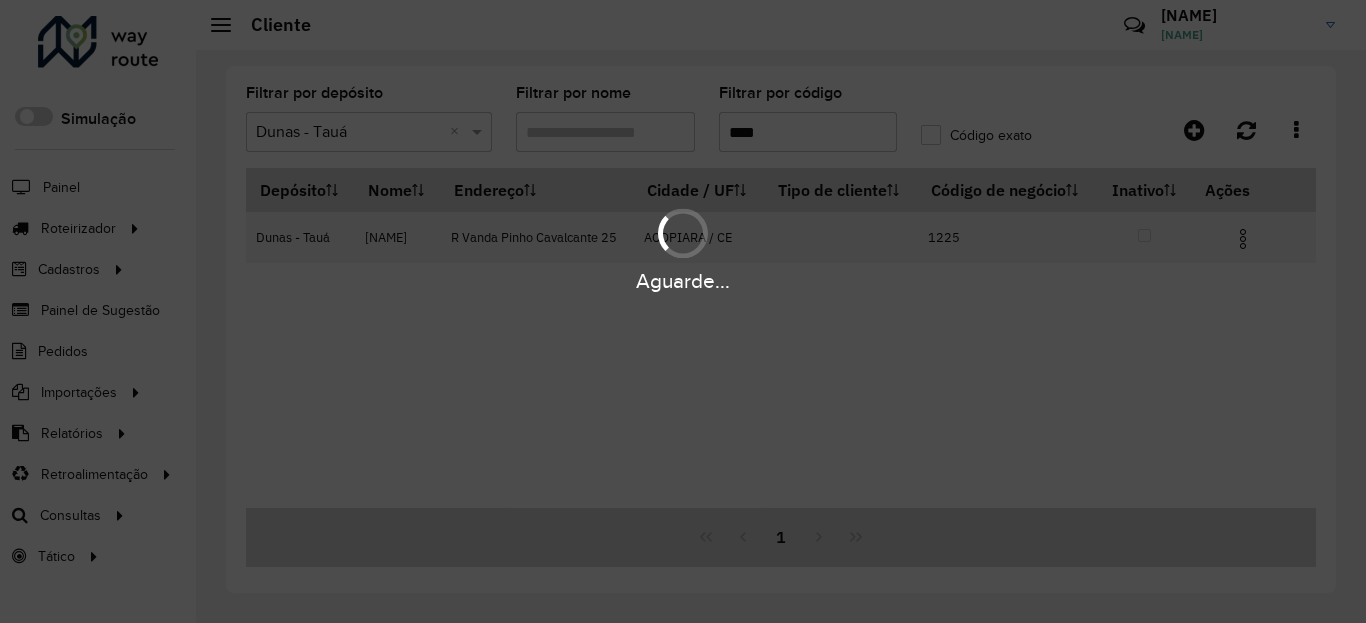type on "****" 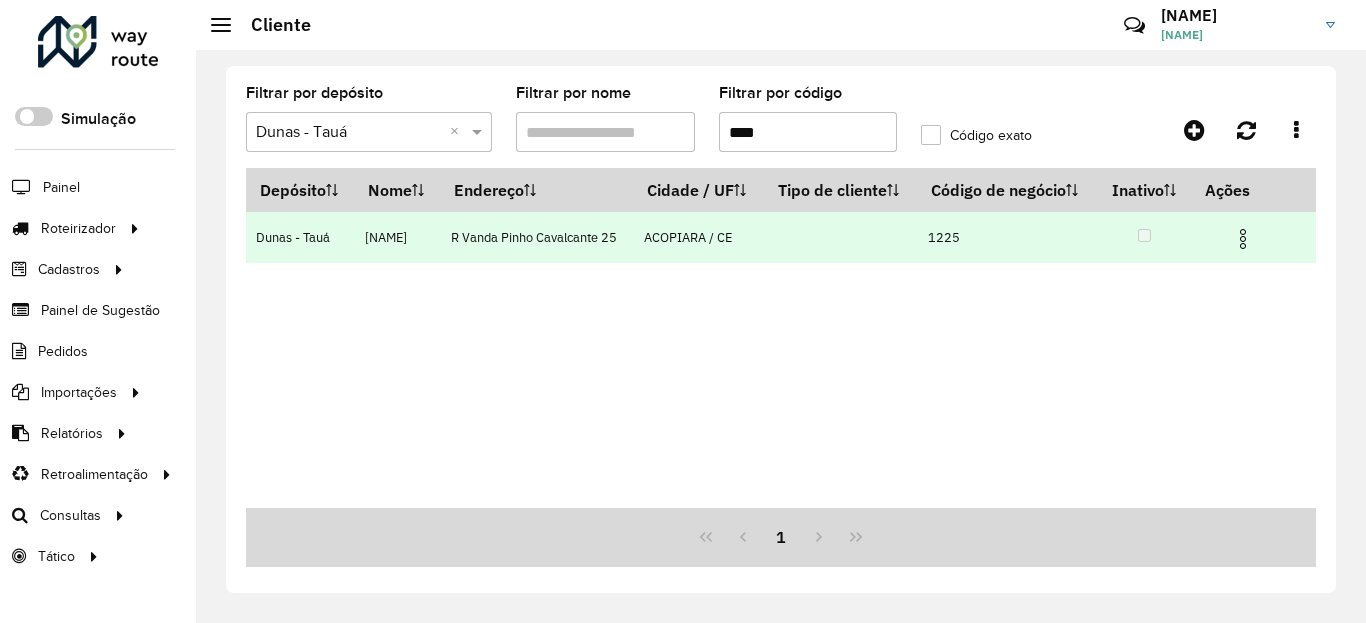 click at bounding box center (1243, 239) 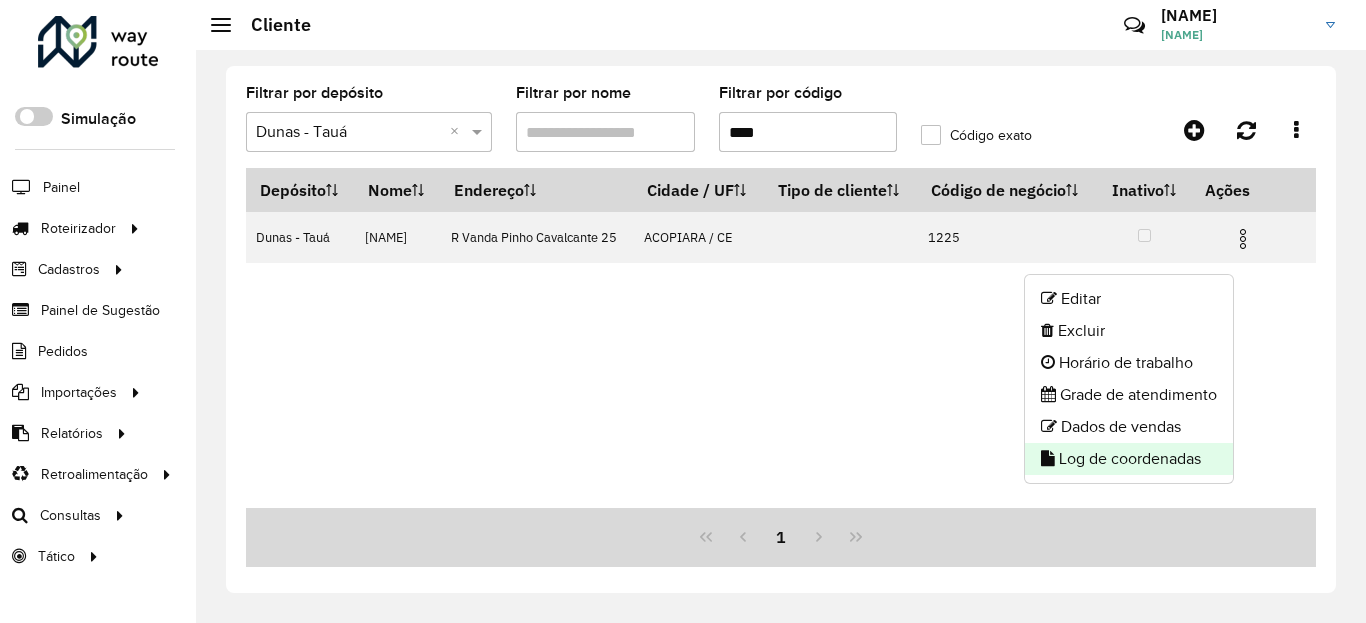 click on "Log de coordenadas" 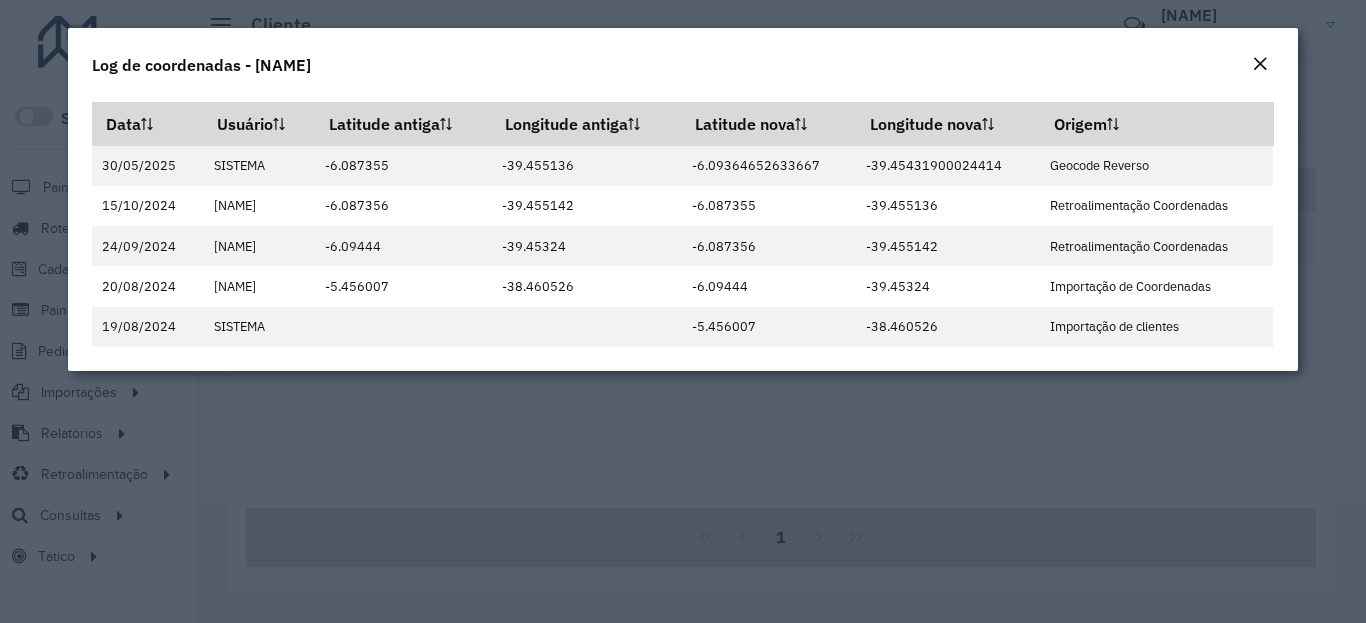 click 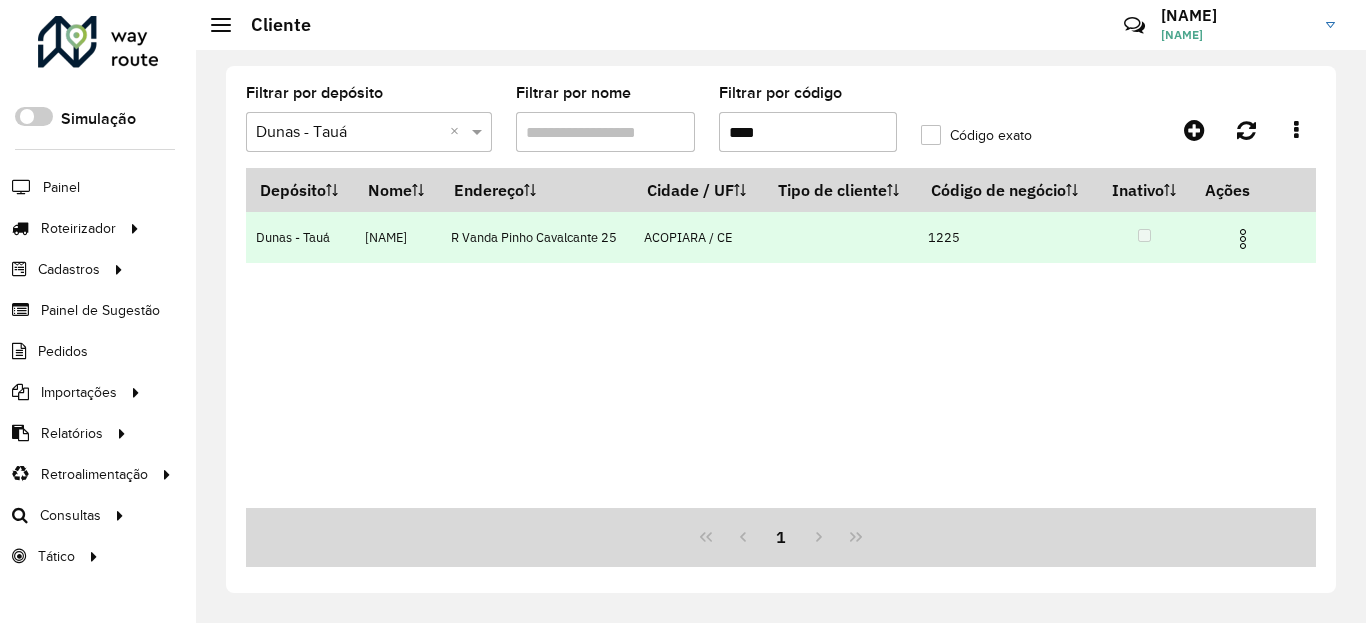 click at bounding box center (1252, 237) 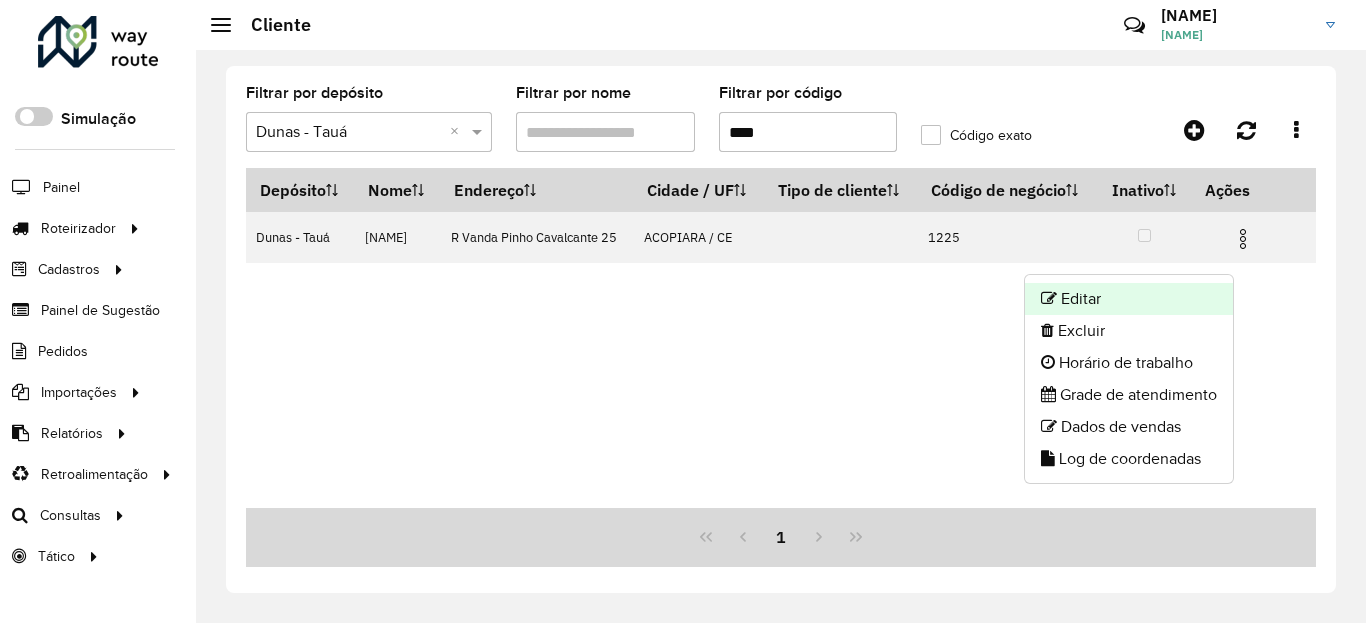 click on "Editar" 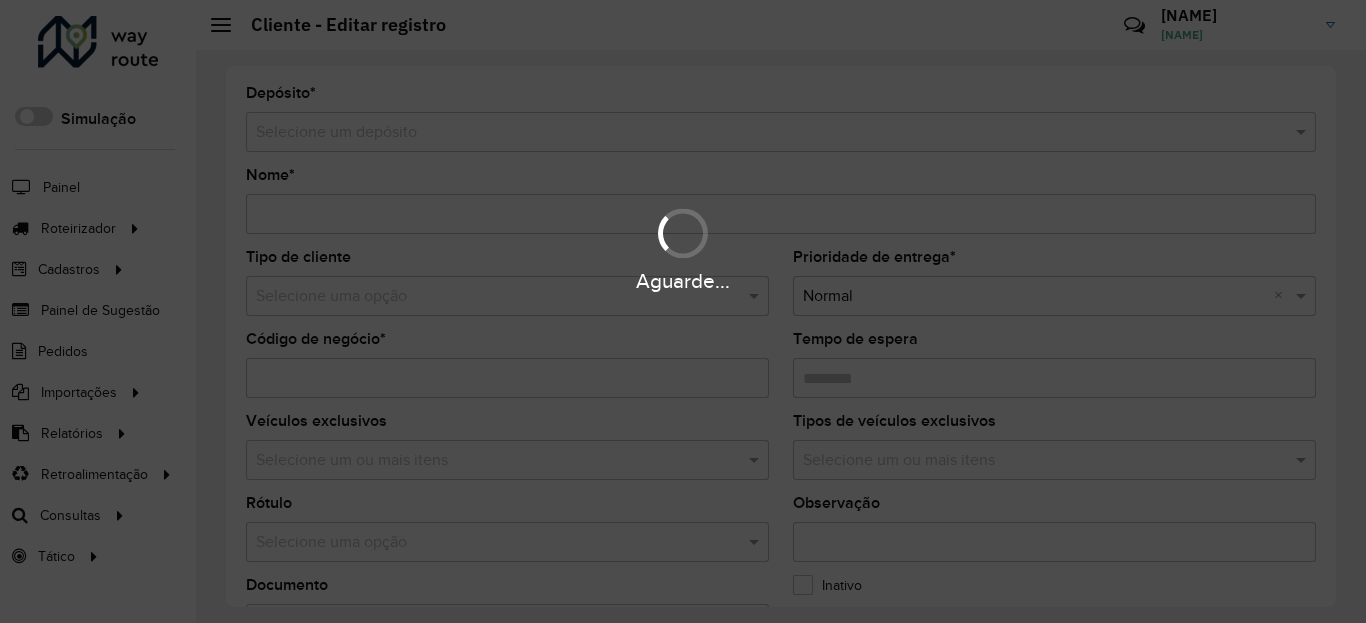 type on "**********" 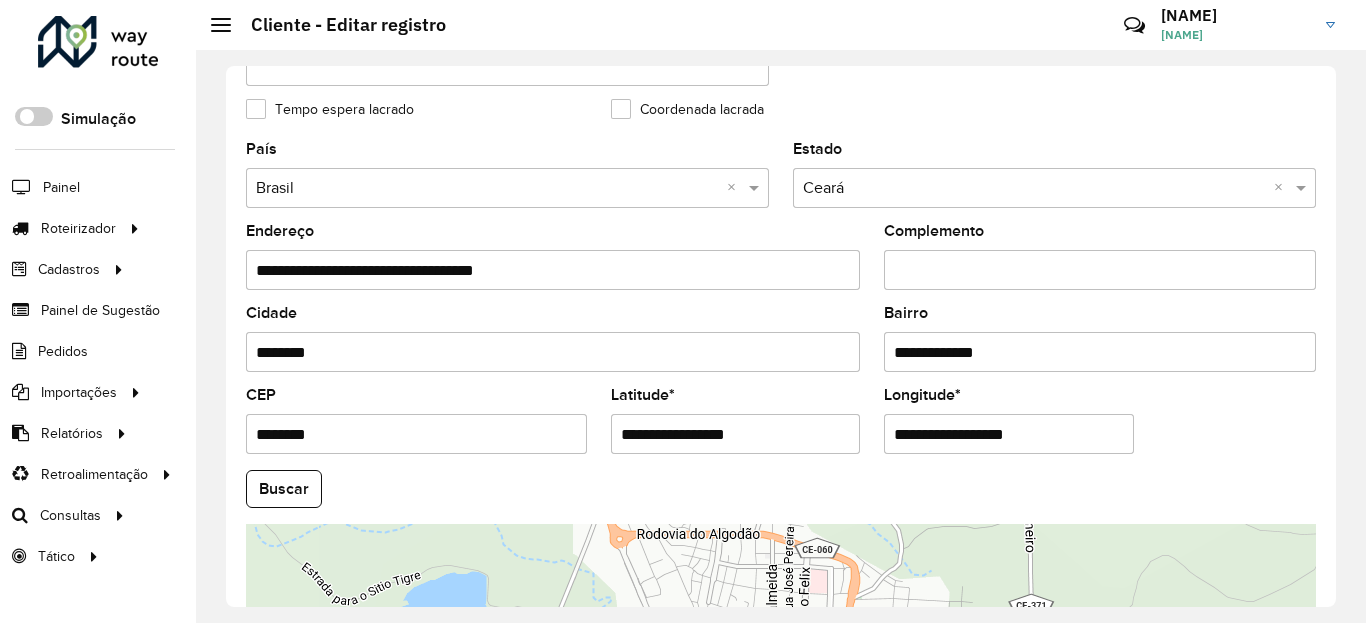 scroll, scrollTop: 600, scrollLeft: 0, axis: vertical 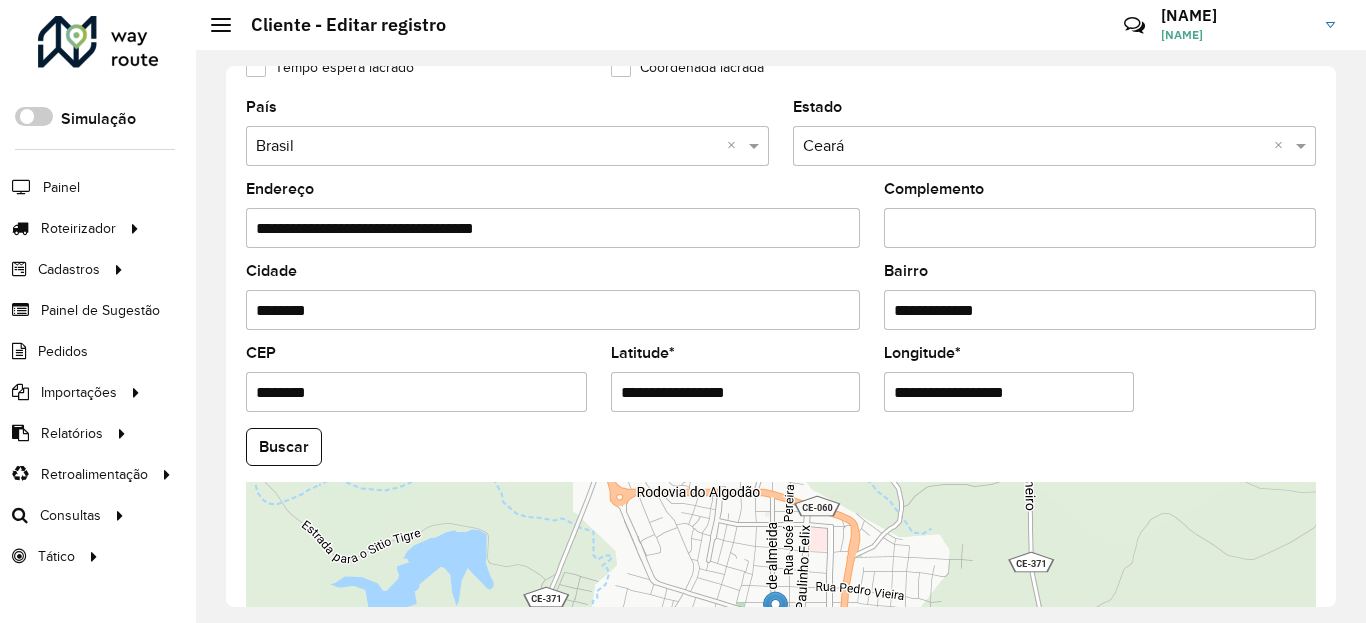 click on "**********" at bounding box center [736, 392] 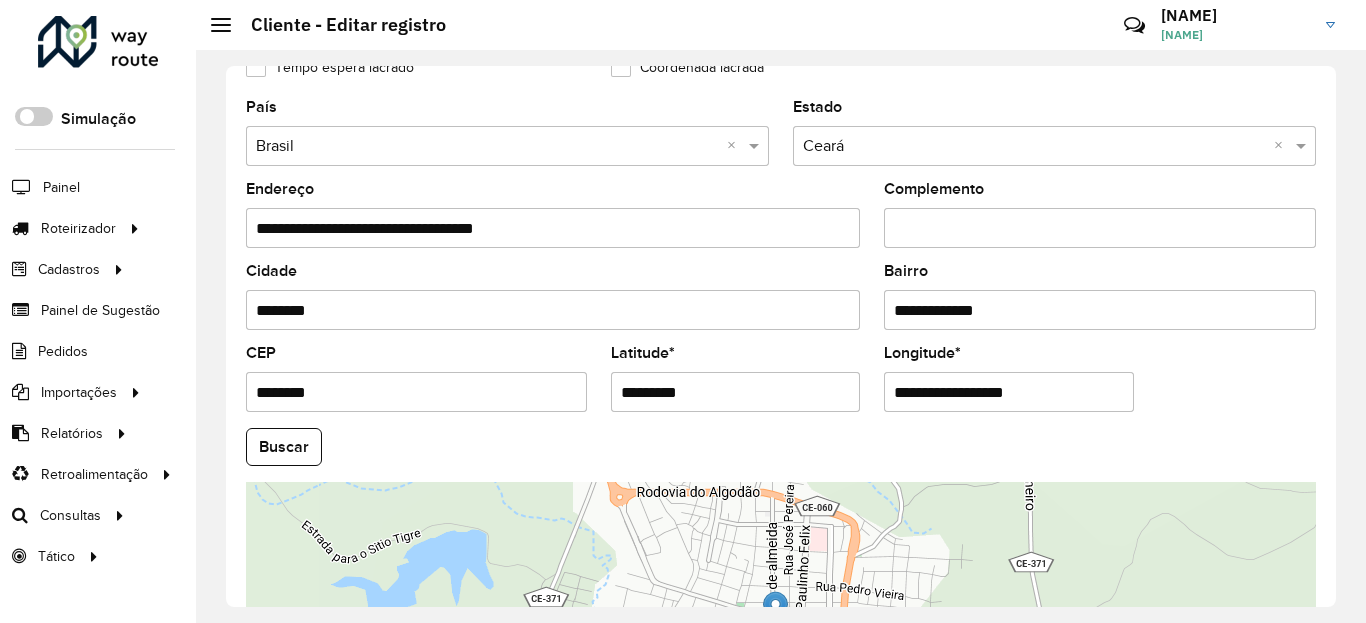 type on "*********" 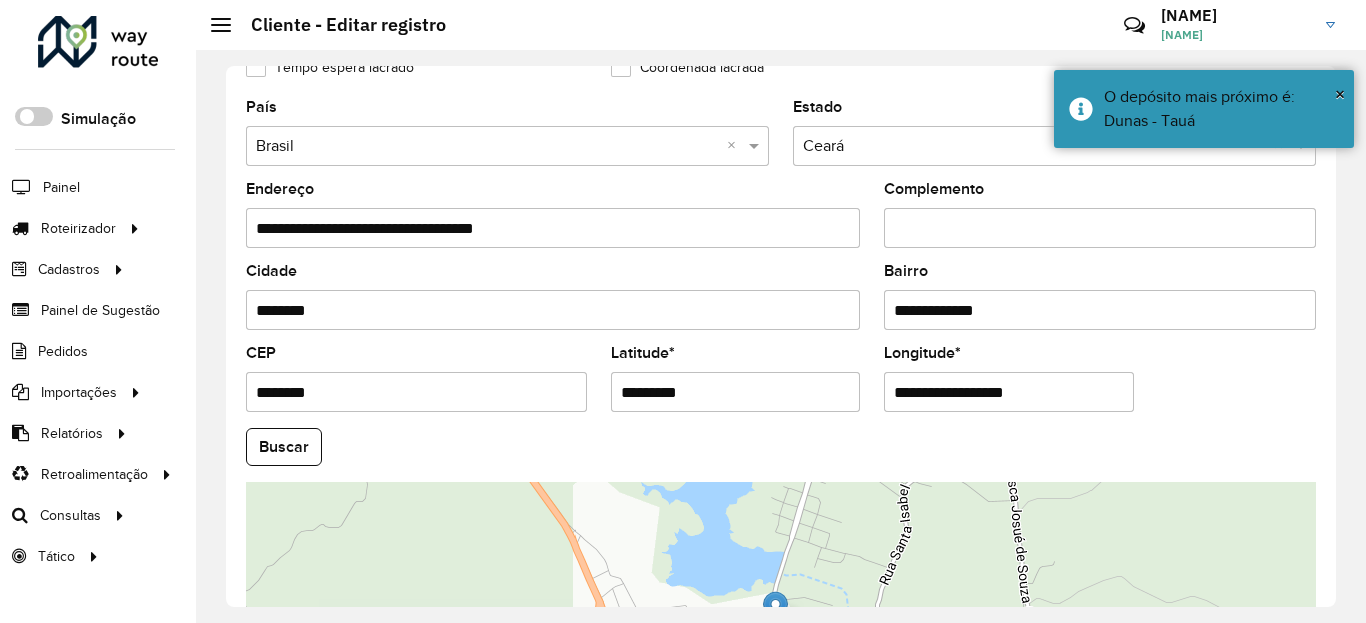 click on "**********" at bounding box center [1009, 392] 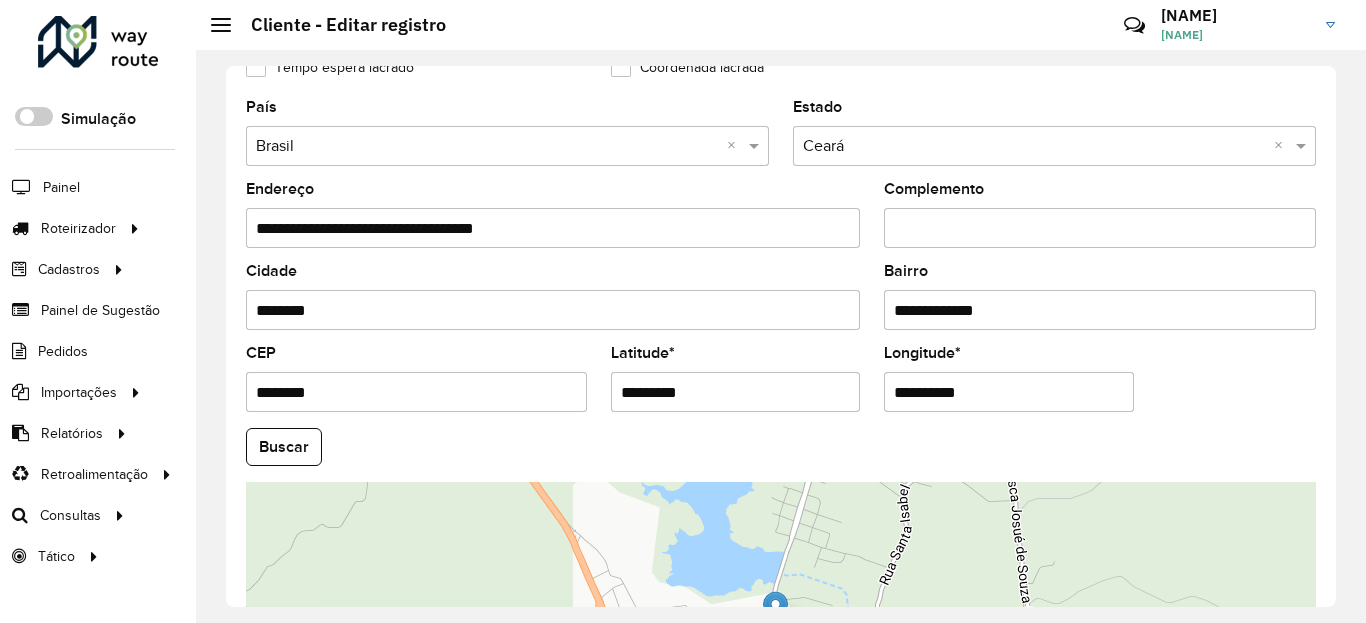 type on "**********" 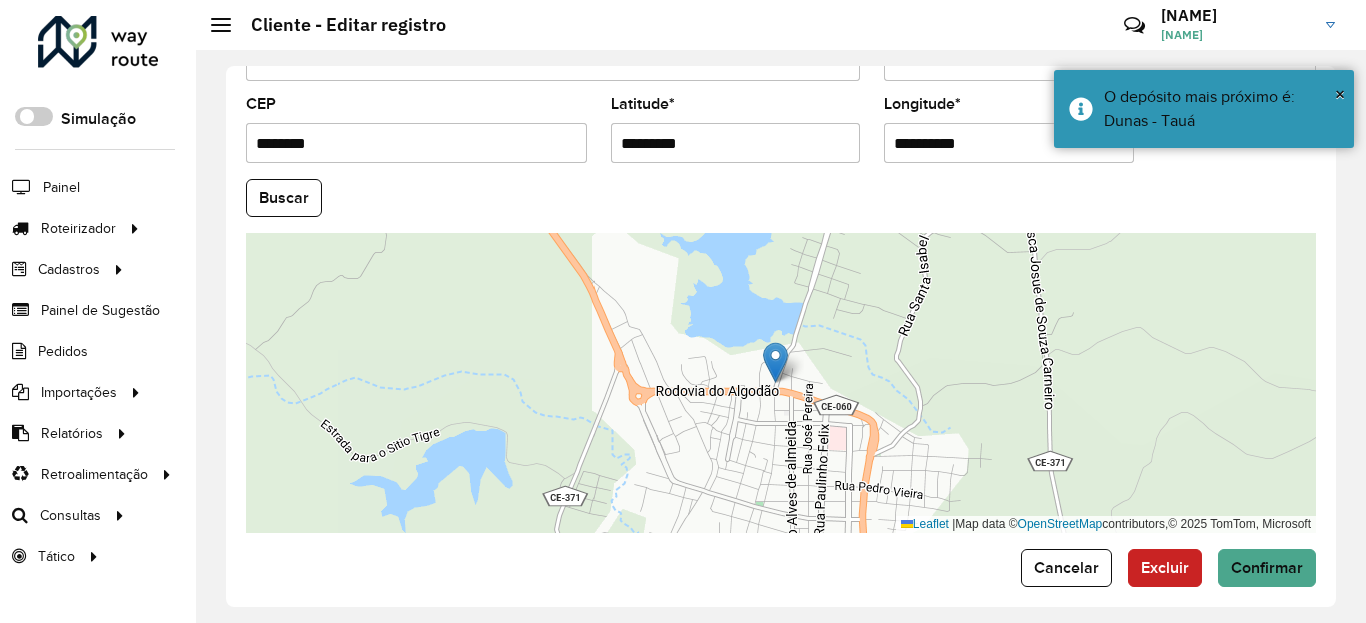 scroll, scrollTop: 865, scrollLeft: 0, axis: vertical 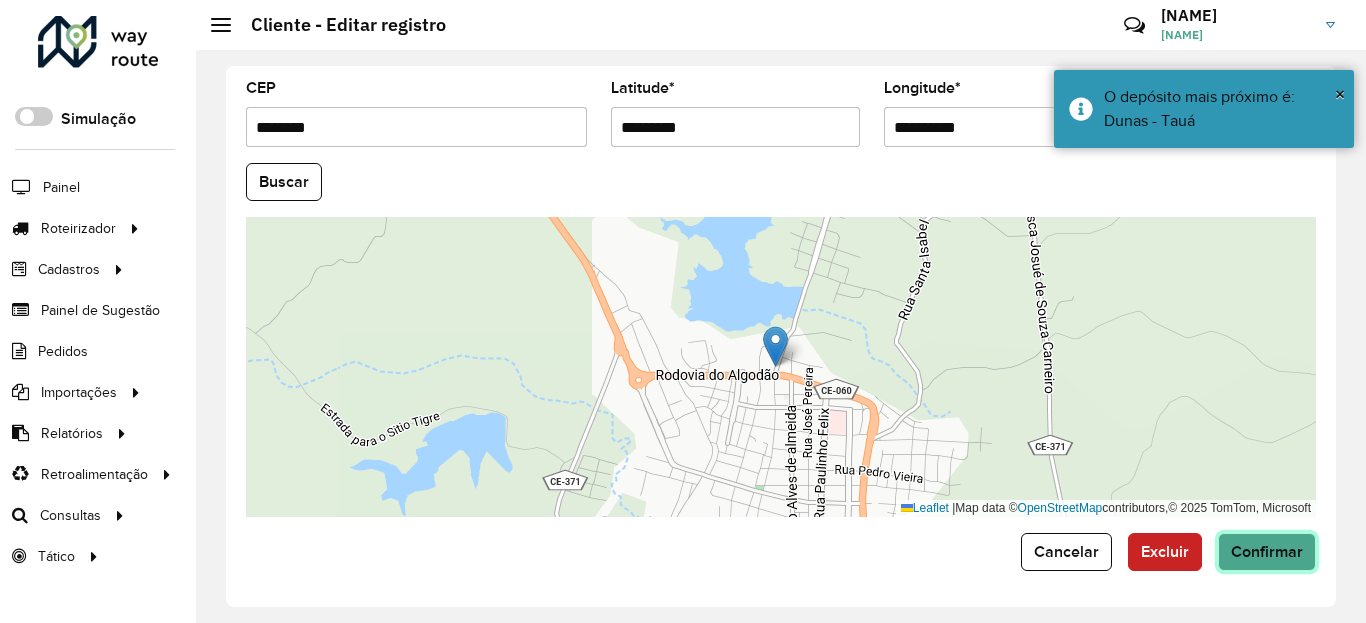 click on "Confirmar" 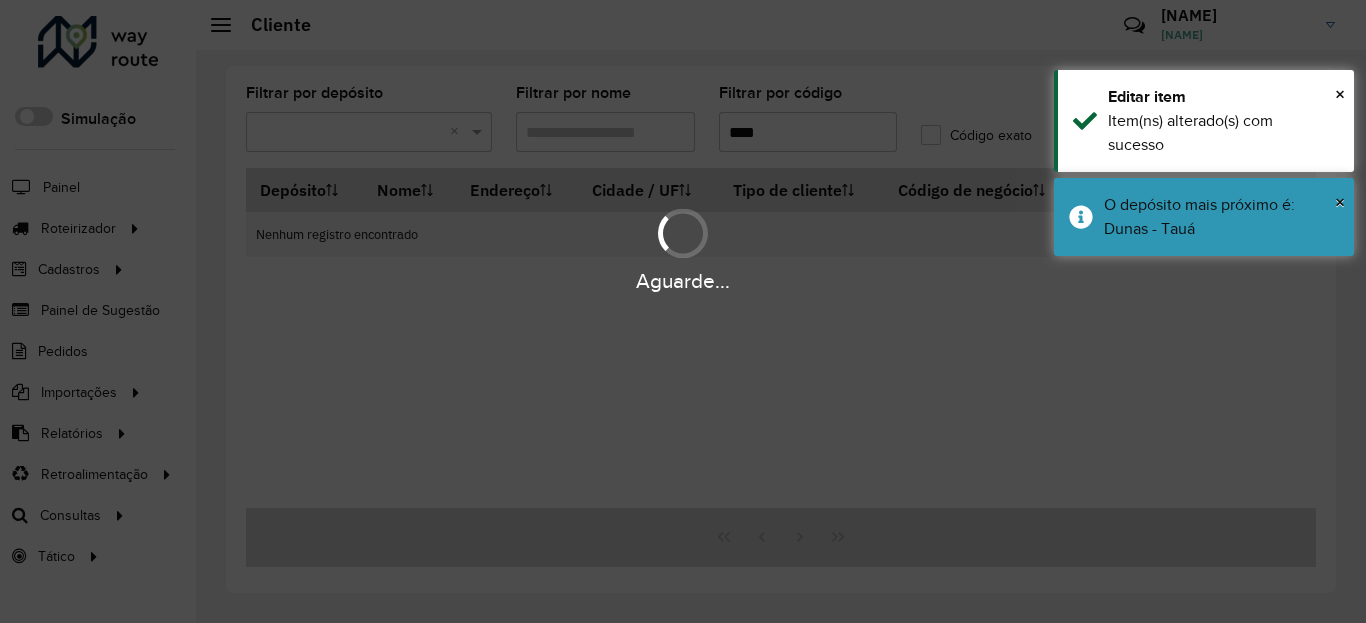 click on "× O depósito mais próximo é: Dunas - Tauá" at bounding box center [1204, 217] 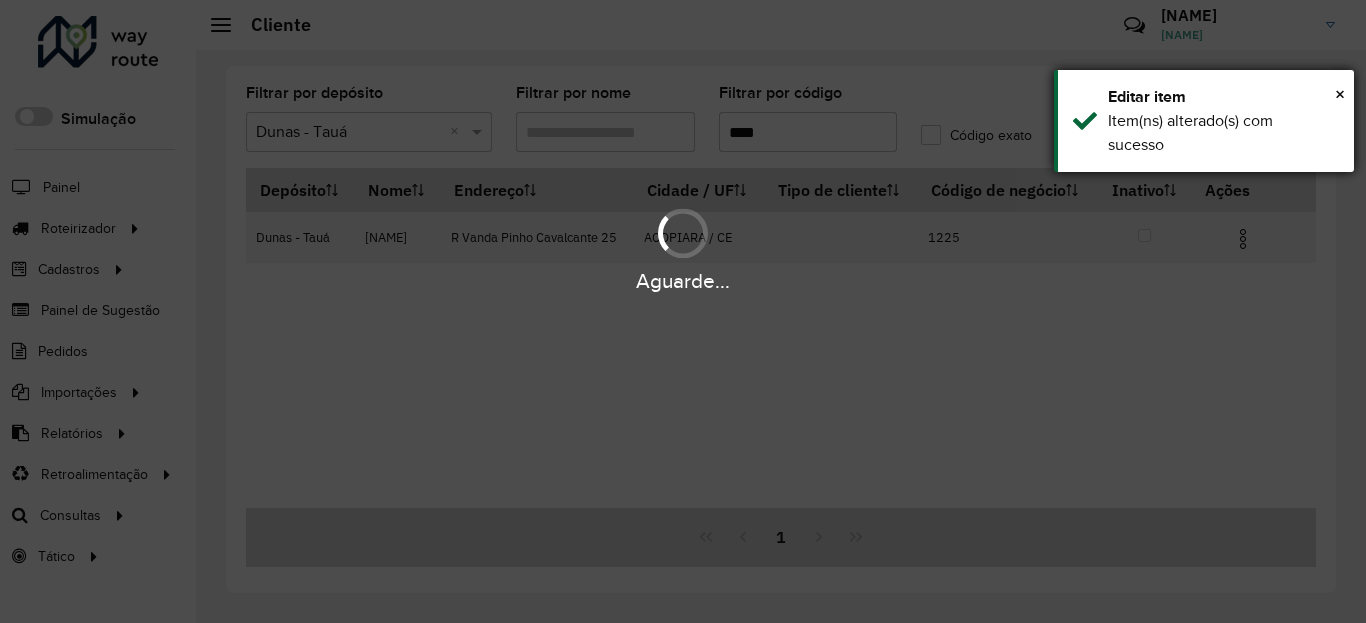 click on "Item(ns) alterado(s) com sucesso" at bounding box center [1223, 133] 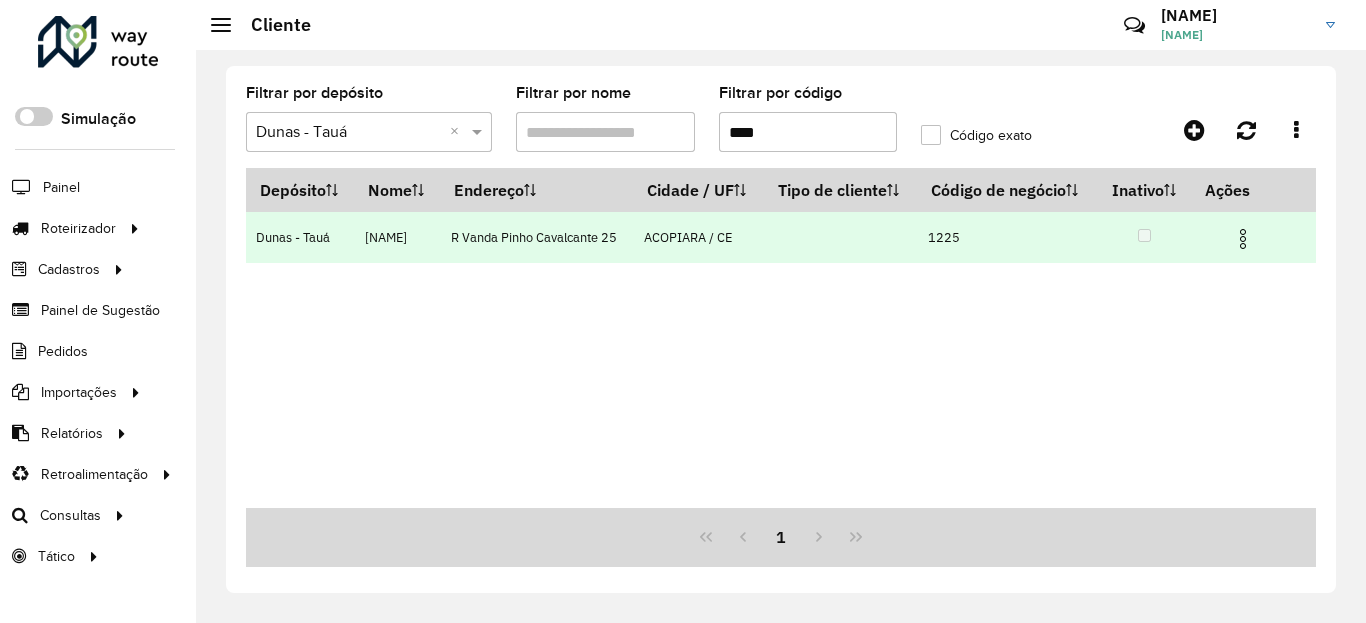 click at bounding box center [1243, 239] 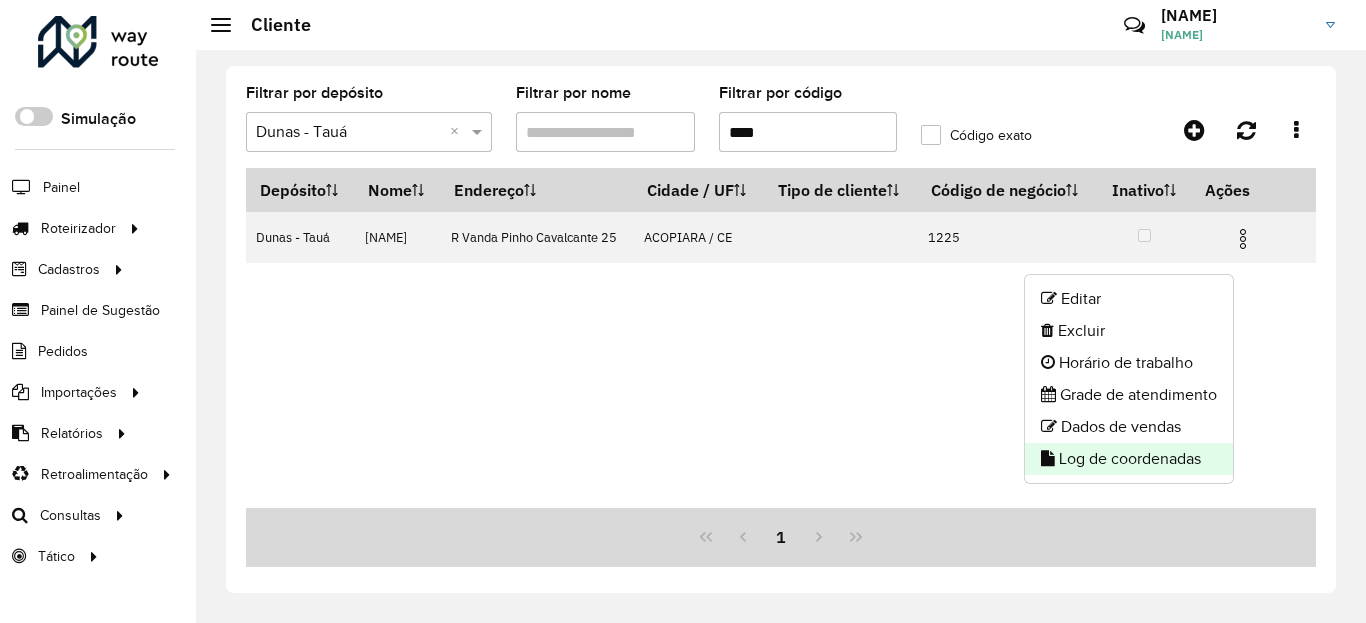 click on "Log de coordenadas" 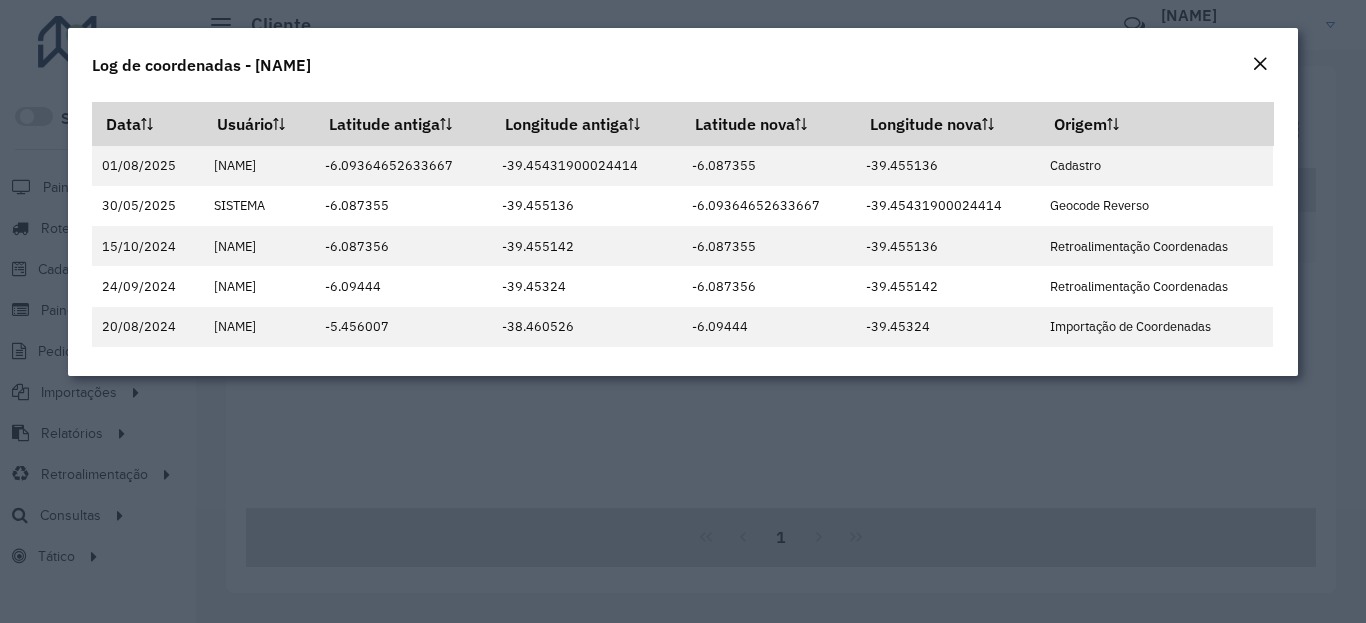 click 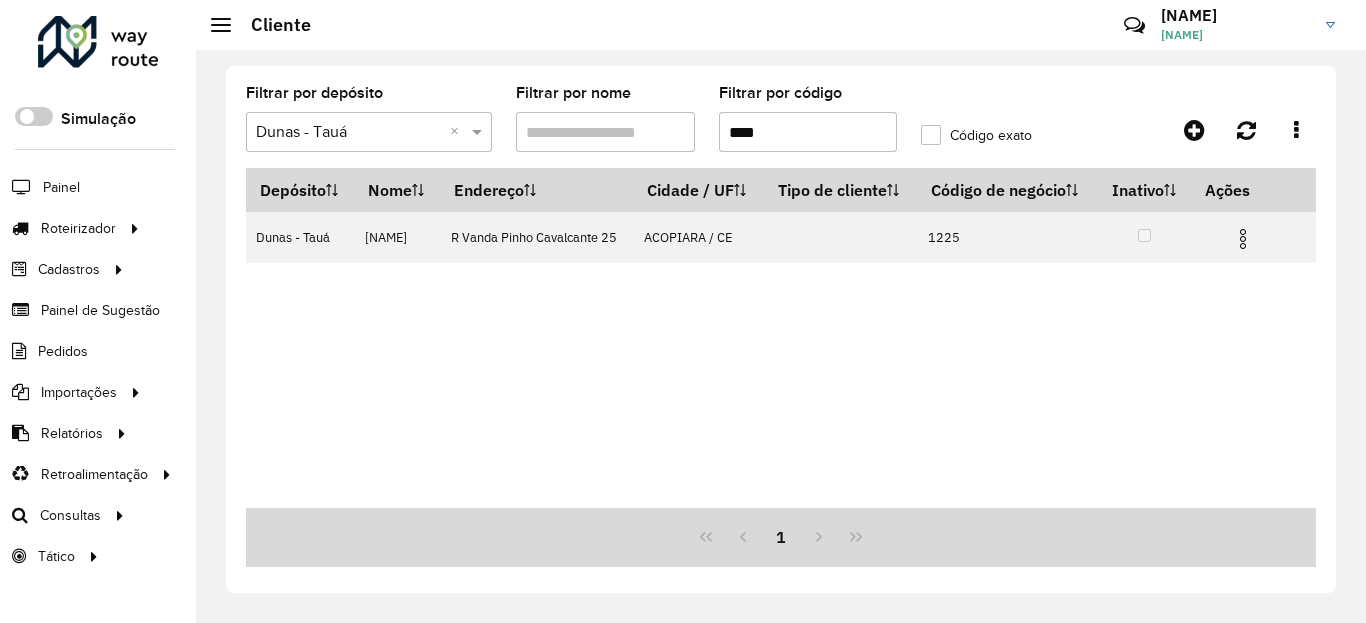 click on "****" at bounding box center [808, 132] 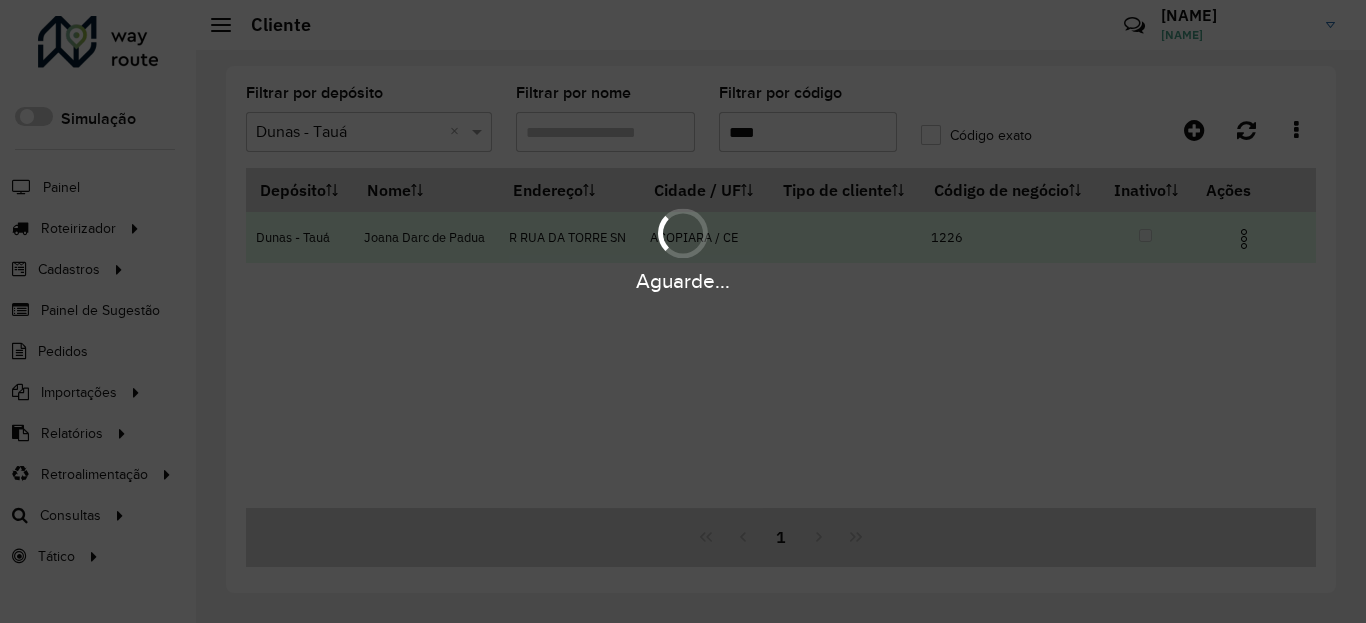 click at bounding box center (1244, 239) 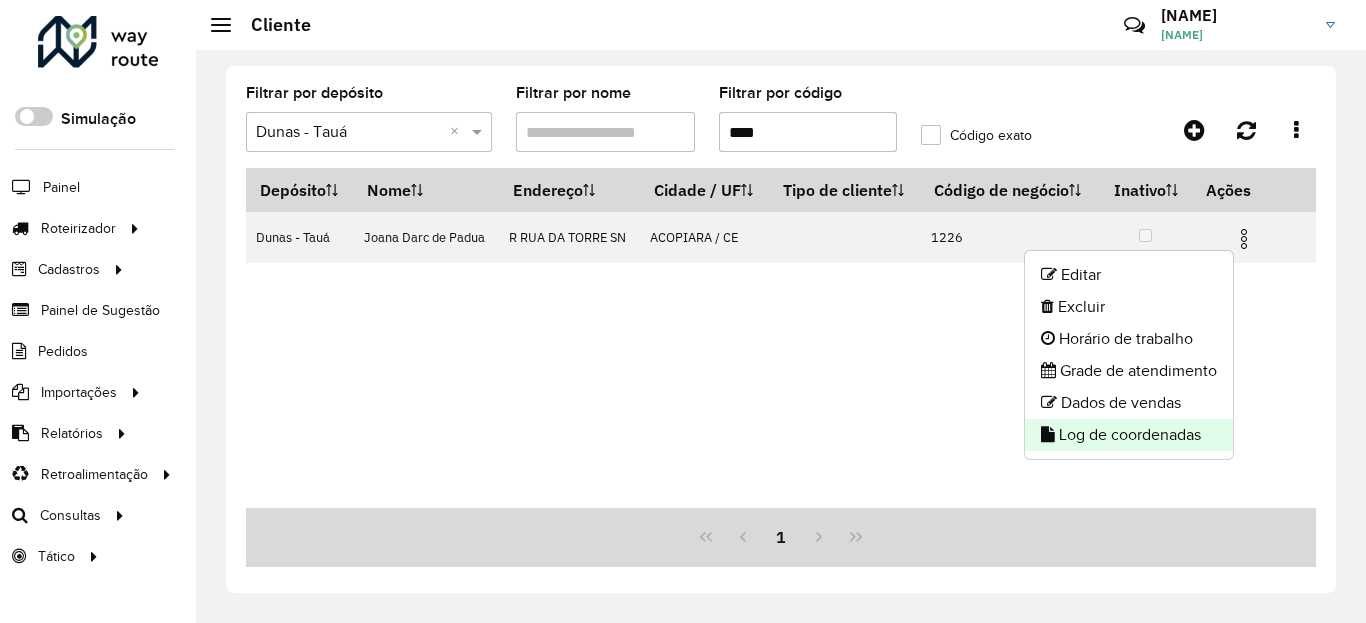 click on "Log de coordenadas" 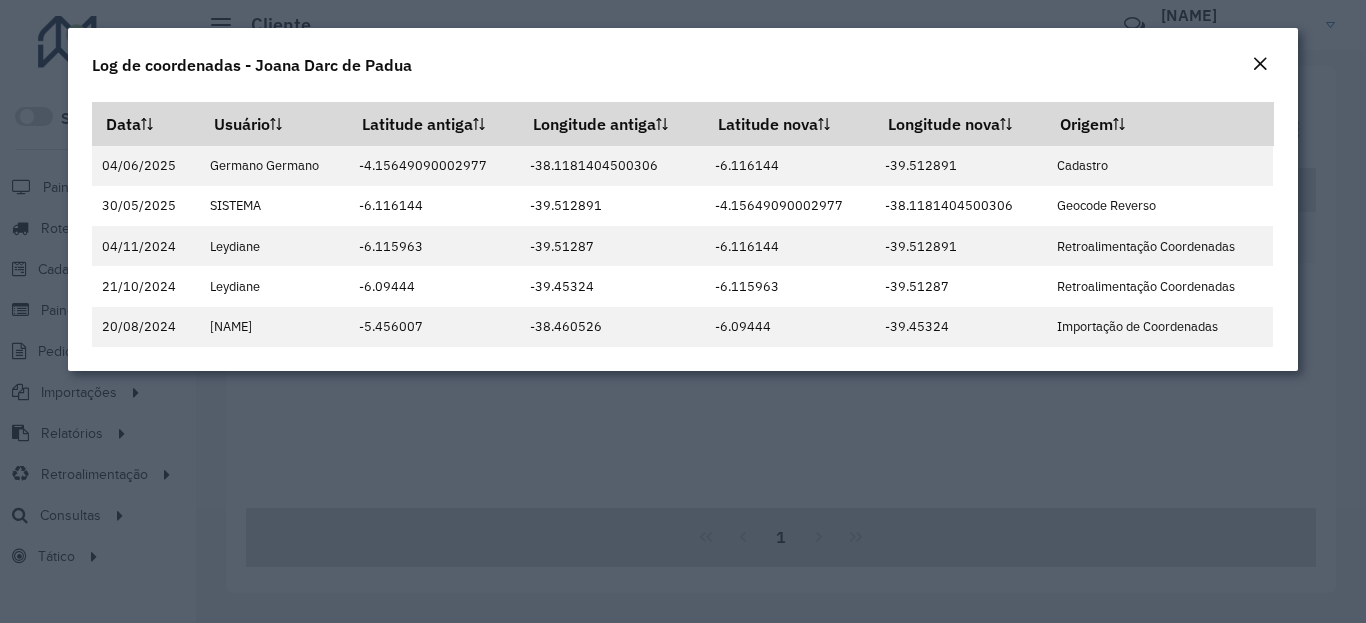 click 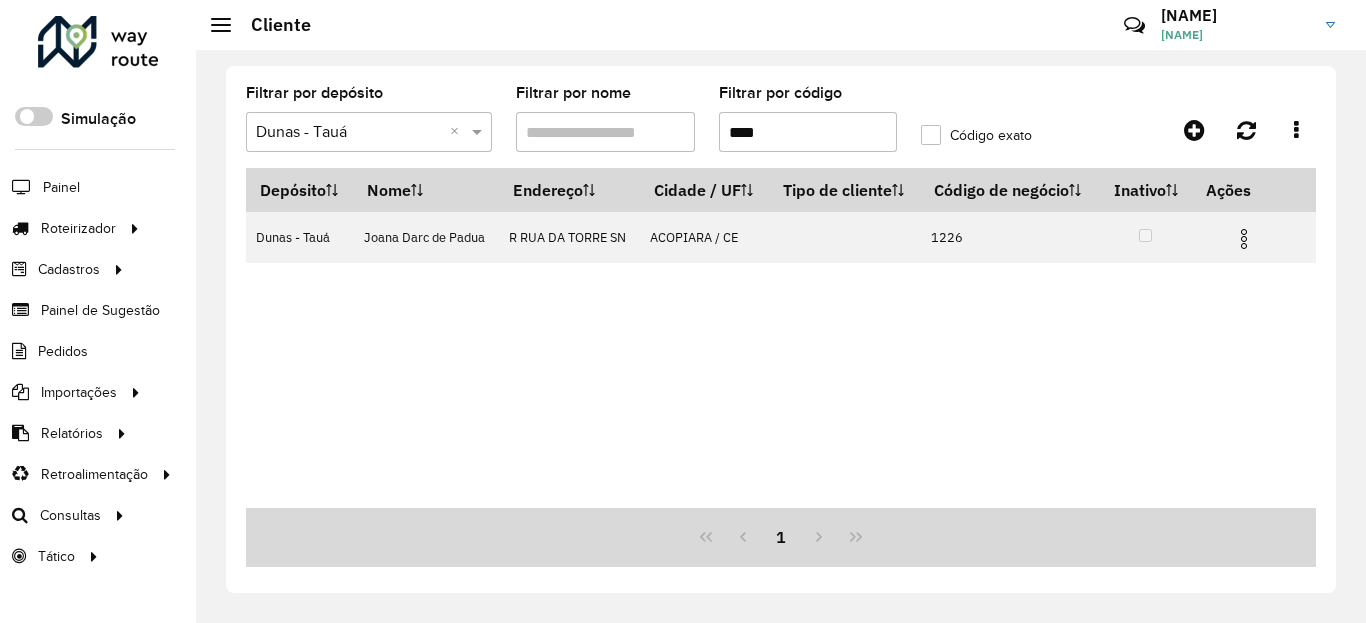 click on "****" at bounding box center (808, 132) 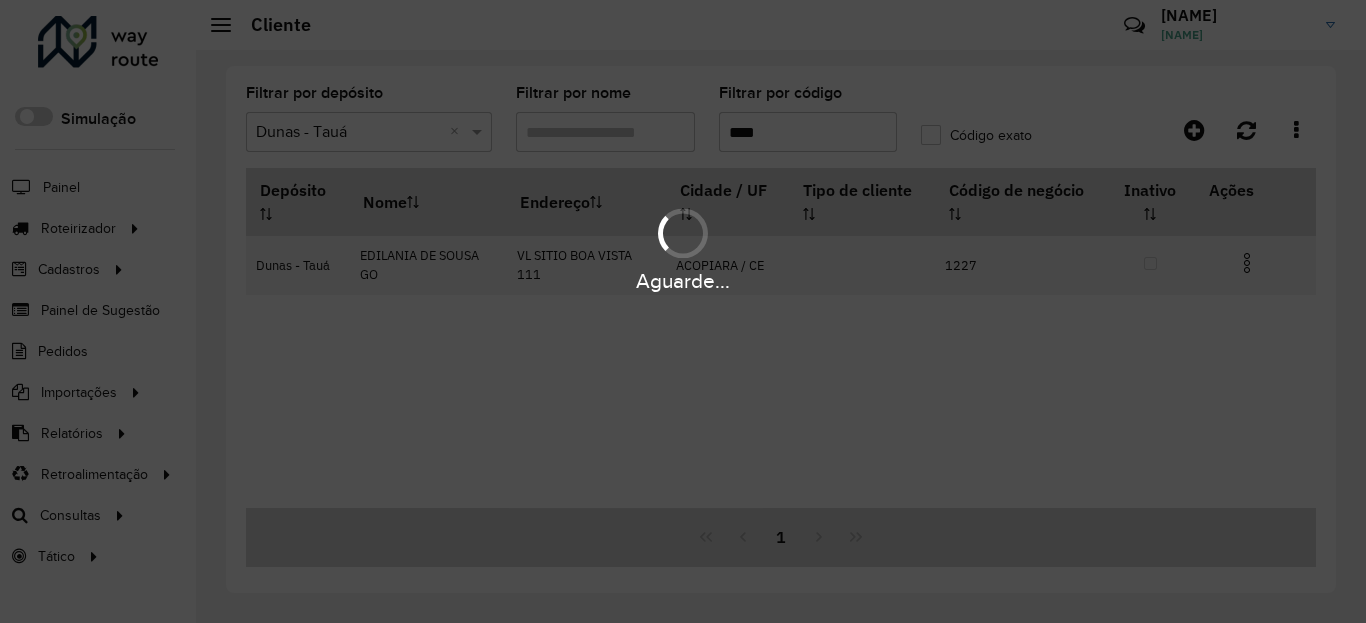 click on "Aguarde..." at bounding box center [683, 249] 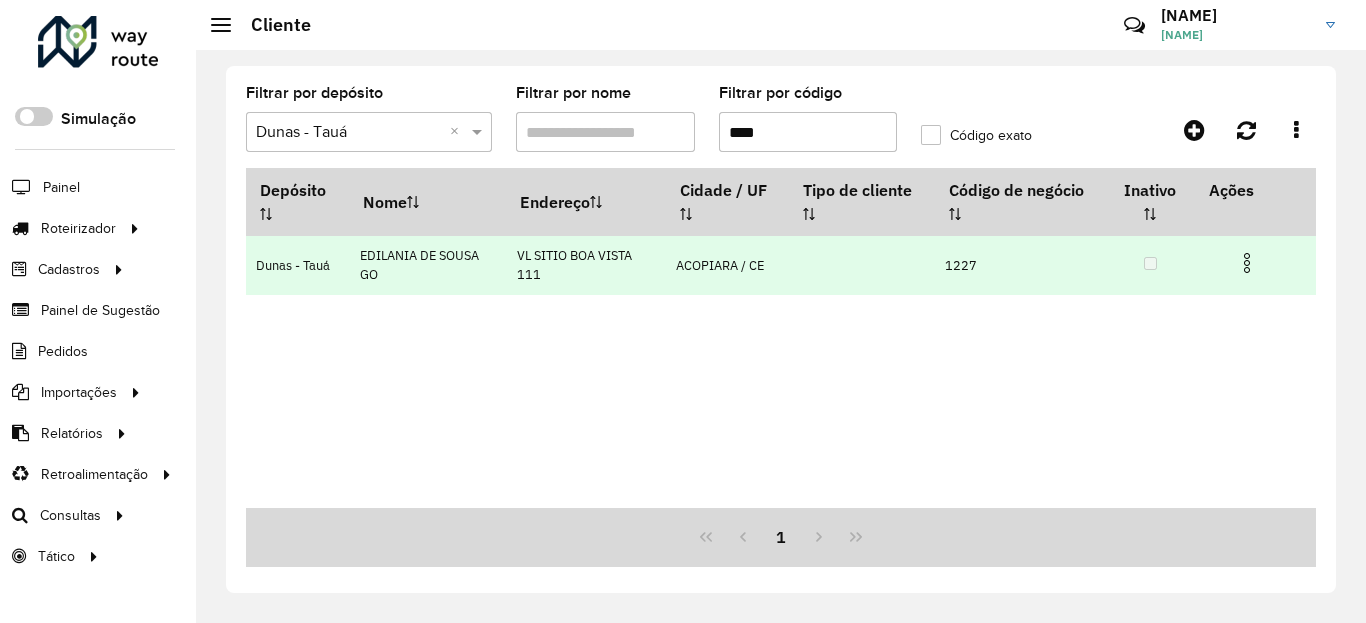 click at bounding box center (1247, 263) 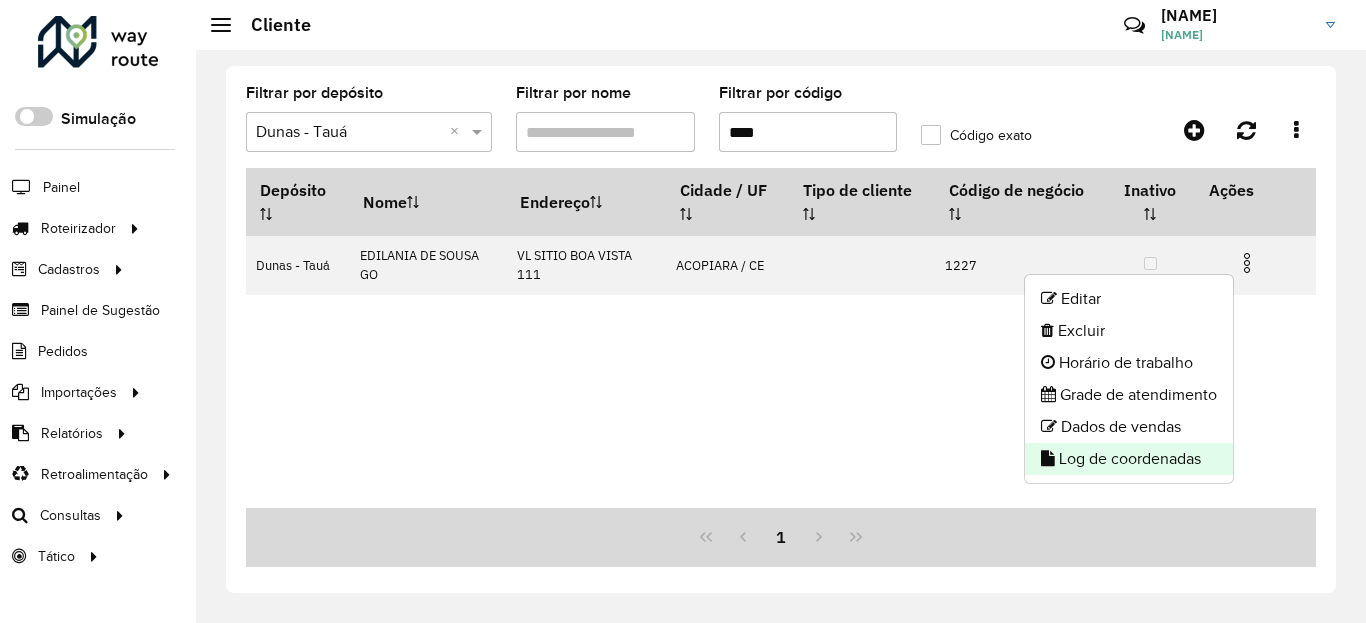 click on "Log de coordenadas" 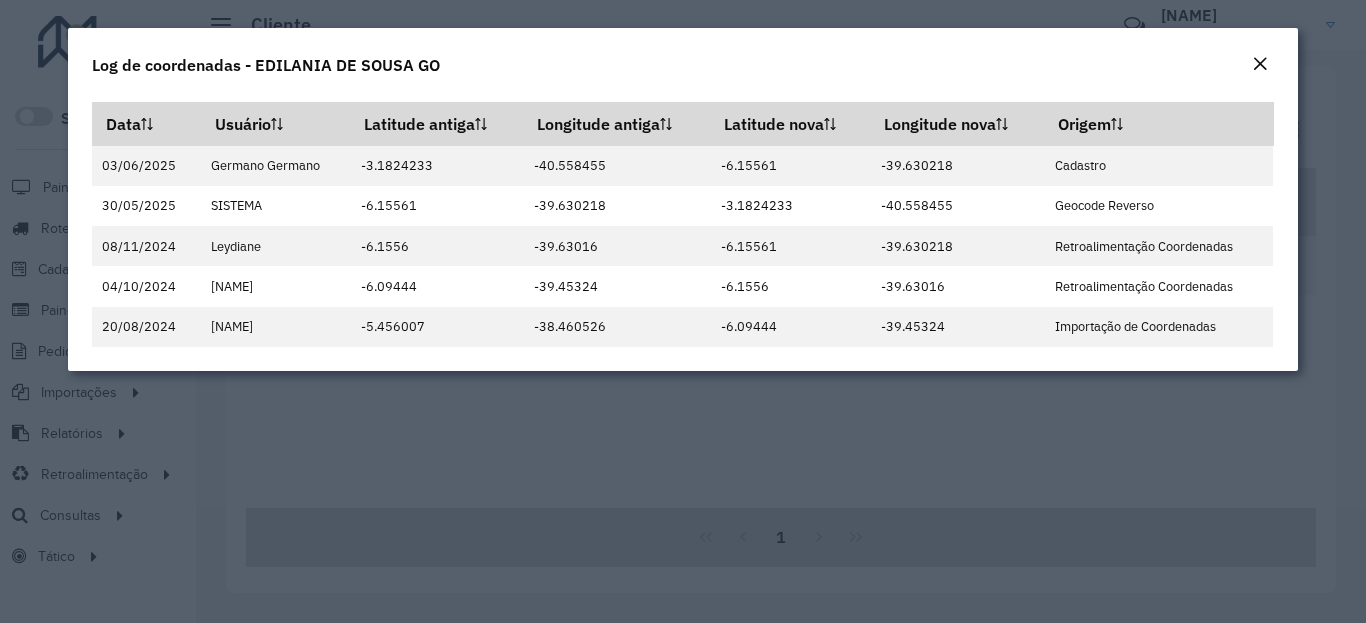 click 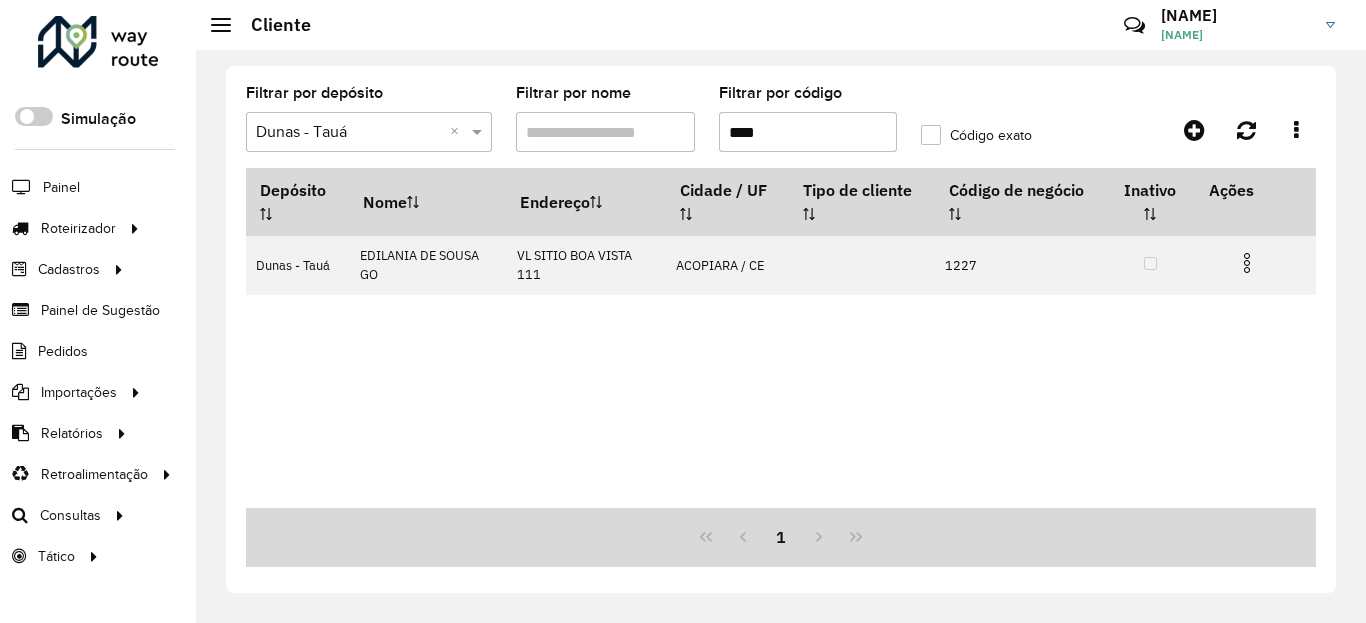click on "****" at bounding box center (808, 132) 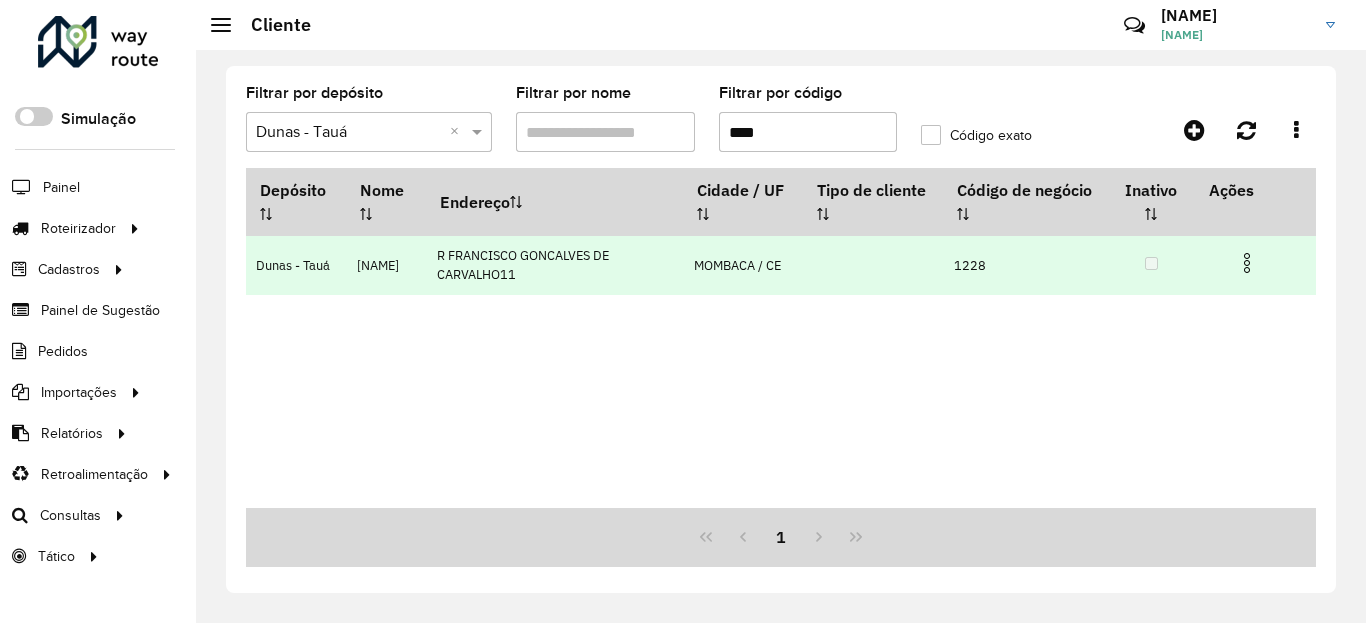 click at bounding box center [1247, 263] 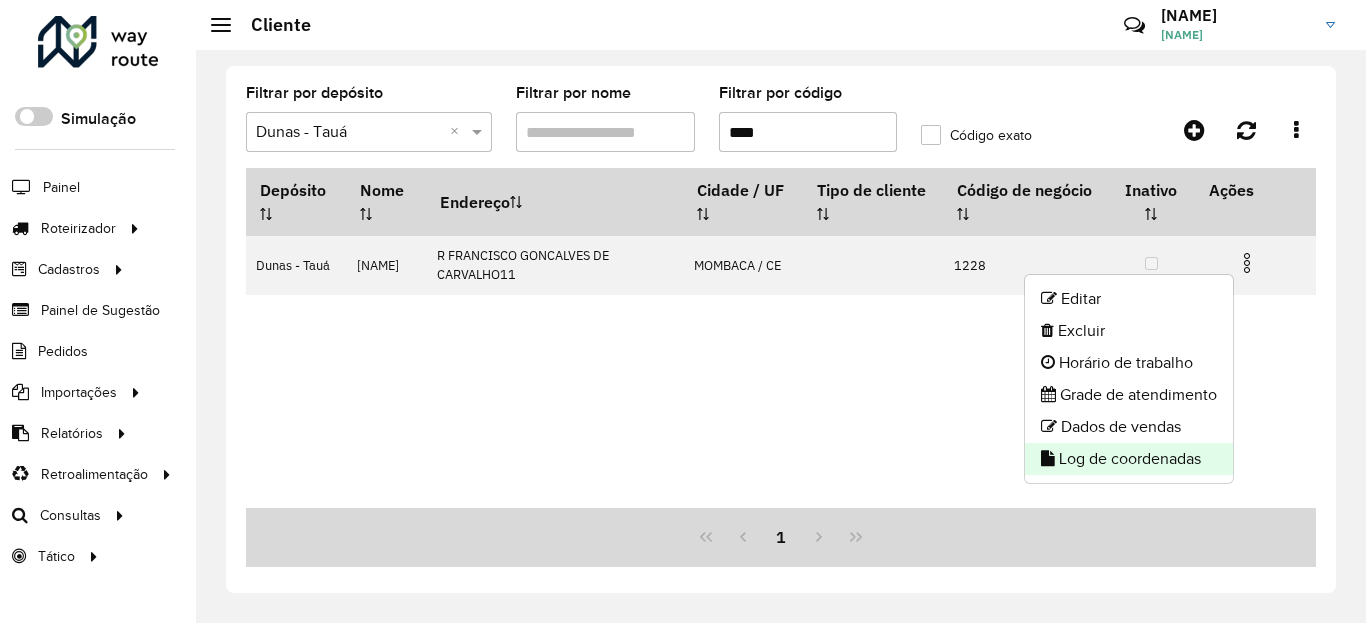 click on "Log de coordenadas" 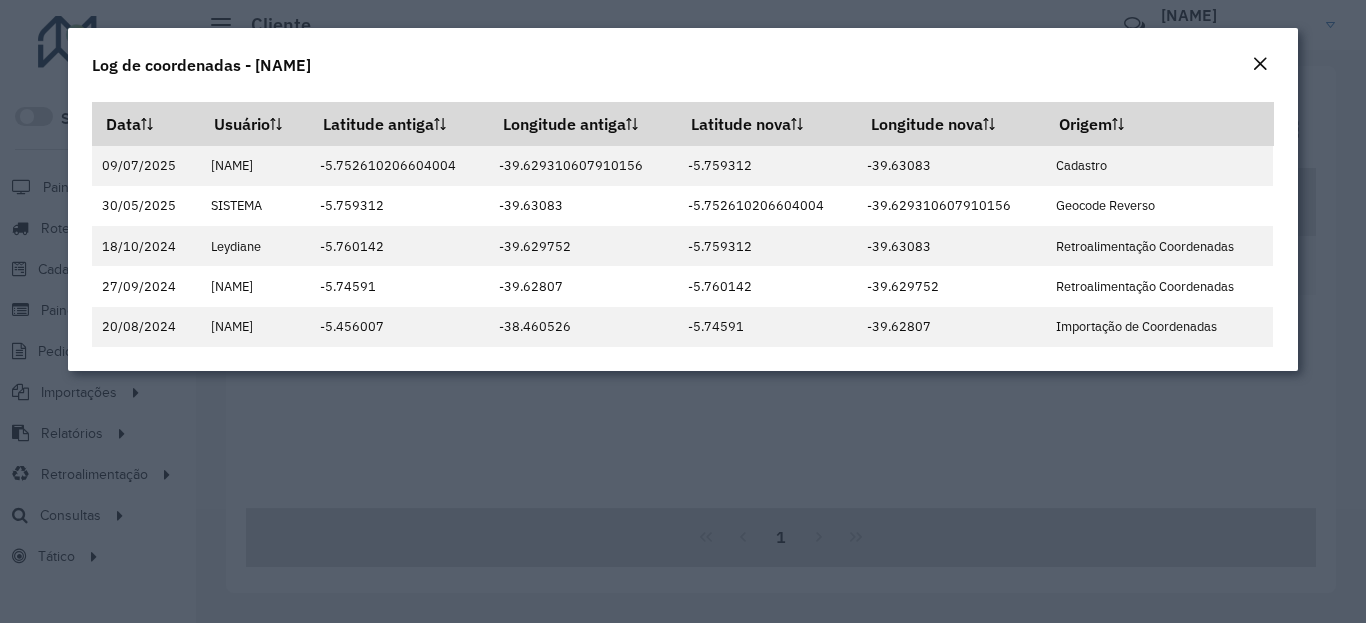 click 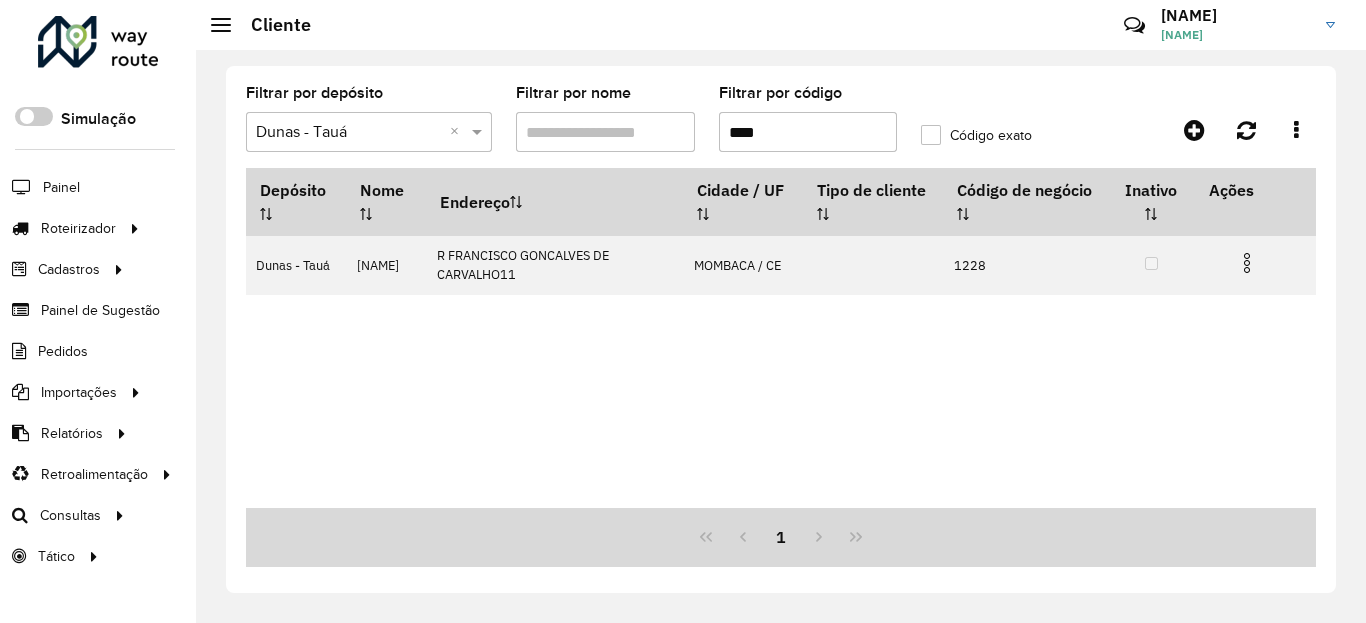 click on "****" at bounding box center (808, 132) 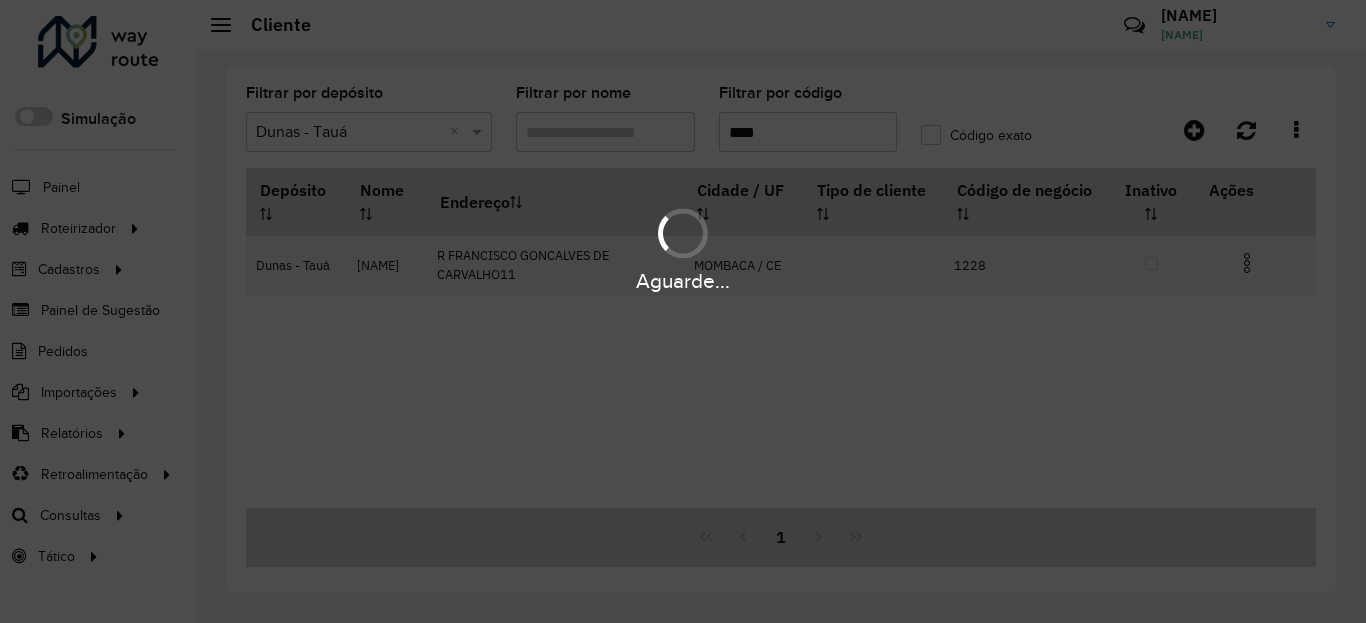 type on "****" 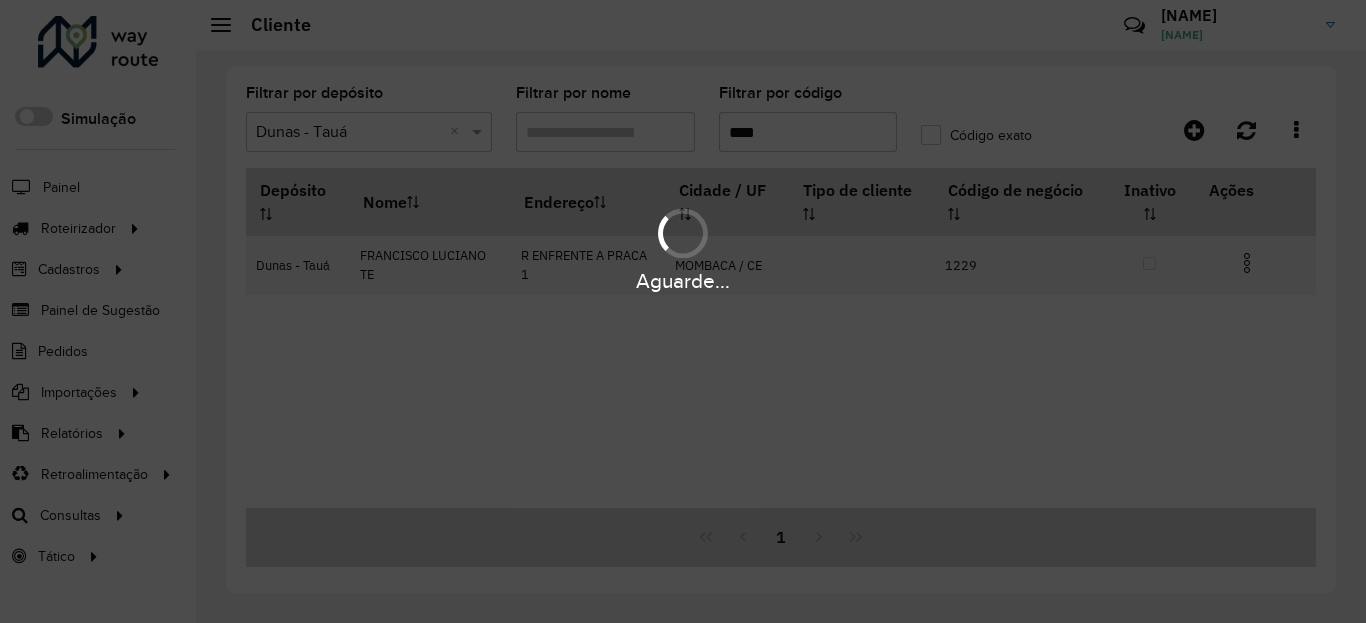 click on "Aguarde...  Pop-up bloqueado!  Seu navegador bloqueou automáticamente a abertura de uma nova janela.   Acesse as configurações e adicione o endereço do sistema a lista de permissão.   Fechar  Roteirizador AmbevTech Simulação Painel Roteirizador Entregas Vendas Cadastros Checkpoint Classificações de venda Cliente Condição de pagamento Consulta de setores Depósito Disponibilidade de veículos Fator tipo de produto Gabarito planner Grupo Rota Fator Tipo Produto Grupo de Depósito Grupo de rotas exclusiva Grupo de setores Jornada Jornada RN Layout integração Modelo Motorista Multi Depósito Painel de sugestão Parada Pedágio Perfil de Vendedor Ponto de apoio Ponto de apoio FAD Prioridade pedido Produto Restrição de Atendimento Planner Rodízio de placa Rota exclusiva FAD Rótulo Setor Setor Planner Tempo de parada de refeição Tipo de cliente Tipo de veículo Tipo de veículo RN Transportadora Usuário Vendedor Veículo Painel de Sugestão Pedidos Importações Classificação e volume de venda" at bounding box center (683, 311) 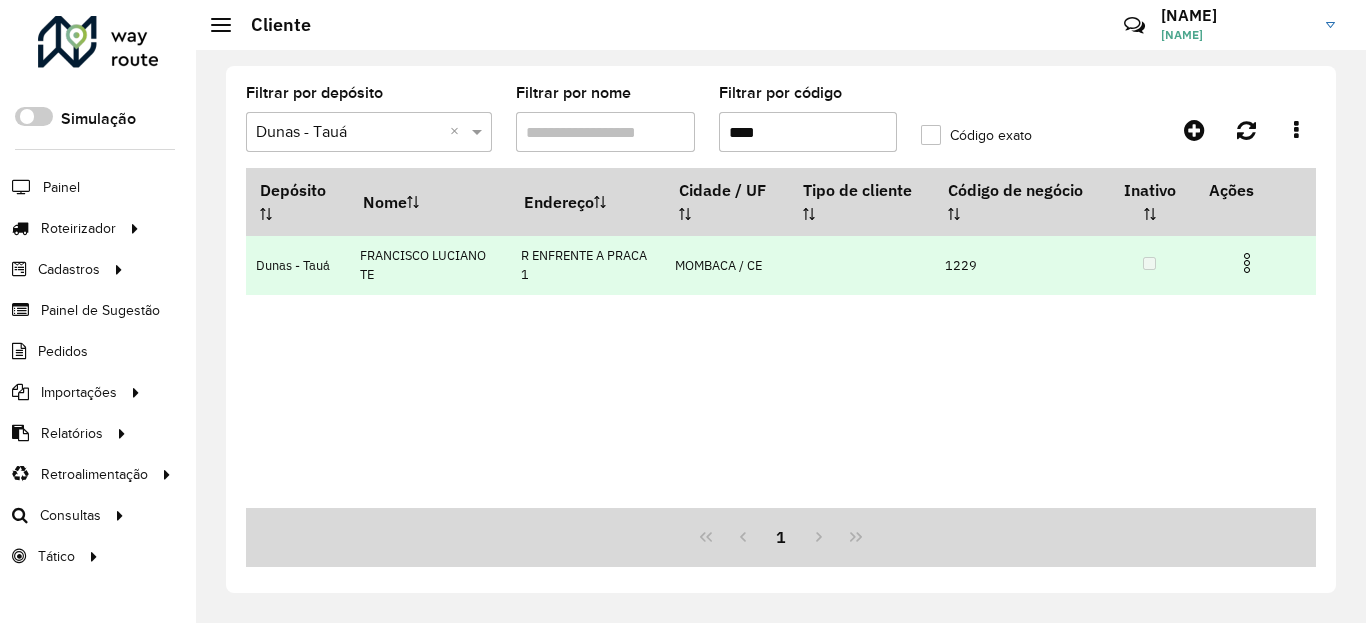 click at bounding box center (1247, 263) 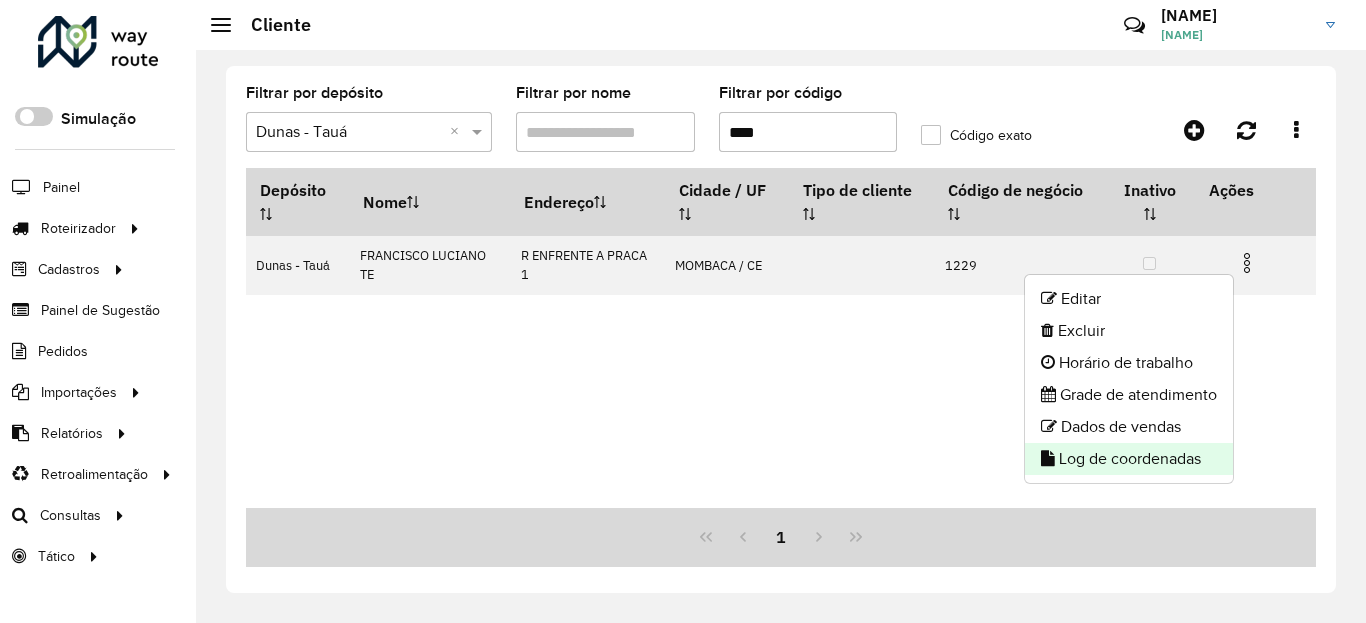 click on "Log de coordenadas" 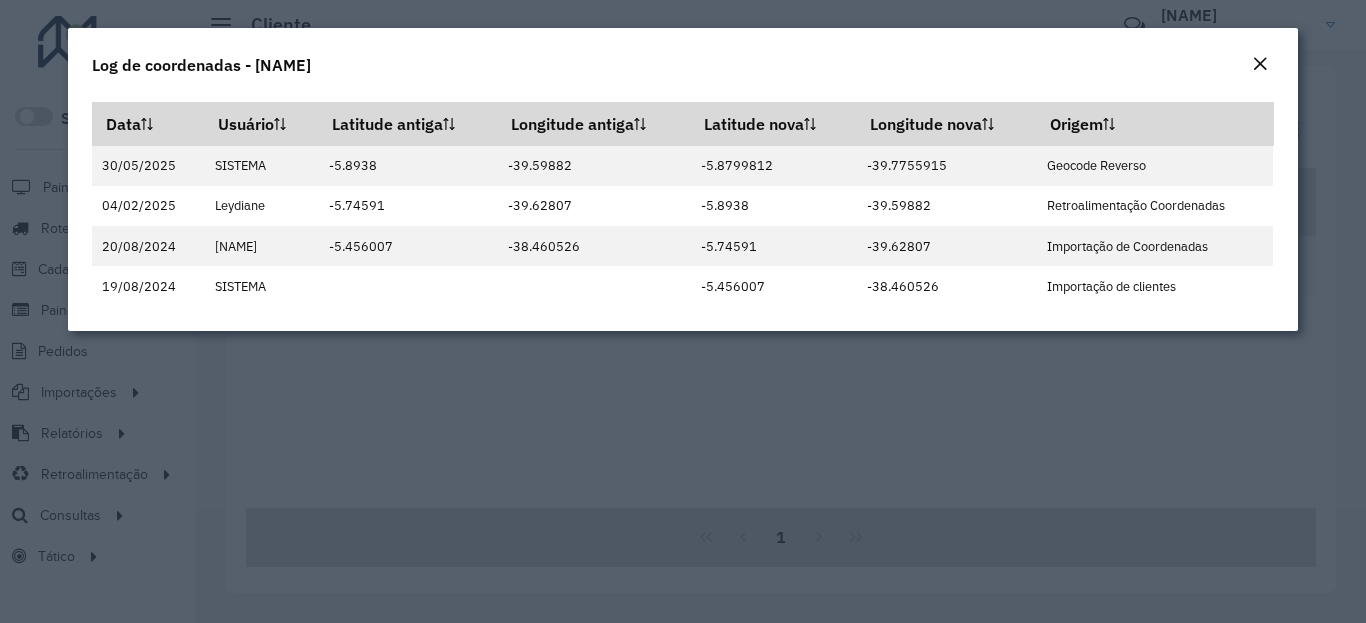 click 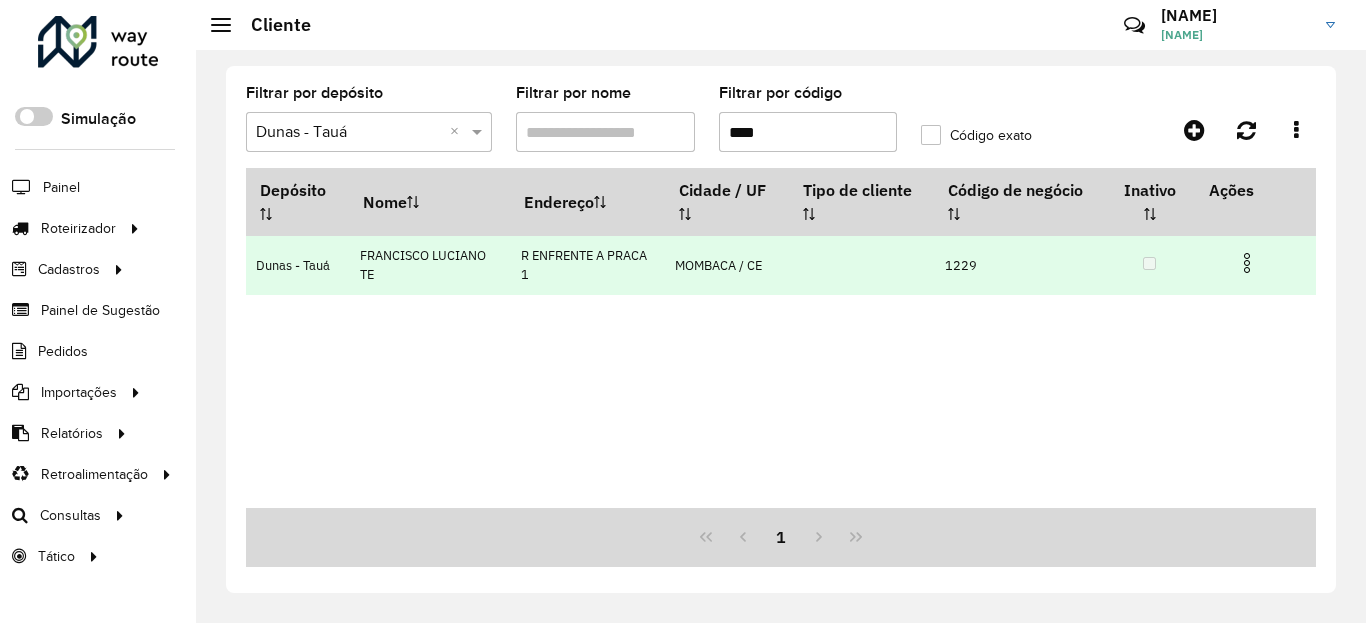 click at bounding box center [1247, 260] 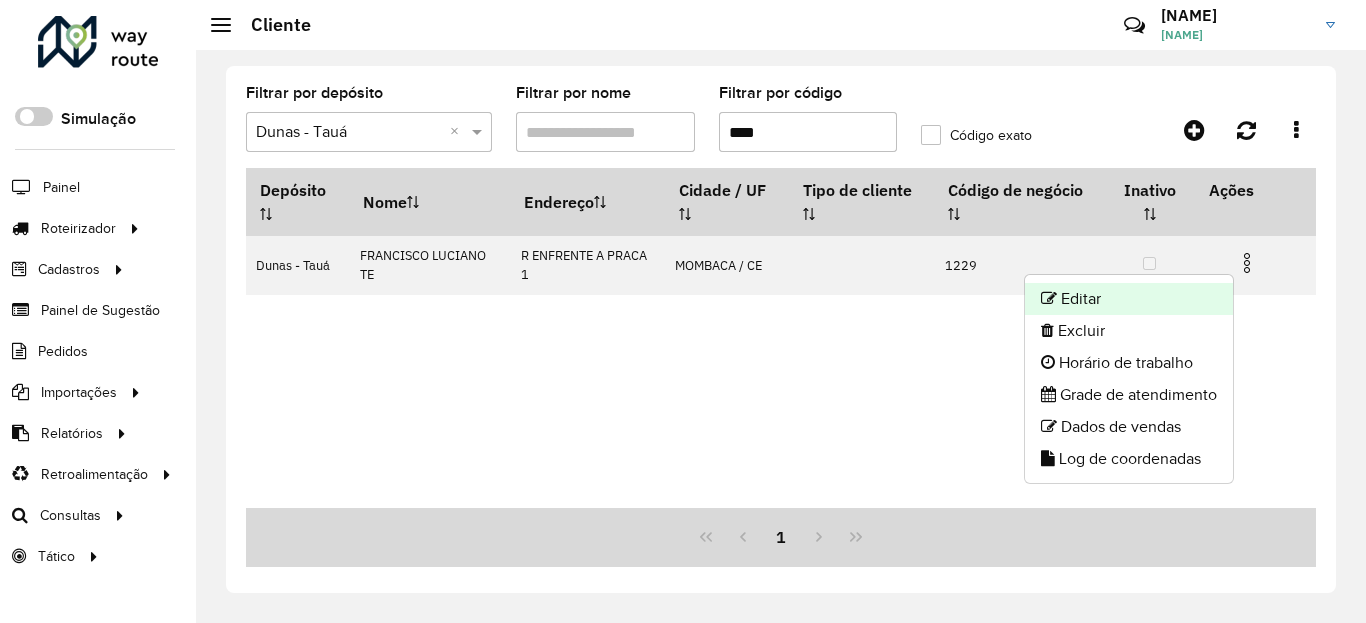 click on "Editar" 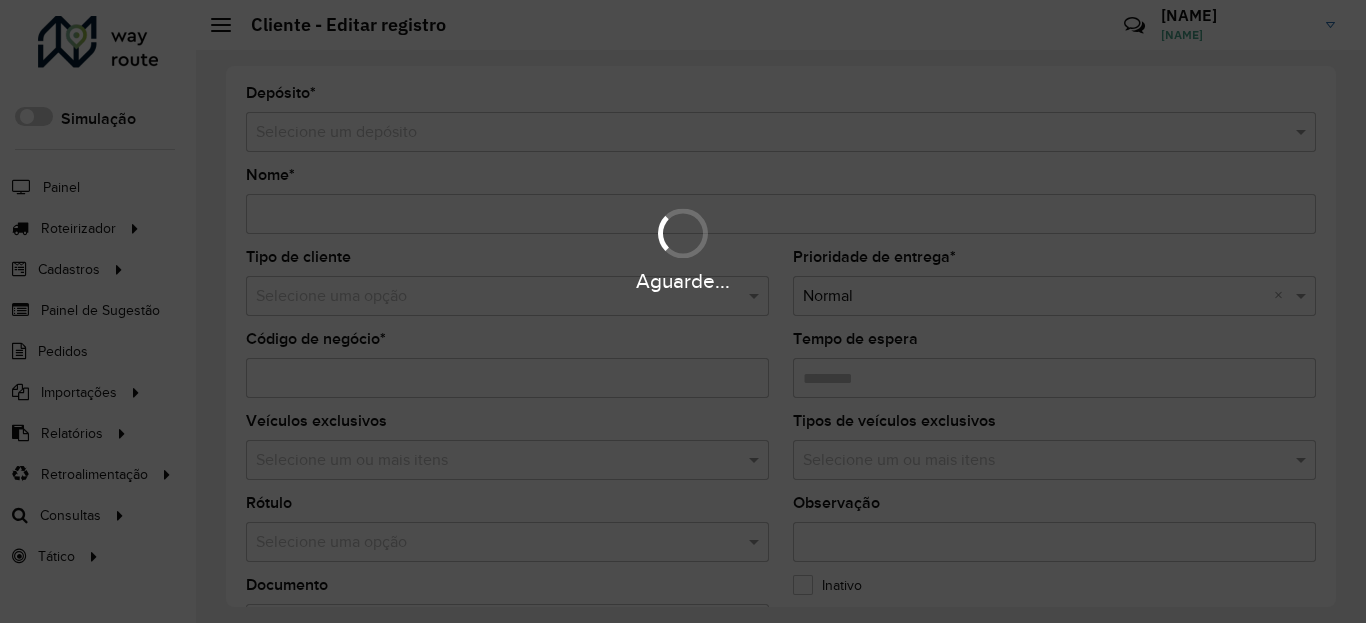type on "**********" 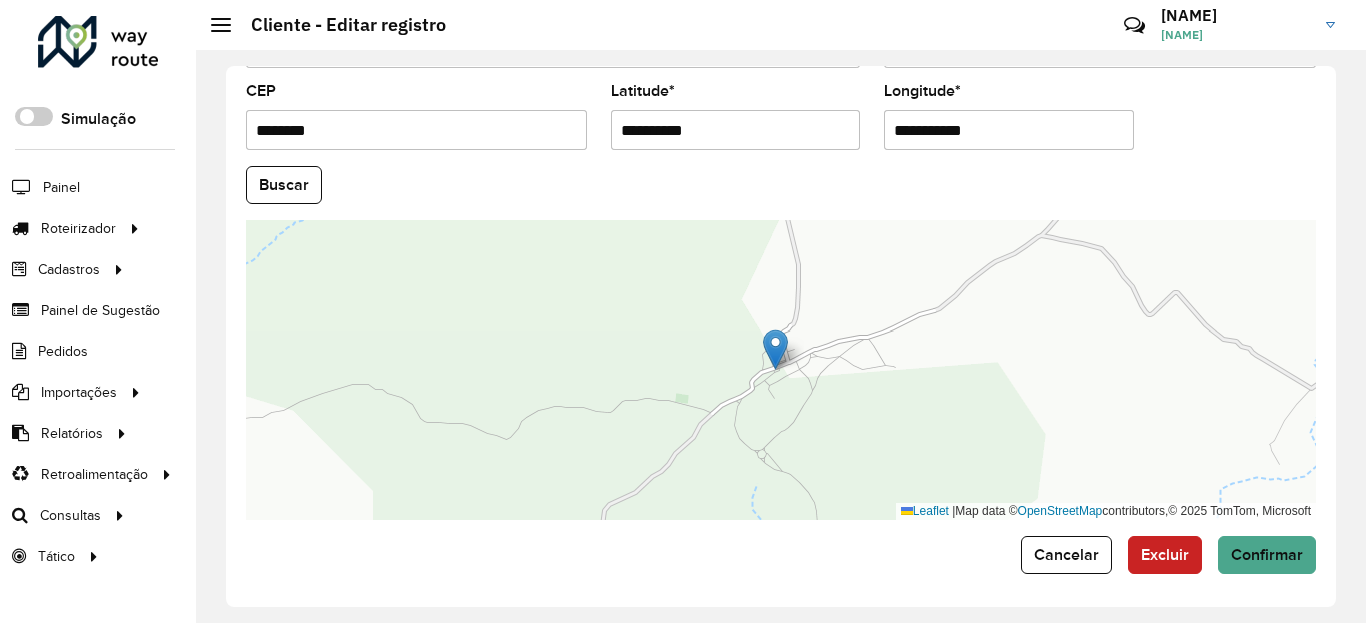 scroll, scrollTop: 865, scrollLeft: 0, axis: vertical 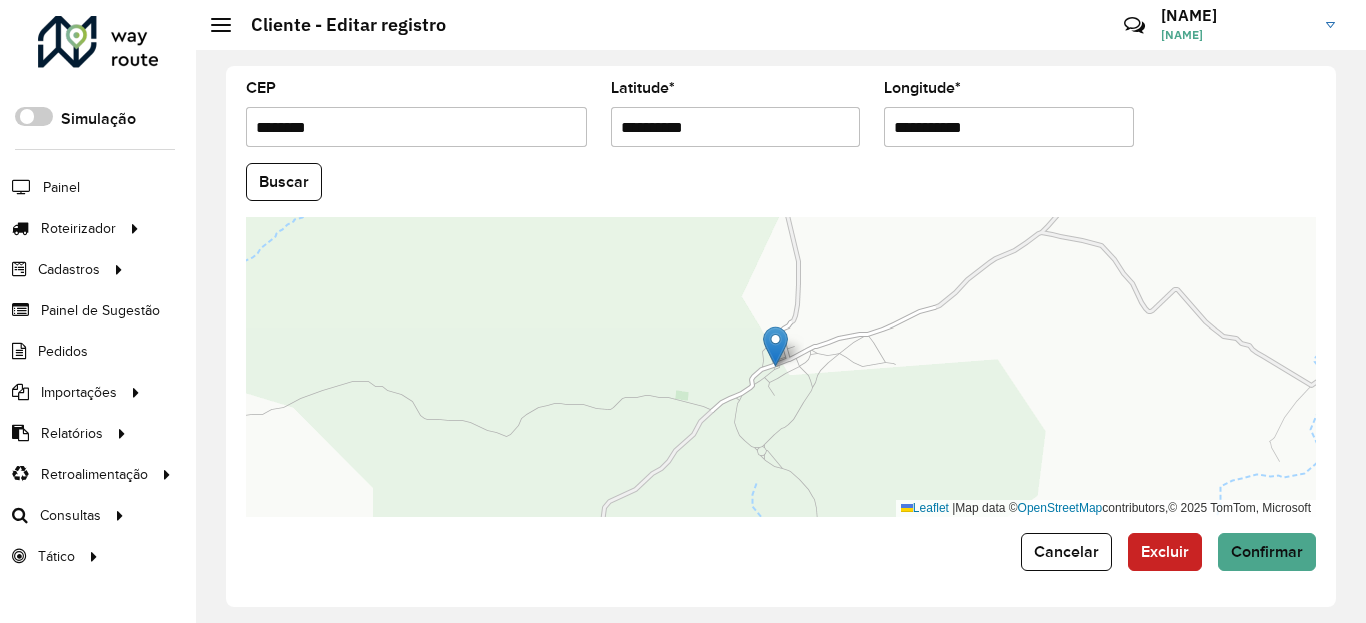 click on "**********" at bounding box center [736, 127] 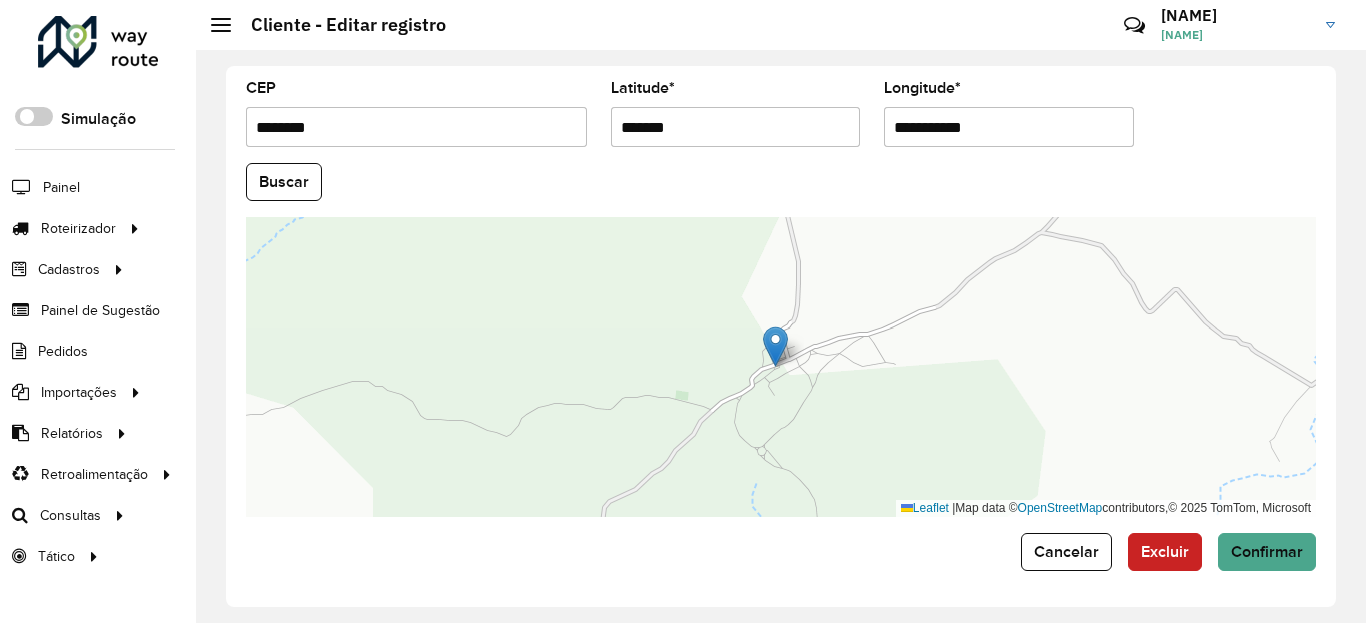type on "*******" 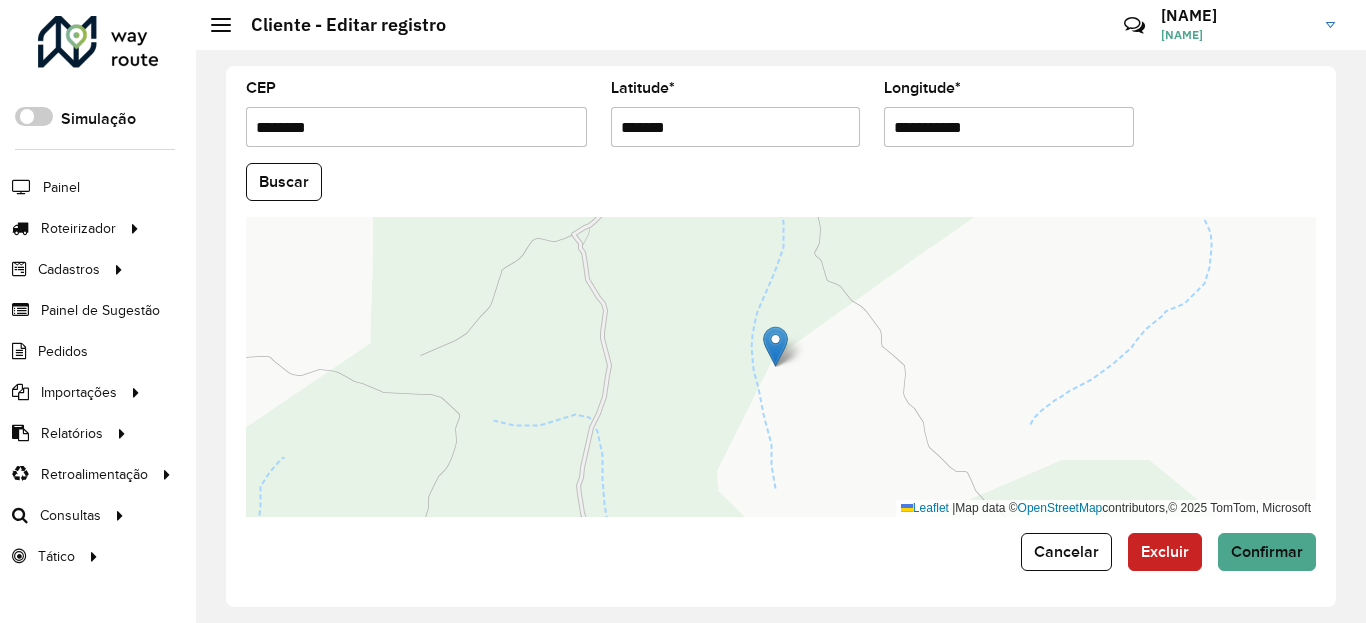 click on "**********" at bounding box center (1009, 127) 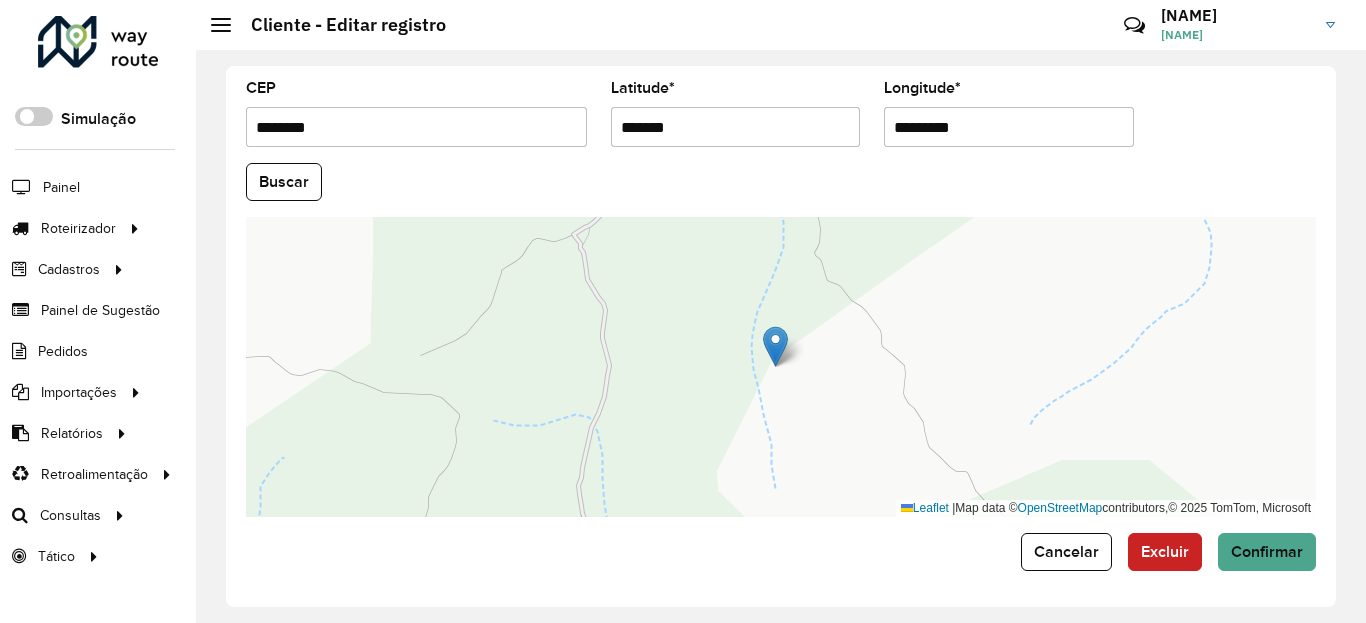 type on "*********" 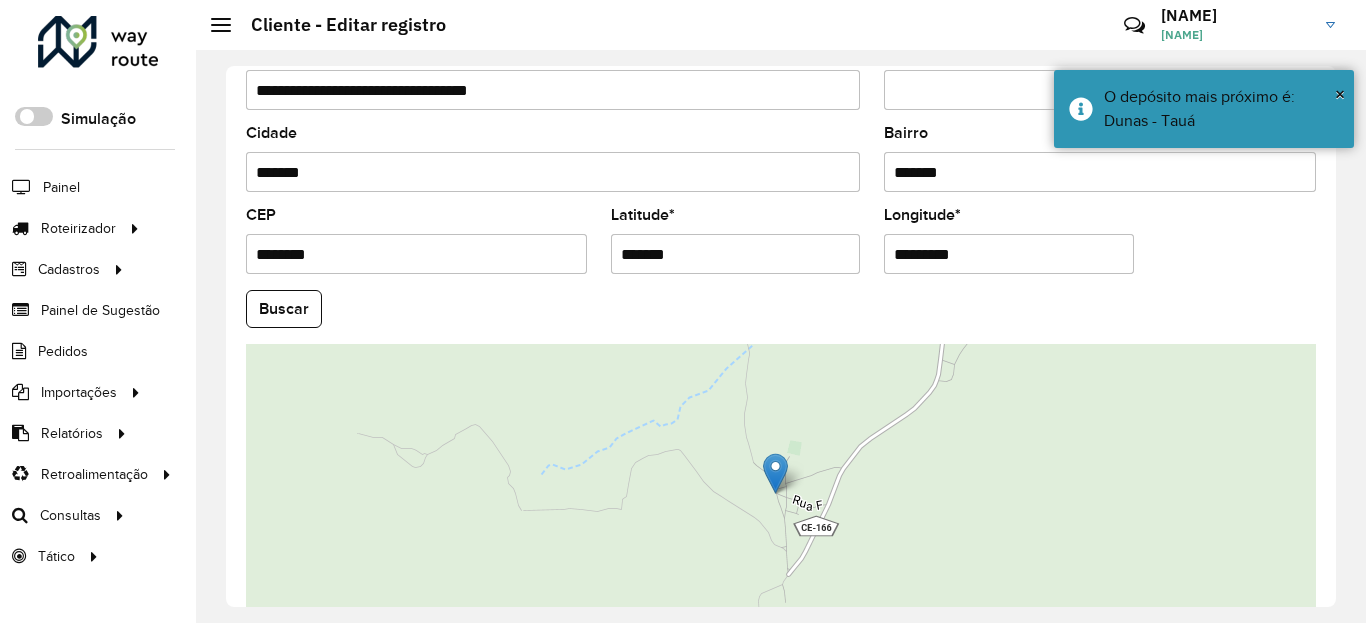 scroll, scrollTop: 865, scrollLeft: 0, axis: vertical 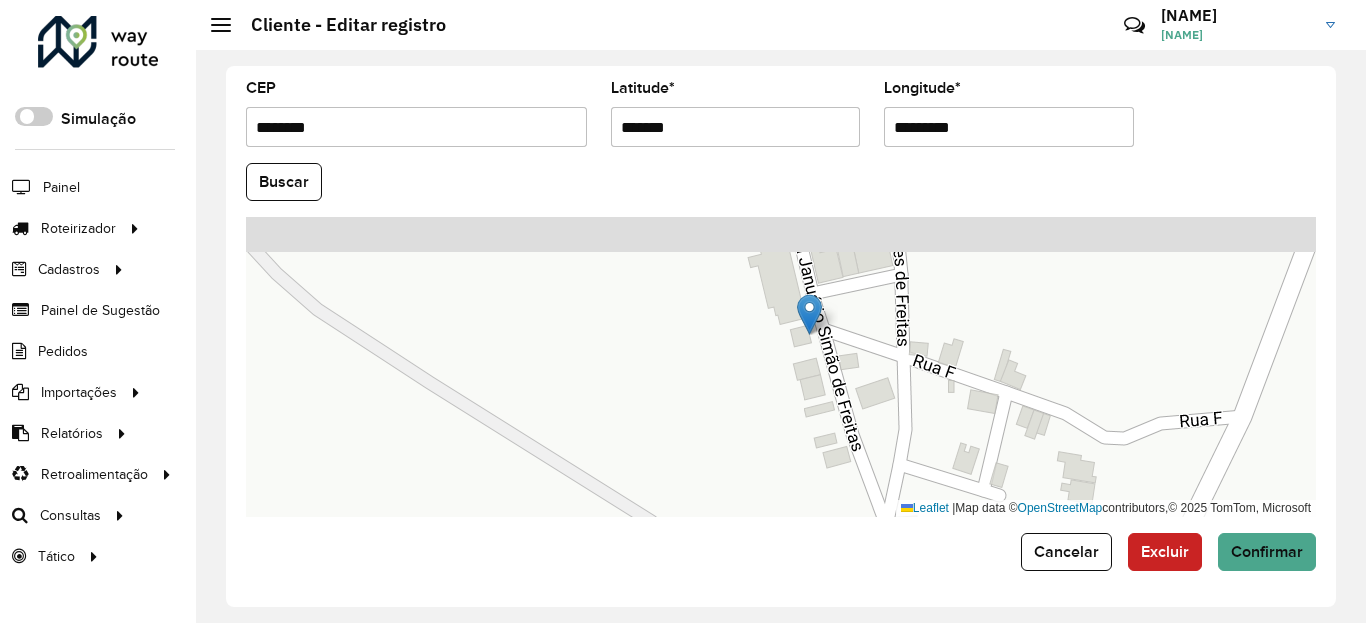 drag, startPoint x: 942, startPoint y: 338, endPoint x: 953, endPoint y: 448, distance: 110.54863 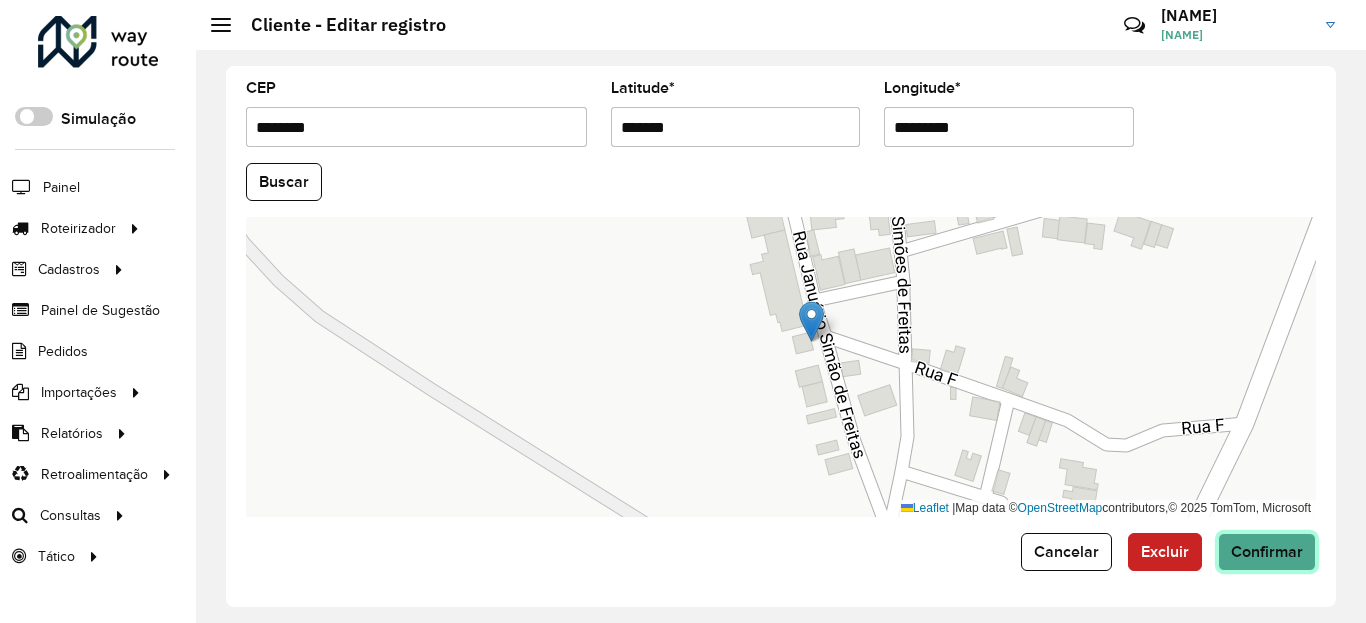 click on "Confirmar" 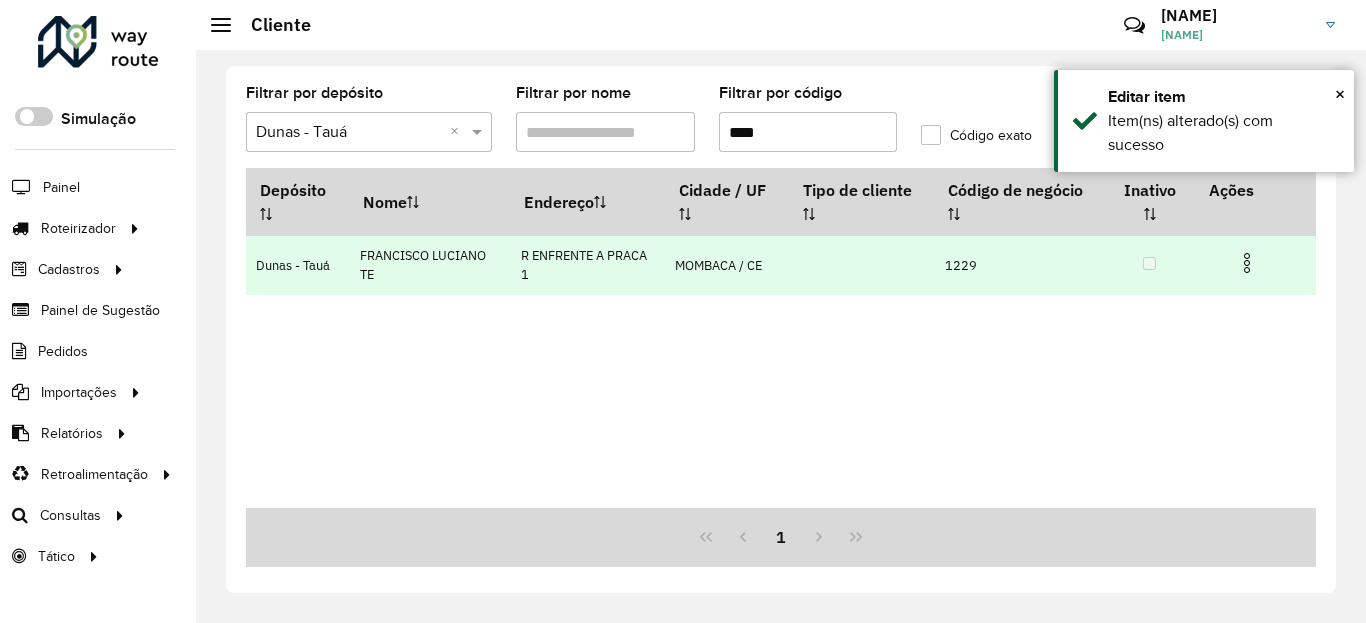 click at bounding box center [1247, 263] 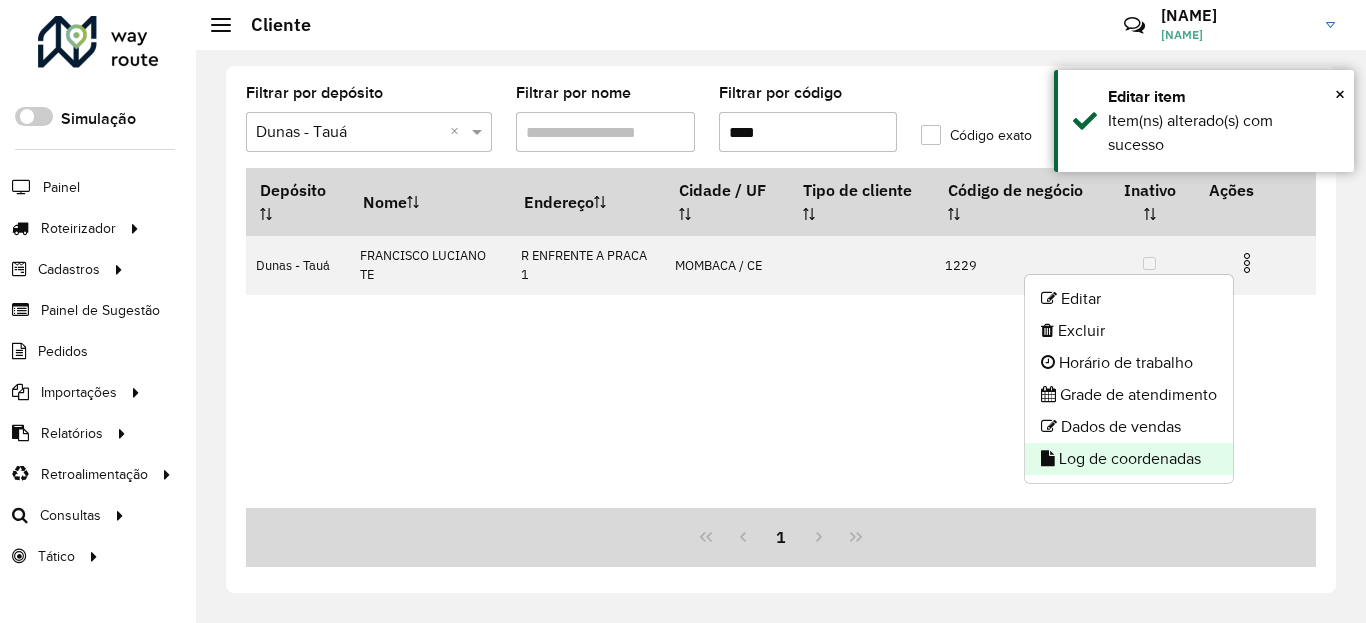 click on "Log de coordenadas" 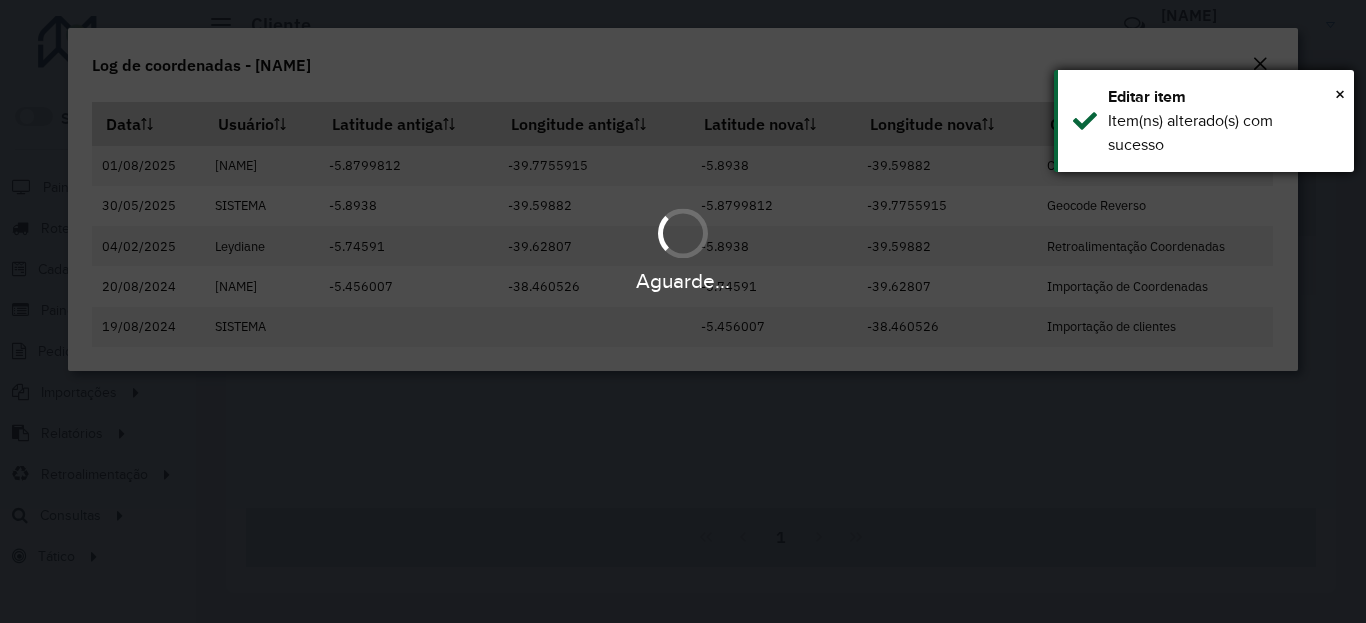 click on "×  Editar item  Item(ns) alterado(s) com sucesso" at bounding box center [1204, 121] 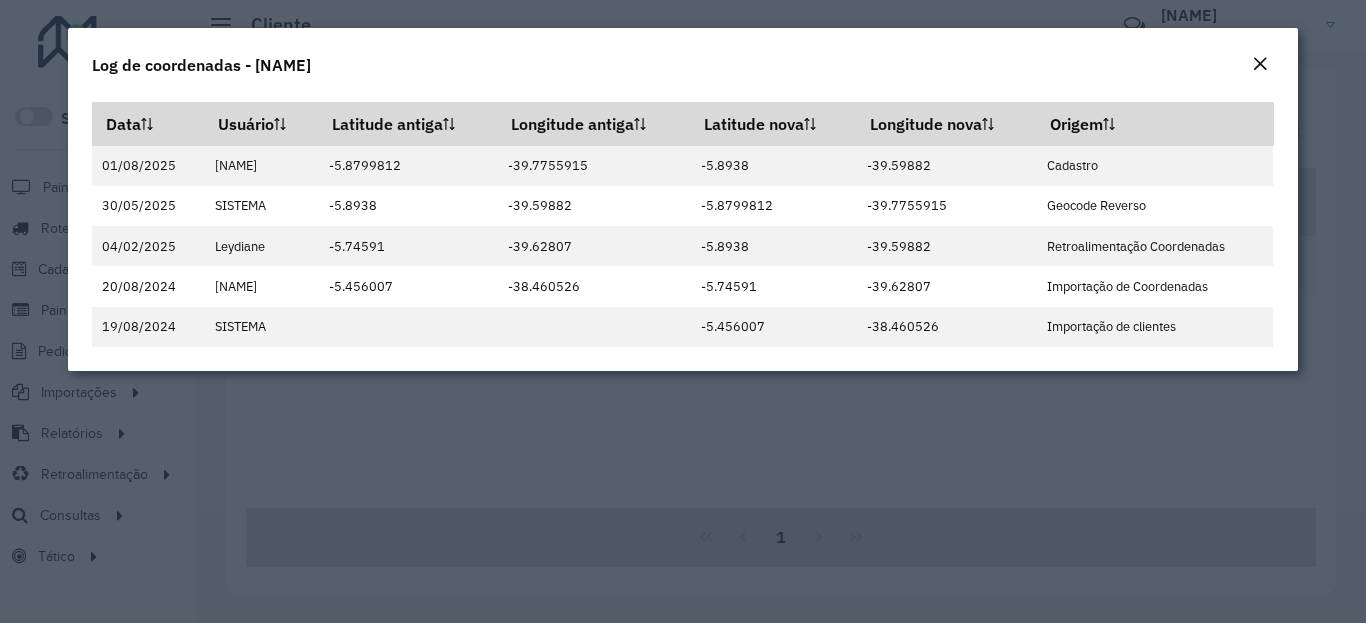 click 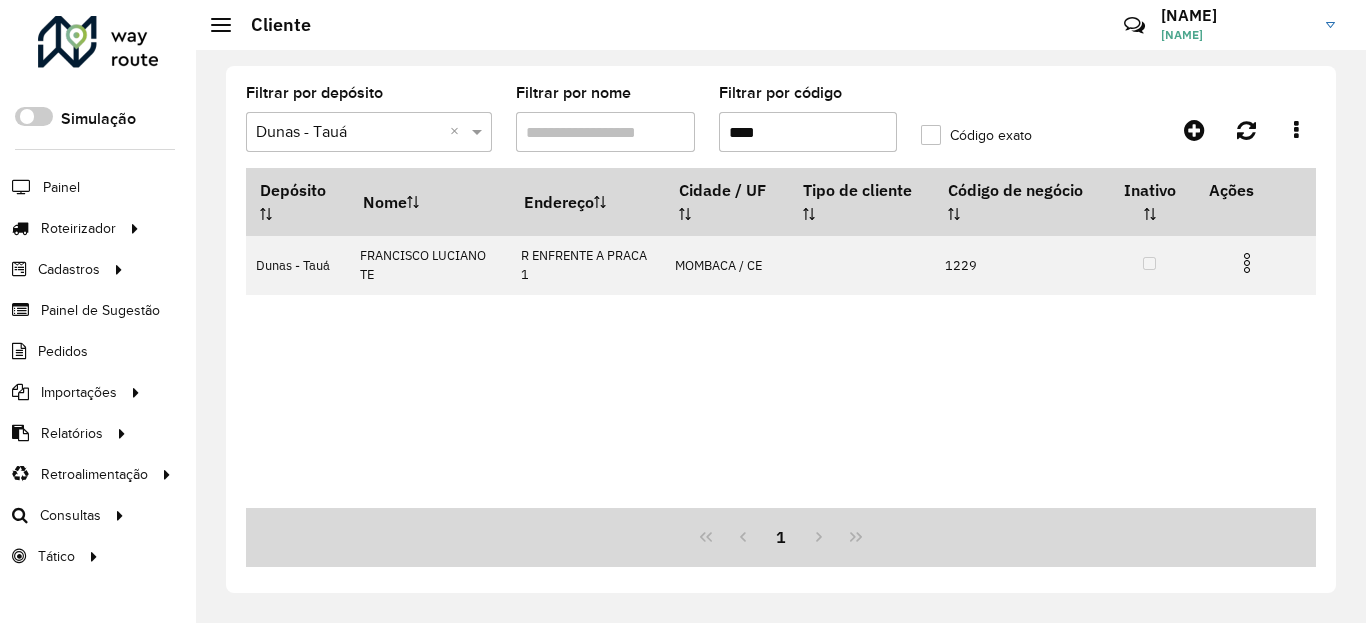 click on "****" at bounding box center (808, 132) 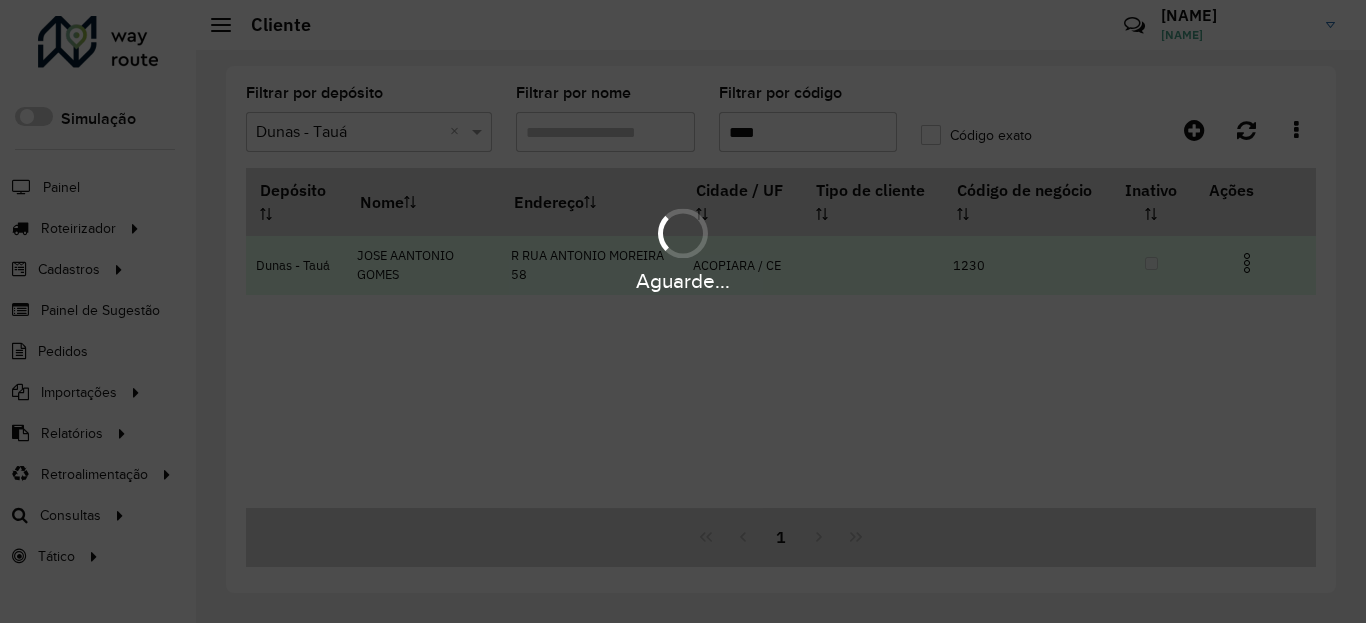 type on "****" 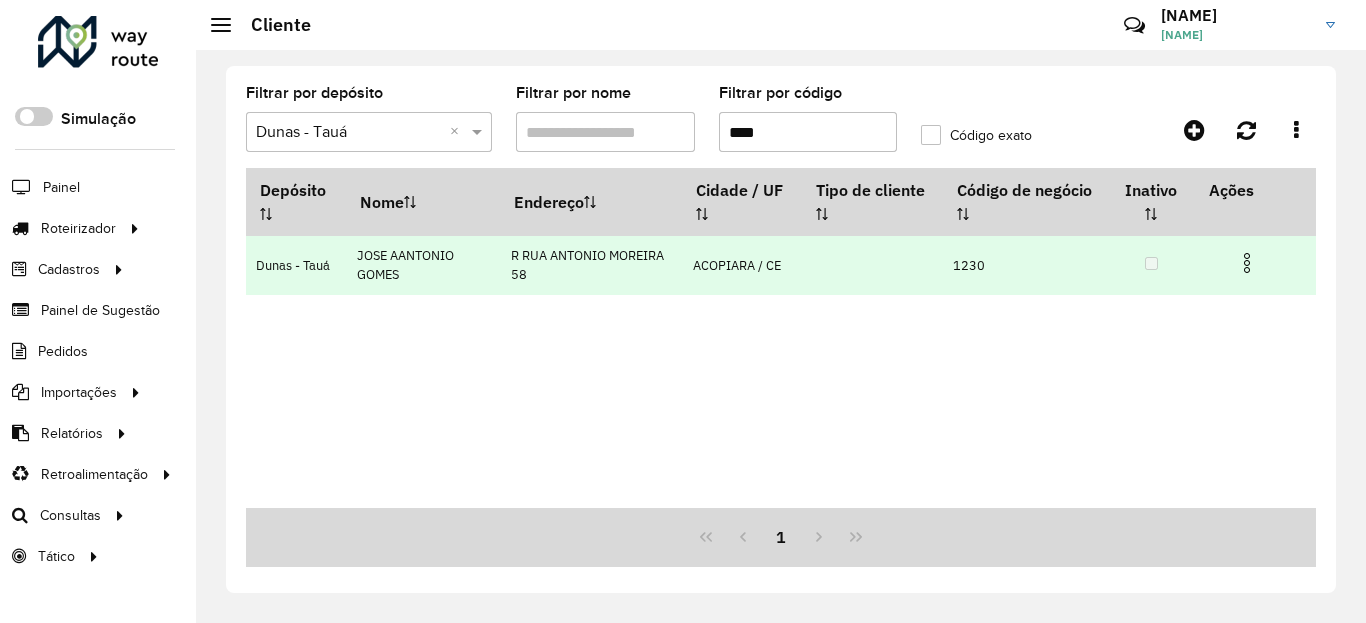 click at bounding box center (1247, 263) 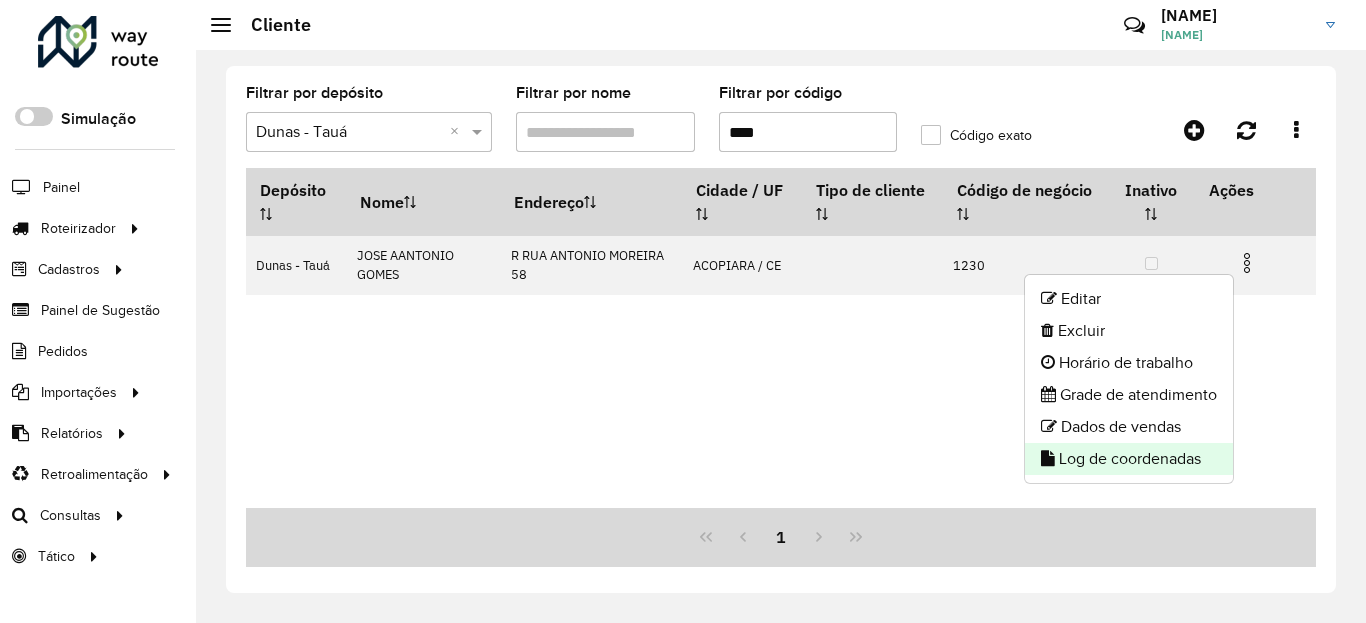 click on "Log de coordenadas" 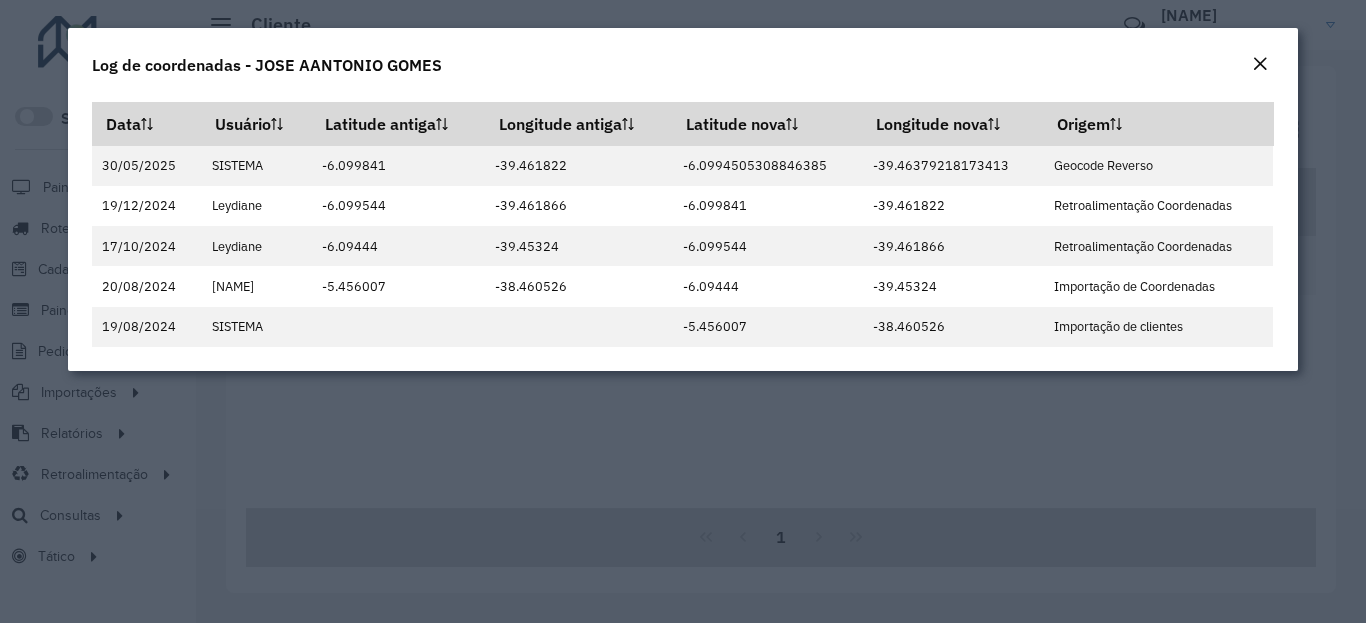click on "Log de coordenadas - JOSE AANTONIO GOMES" 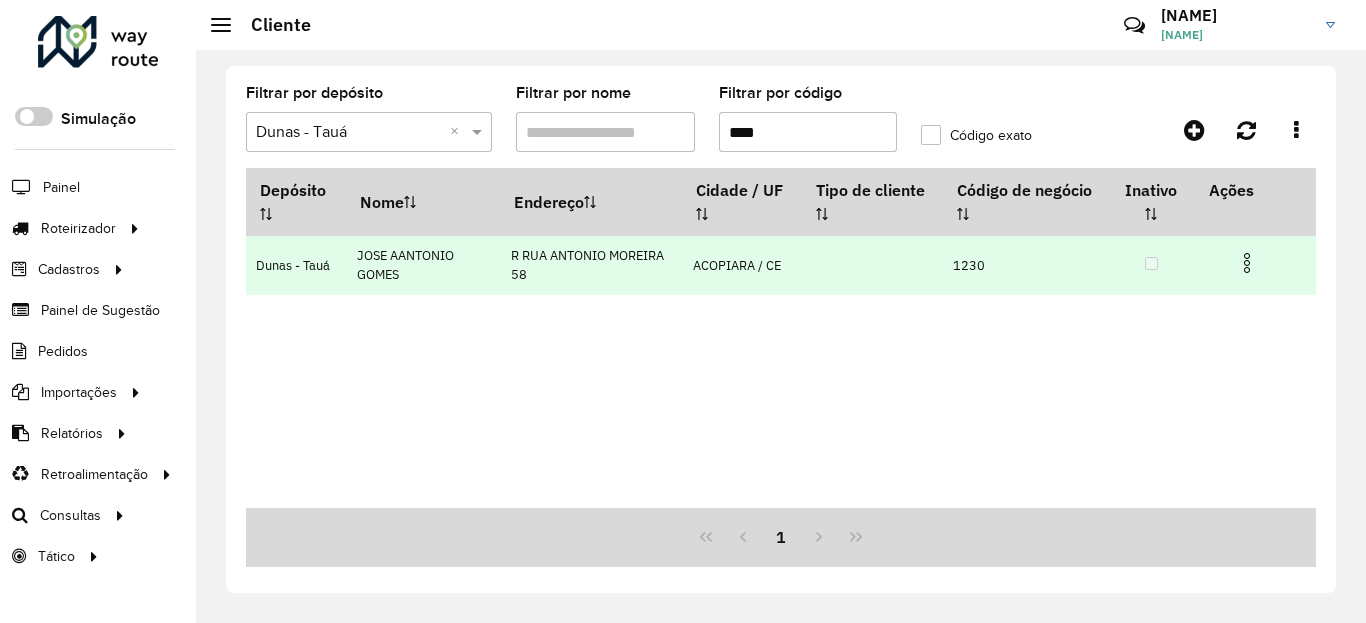 click at bounding box center [1247, 263] 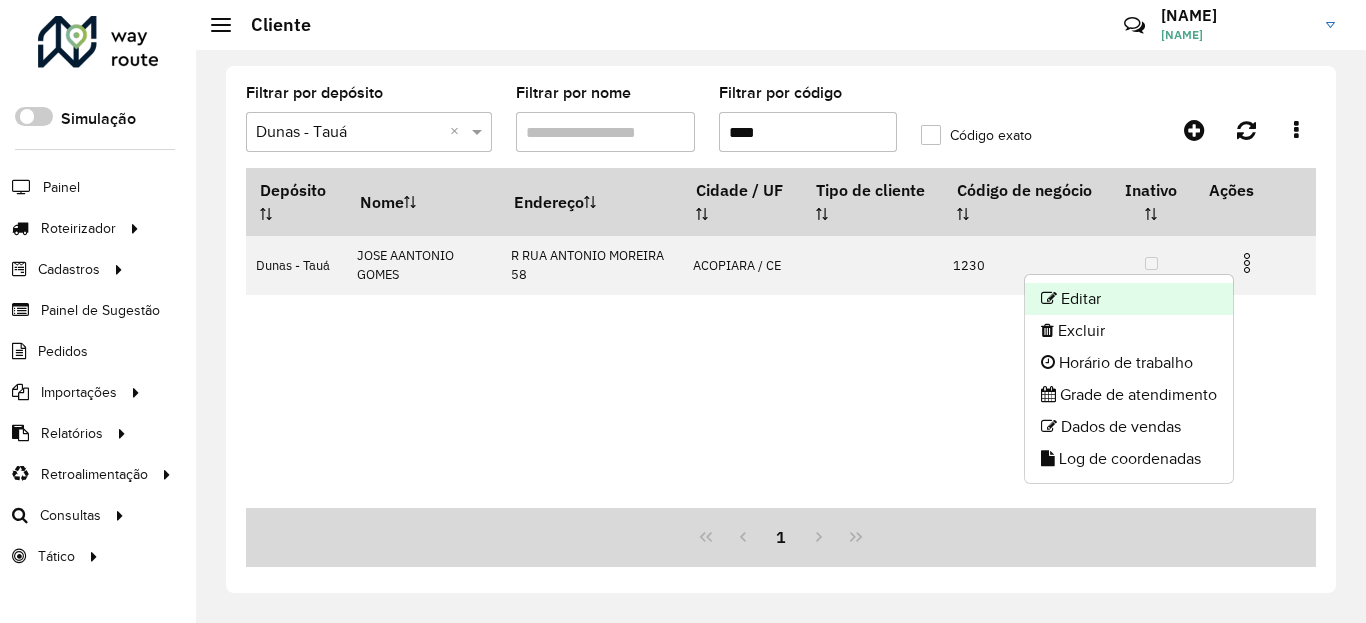 click on "Editar" 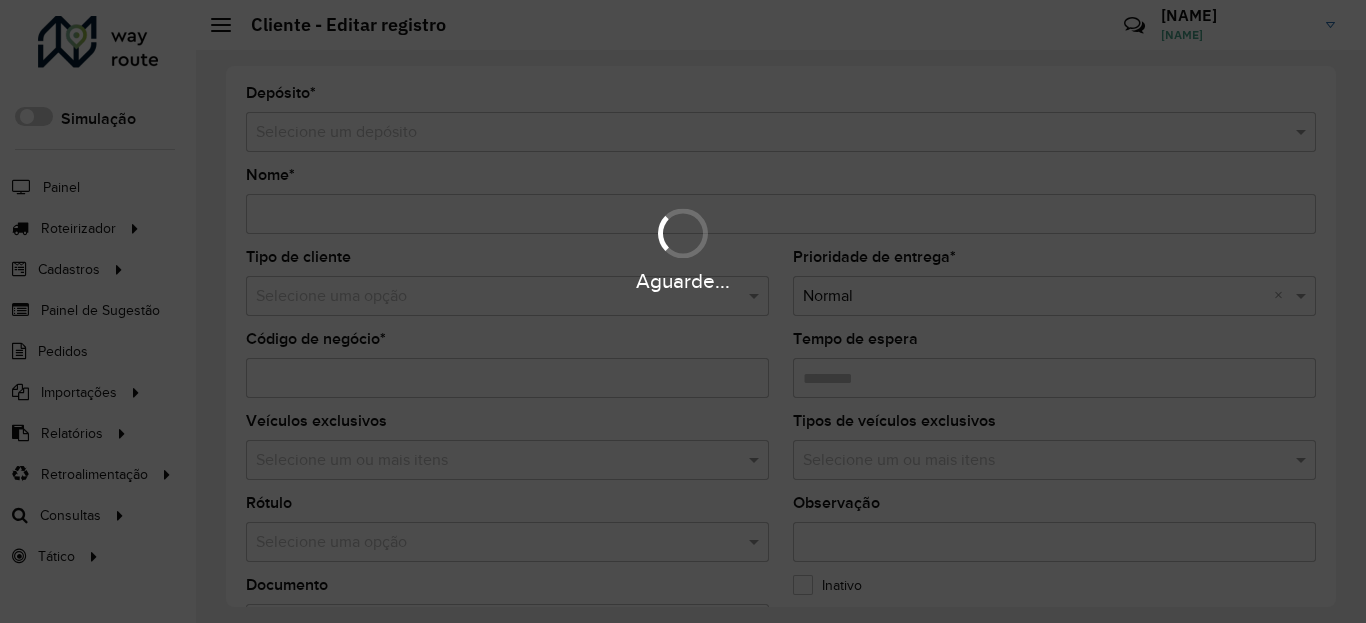 type on "**********" 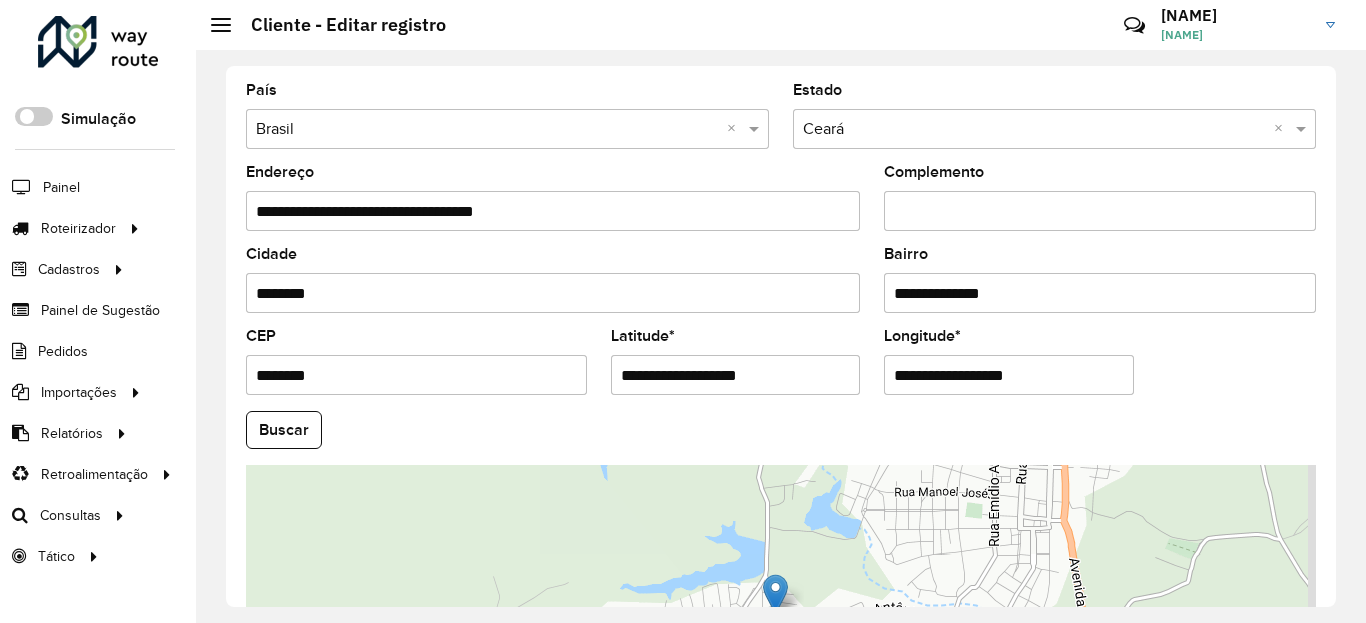 scroll, scrollTop: 720, scrollLeft: 0, axis: vertical 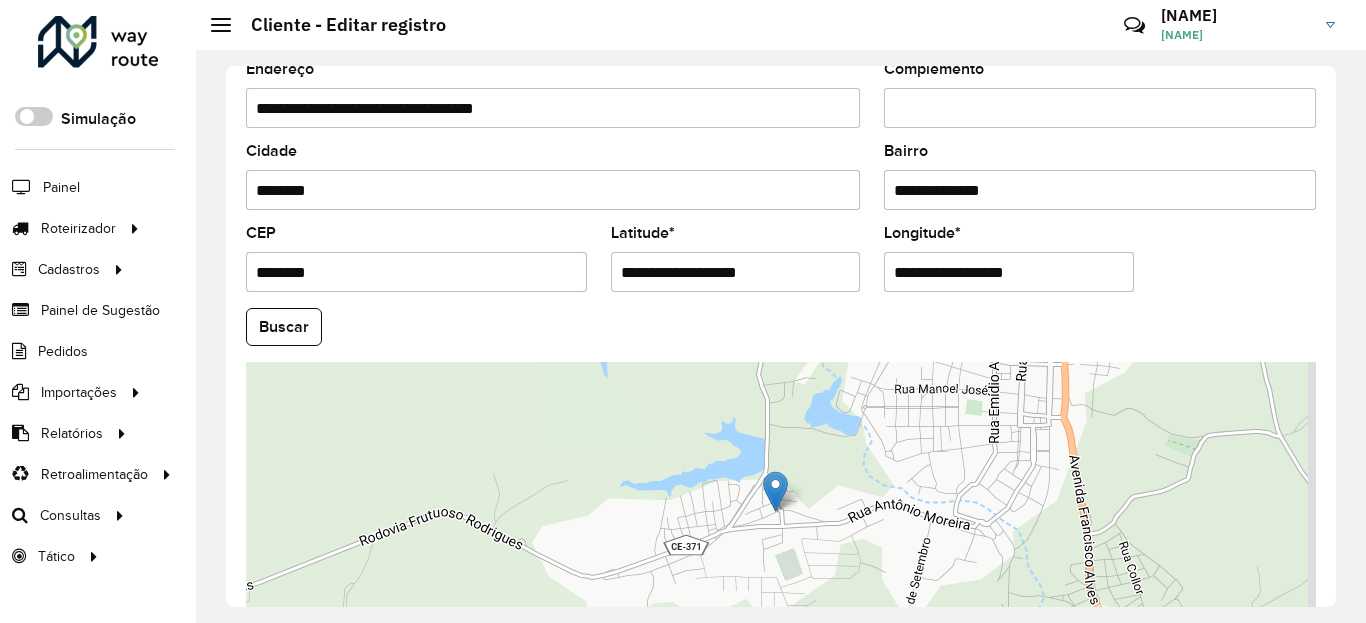 click on "**********" 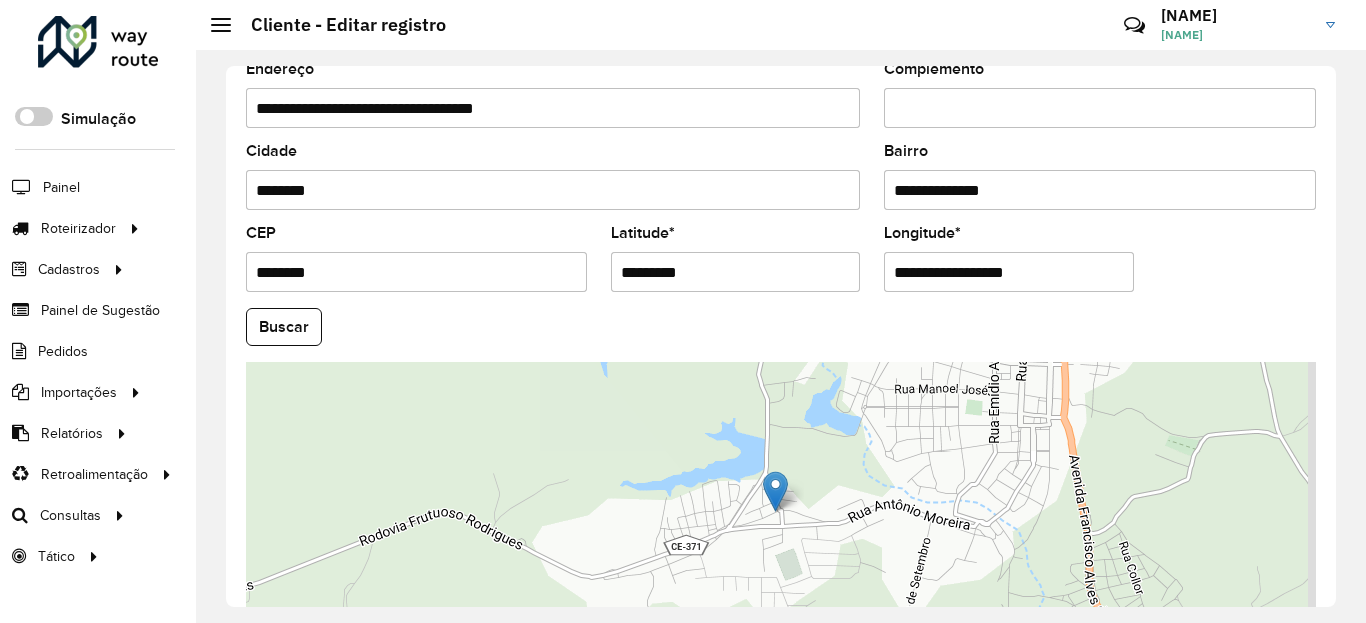 type on "*********" 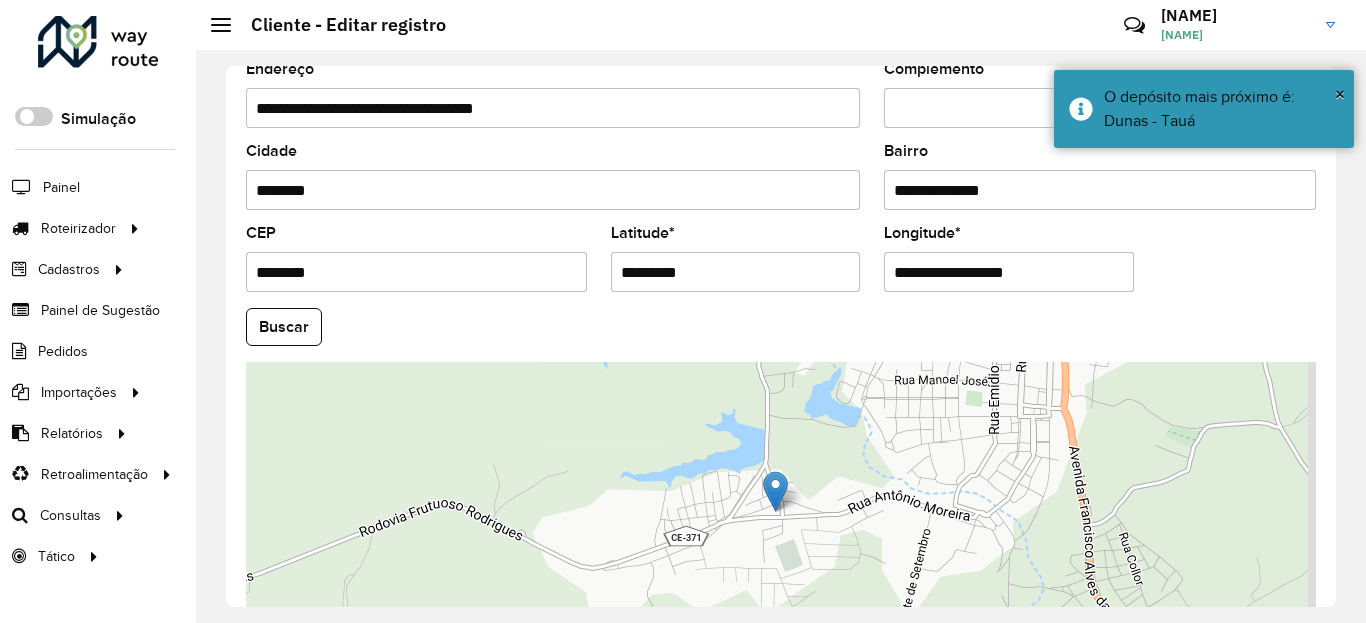 click on "**********" at bounding box center [1009, 272] 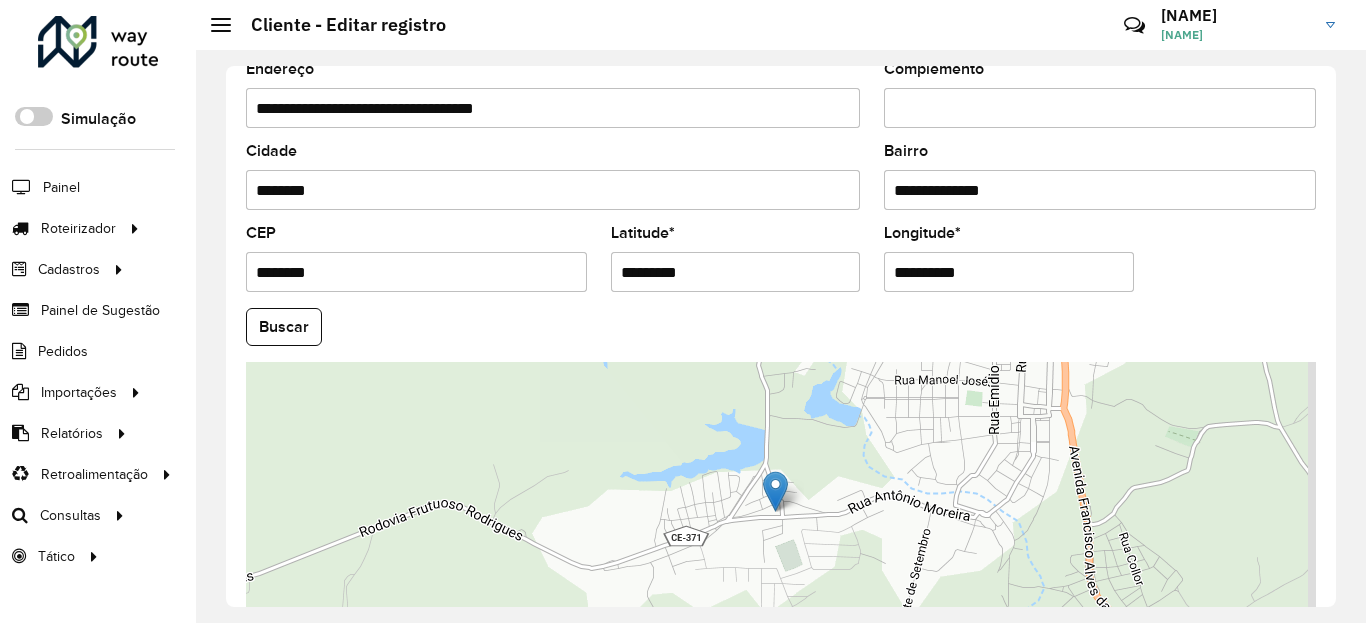 type on "**********" 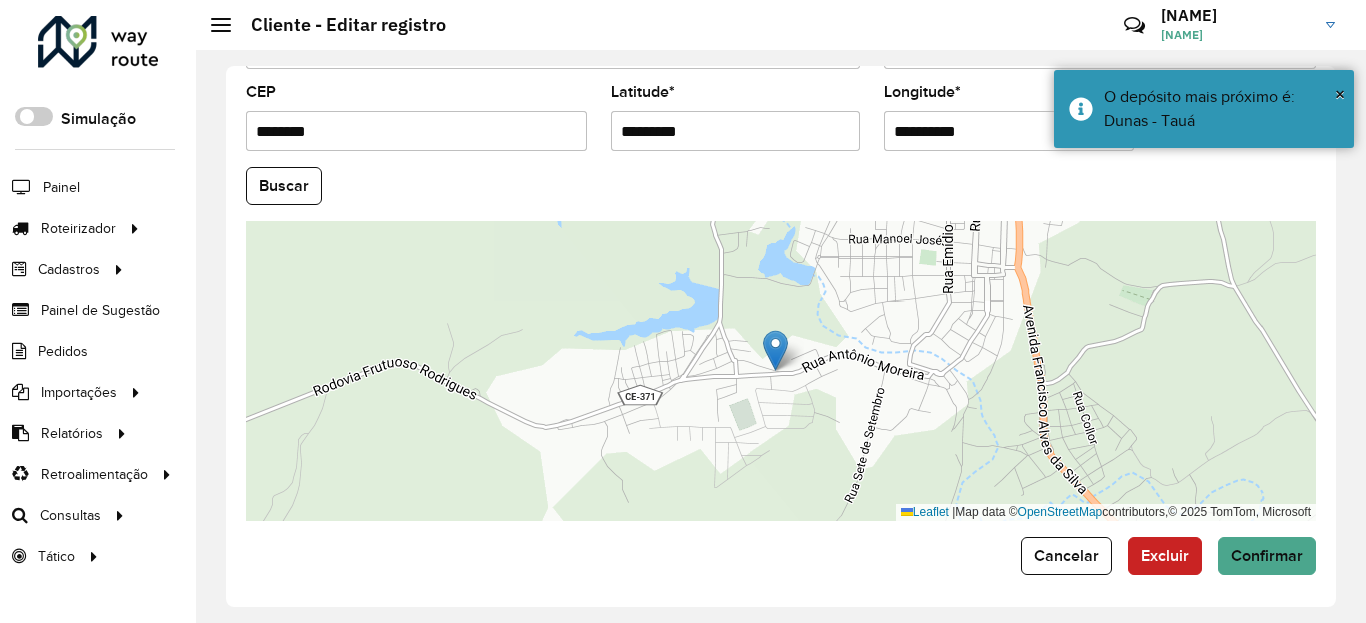 scroll, scrollTop: 865, scrollLeft: 0, axis: vertical 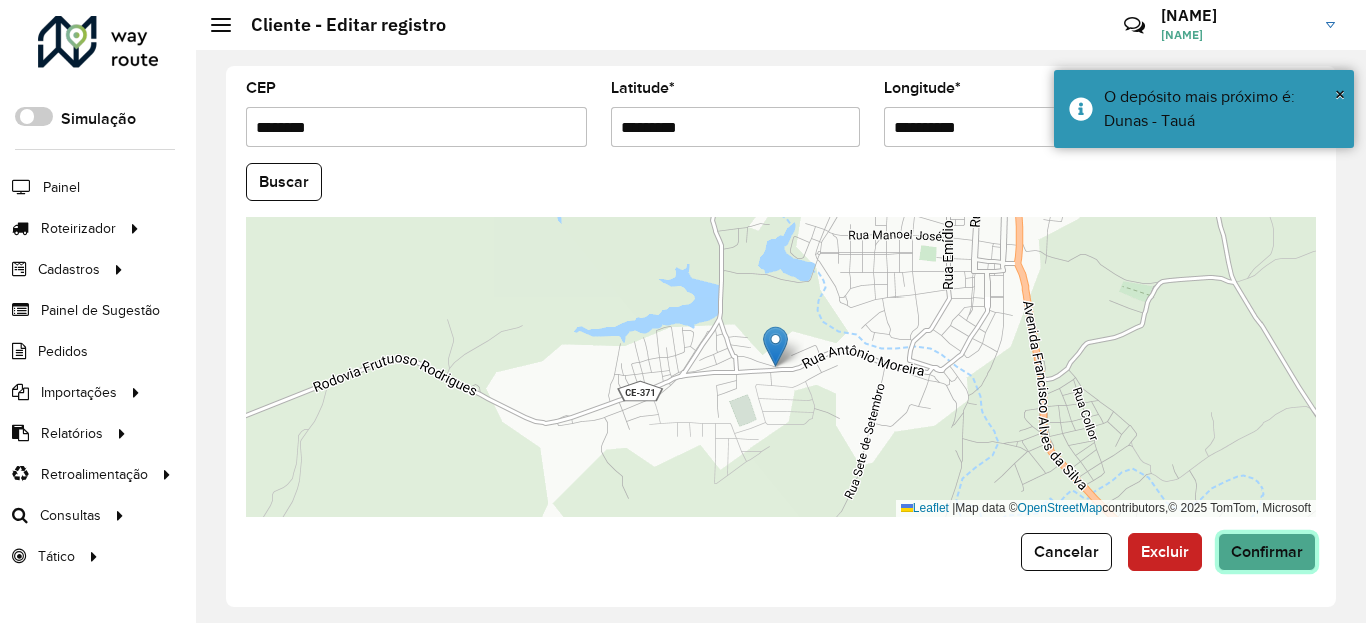 click on "Confirmar" 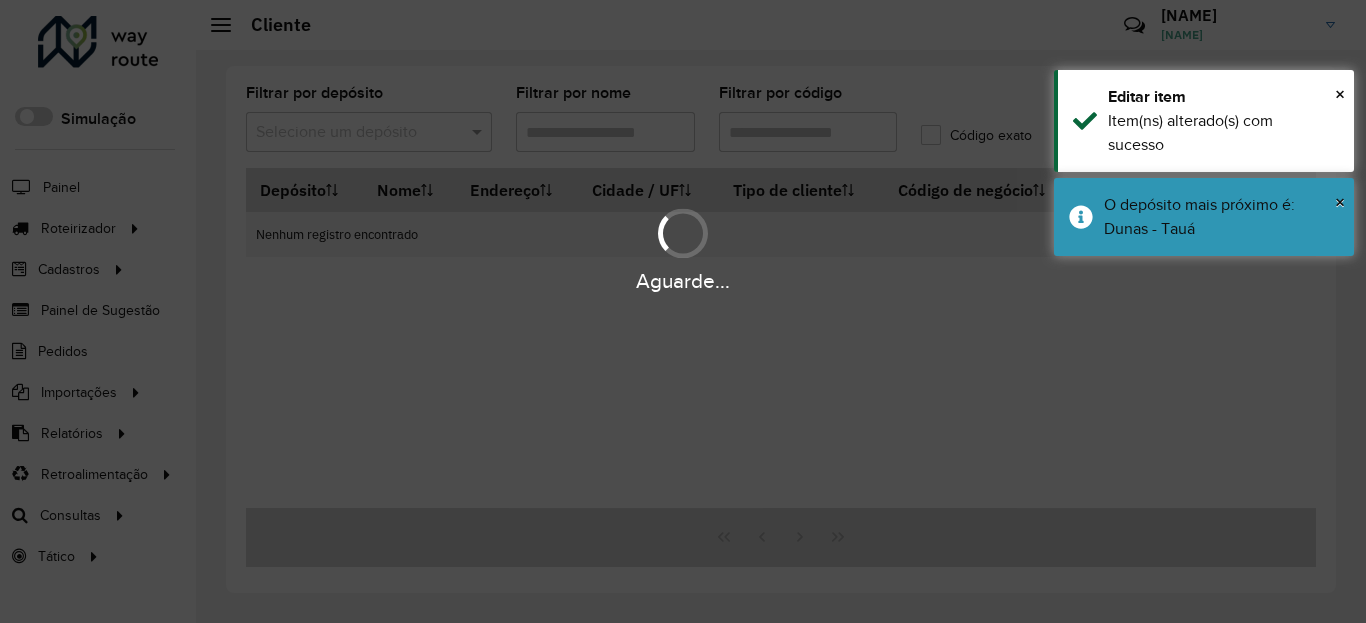type on "****" 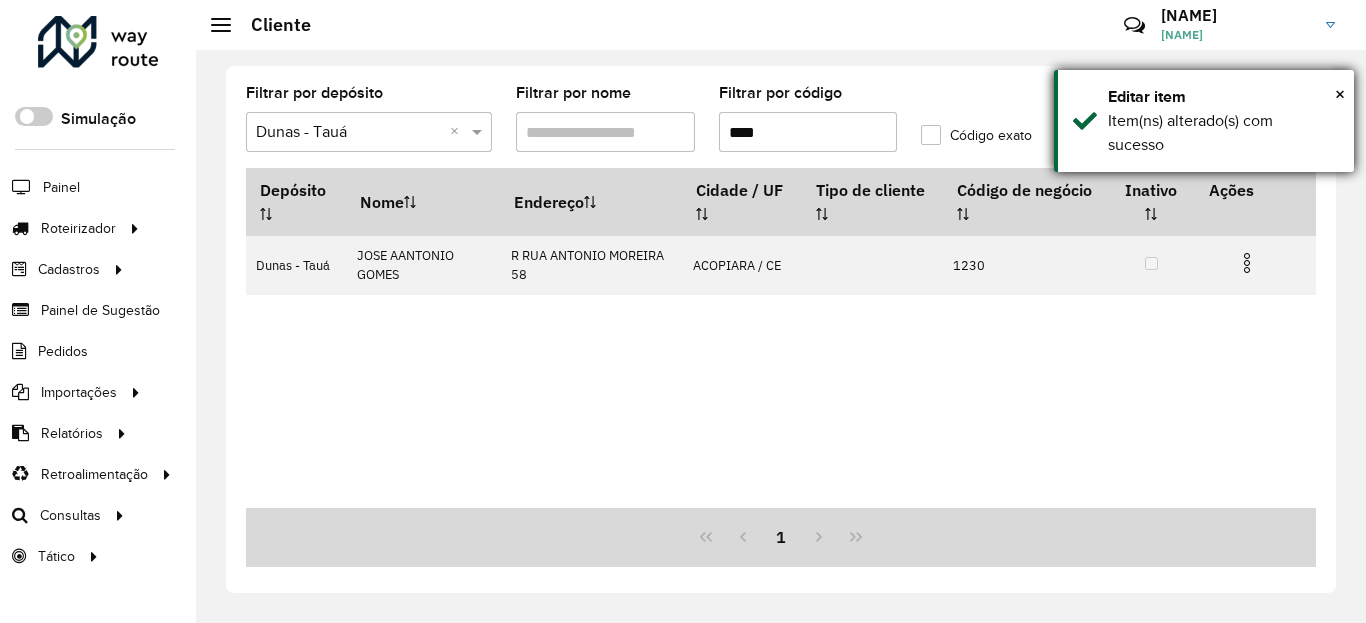 click on "Item(ns) alterado(s) com sucesso" at bounding box center [1223, 133] 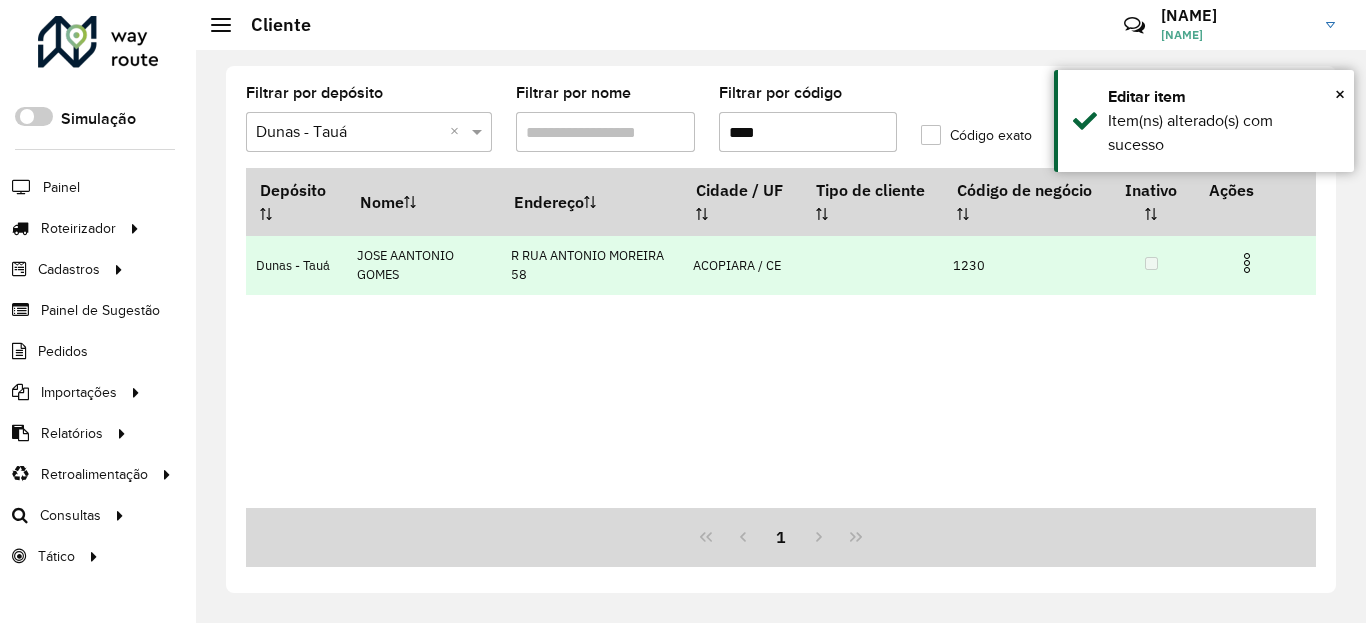 click at bounding box center [1247, 263] 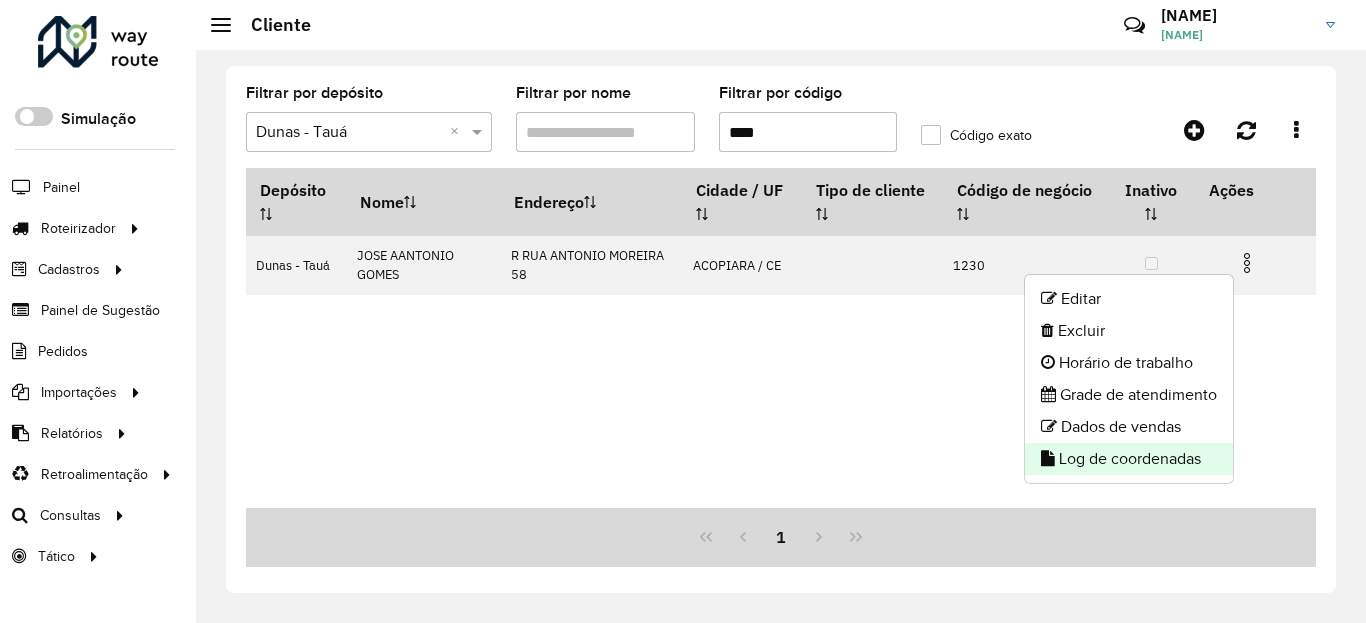 click on "Log de coordenadas" 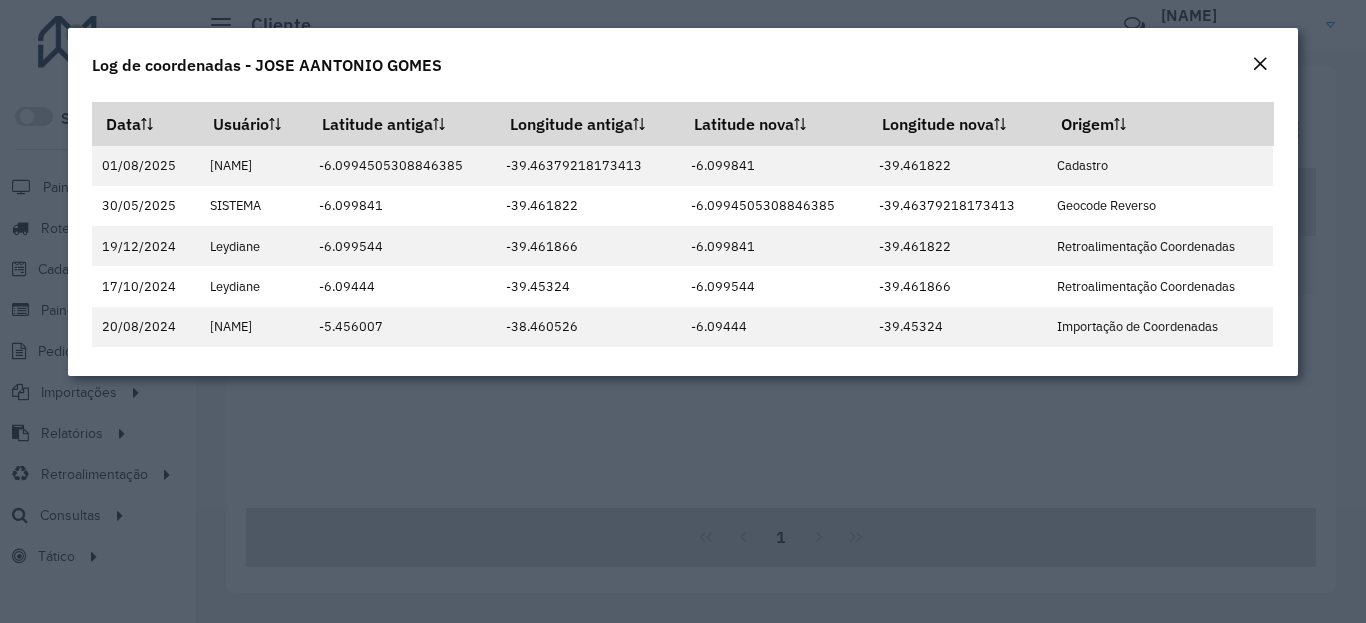 click 